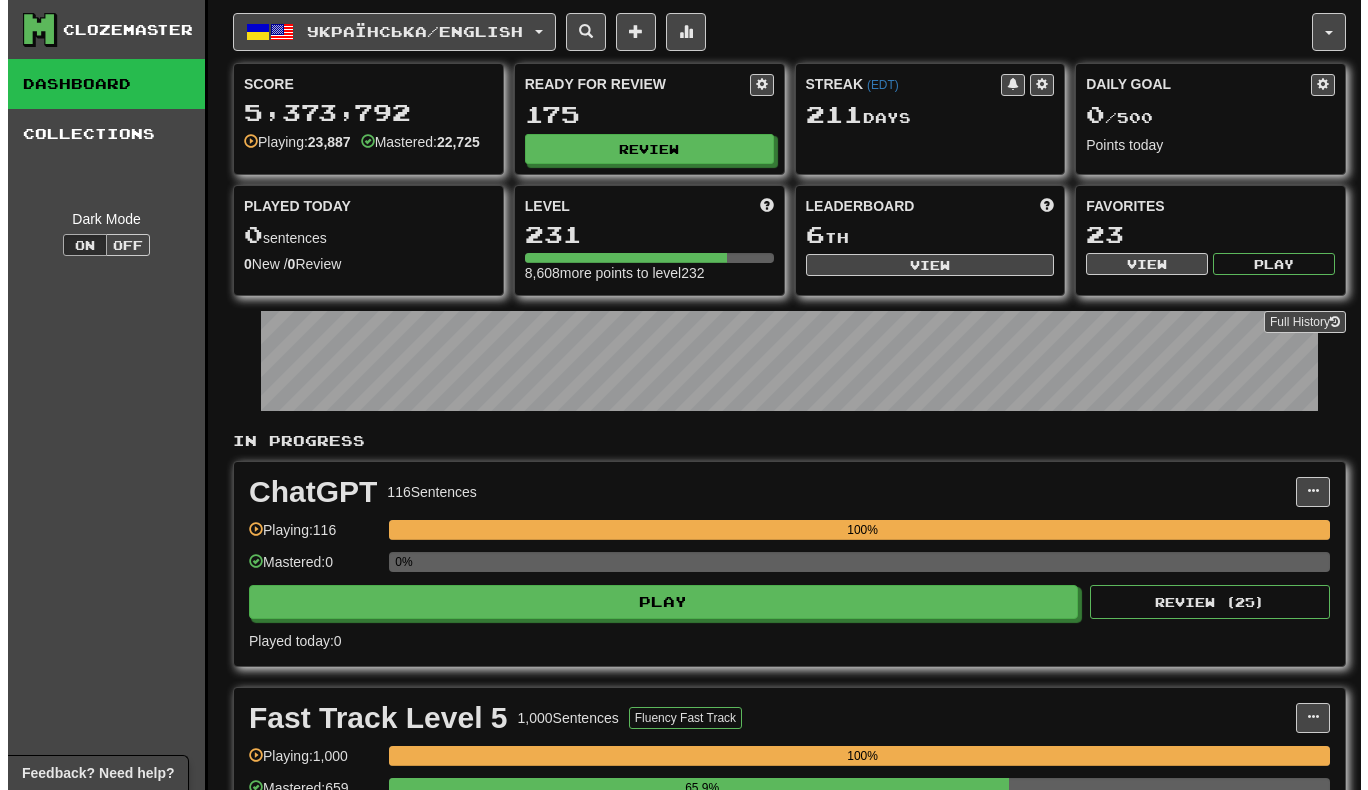 scroll, scrollTop: 0, scrollLeft: 0, axis: both 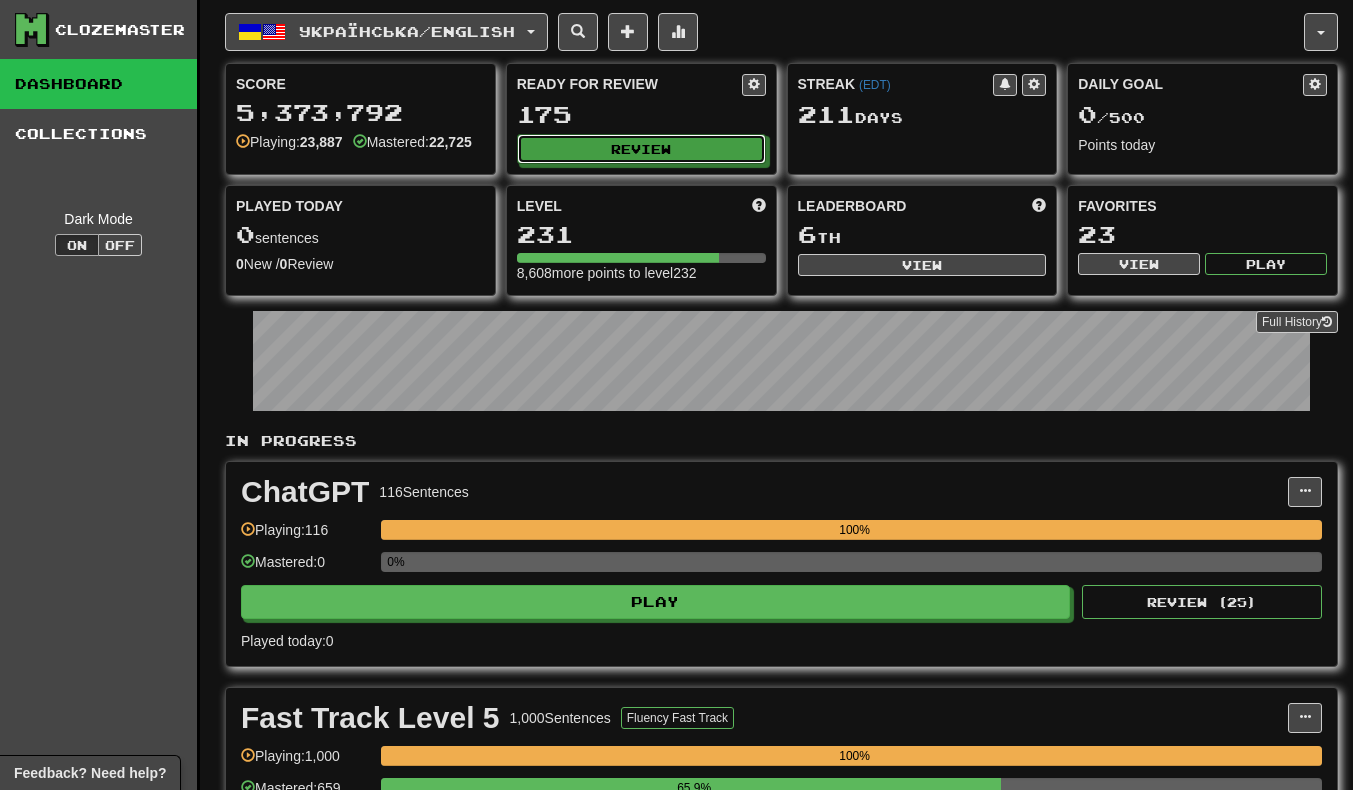 click on "Review" at bounding box center (641, 149) 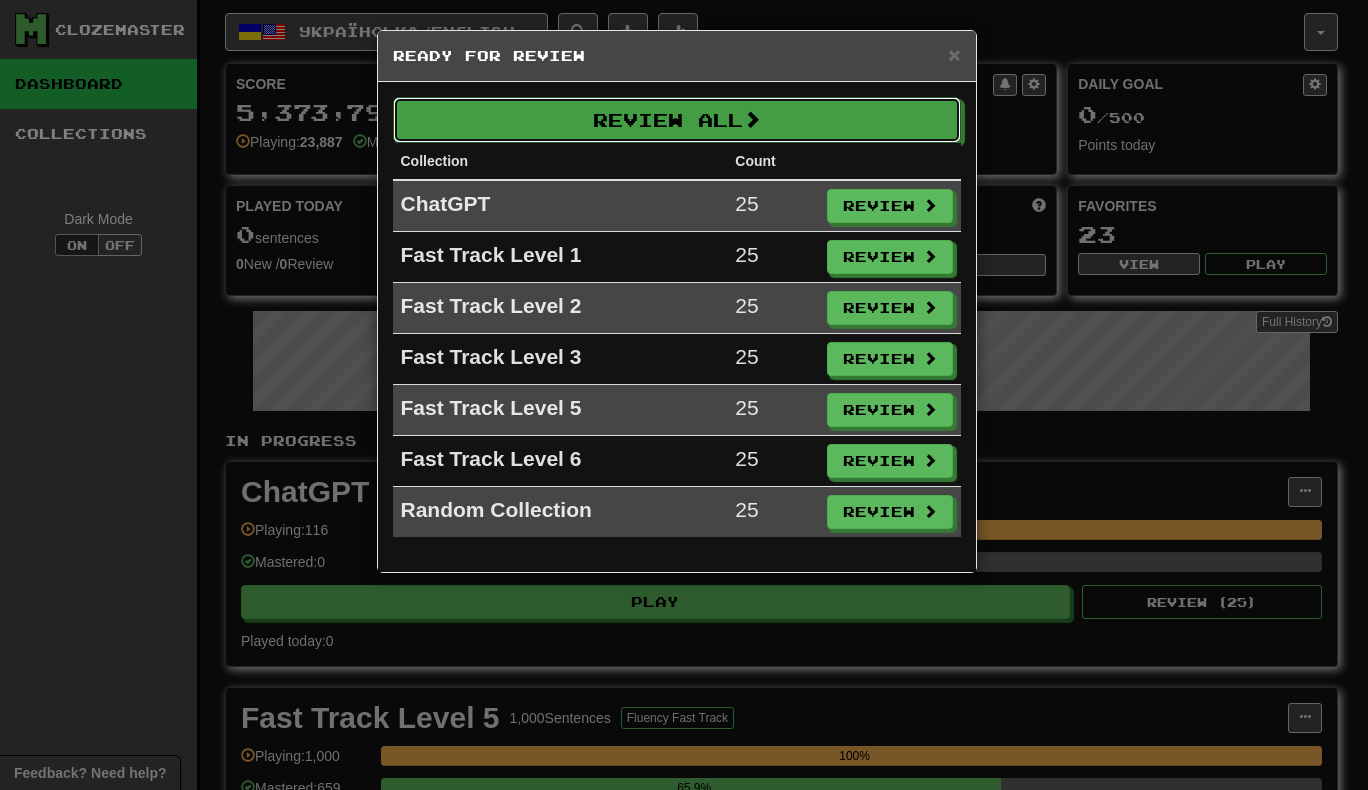click on "Review All" at bounding box center [677, 120] 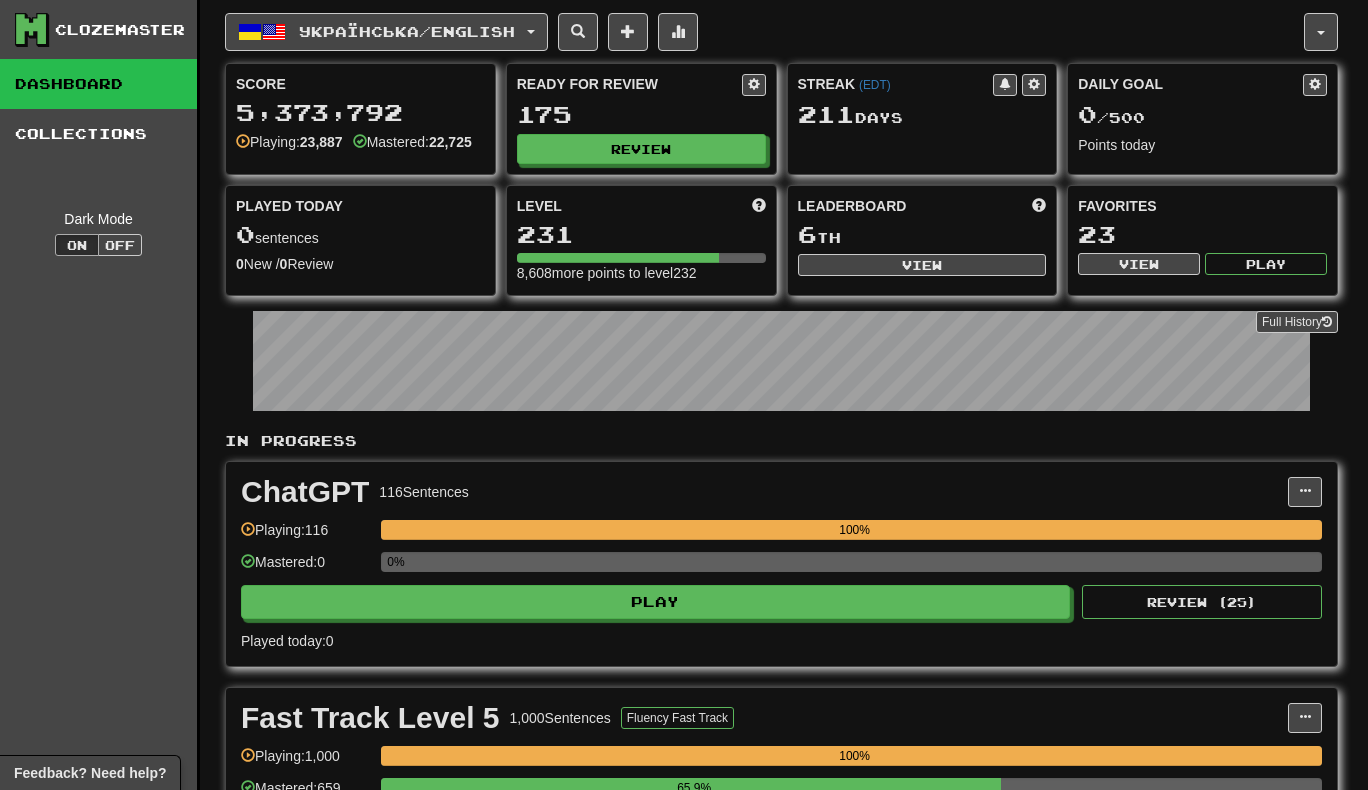 select on "***" 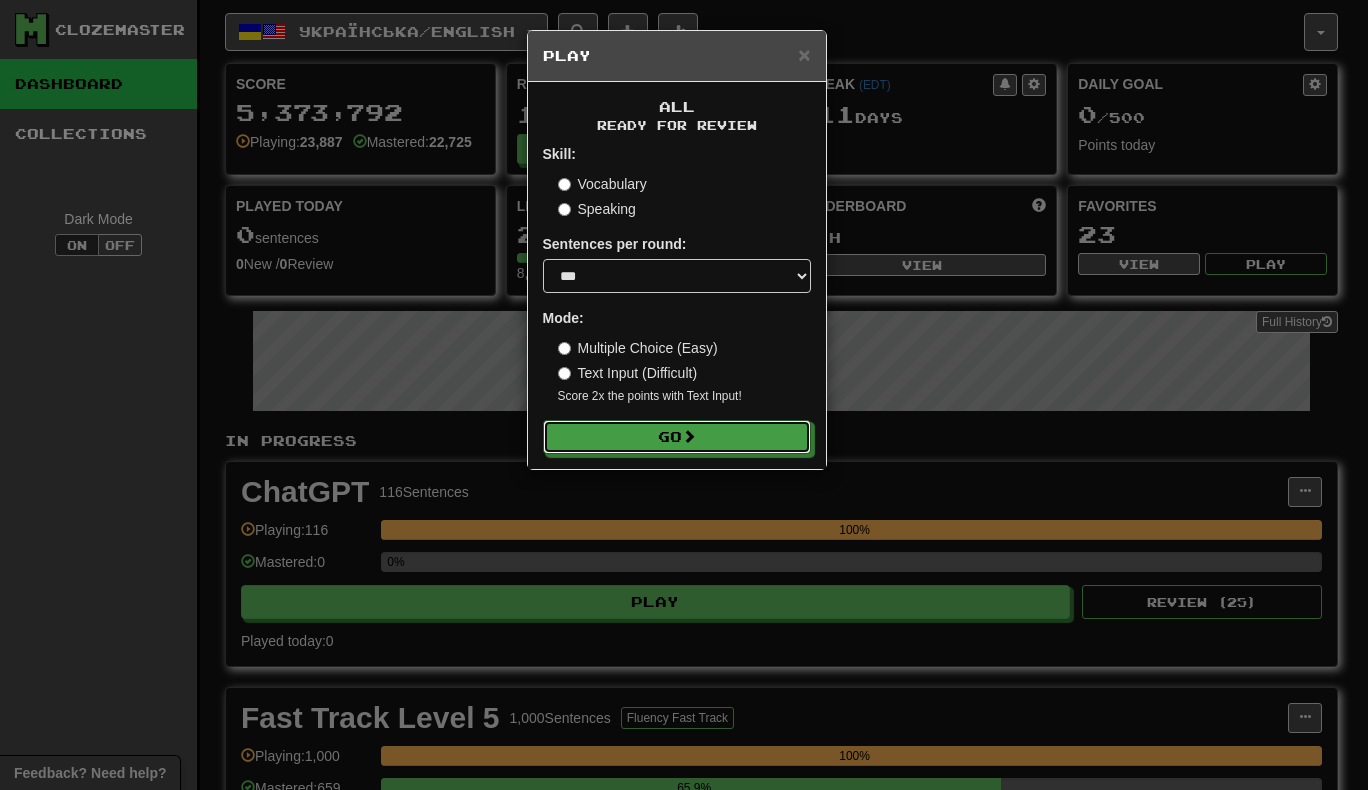 click on "Go" at bounding box center (677, 437) 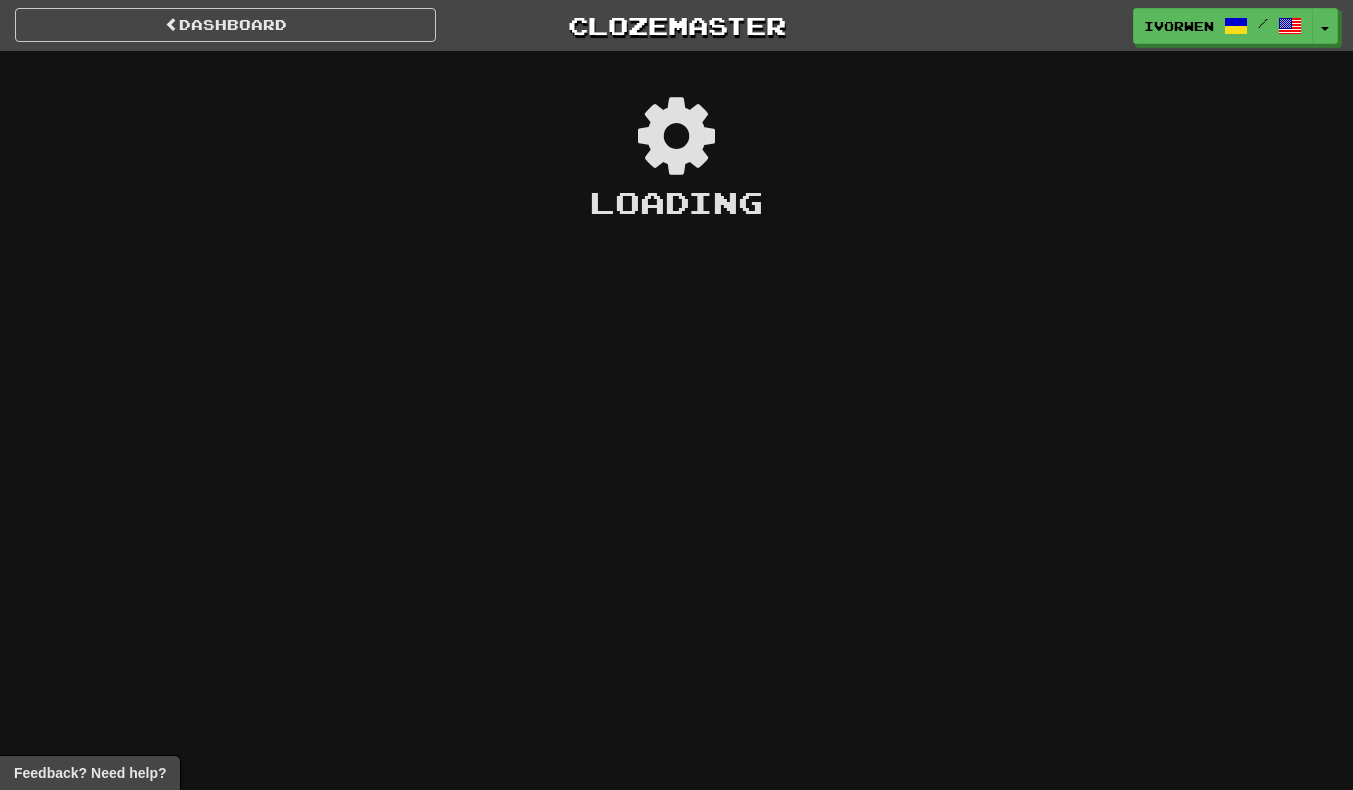 scroll, scrollTop: 0, scrollLeft: 0, axis: both 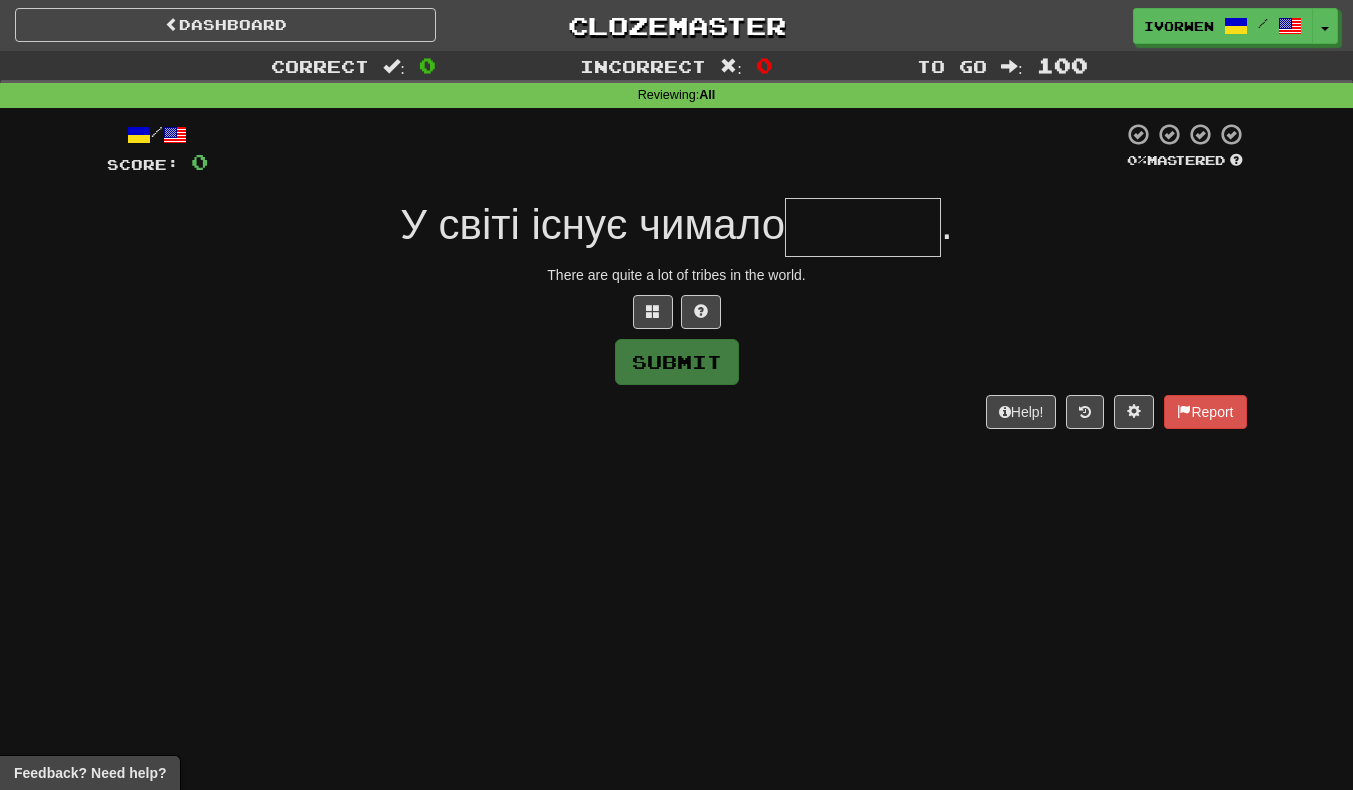 click at bounding box center [665, 149] 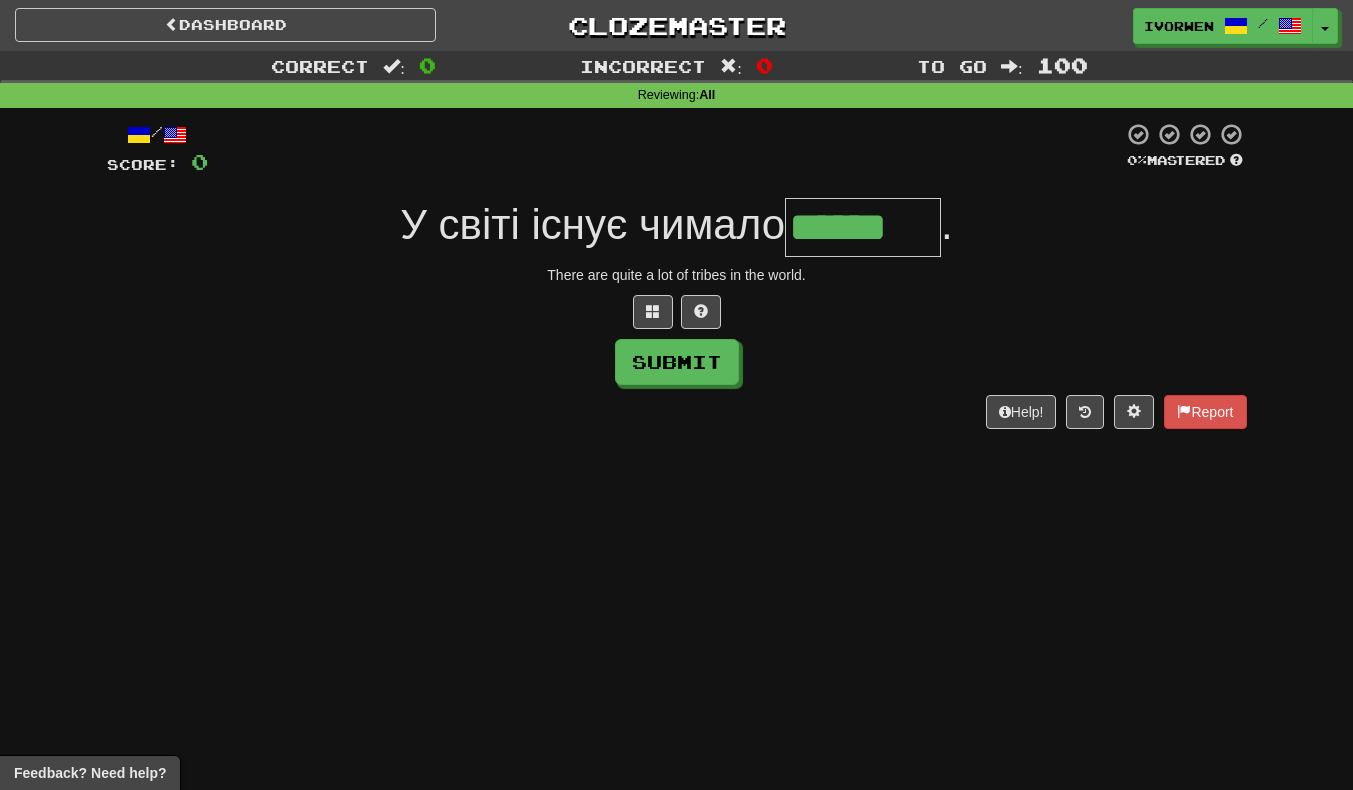 scroll, scrollTop: 0, scrollLeft: 5, axis: horizontal 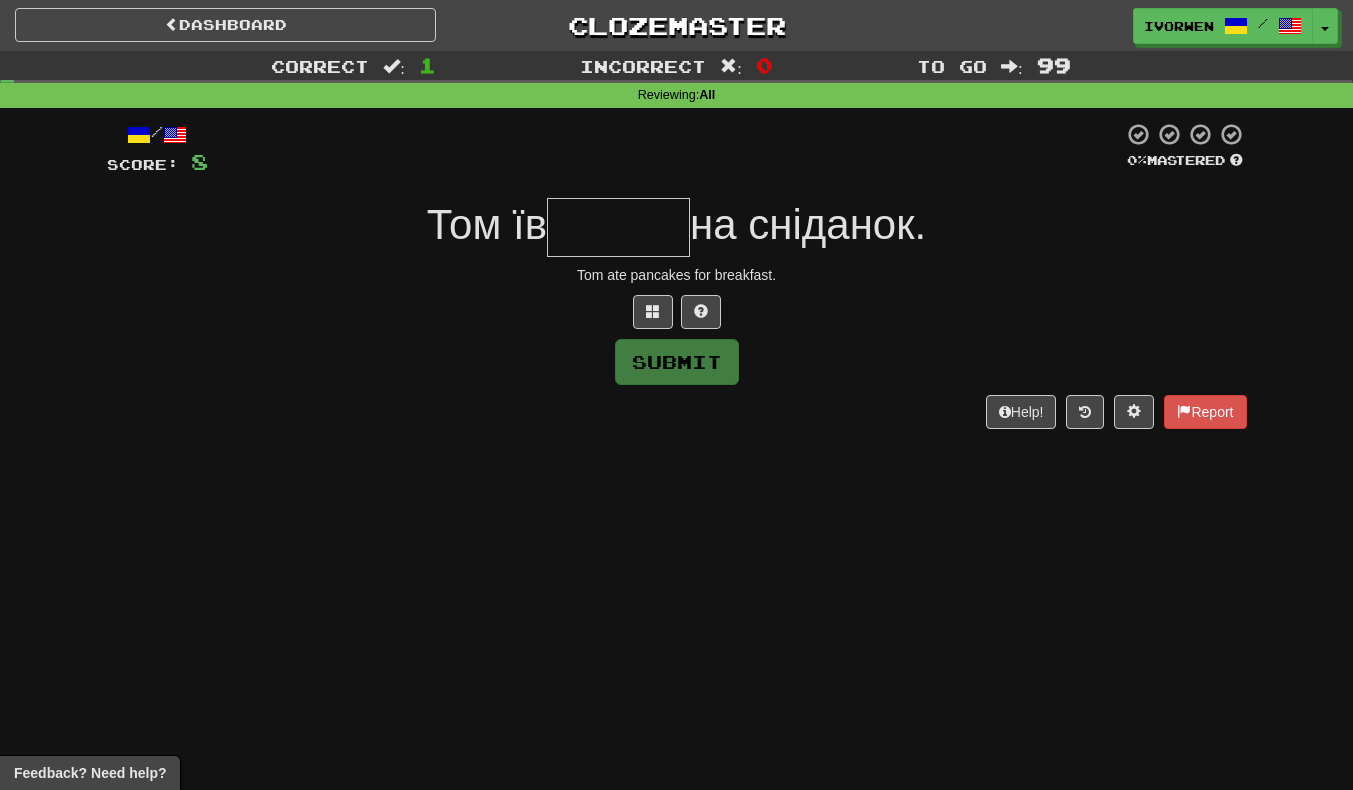 type on "*" 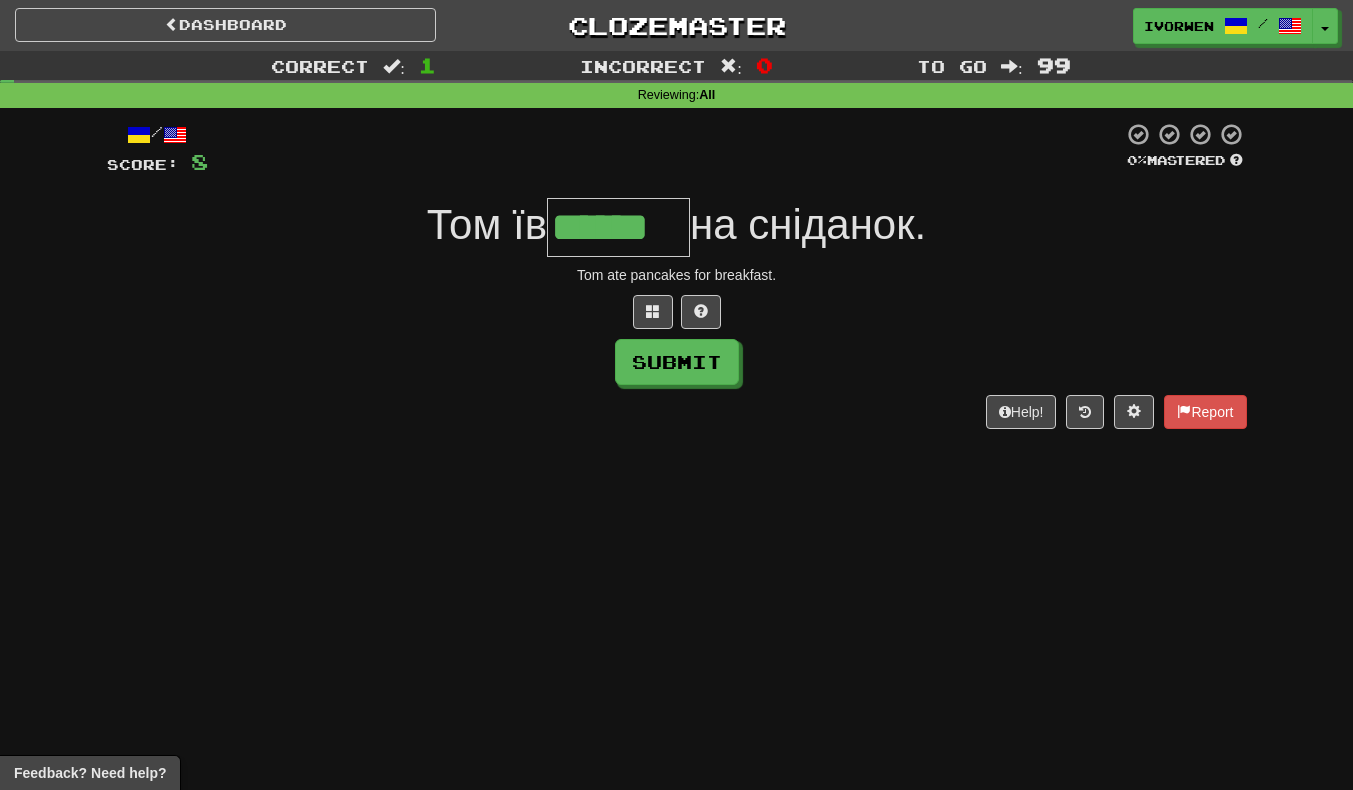 scroll, scrollTop: 0, scrollLeft: 4, axis: horizontal 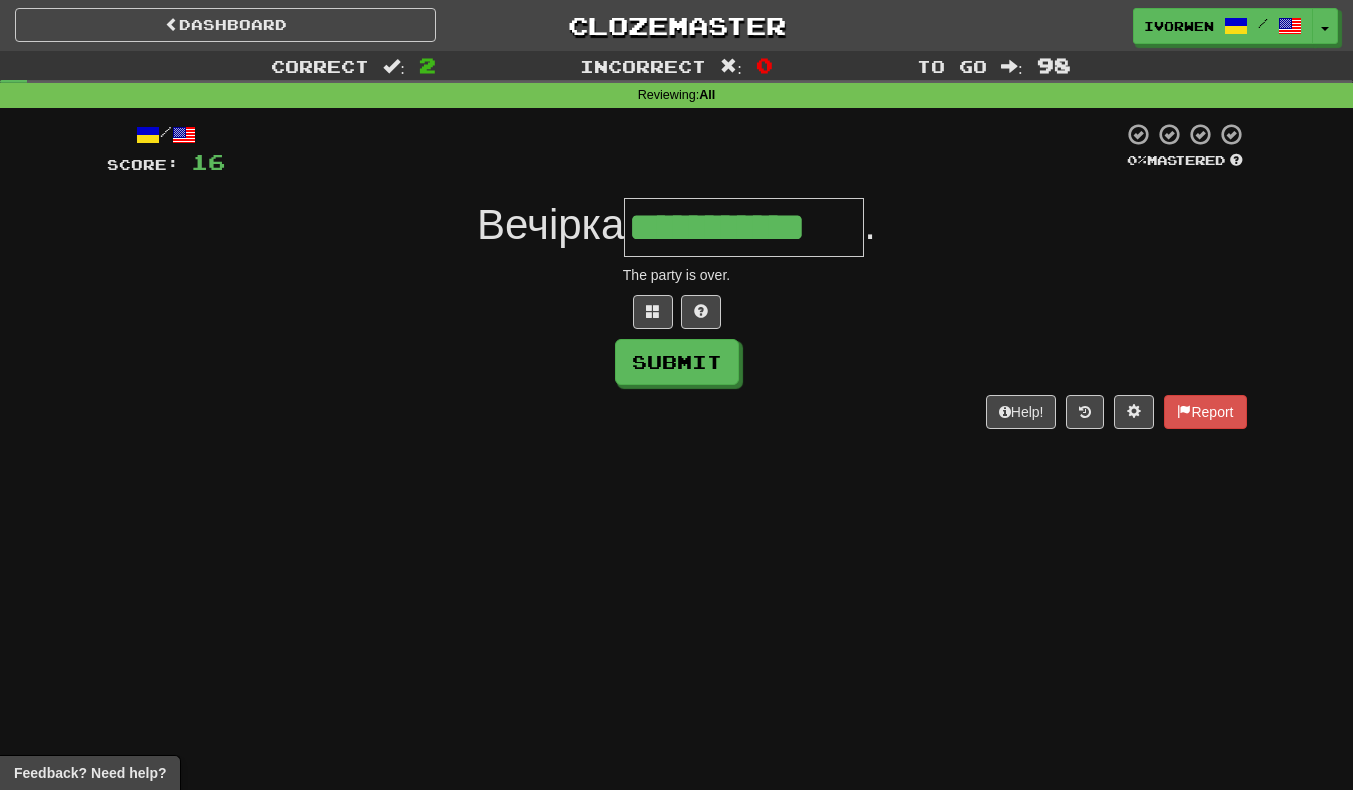 type on "**********" 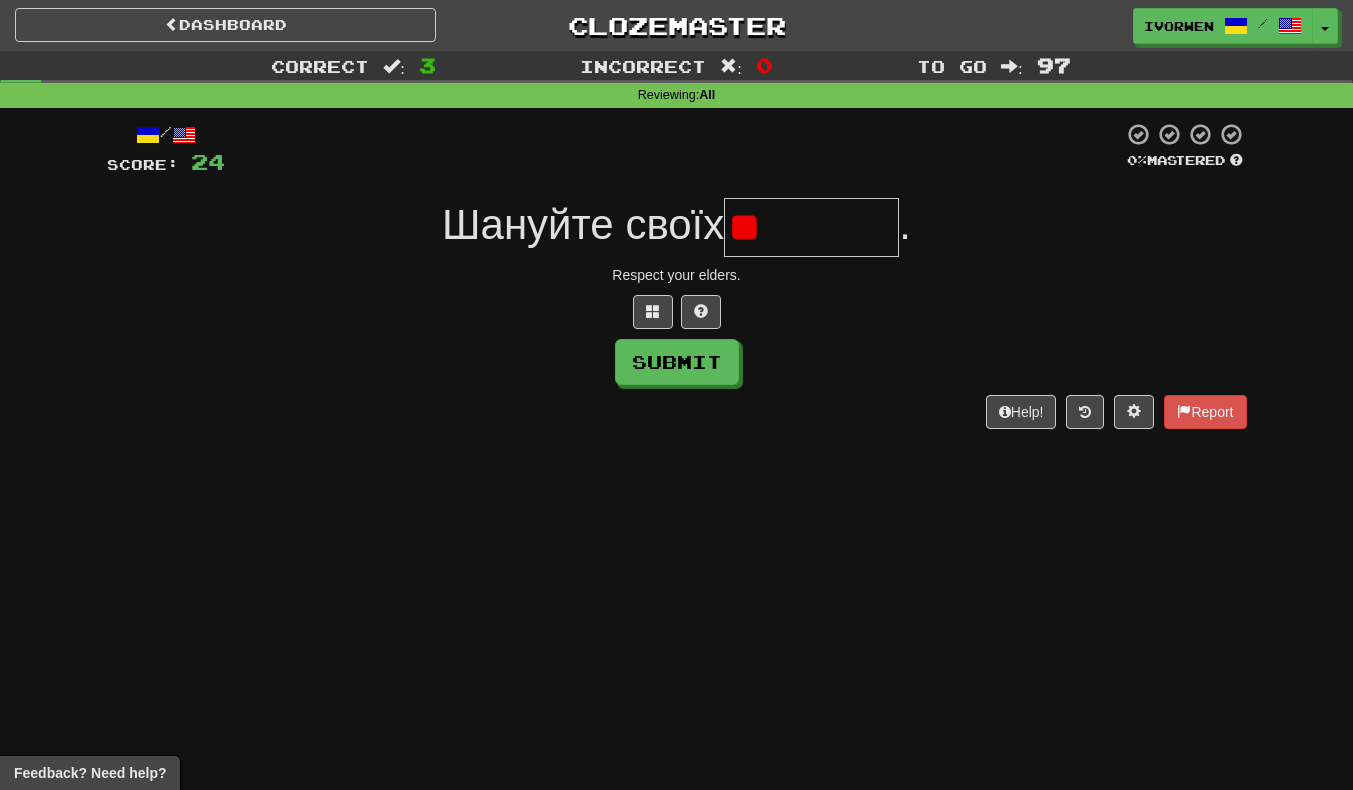 type on "*" 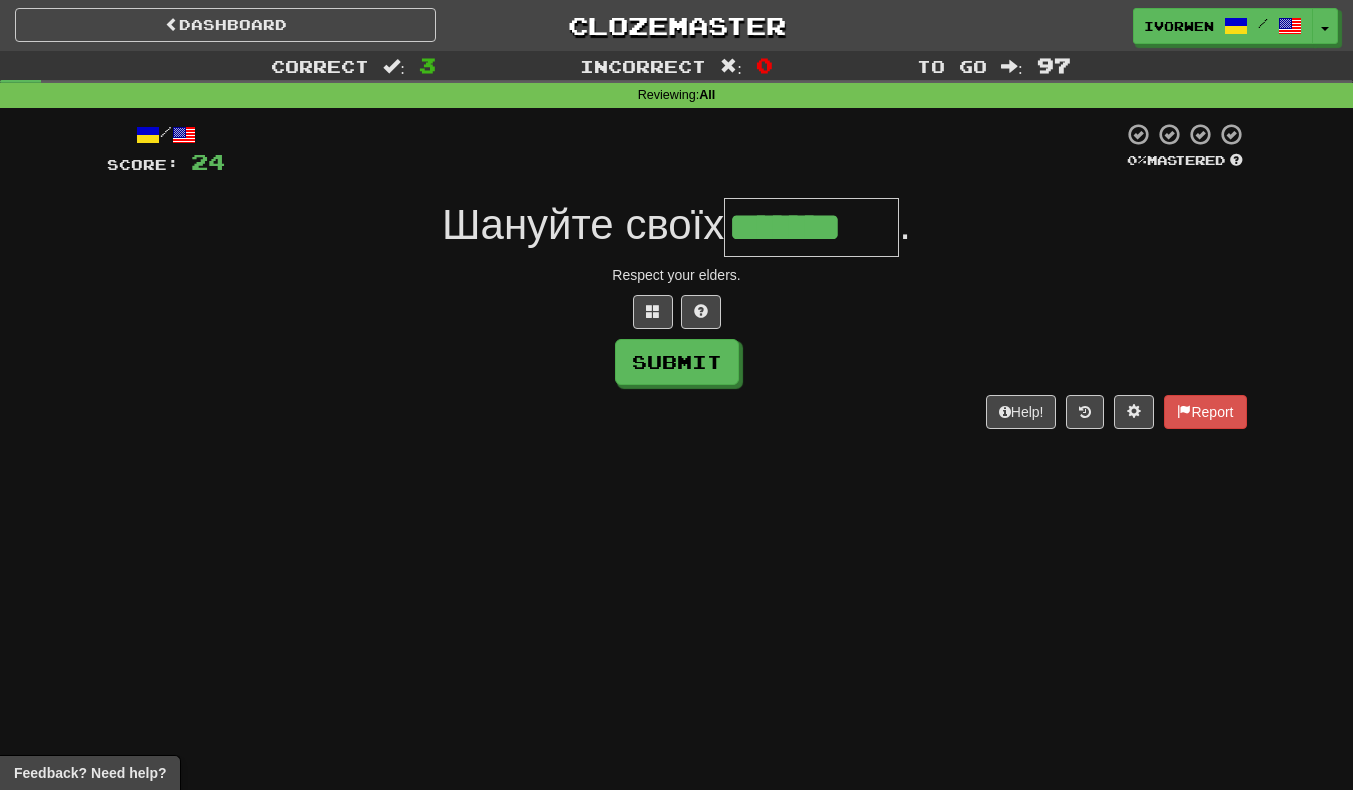 scroll, scrollTop: 0, scrollLeft: 7, axis: horizontal 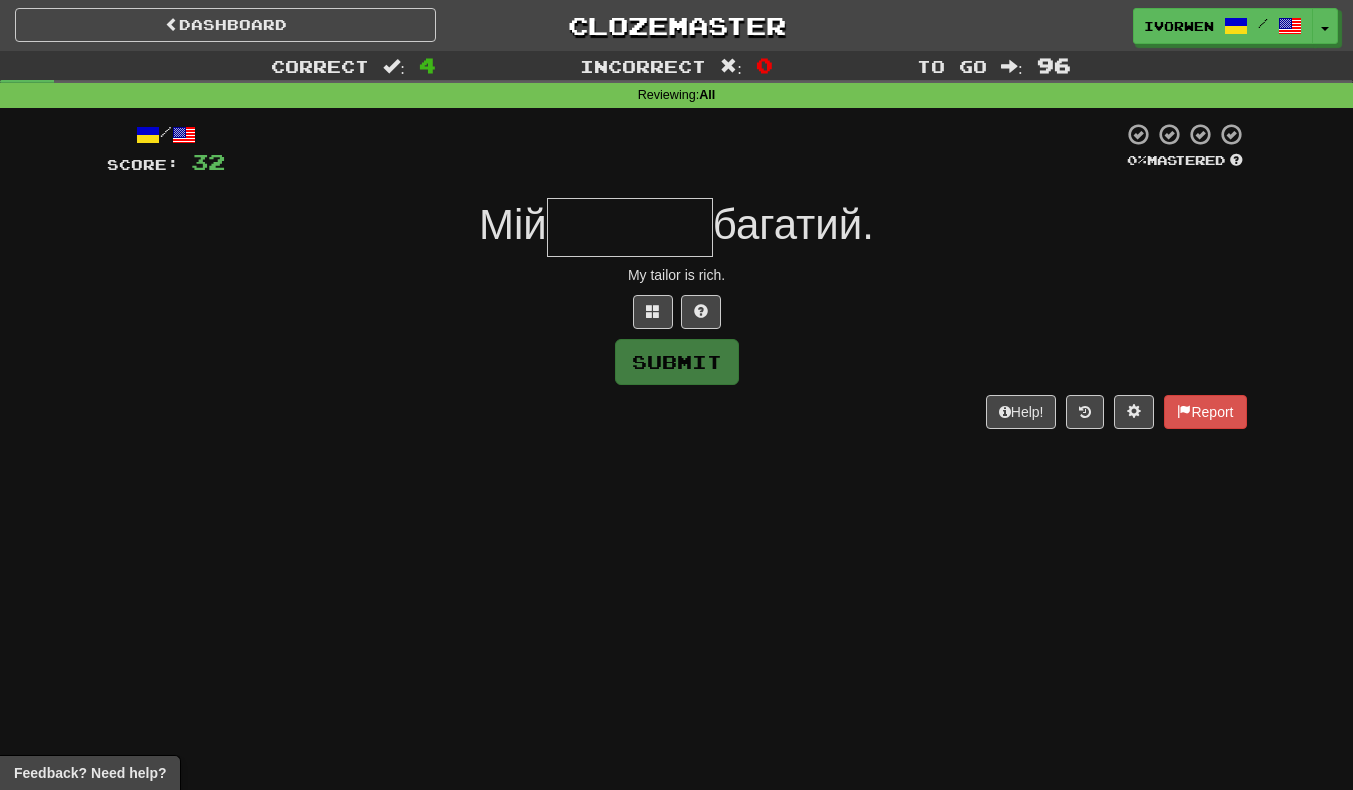 type on "*" 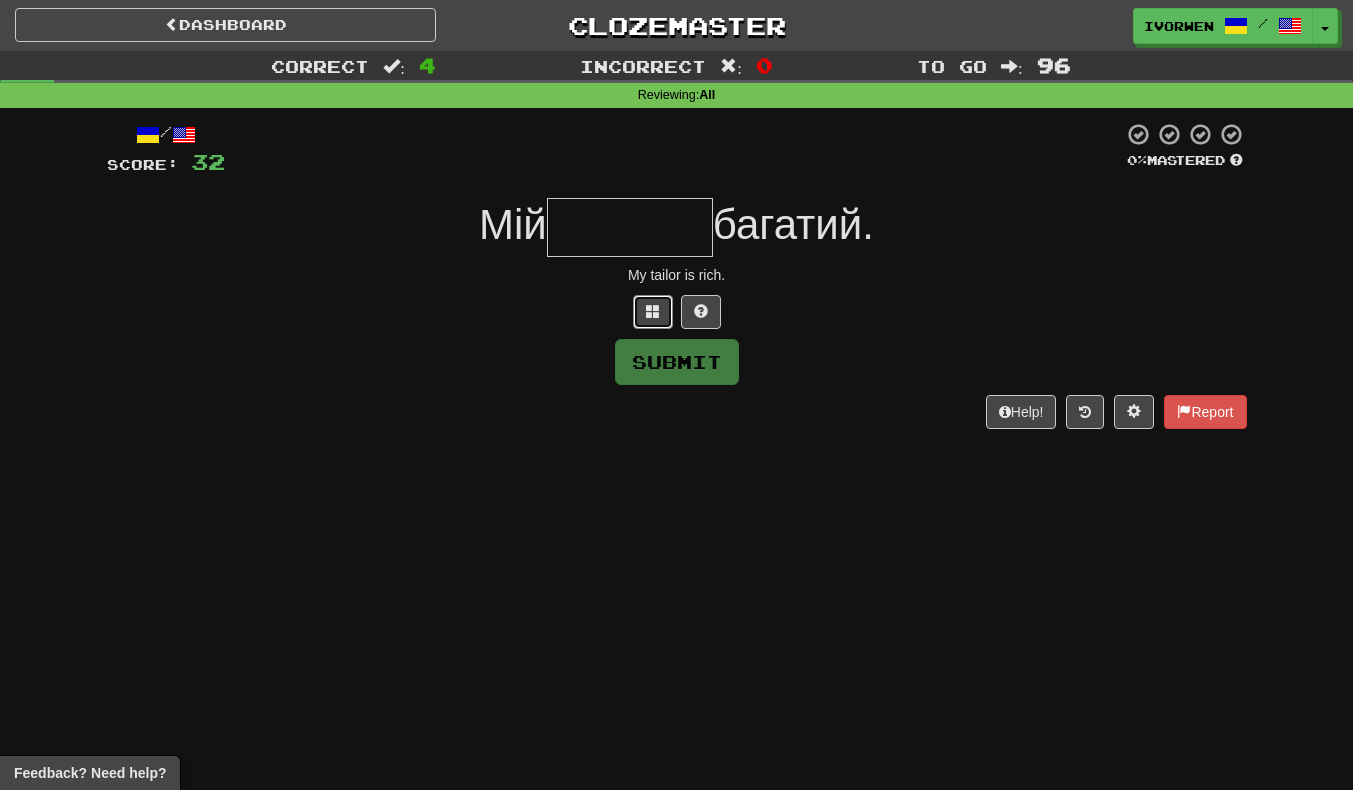 click at bounding box center [653, 311] 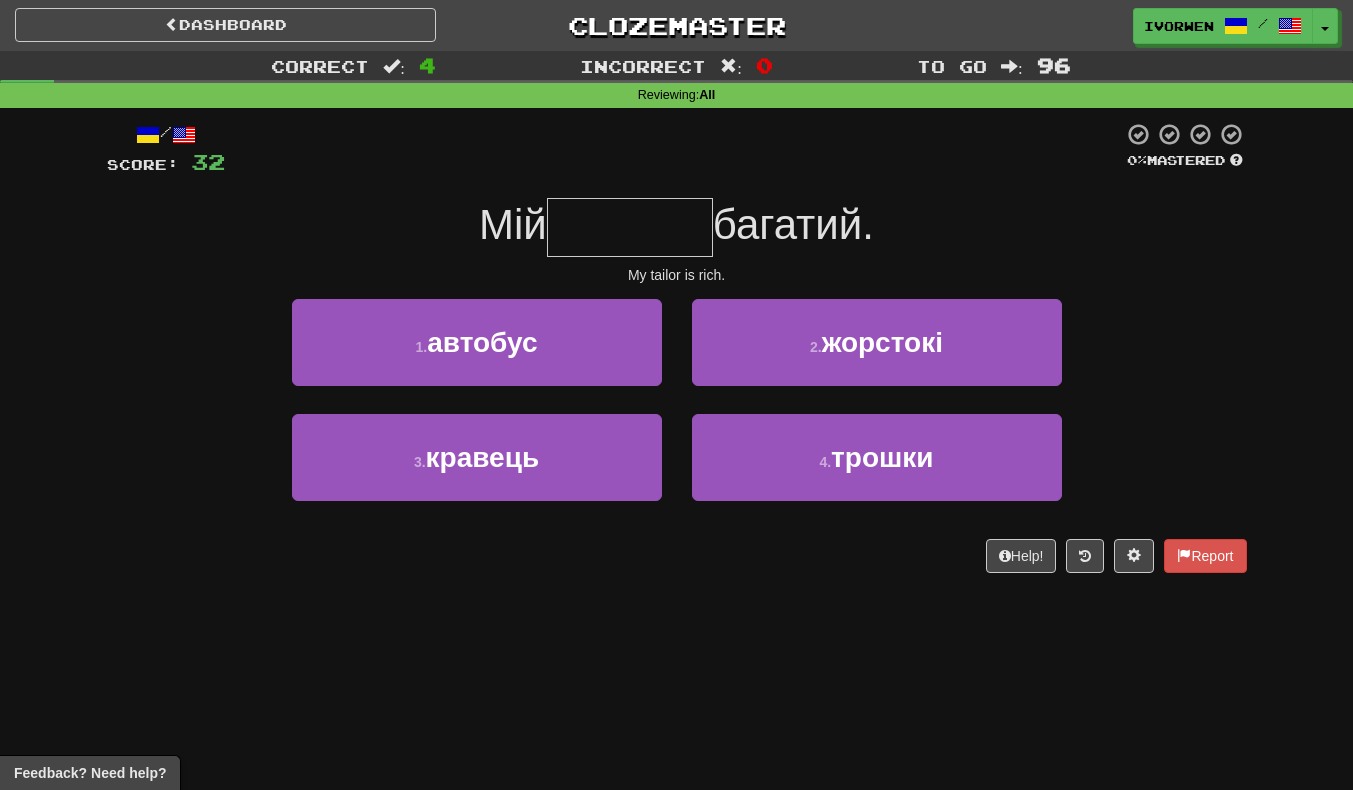 scroll, scrollTop: 44, scrollLeft: 0, axis: vertical 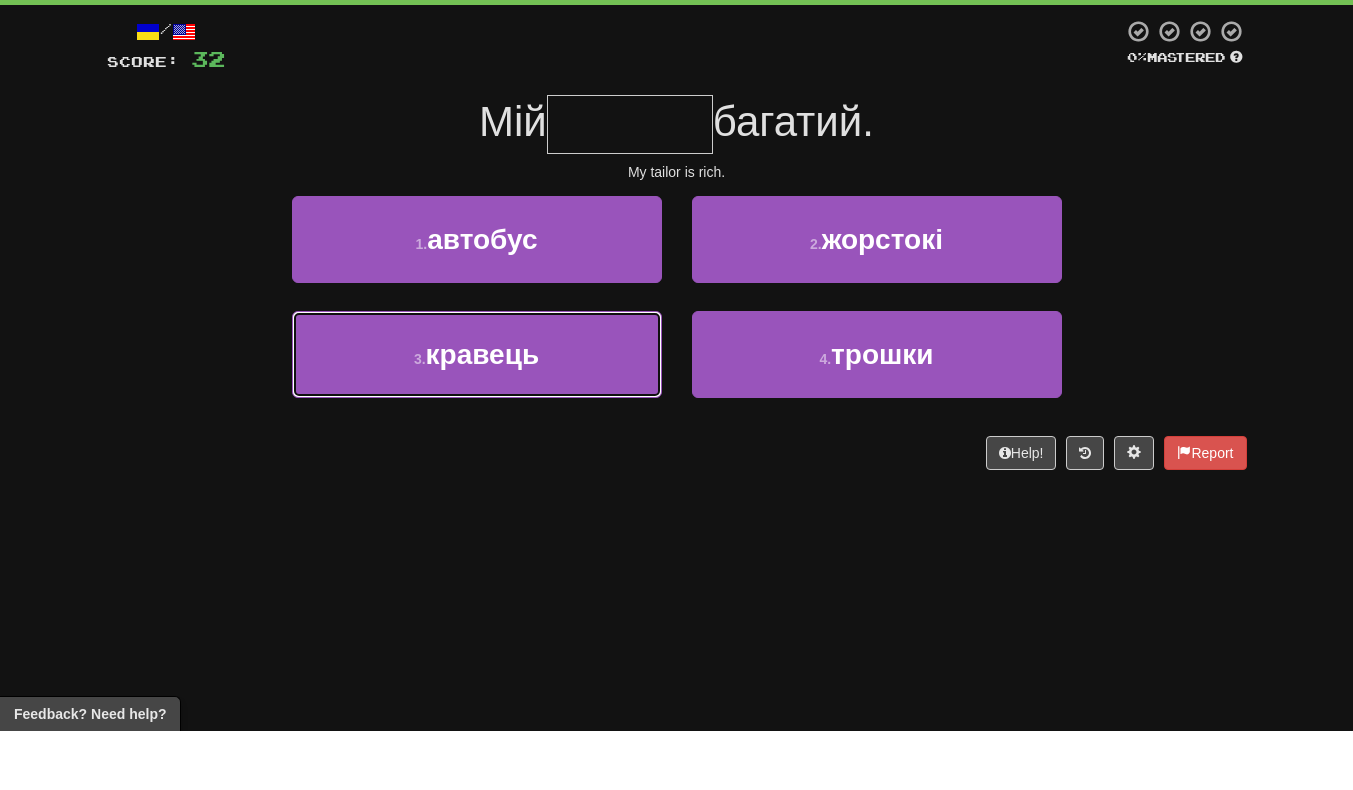 click on "3 .  кравець" at bounding box center (477, 413) 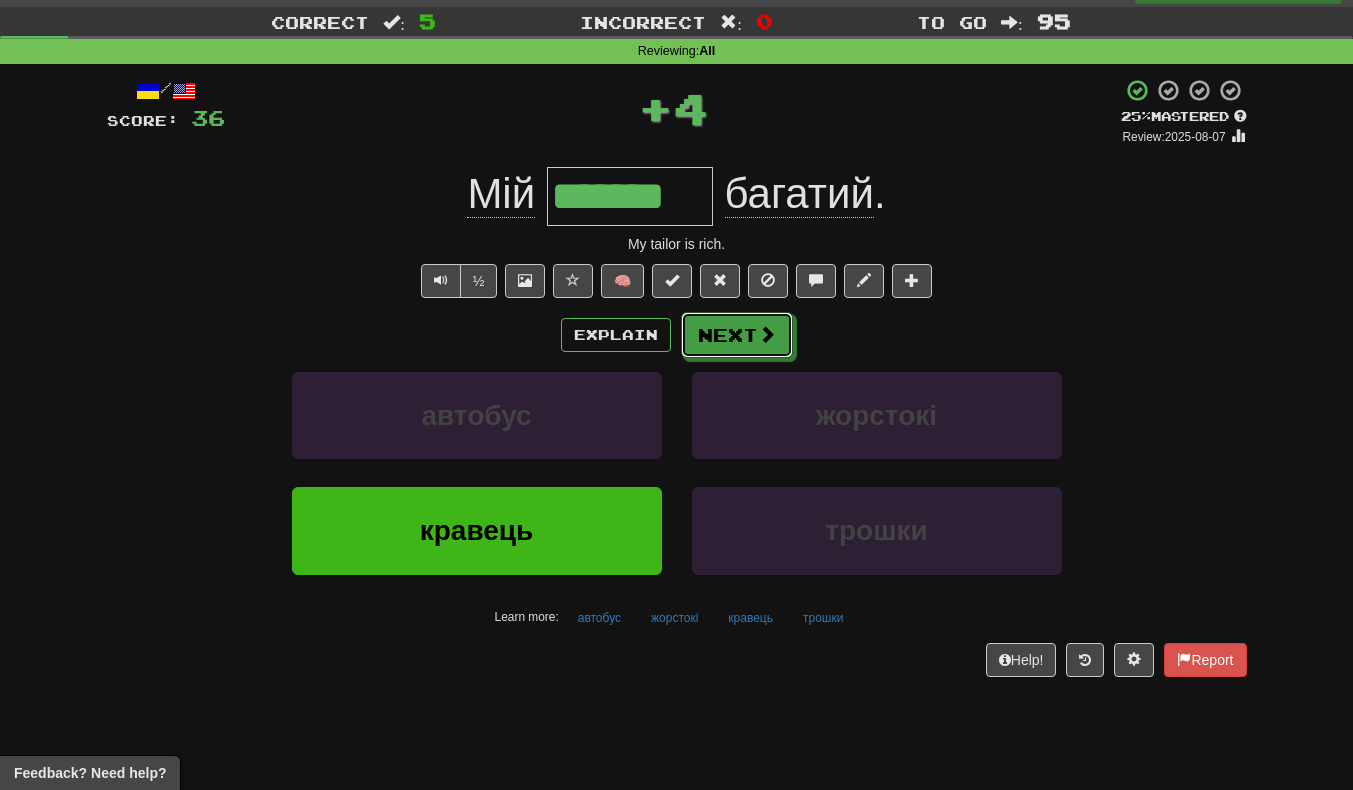 click on "Next" at bounding box center [737, 335] 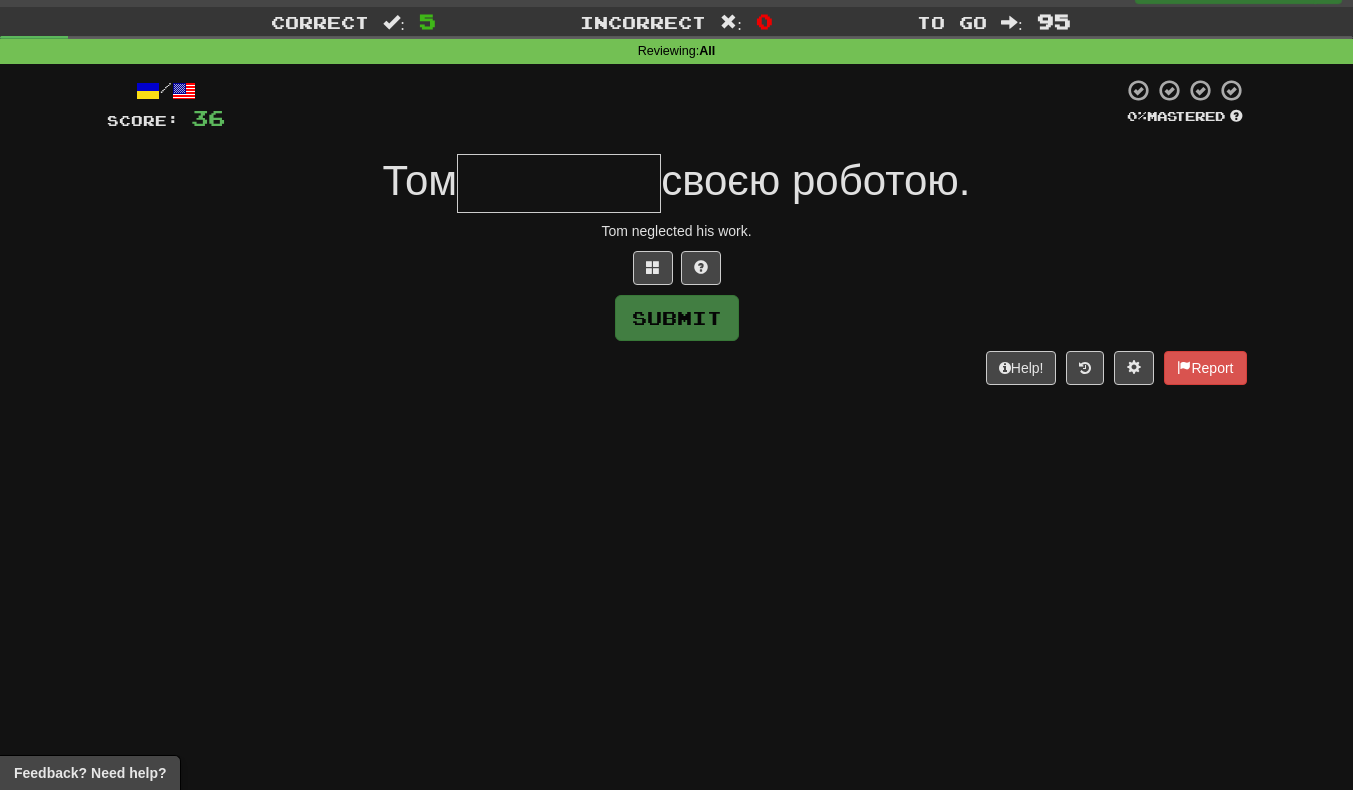 type on "*" 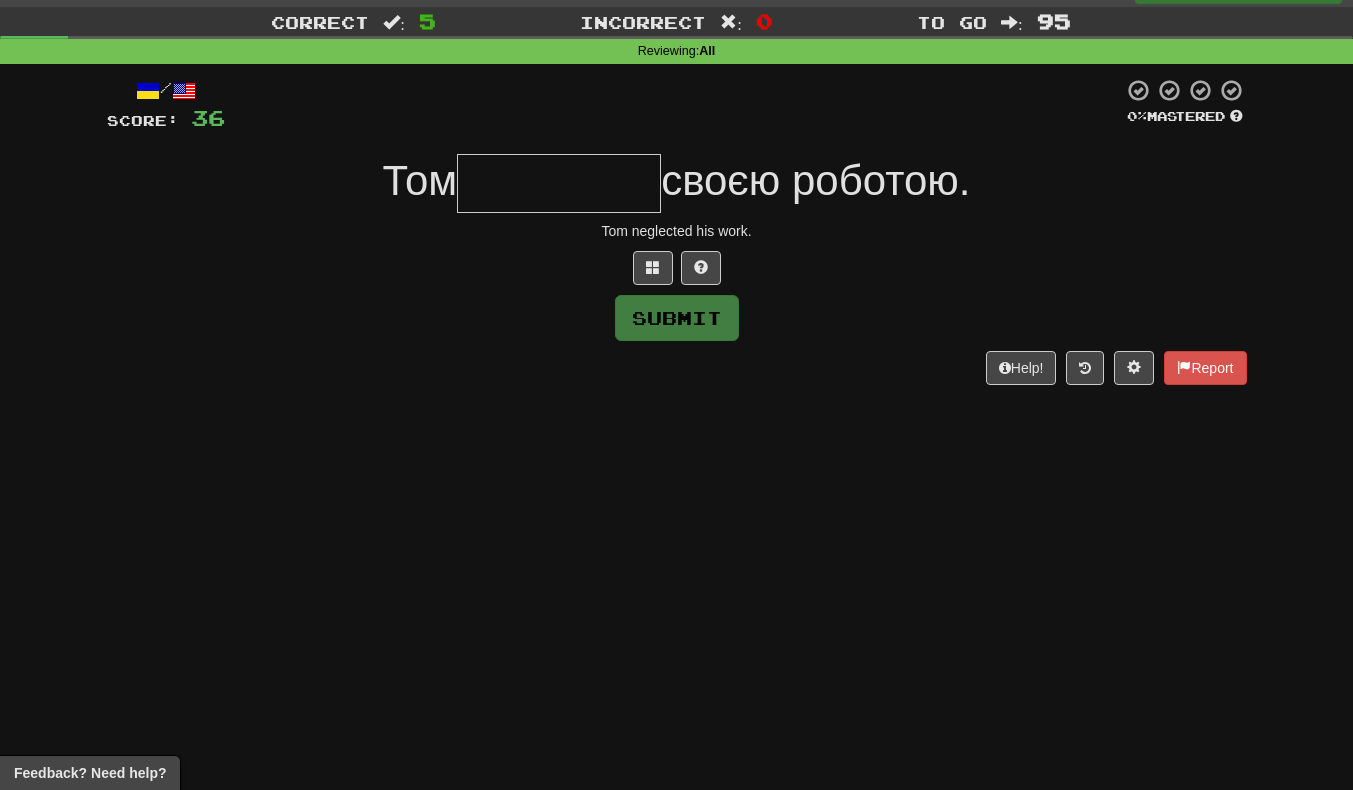 type on "*" 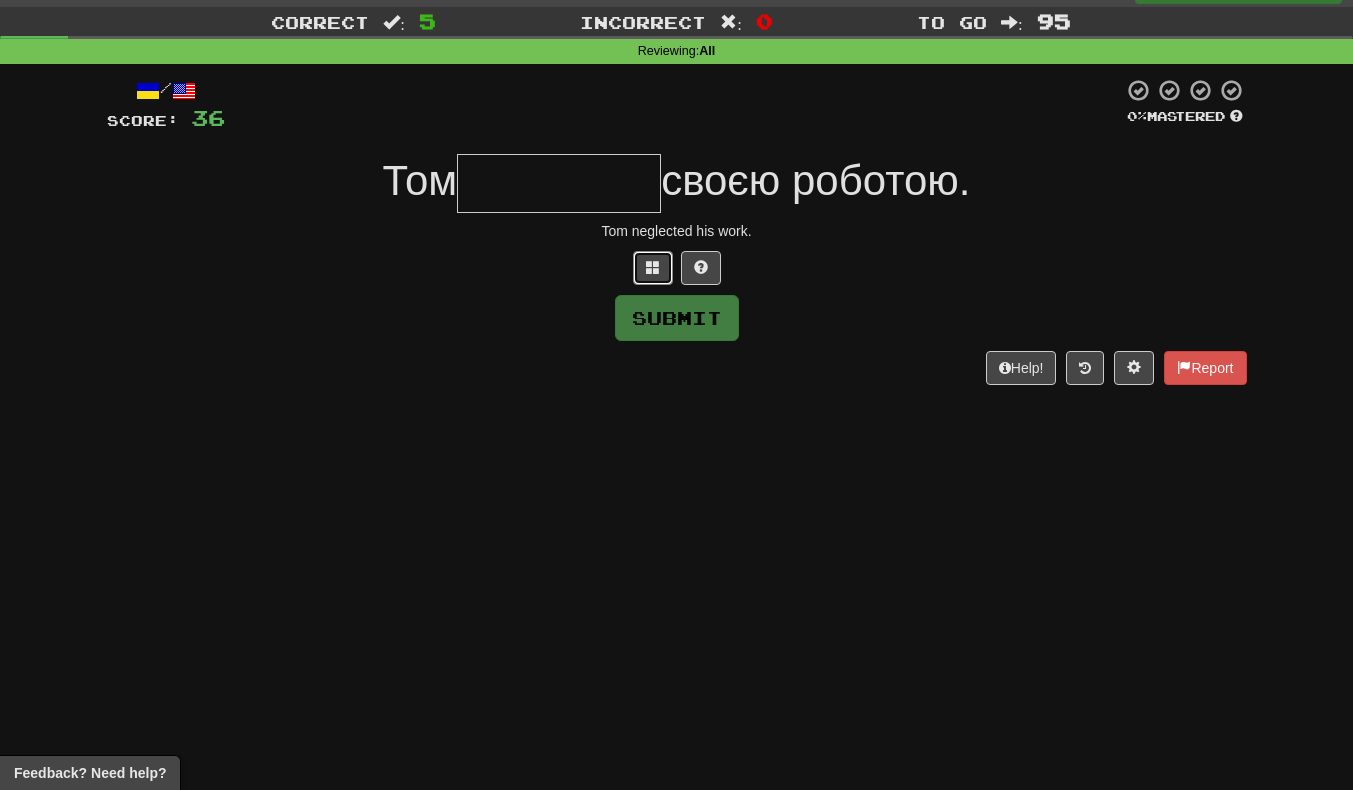 click at bounding box center [653, 268] 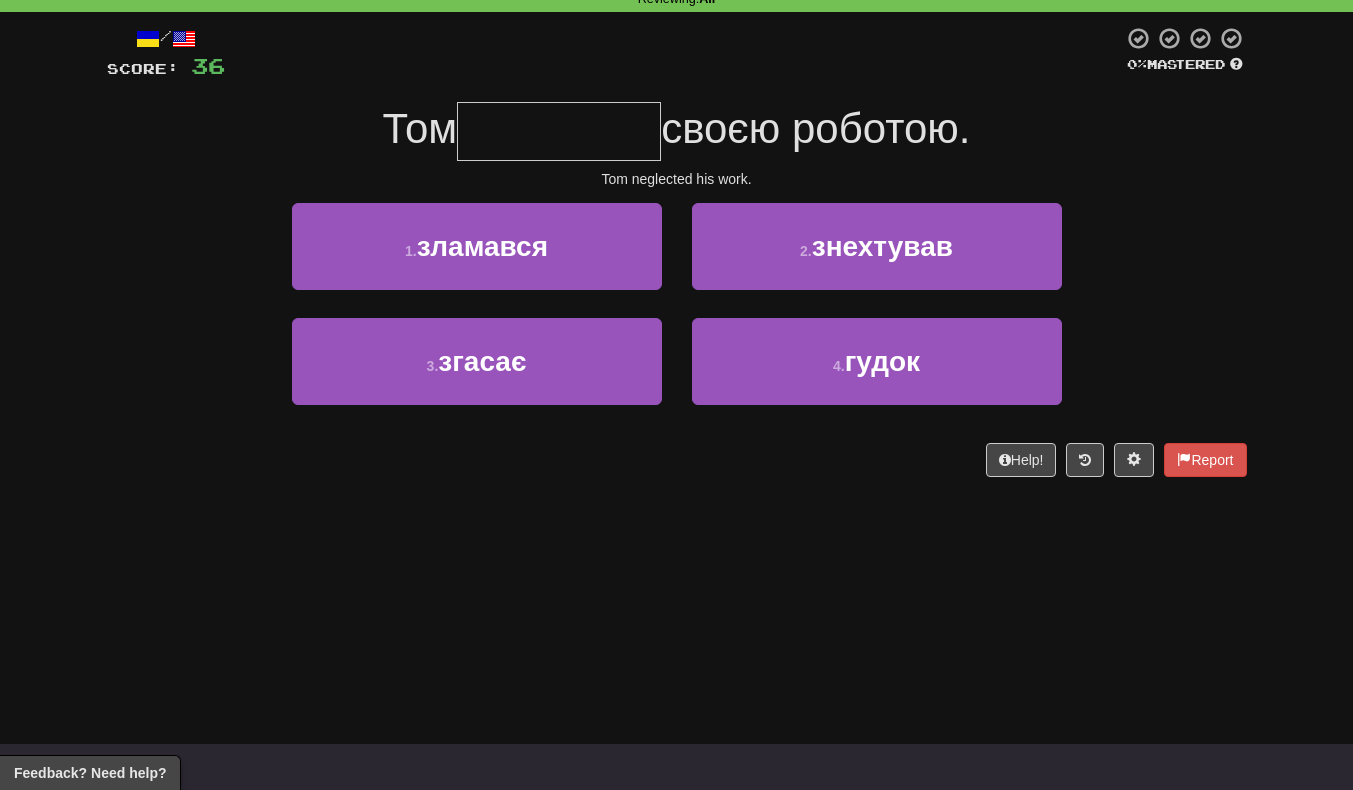 scroll, scrollTop: 95, scrollLeft: 0, axis: vertical 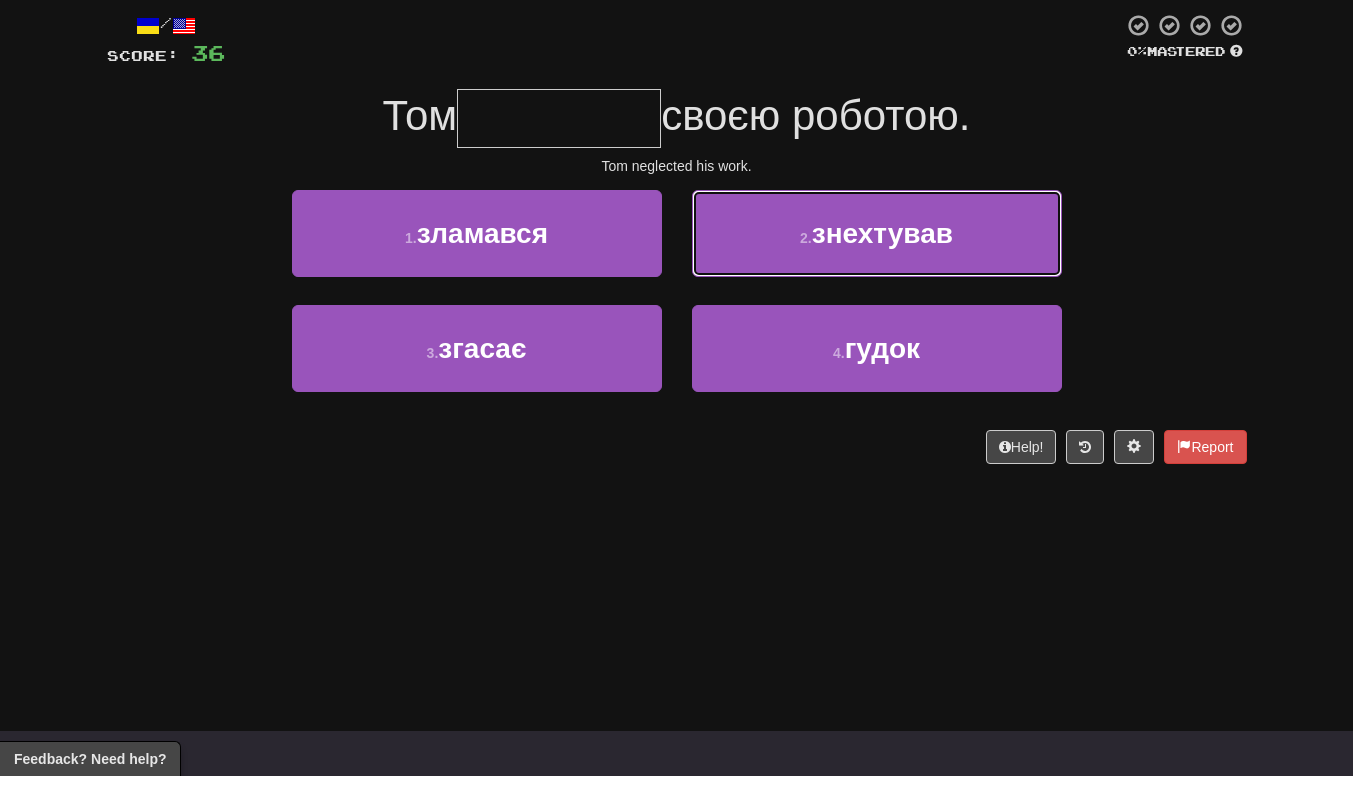 click on "2 .  знехтував" at bounding box center (877, 247) 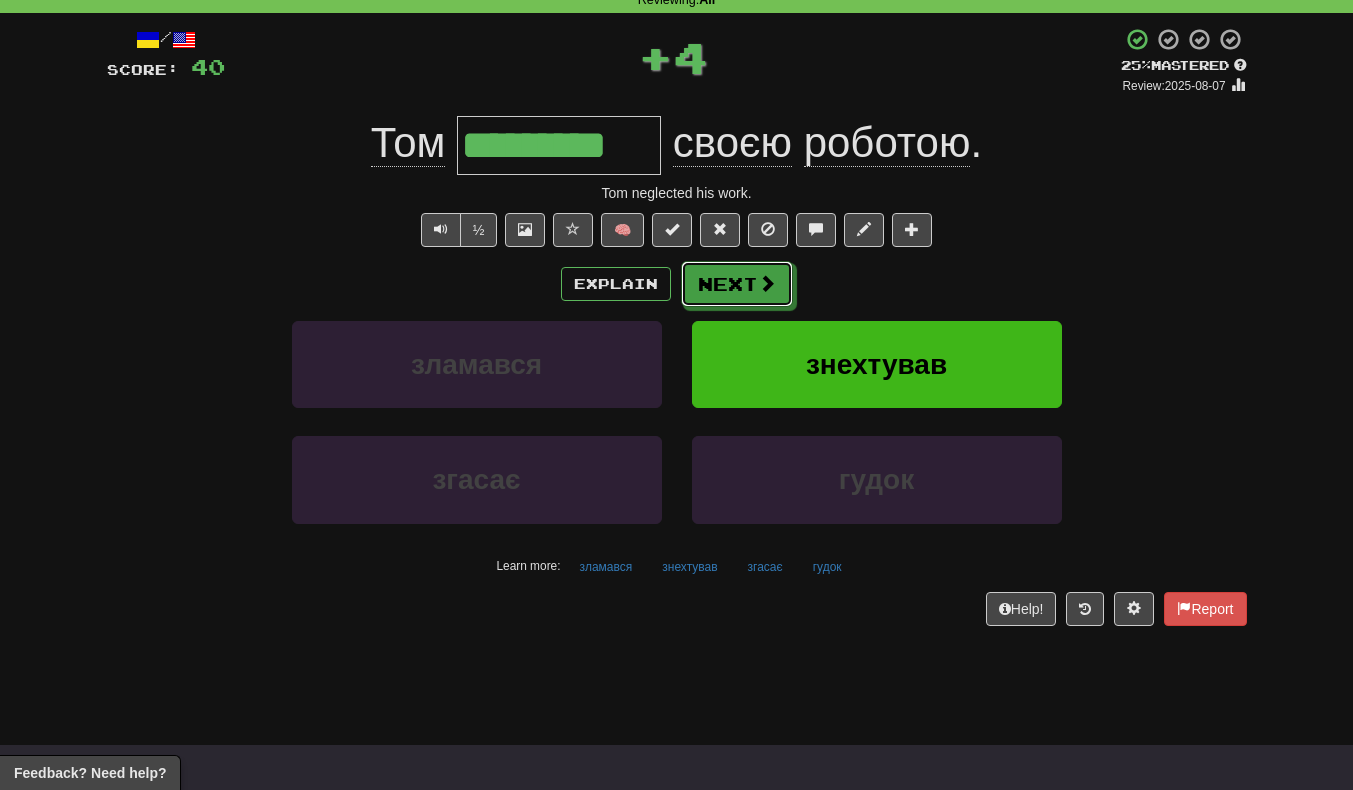 click on "Next" at bounding box center [737, 284] 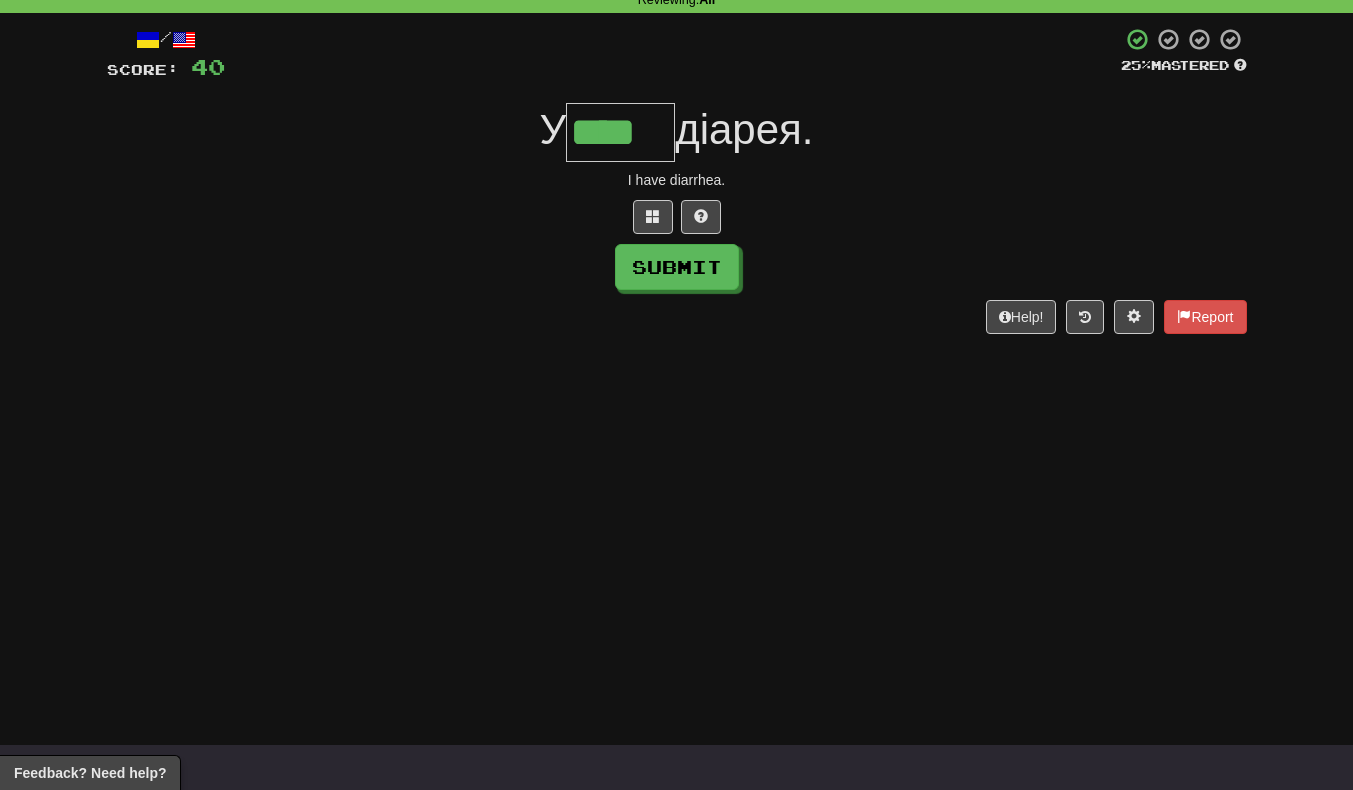 scroll, scrollTop: 0, scrollLeft: 4, axis: horizontal 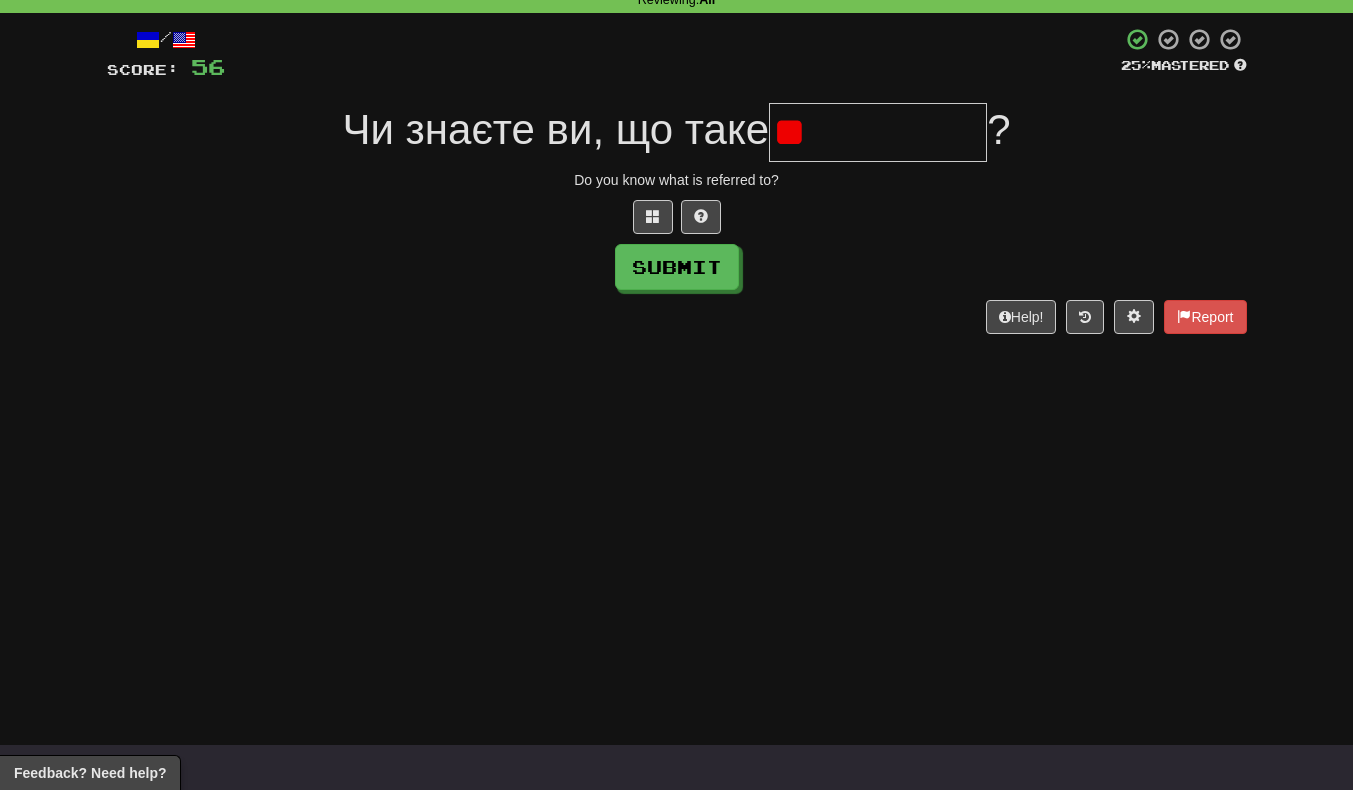 type on "*" 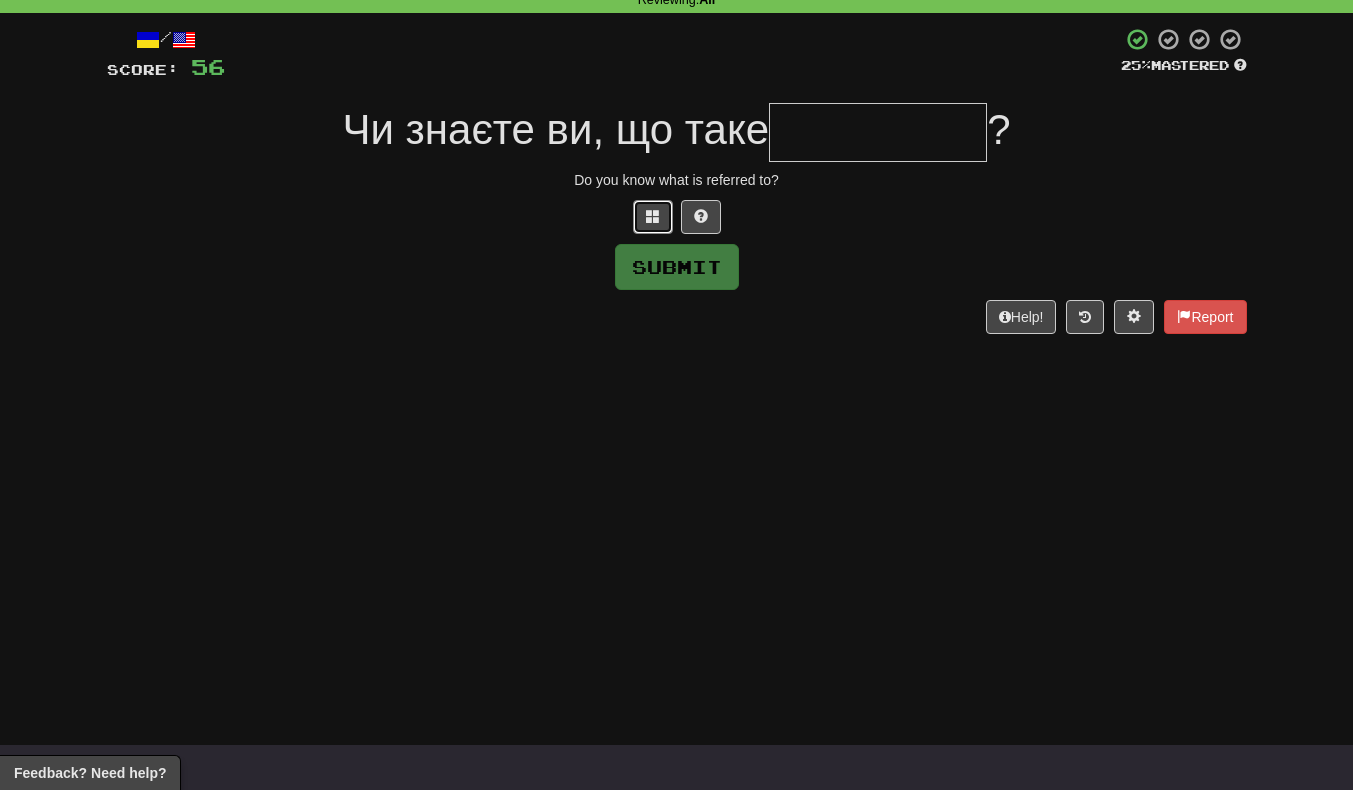 click at bounding box center [653, 217] 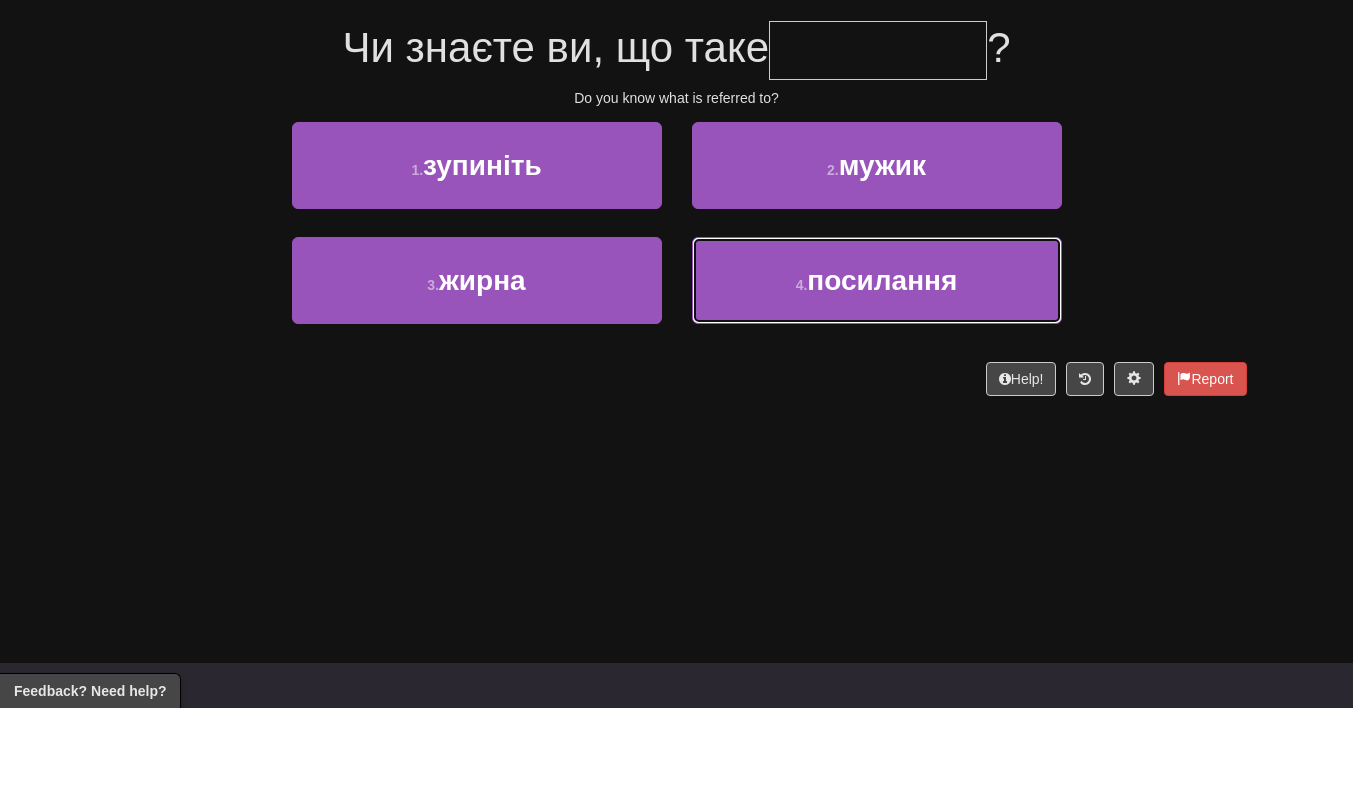 click on "посилання" at bounding box center (882, 362) 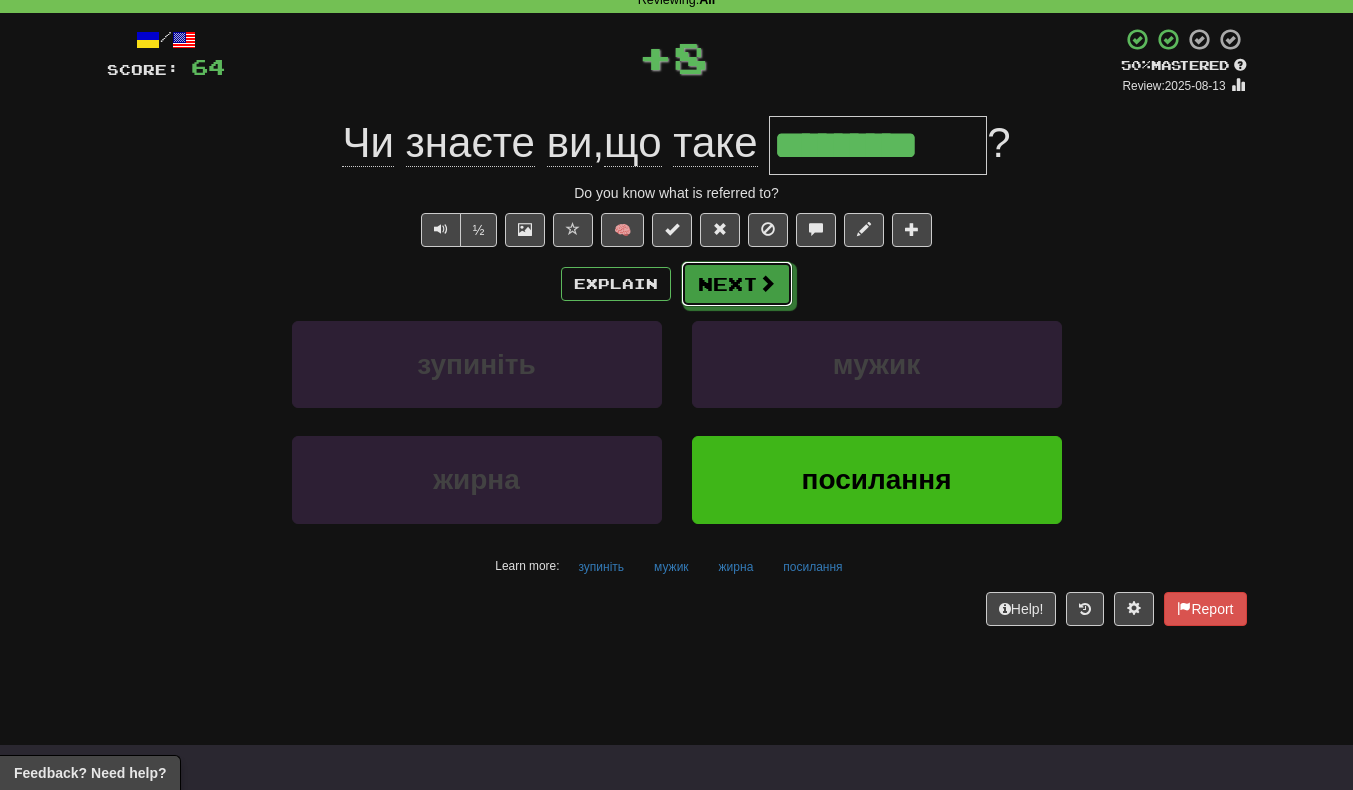 click on "Next" at bounding box center [737, 284] 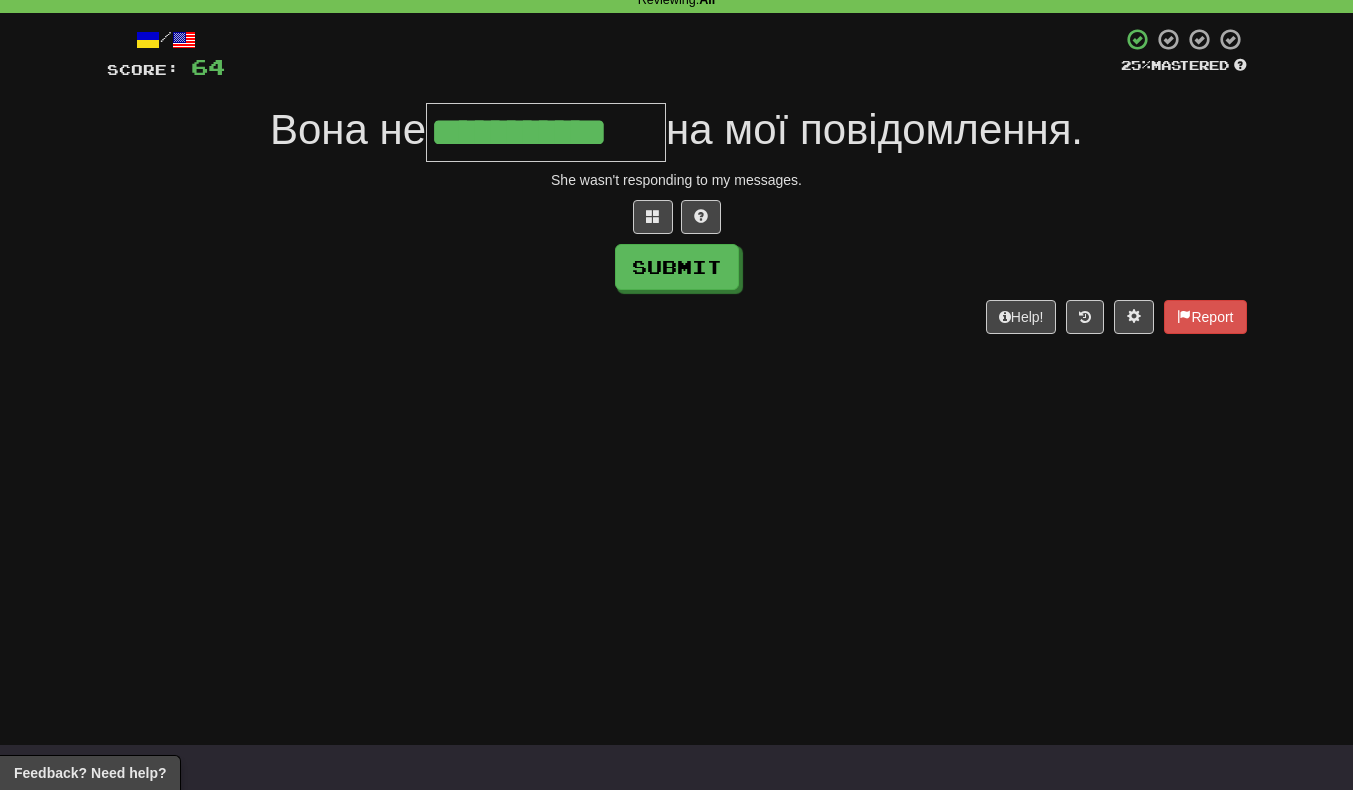 scroll, scrollTop: 0, scrollLeft: 3, axis: horizontal 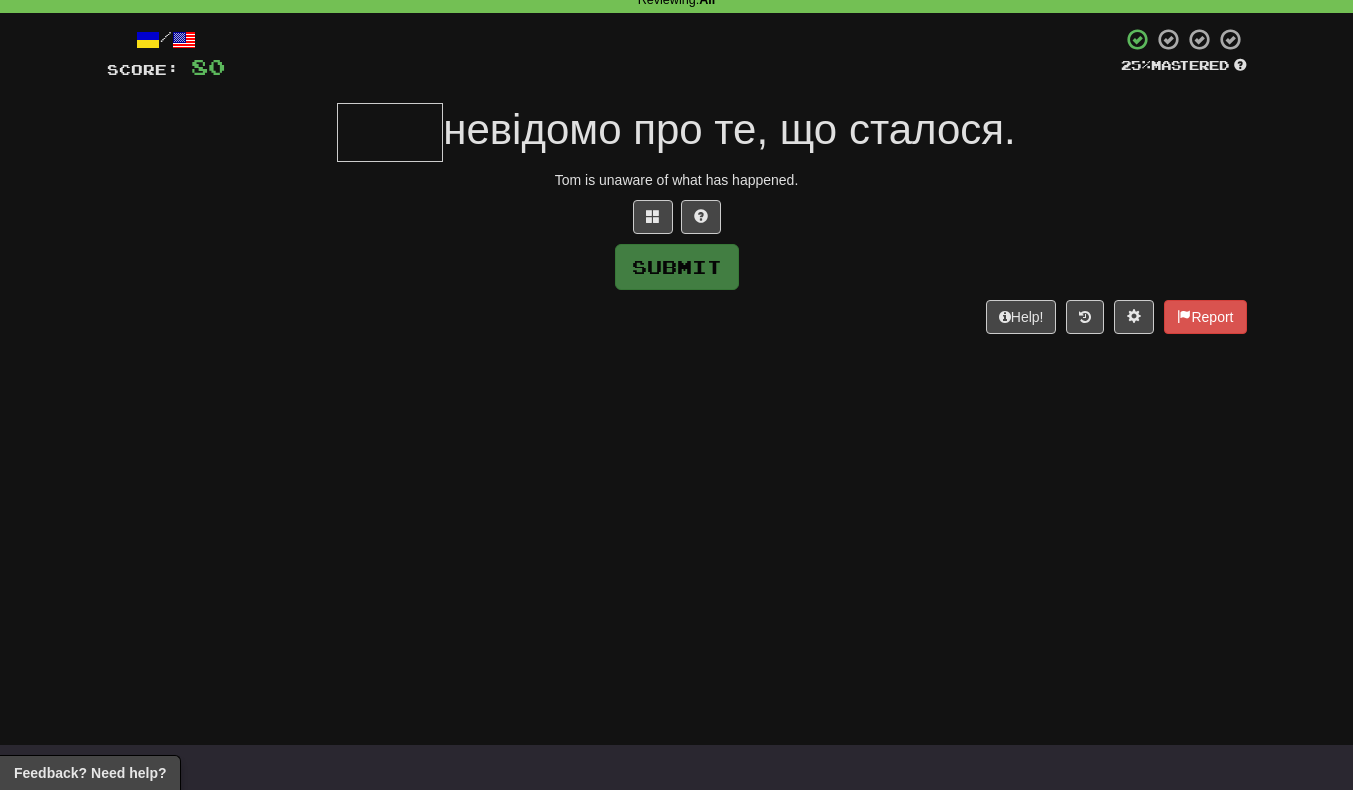 type on "*" 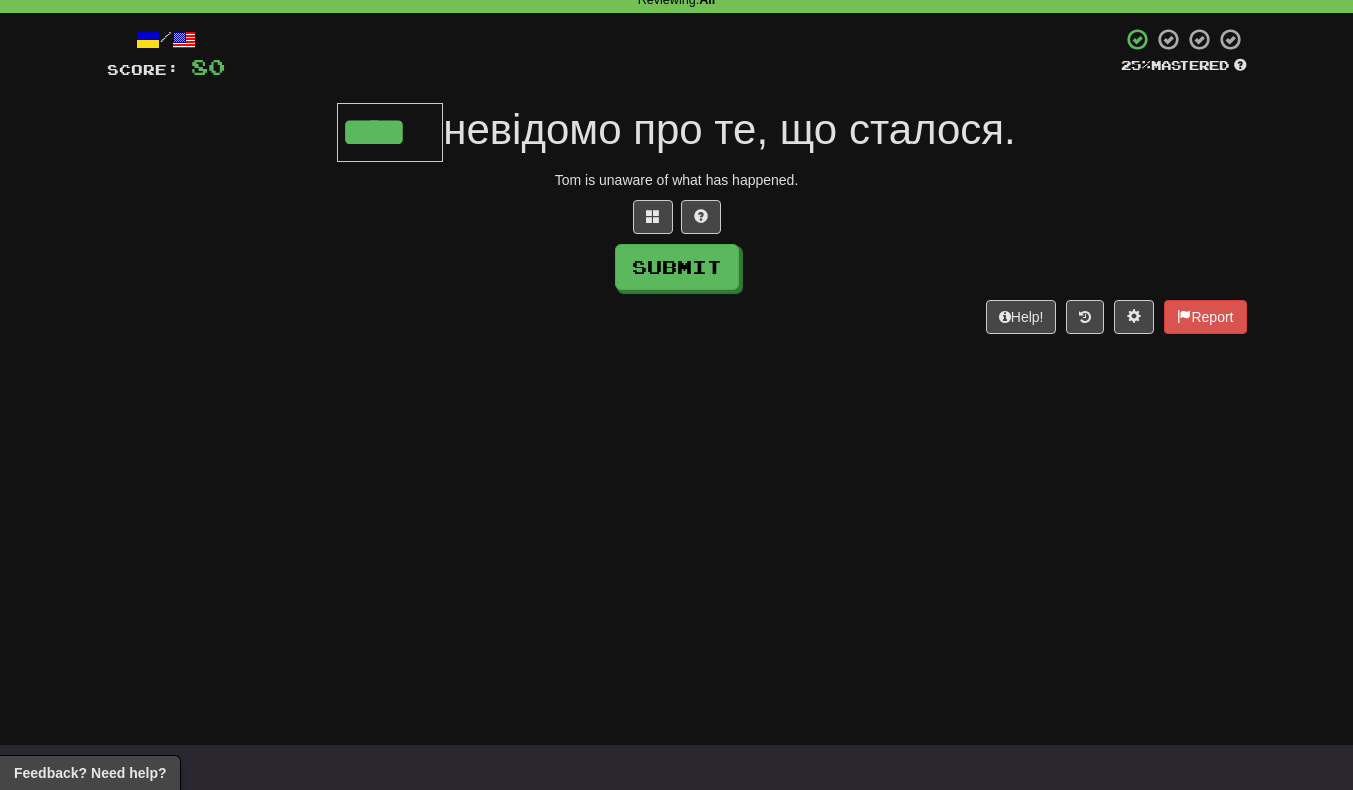 type on "****" 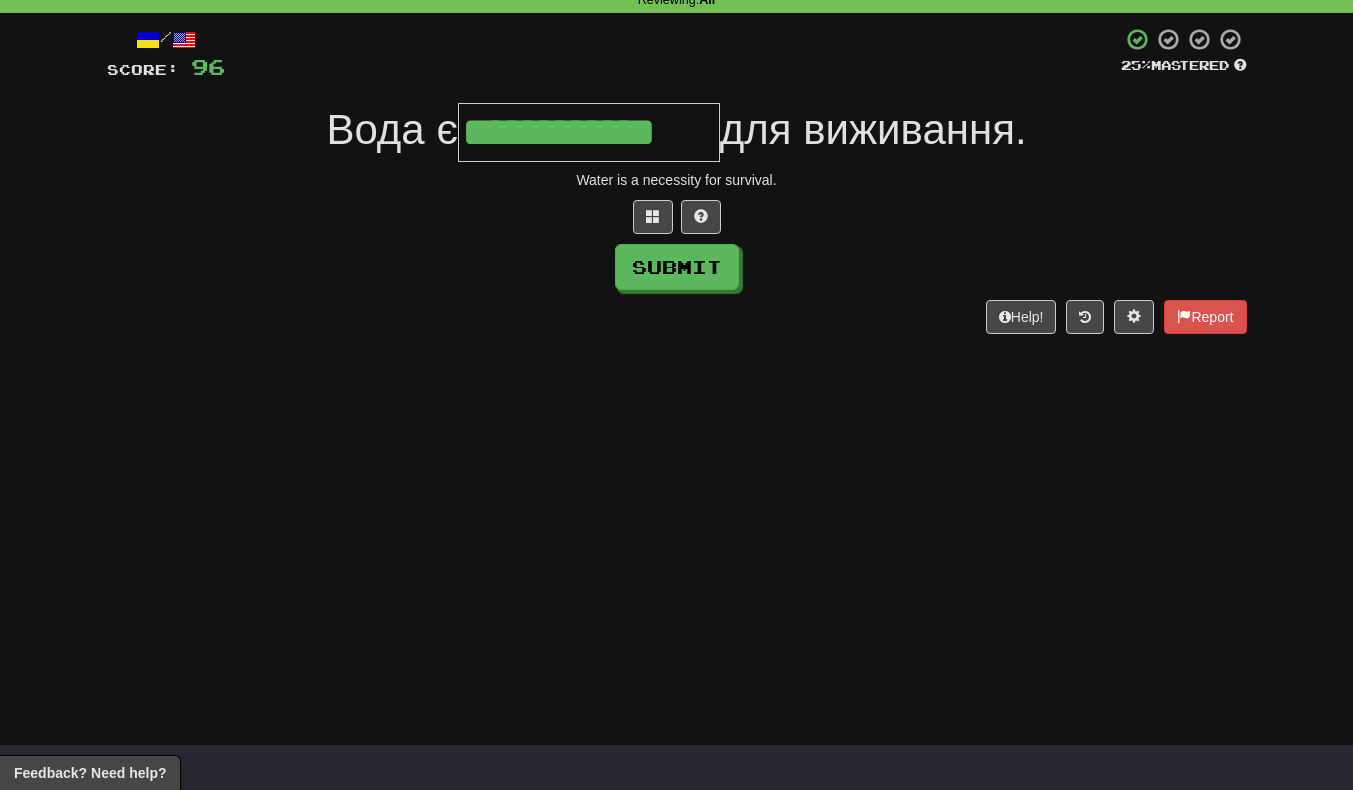 scroll, scrollTop: 0, scrollLeft: 4, axis: horizontal 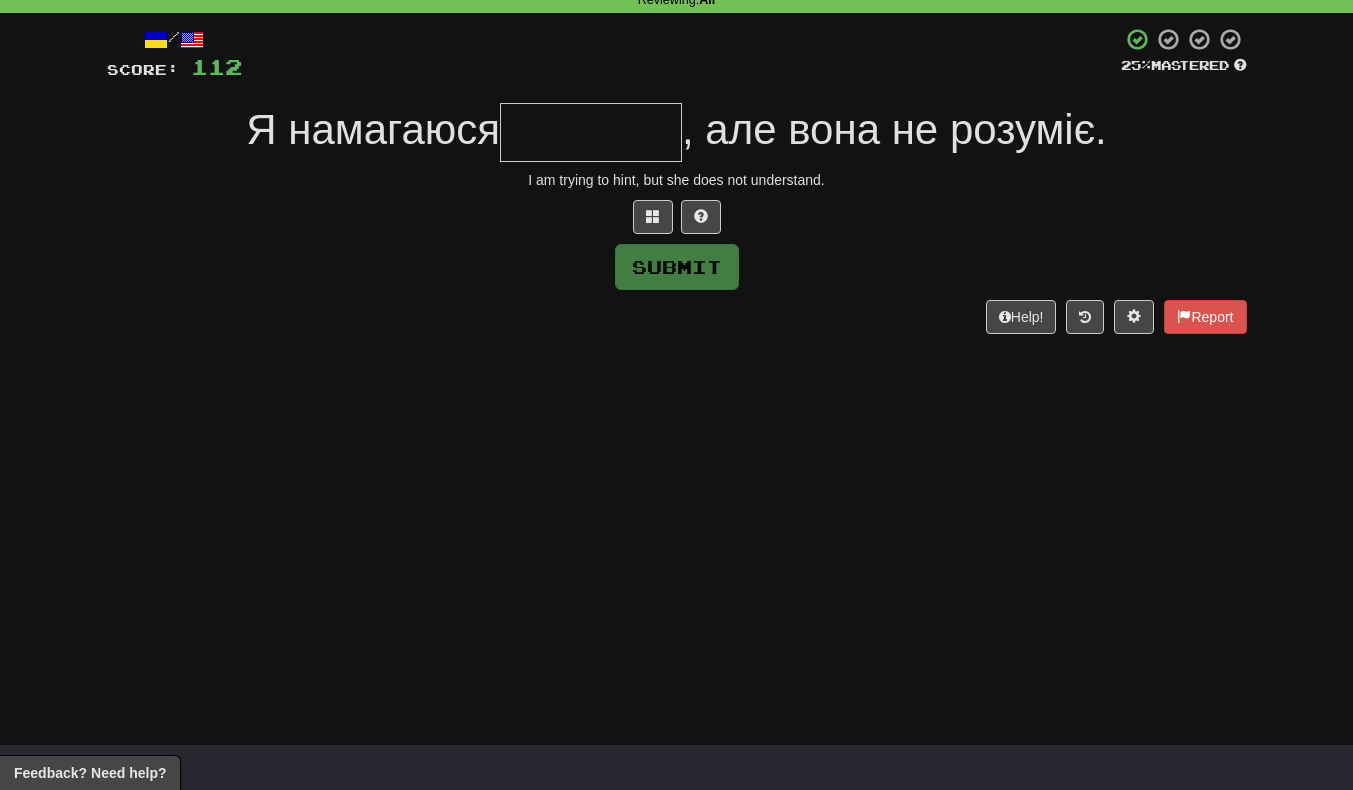 type on "*" 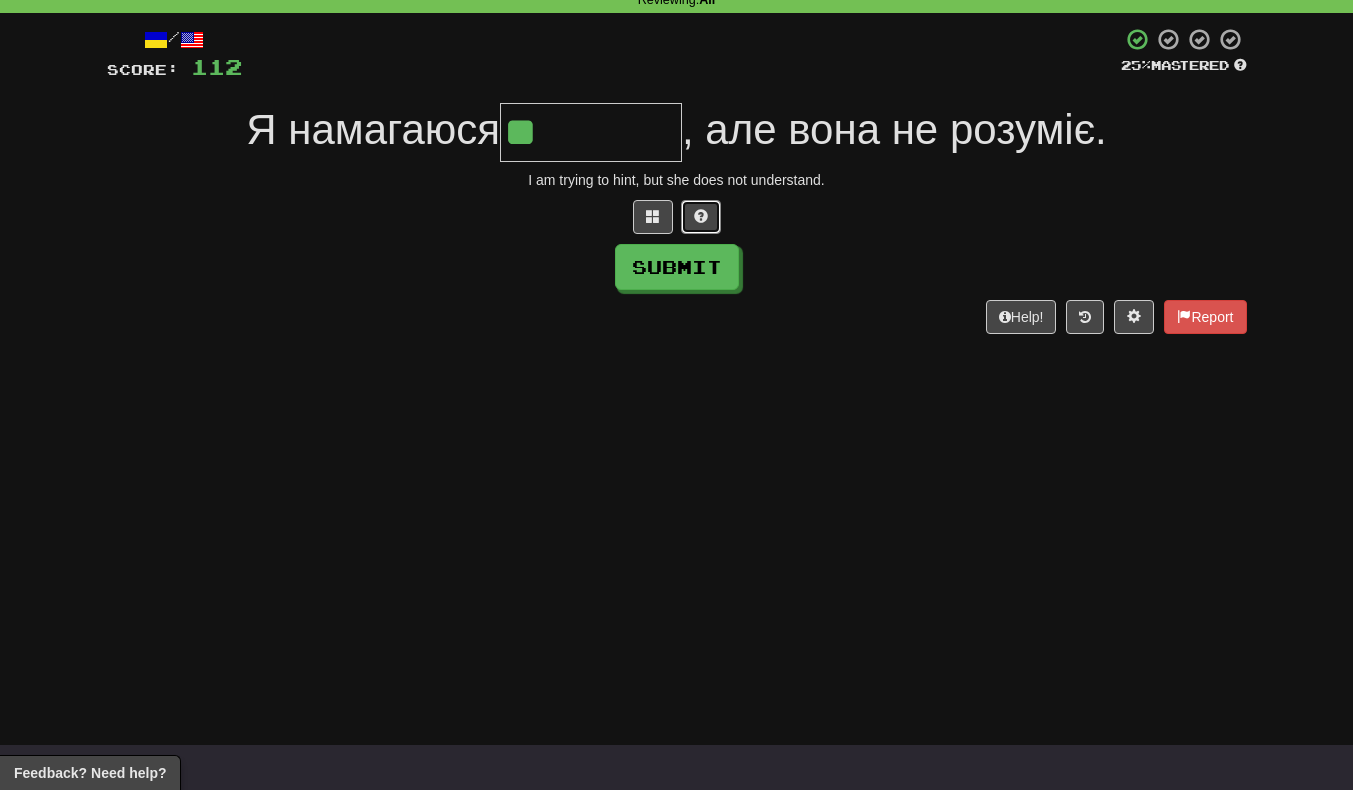 click at bounding box center [701, 217] 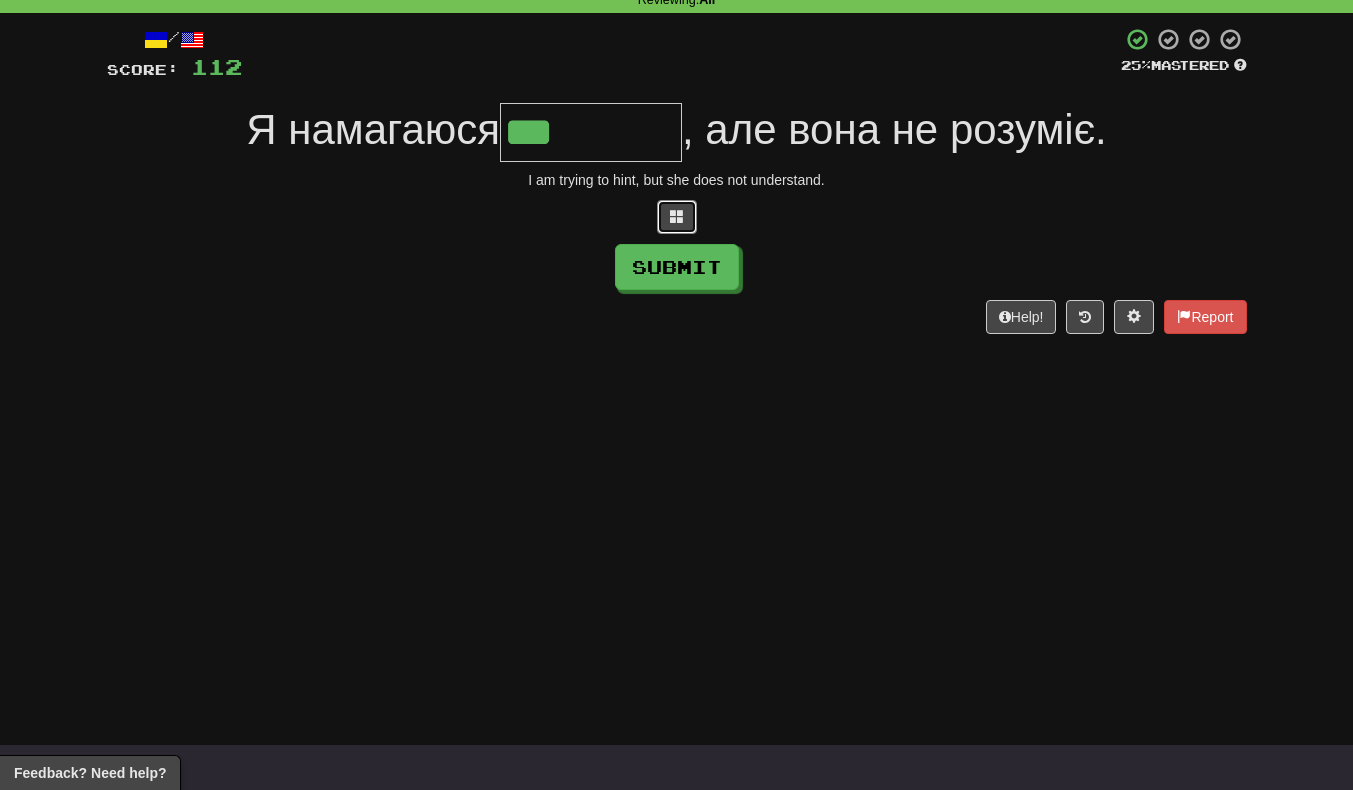 click at bounding box center (677, 216) 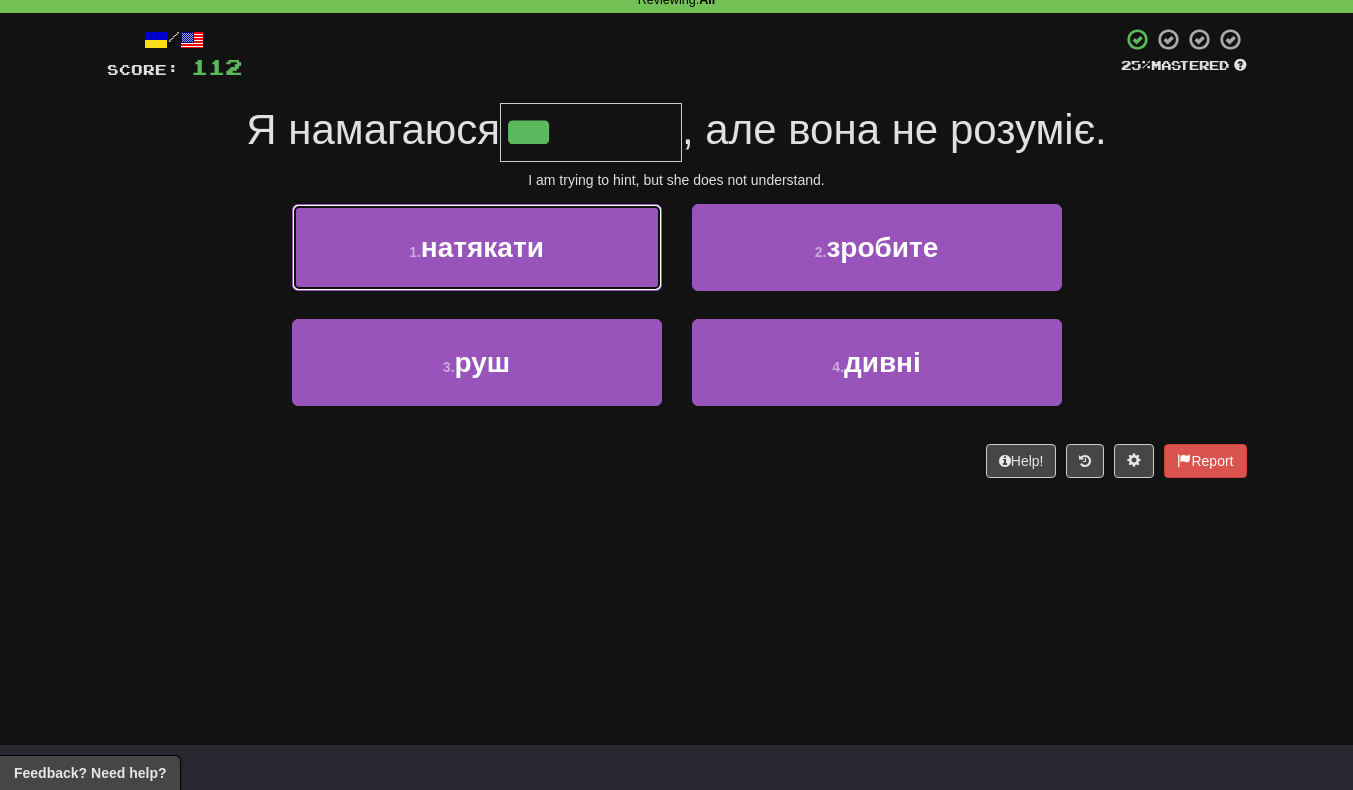 click on "1 .  натякати" at bounding box center (477, 247) 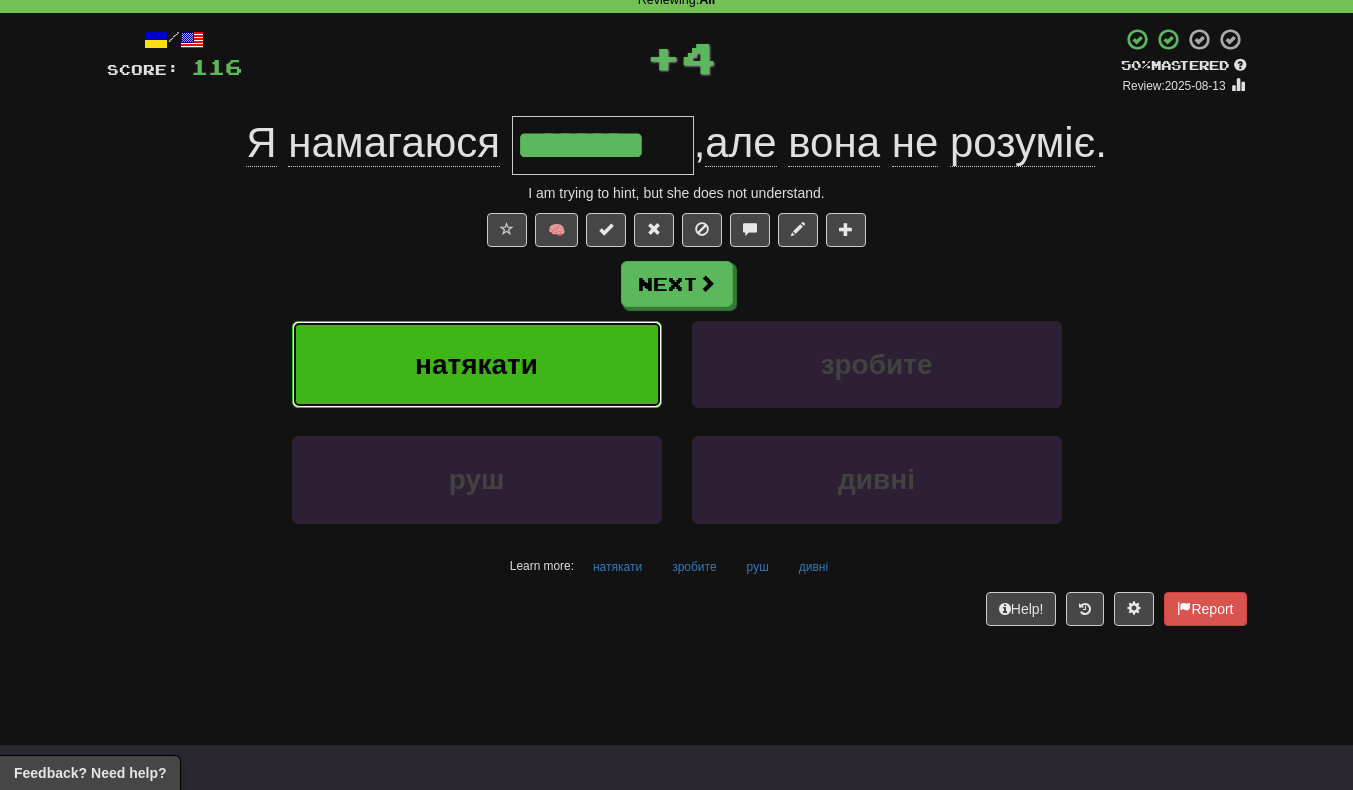scroll, scrollTop: 104, scrollLeft: 0, axis: vertical 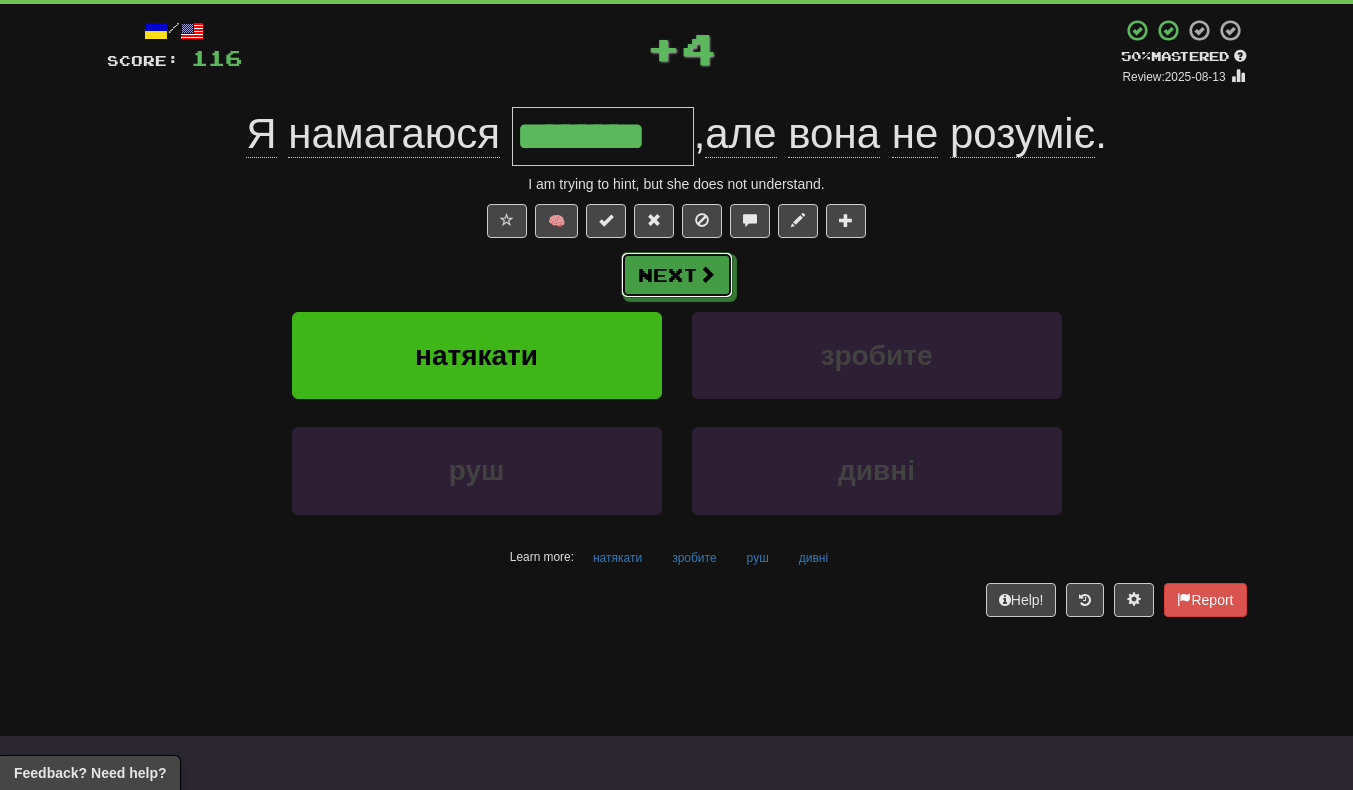click on "Next" at bounding box center (677, 275) 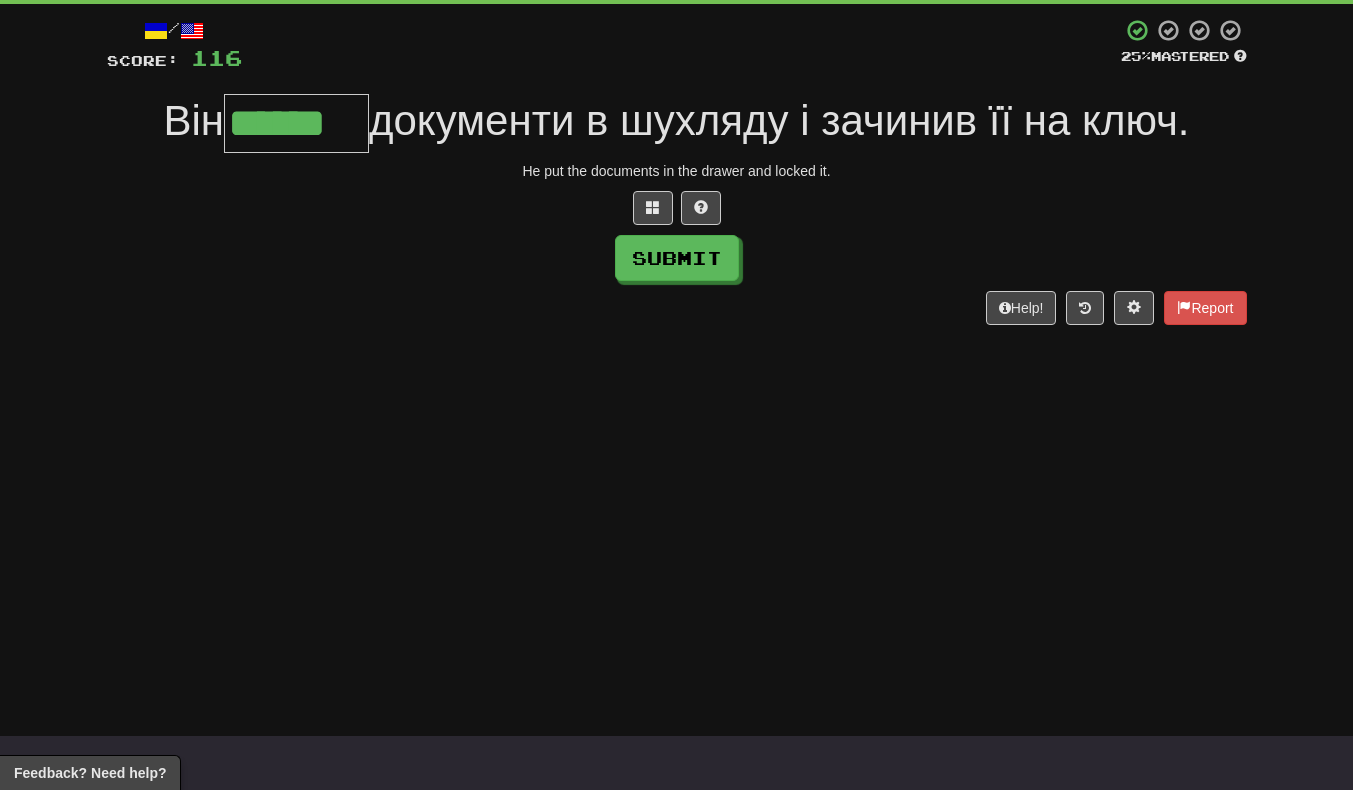 type on "******" 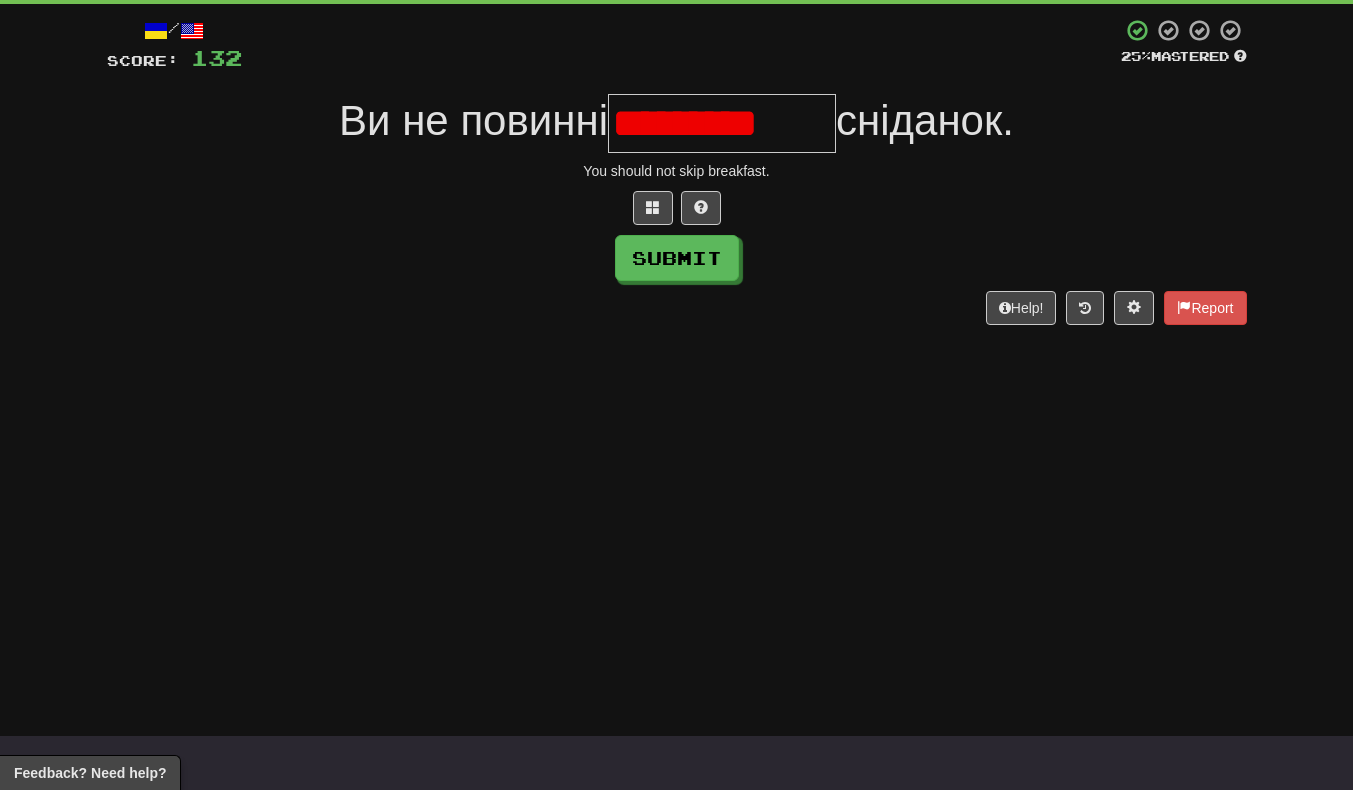 scroll, scrollTop: 0, scrollLeft: 0, axis: both 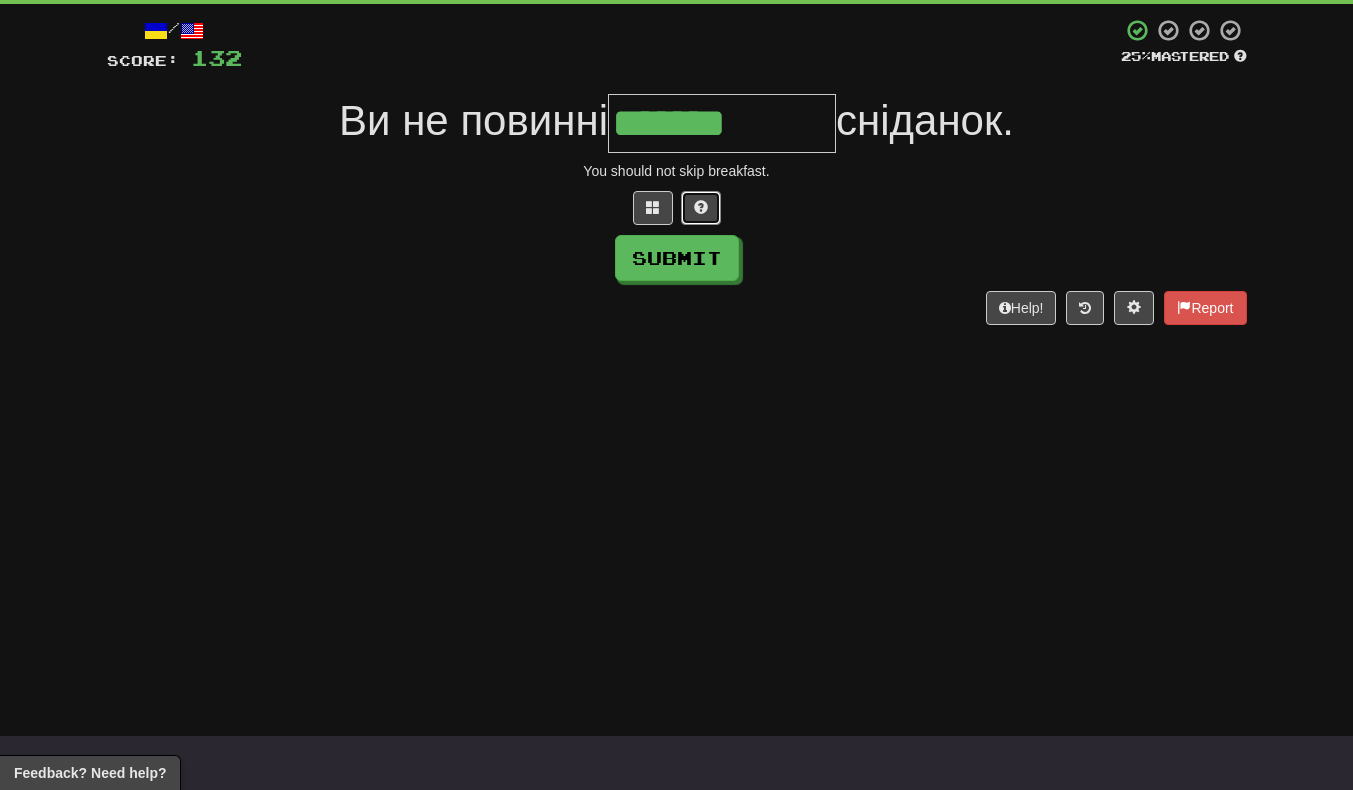 click at bounding box center (701, 208) 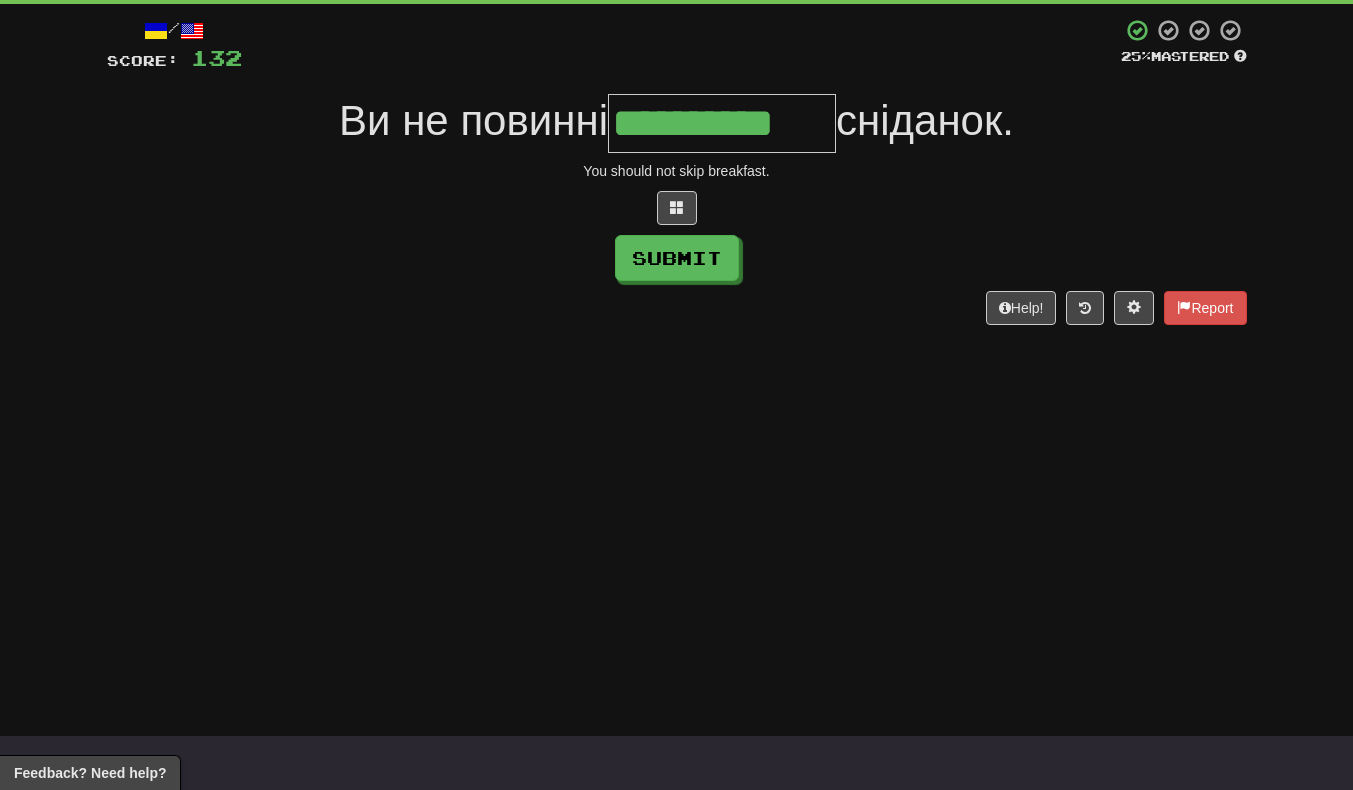type on "**********" 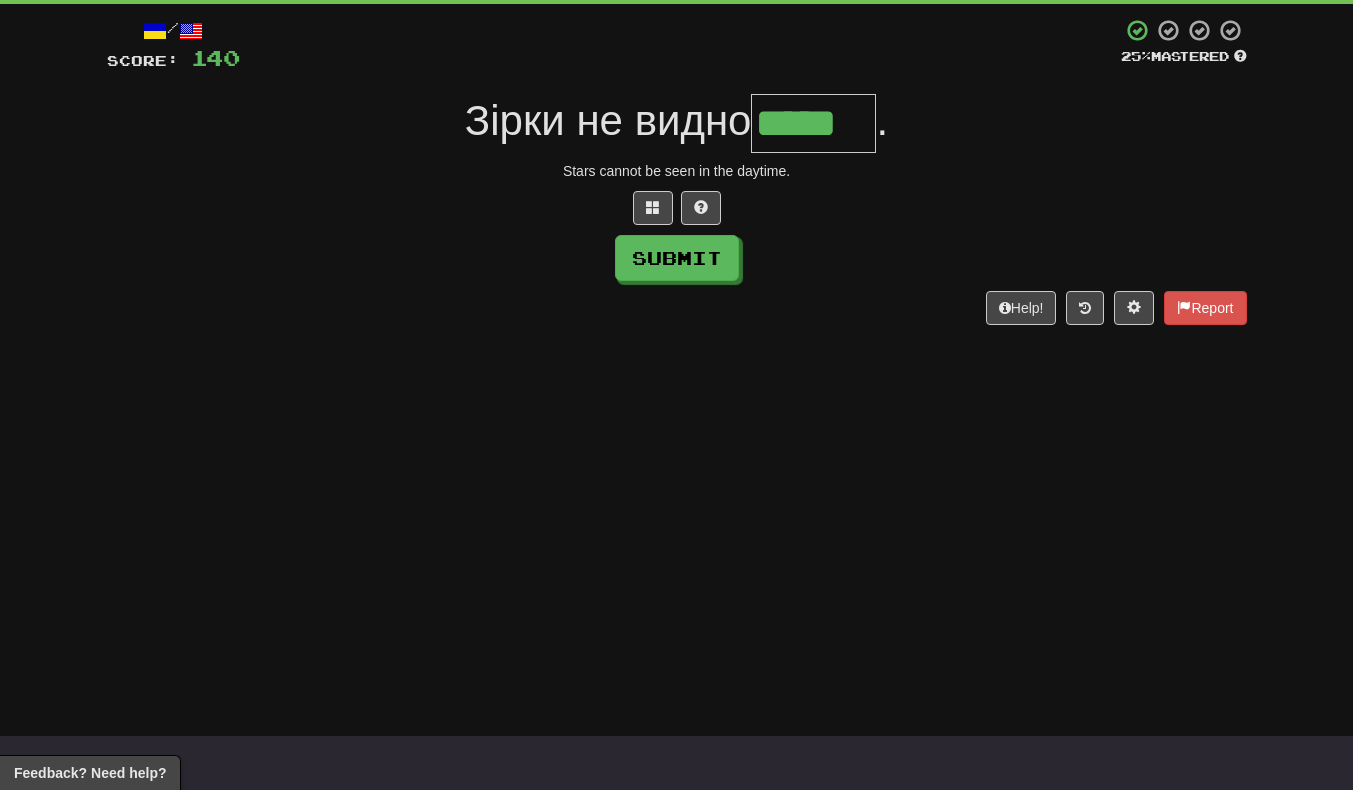 scroll, scrollTop: 0, scrollLeft: 3, axis: horizontal 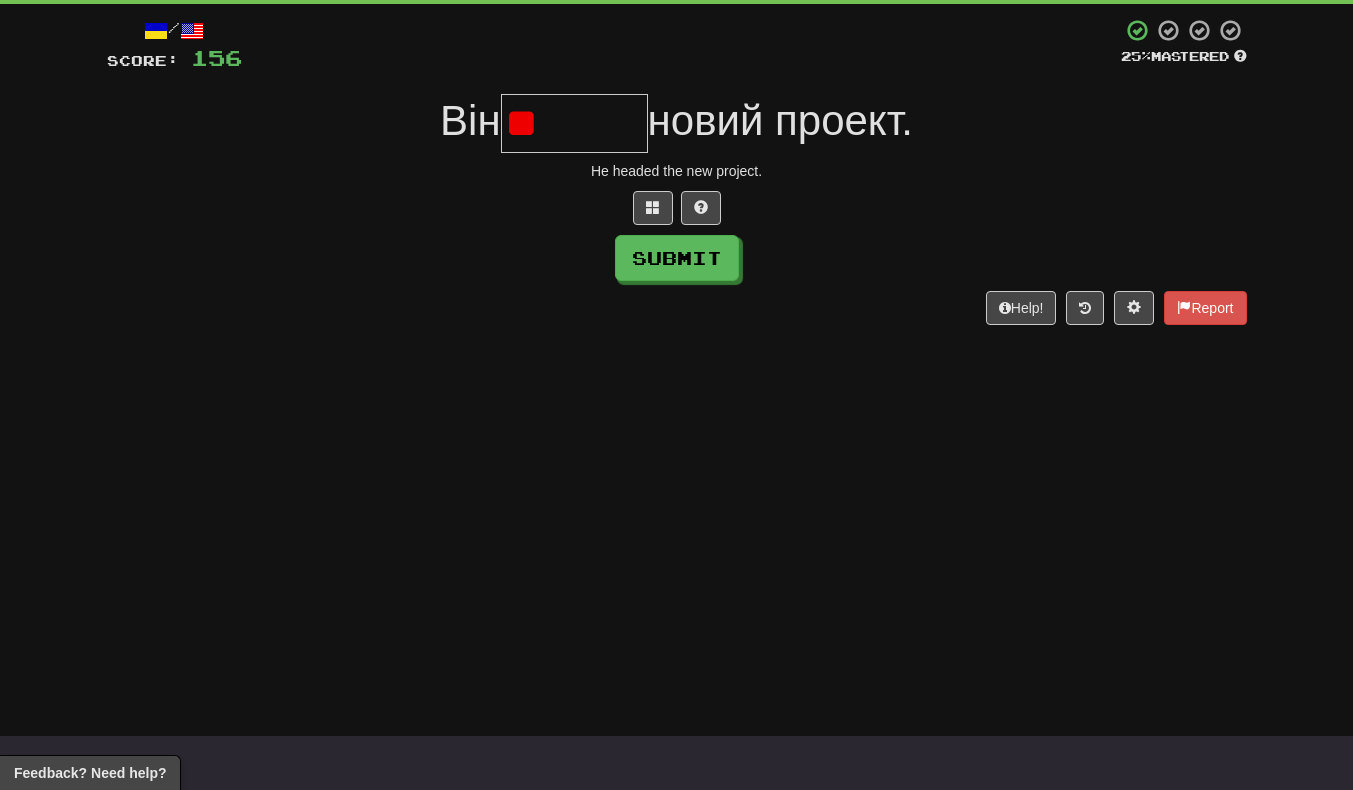 type on "*" 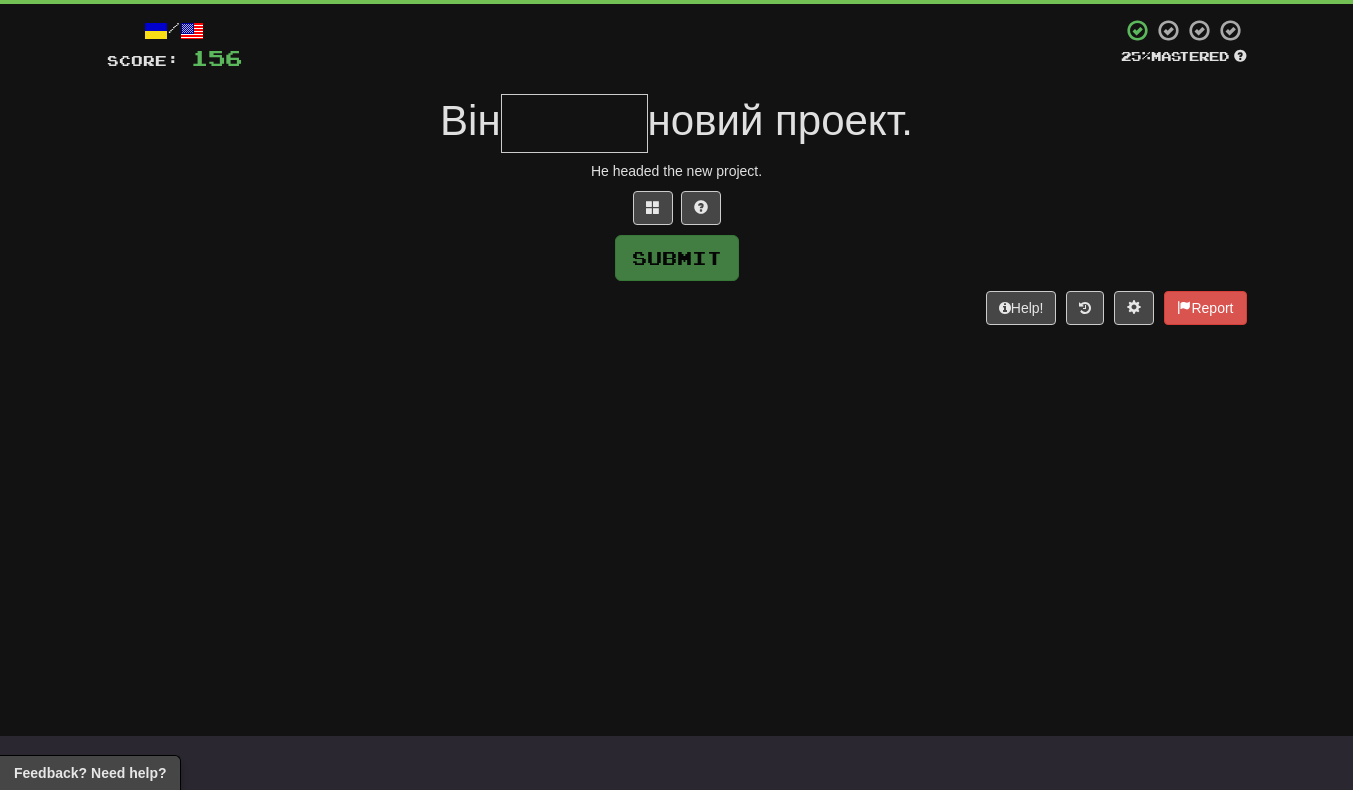 click at bounding box center (677, 208) 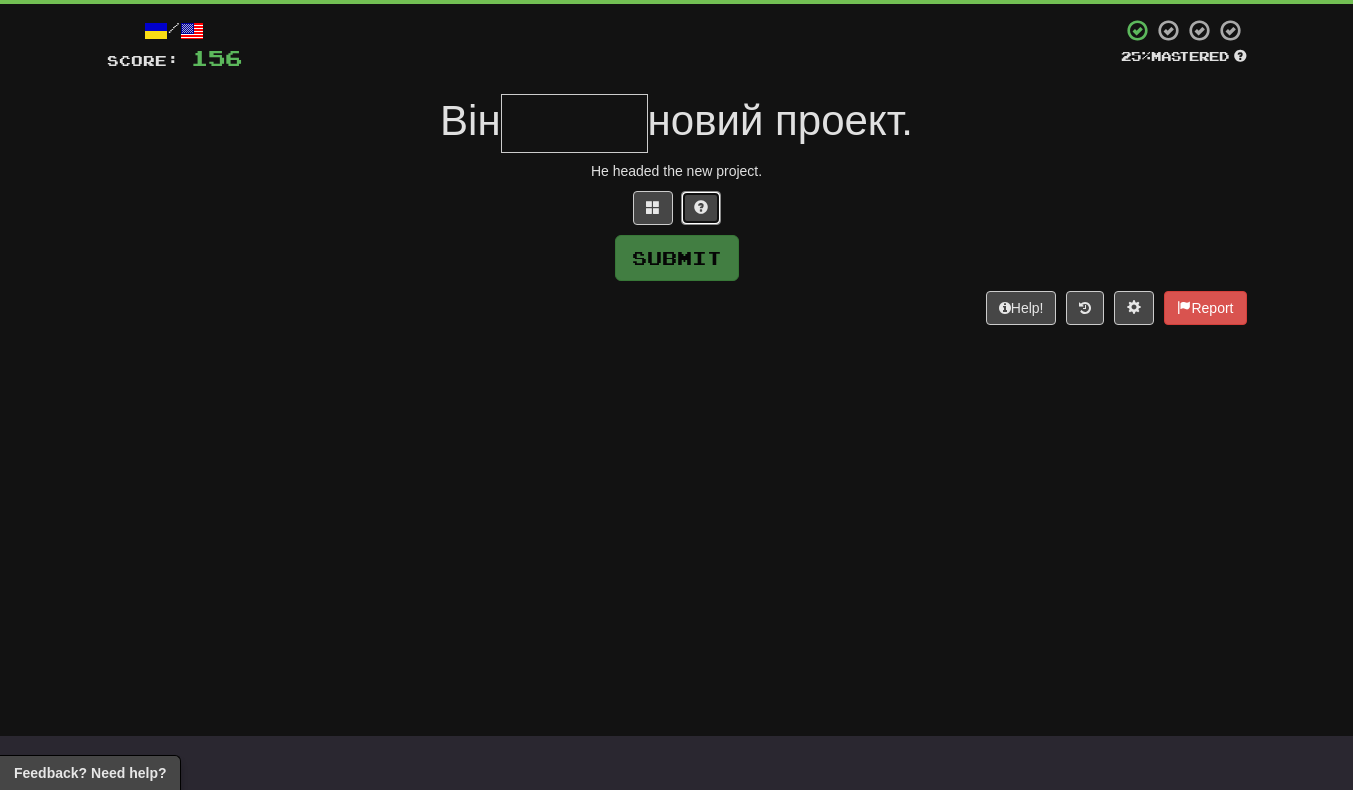 click at bounding box center (701, 208) 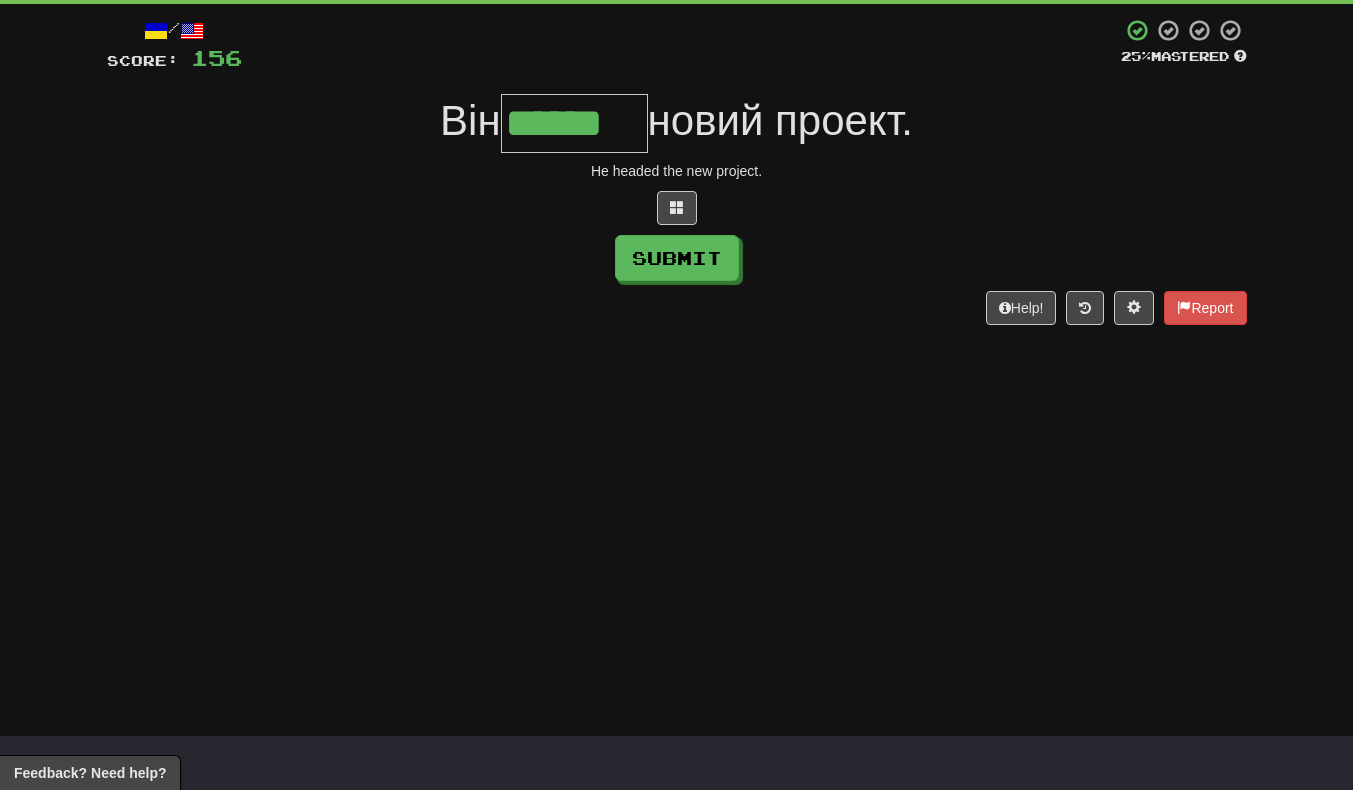scroll, scrollTop: 0, scrollLeft: 5, axis: horizontal 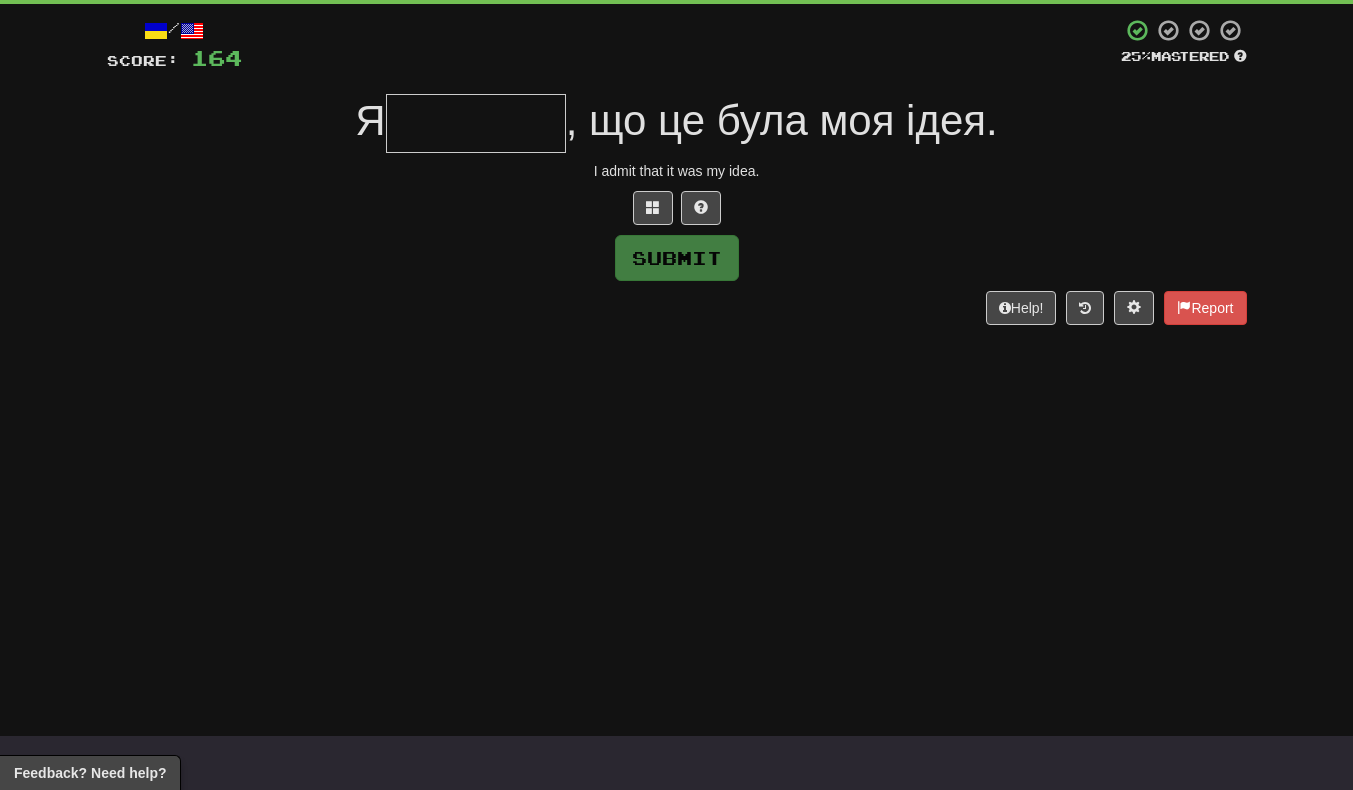 click at bounding box center [476, 123] 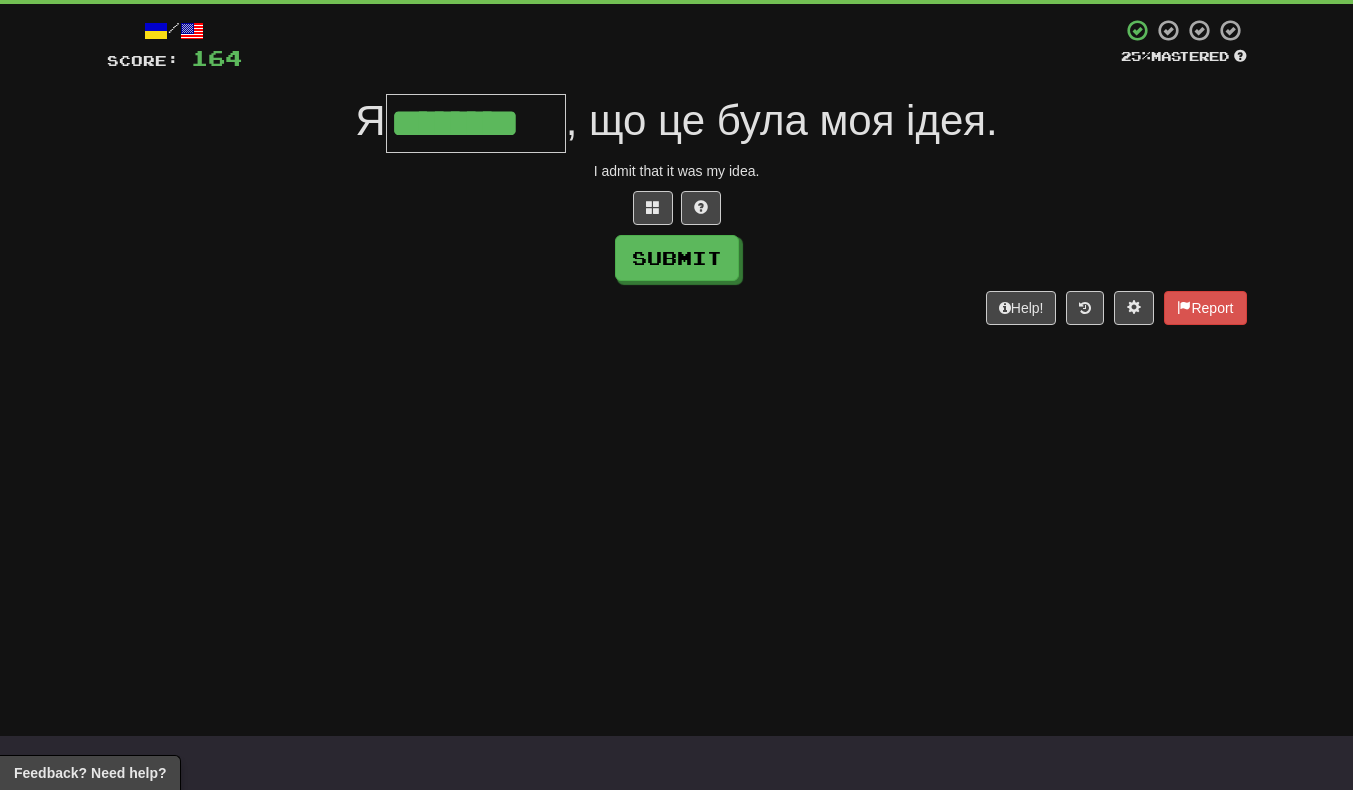 scroll, scrollTop: 0, scrollLeft: 3, axis: horizontal 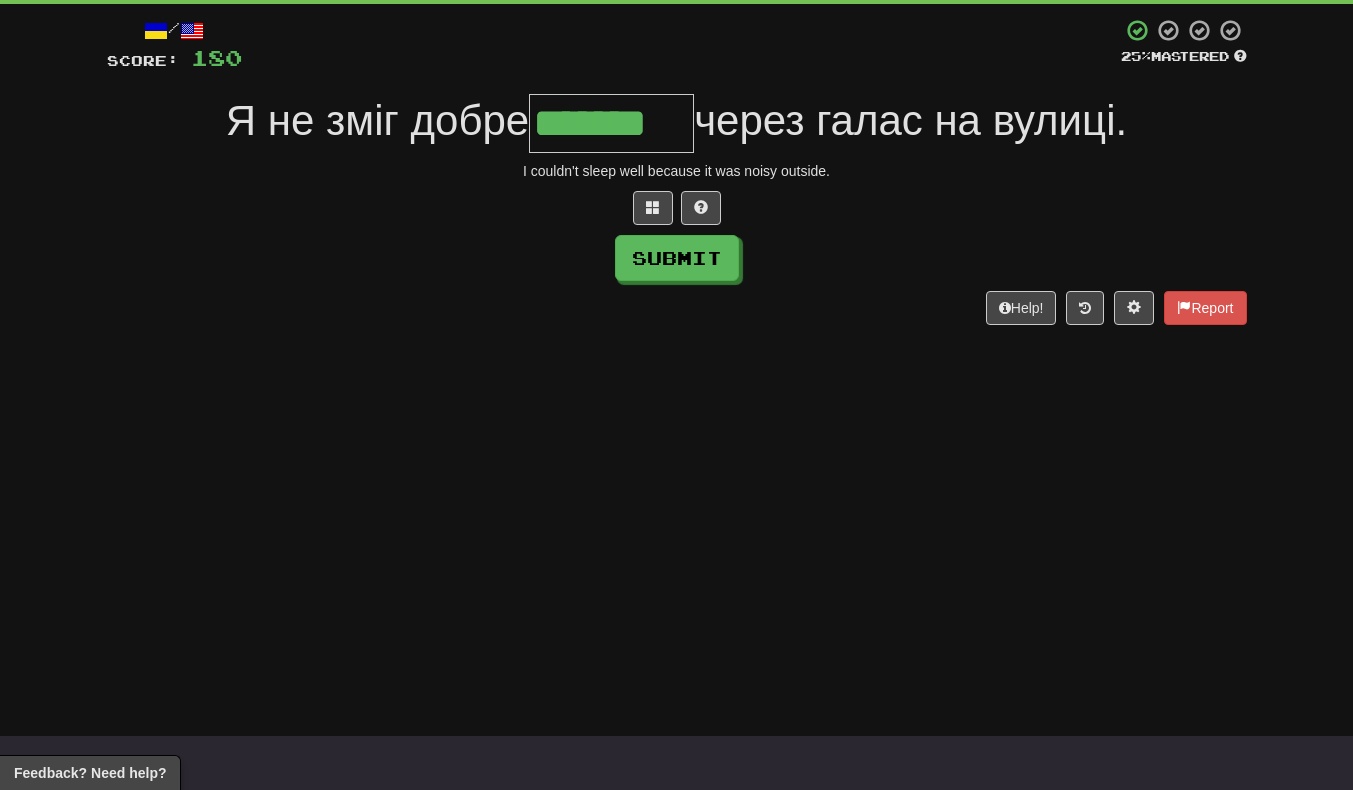 type on "*******" 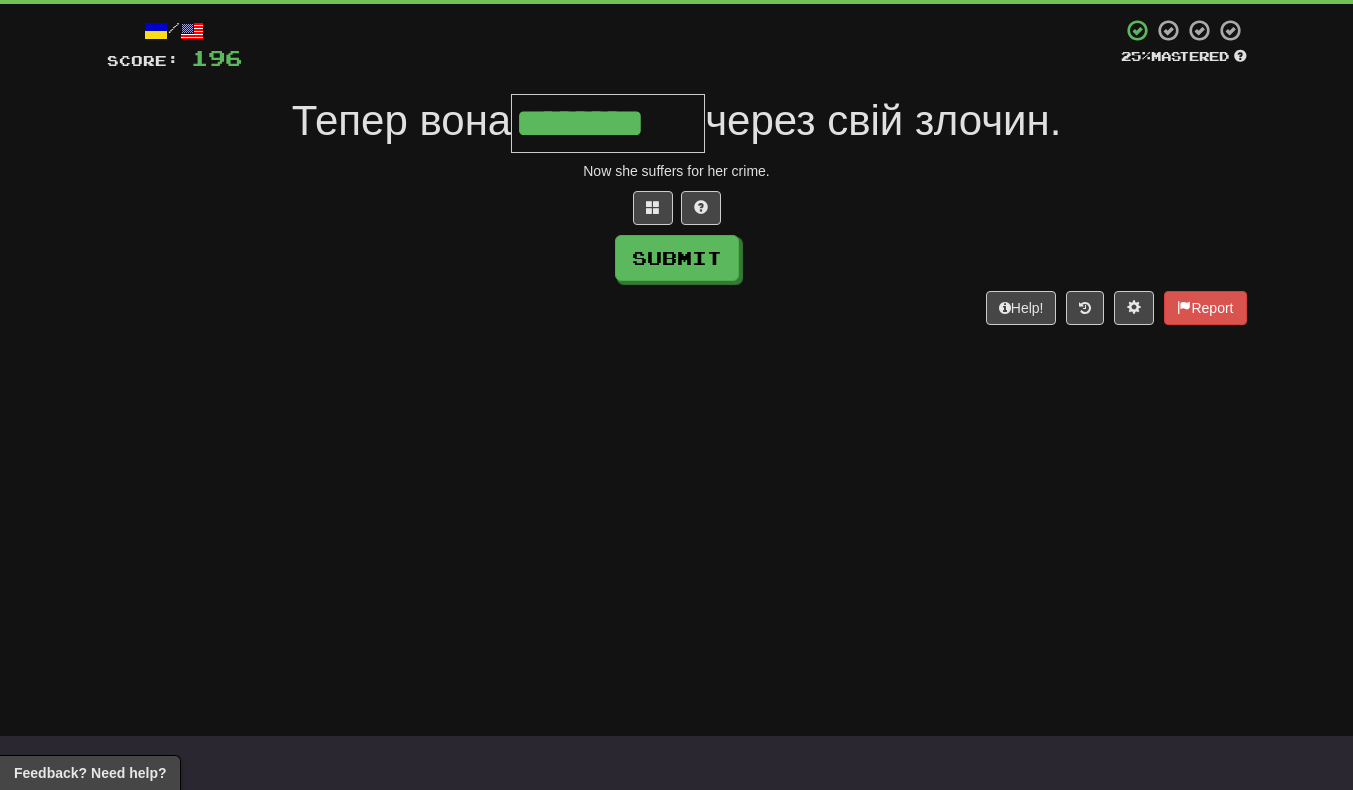 scroll, scrollTop: 0, scrollLeft: 7, axis: horizontal 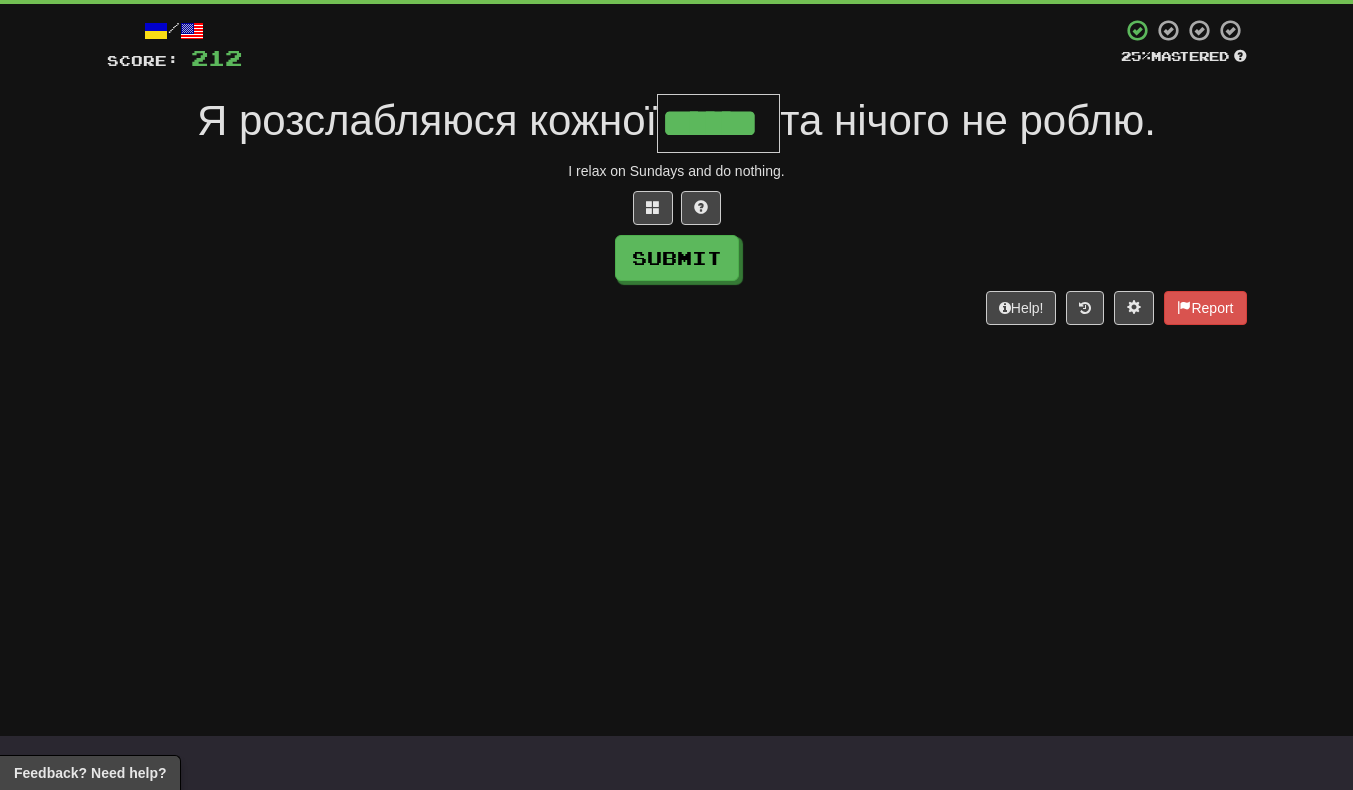 type on "******" 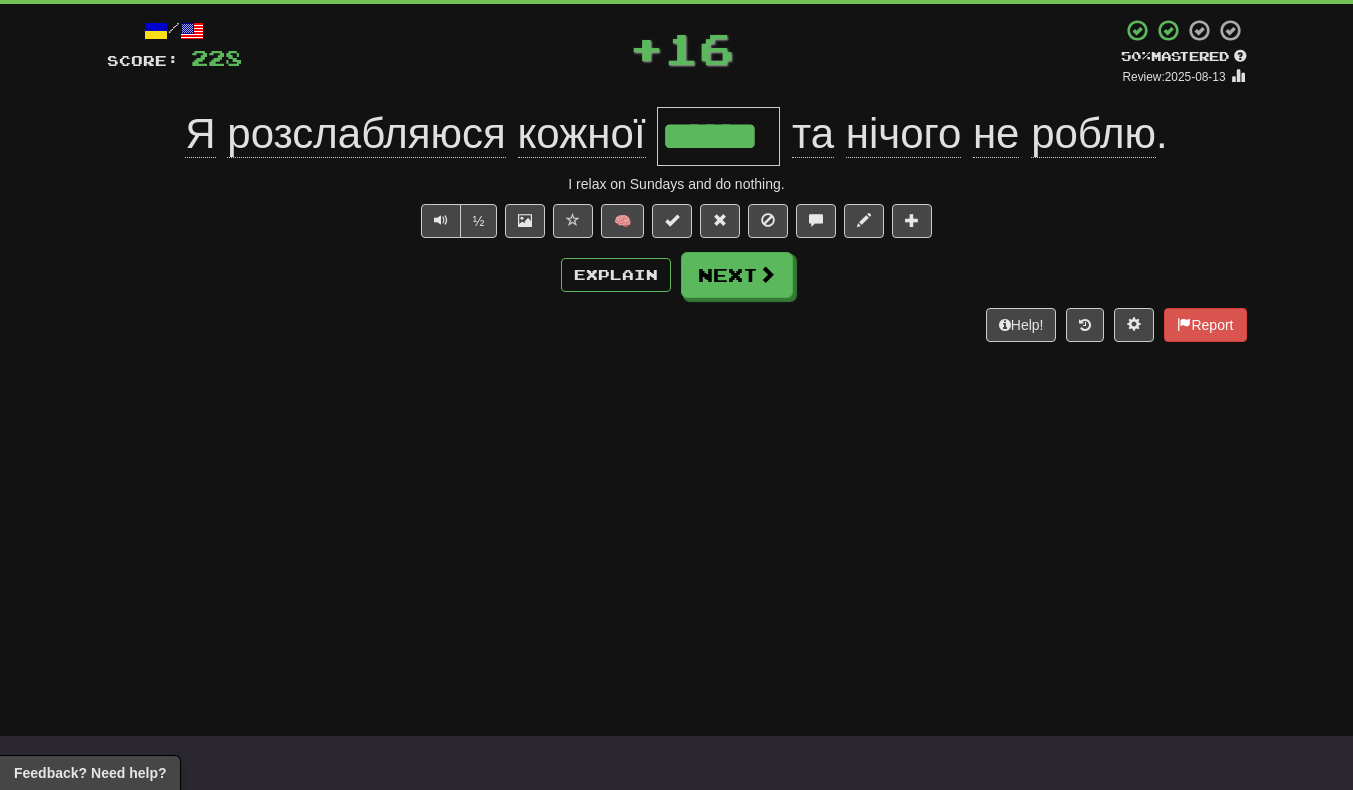 scroll, scrollTop: 0, scrollLeft: 0, axis: both 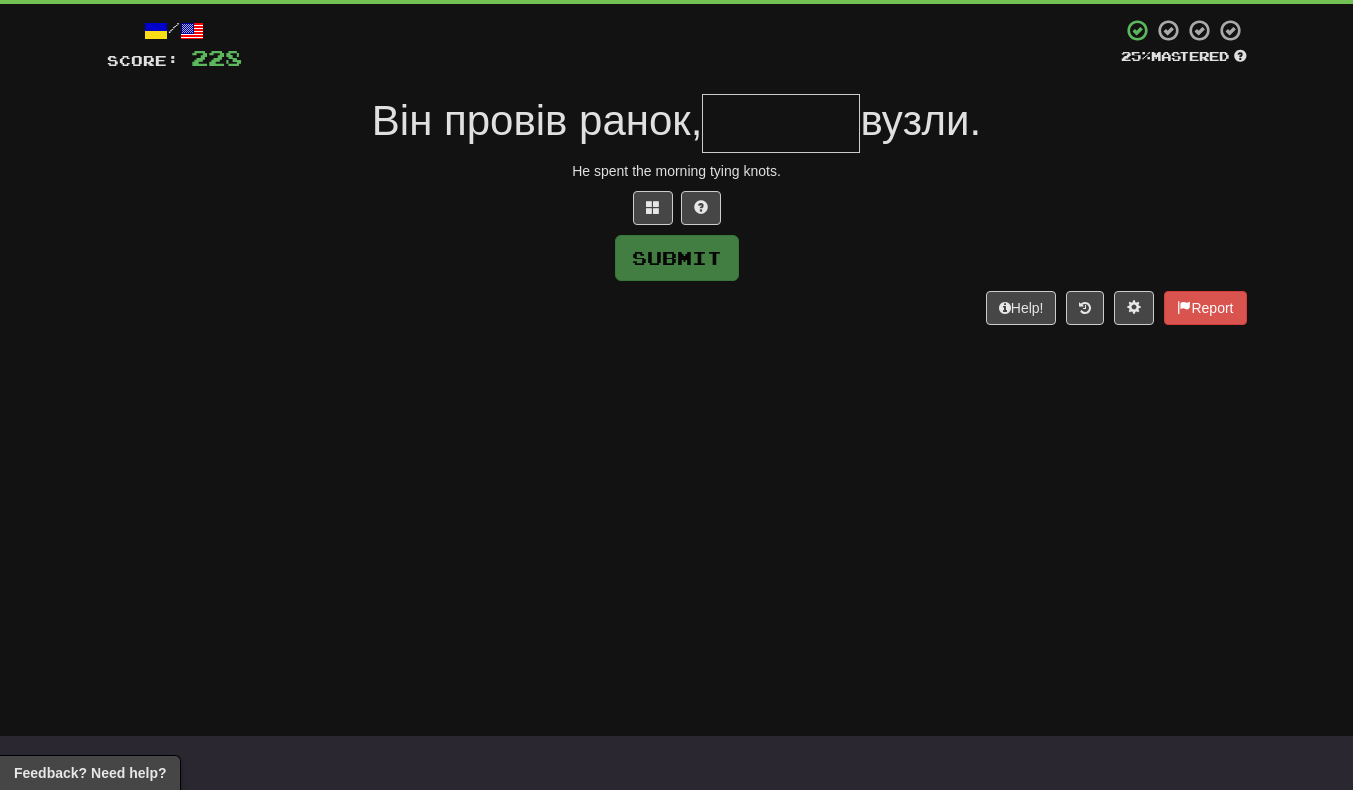type on "*" 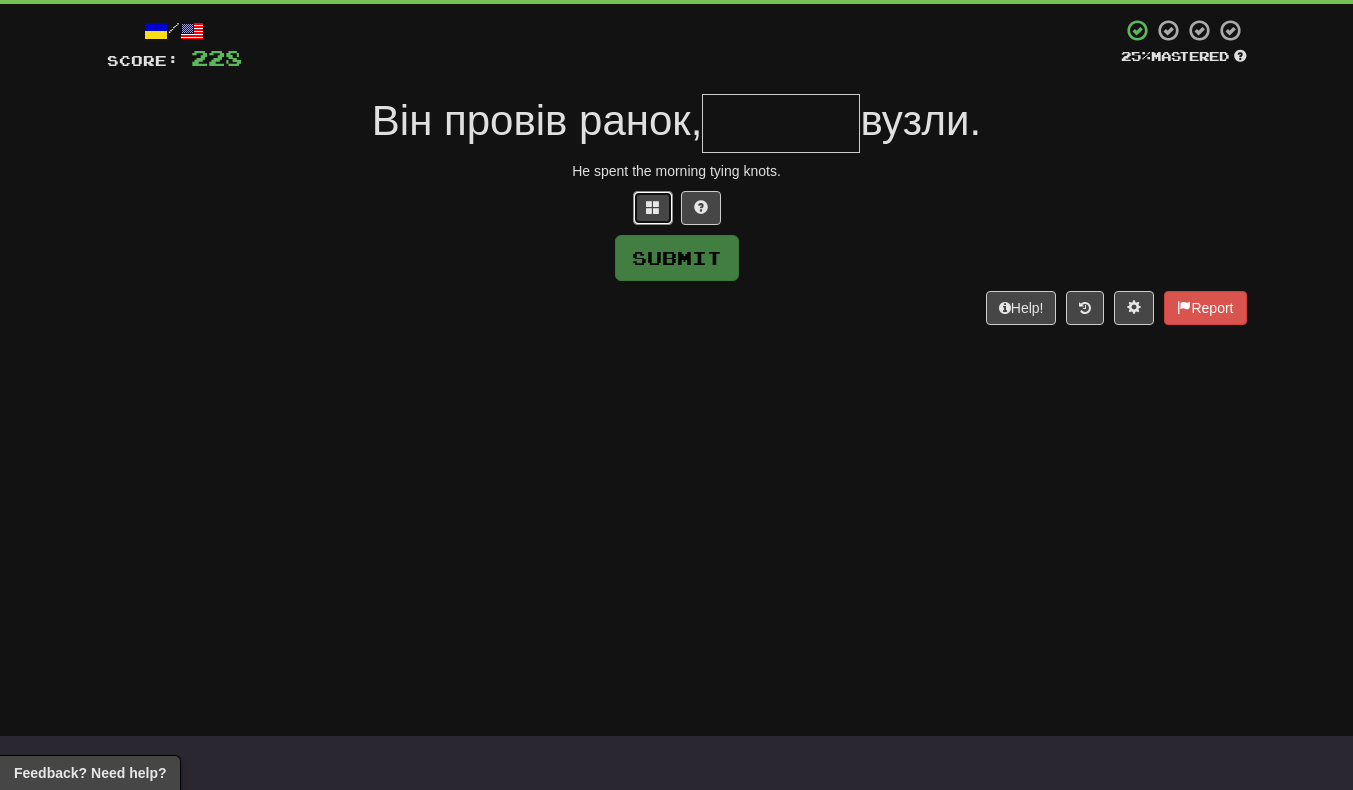 click at bounding box center [653, 207] 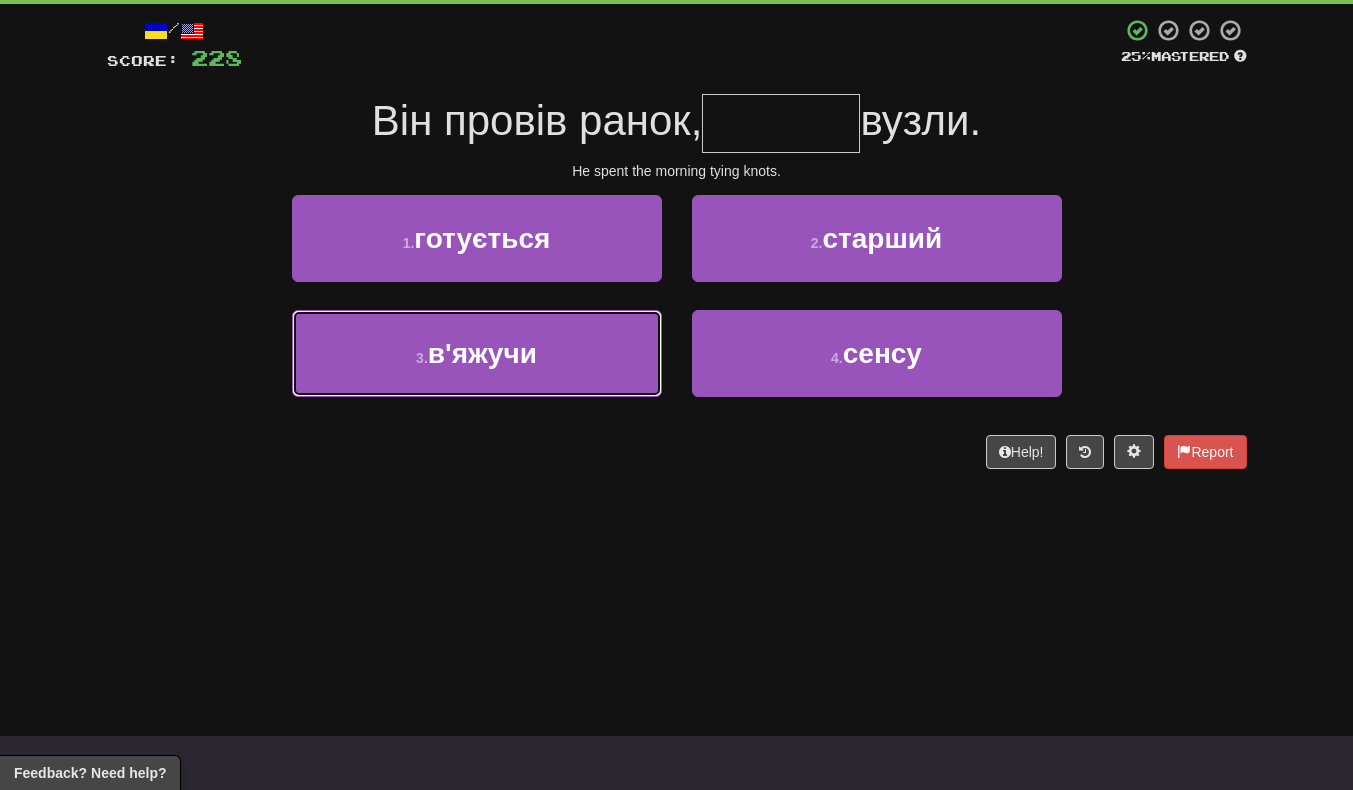 click on "3 .  в'яжучи" at bounding box center (477, 353) 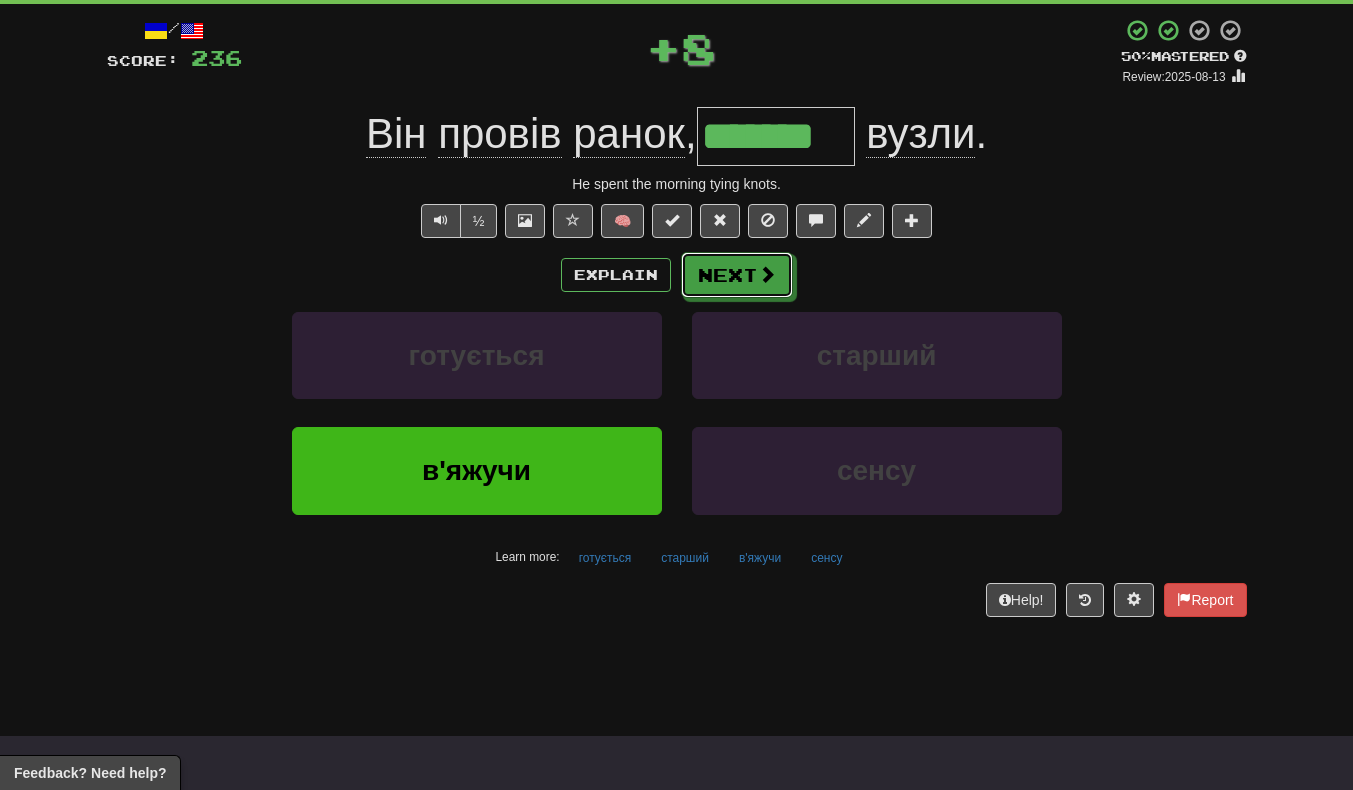 click on "Next" at bounding box center (737, 275) 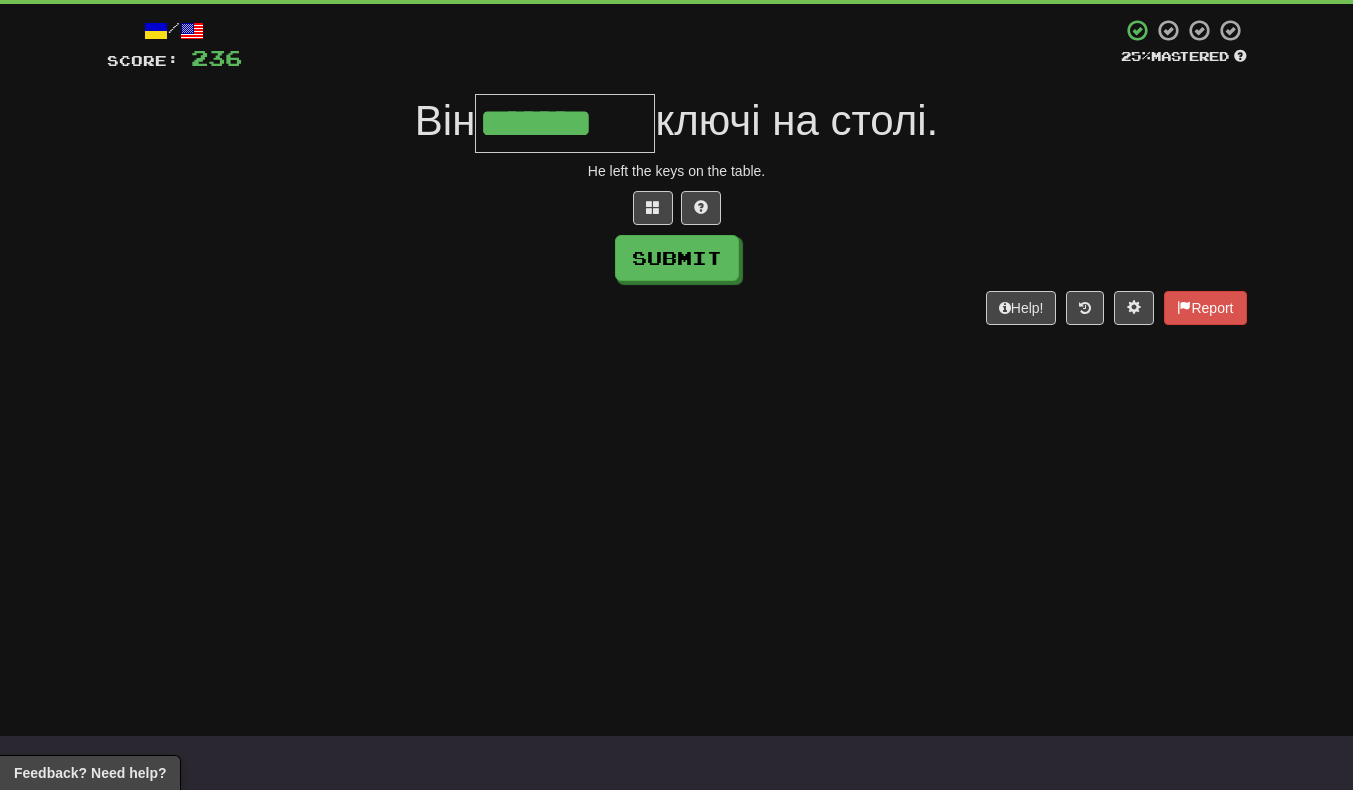 scroll, scrollTop: 0, scrollLeft: 4, axis: horizontal 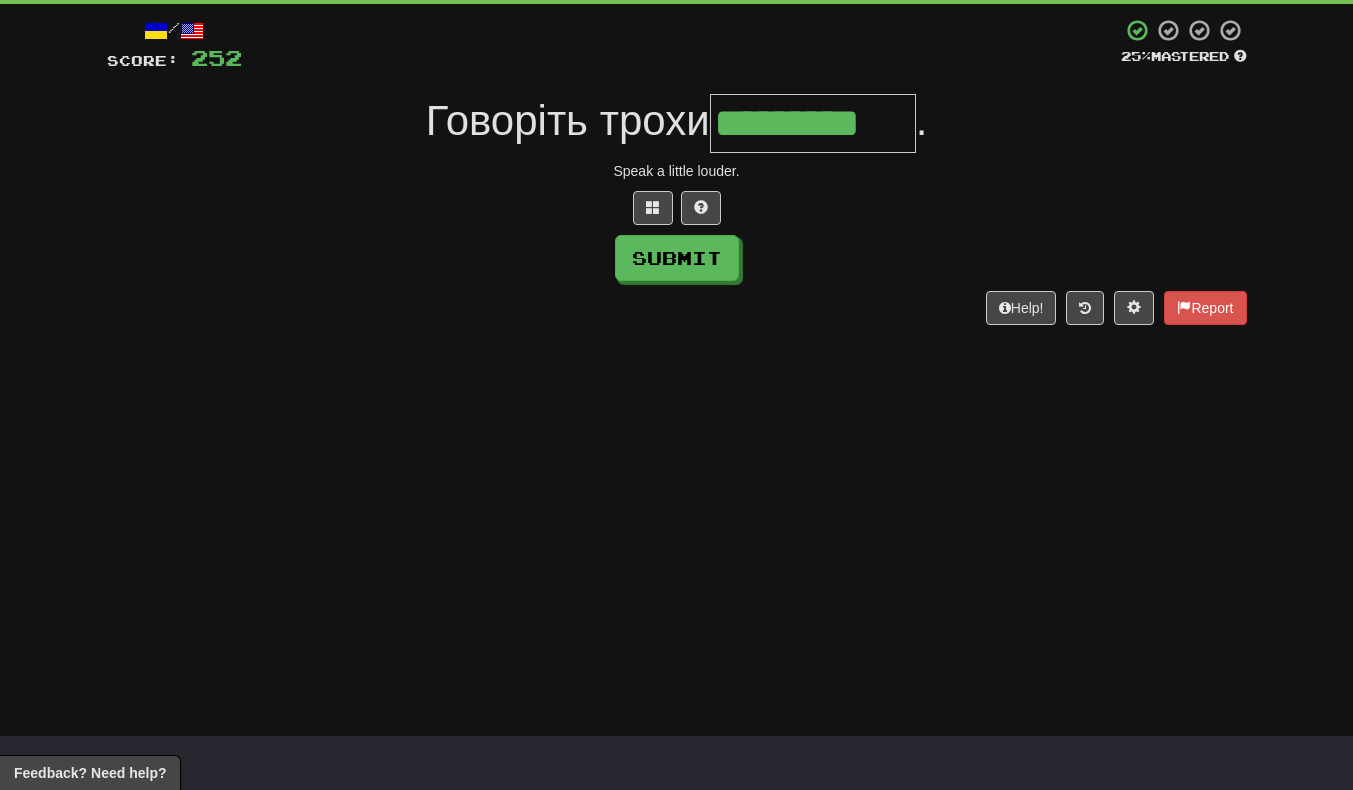 type on "*********" 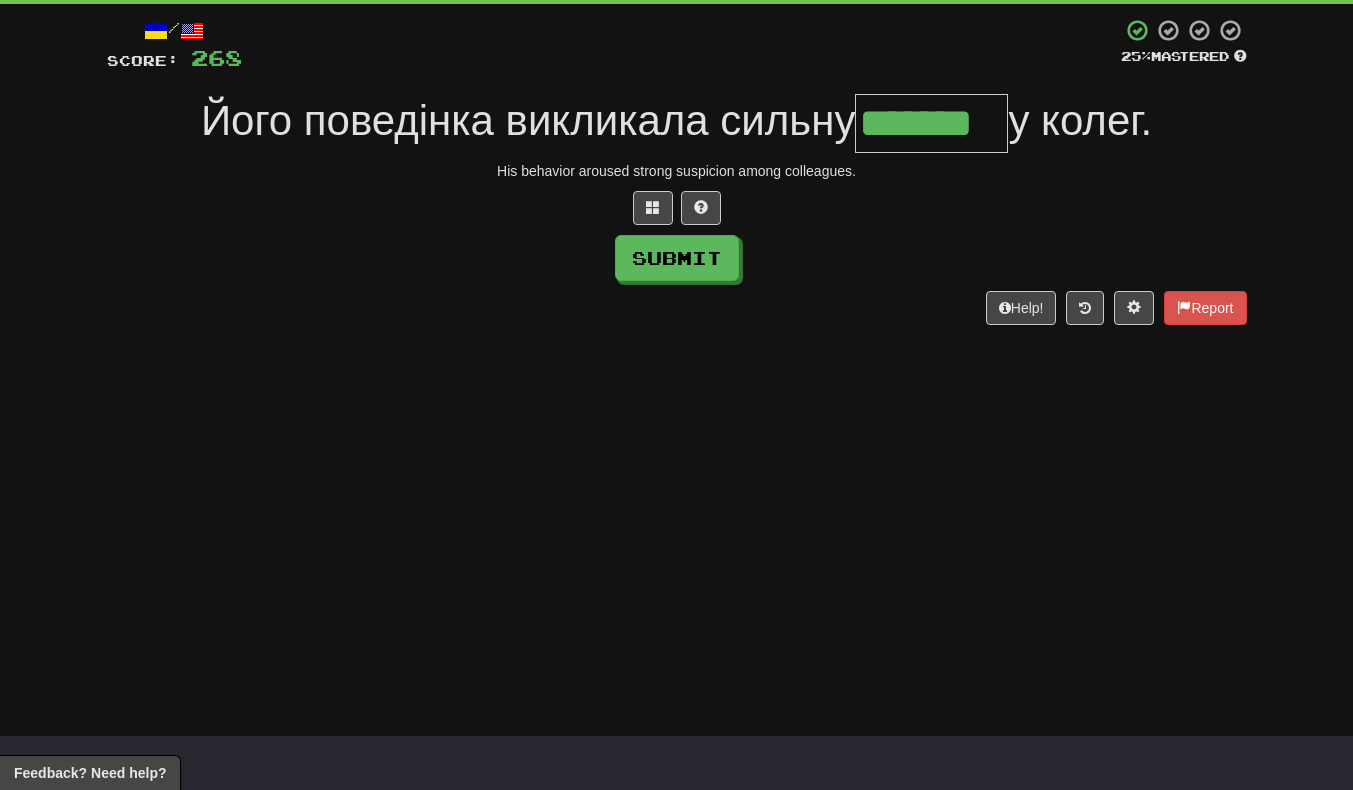 scroll, scrollTop: 0, scrollLeft: 5, axis: horizontal 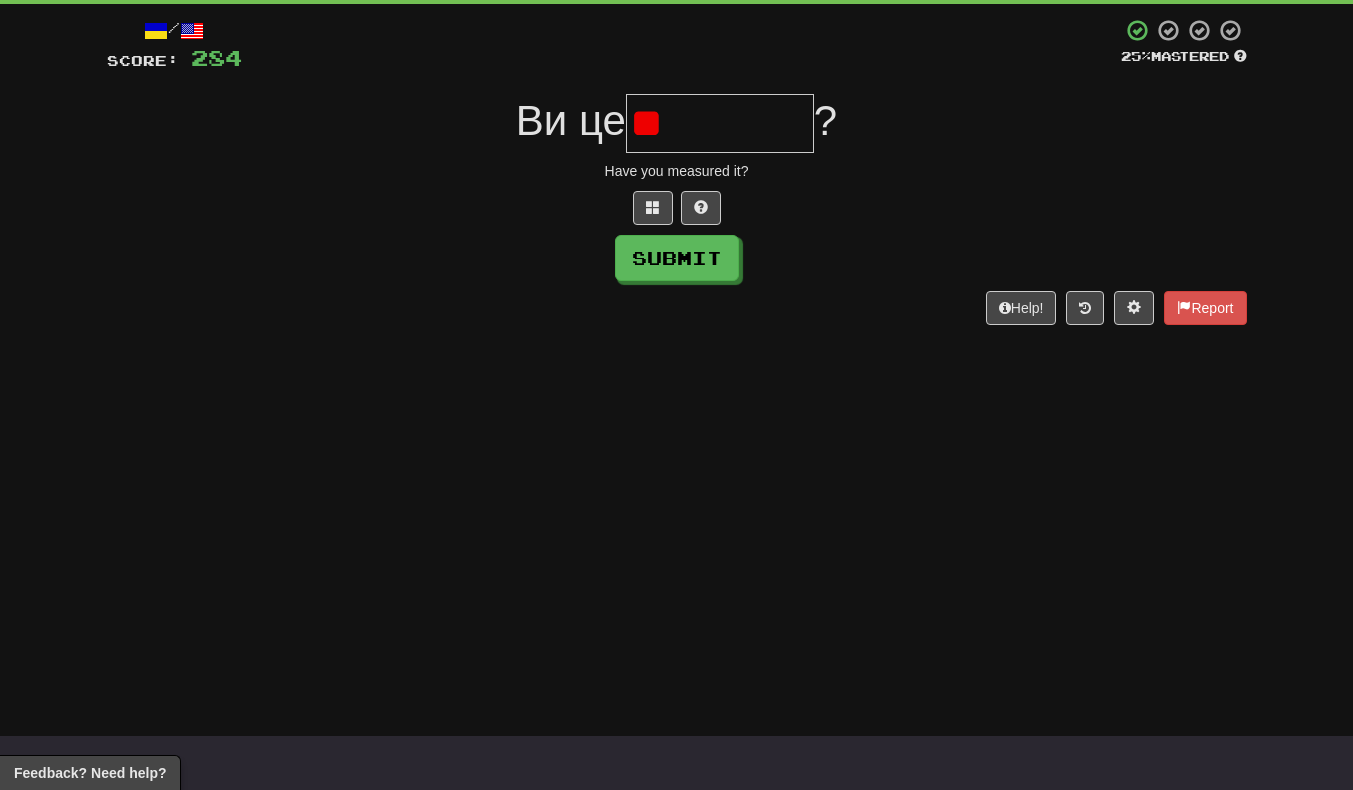 type on "*" 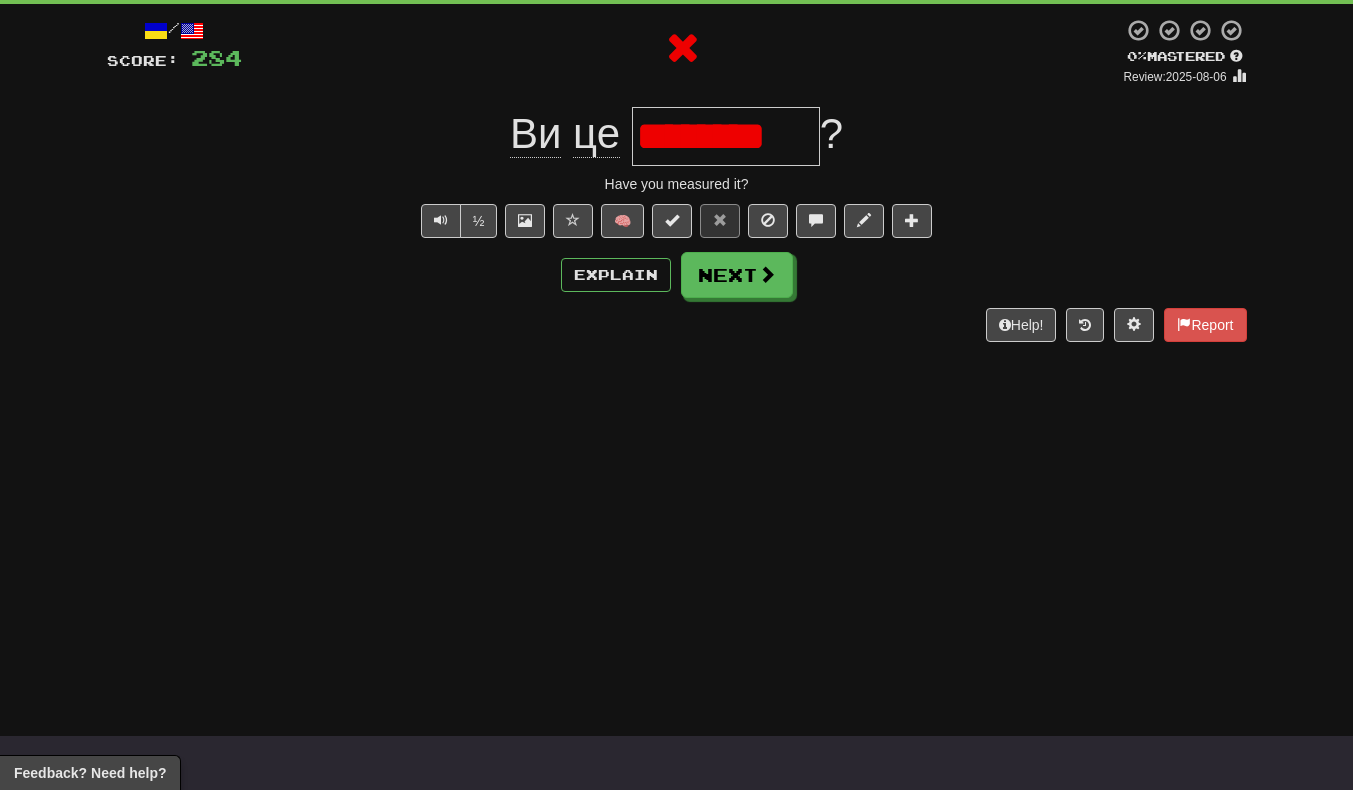 scroll, scrollTop: 0, scrollLeft: 0, axis: both 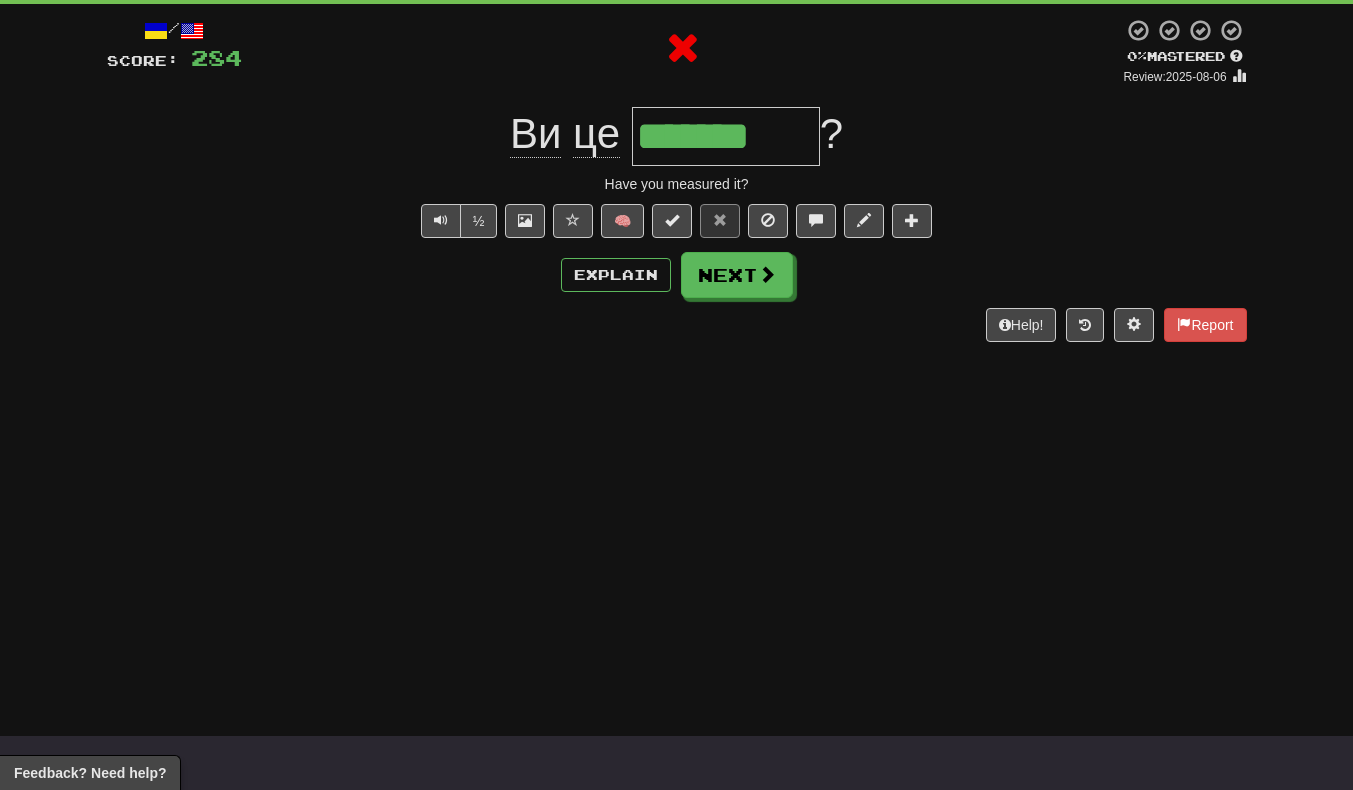 type on "******" 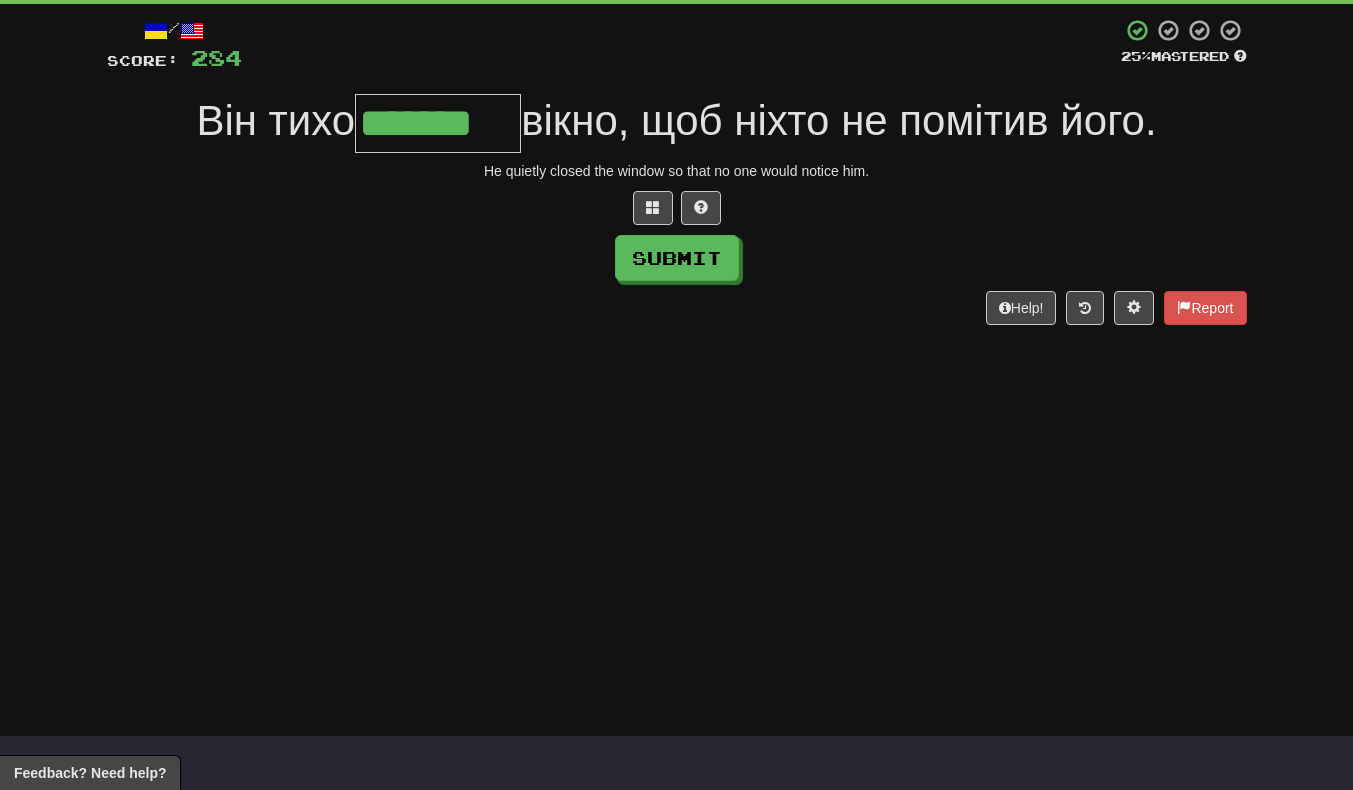 scroll, scrollTop: 0, scrollLeft: 4, axis: horizontal 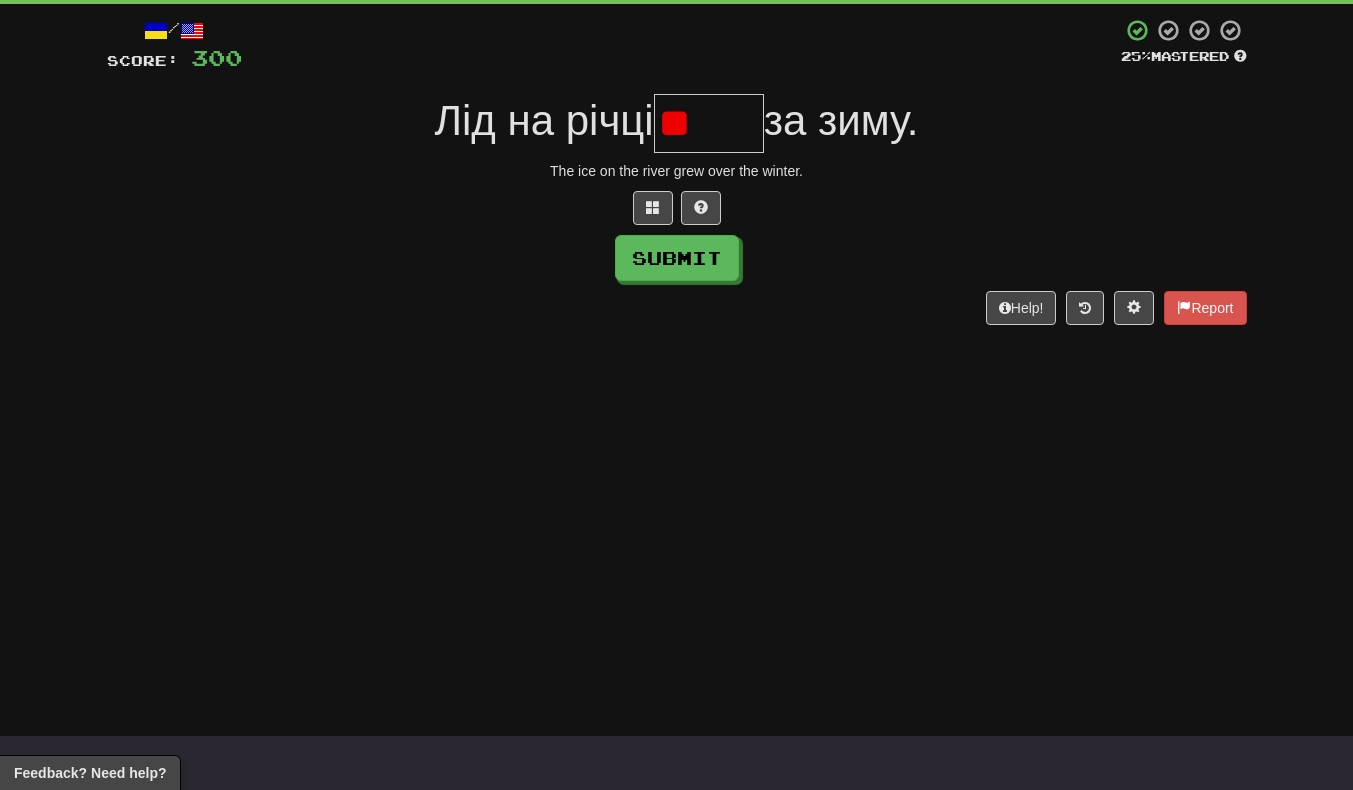 type on "*" 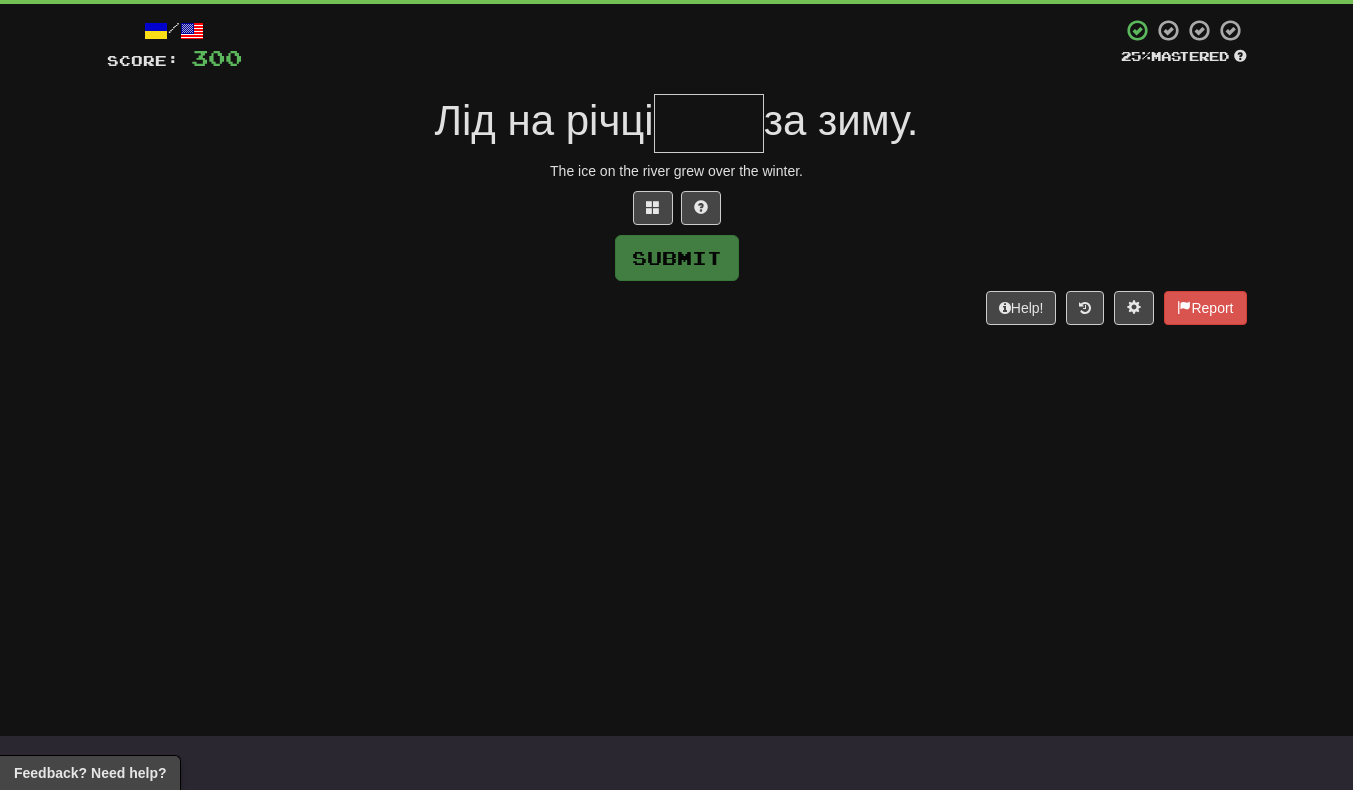 type on "*" 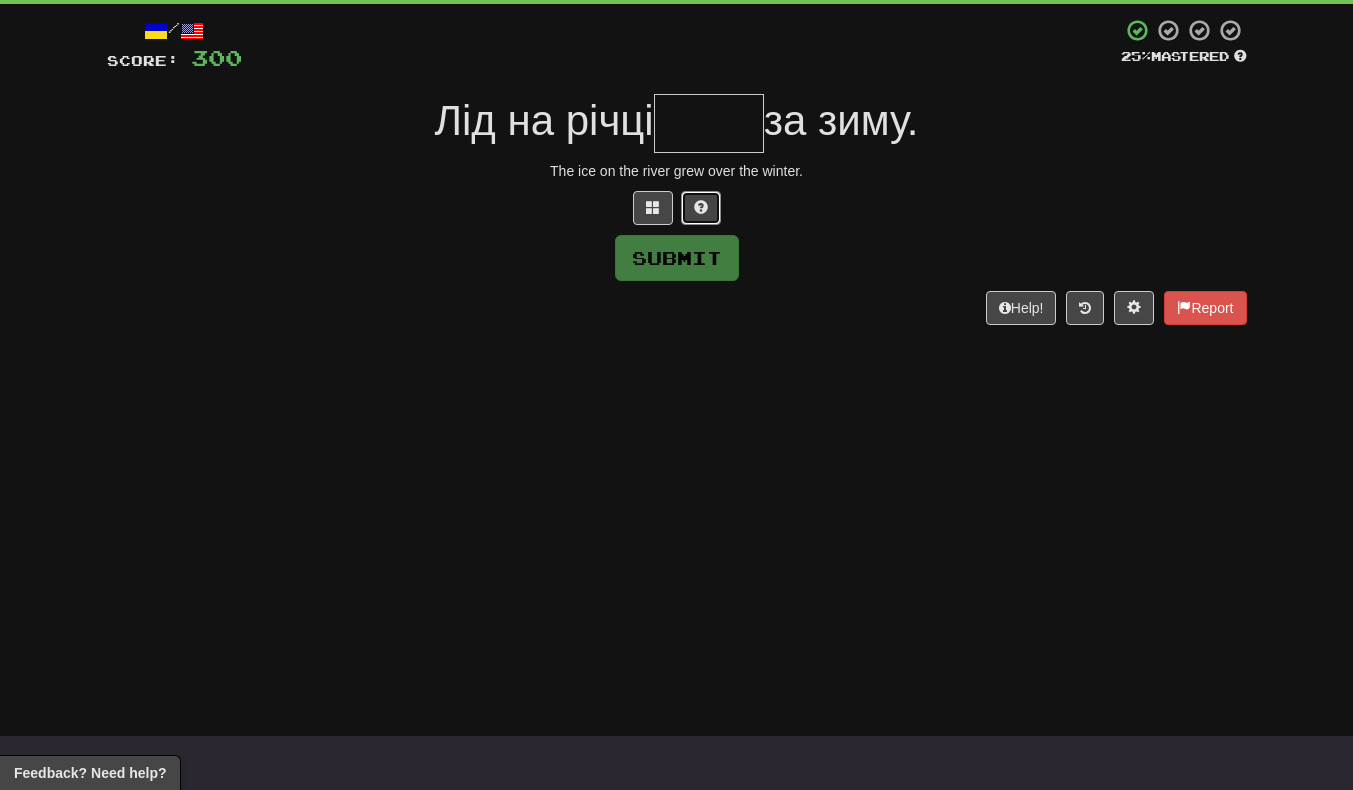 click at bounding box center [701, 208] 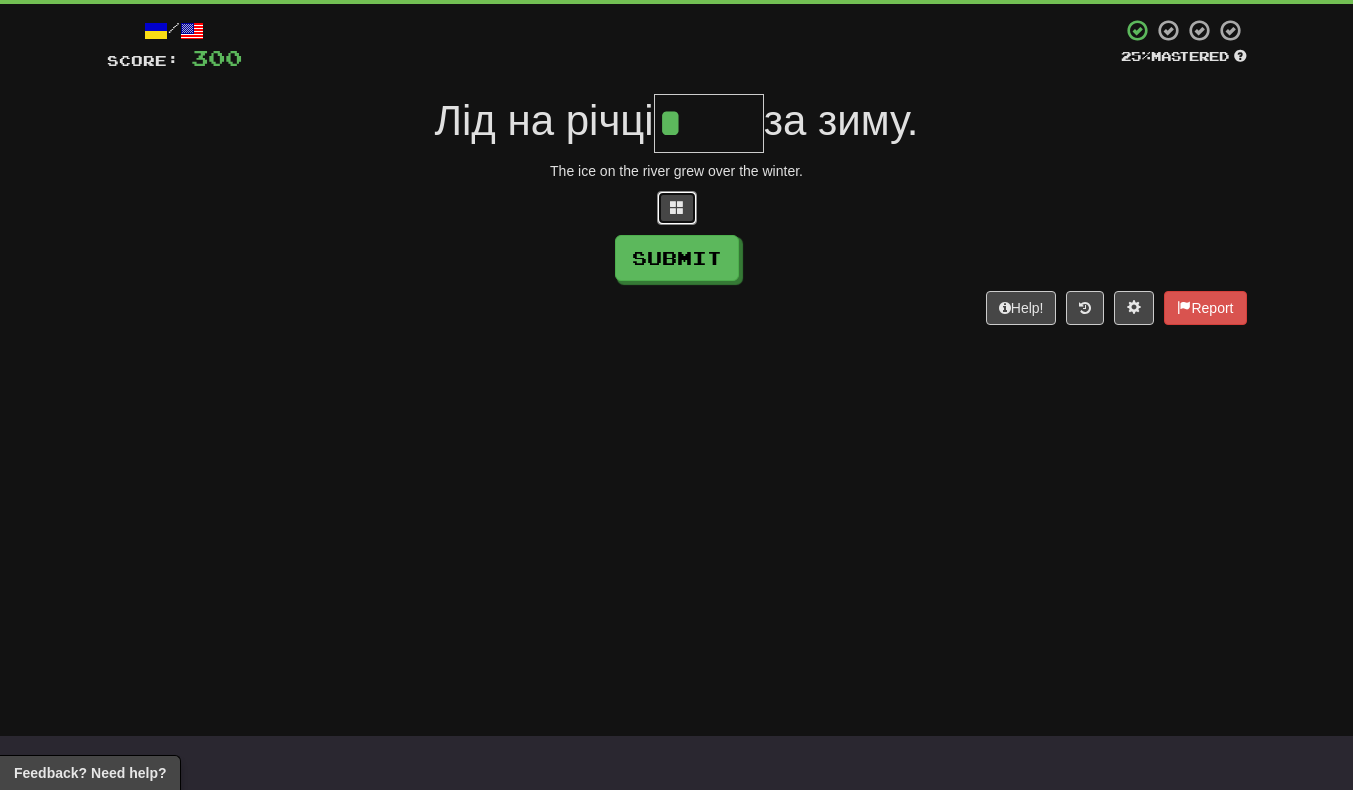 click at bounding box center [677, 207] 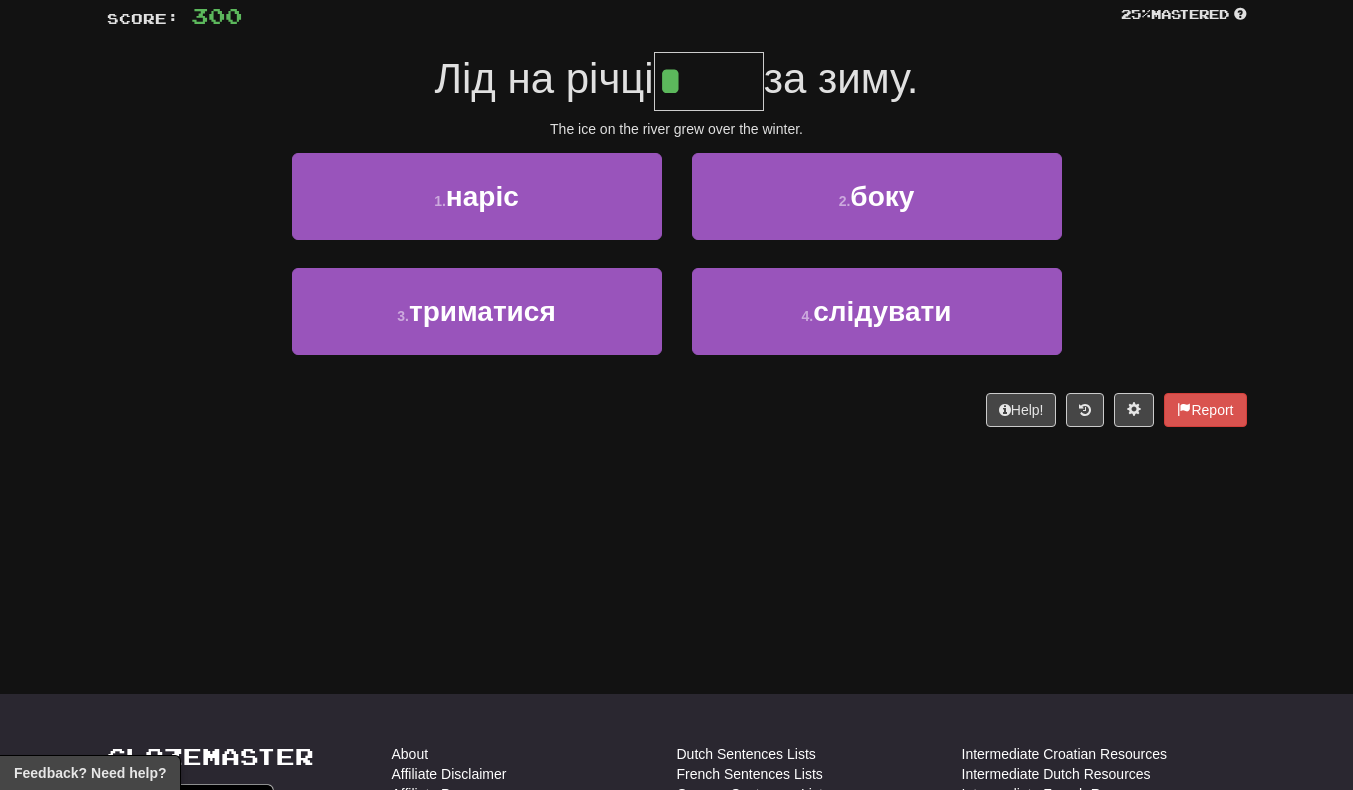 scroll, scrollTop: 145, scrollLeft: 0, axis: vertical 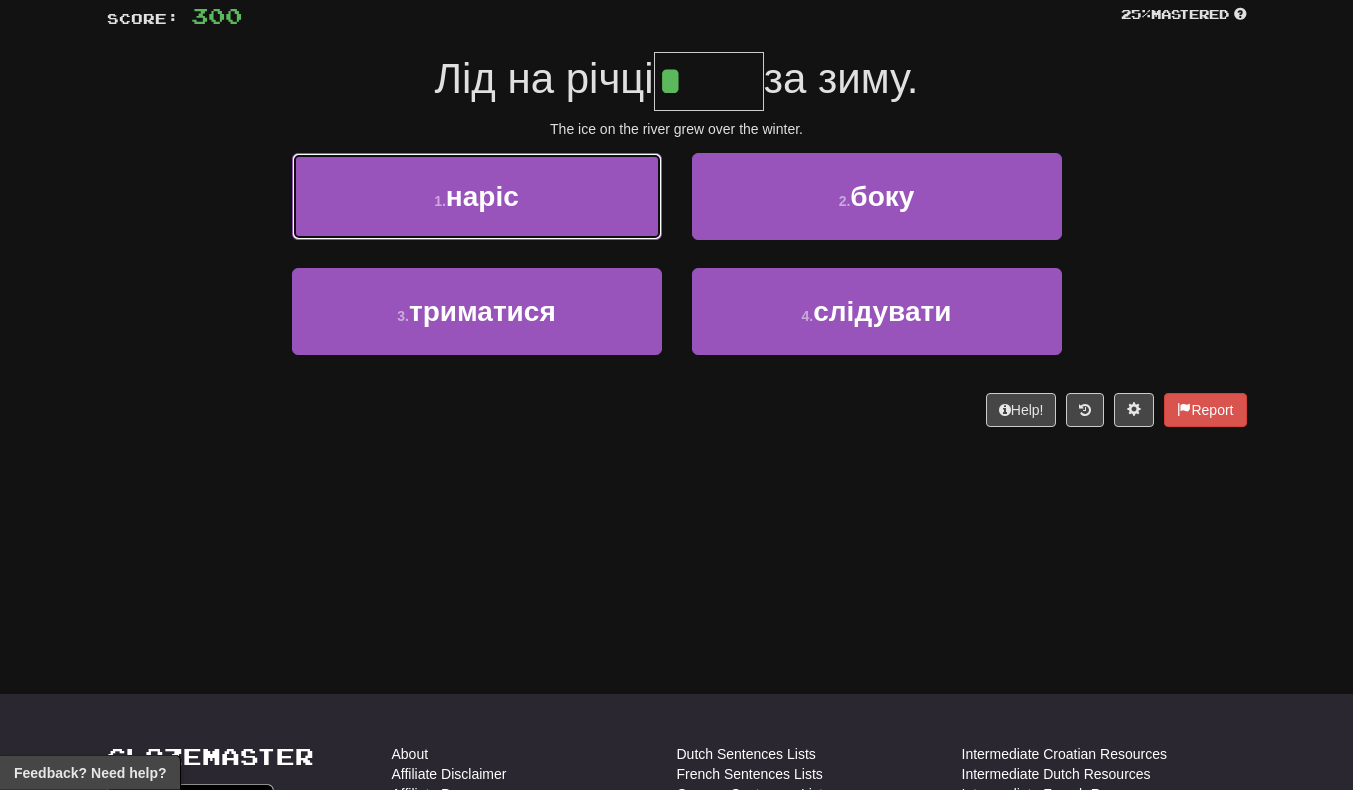 click on "1 .  наріс" at bounding box center [477, 197] 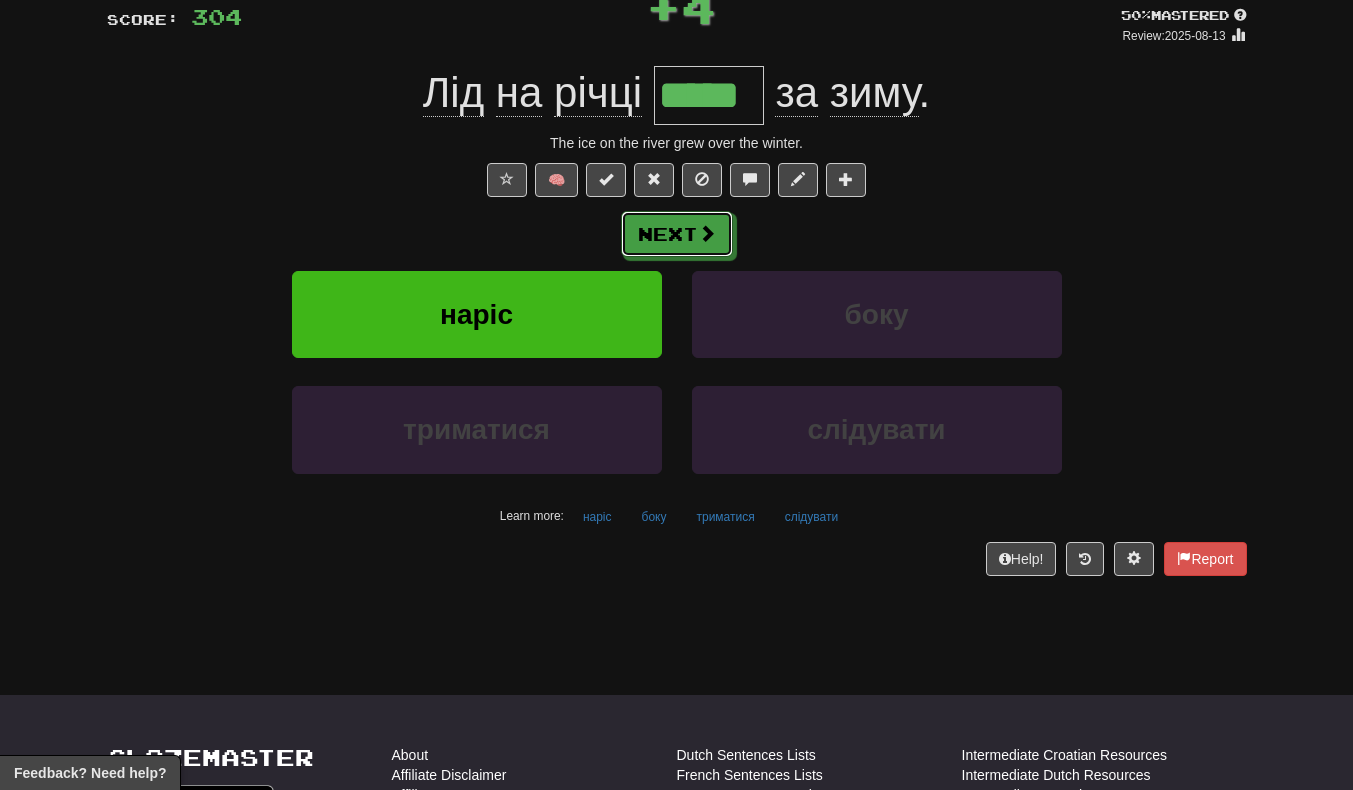 click on "Next" at bounding box center (677, 234) 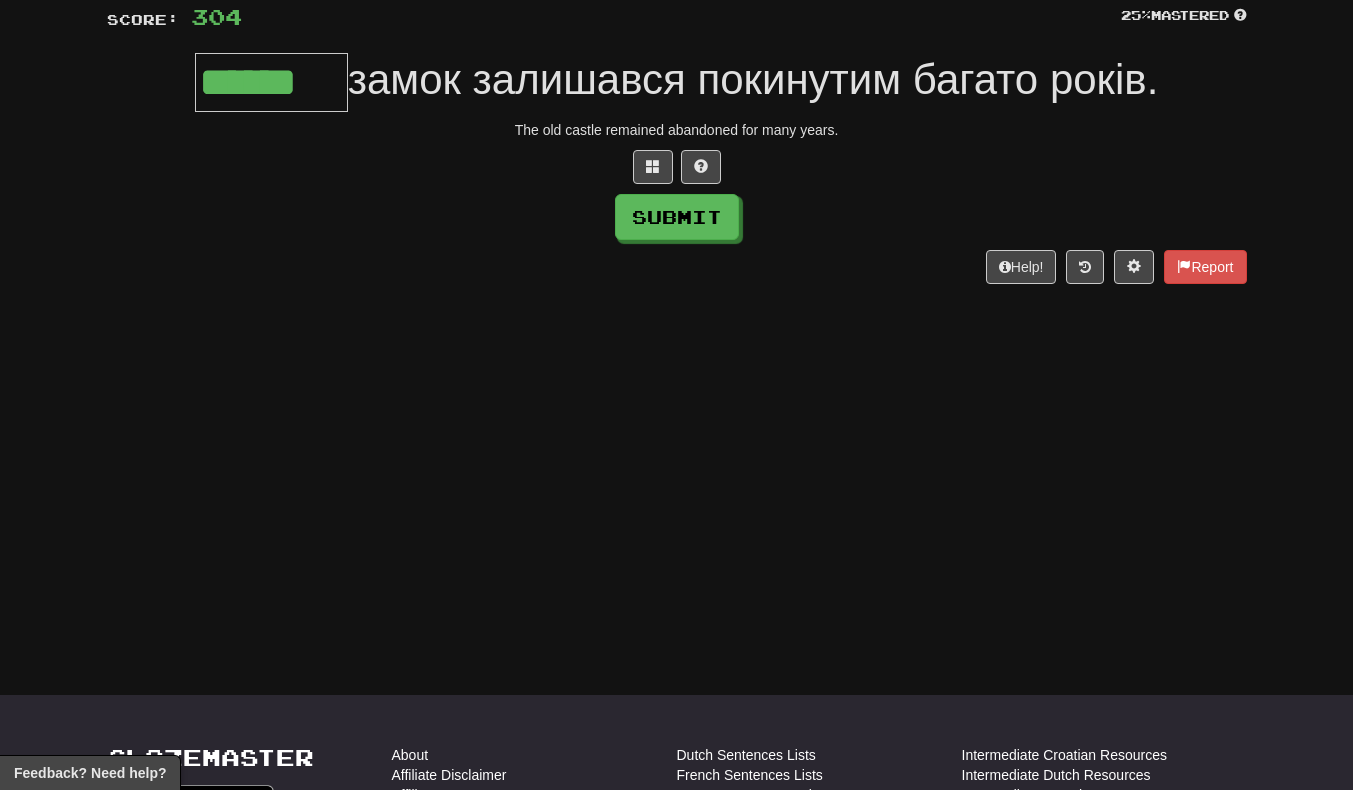 type on "******" 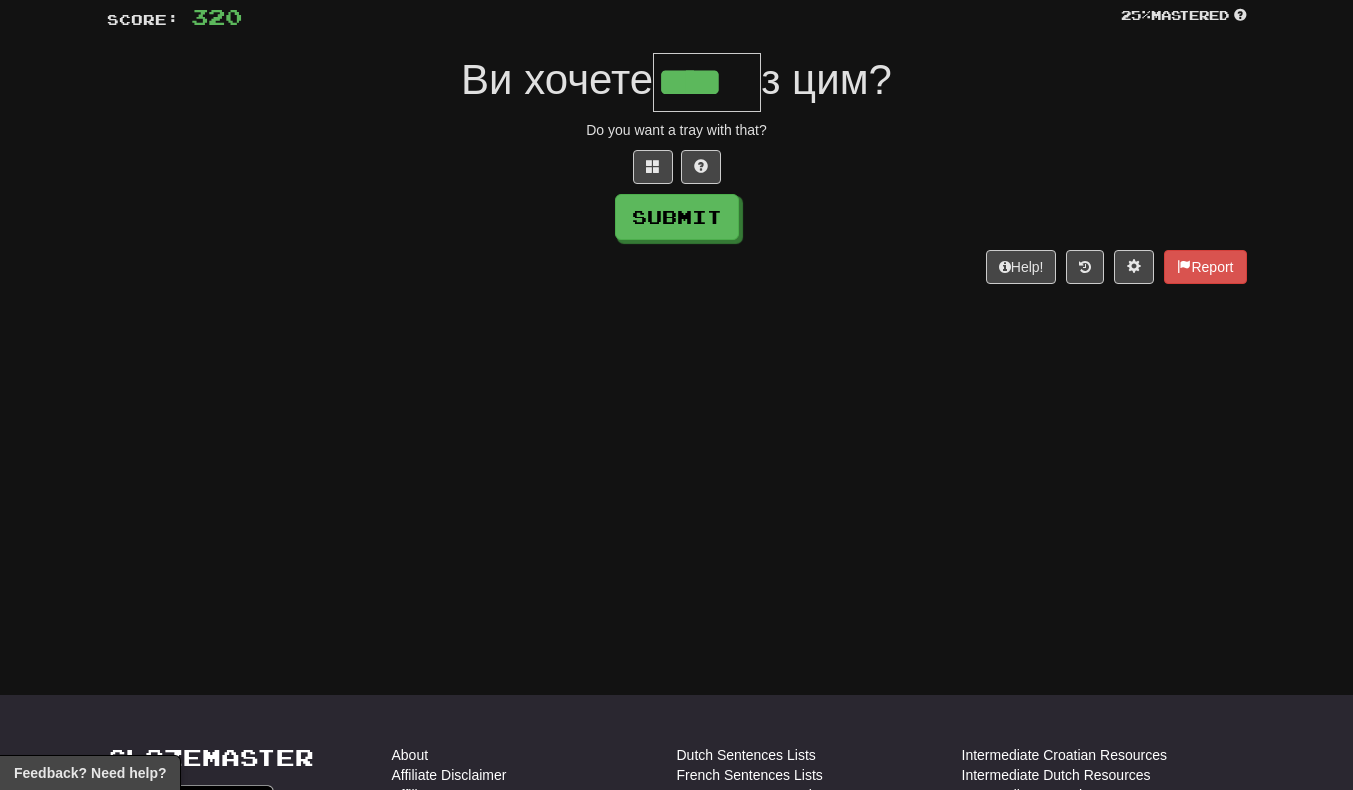 scroll, scrollTop: 0, scrollLeft: 2, axis: horizontal 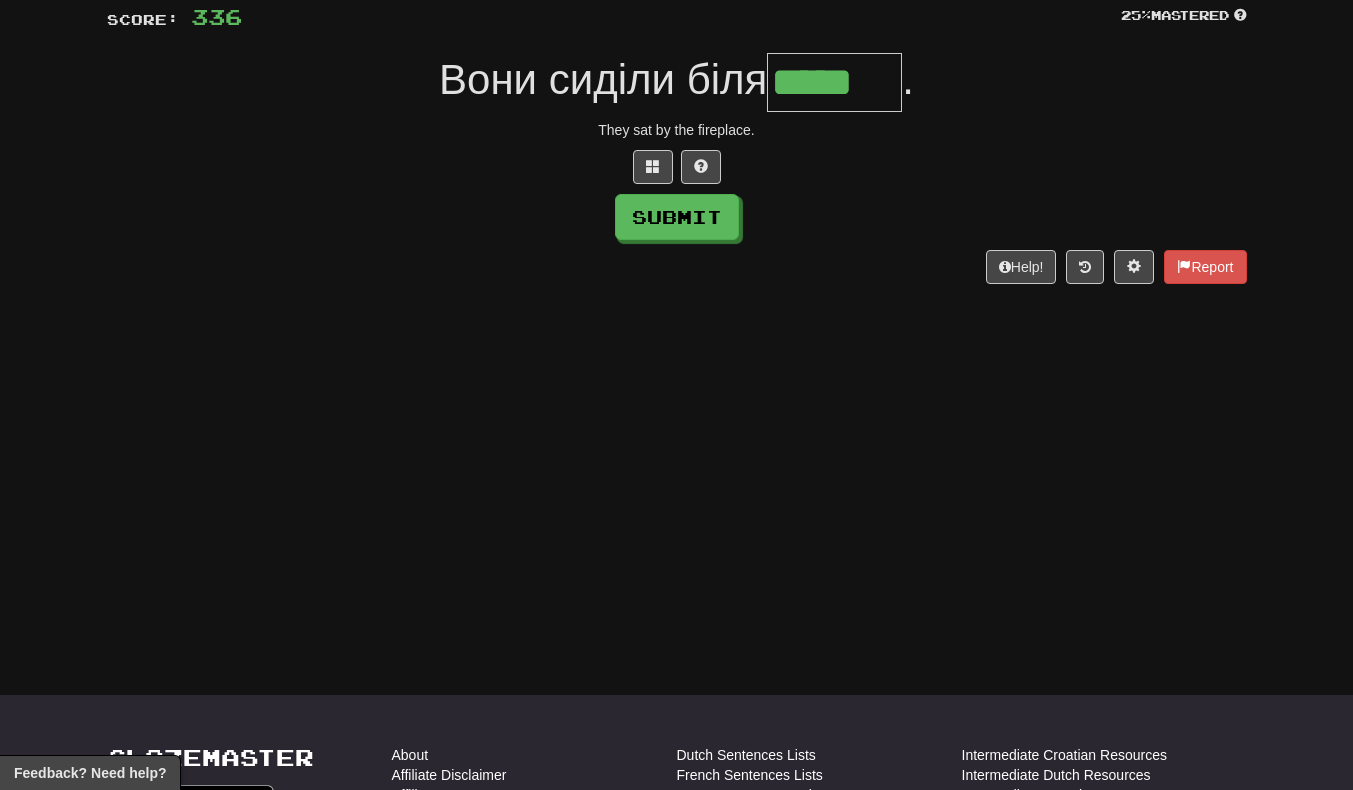 click on "They sat by the fireplace." at bounding box center [677, 130] 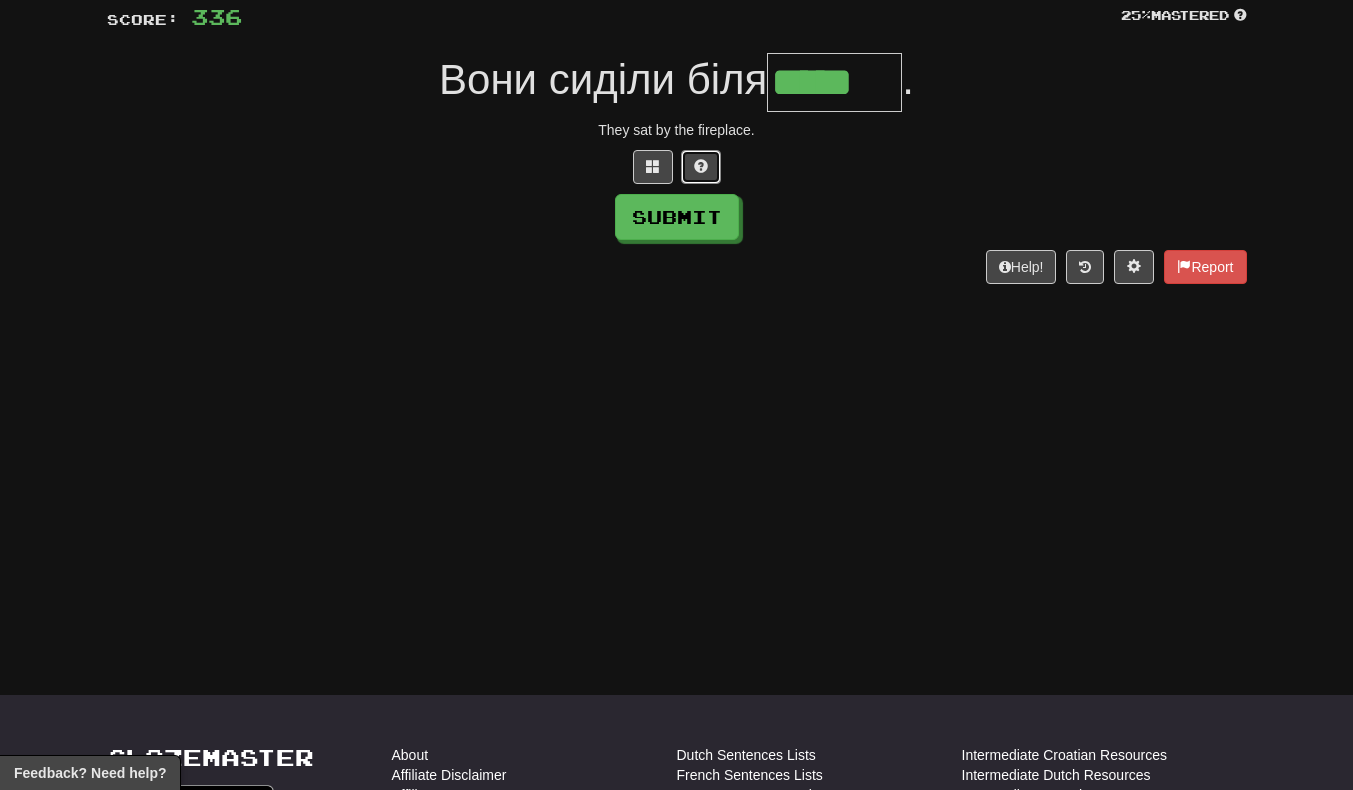 click at bounding box center (701, 167) 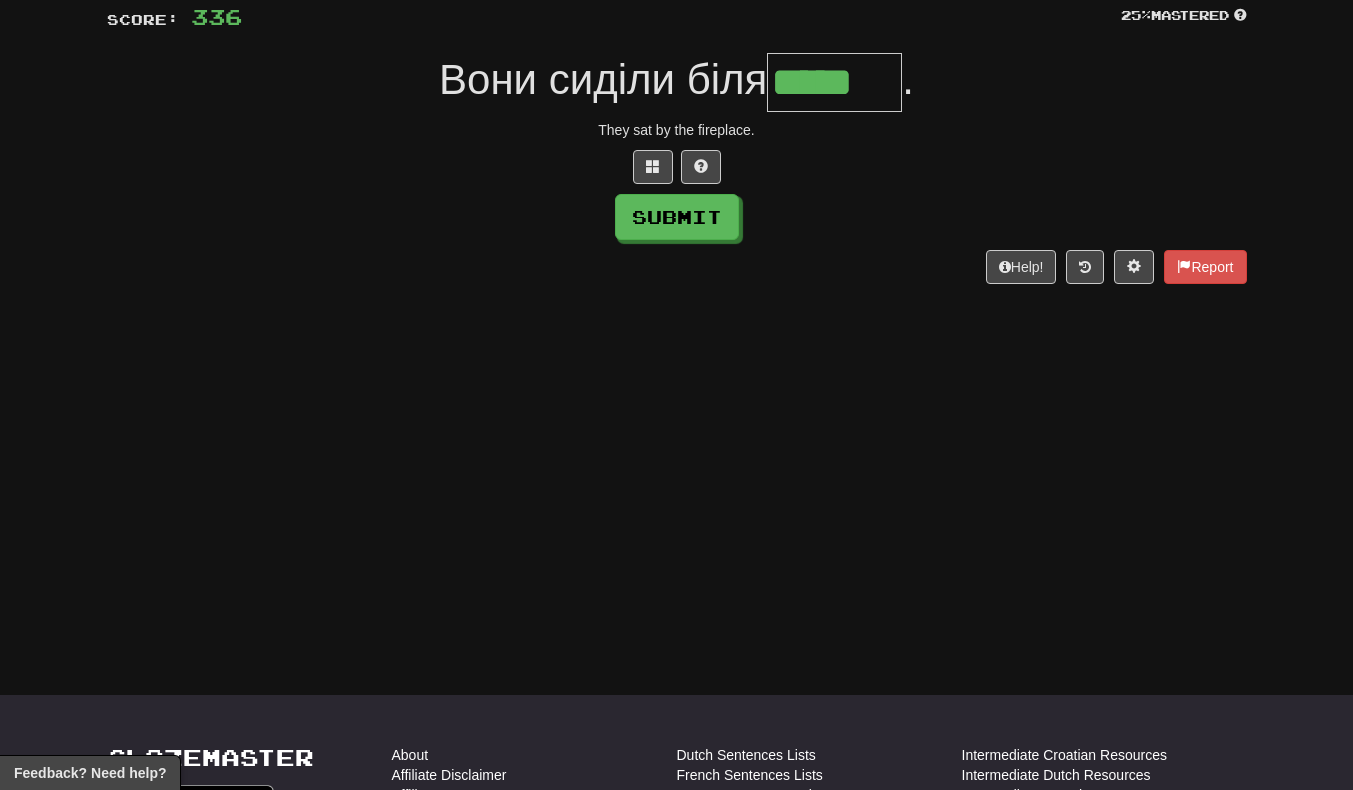 type on "******" 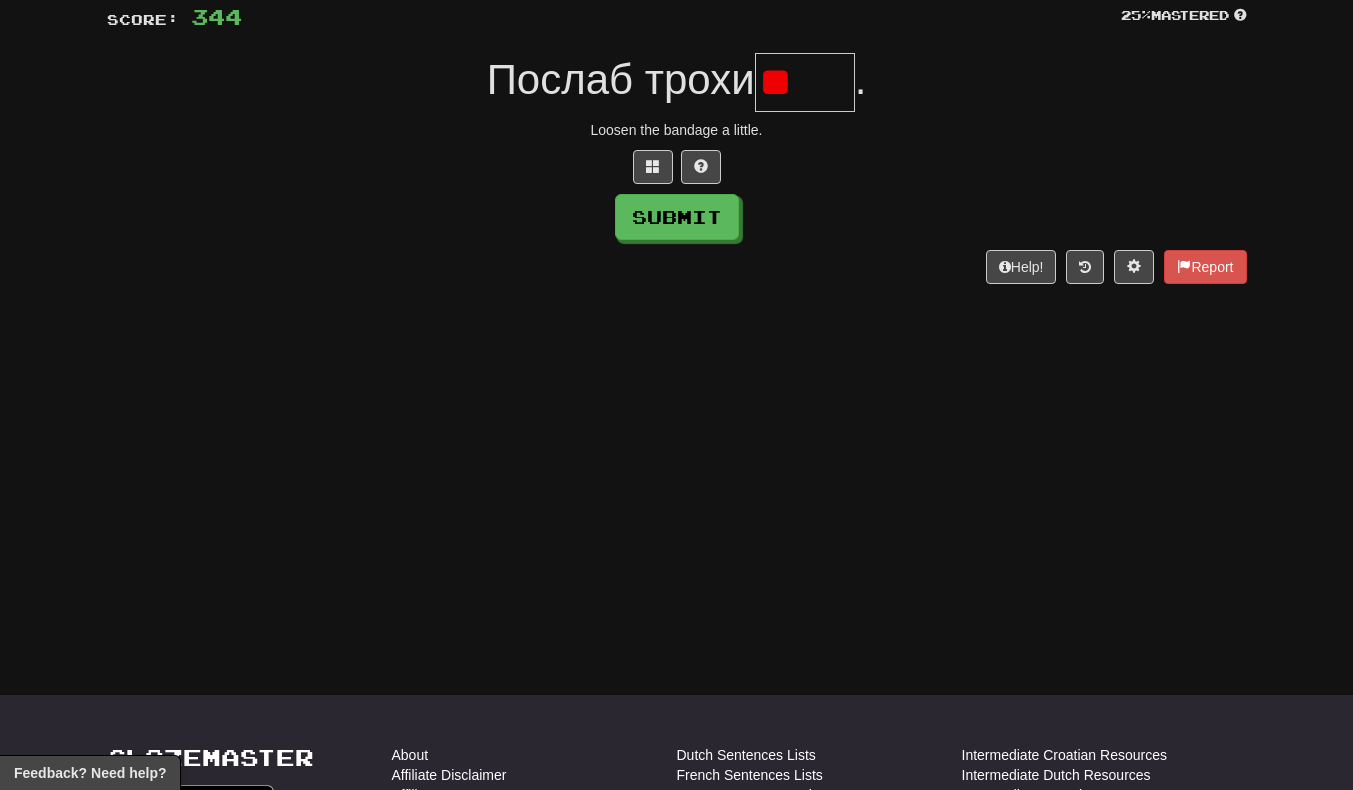 type on "*" 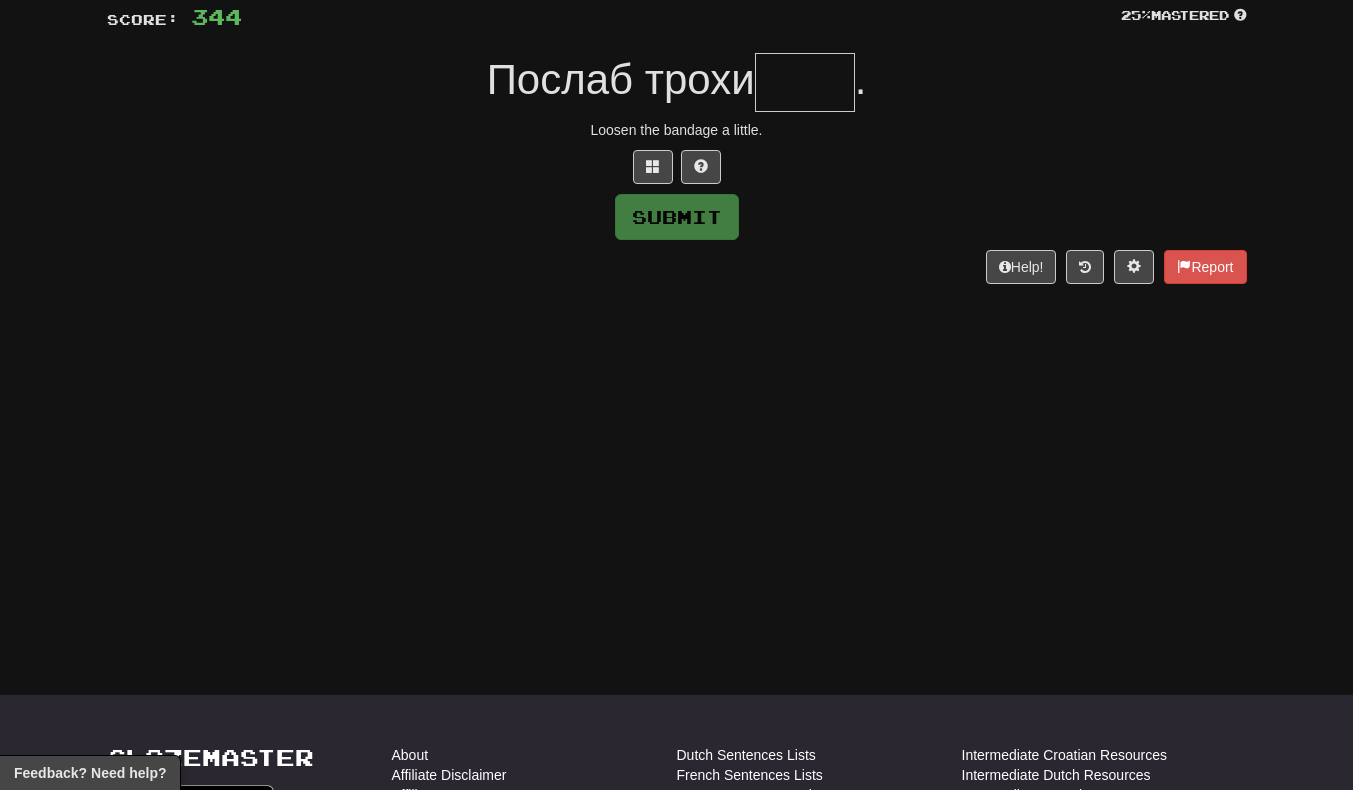 type on "*" 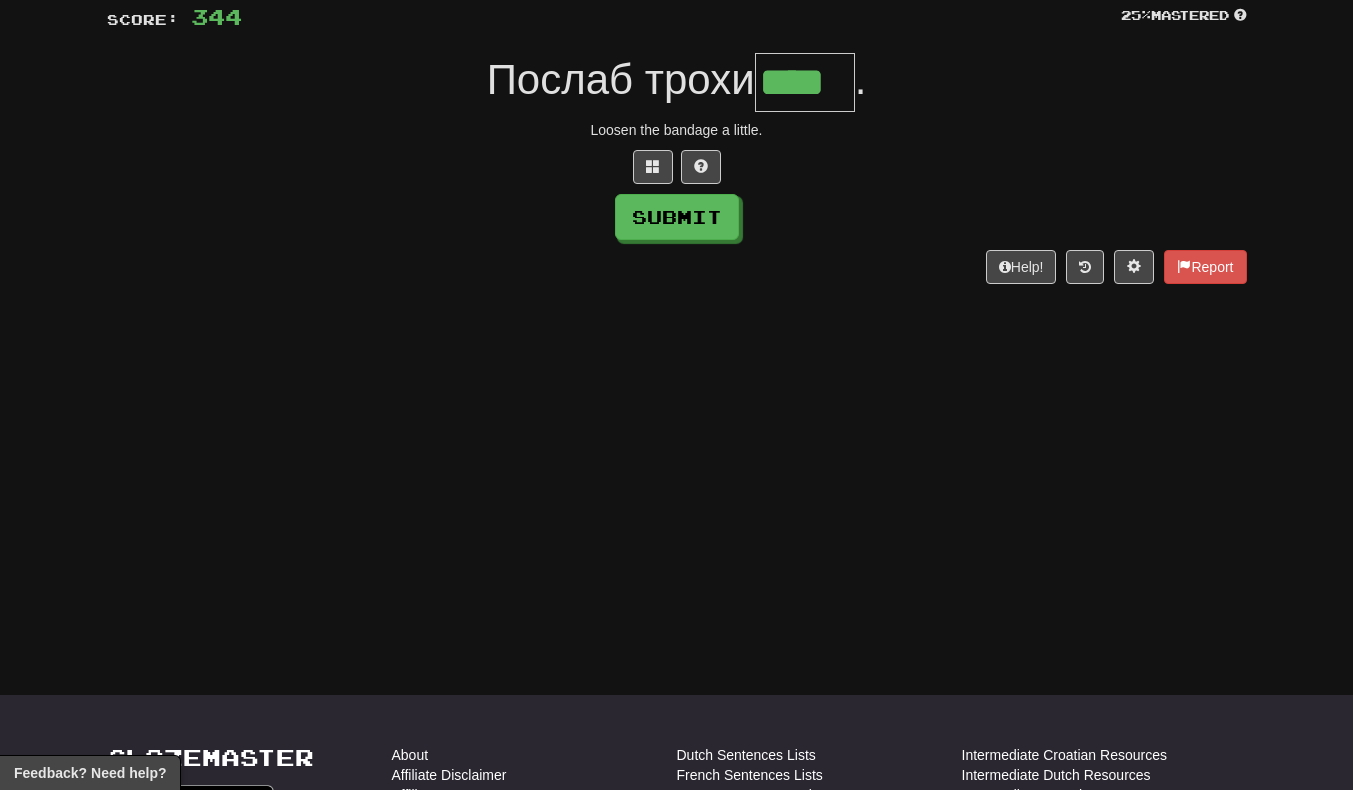 scroll, scrollTop: 0, scrollLeft: 1, axis: horizontal 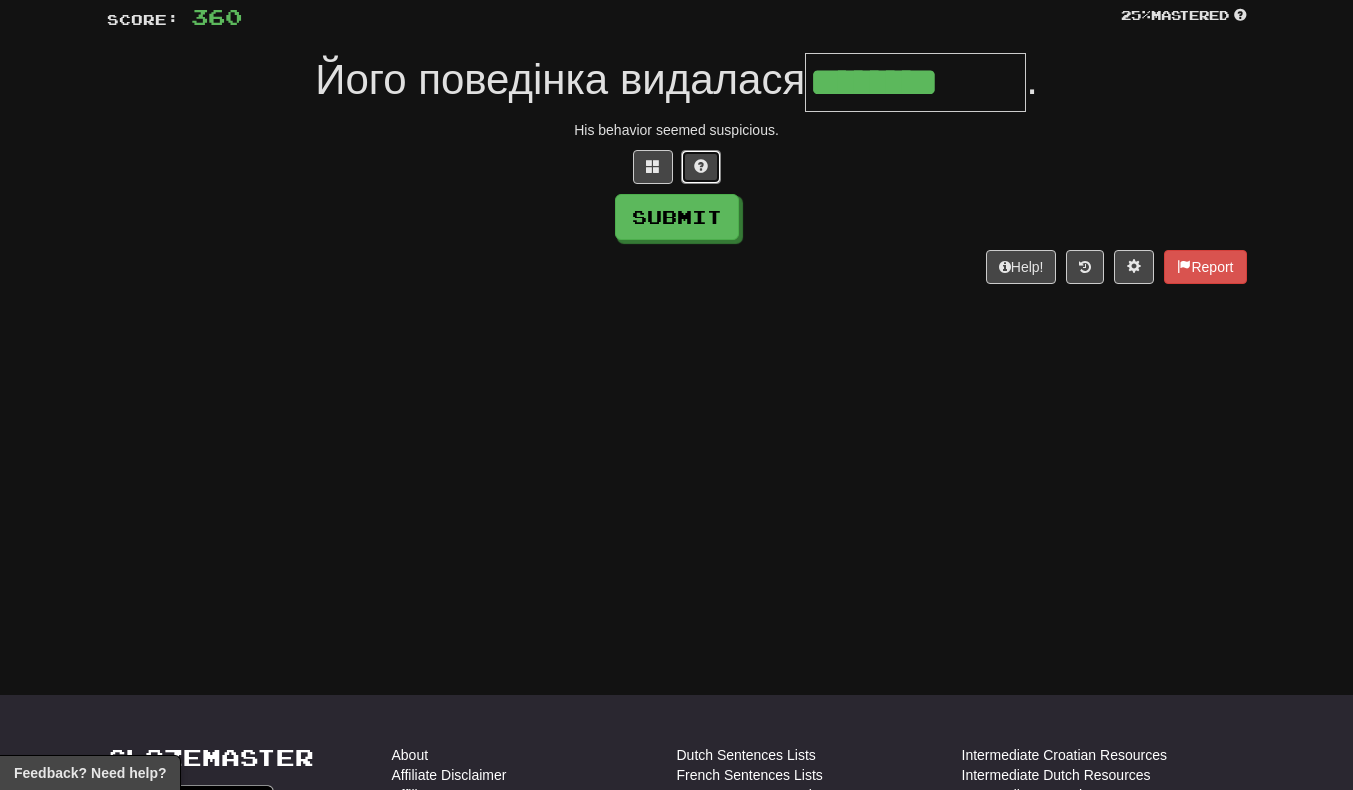 click at bounding box center (701, 167) 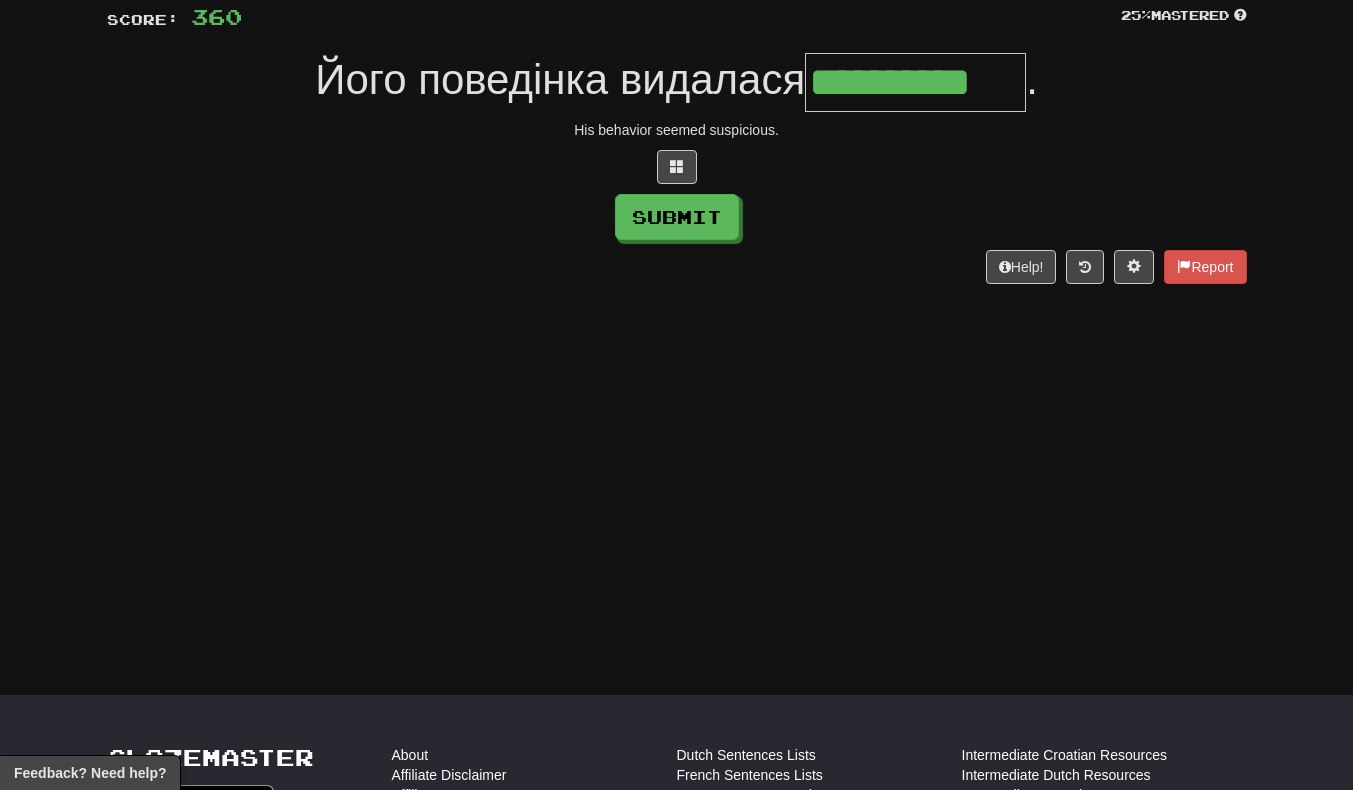 type on "**********" 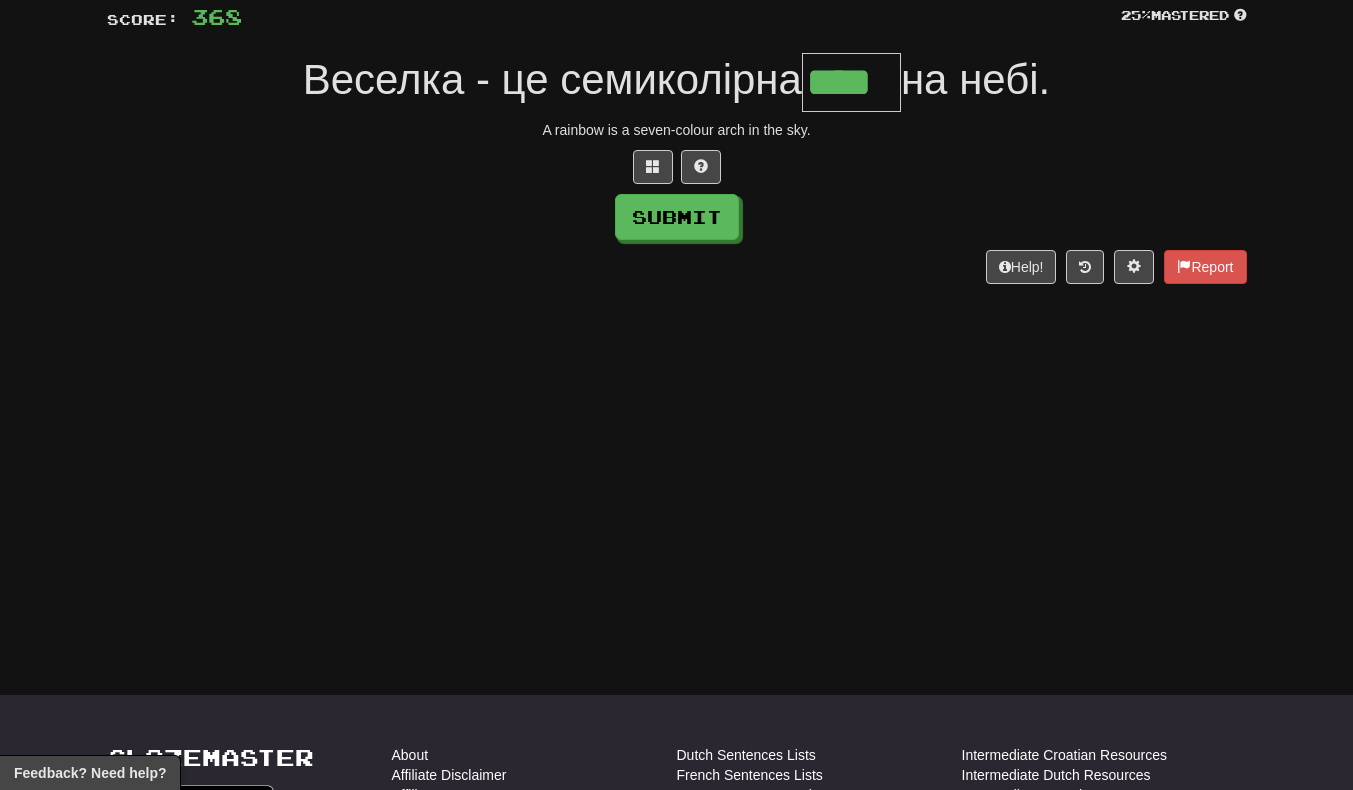 scroll, scrollTop: 0, scrollLeft: 3, axis: horizontal 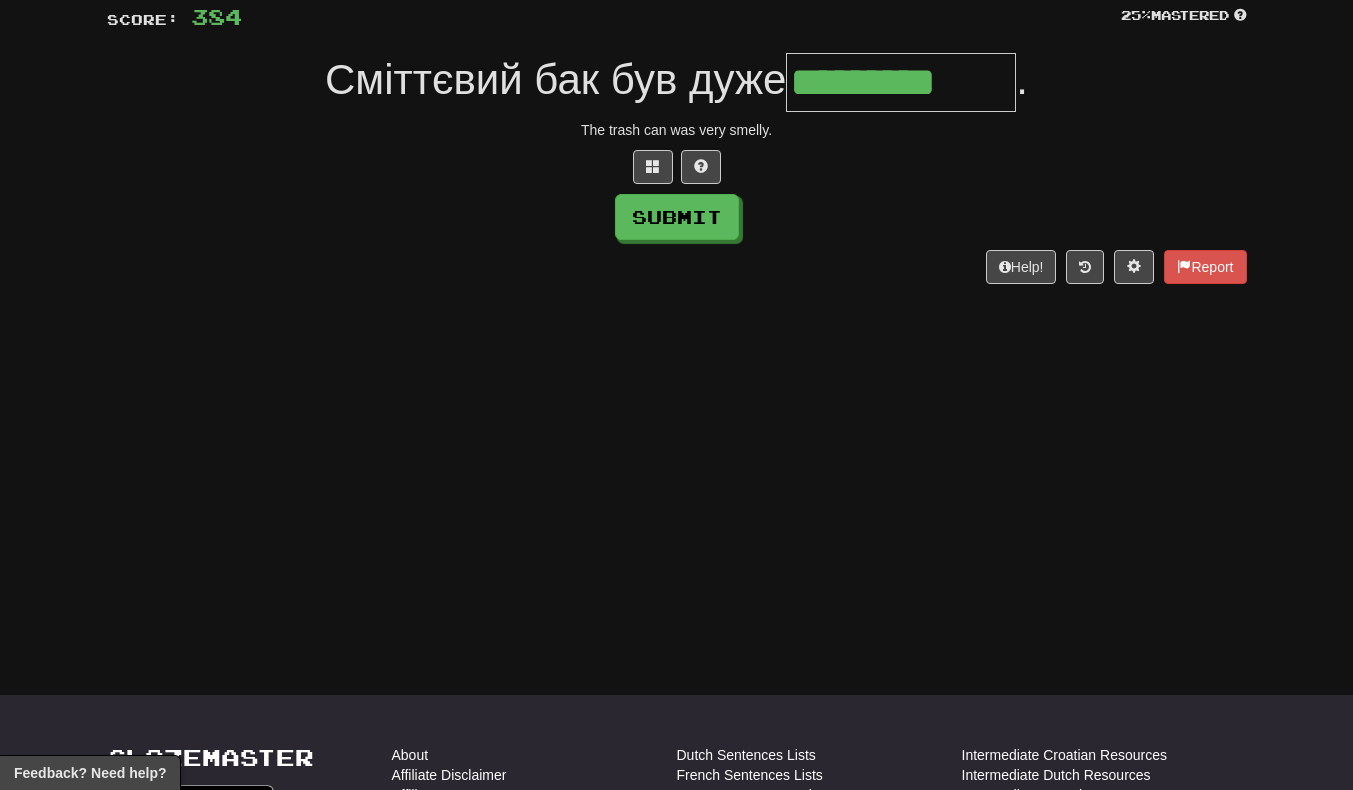 type on "*********" 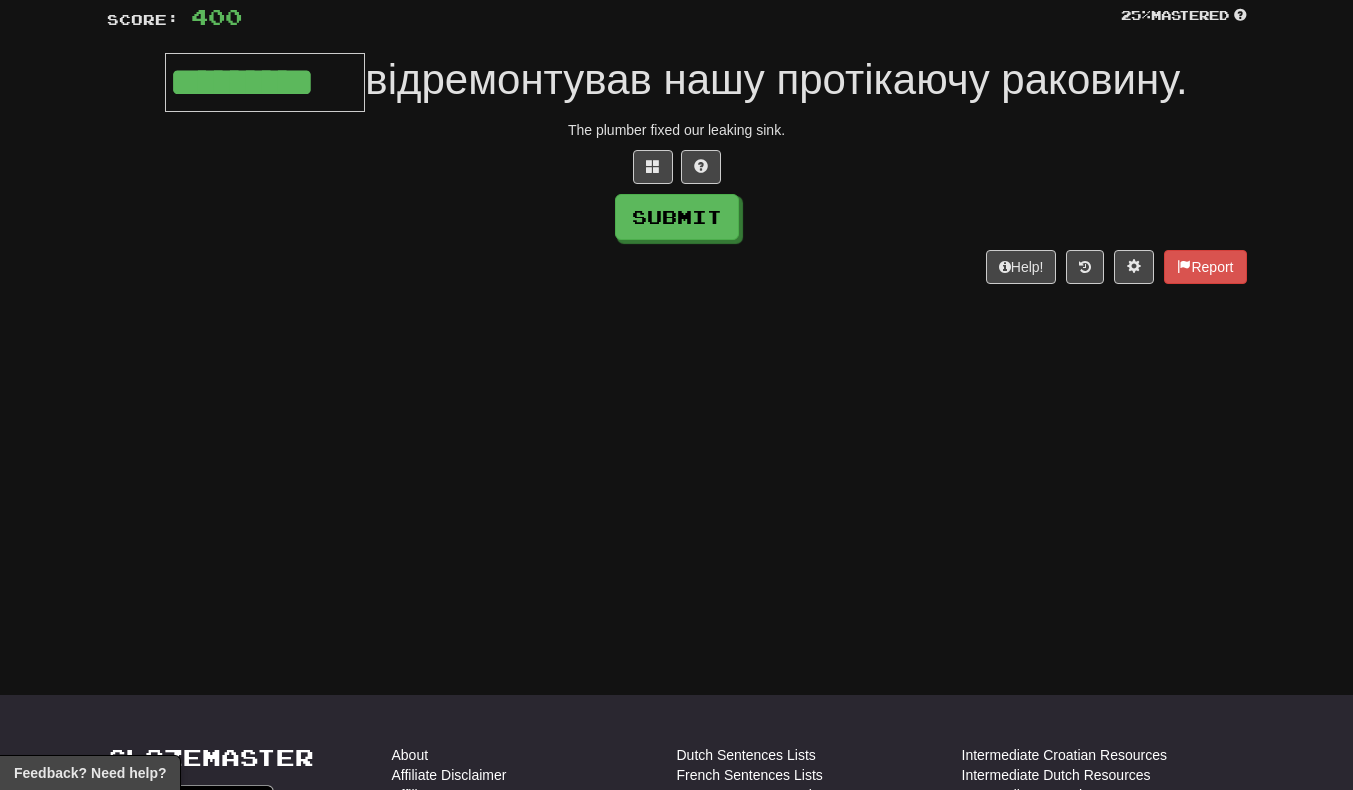 type on "*********" 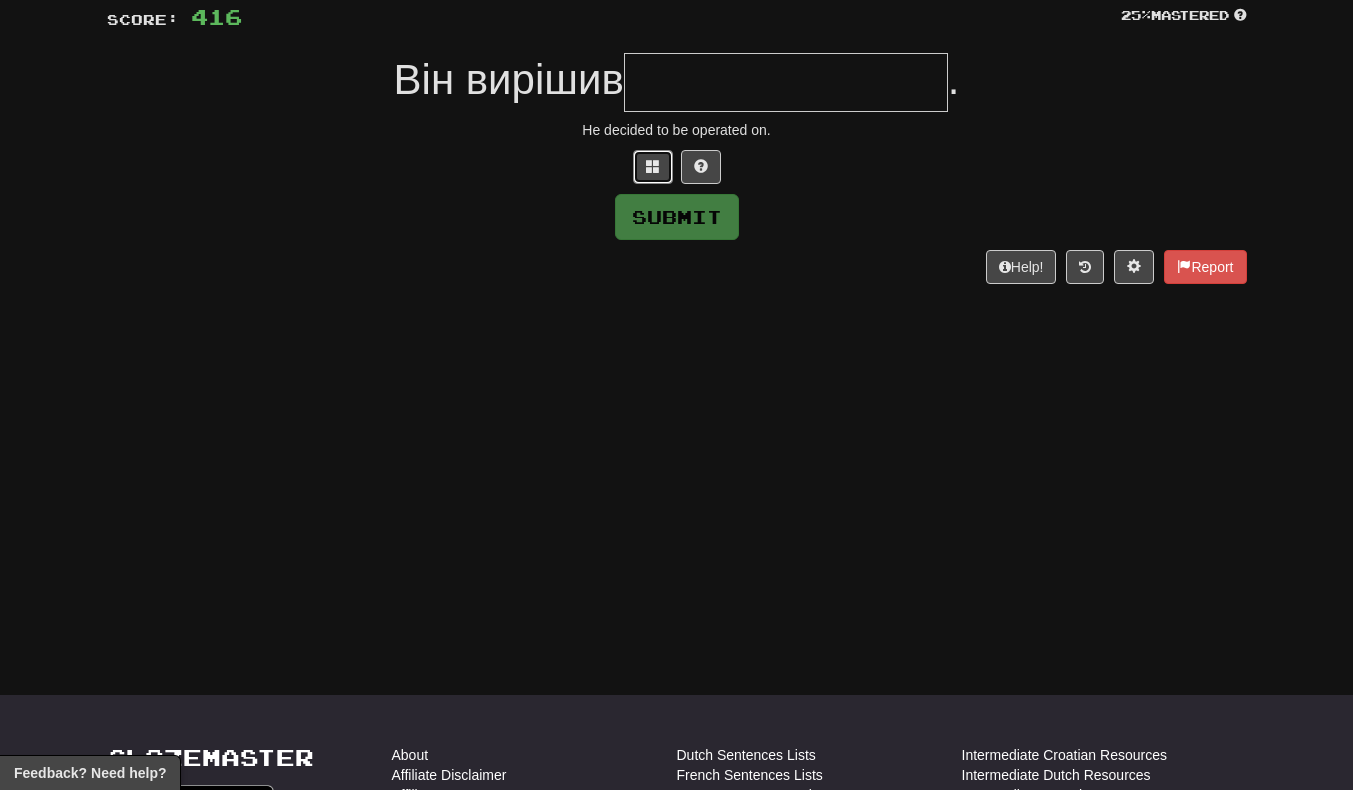 click at bounding box center (653, 167) 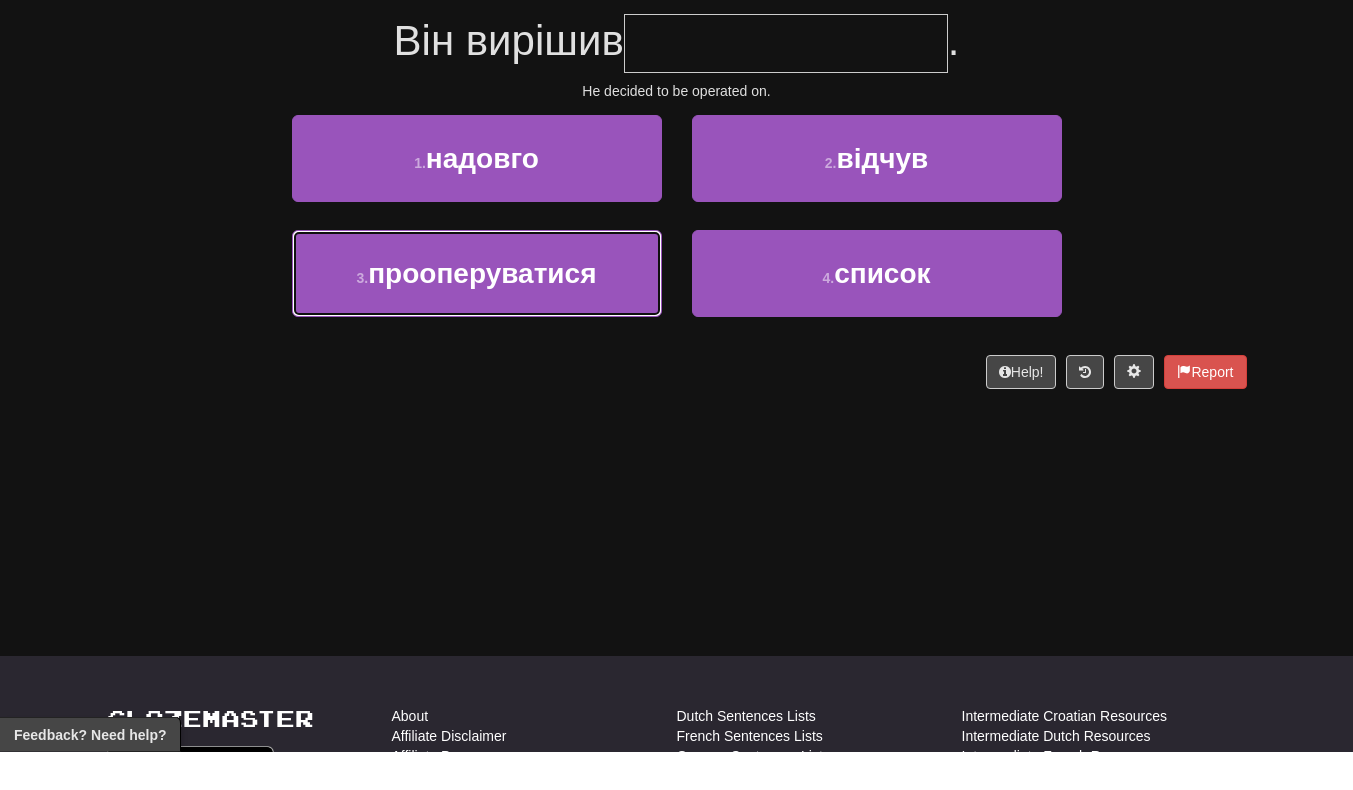 click on "3 .  прооперуватися" at bounding box center (477, 312) 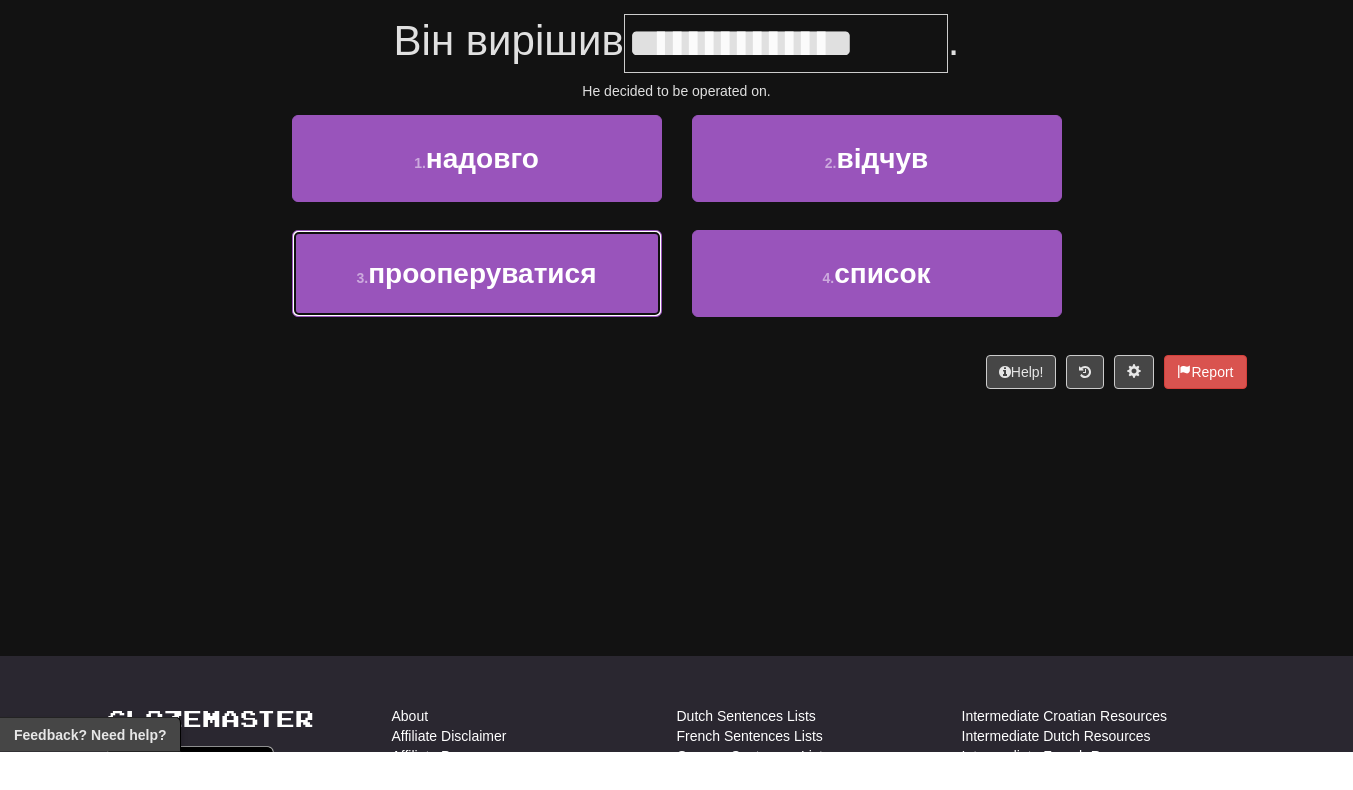 scroll, scrollTop: 158, scrollLeft: 0, axis: vertical 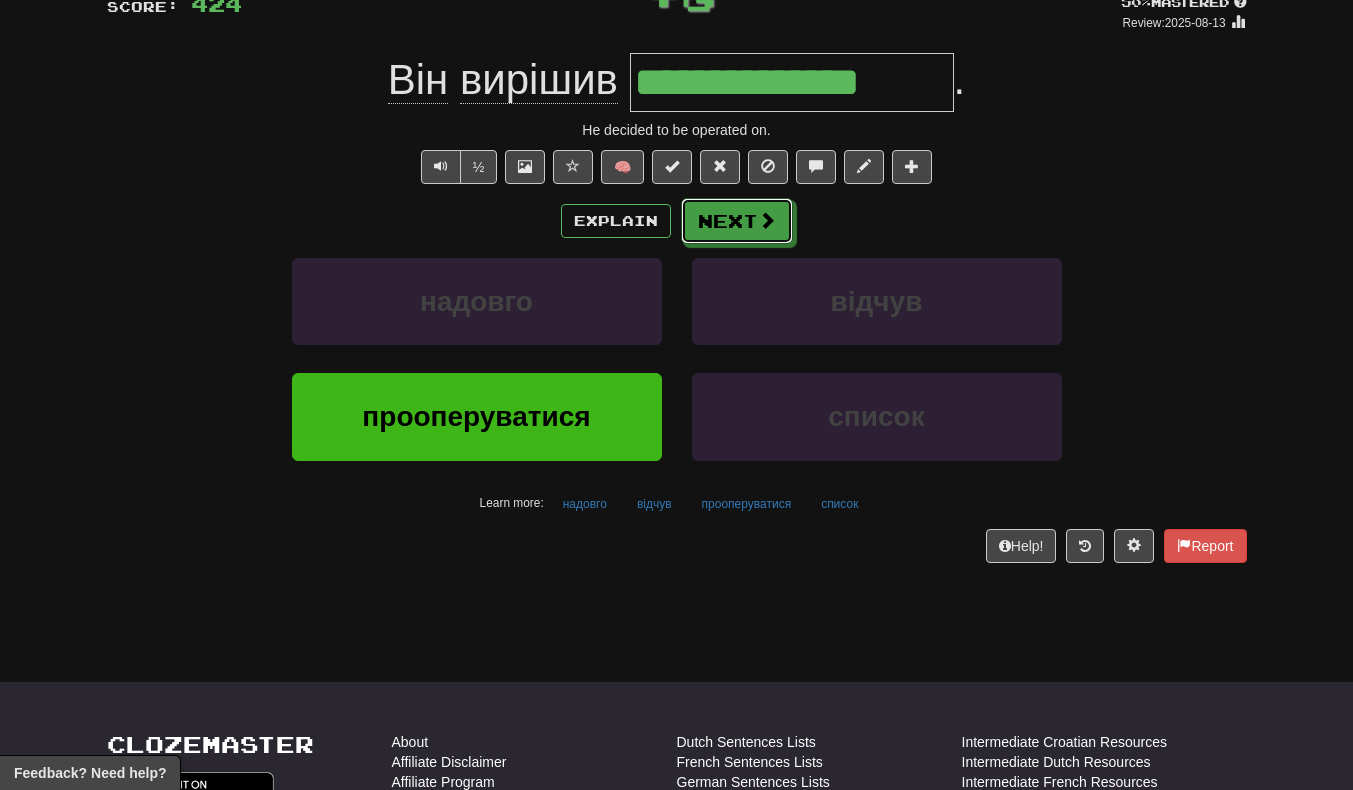click on "Next" at bounding box center [737, 221] 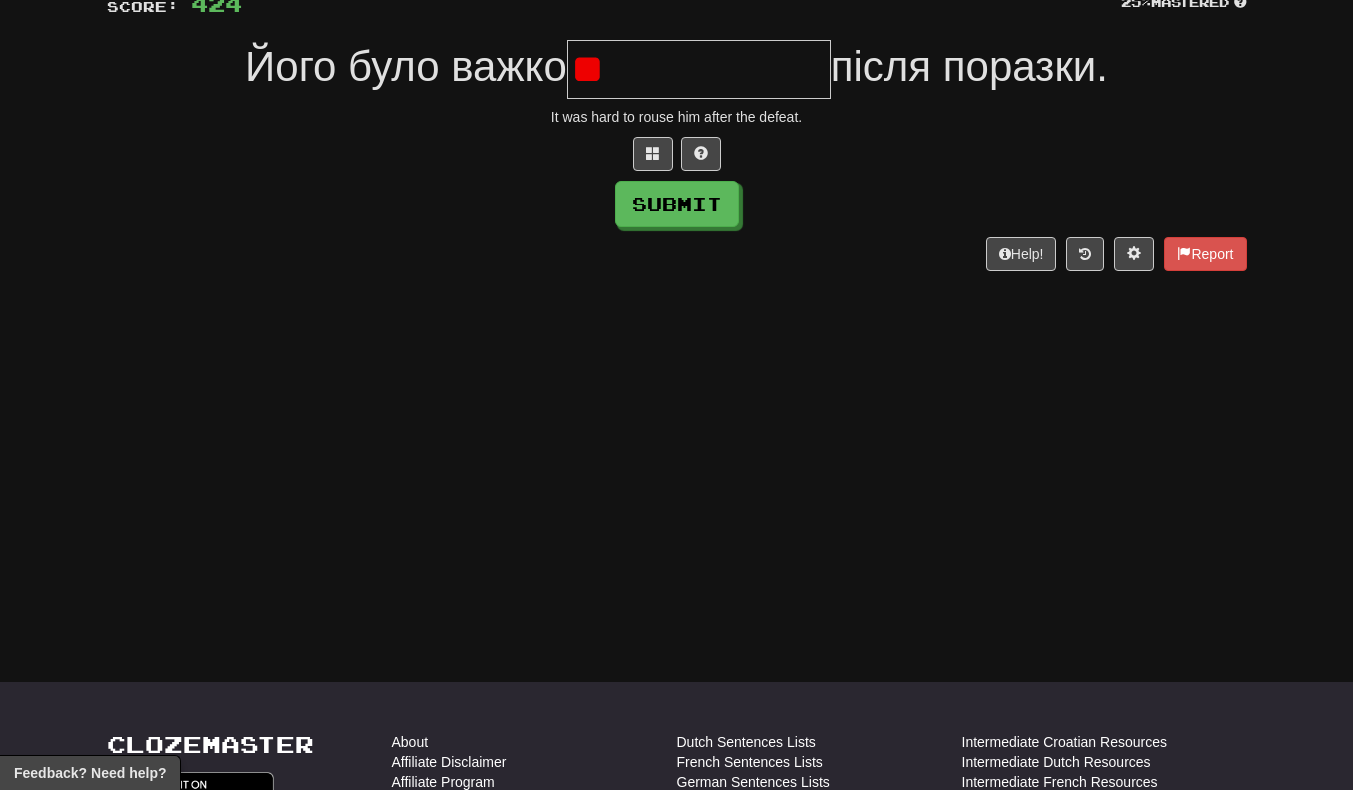 type on "*" 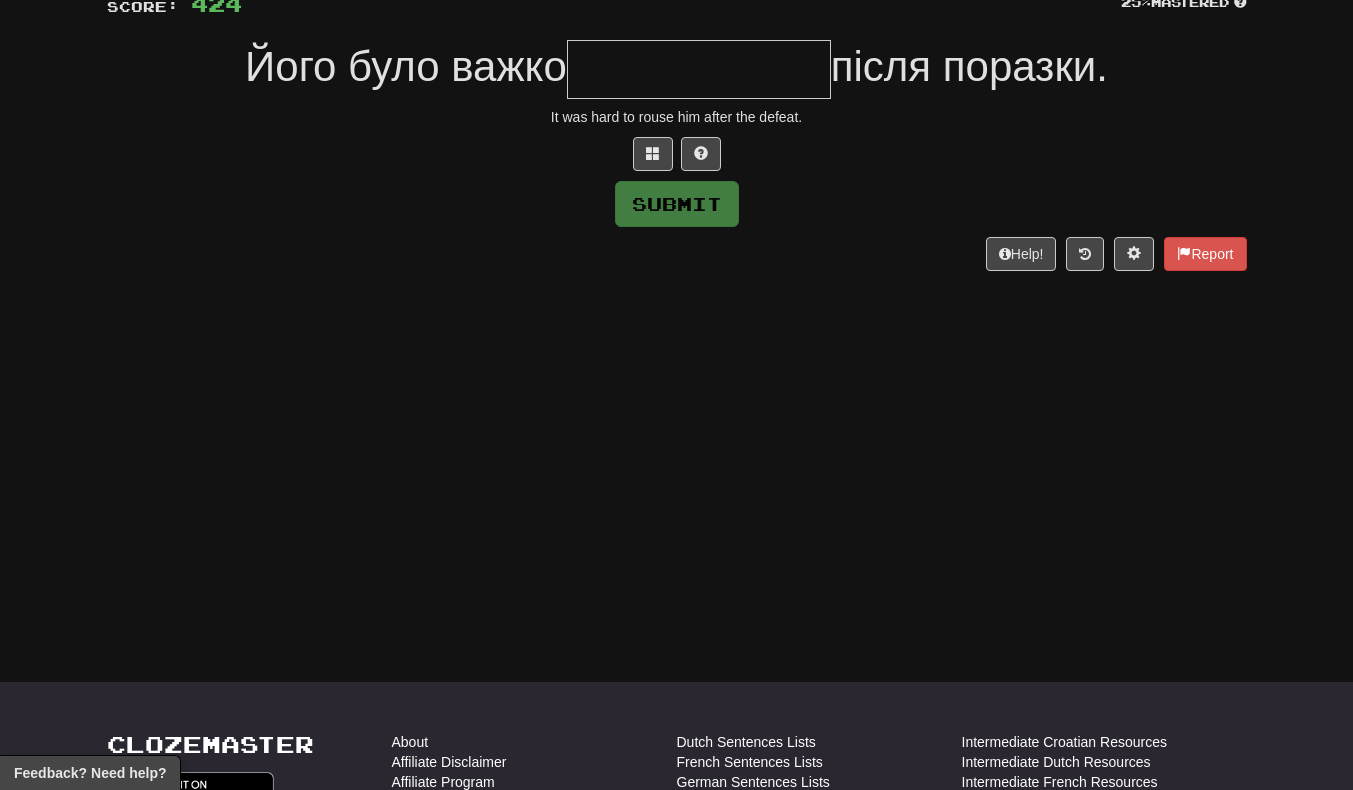 type on "*" 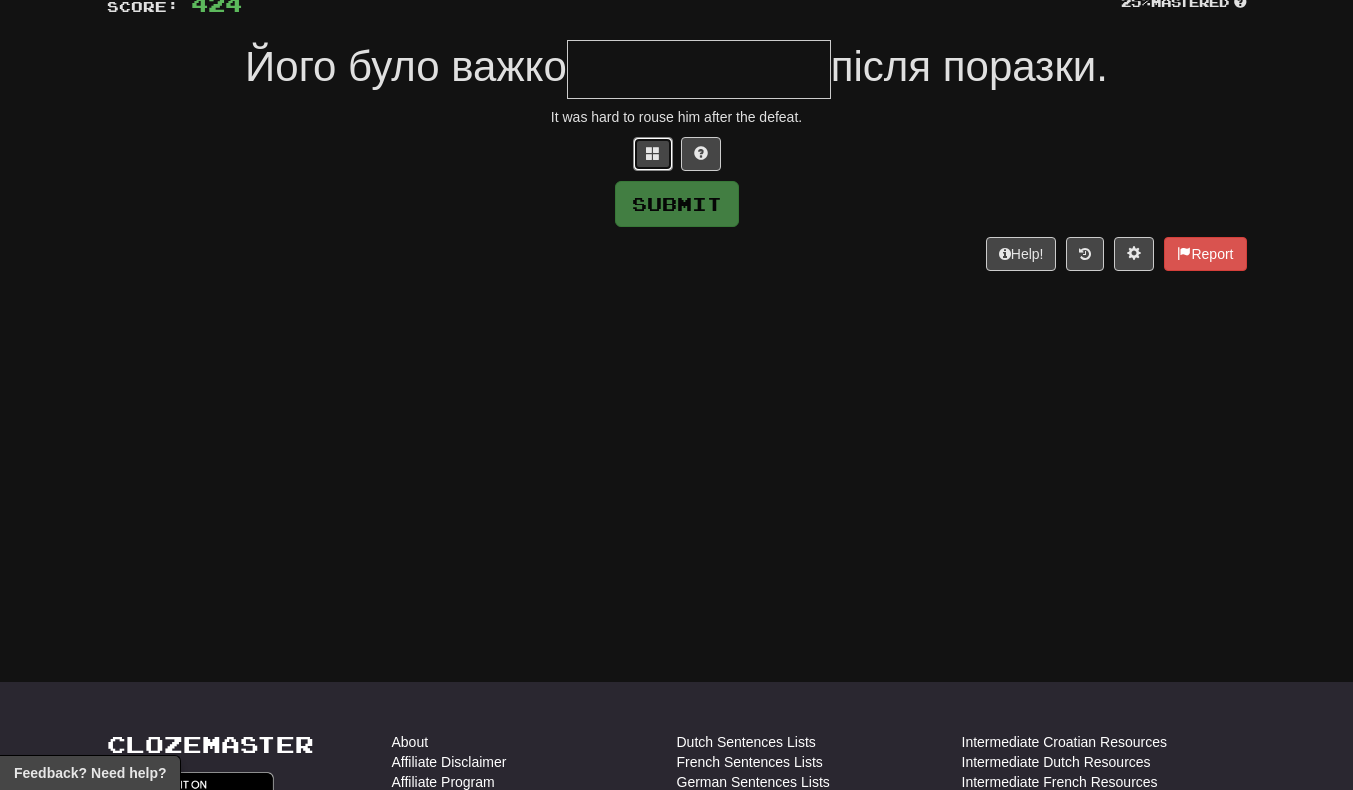 click at bounding box center [653, 154] 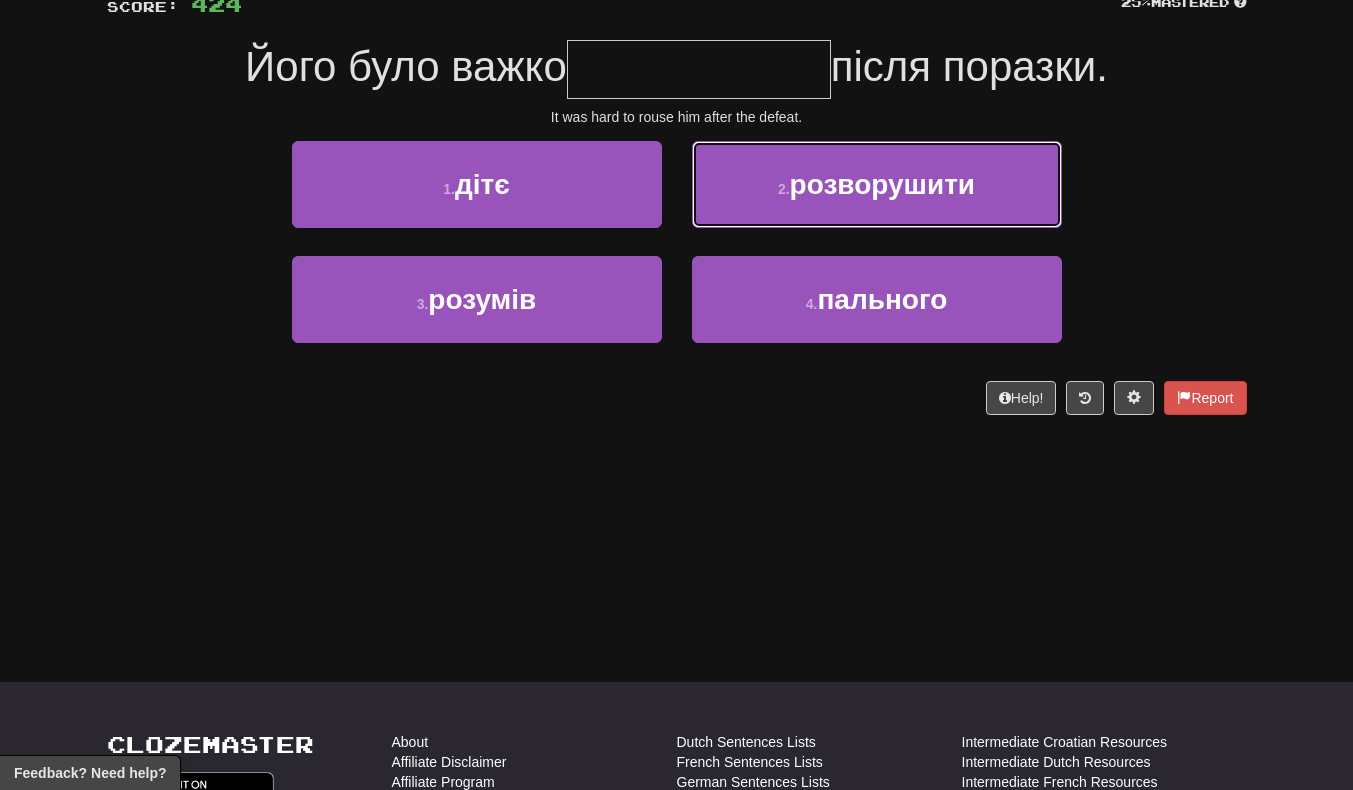 click on "розворушити" at bounding box center [883, 184] 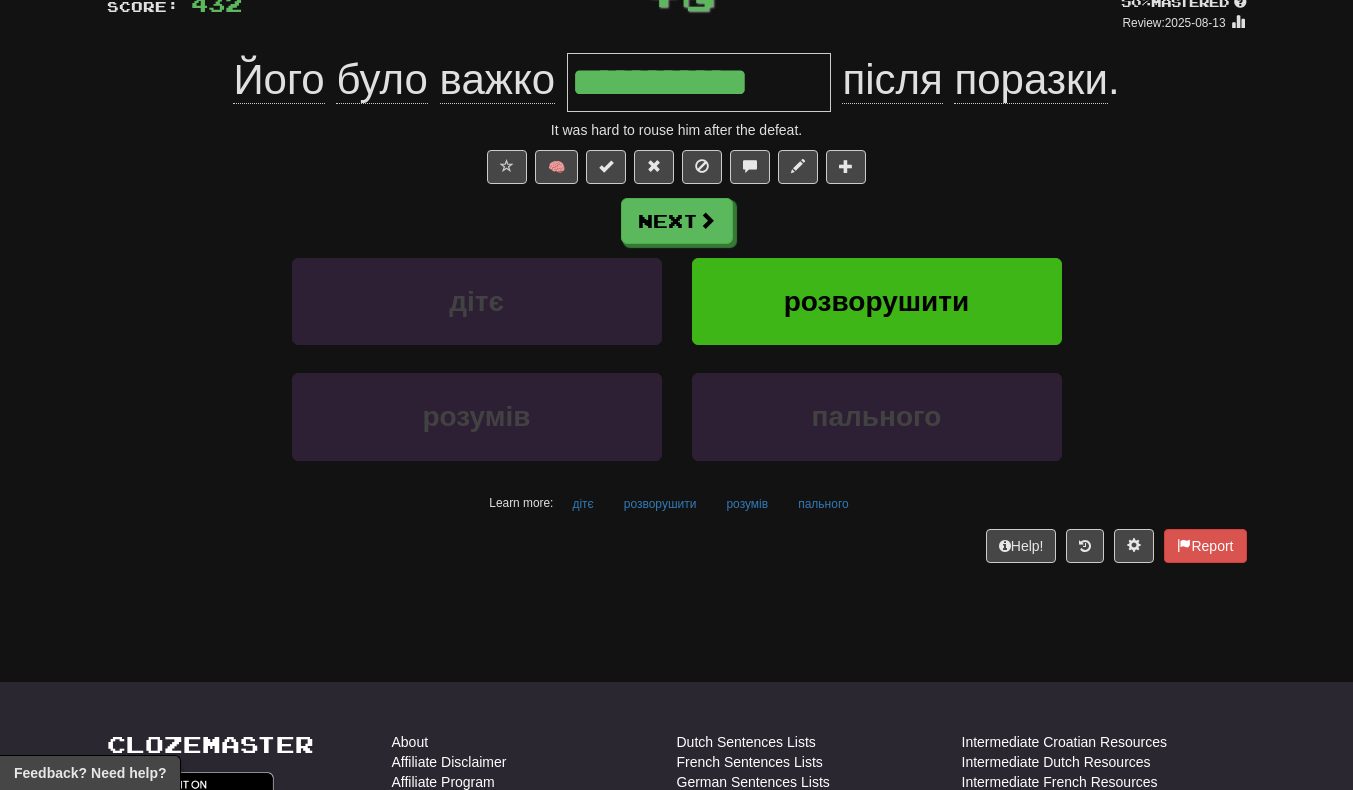 click on "**********" at bounding box center (699, 82) 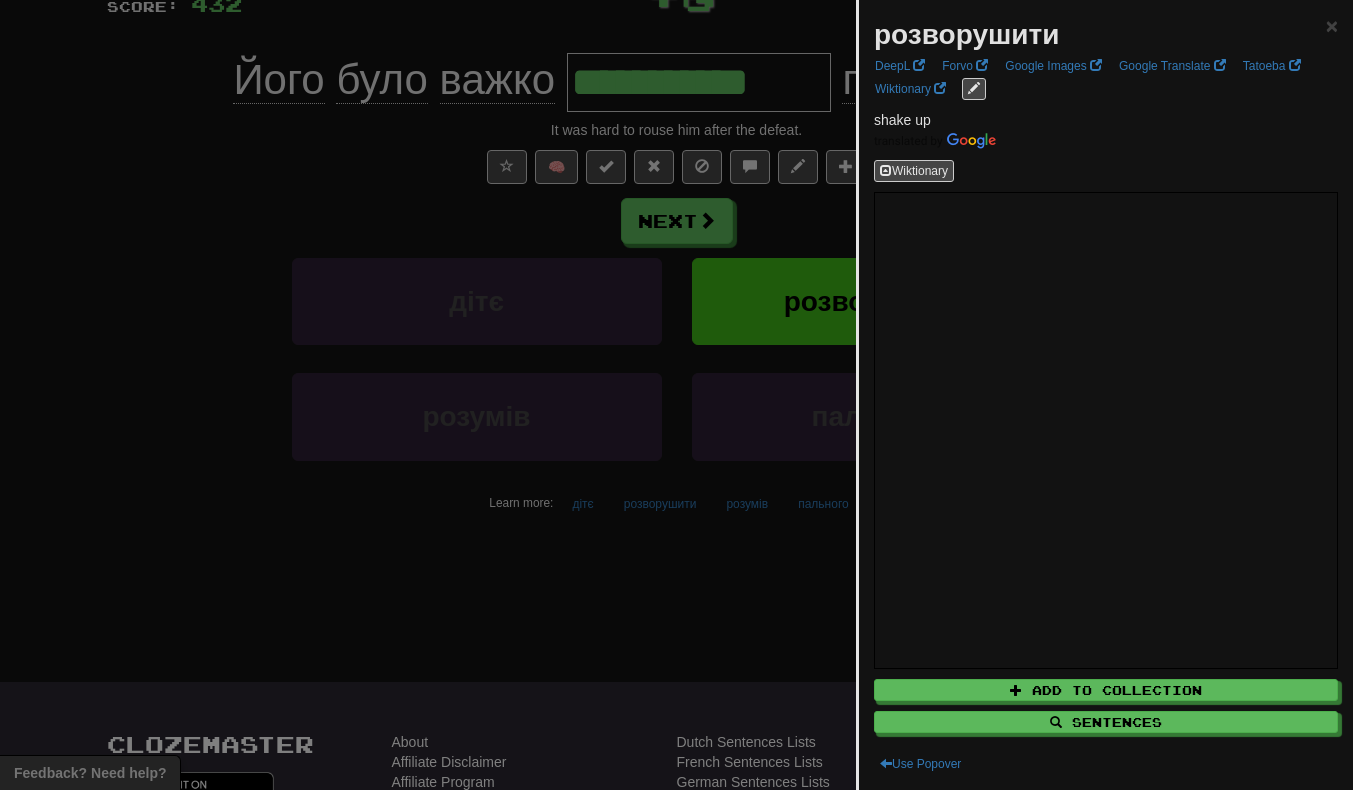 click at bounding box center [676, 395] 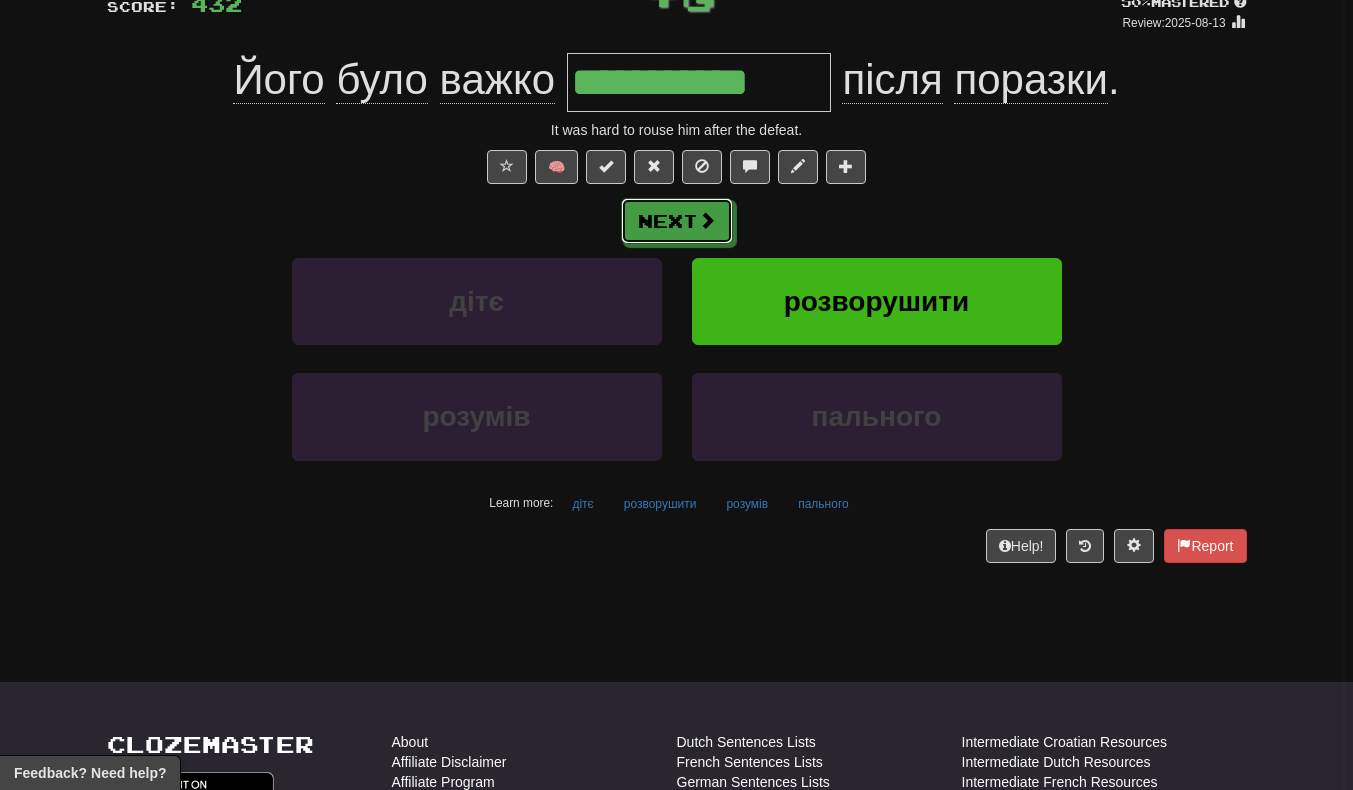 click on "Next" at bounding box center (677, 221) 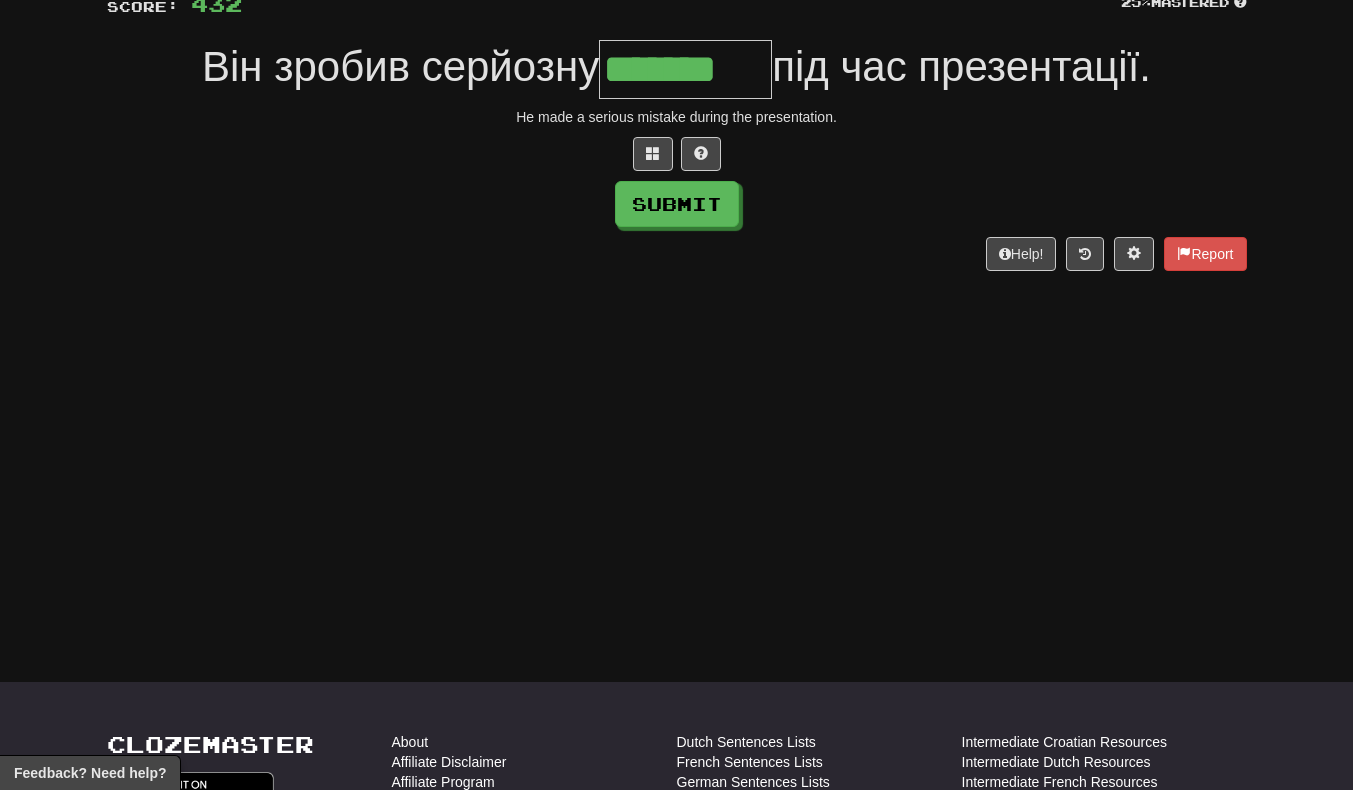 scroll, scrollTop: 0, scrollLeft: 5, axis: horizontal 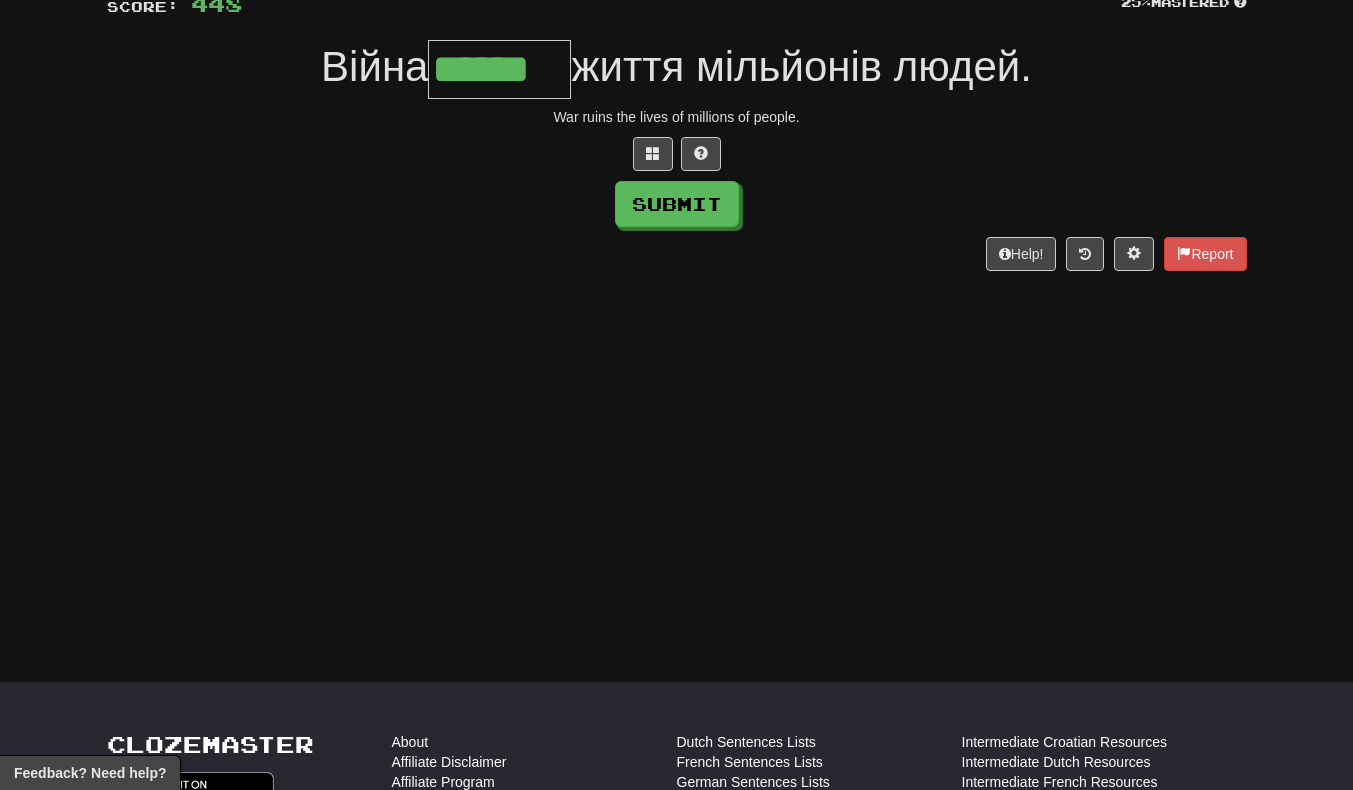type on "******" 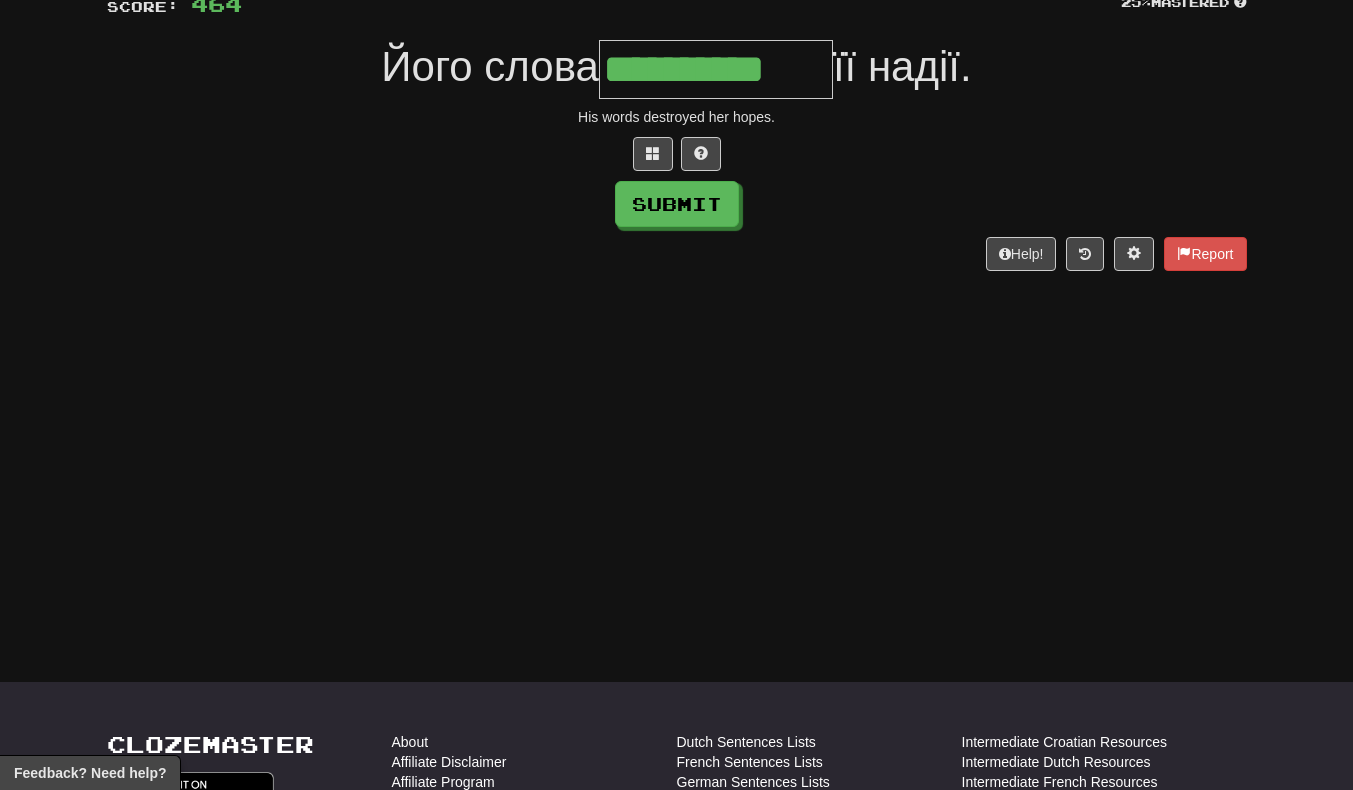 scroll, scrollTop: 0, scrollLeft: 4, axis: horizontal 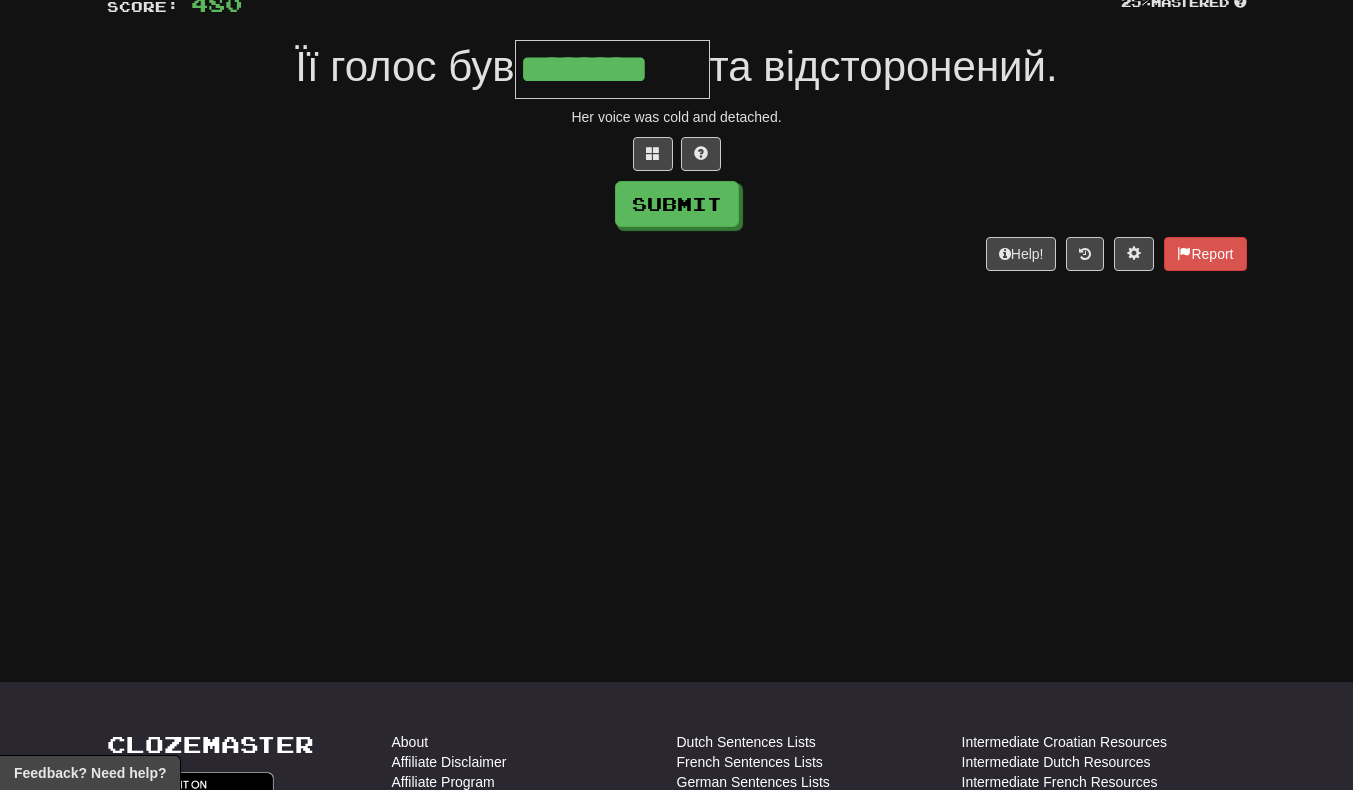 type on "********" 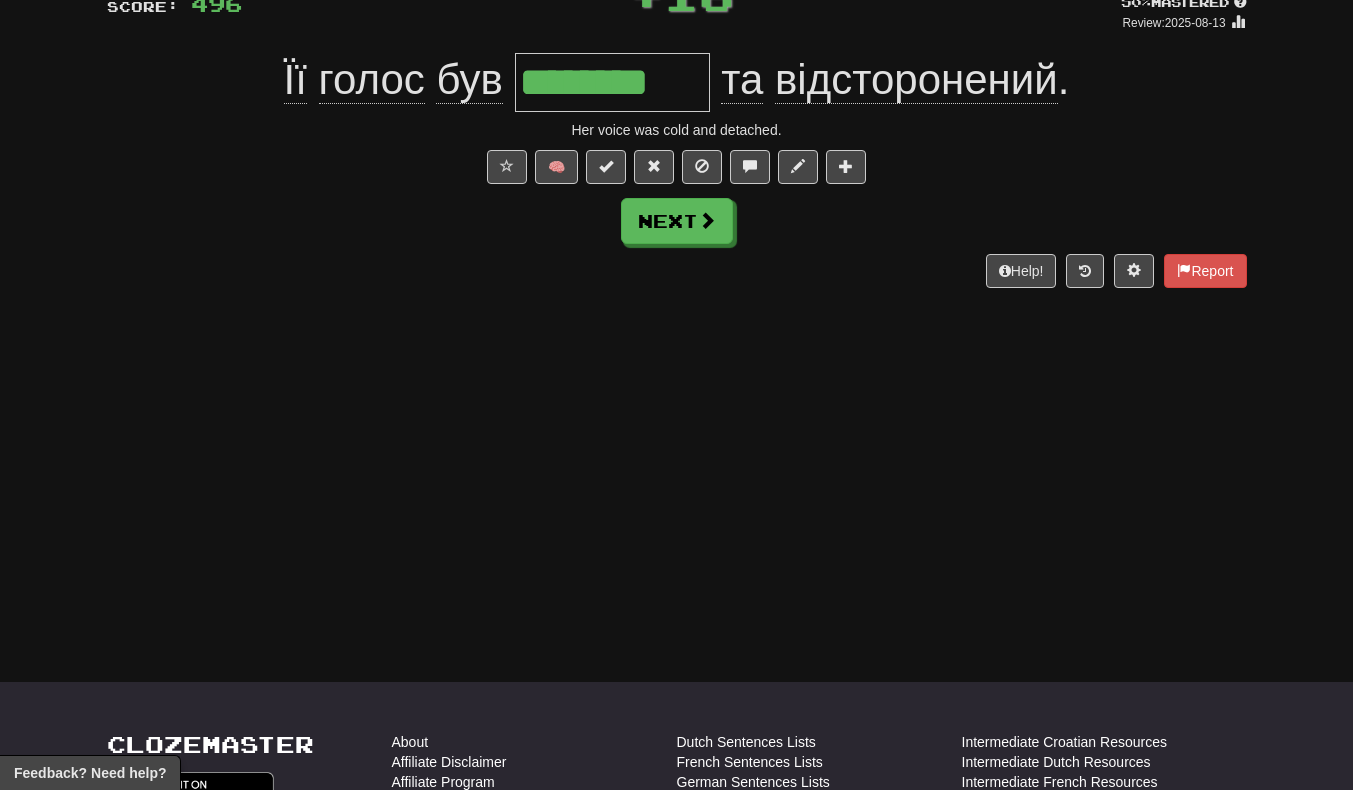 scroll, scrollTop: 0, scrollLeft: 0, axis: both 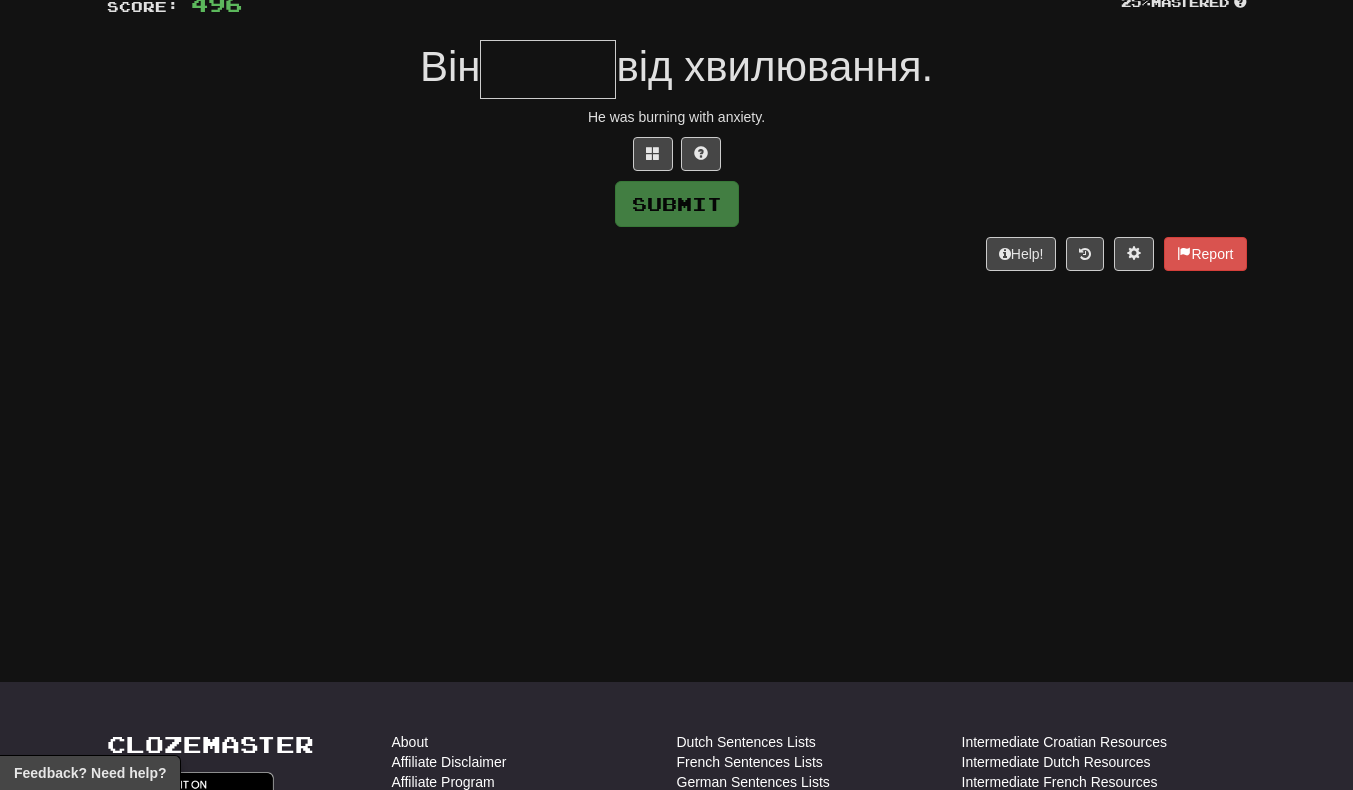 type on "*" 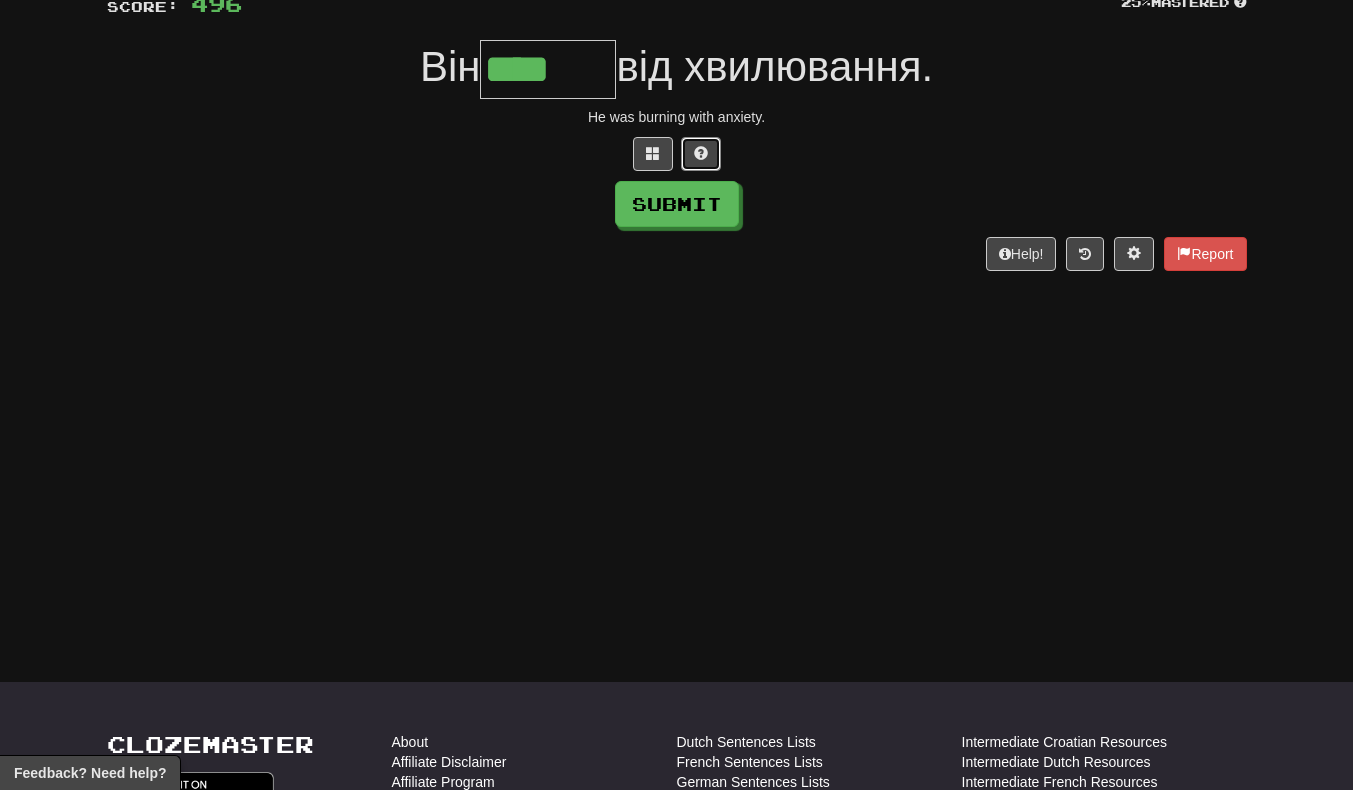 click at bounding box center [701, 154] 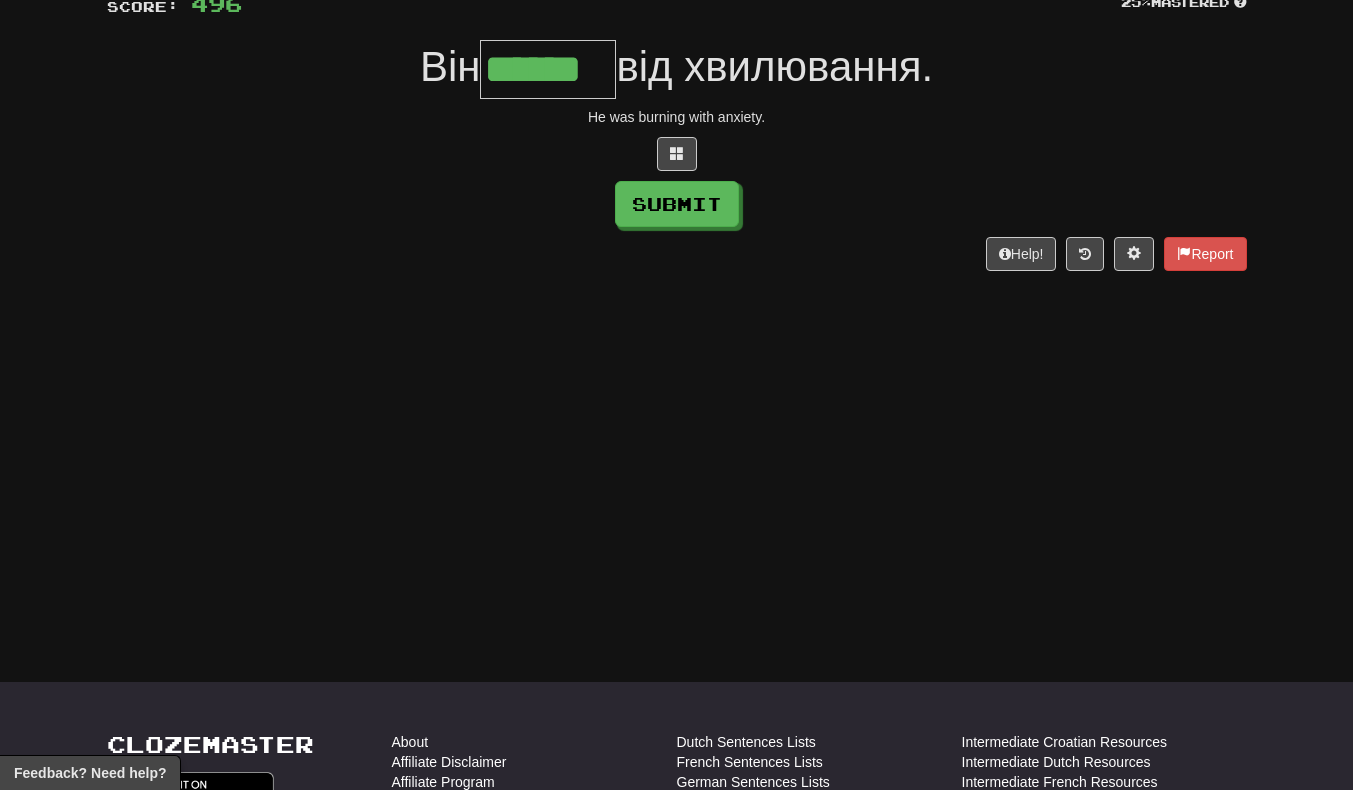 type on "******" 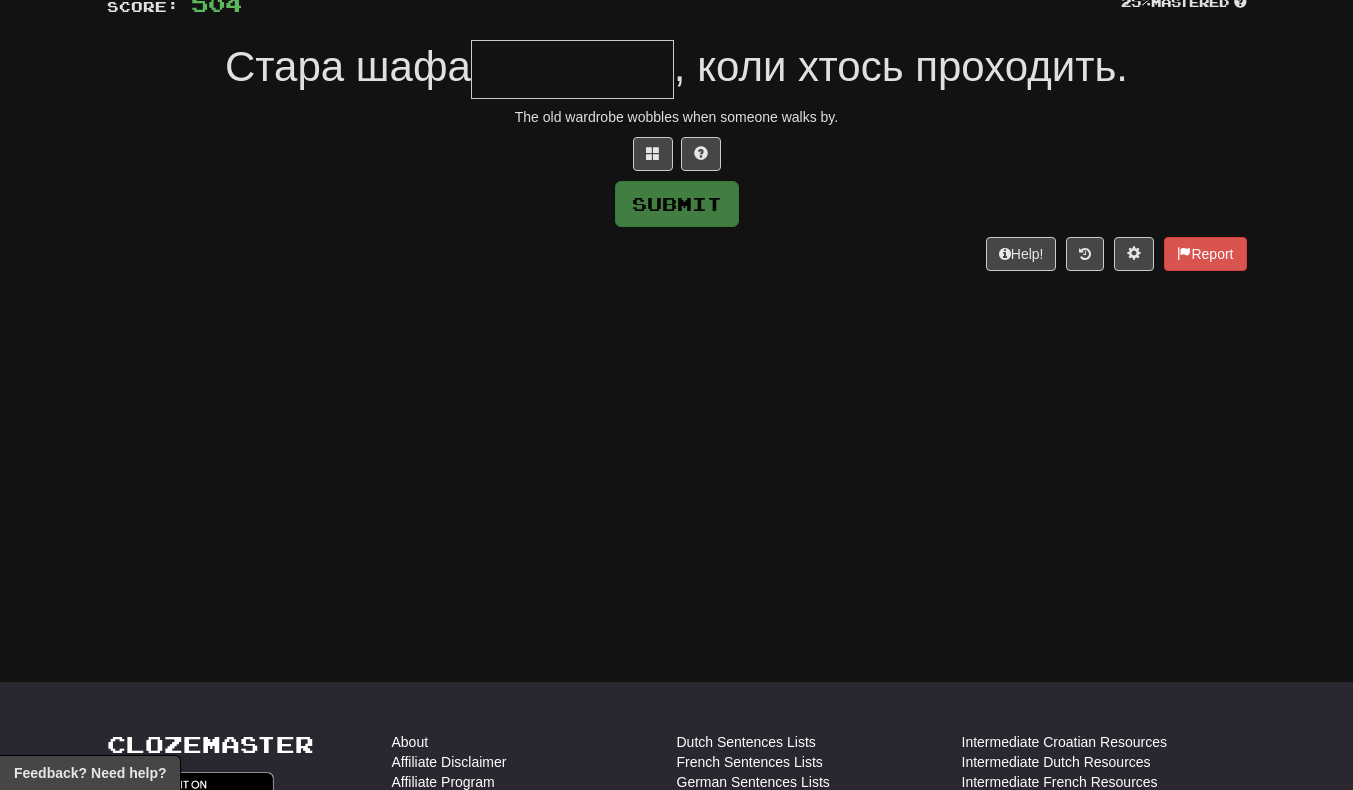 click at bounding box center [572, 69] 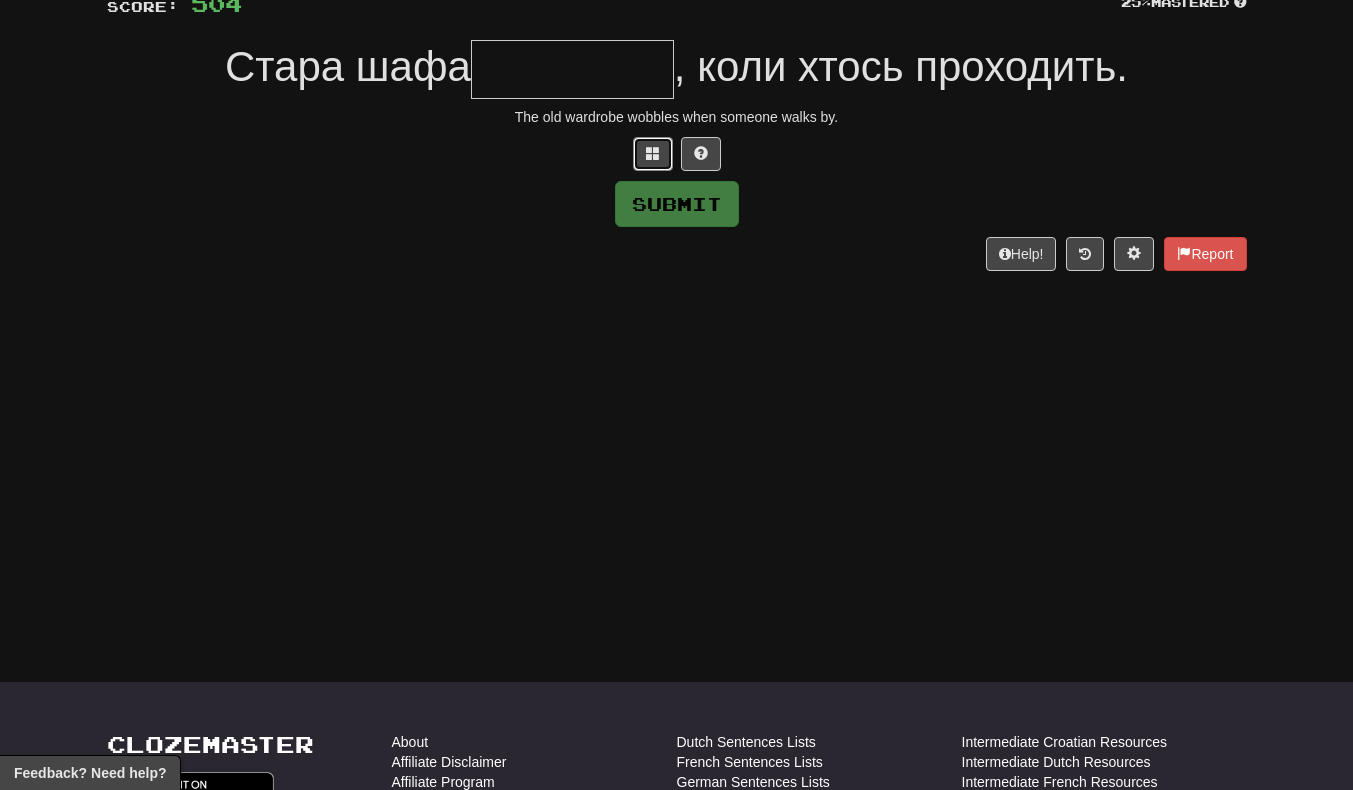 click at bounding box center [653, 153] 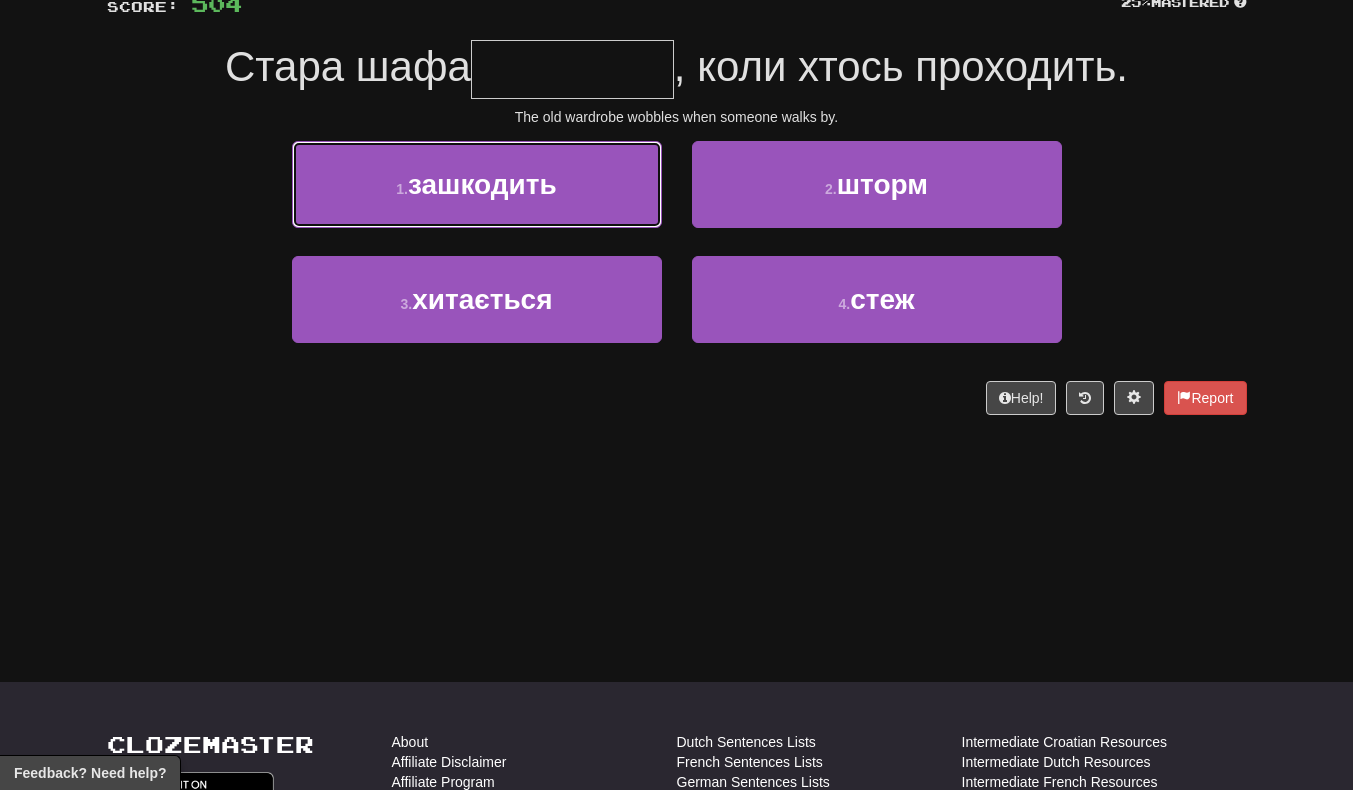 click on "1 .  зашкодить" at bounding box center [477, 184] 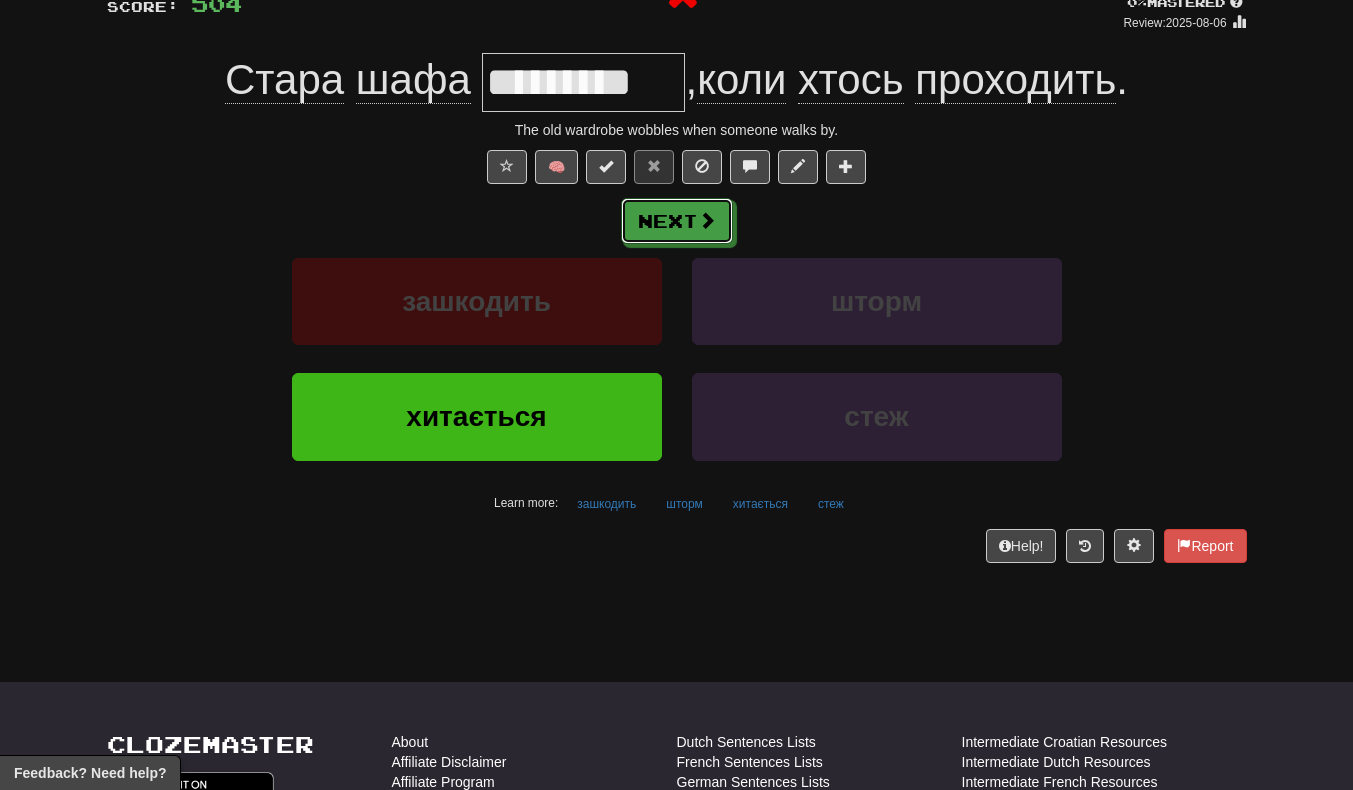 click at bounding box center [707, 220] 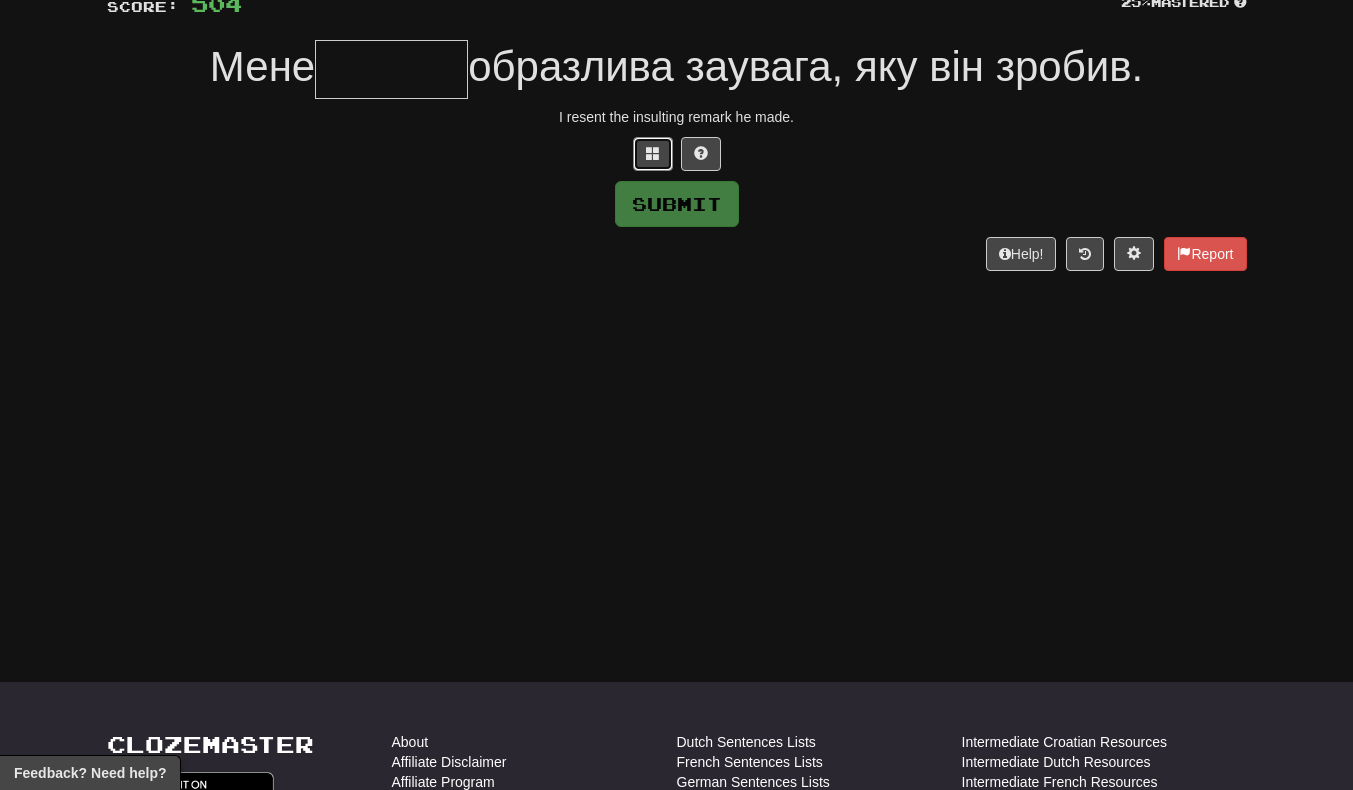 click at bounding box center [653, 153] 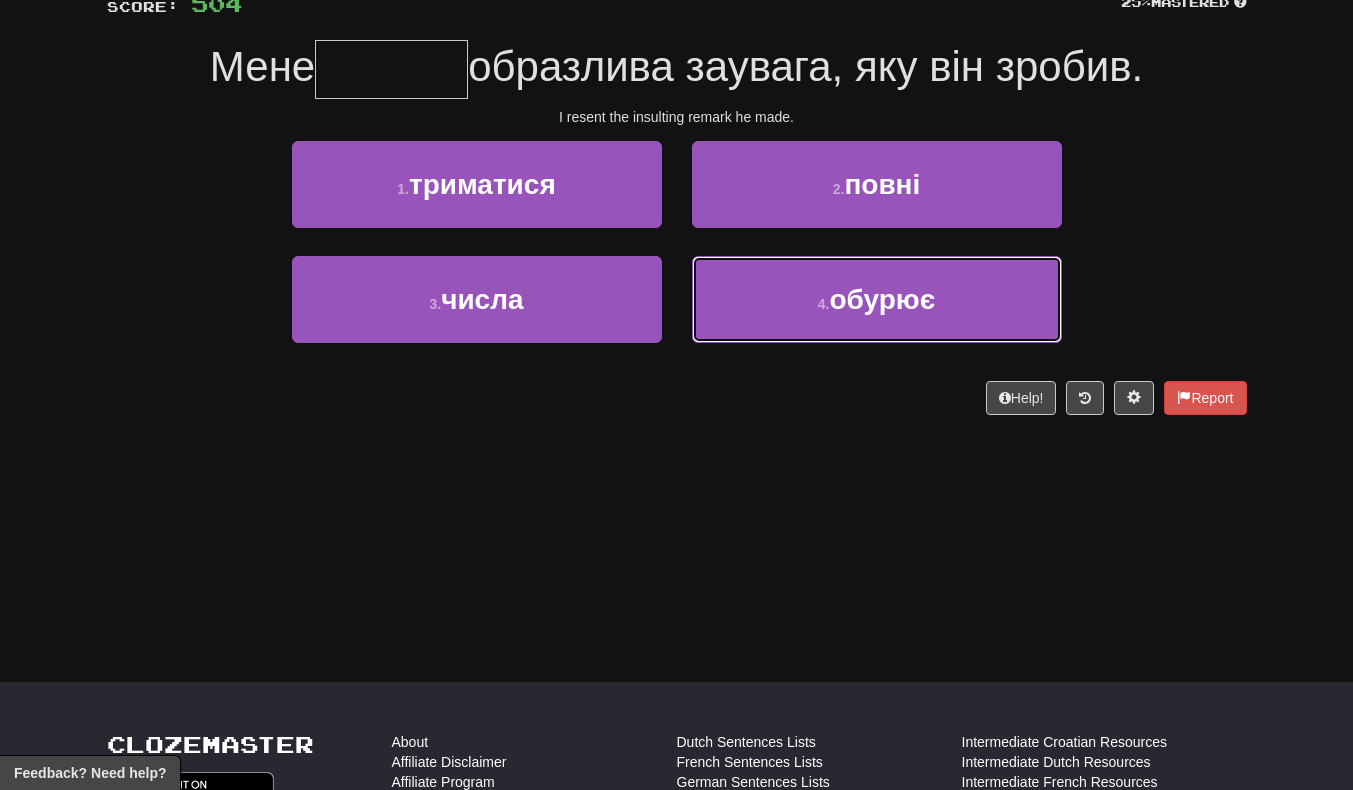 click on "4 .  обурює" at bounding box center (877, 299) 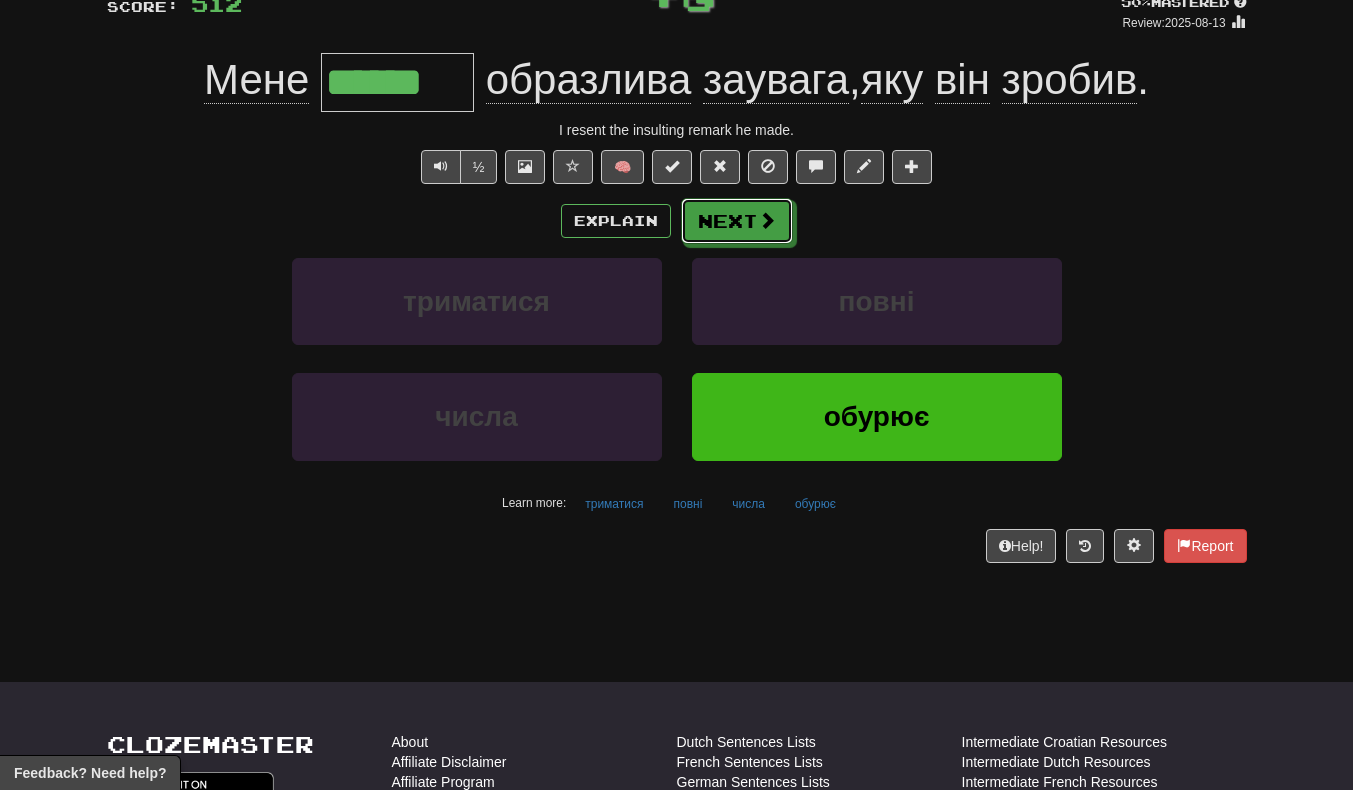 click on "Next" at bounding box center [737, 221] 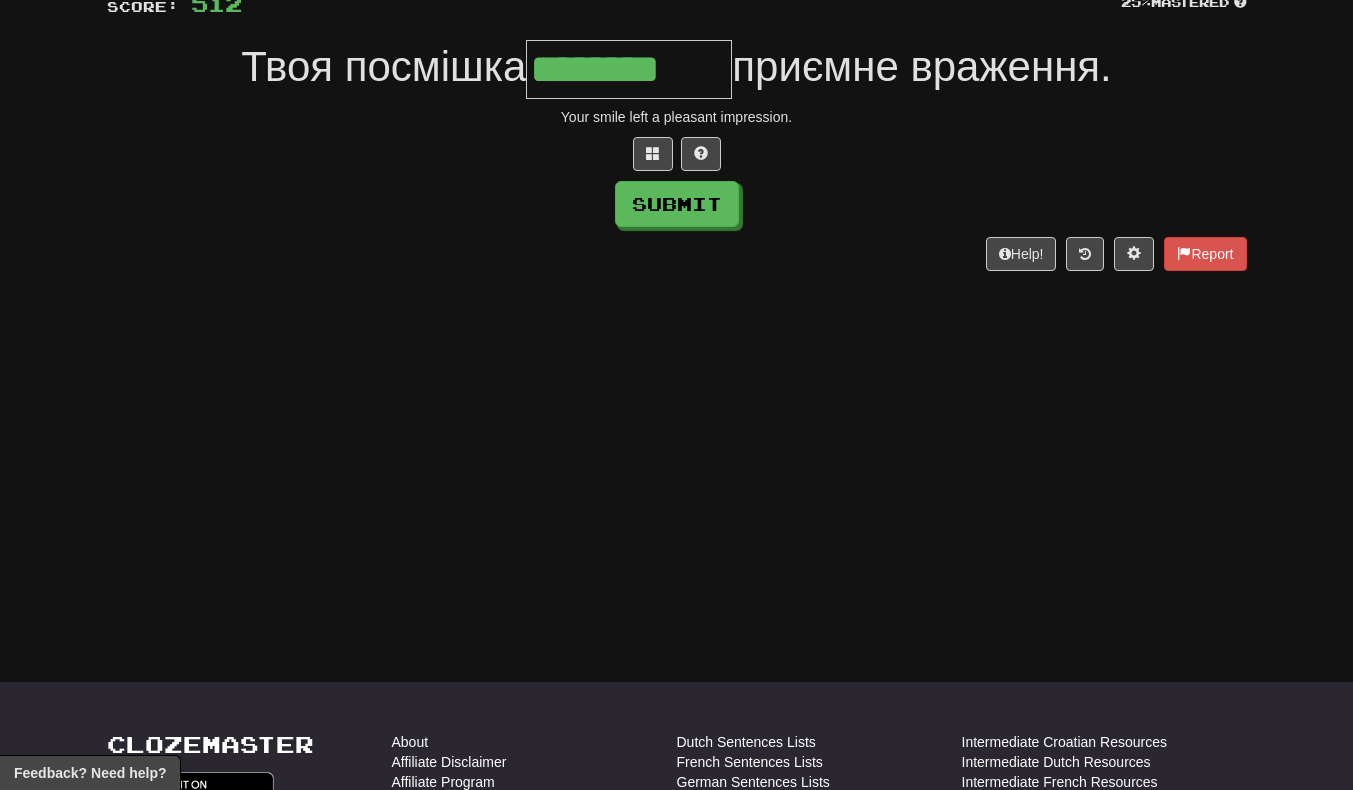 scroll, scrollTop: 0, scrollLeft: 3, axis: horizontal 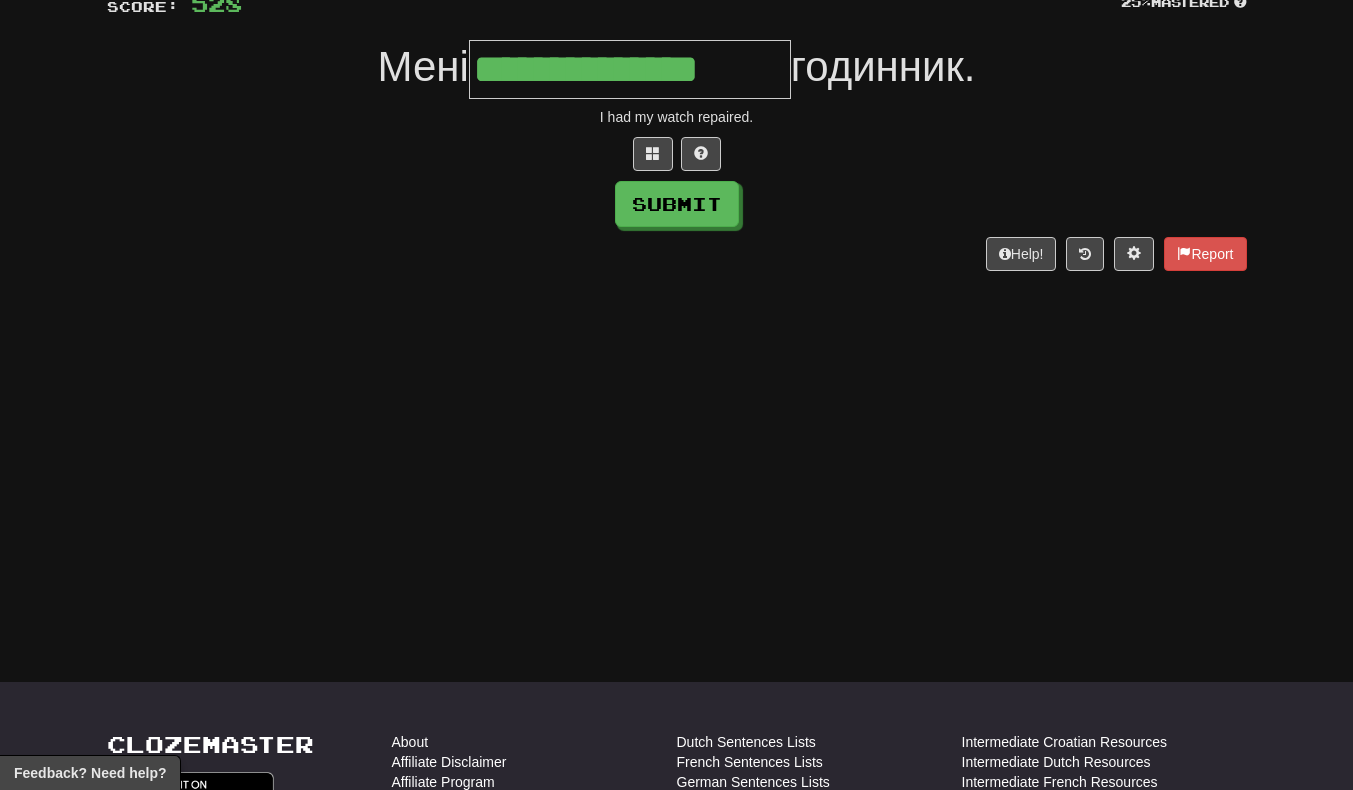 type on "**********" 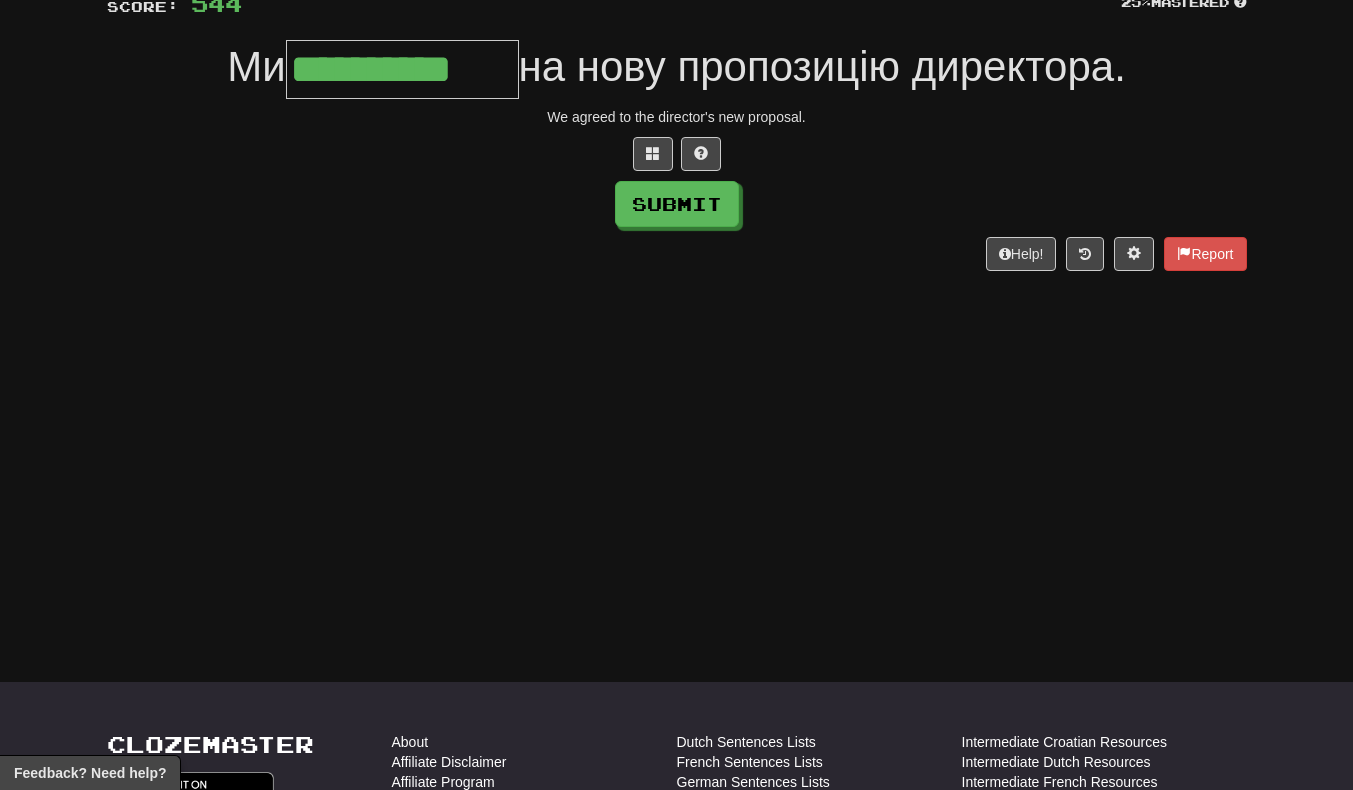 scroll, scrollTop: 0, scrollLeft: 5, axis: horizontal 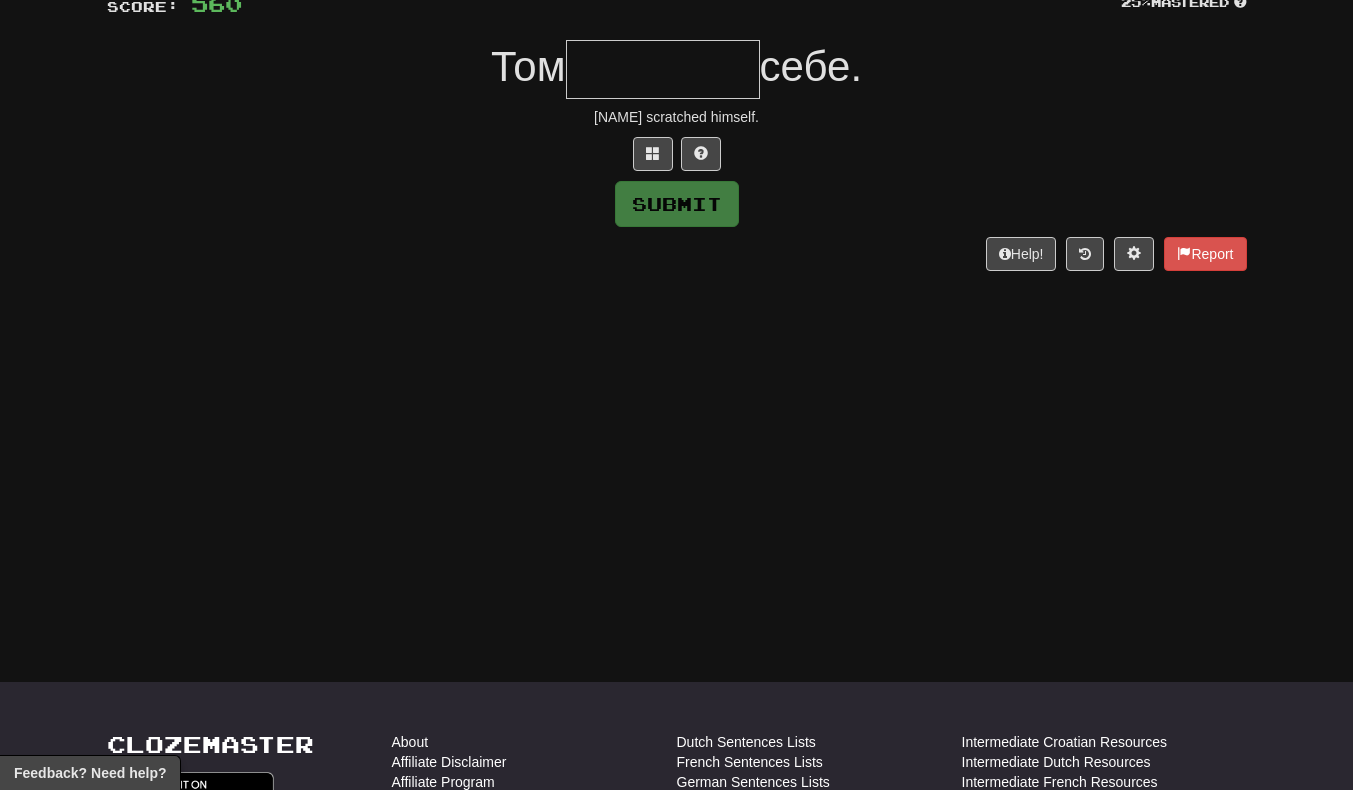 type on "*" 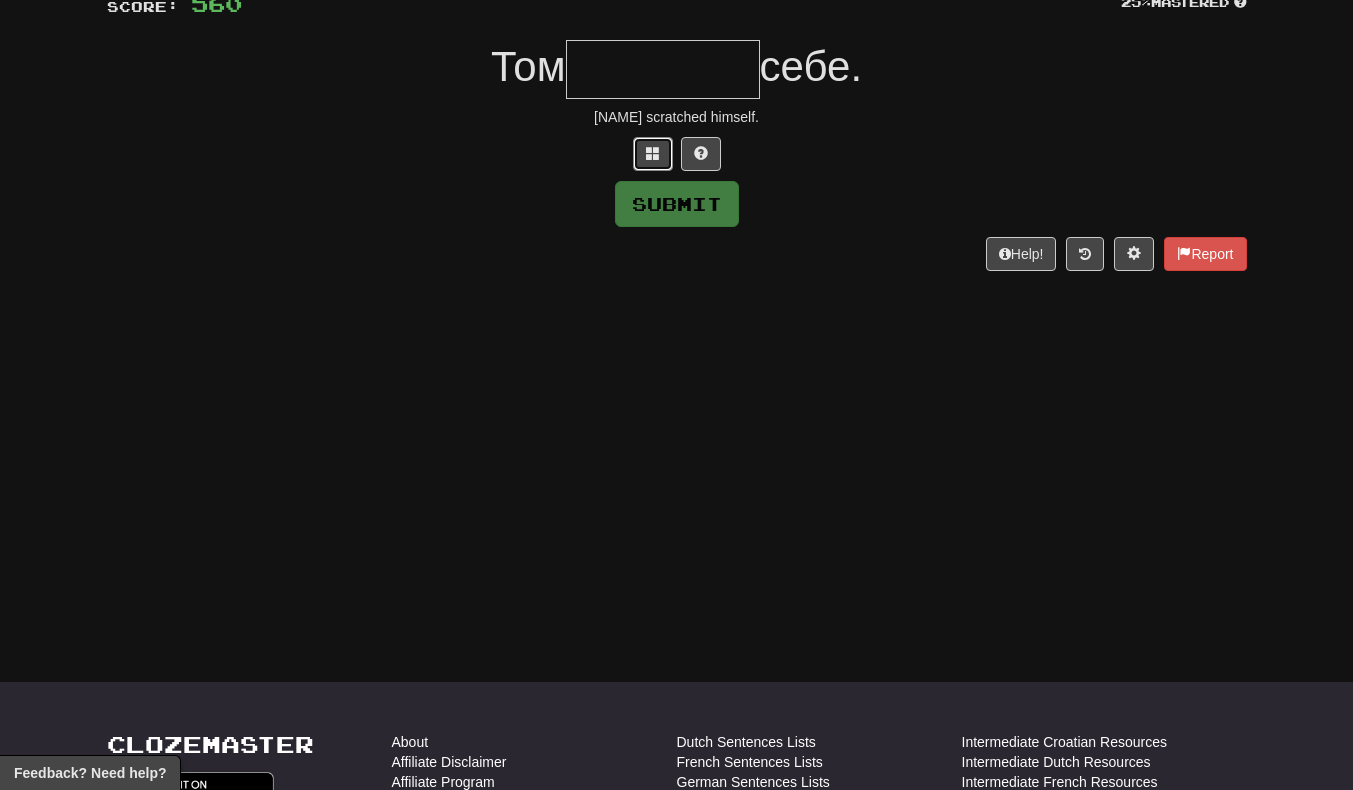 click at bounding box center [653, 153] 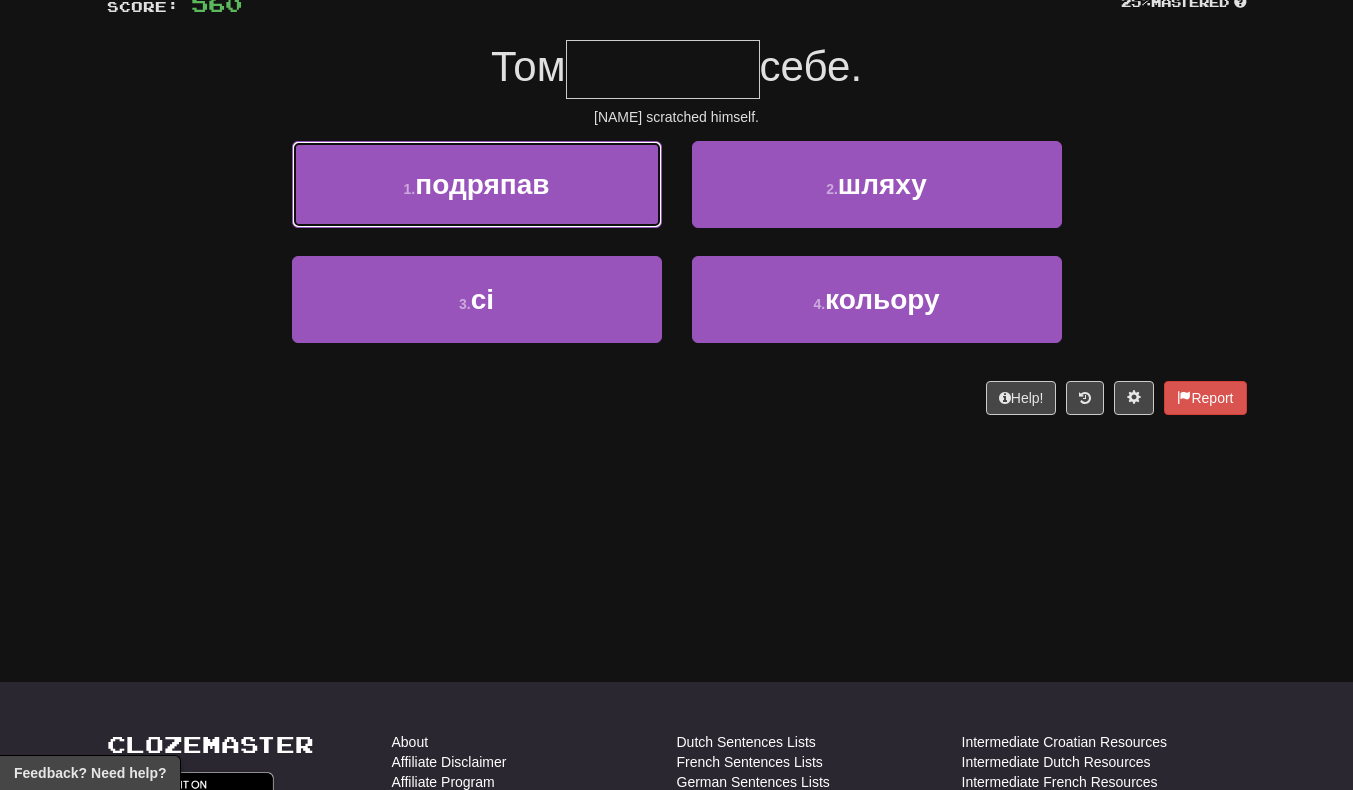 click on "1 .  подряпав" at bounding box center [477, 184] 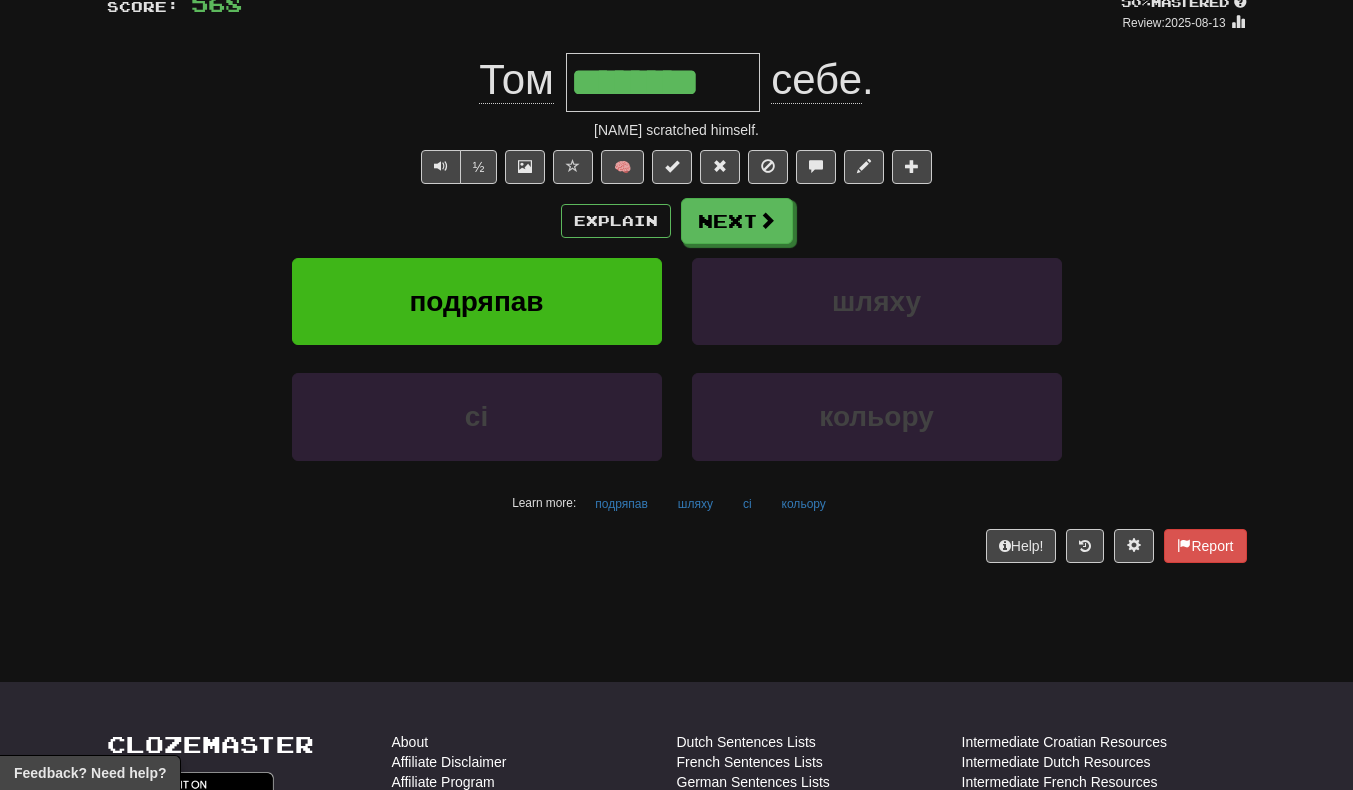 click on "********" at bounding box center (663, 82) 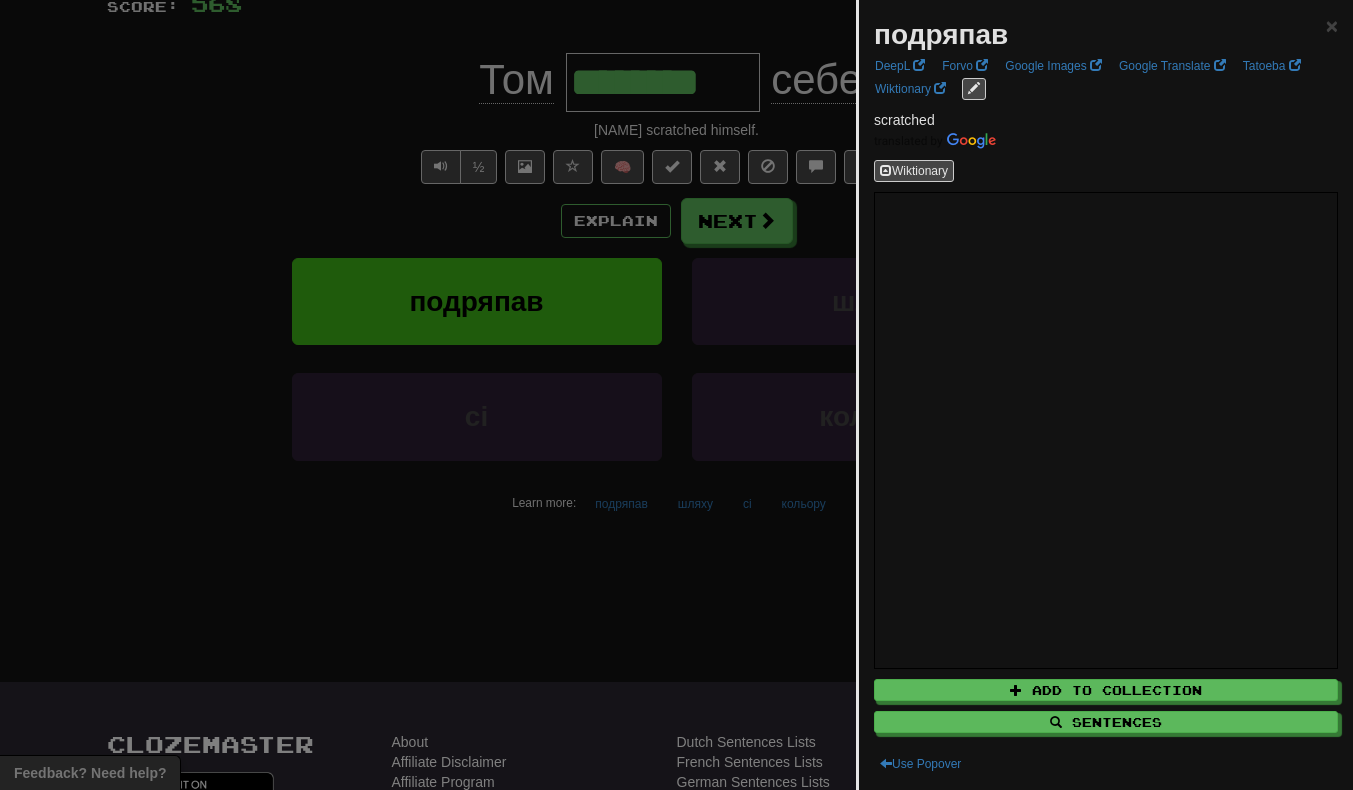 click at bounding box center (676, 395) 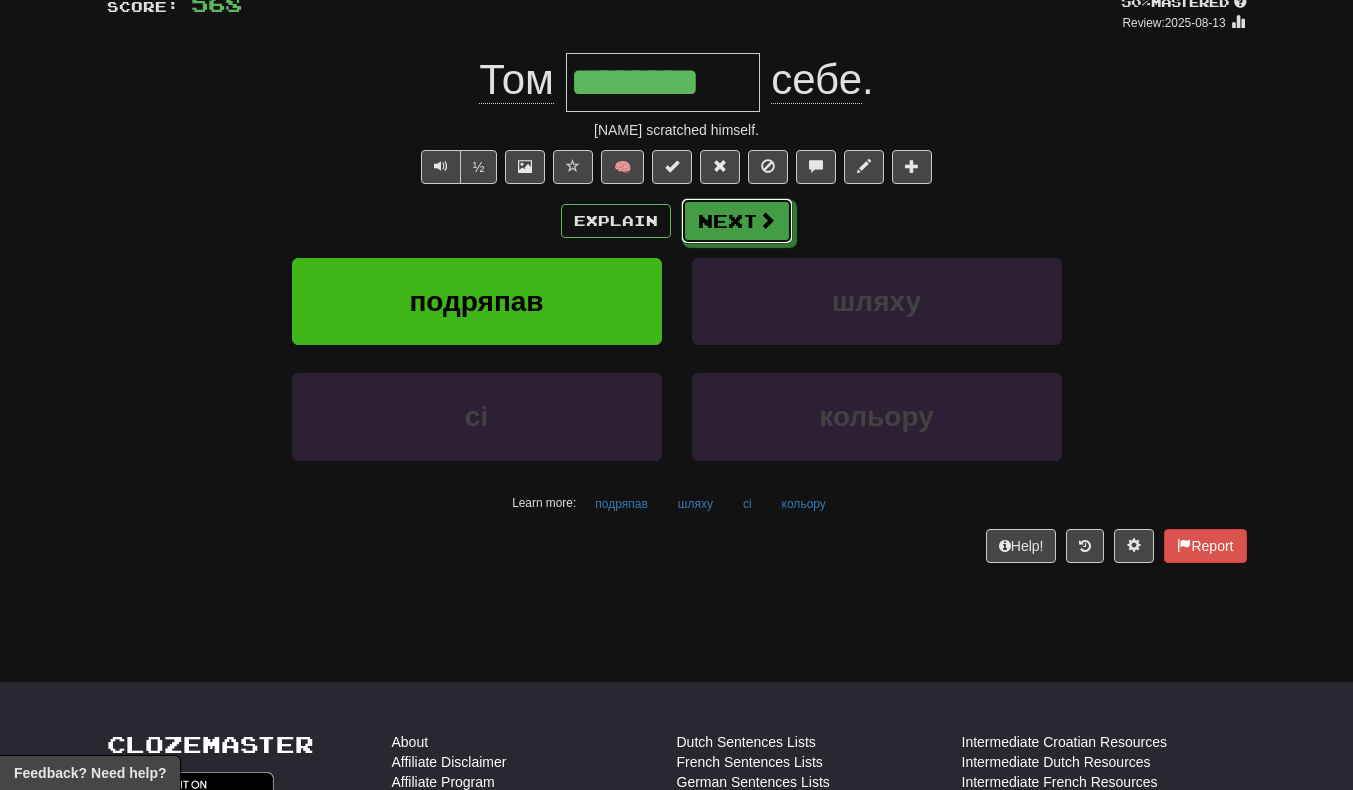 click on "Next" at bounding box center [737, 221] 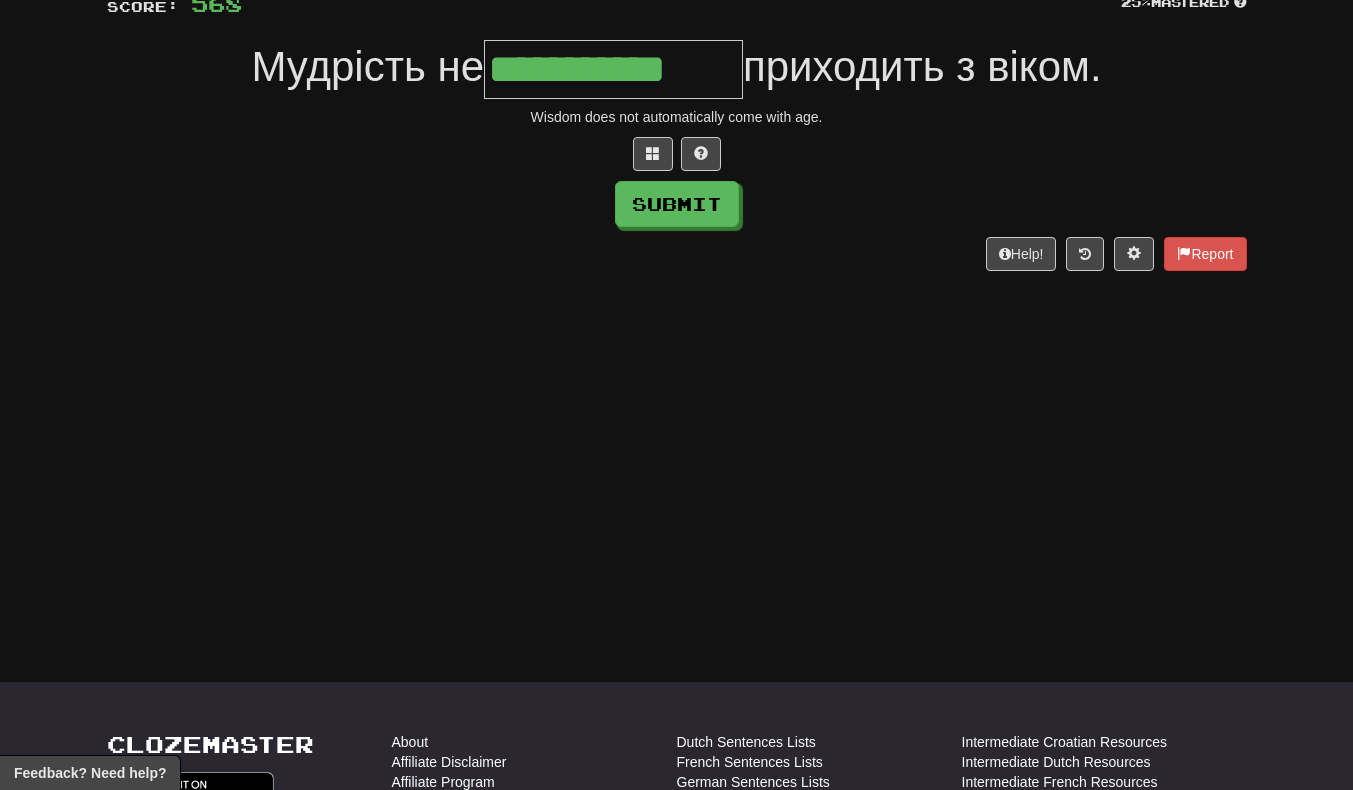 scroll, scrollTop: 0, scrollLeft: 2, axis: horizontal 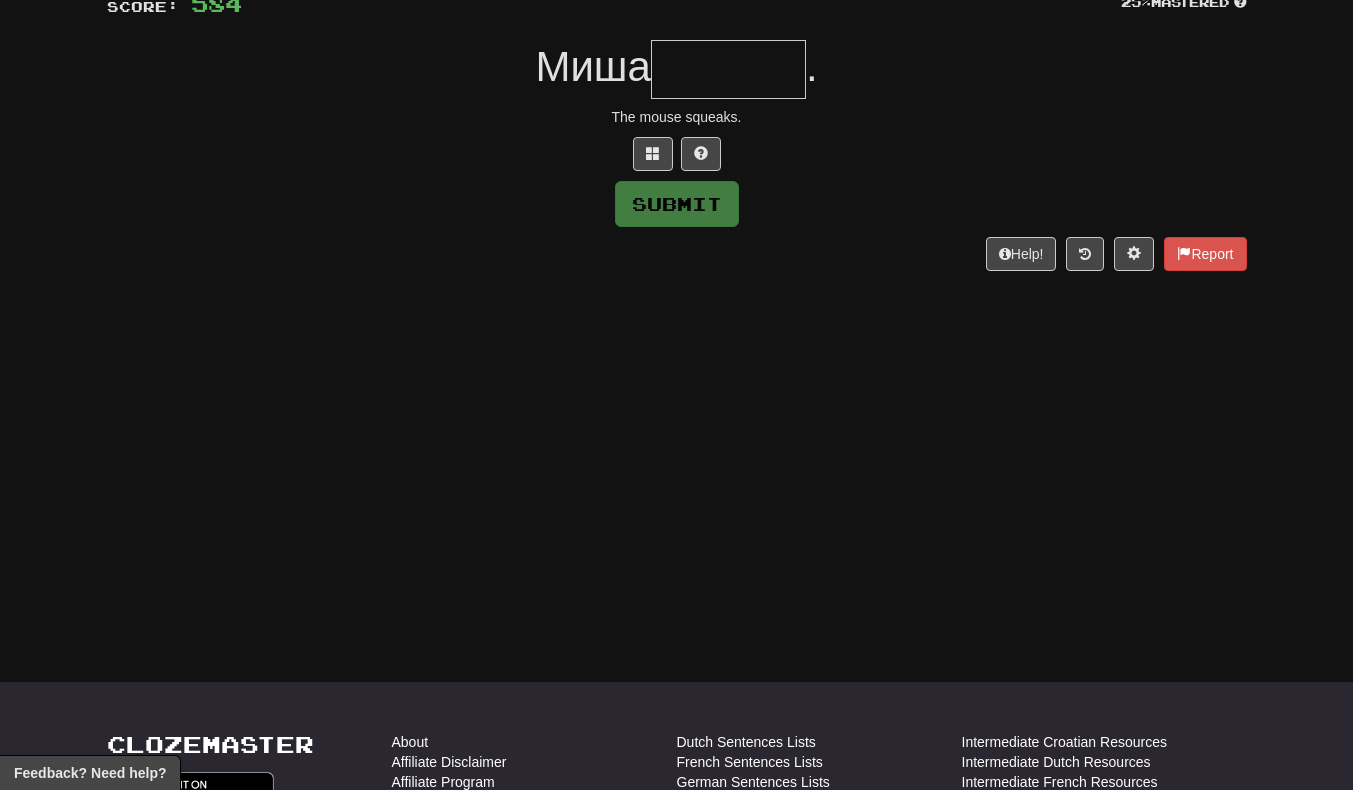 type on "*" 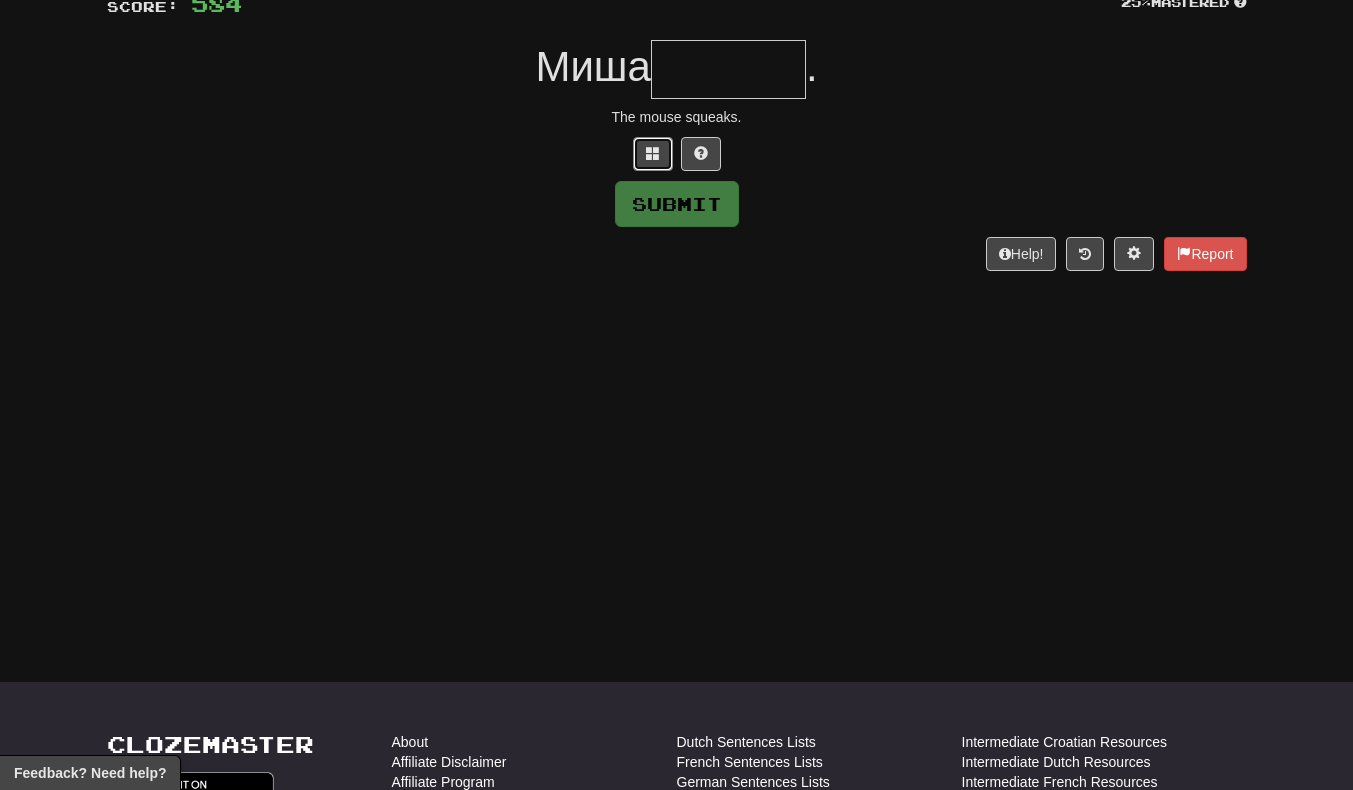 click at bounding box center [653, 153] 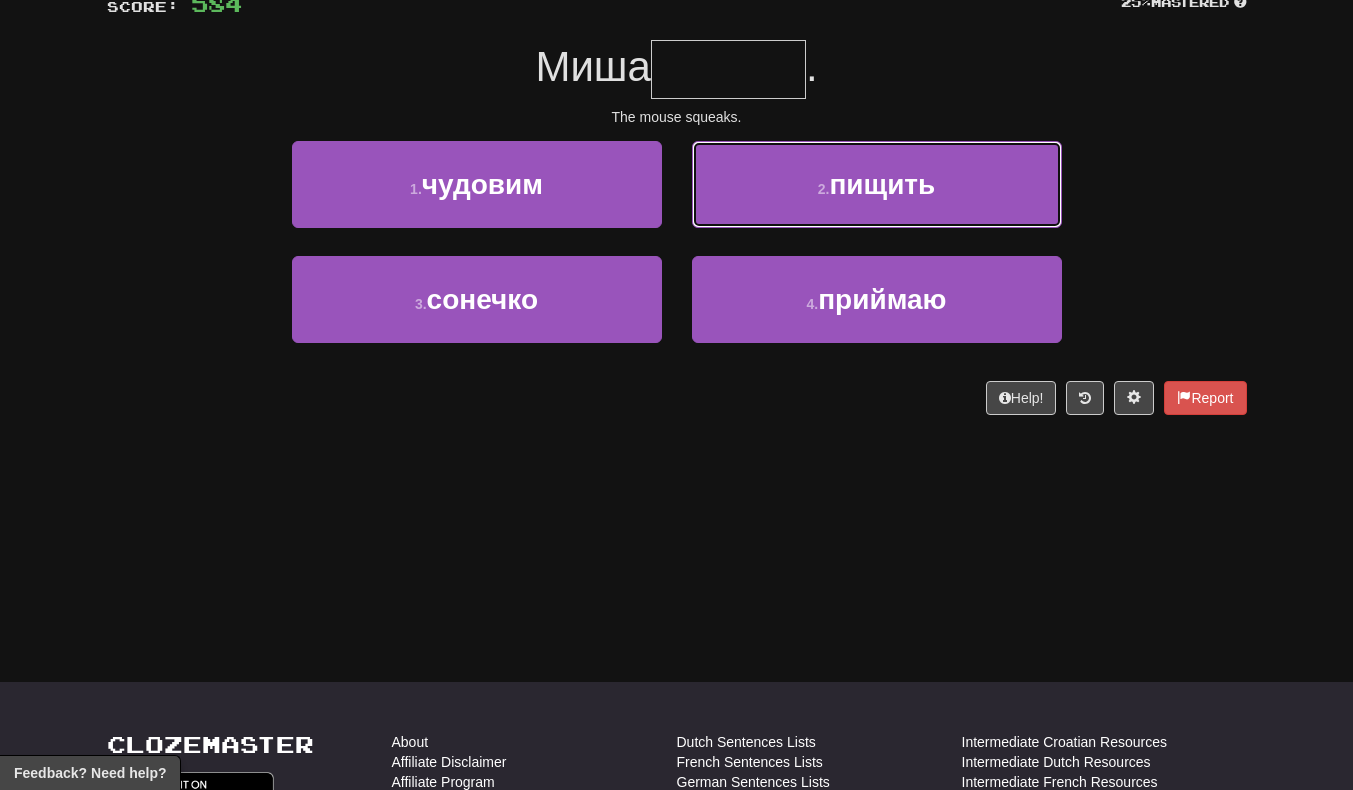 click on "2 .  пищить" at bounding box center [877, 184] 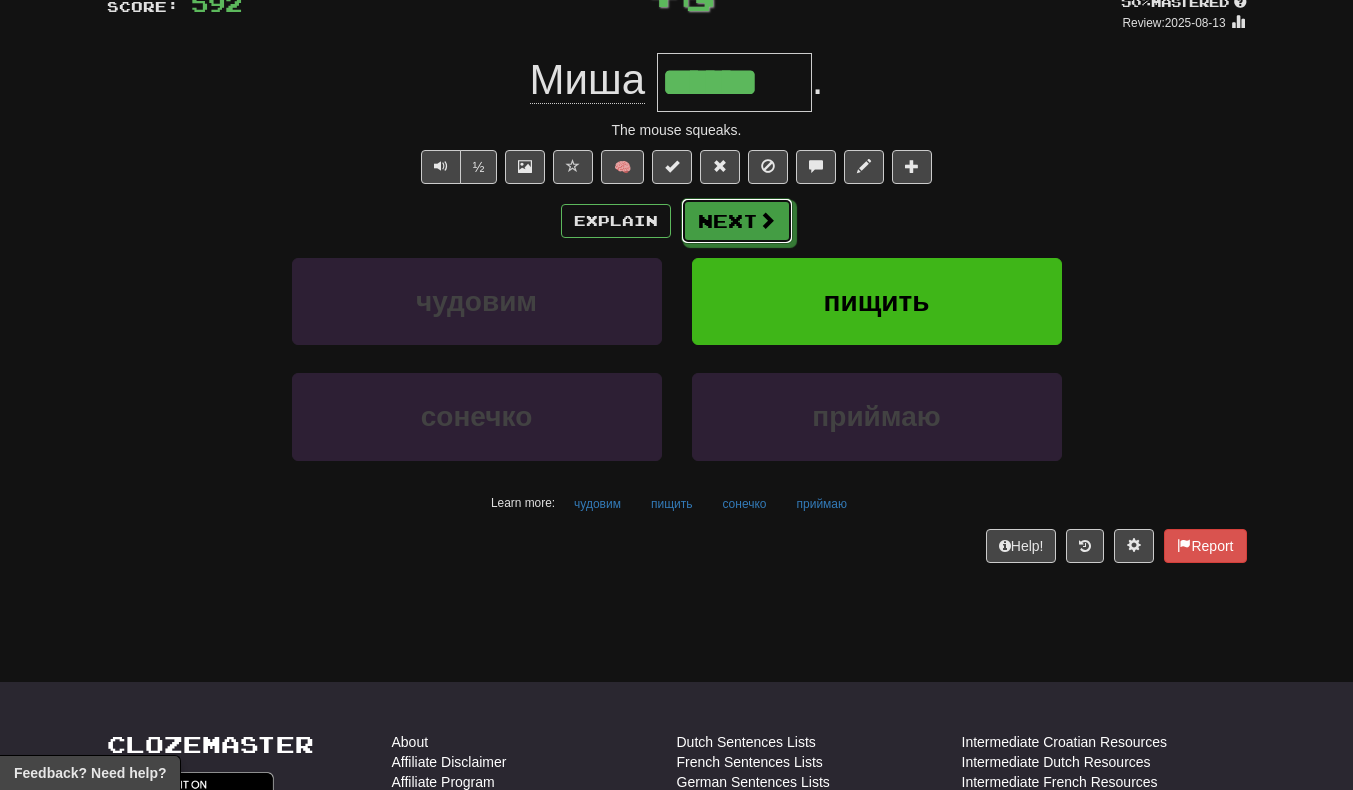 click at bounding box center [767, 220] 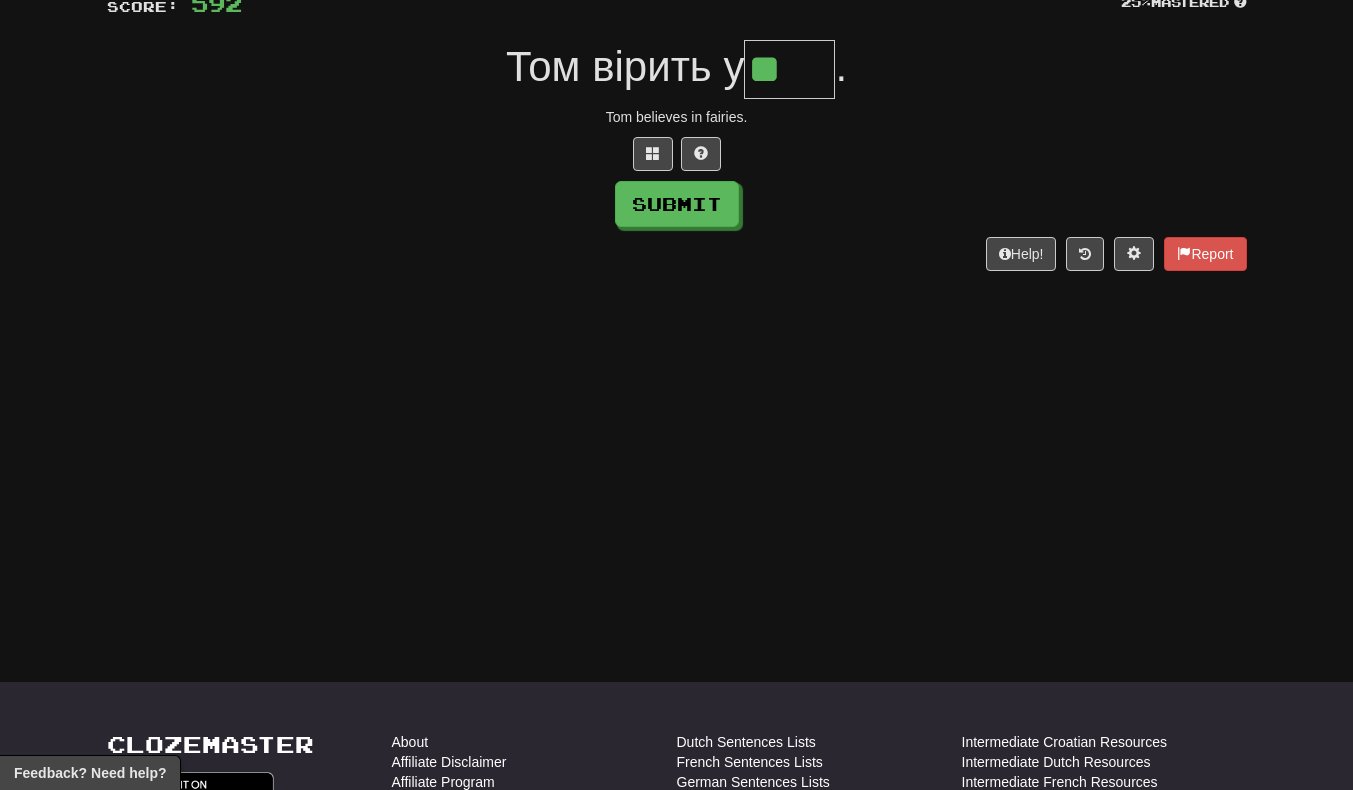 scroll, scrollTop: 0, scrollLeft: 0, axis: both 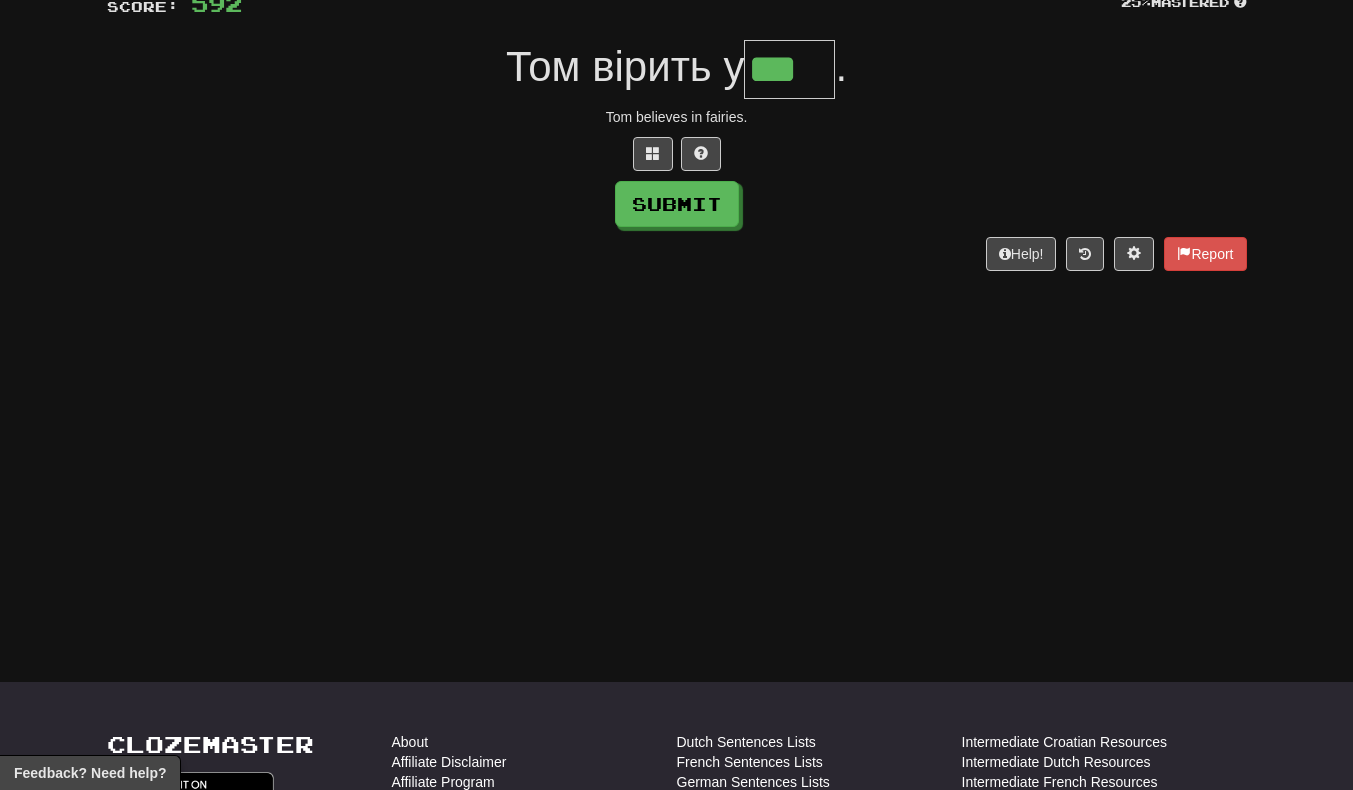type on "***" 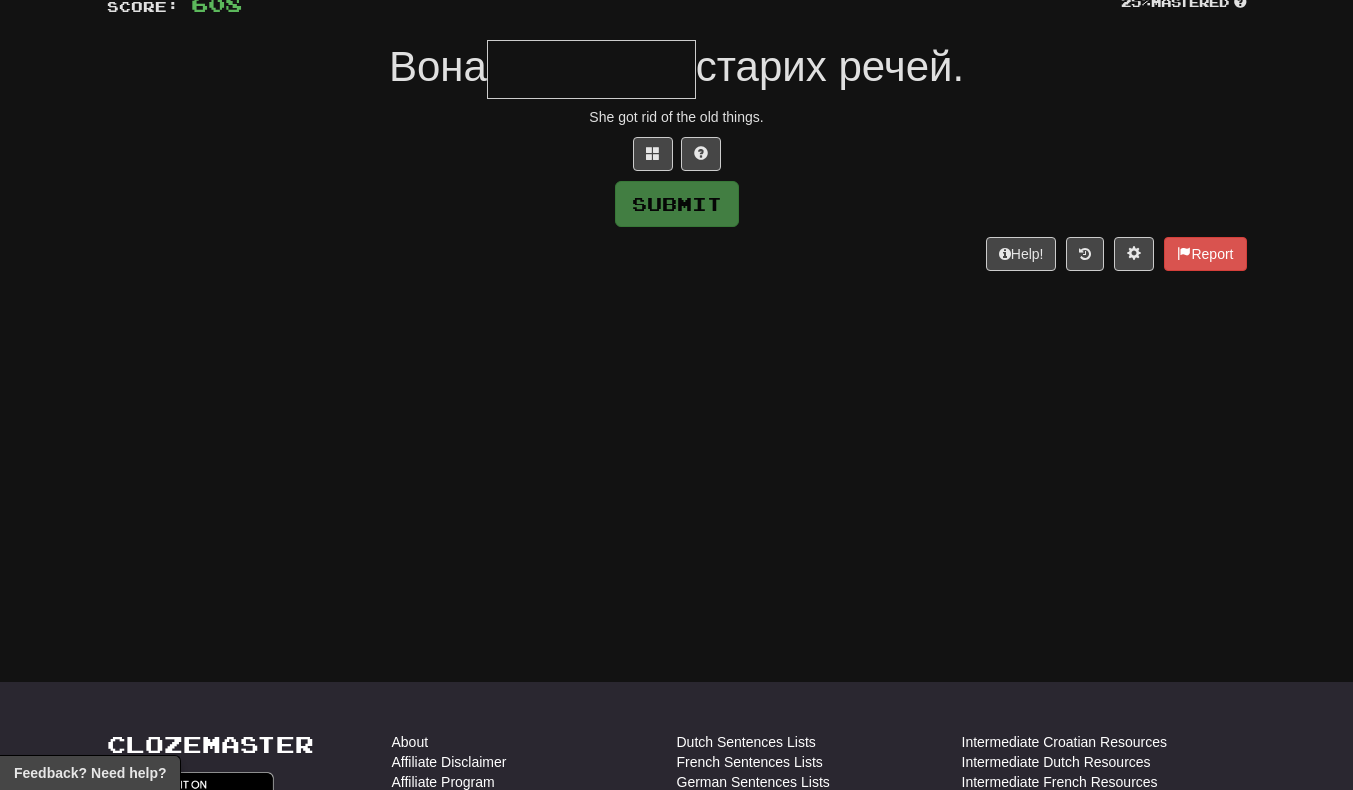 type on "*" 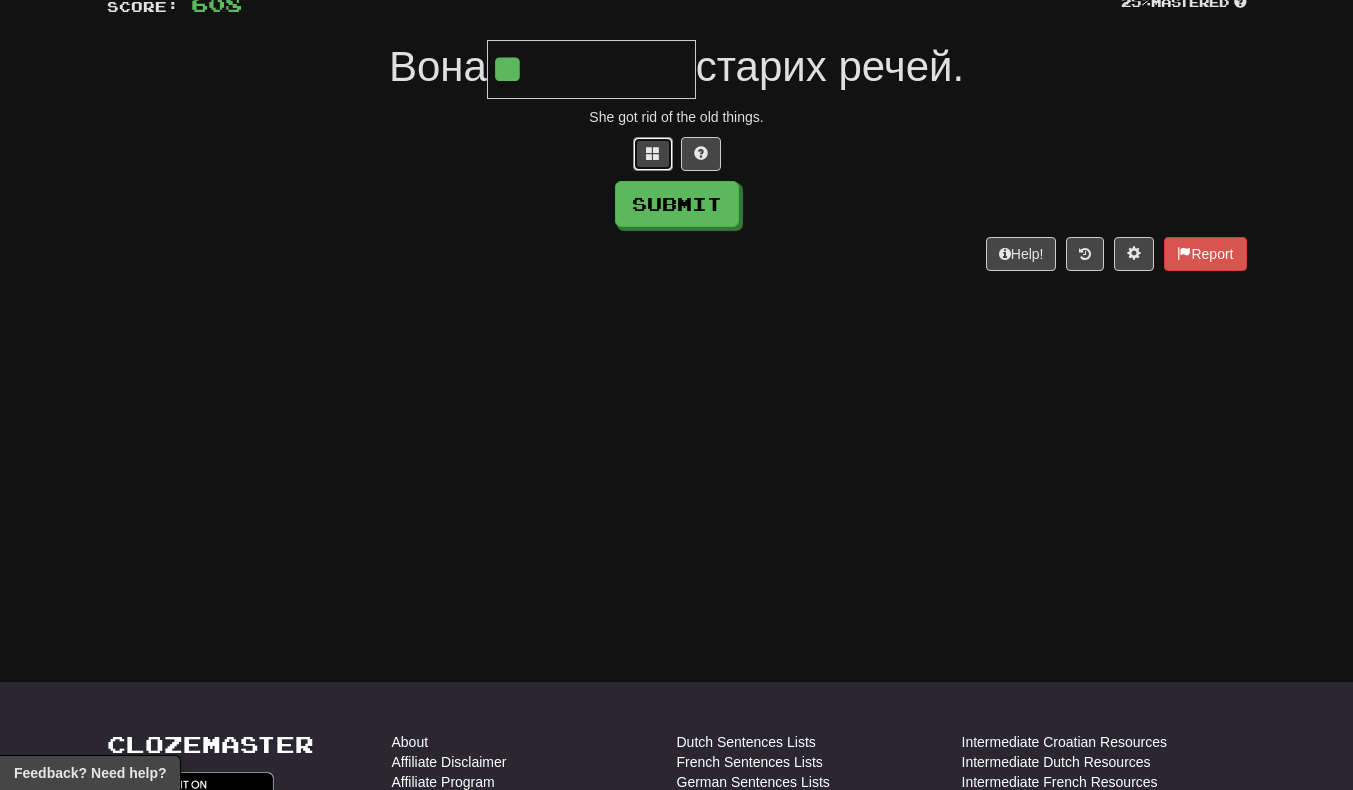 click at bounding box center (653, 154) 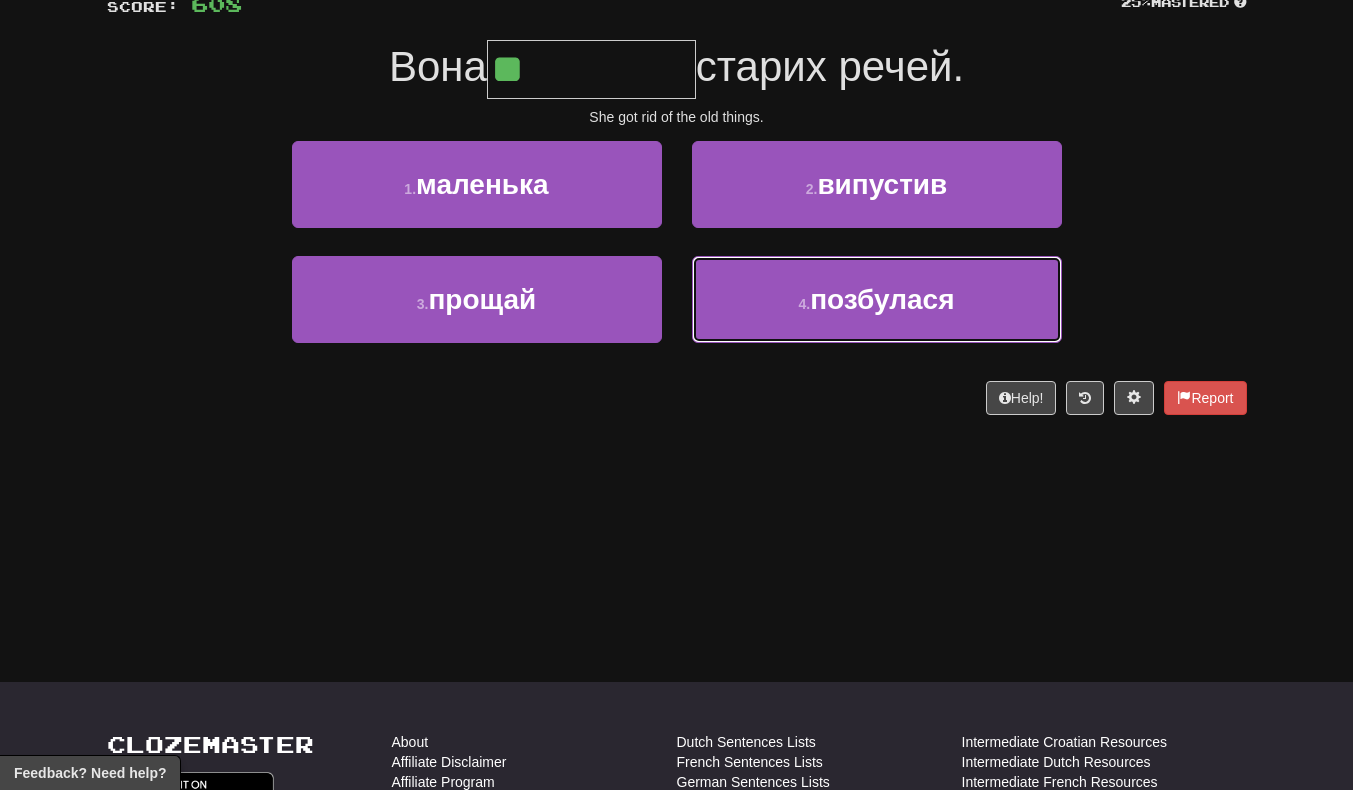 click on "4 .  позбулася" at bounding box center [877, 299] 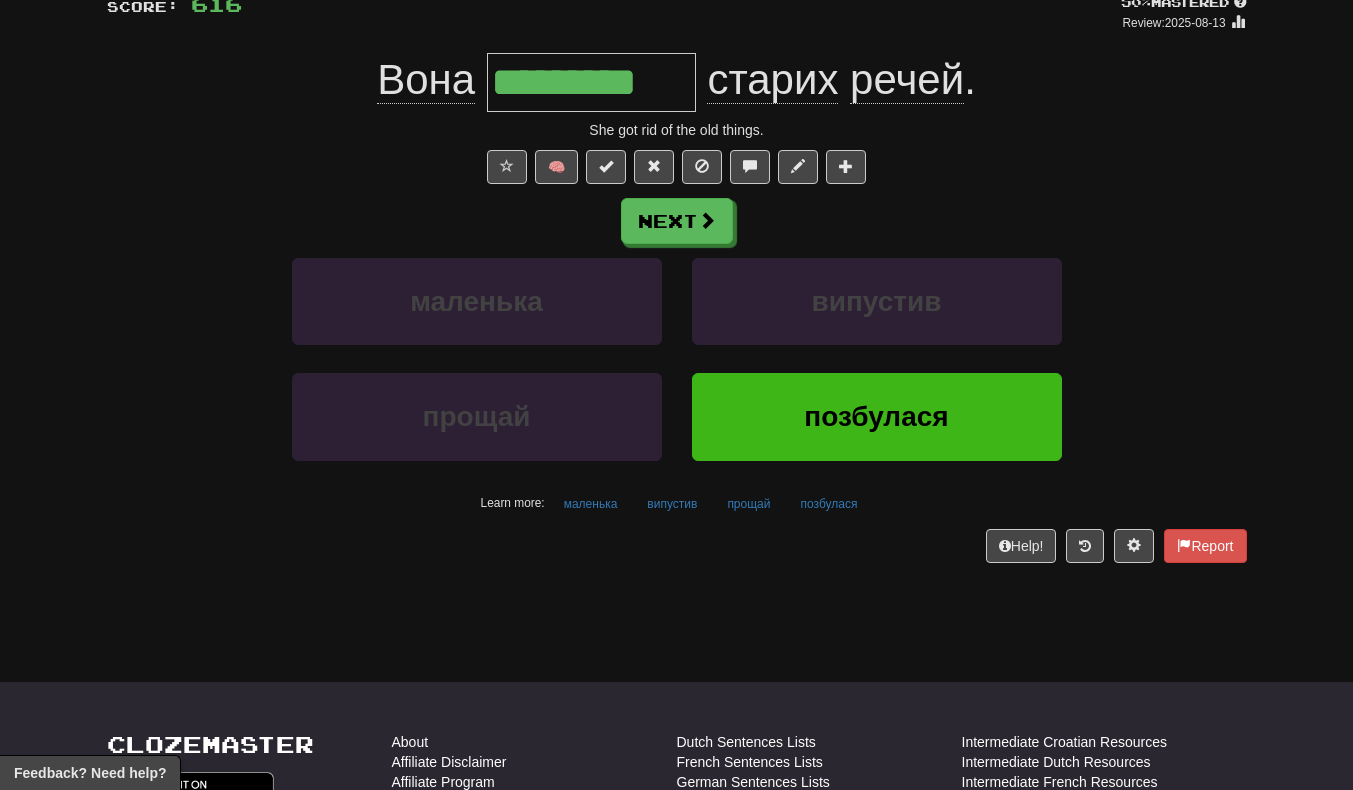 click on "*********" at bounding box center (591, 82) 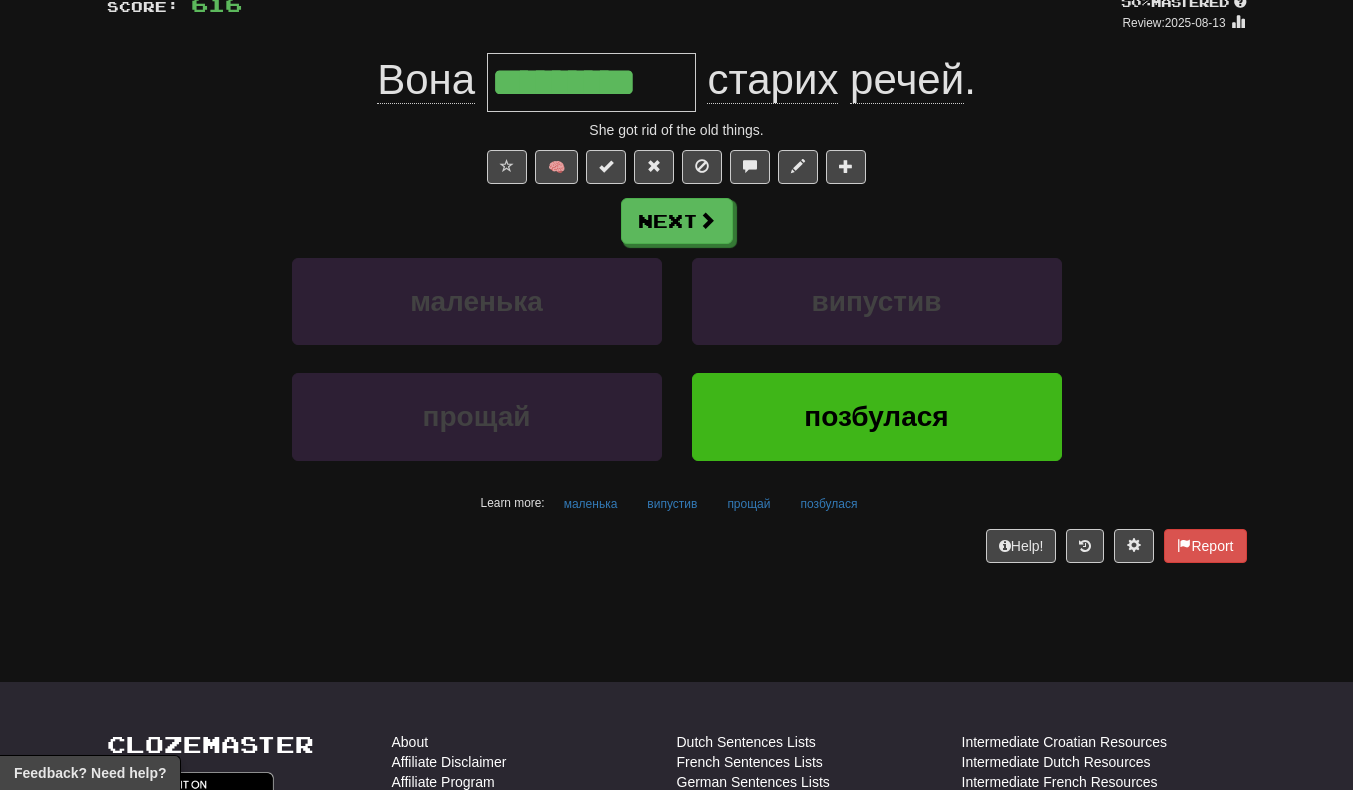 click on "*********" at bounding box center [591, 82] 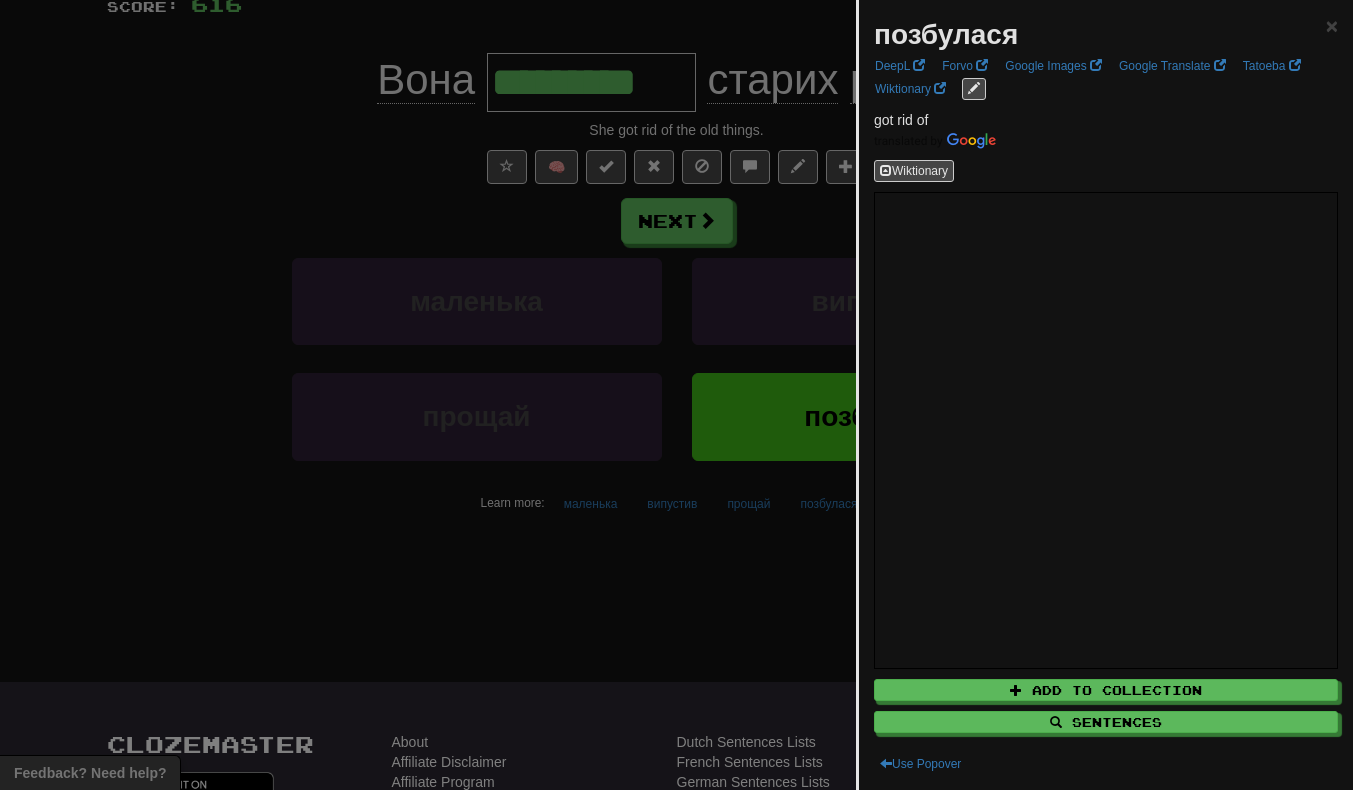 click at bounding box center (676, 395) 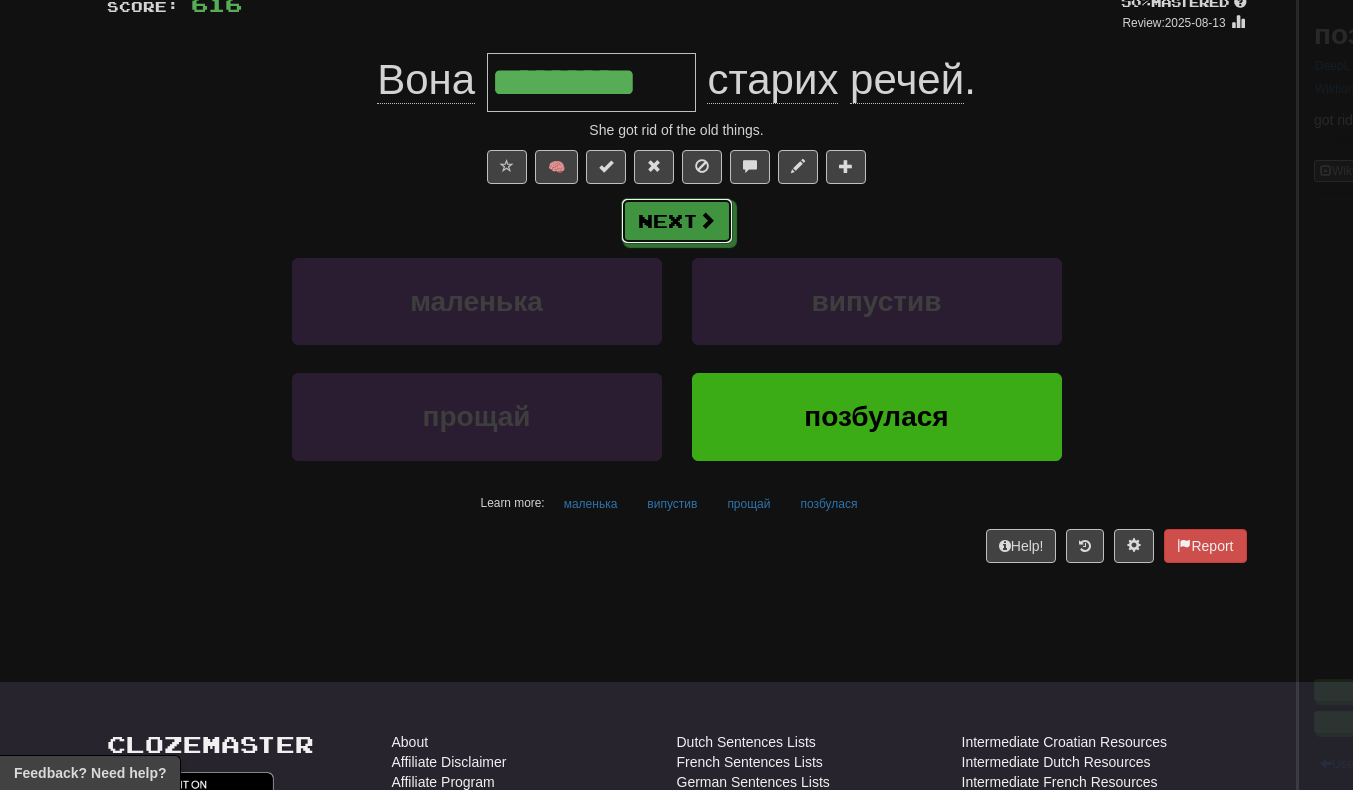 click on "Next" at bounding box center (677, 221) 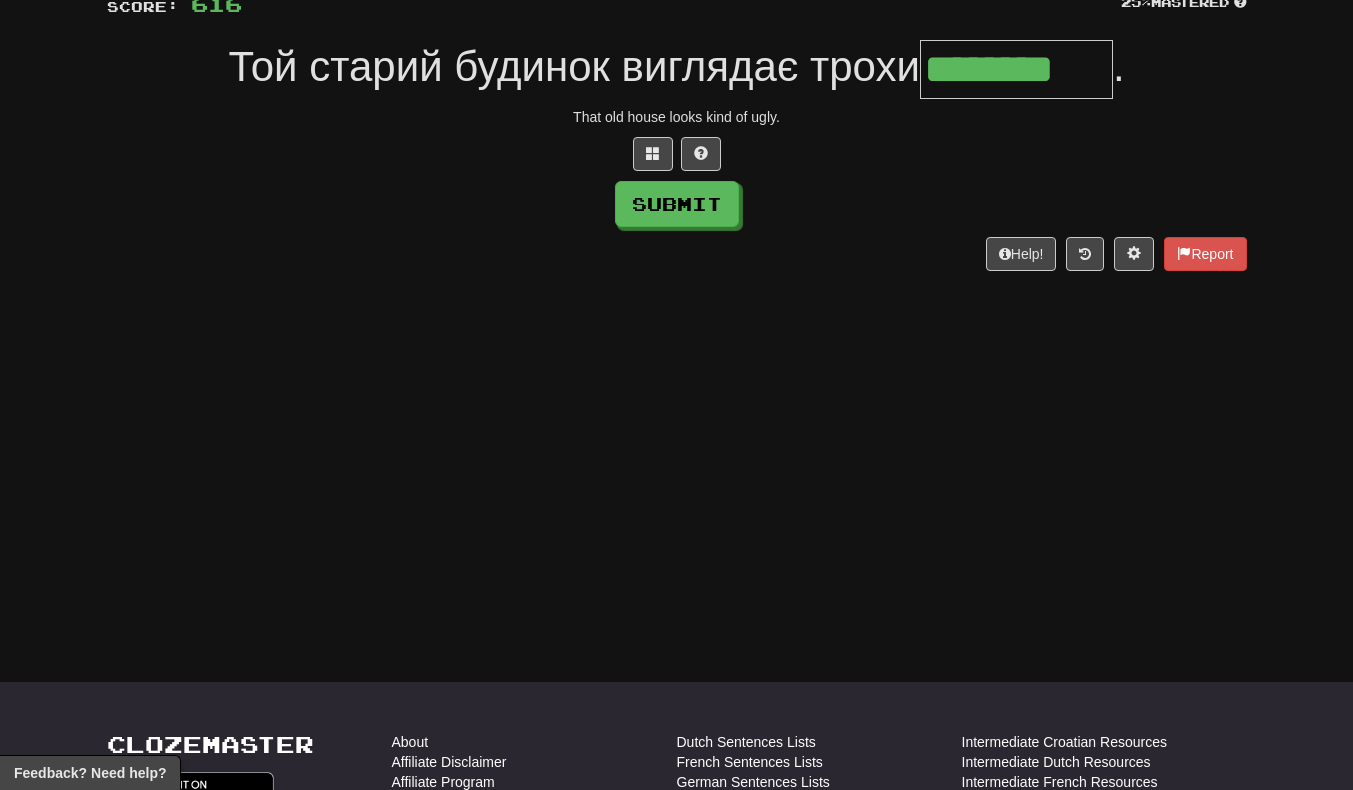 scroll, scrollTop: 0, scrollLeft: 5, axis: horizontal 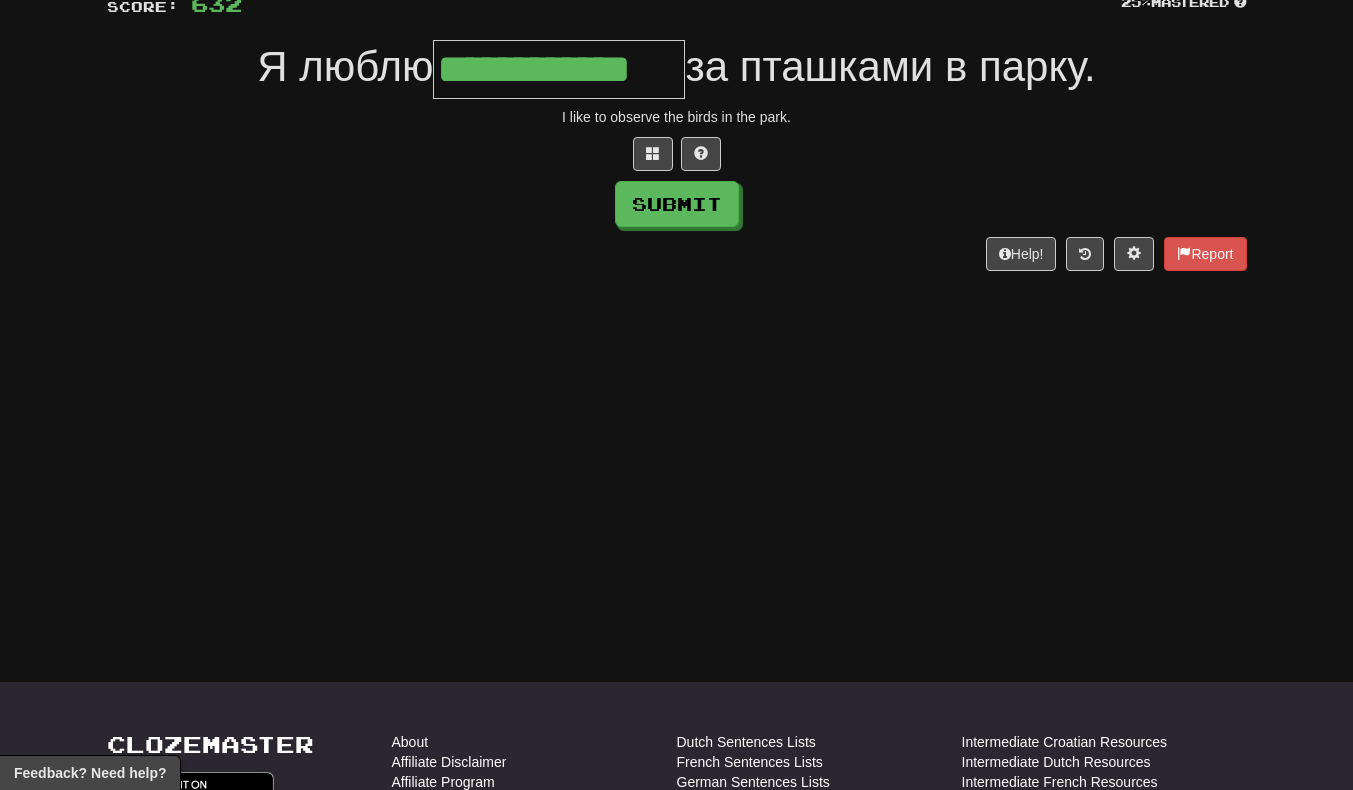 type on "**********" 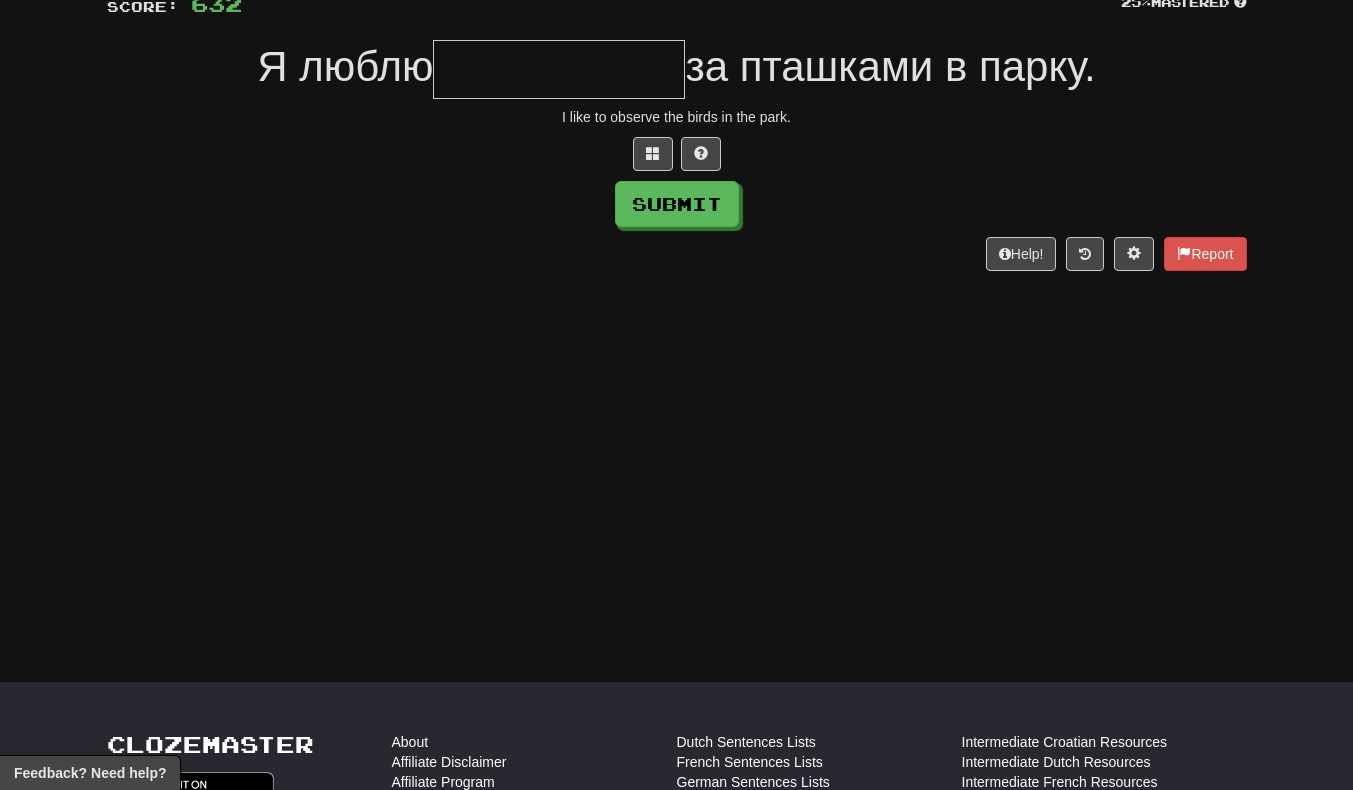 scroll, scrollTop: 0, scrollLeft: 0, axis: both 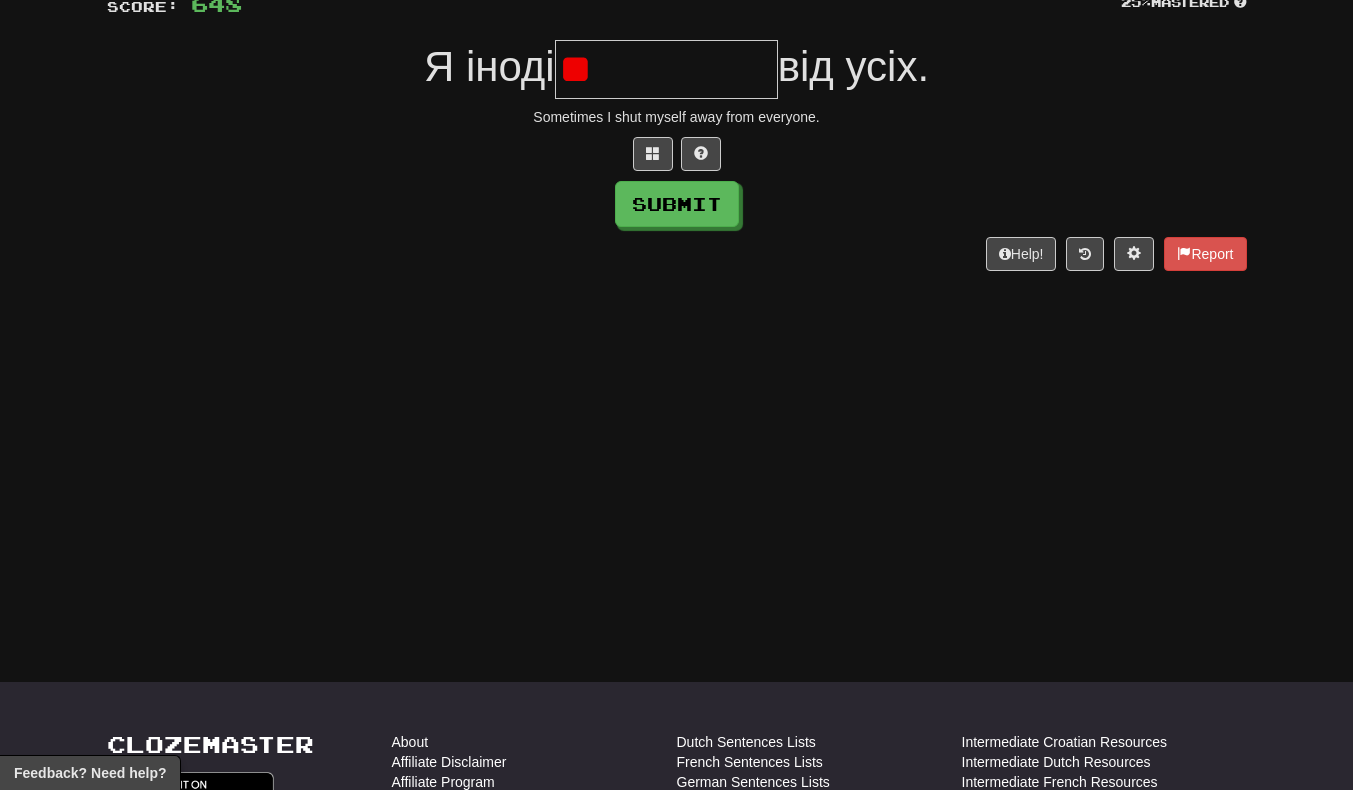 type on "*" 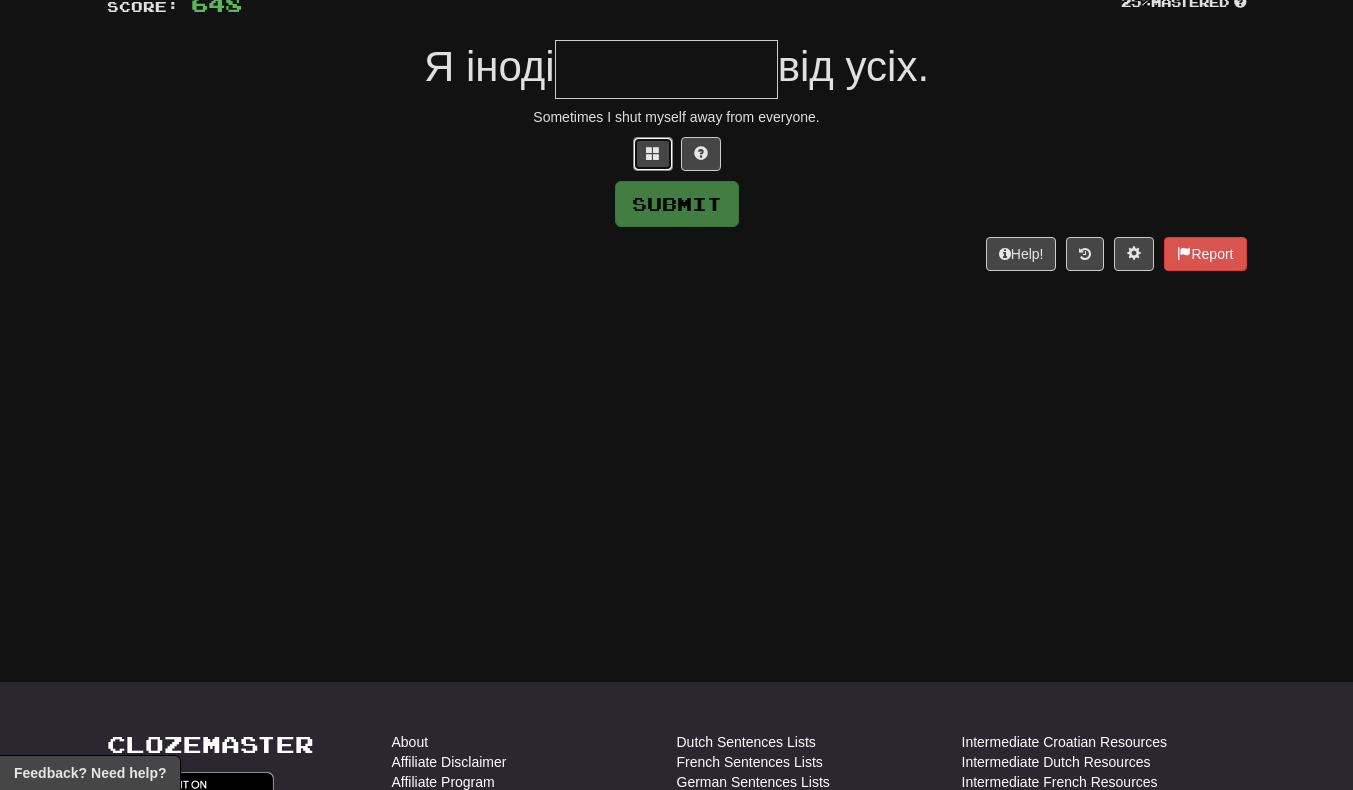 click at bounding box center (653, 153) 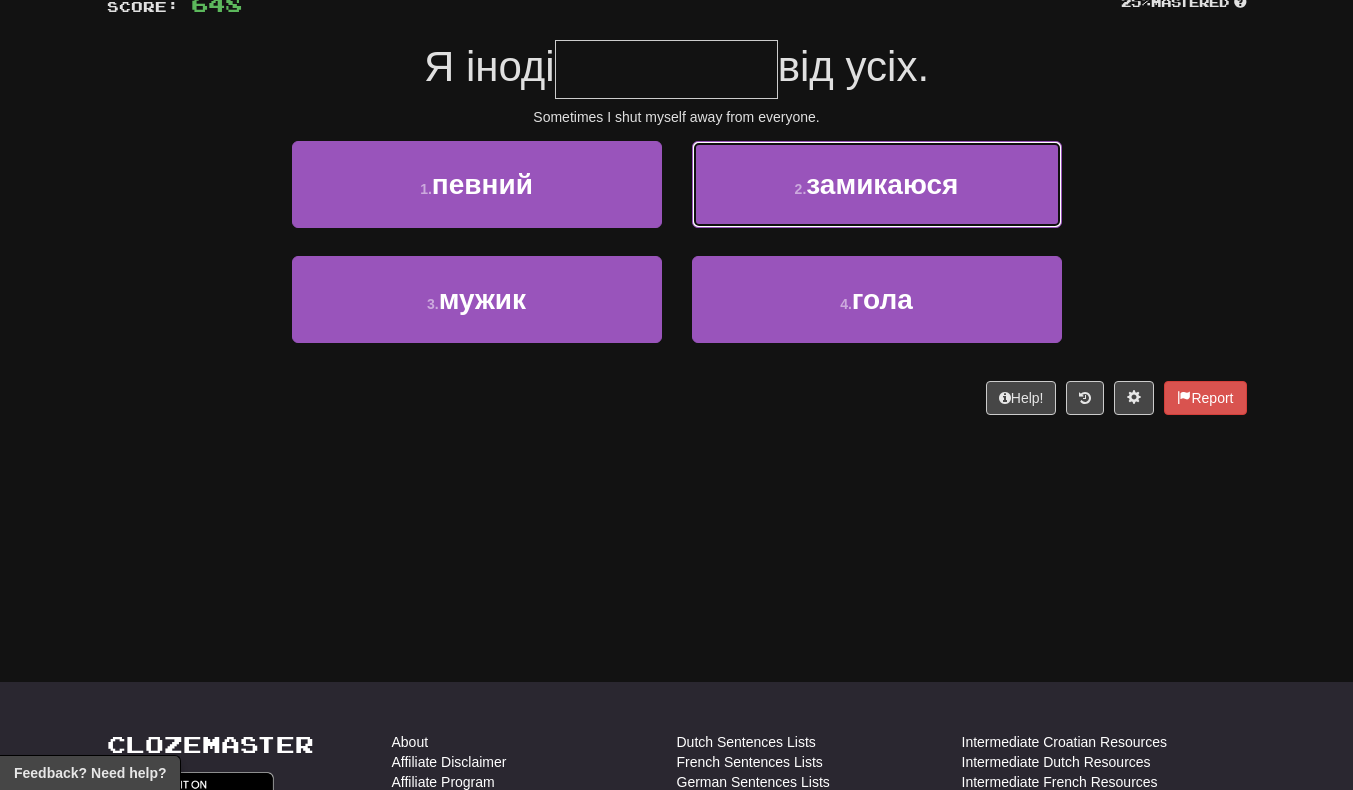click on "2 .  замикаюся" at bounding box center (877, 184) 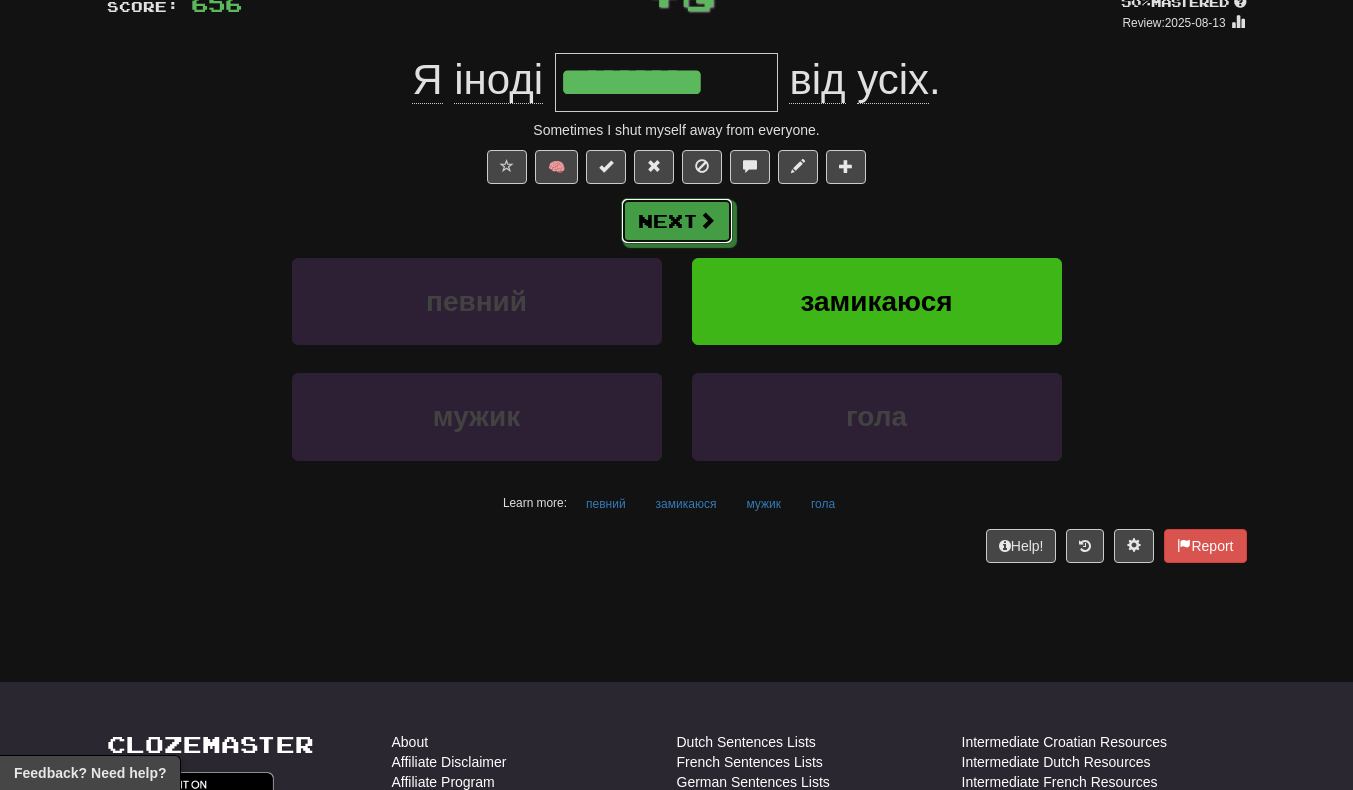 click on "Next" at bounding box center [677, 221] 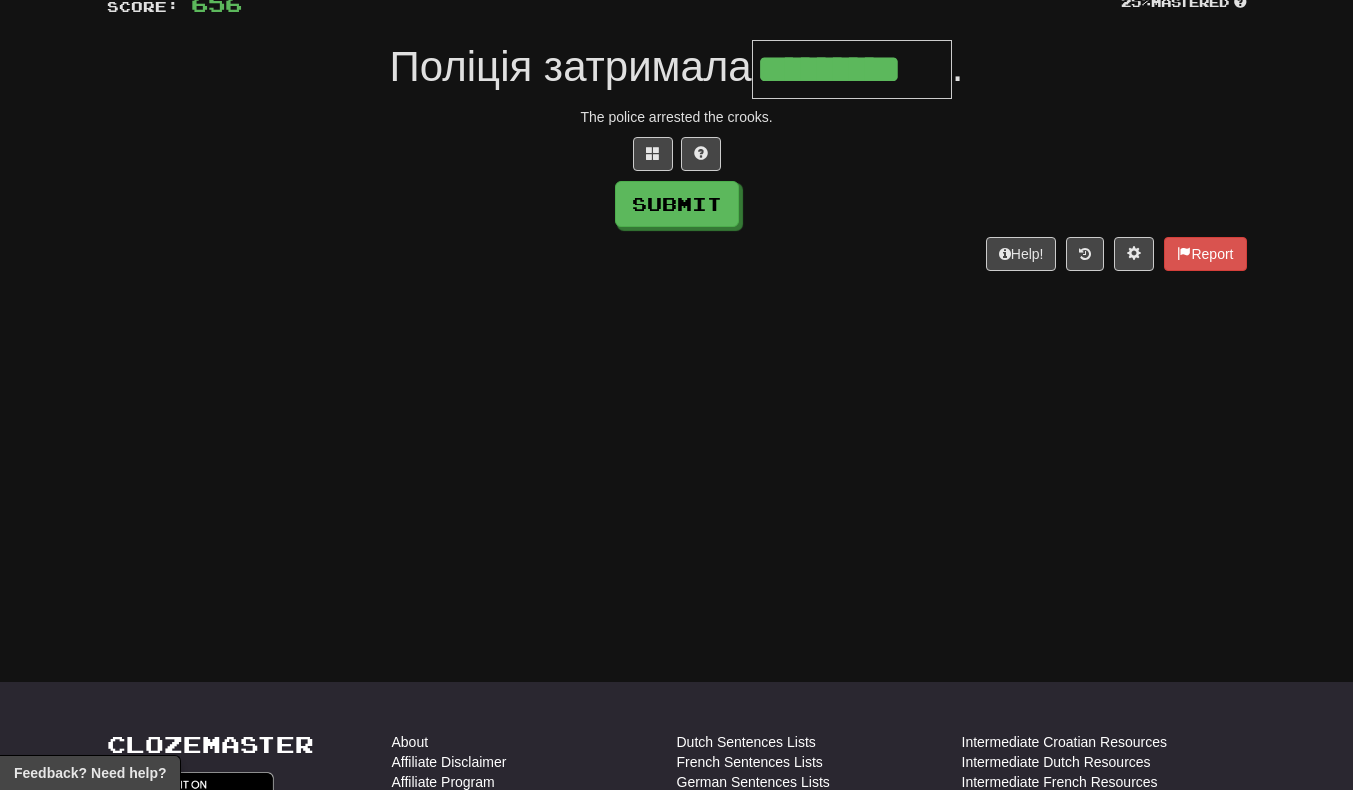 scroll, scrollTop: 0, scrollLeft: 5, axis: horizontal 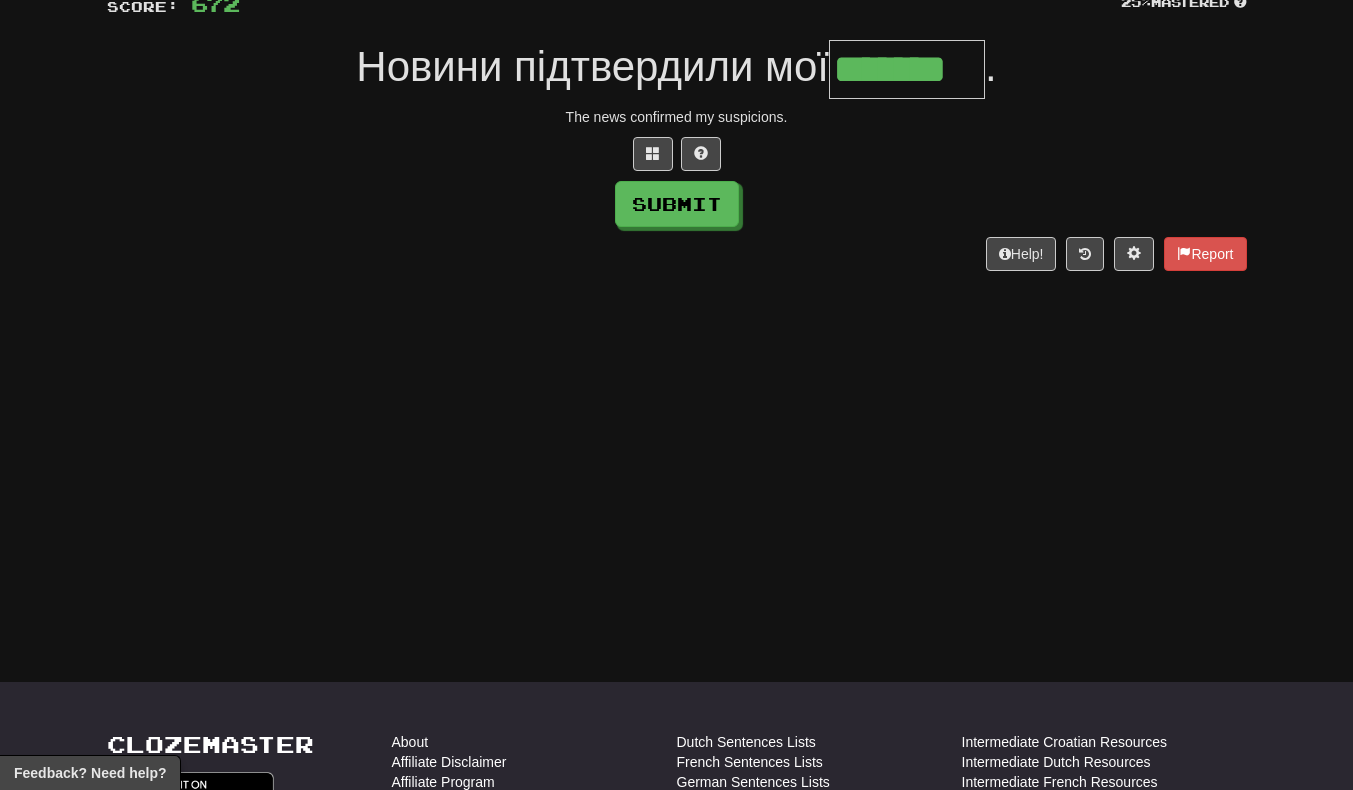type on "*******" 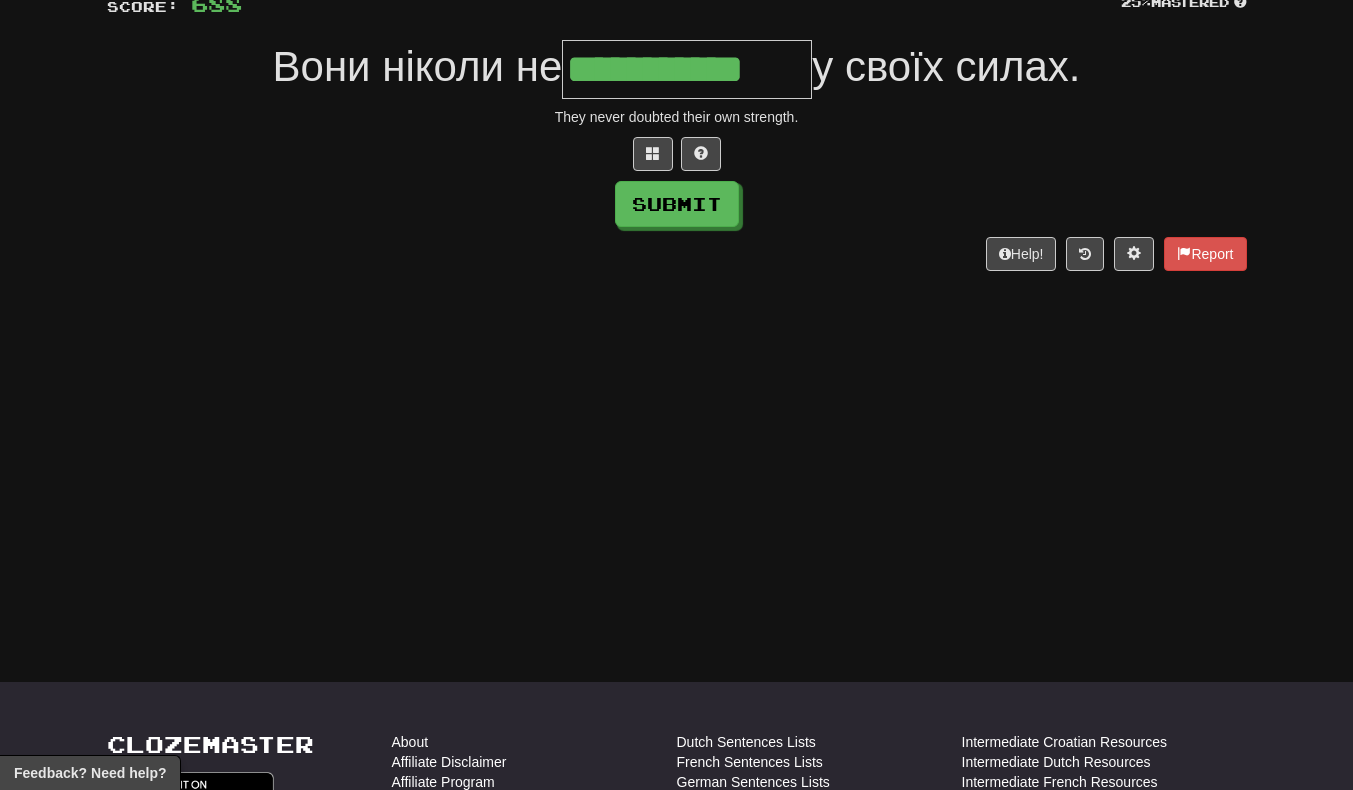 scroll, scrollTop: 0, scrollLeft: 7, axis: horizontal 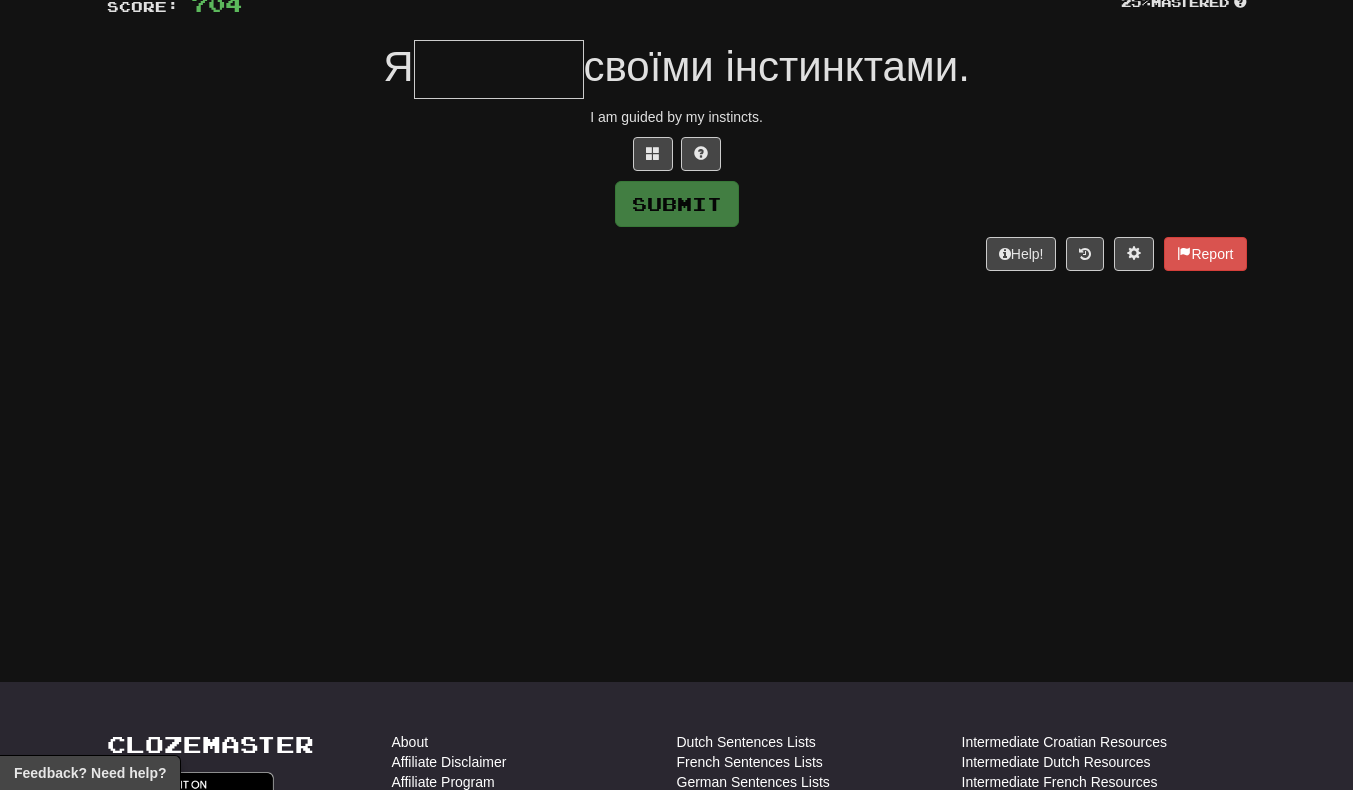 type on "*" 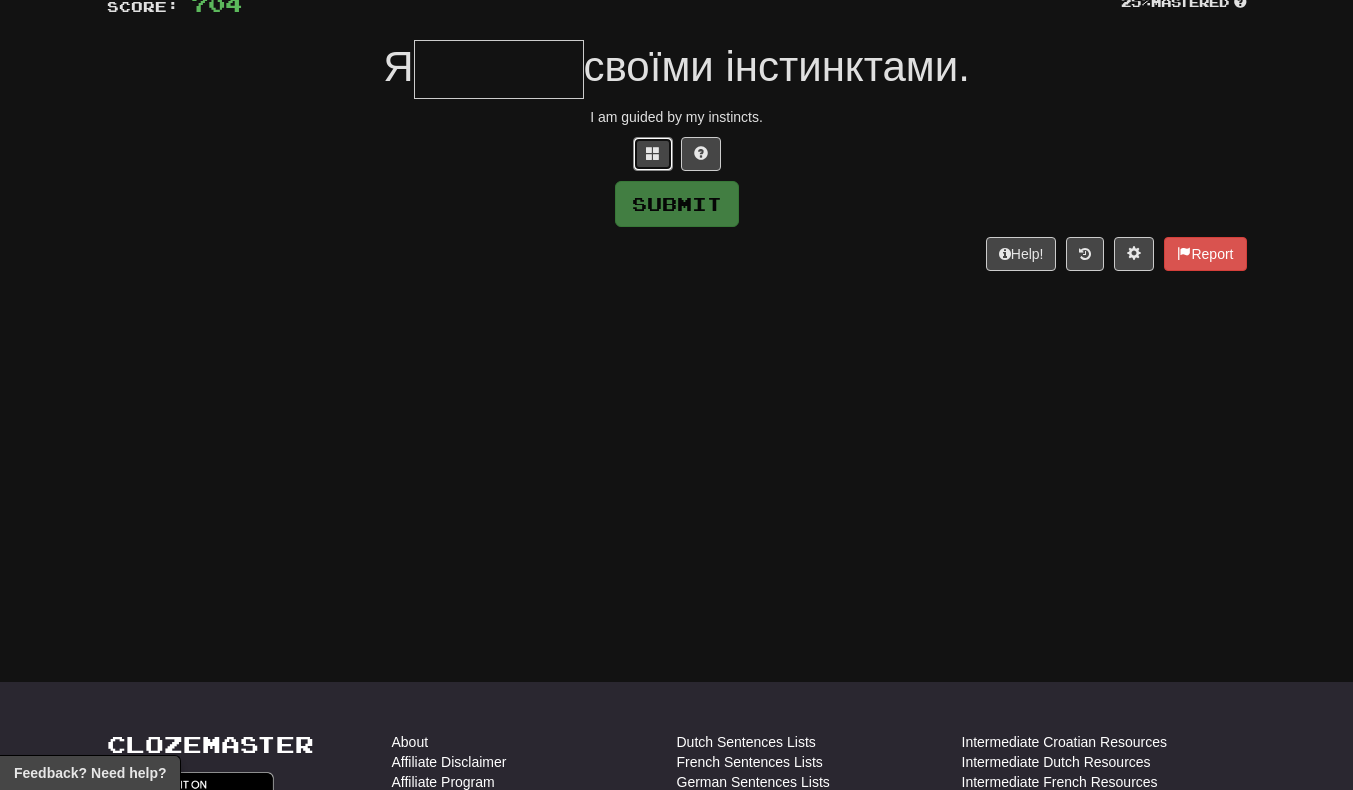 click at bounding box center [653, 154] 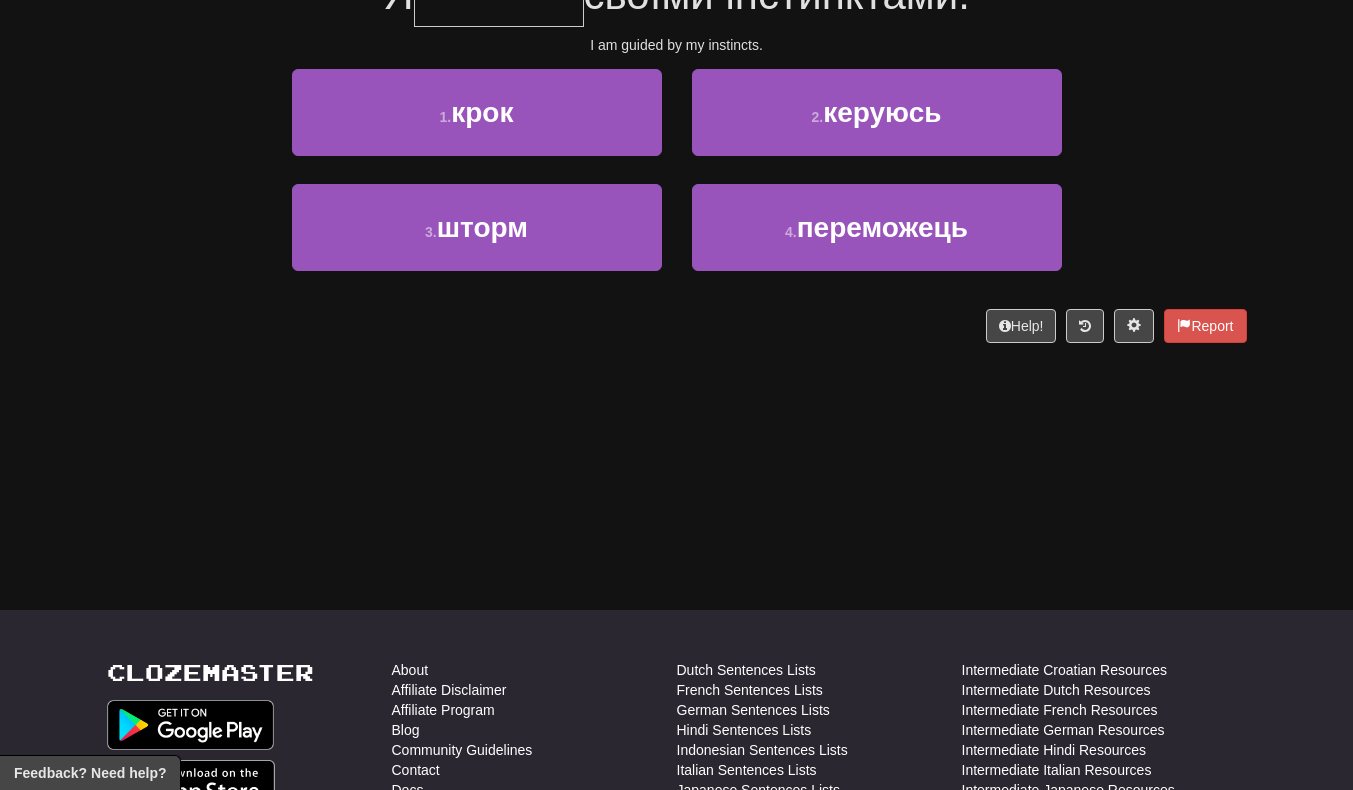 scroll, scrollTop: 227, scrollLeft: 0, axis: vertical 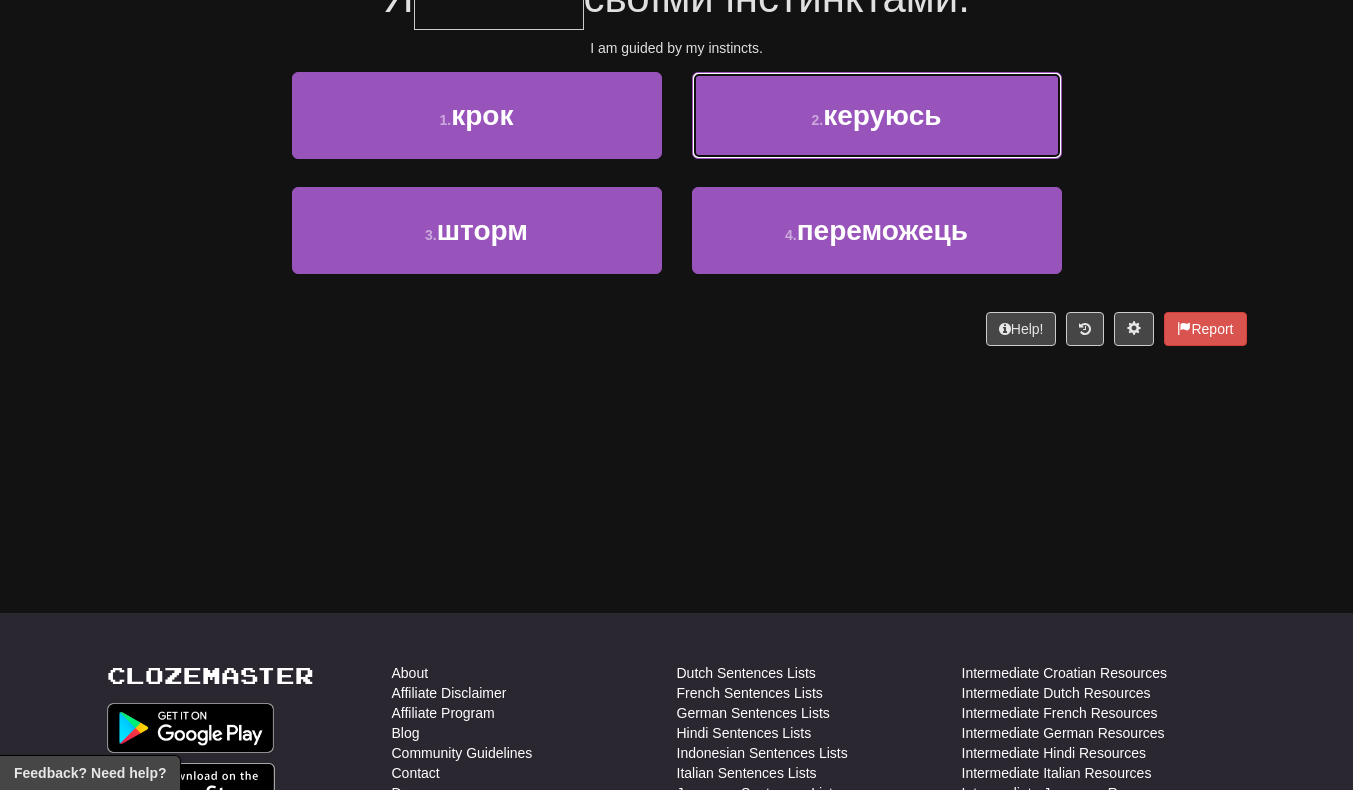 click on "2 .  керуюсь" at bounding box center (877, 115) 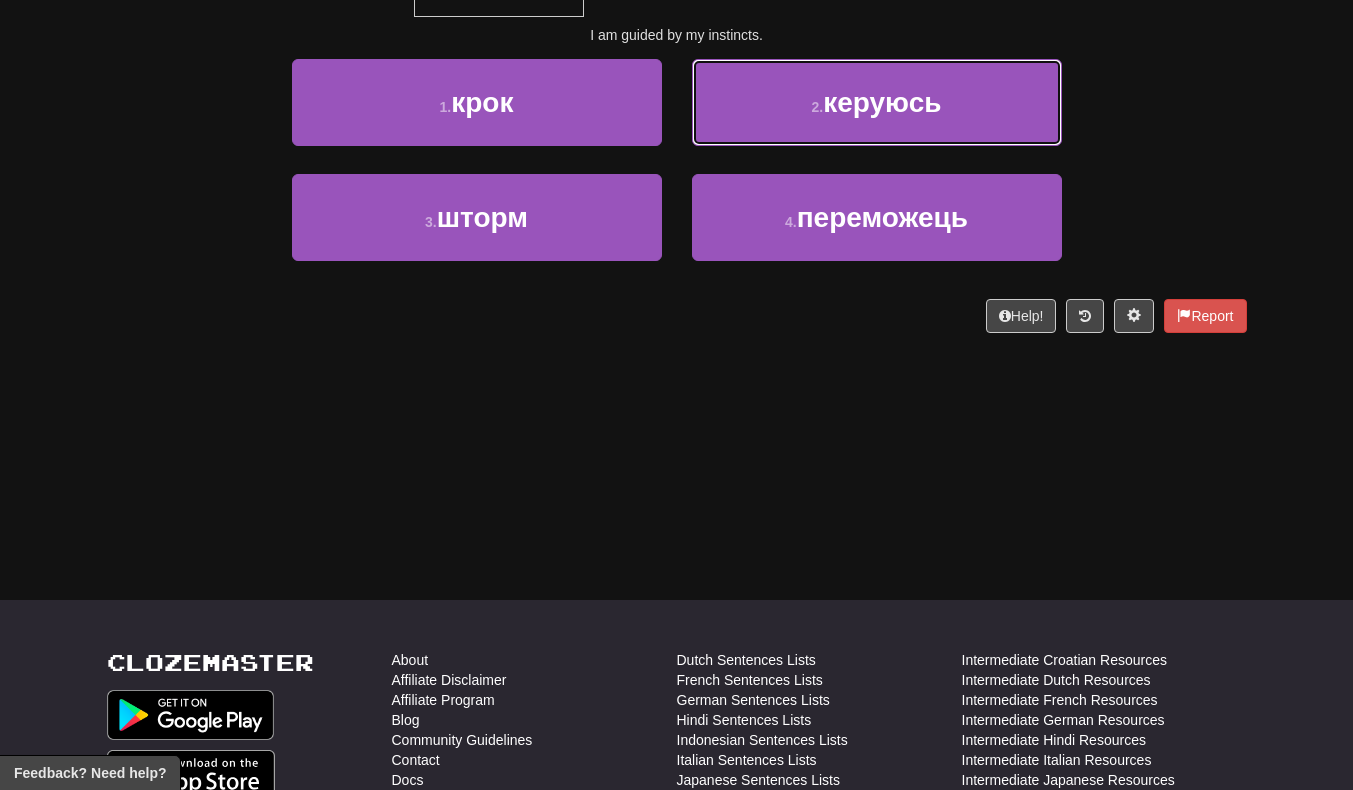 type on "*******" 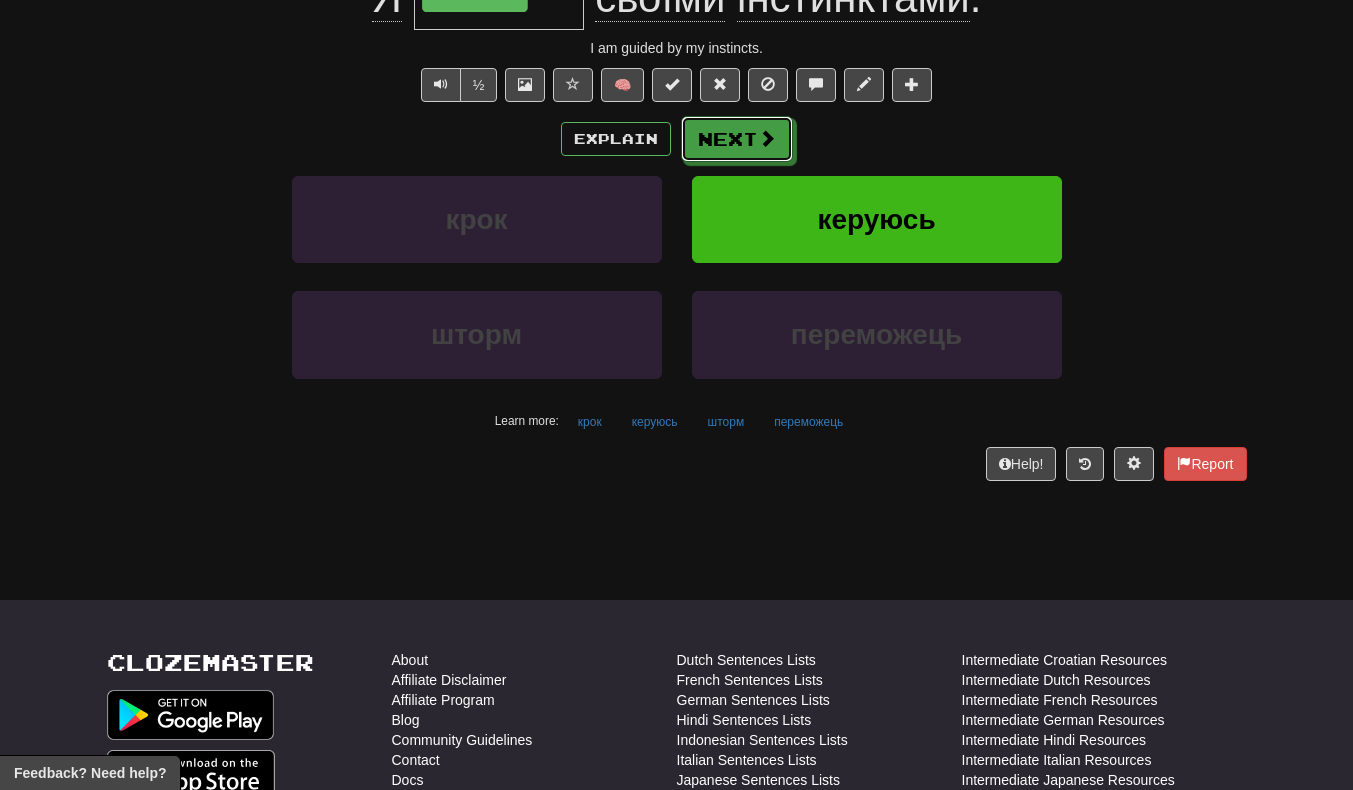 click on "Next" at bounding box center (737, 139) 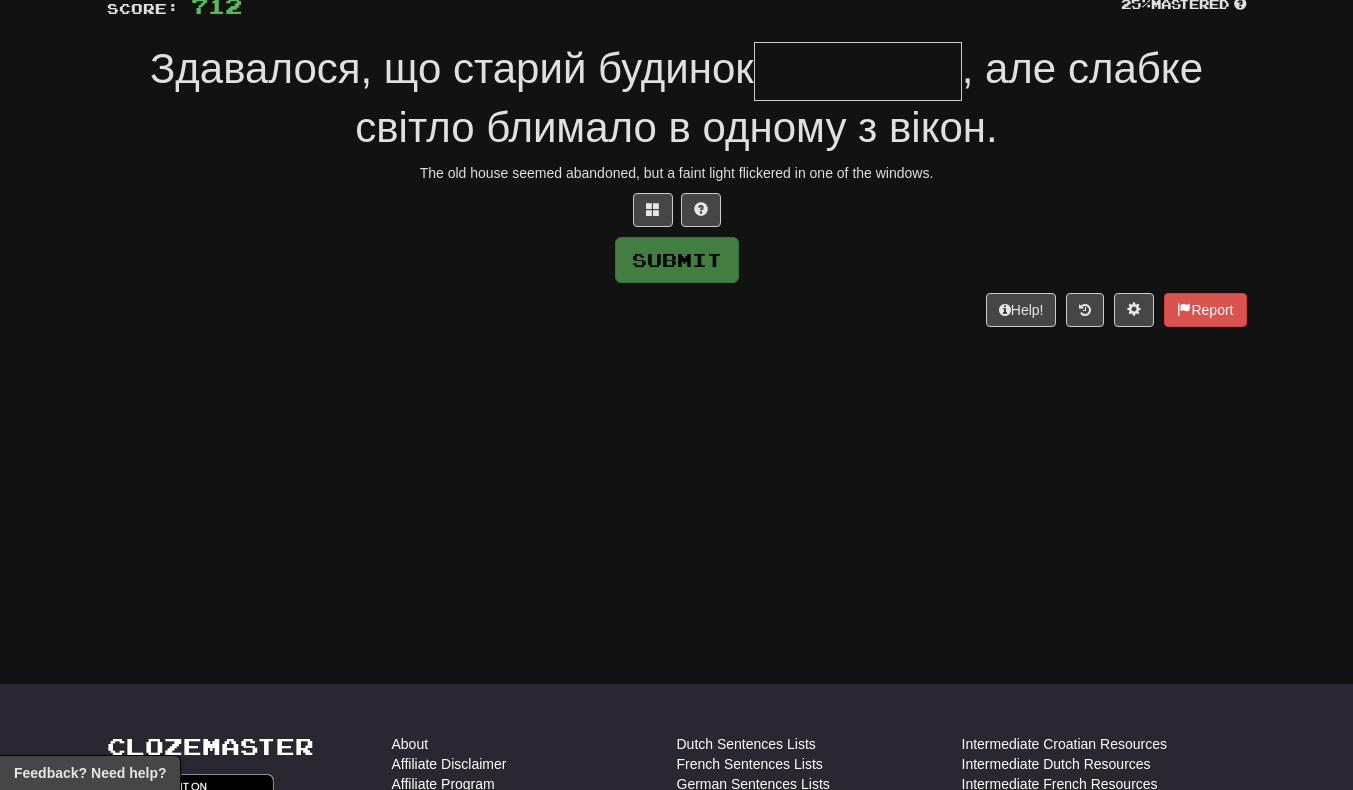 scroll, scrollTop: 157, scrollLeft: 0, axis: vertical 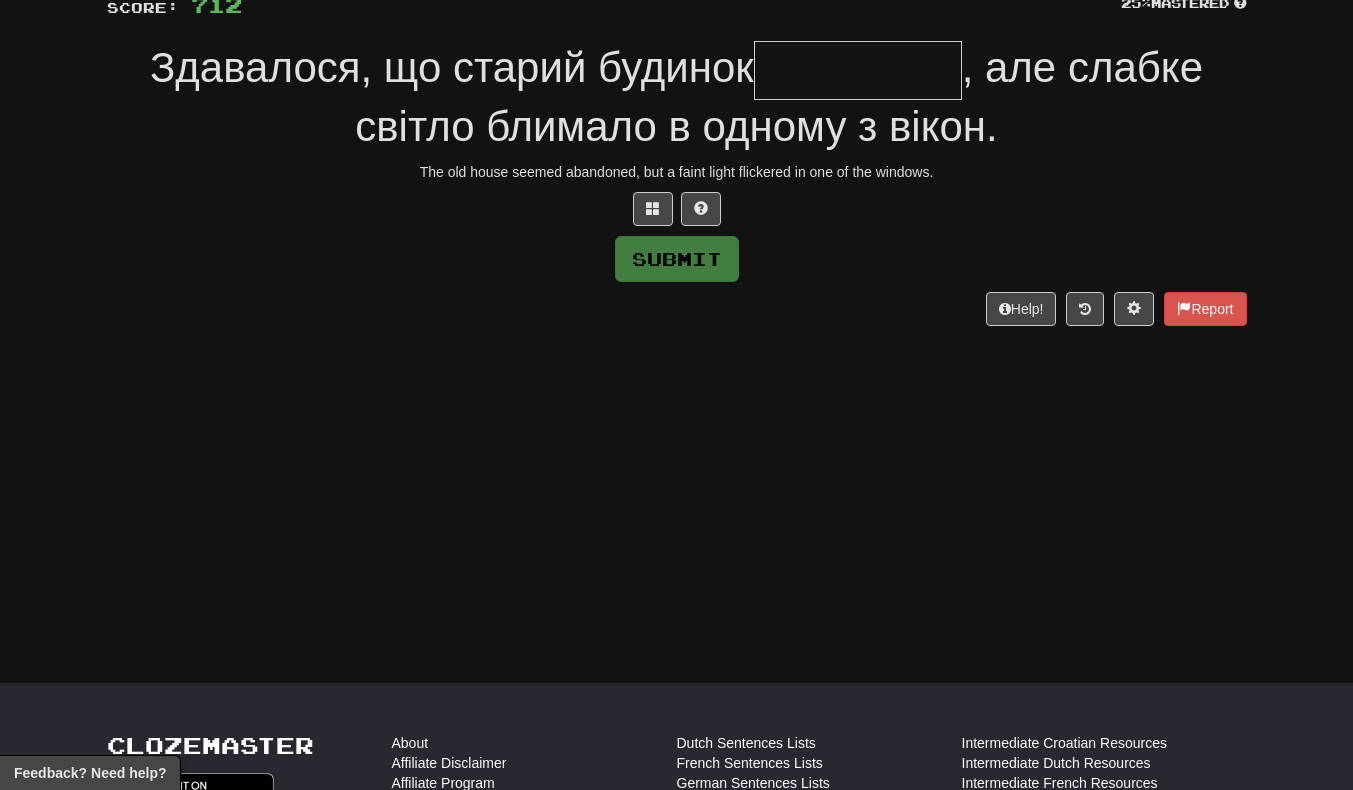 click at bounding box center [858, 70] 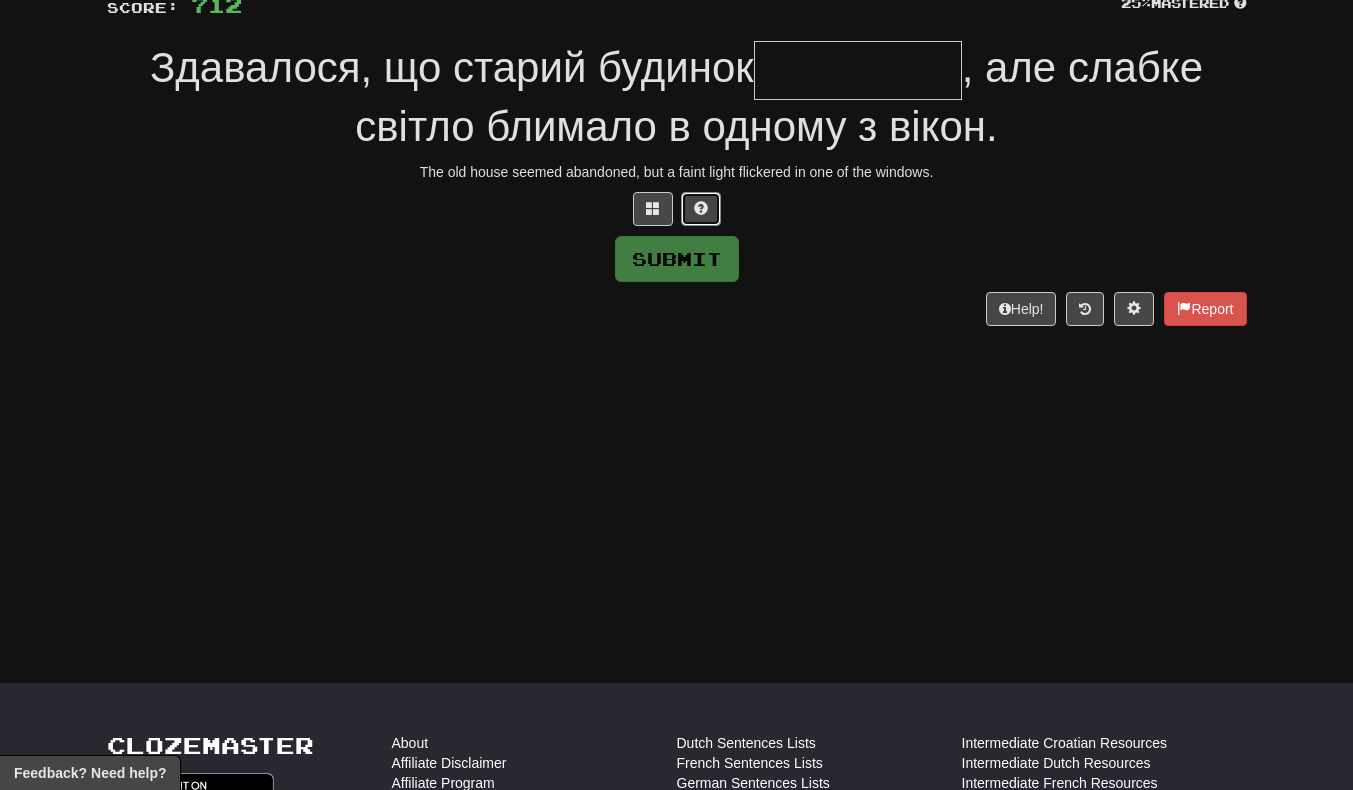 click at bounding box center (701, 209) 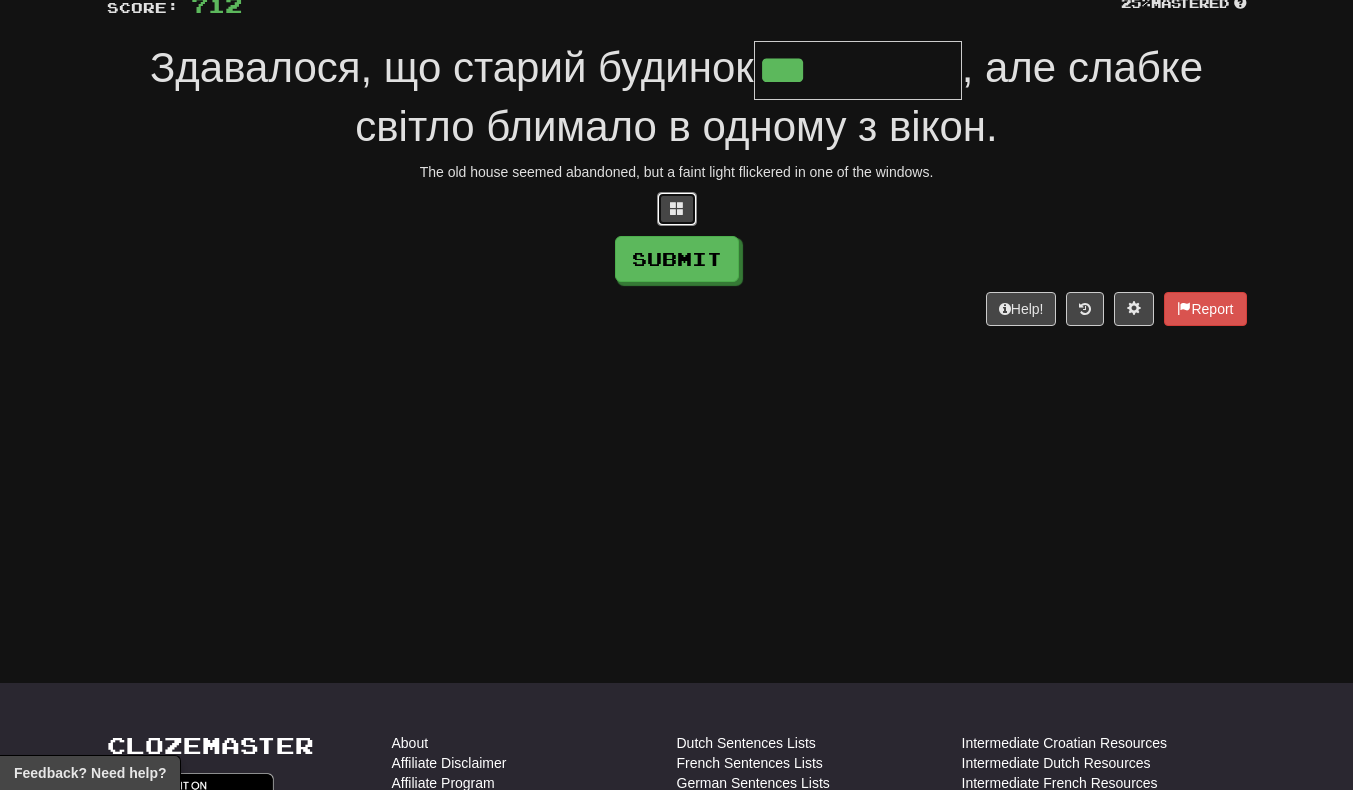 click at bounding box center (677, 208) 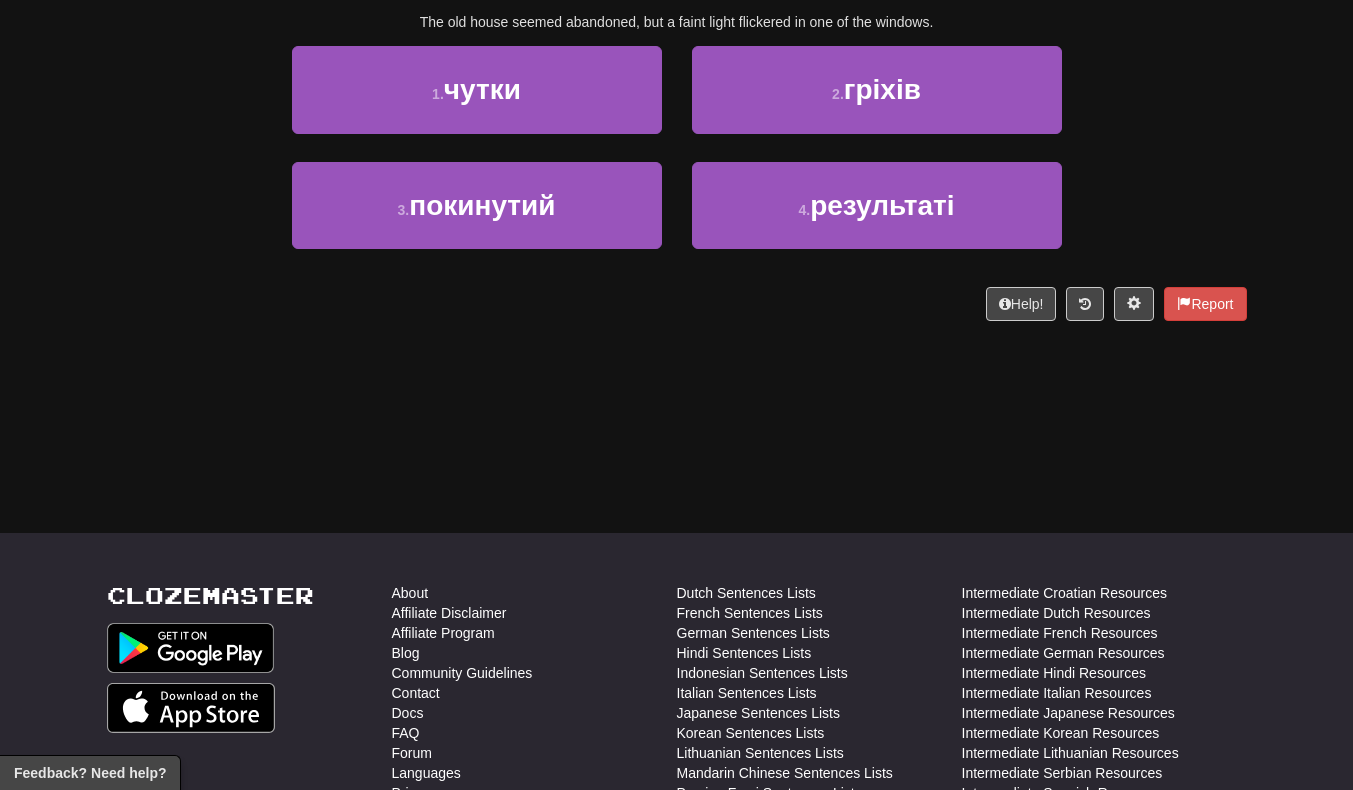 scroll, scrollTop: 311, scrollLeft: 0, axis: vertical 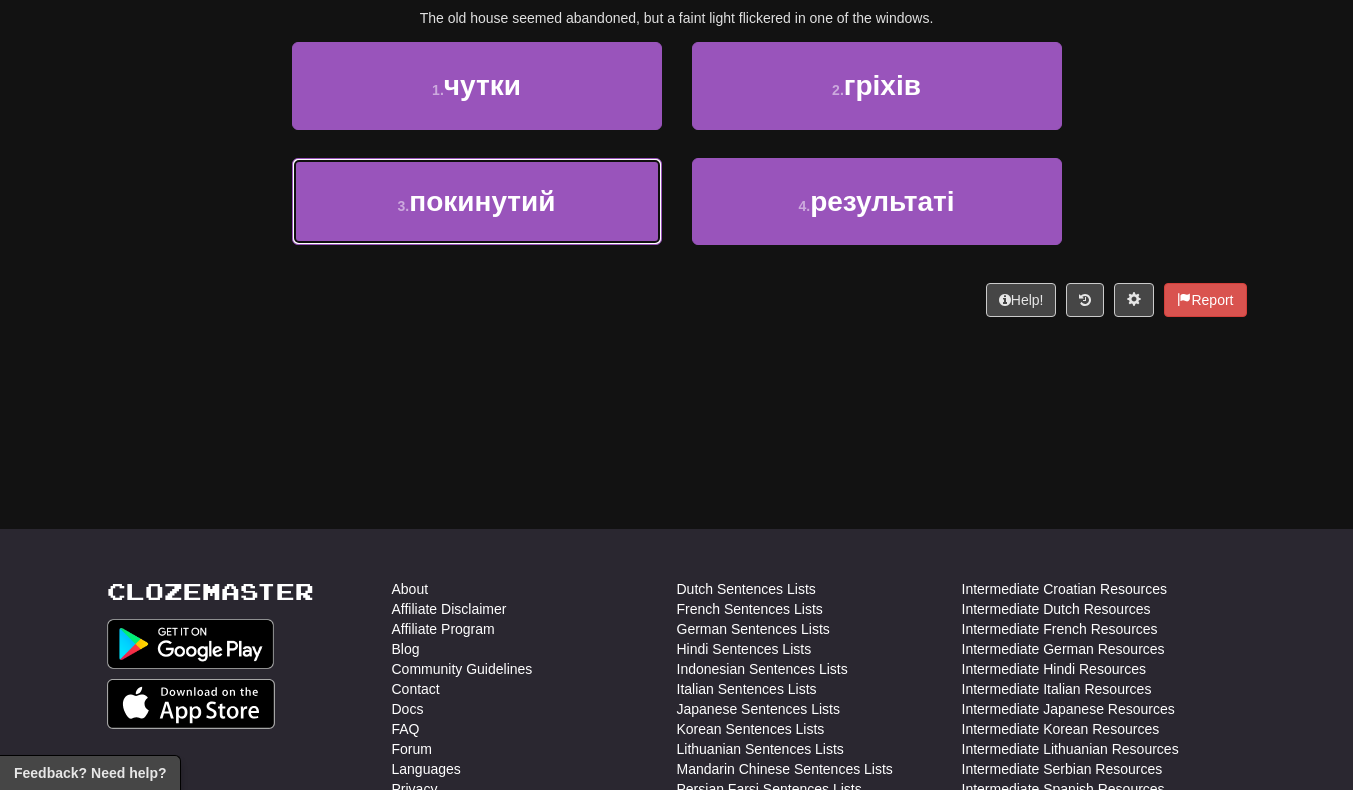 click on "3 .  покинутий" at bounding box center [477, 201] 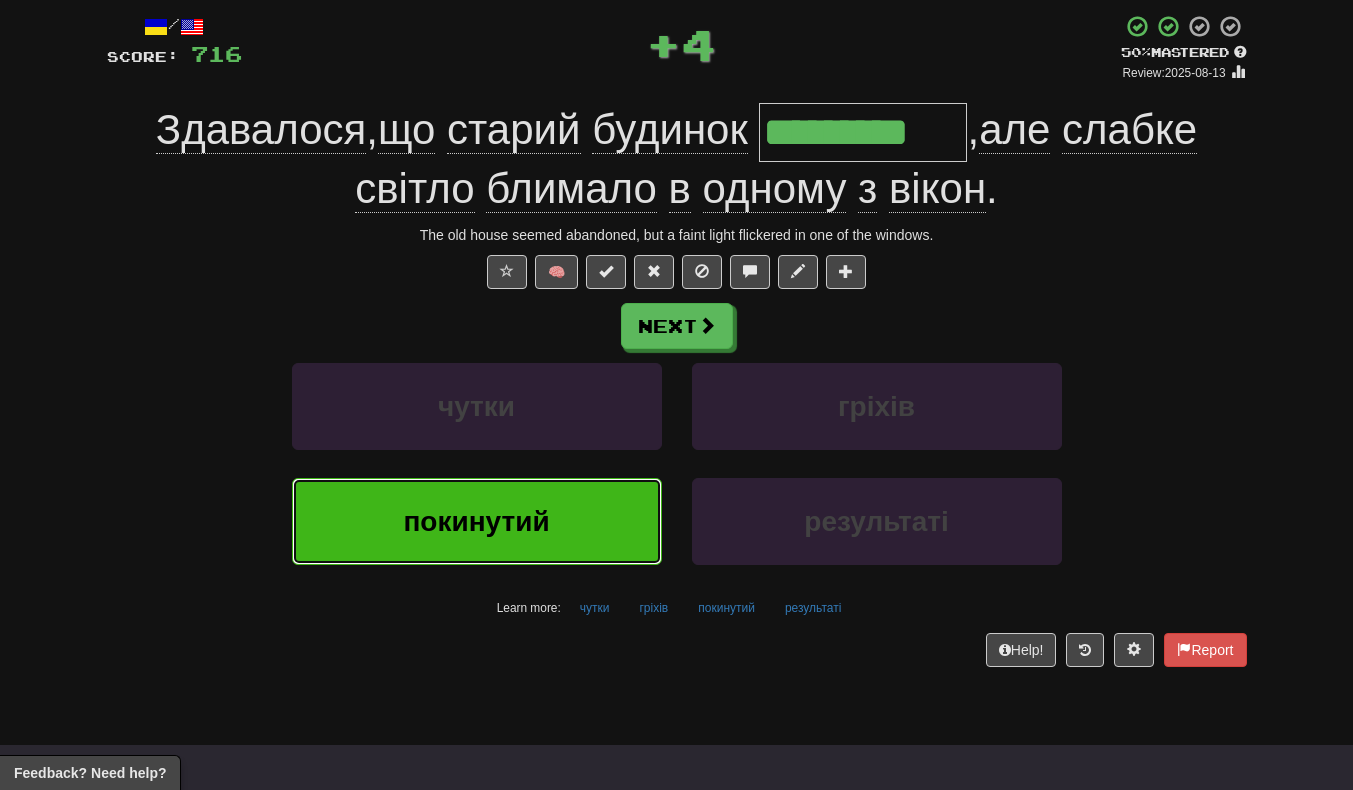 scroll, scrollTop: 106, scrollLeft: 0, axis: vertical 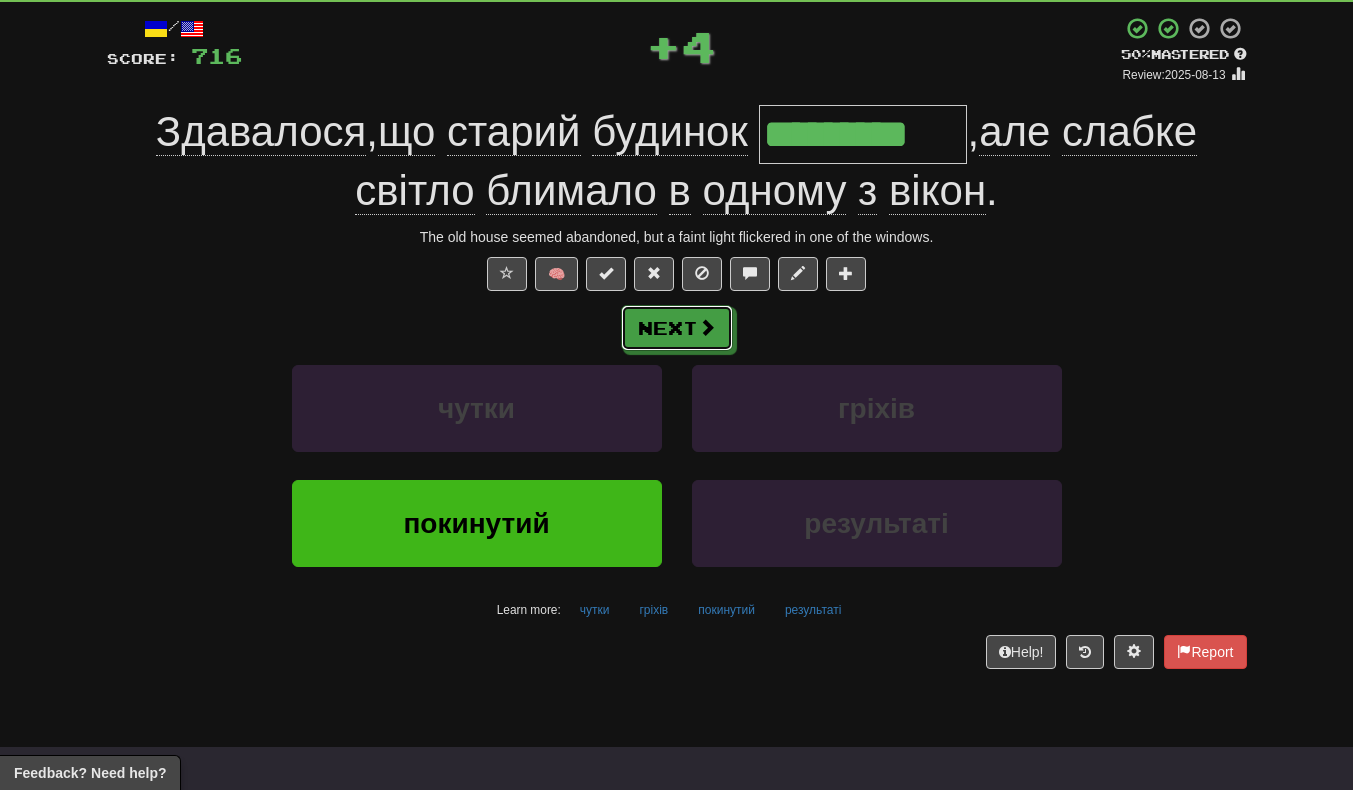 click on "Next" at bounding box center (677, 328) 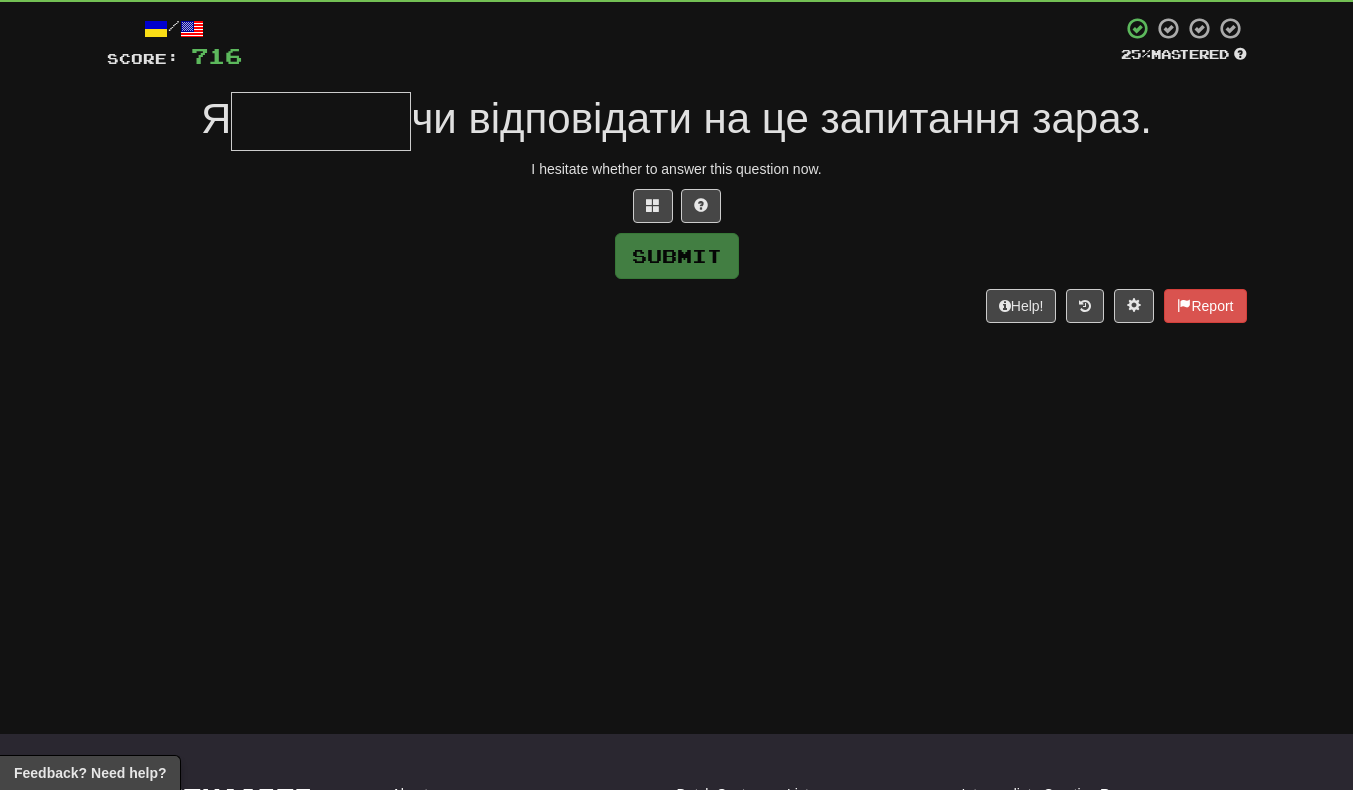 type on "*" 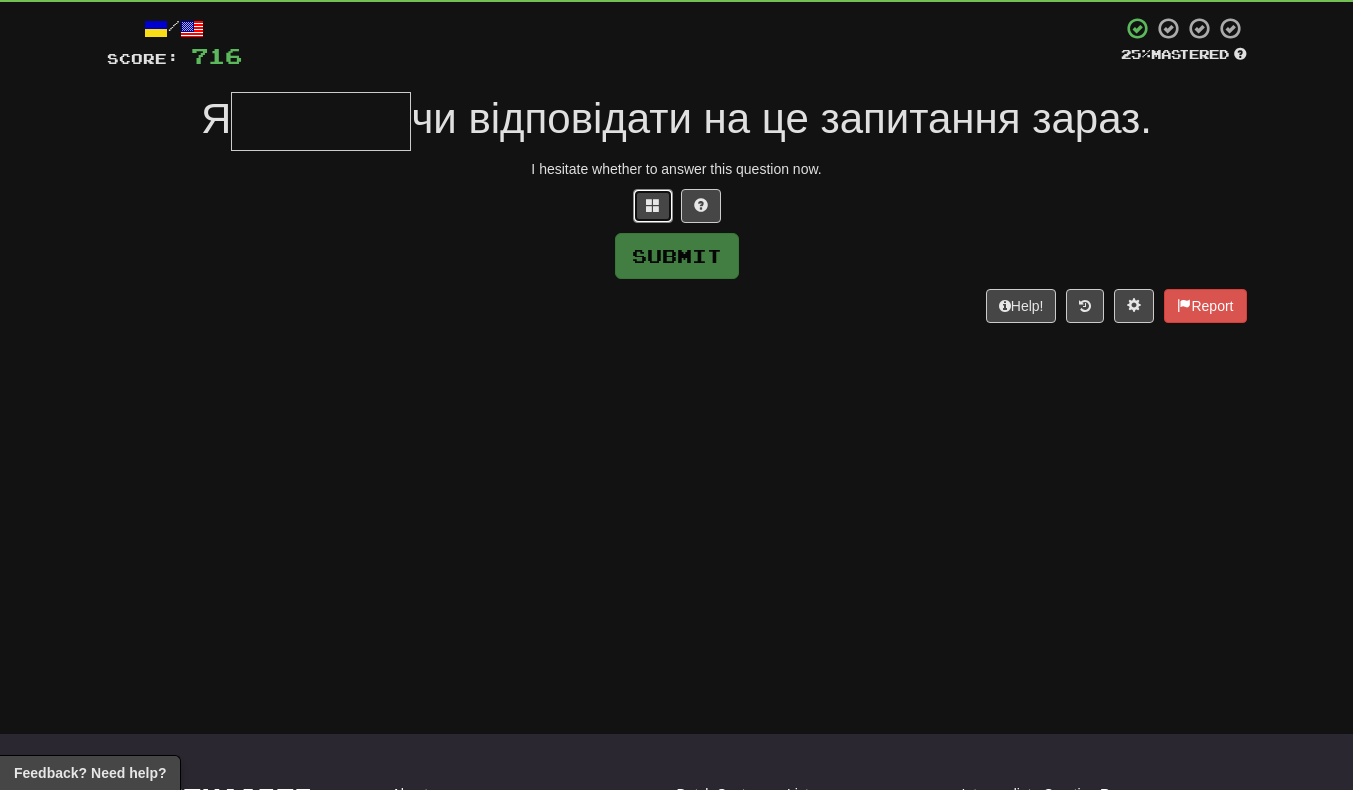 click at bounding box center (653, 205) 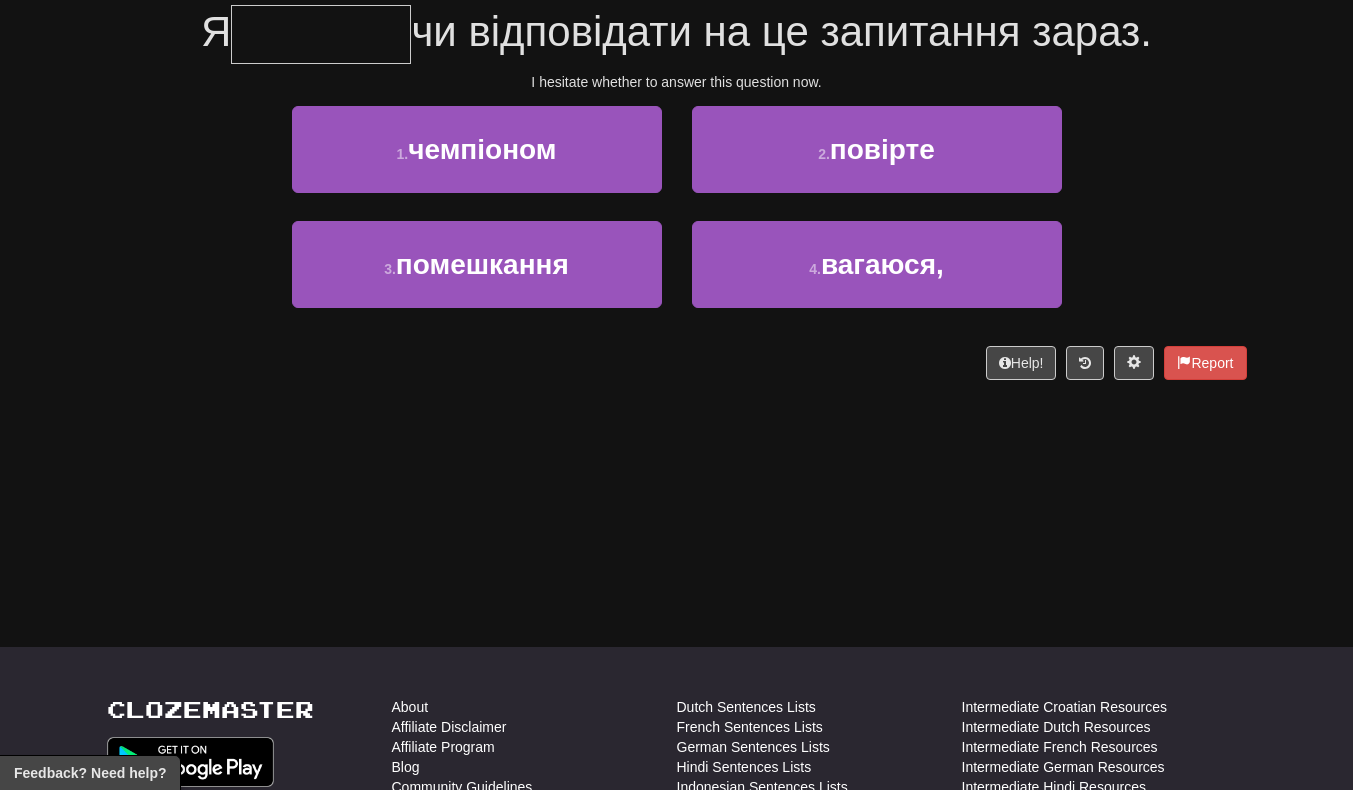 scroll, scrollTop: 196, scrollLeft: 0, axis: vertical 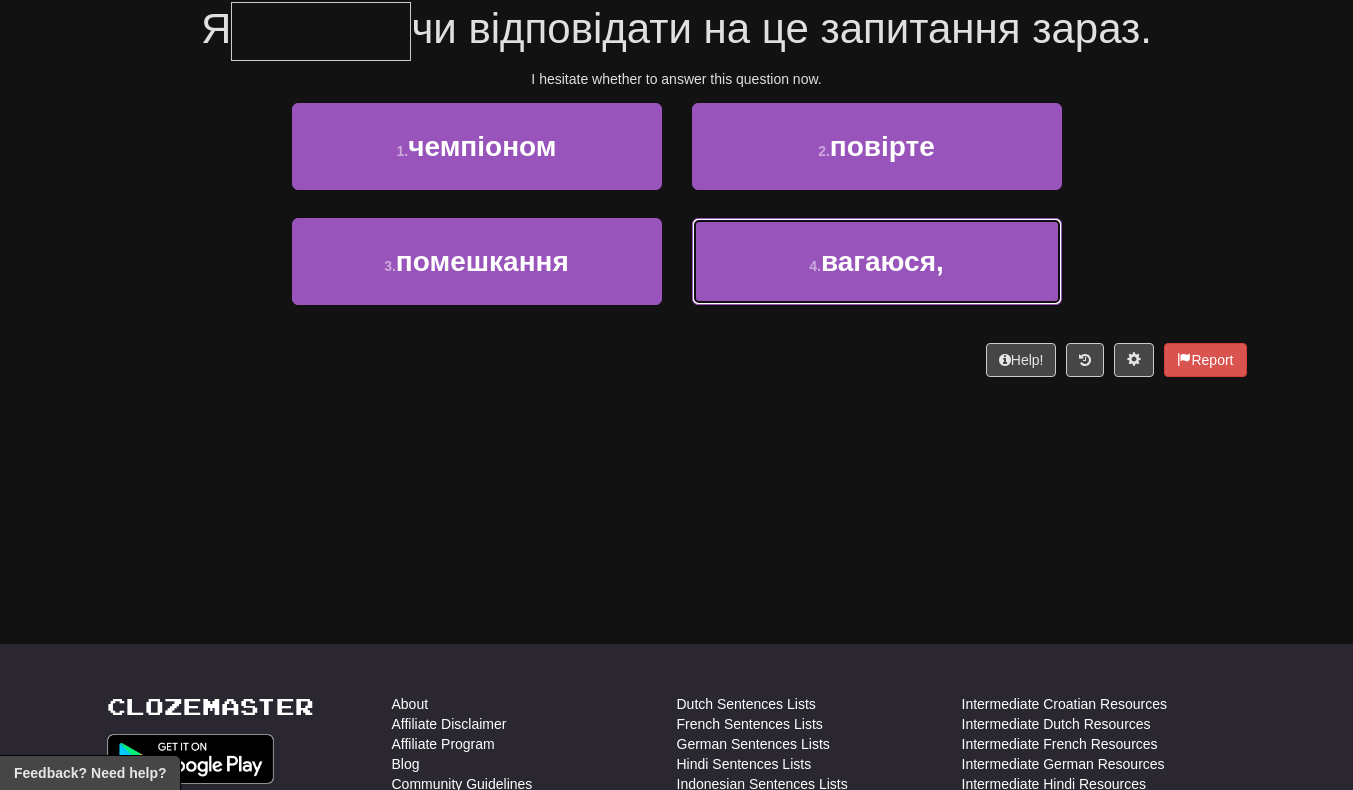 click on "4 .  вагаюся," at bounding box center (877, 261) 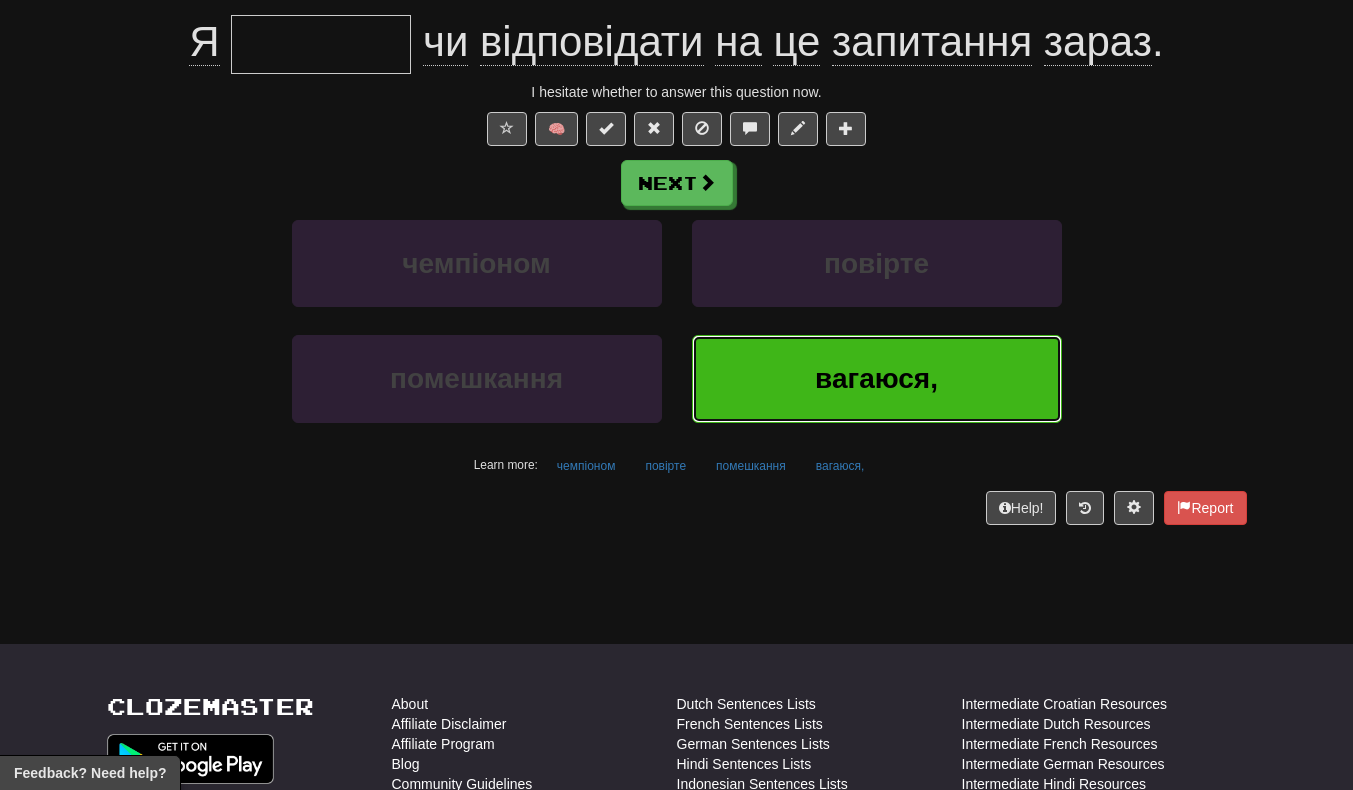 type on "********" 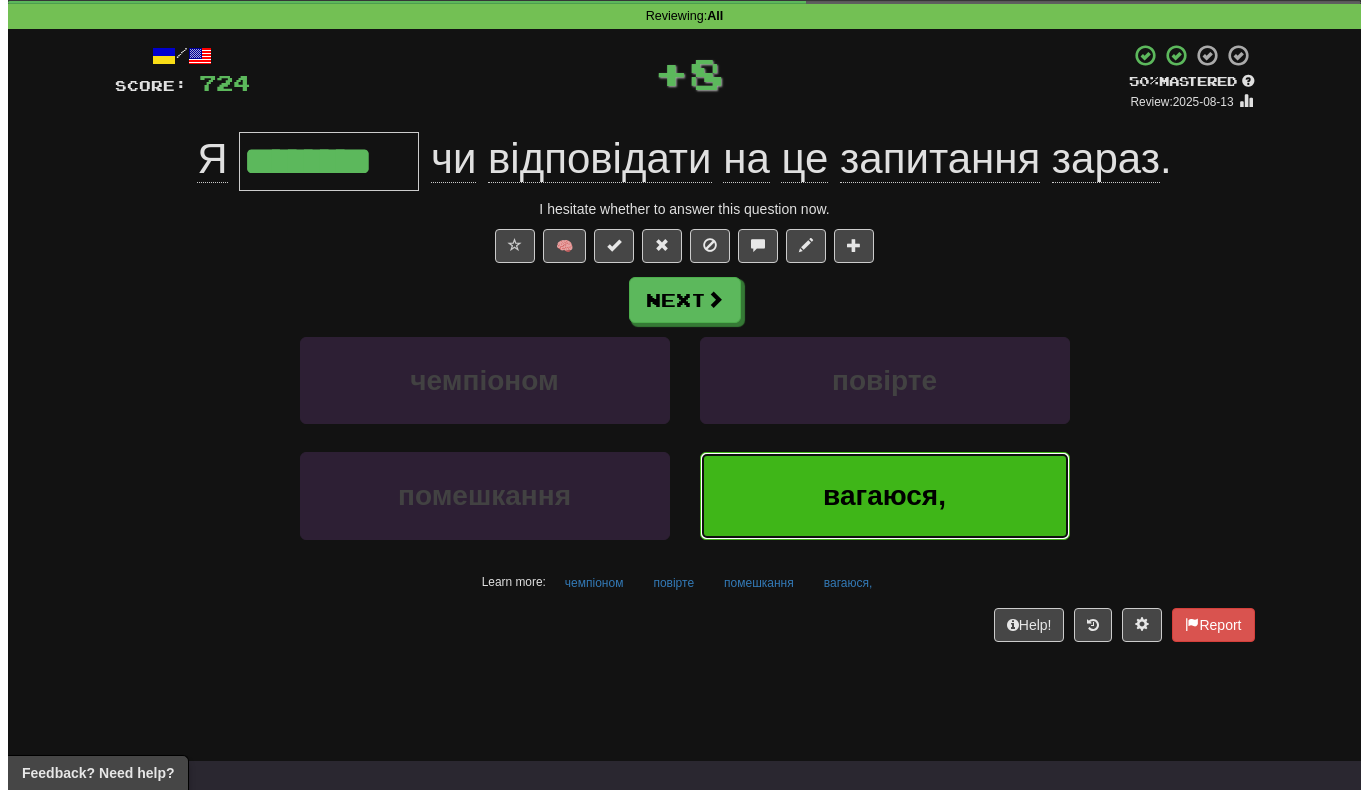 scroll, scrollTop: 80, scrollLeft: 0, axis: vertical 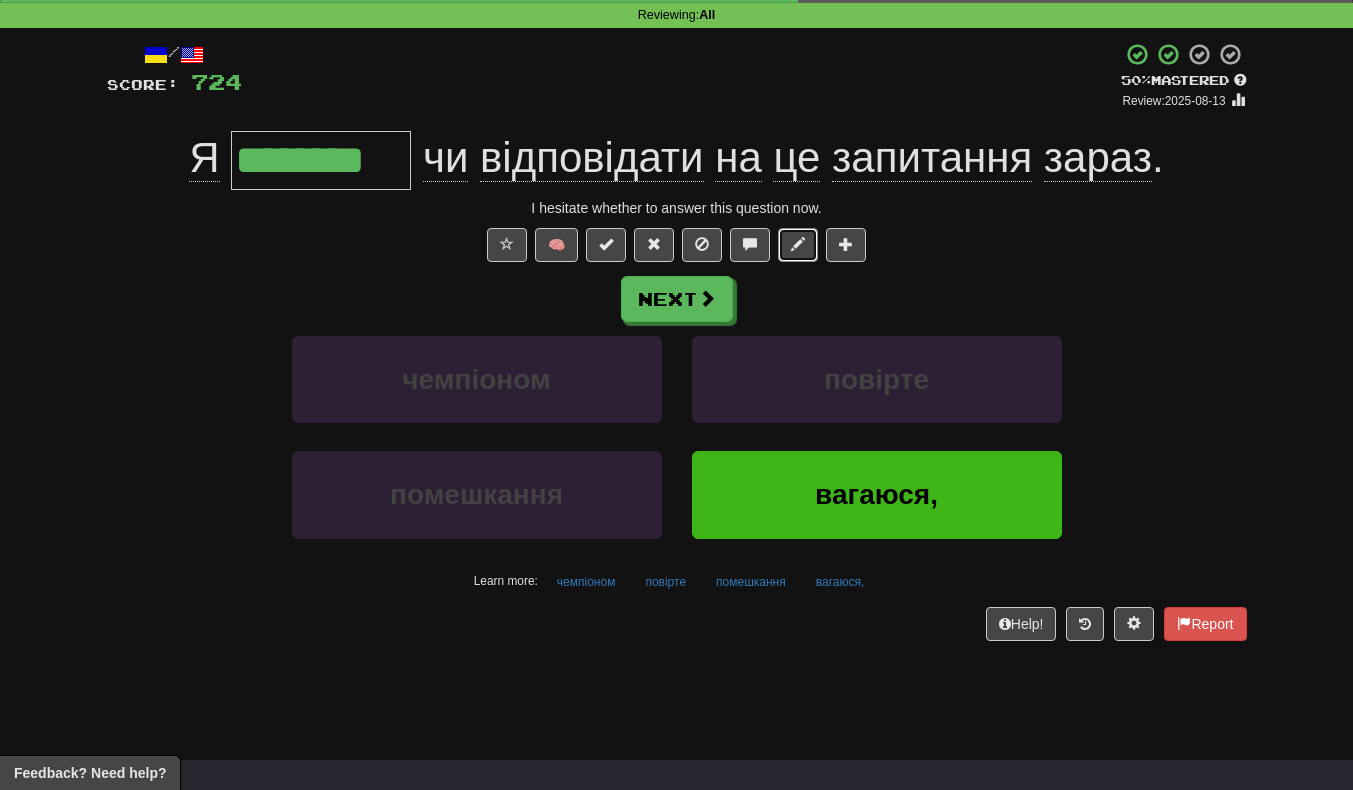 click at bounding box center (798, 244) 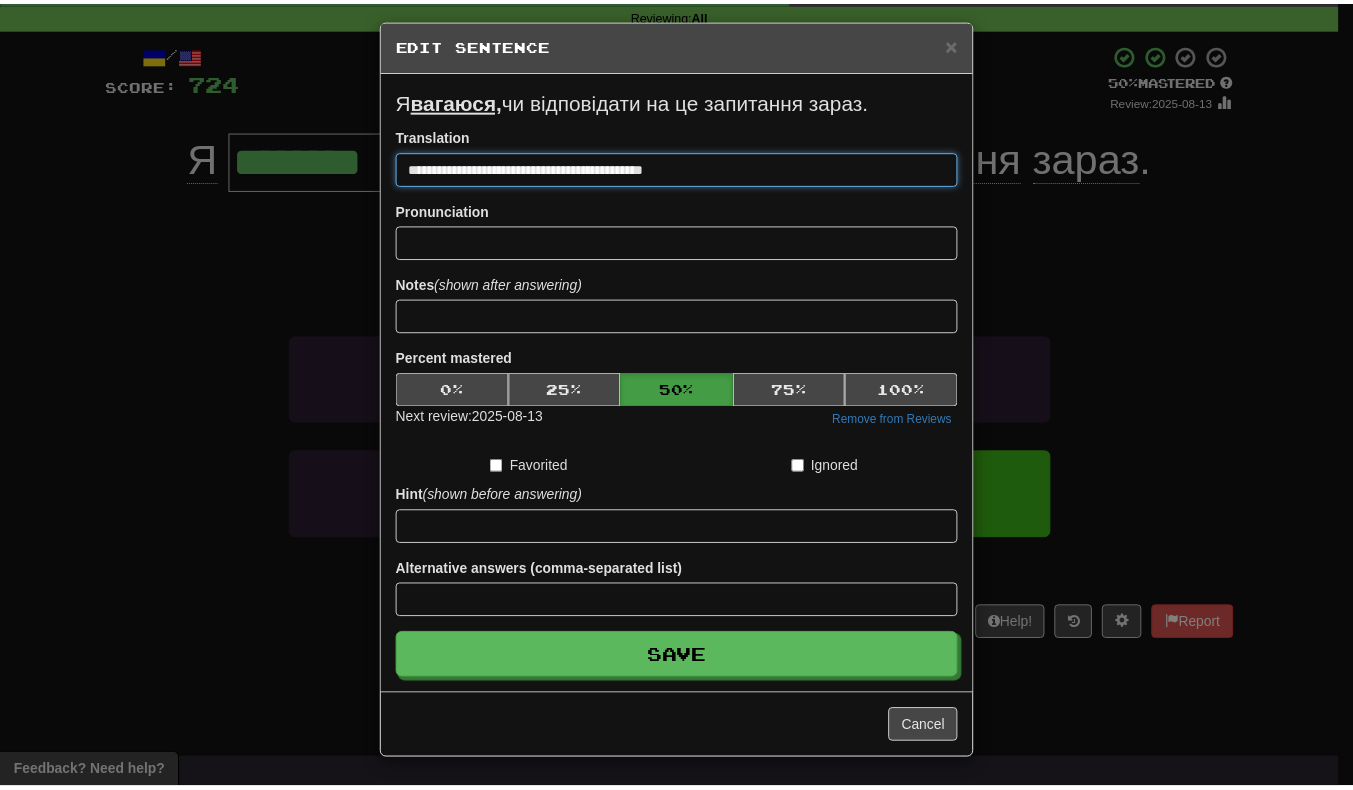 scroll, scrollTop: 12, scrollLeft: 0, axis: vertical 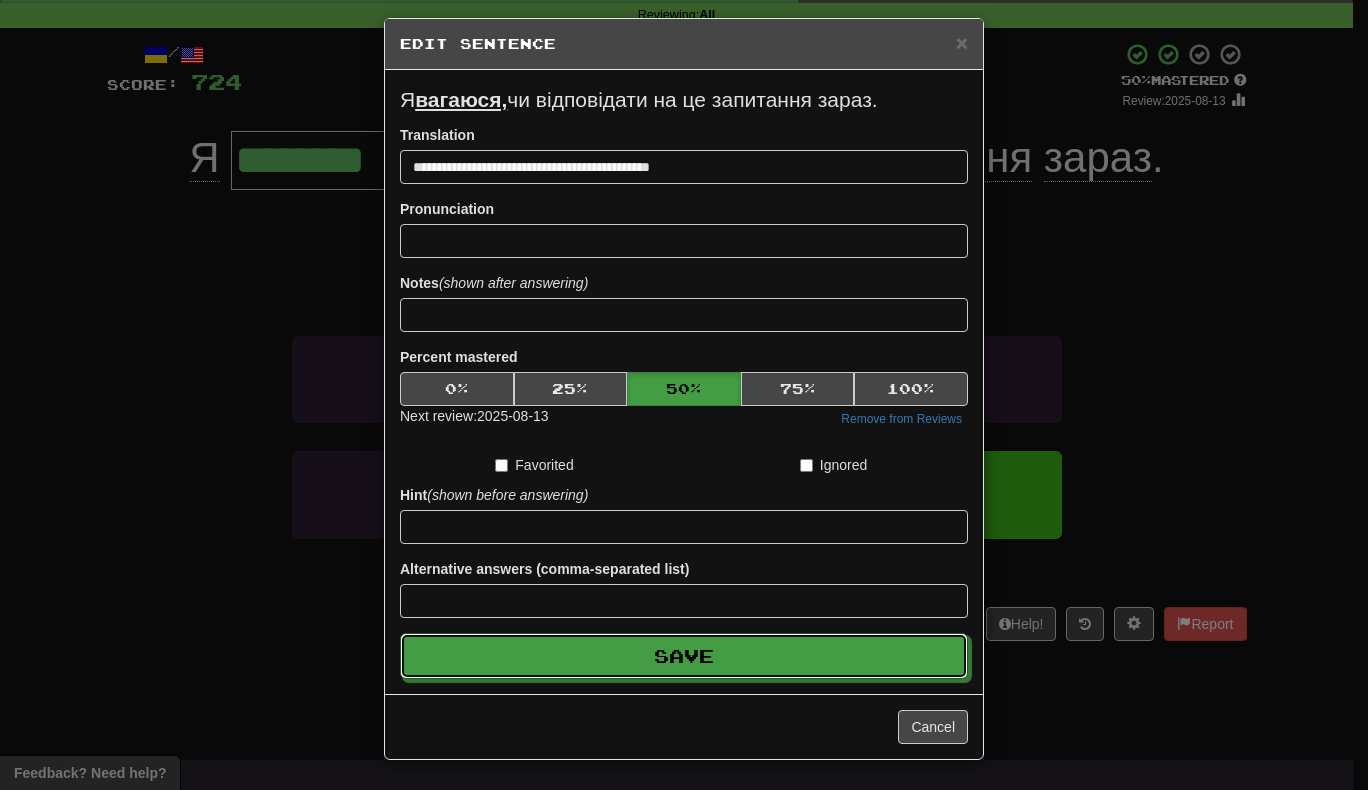 click on "Save" at bounding box center (684, 656) 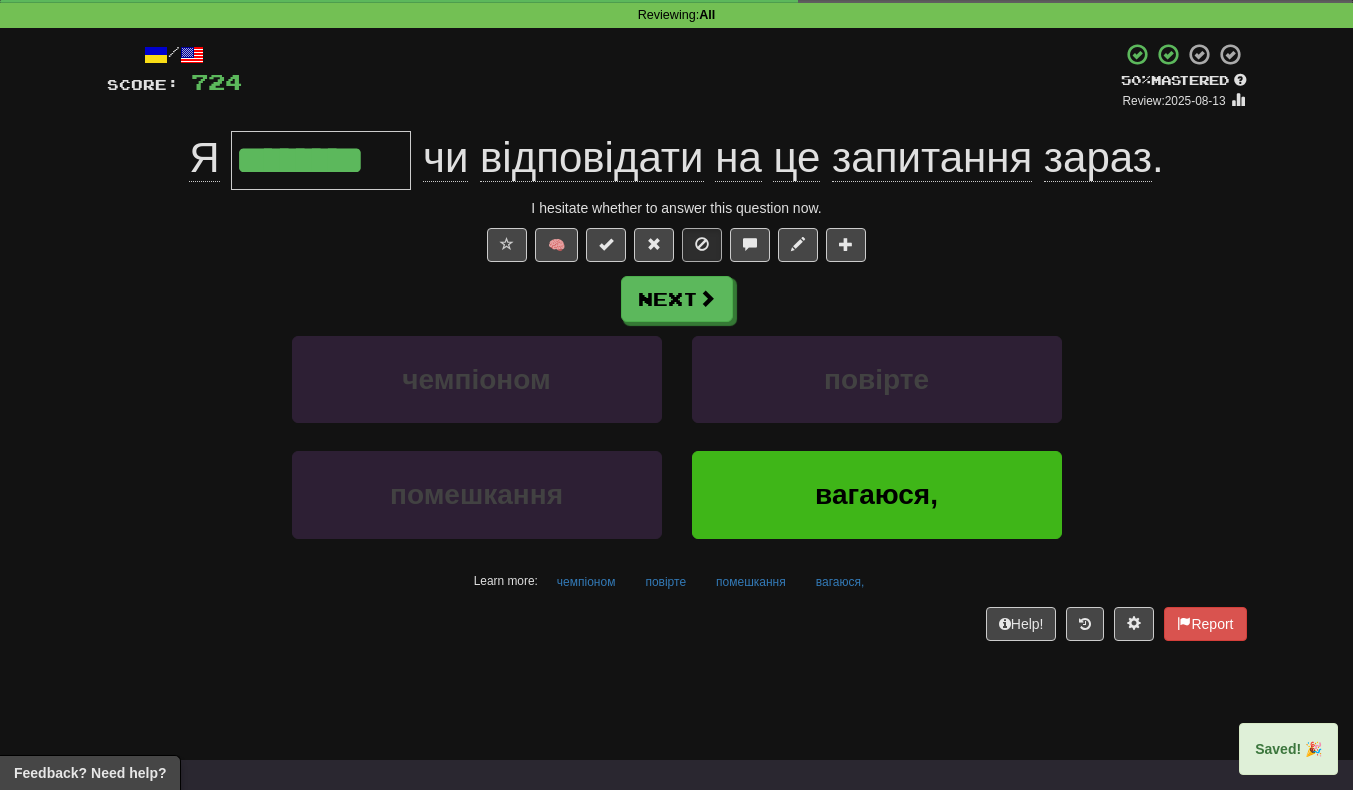 click on "********" at bounding box center (321, 160) 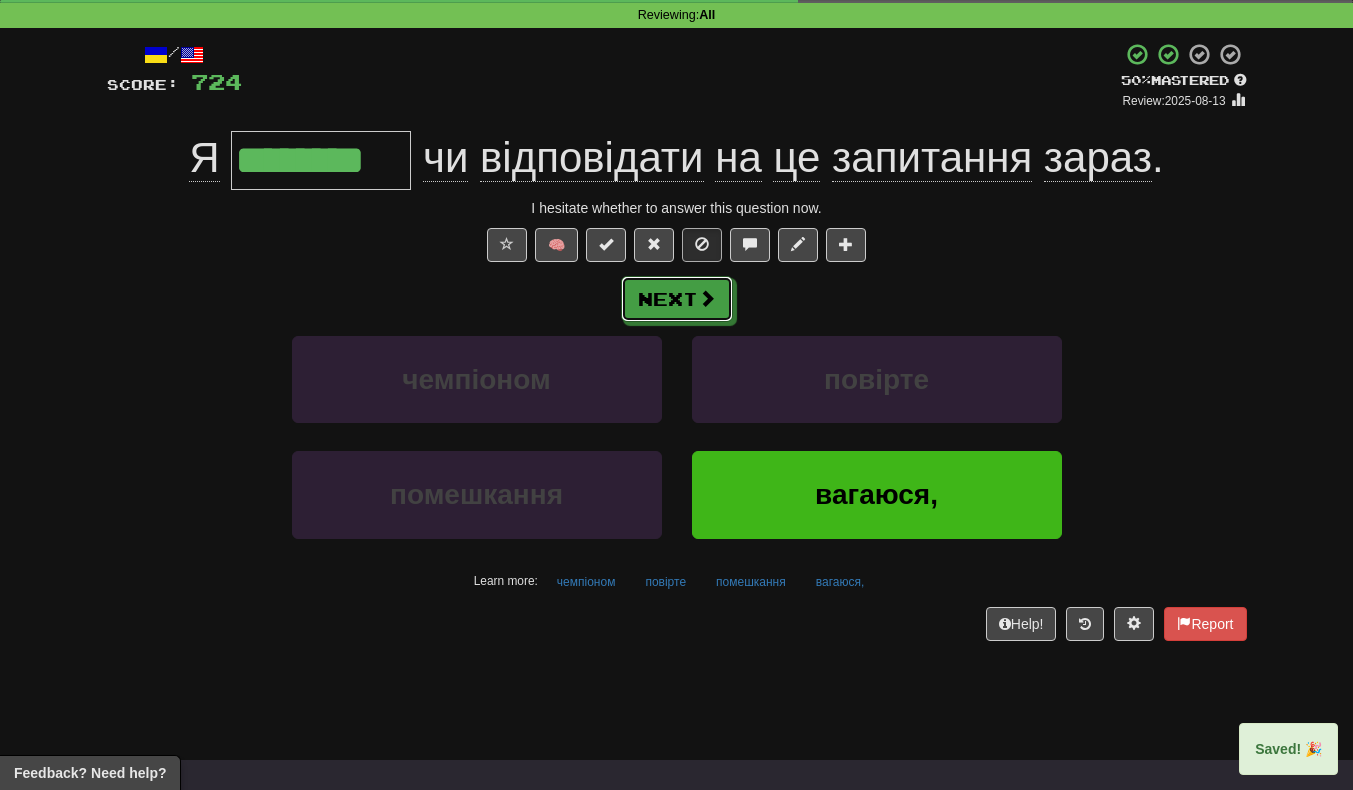 click on "Next" at bounding box center [677, 299] 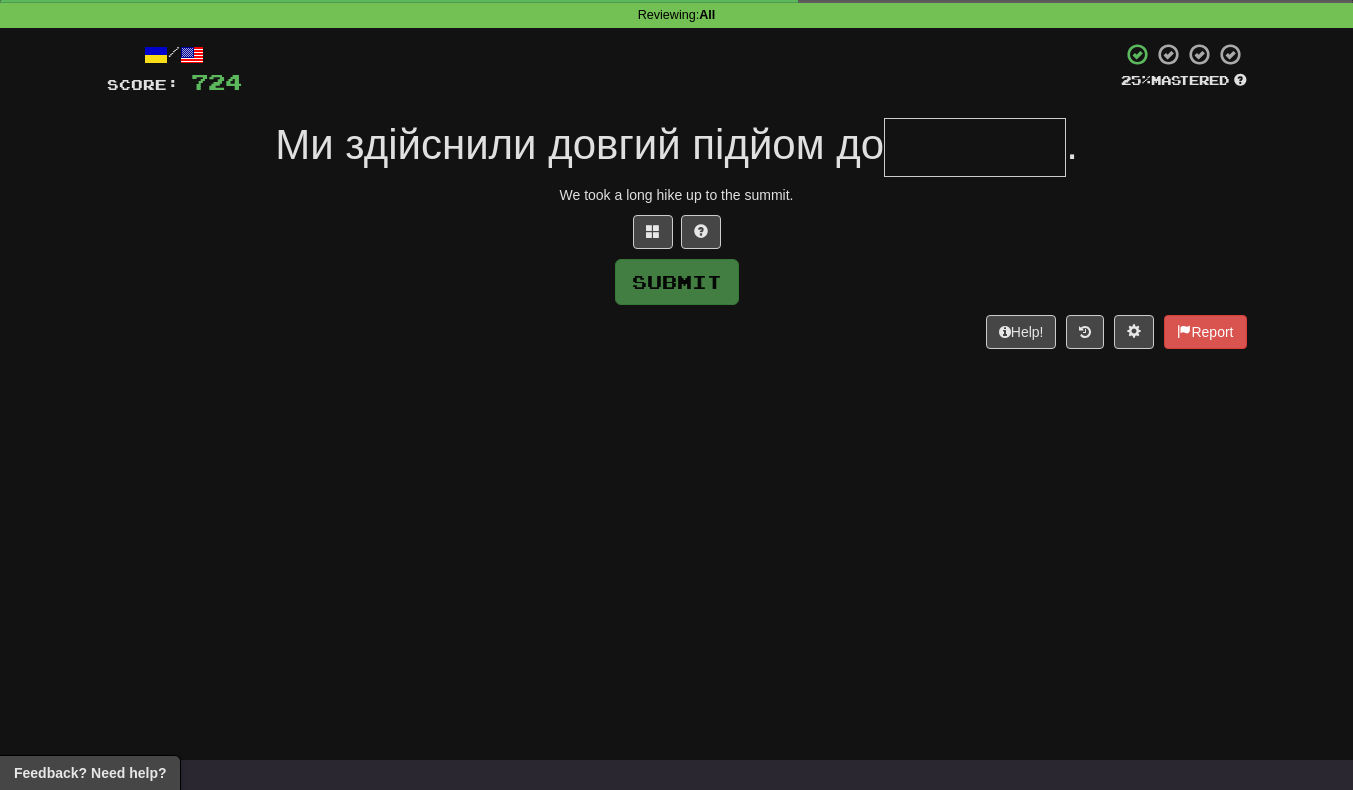 click at bounding box center (975, 147) 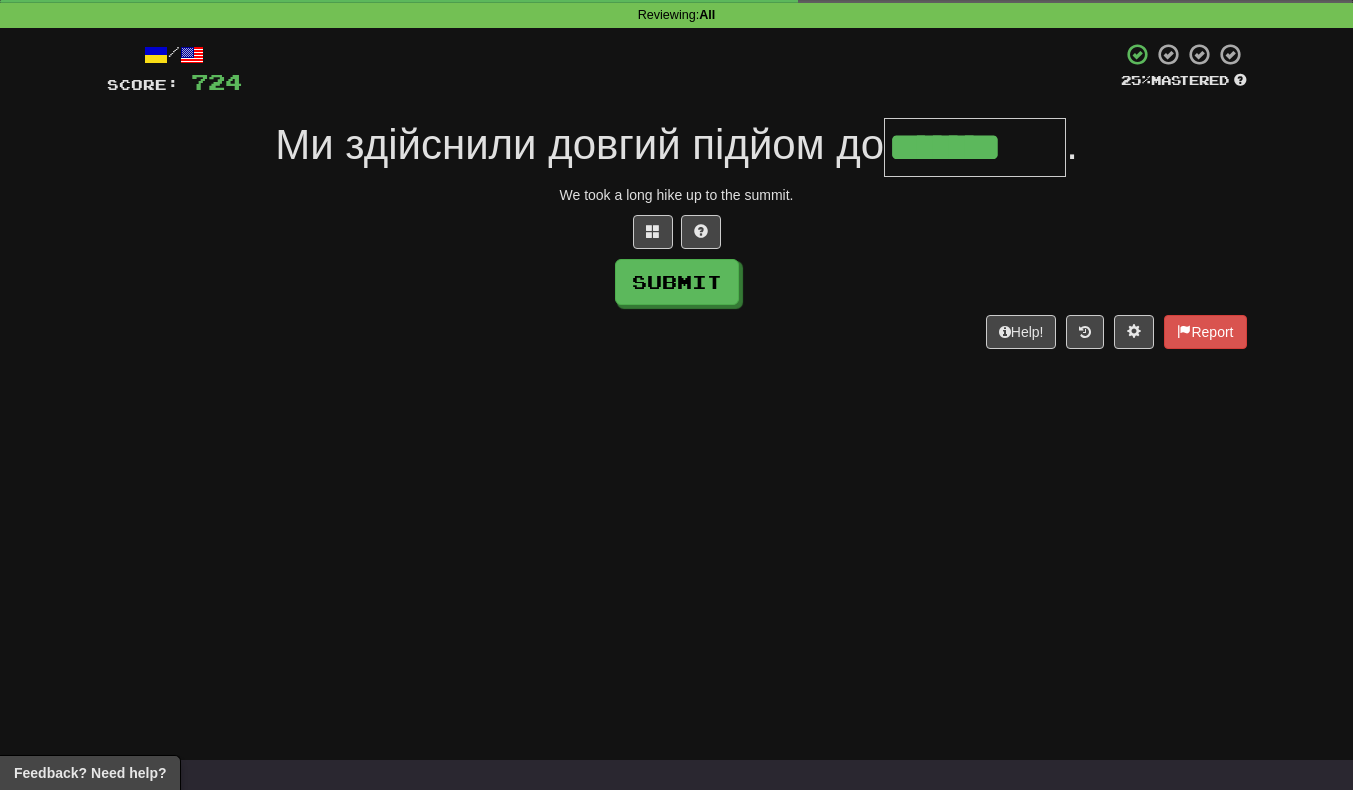 type on "*******" 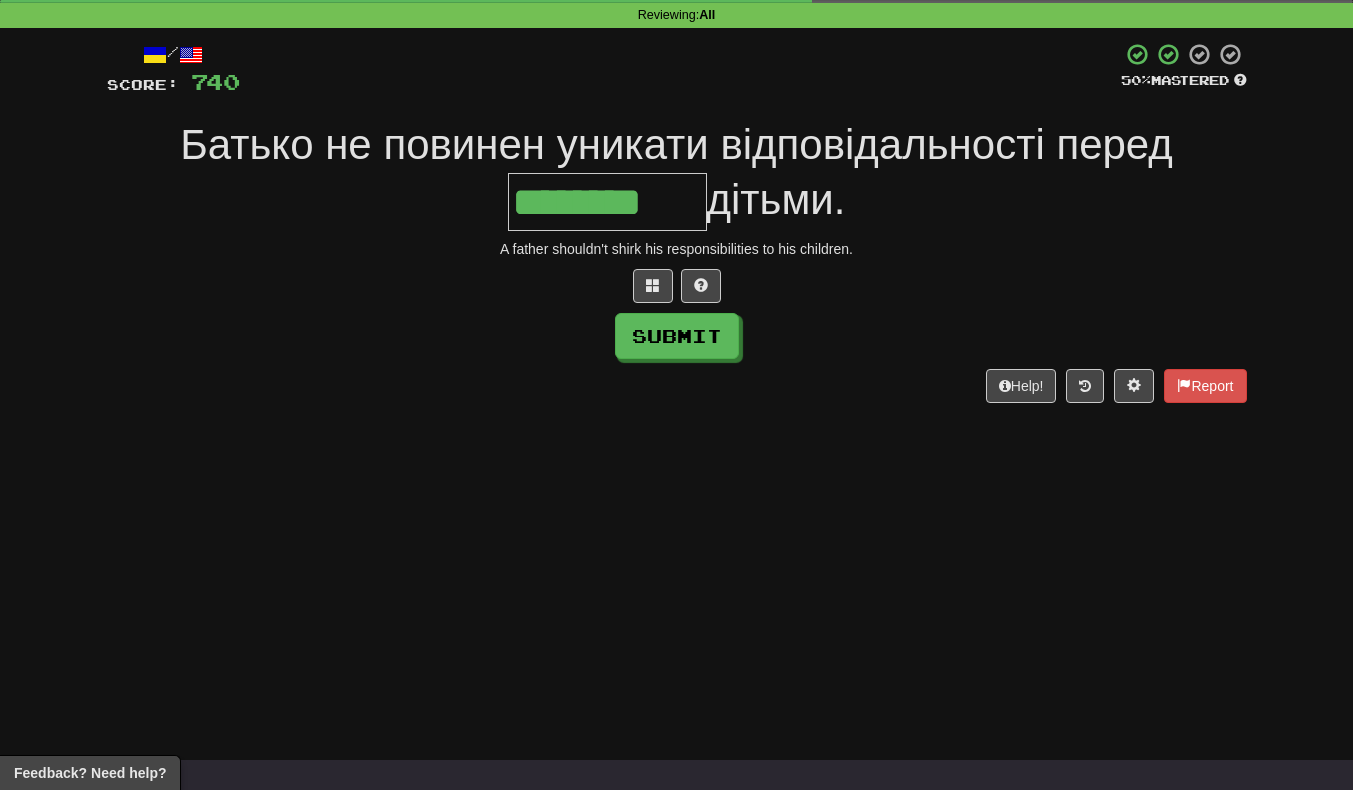 scroll, scrollTop: 0, scrollLeft: 5, axis: horizontal 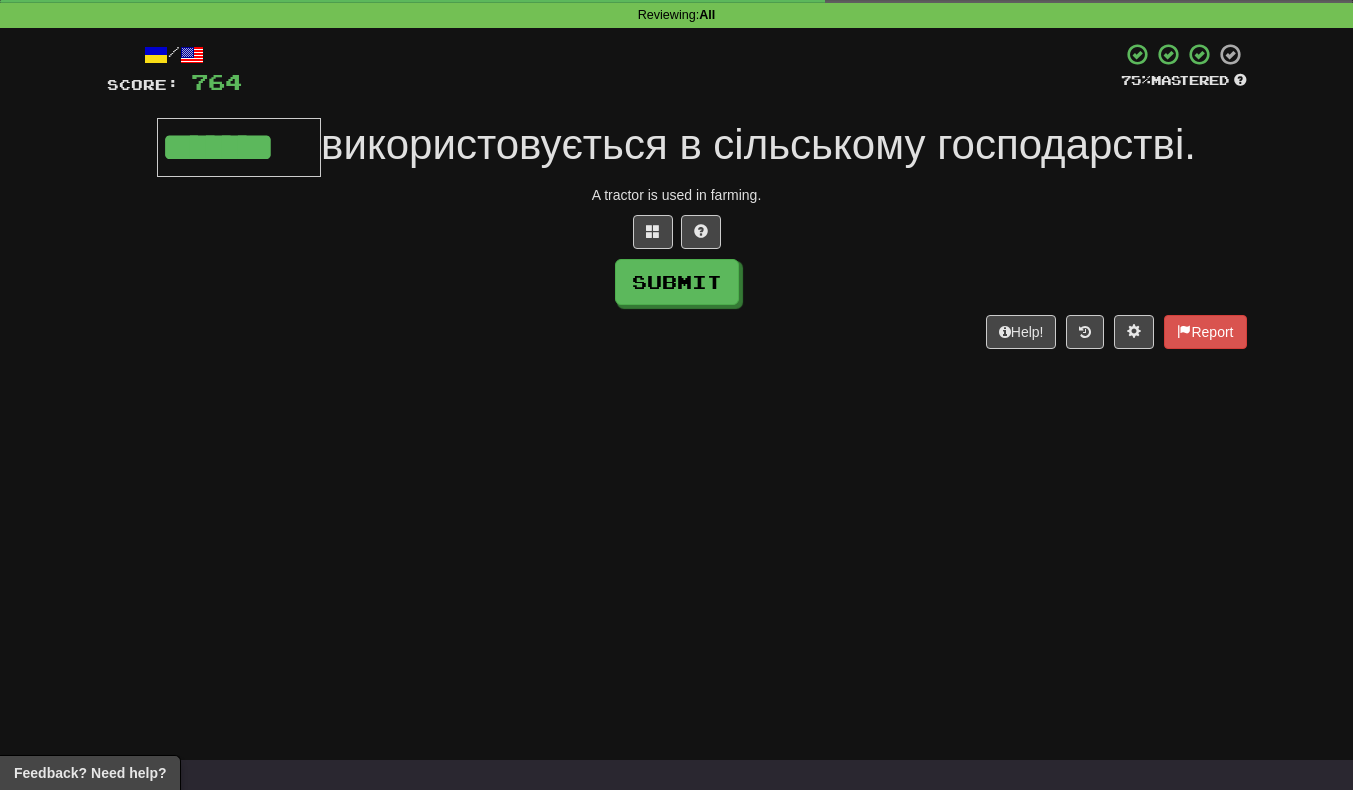 type on "*******" 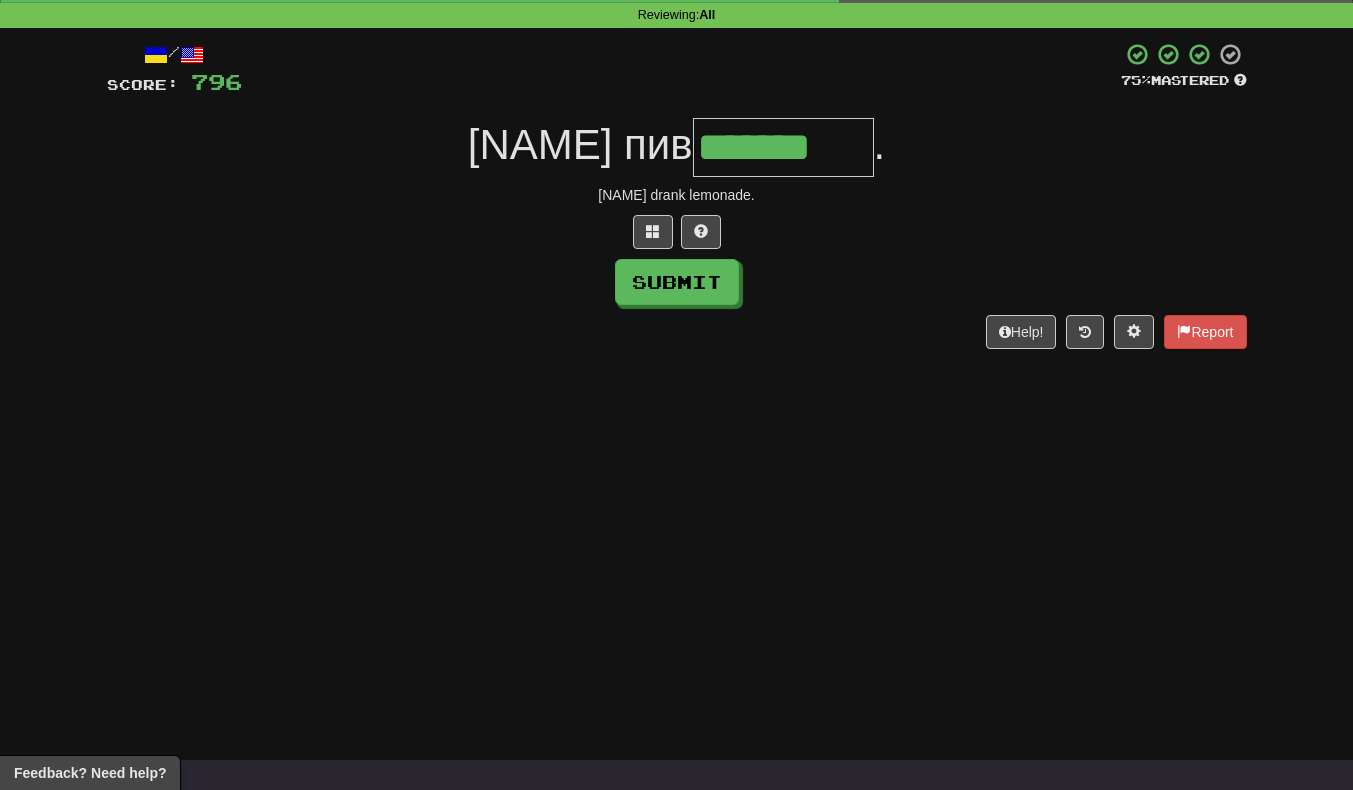 scroll, scrollTop: 0, scrollLeft: 1, axis: horizontal 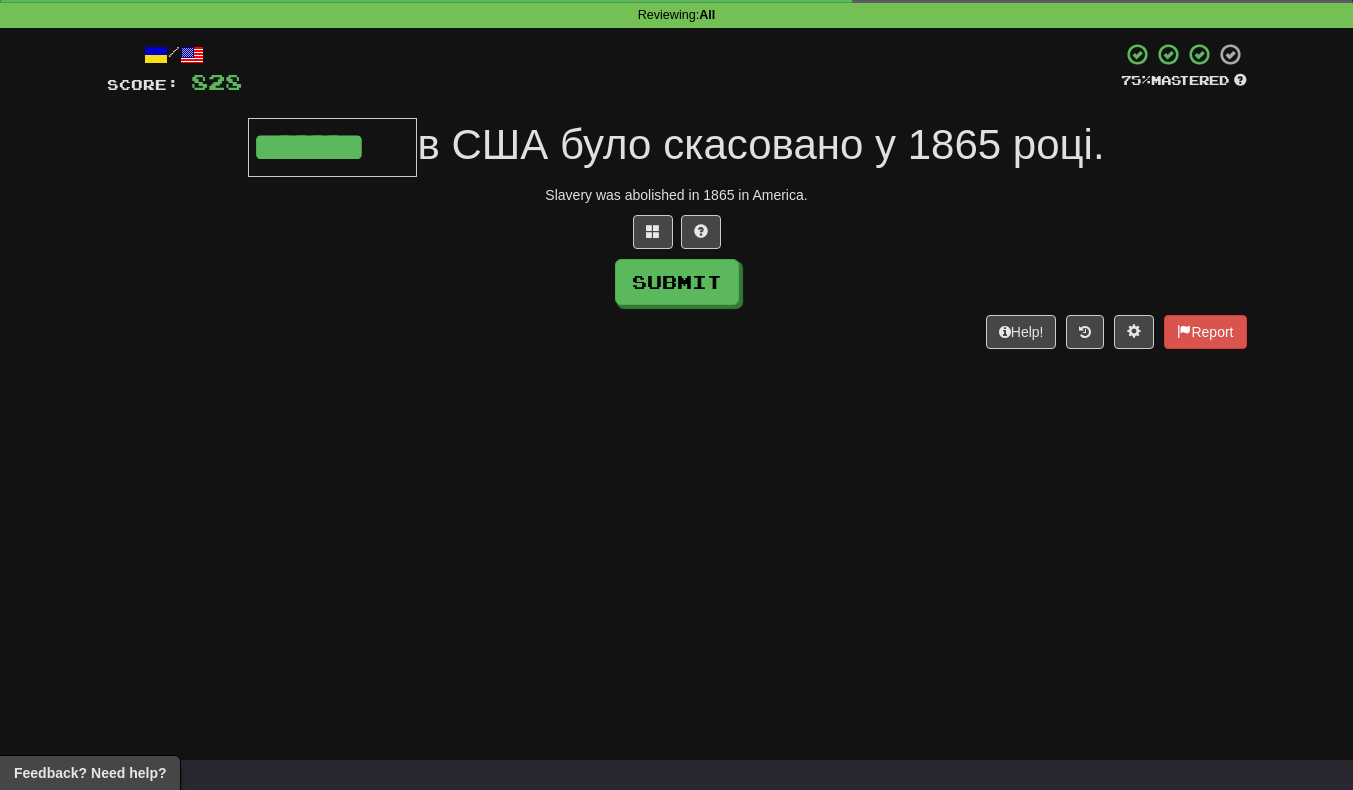 type on "*******" 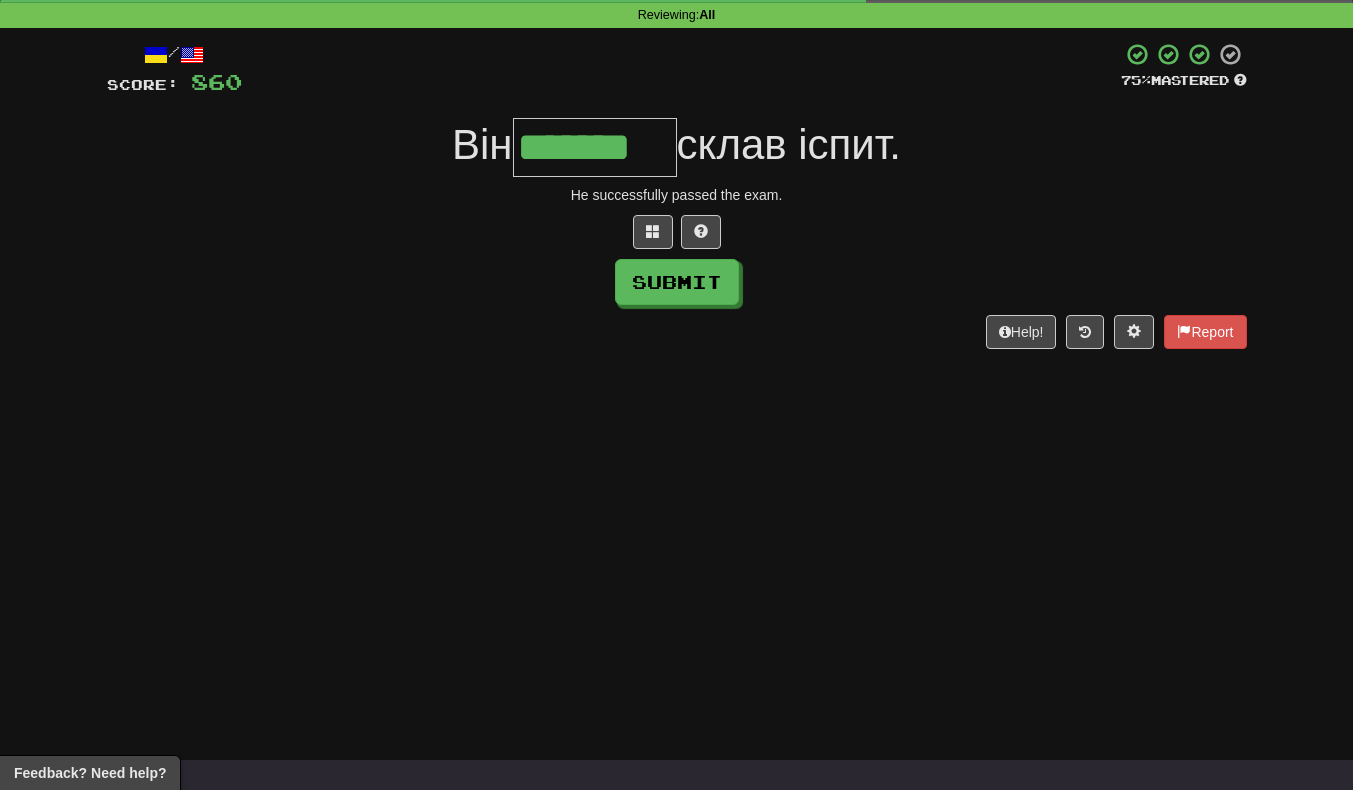 scroll, scrollTop: 0, scrollLeft: 1, axis: horizontal 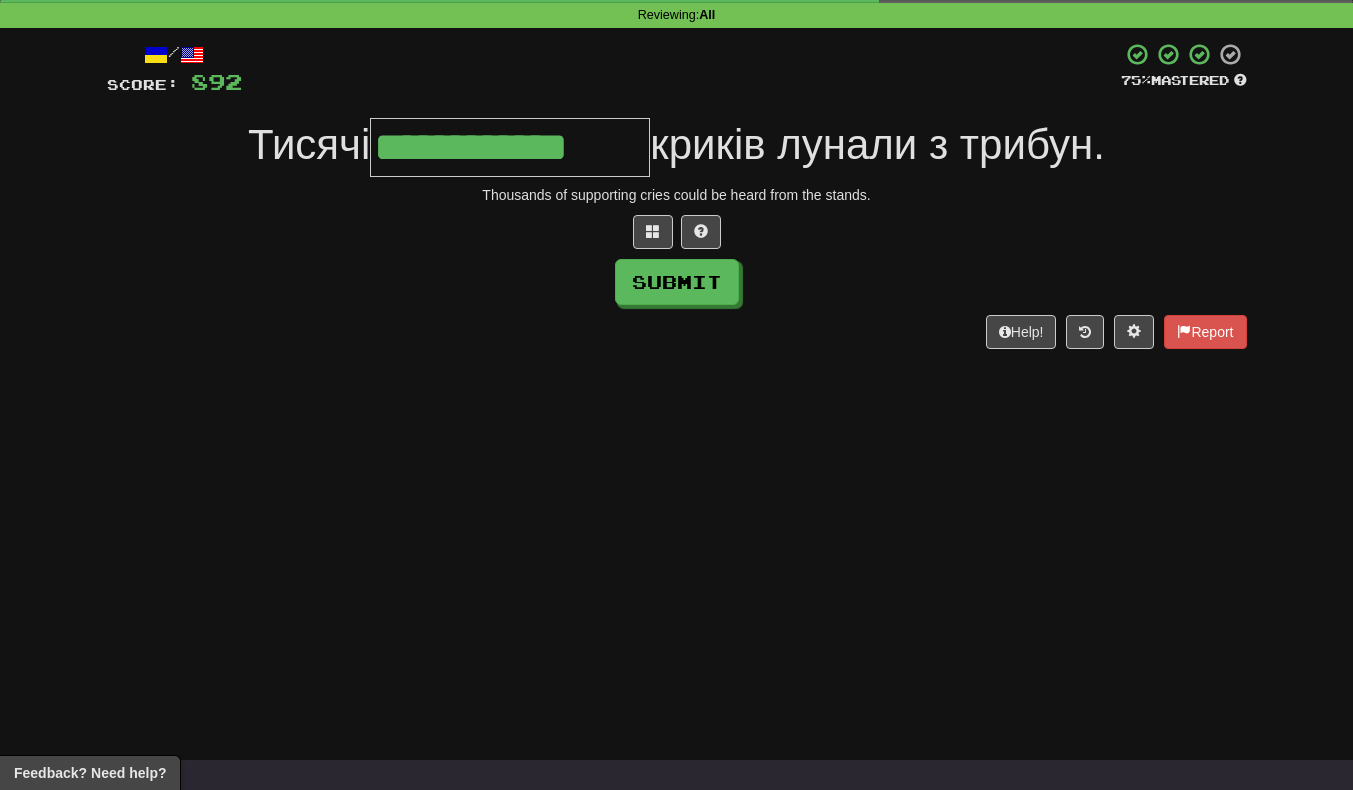 type on "**********" 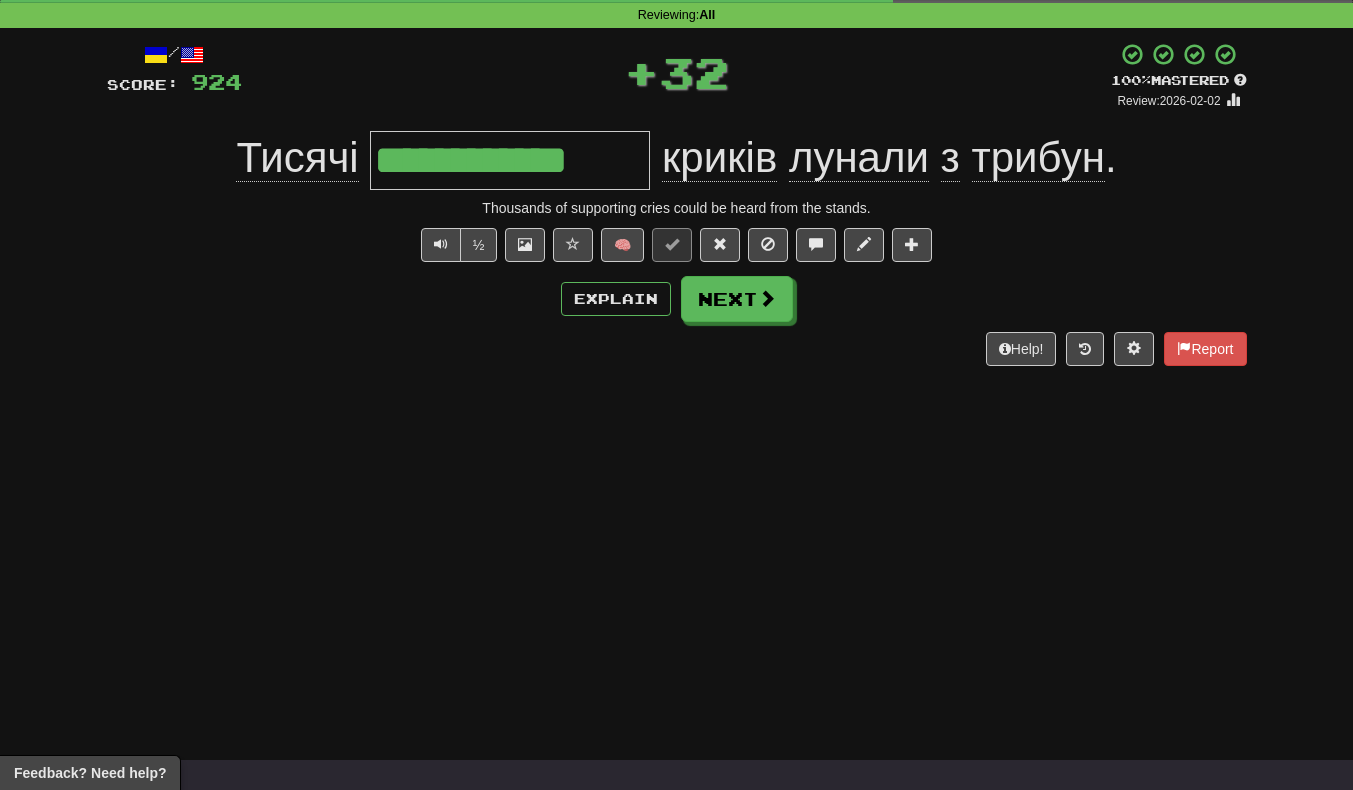 scroll, scrollTop: 0, scrollLeft: 0, axis: both 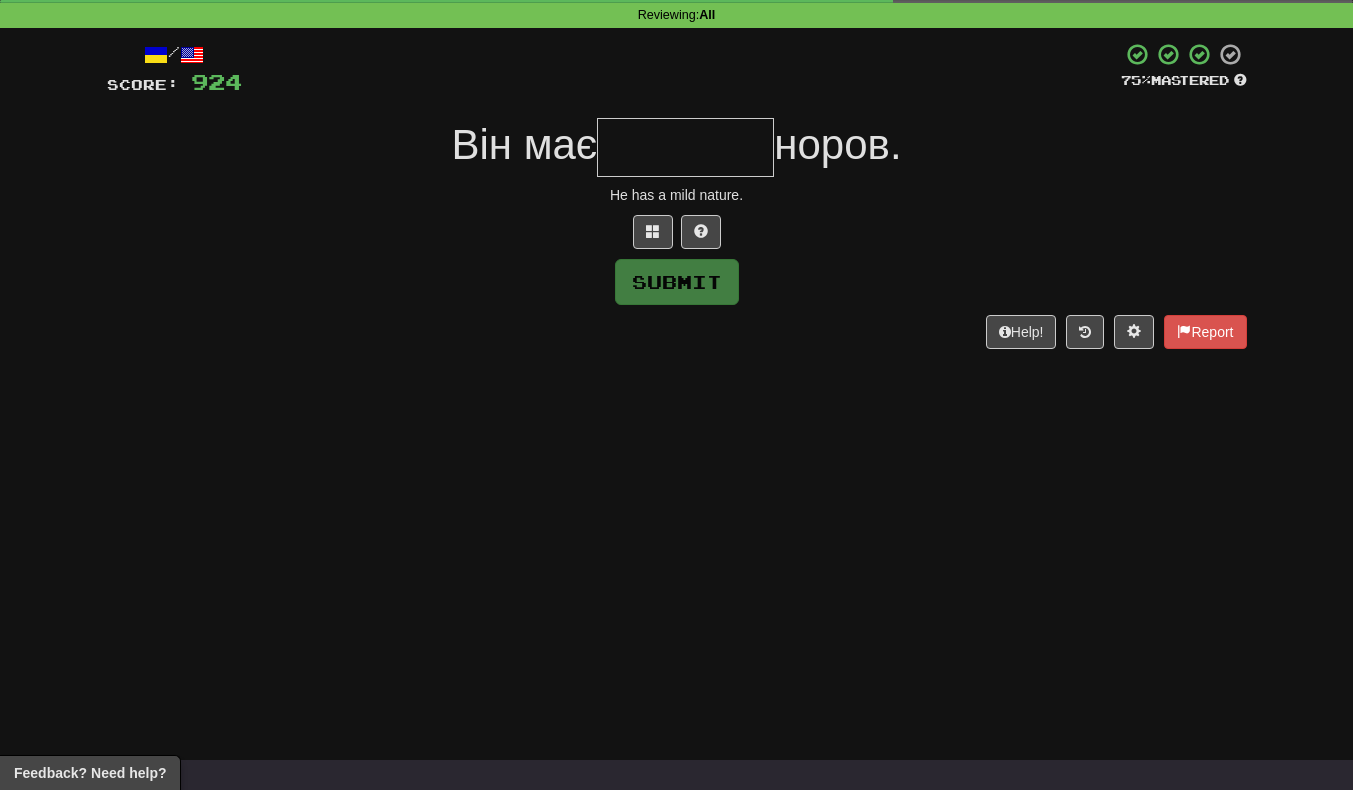 click at bounding box center [685, 147] 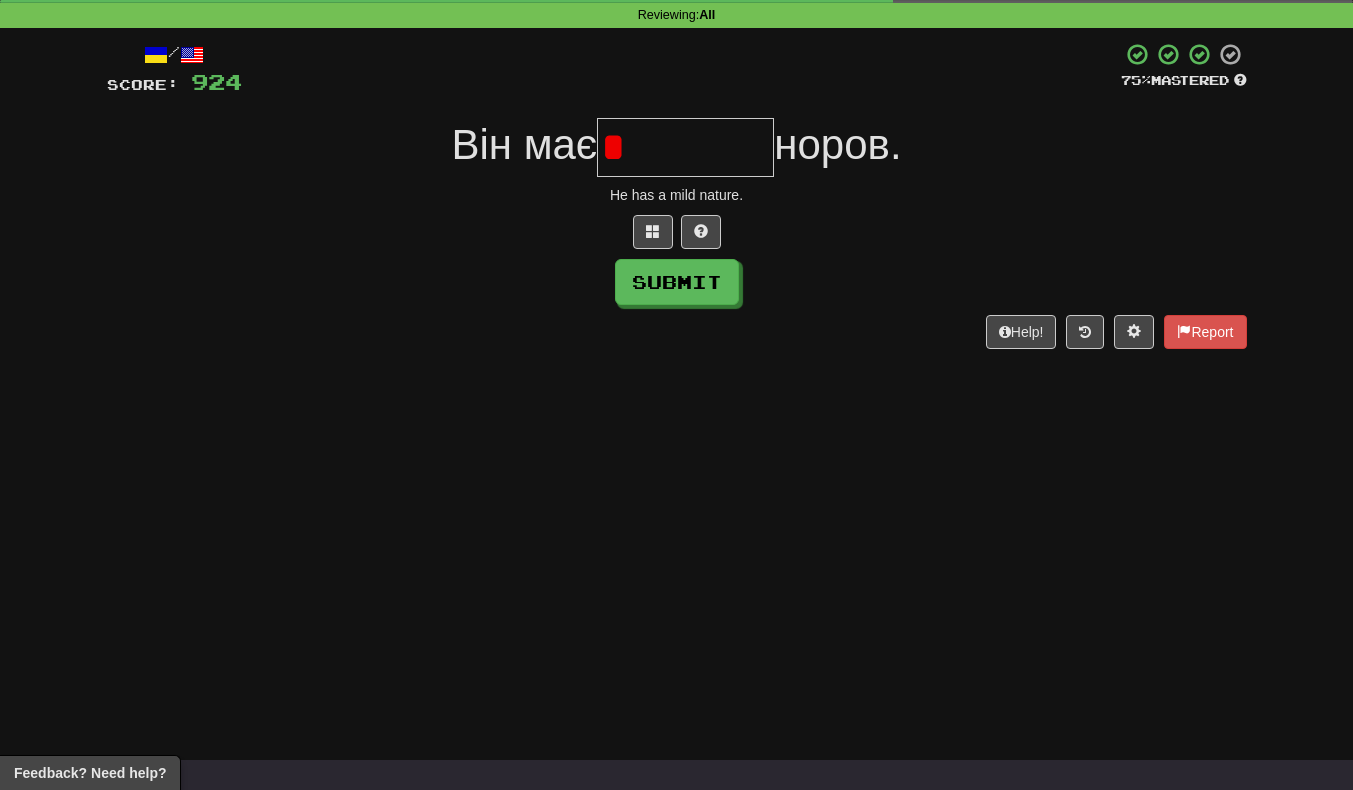 type 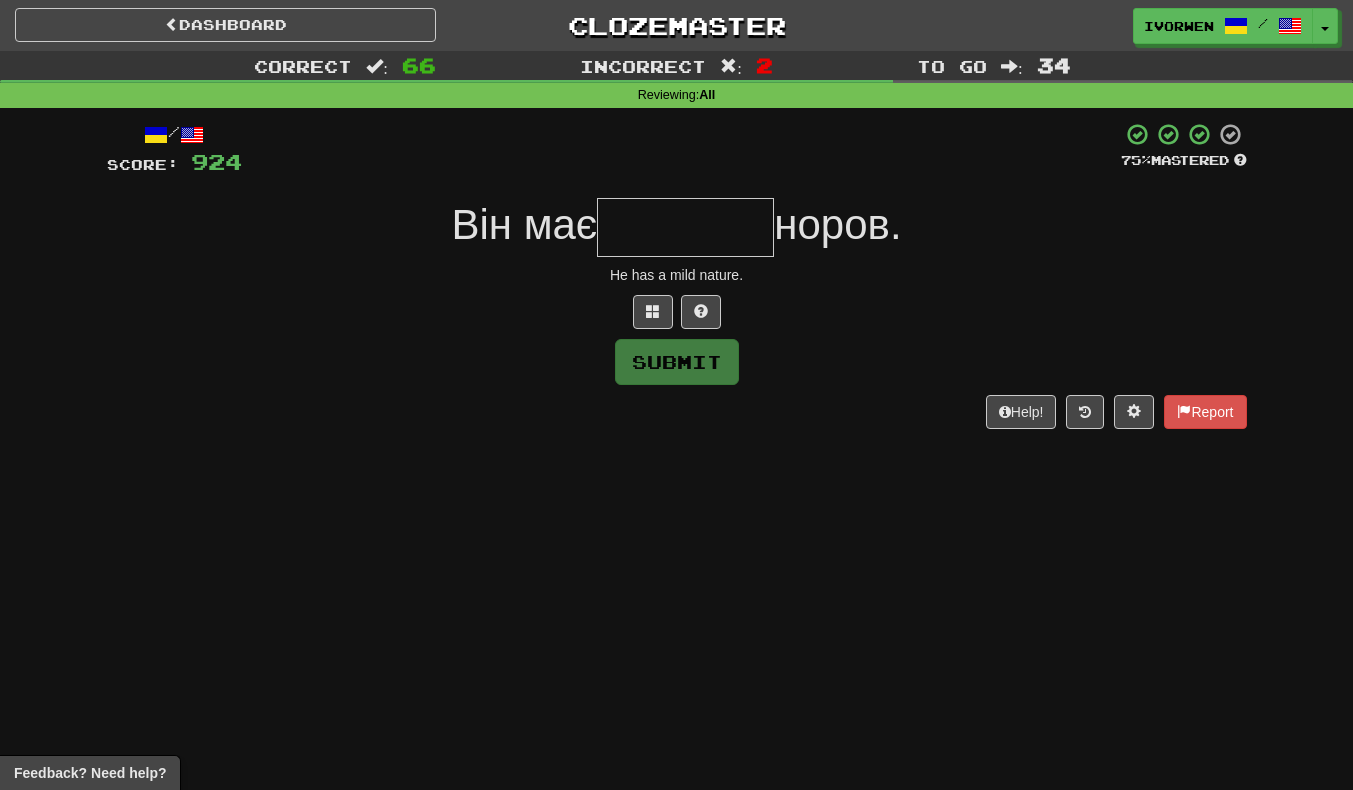 scroll, scrollTop: 5, scrollLeft: 0, axis: vertical 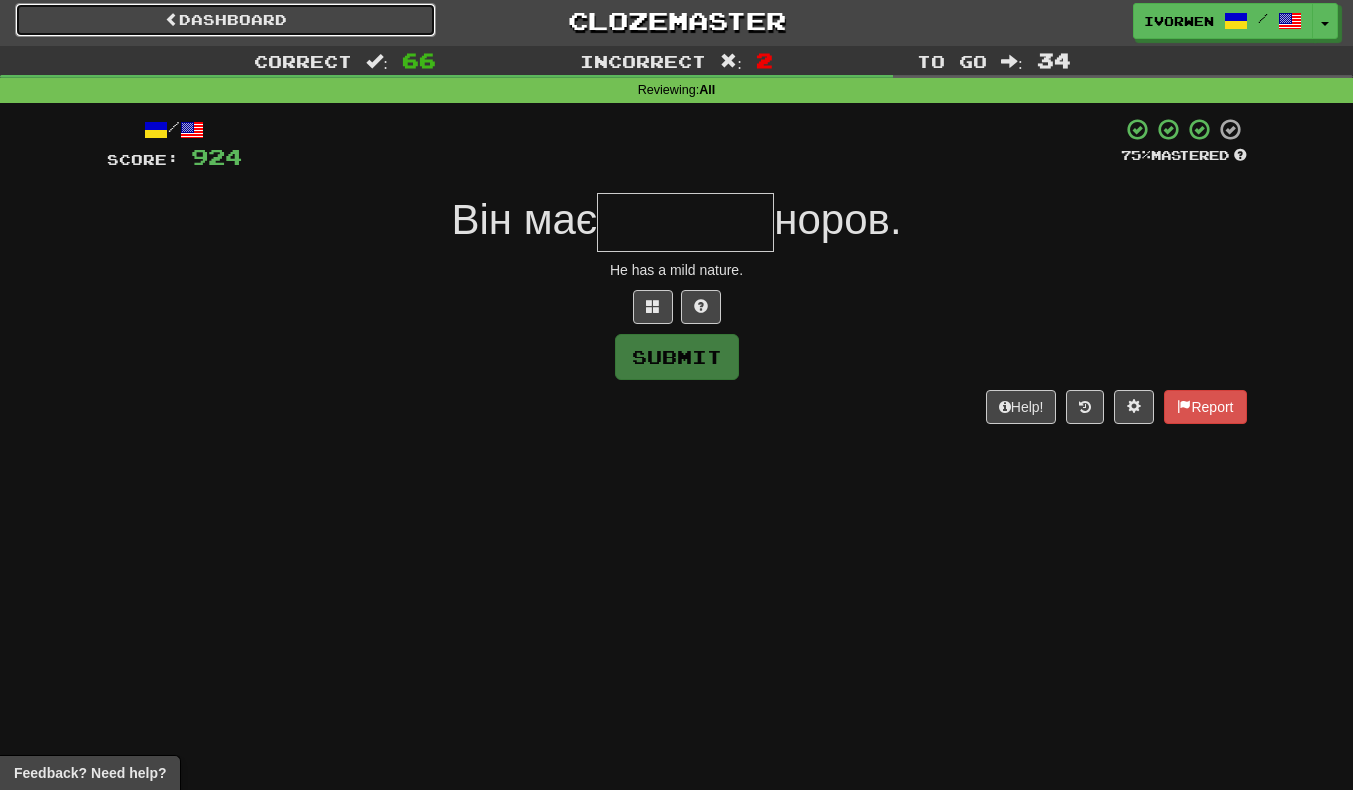 click at bounding box center [172, 19] 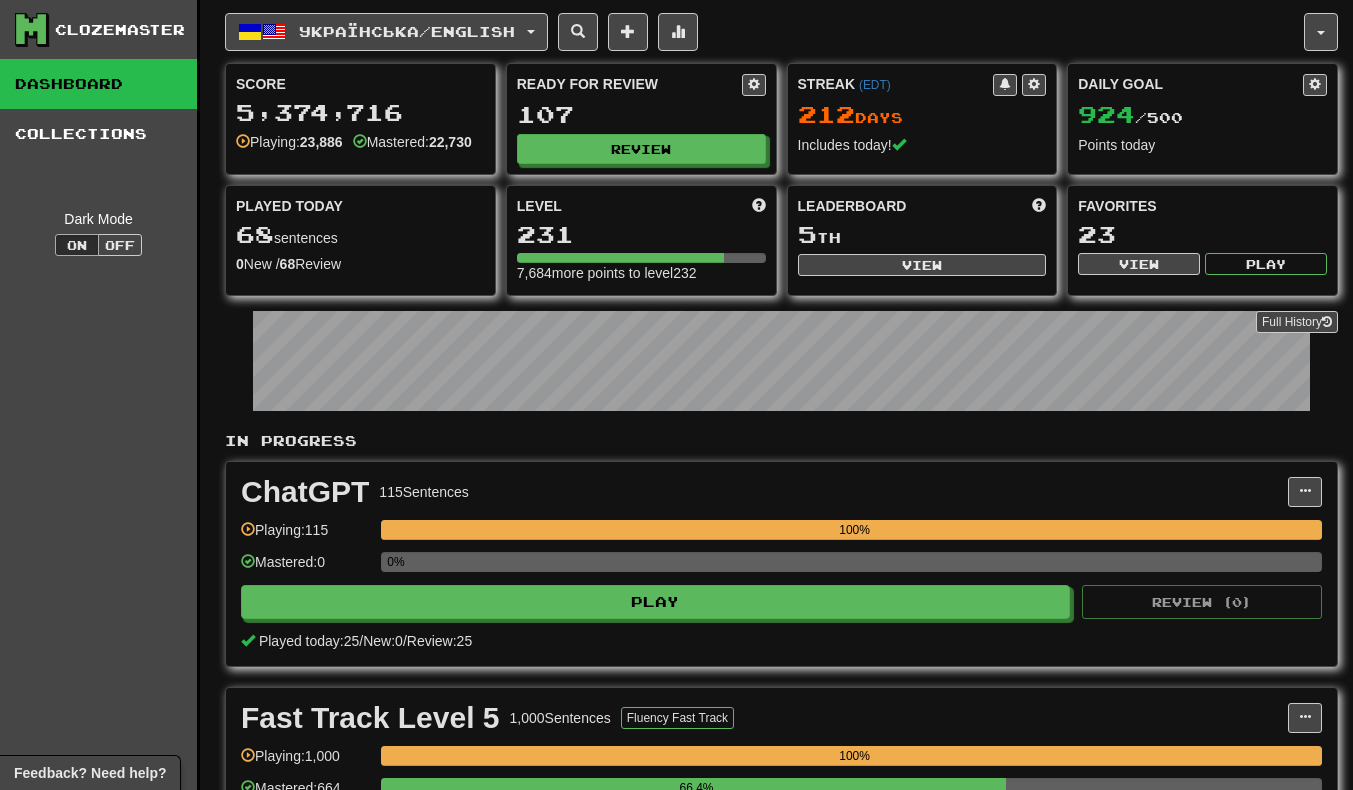 scroll, scrollTop: 0, scrollLeft: 0, axis: both 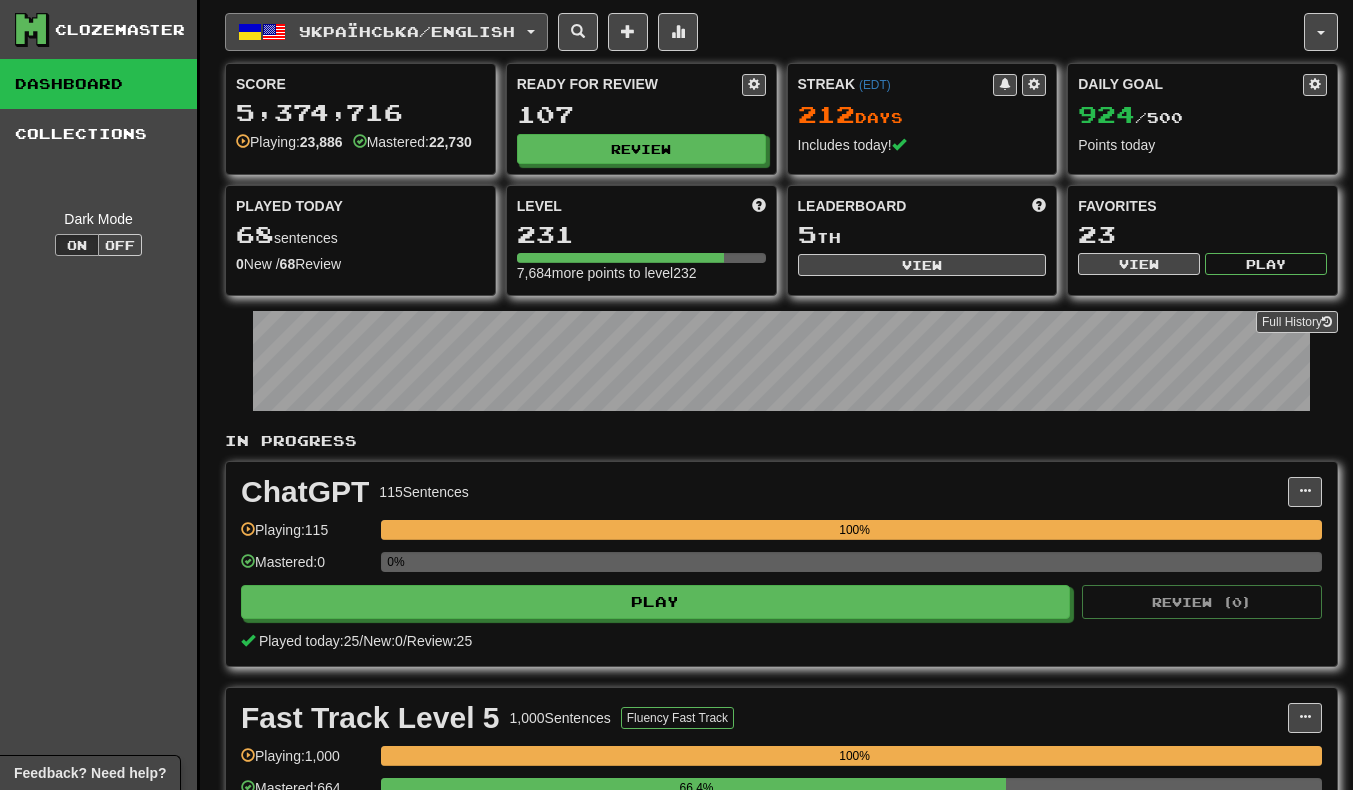 click on "Українська  /  English" at bounding box center [386, 32] 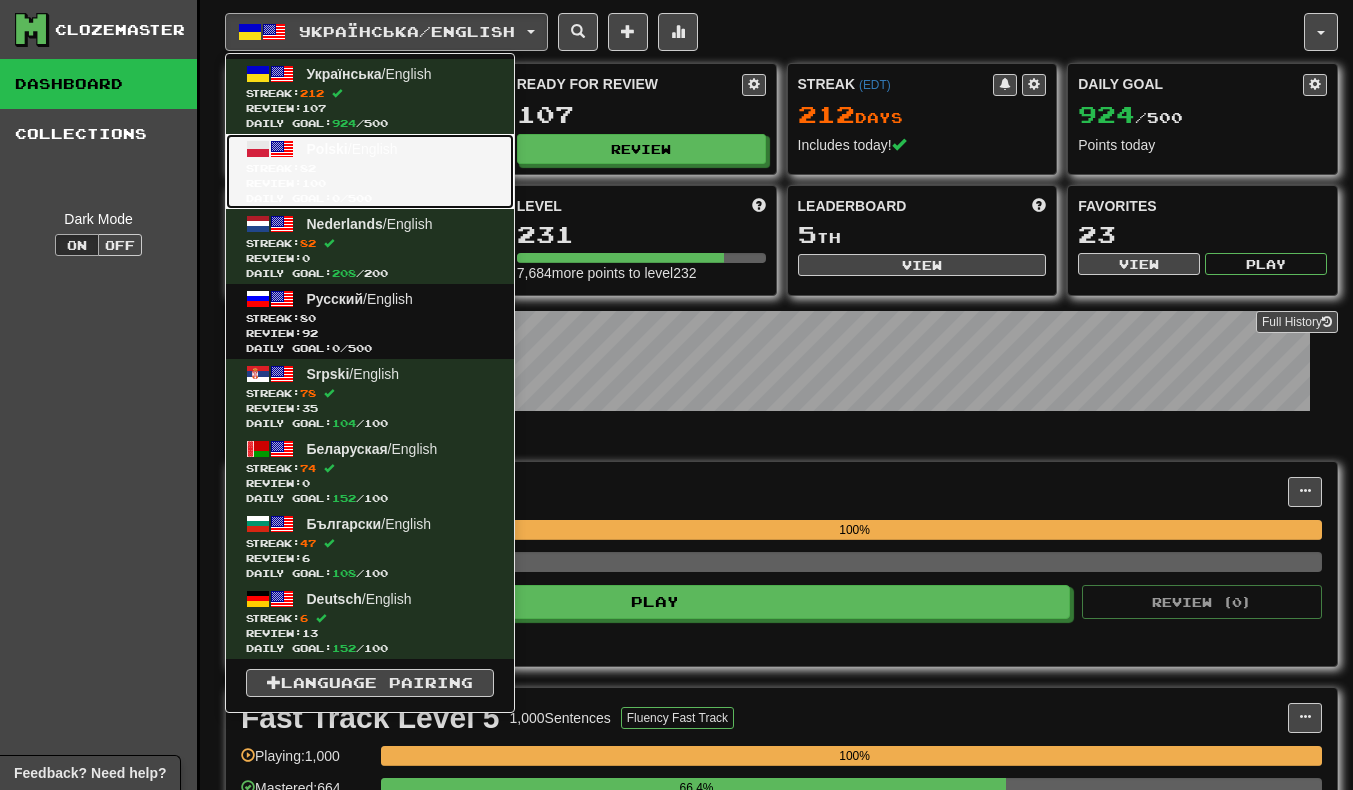 click on "Streak:  82" at bounding box center [370, 168] 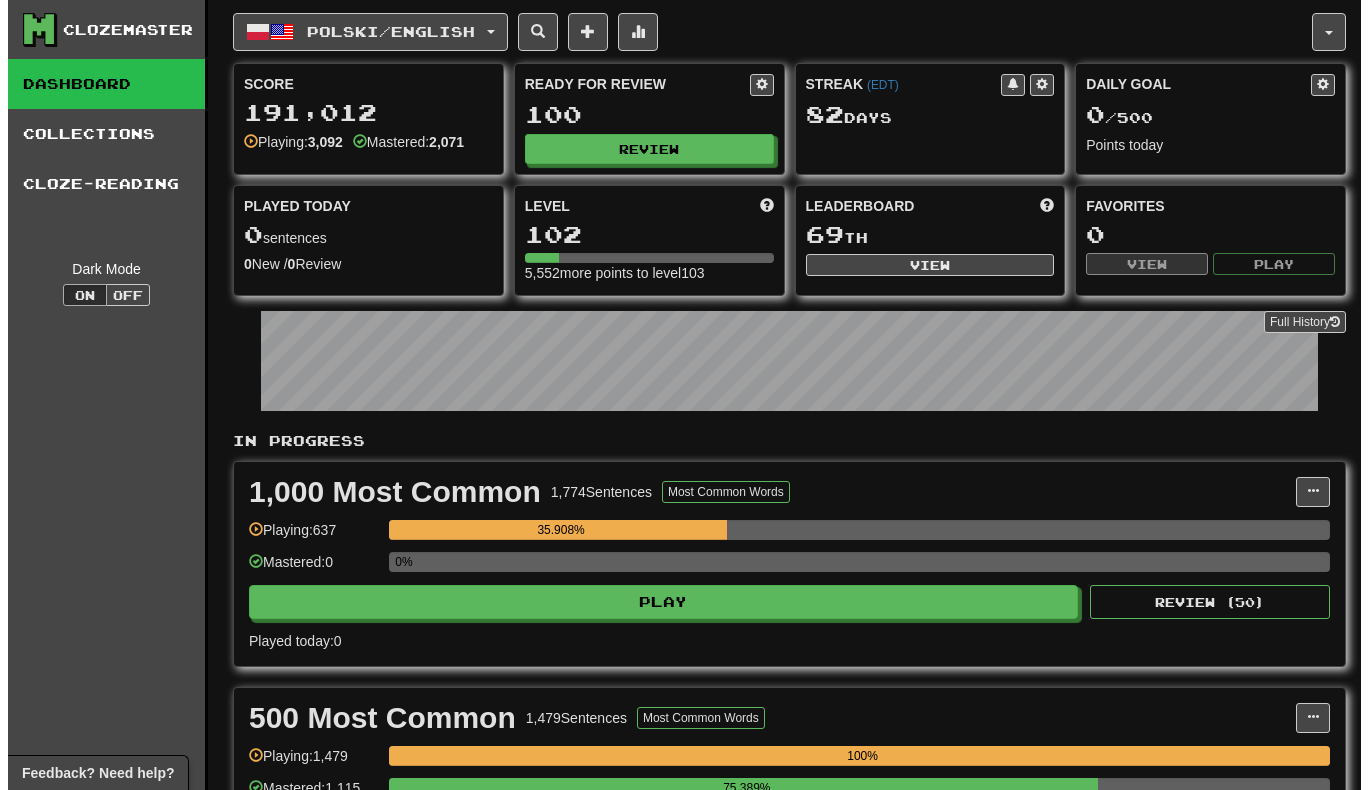 scroll, scrollTop: 0, scrollLeft: 0, axis: both 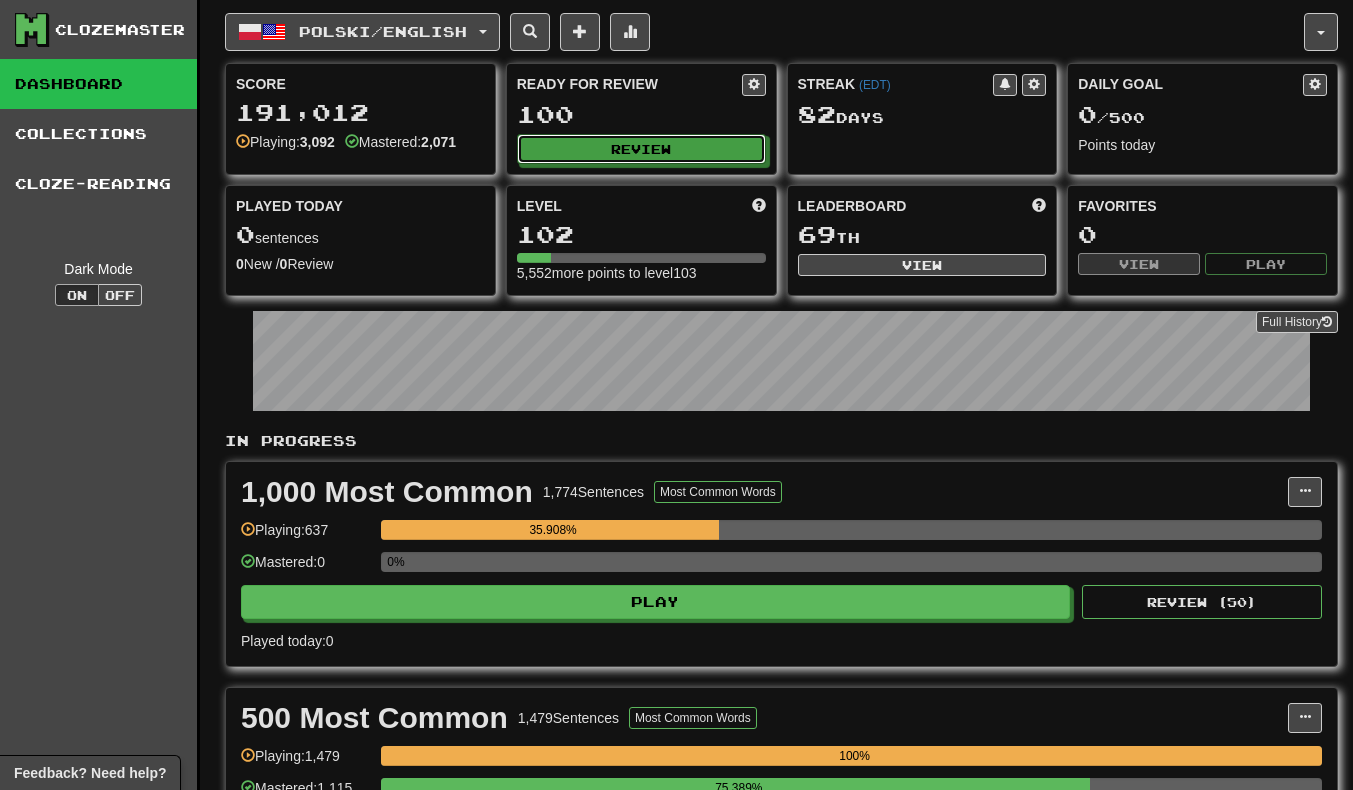 click on "Review" at bounding box center [641, 149] 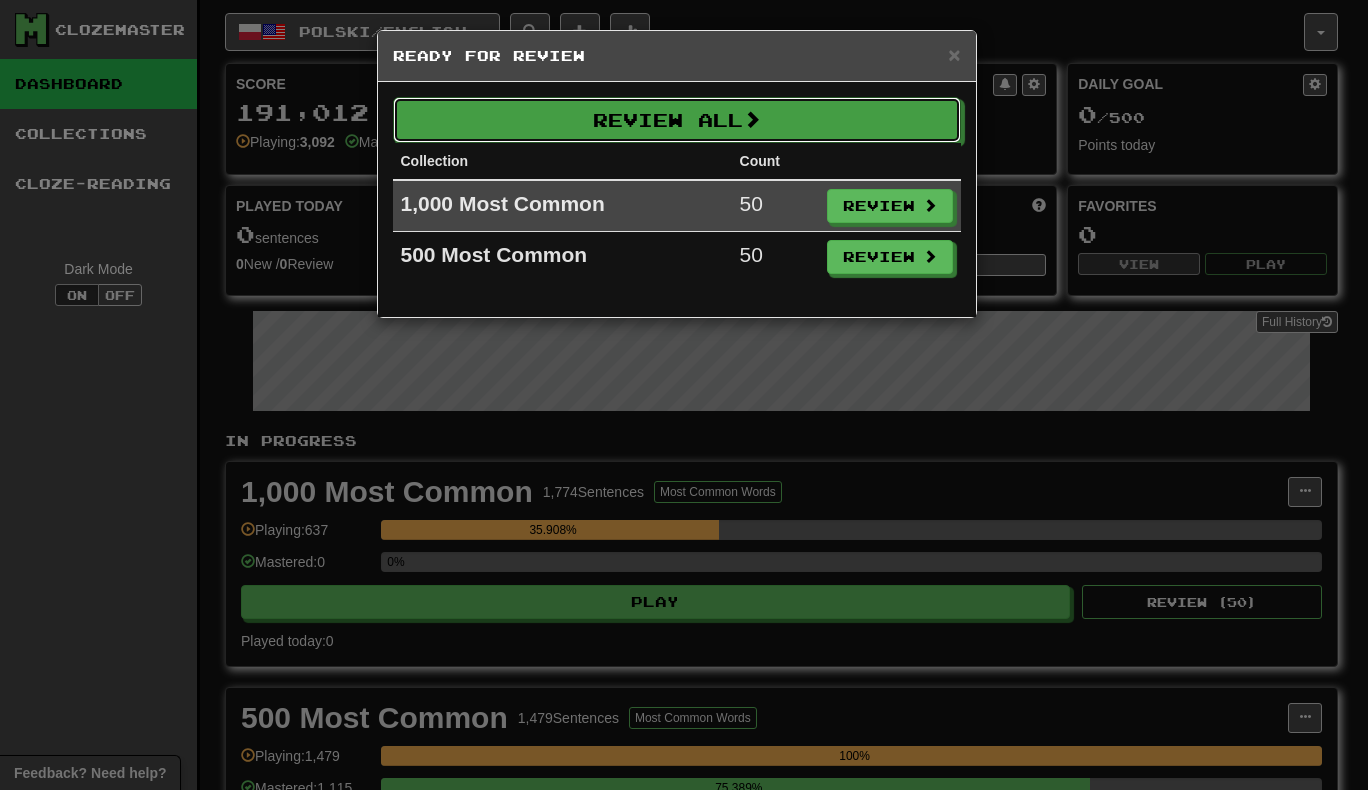 click on "Review All" at bounding box center (677, 120) 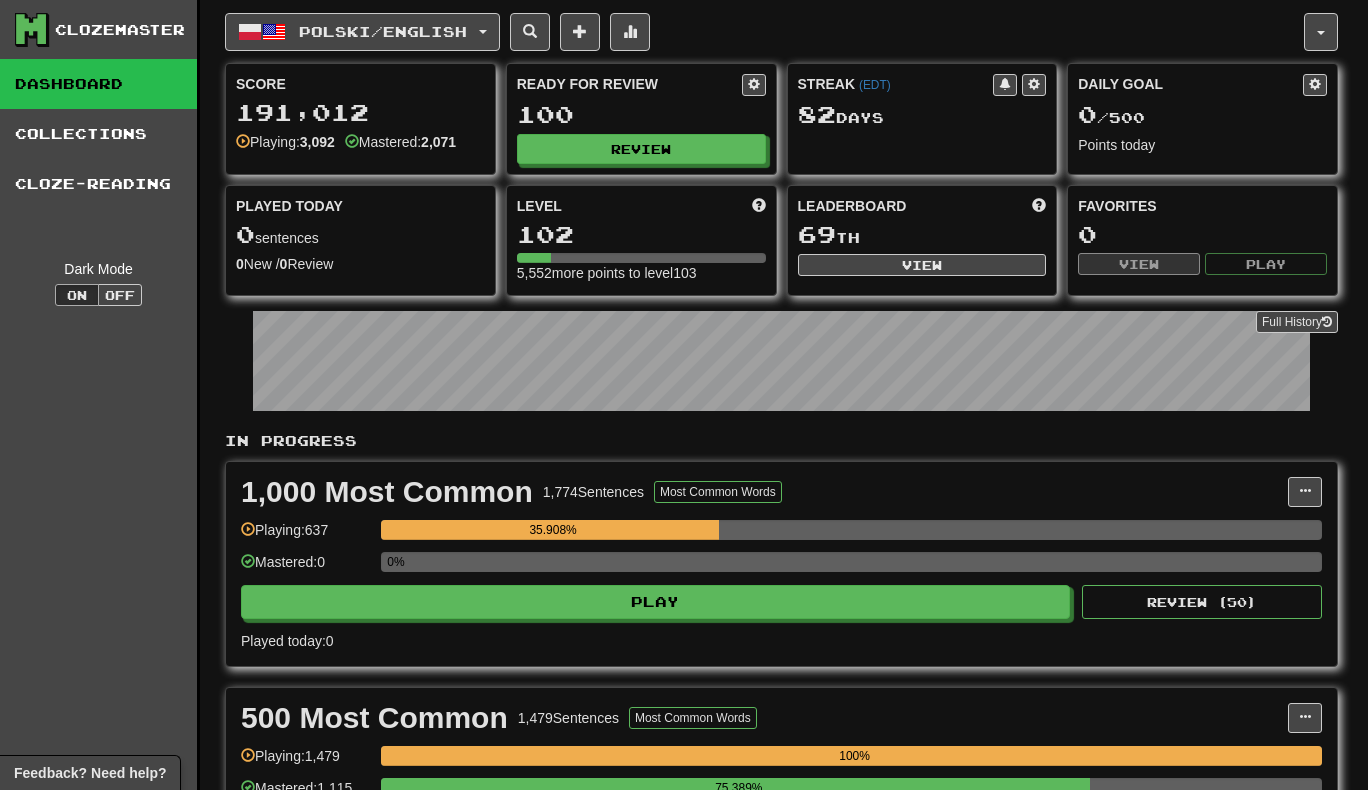 select on "***" 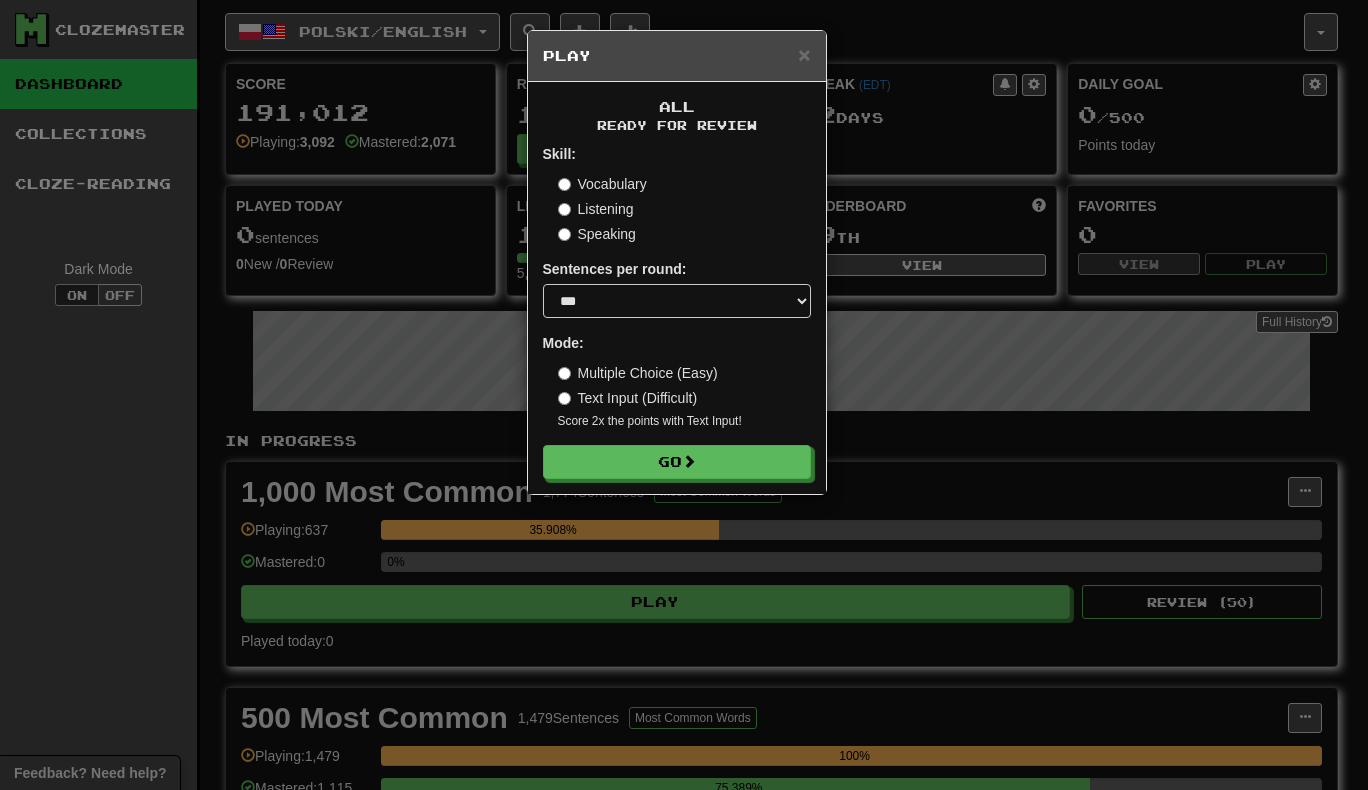 click on "Text Input (Difficult)" at bounding box center [628, 398] 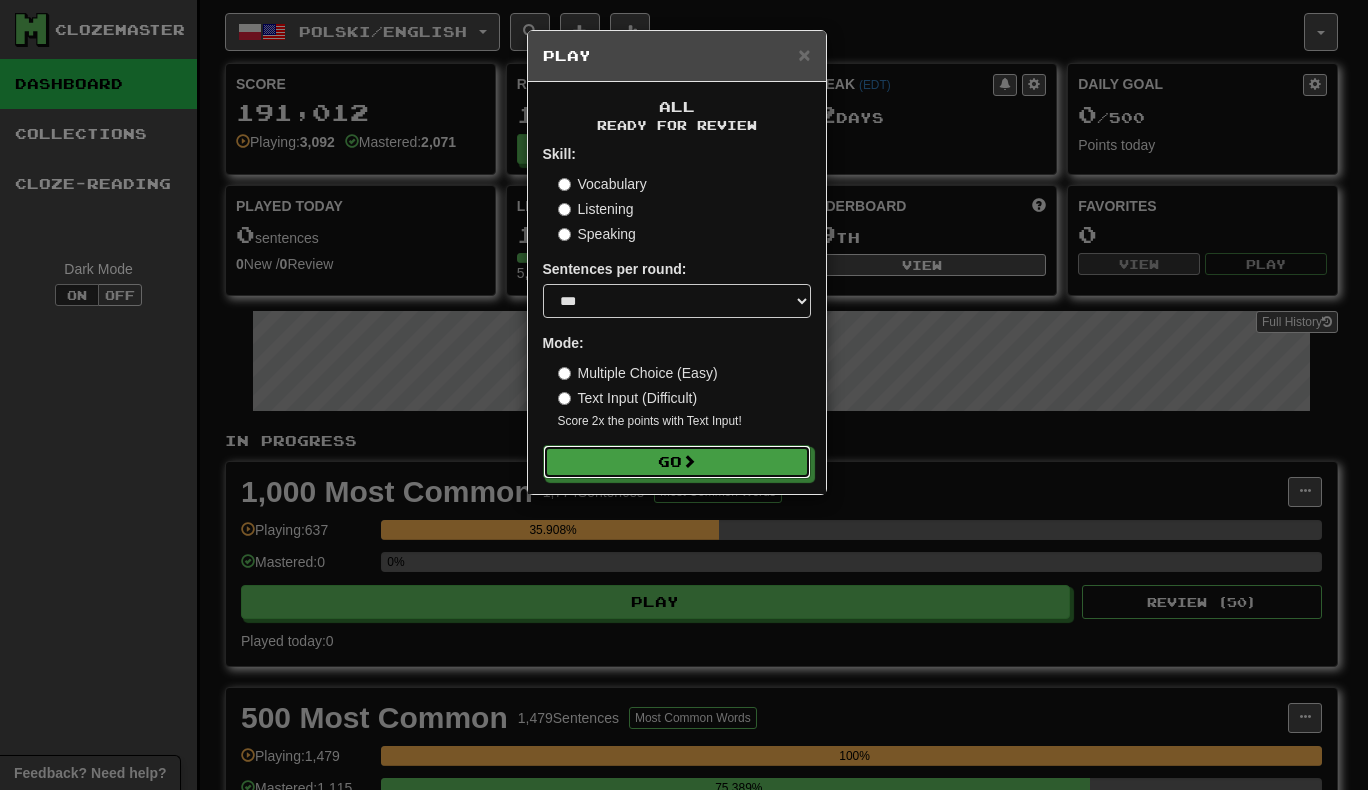 click on "Go" at bounding box center (677, 462) 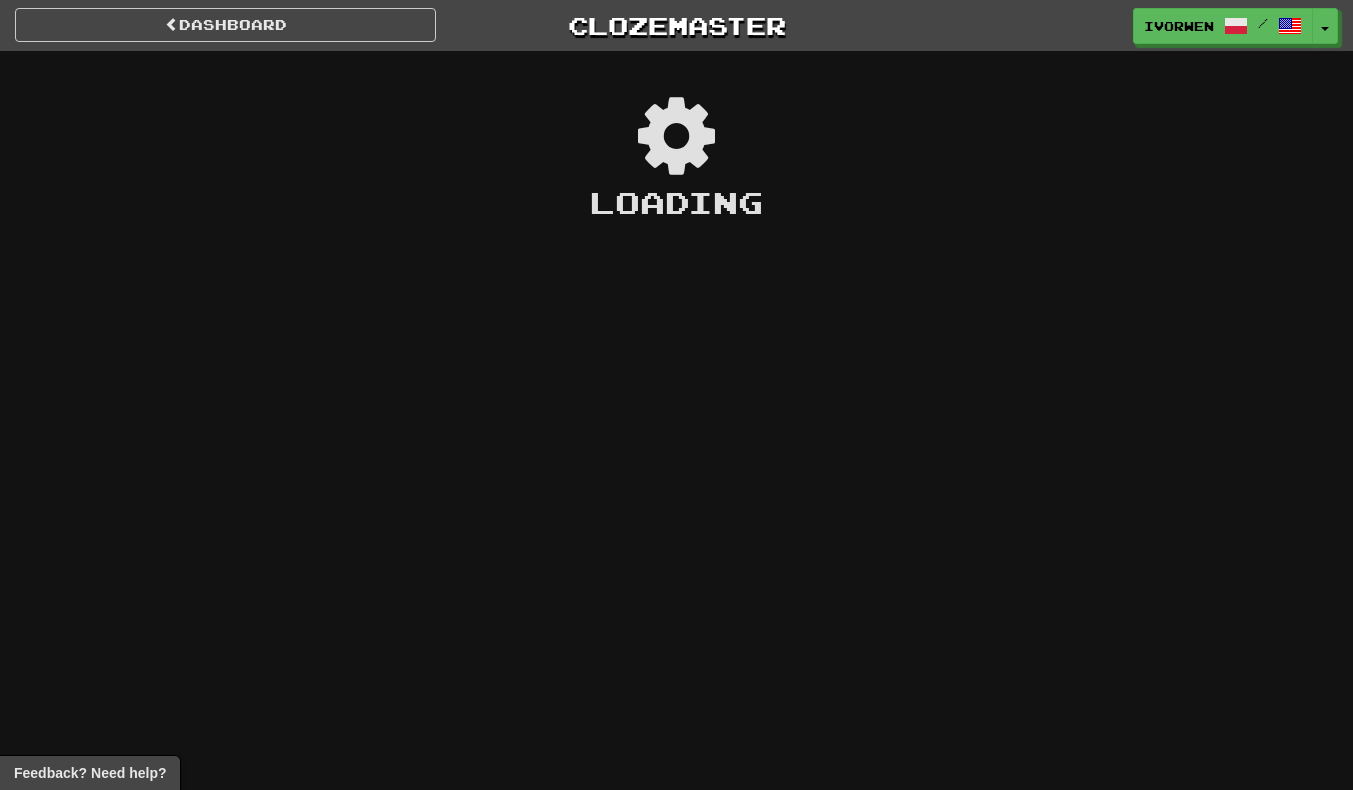 scroll, scrollTop: 0, scrollLeft: 0, axis: both 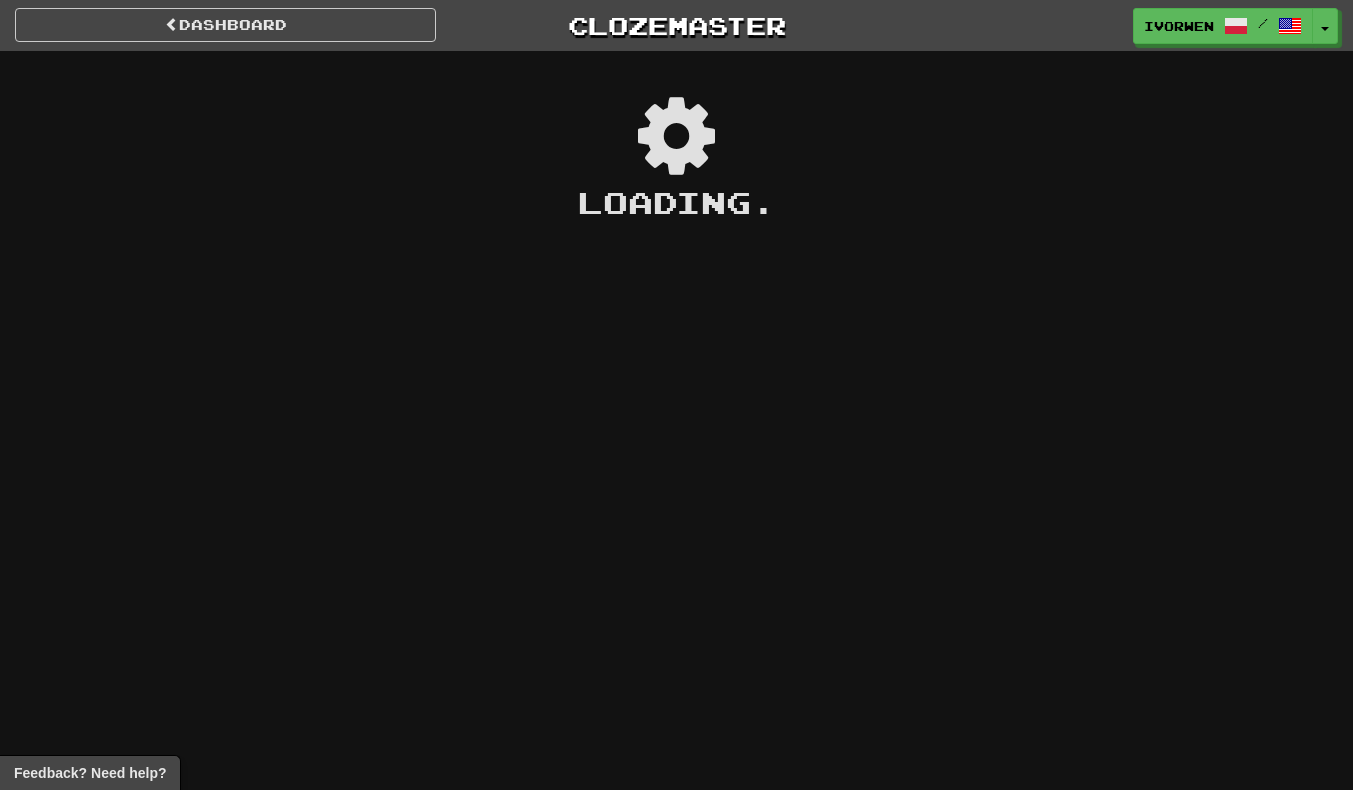 click on "Dashboard
Clozemaster
ivorwen
/
Toggle Dropdown
Dashboard
Leaderboard
Activity Feed
Notifications
Profile
Discussions
Українська
/
English
Streak:
212
Review:
107
Daily Goal:  924 /500
Polski
/
English
Streak:
82
Review:
100
Daily Goal:  0 /500
Nederlands
/
English
Streak:
82
Review:
0
Daily Goal:  208 /200
Русский
/
English
Streak:
80
Review:
92
Daily Goal:  0 /500
Srpski
/
English
Streak:
78
Review:
35
Daily Goal:  104 /100
Беларуская
/
English
Streak:
74
Review:
0
Daily Goal:  152 /100
Български
/
English
Streak:
47" at bounding box center (676, 395) 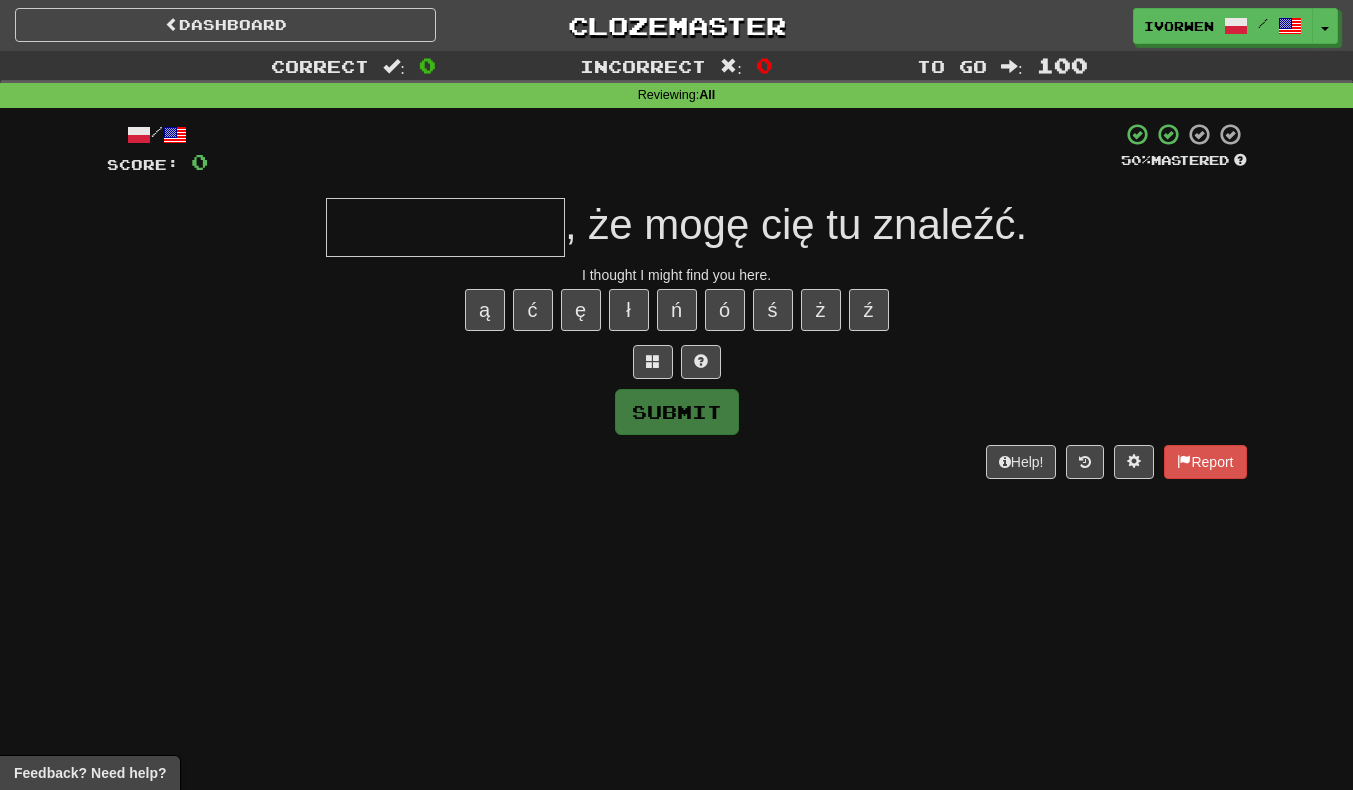 click at bounding box center (445, 227) 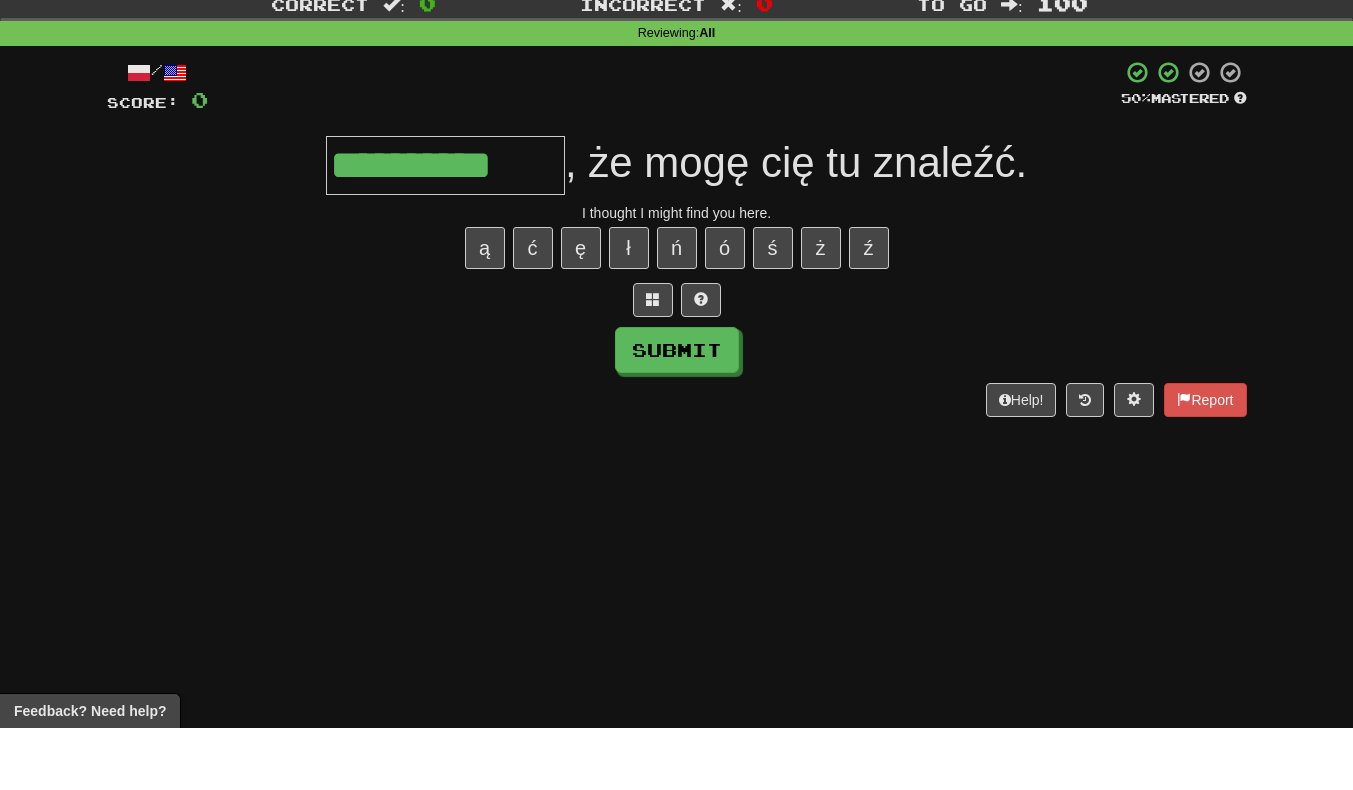 type on "**********" 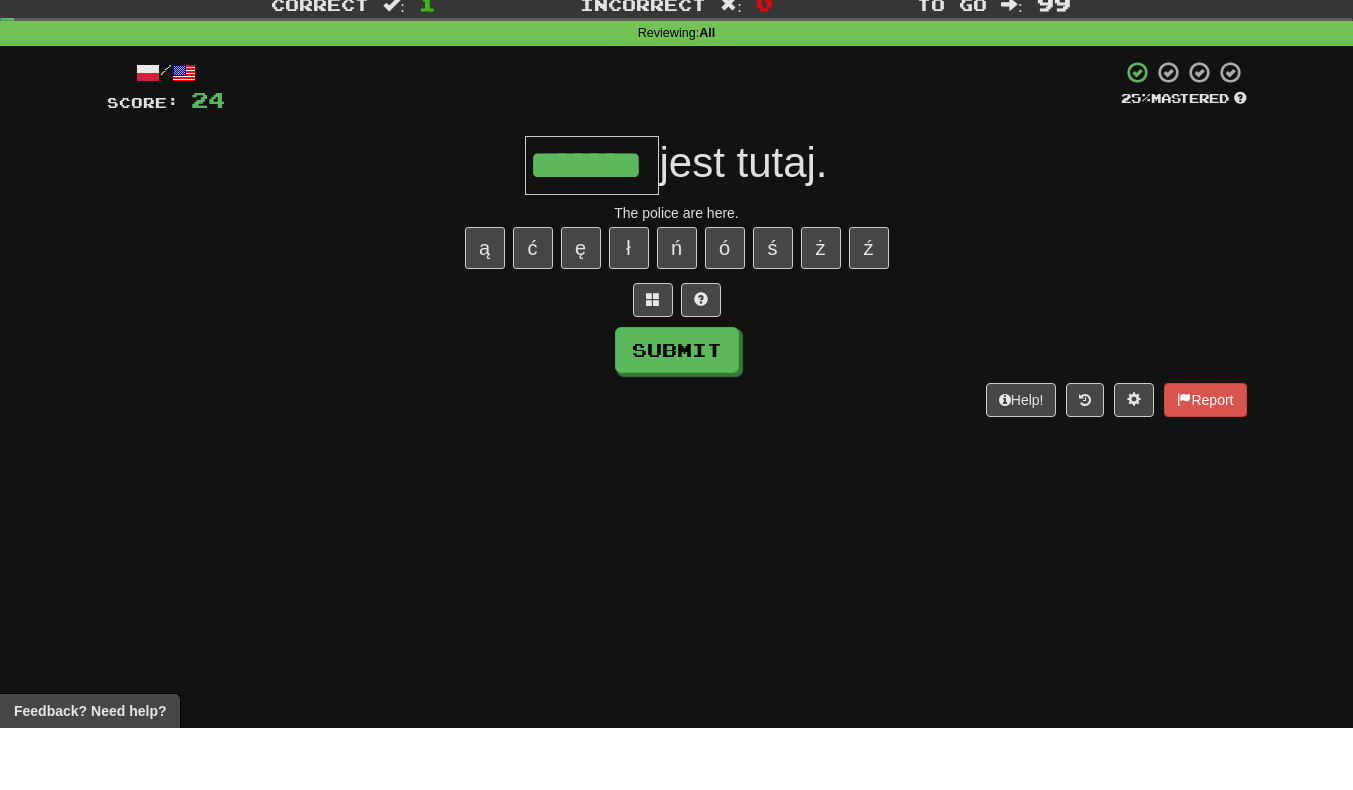 type on "*******" 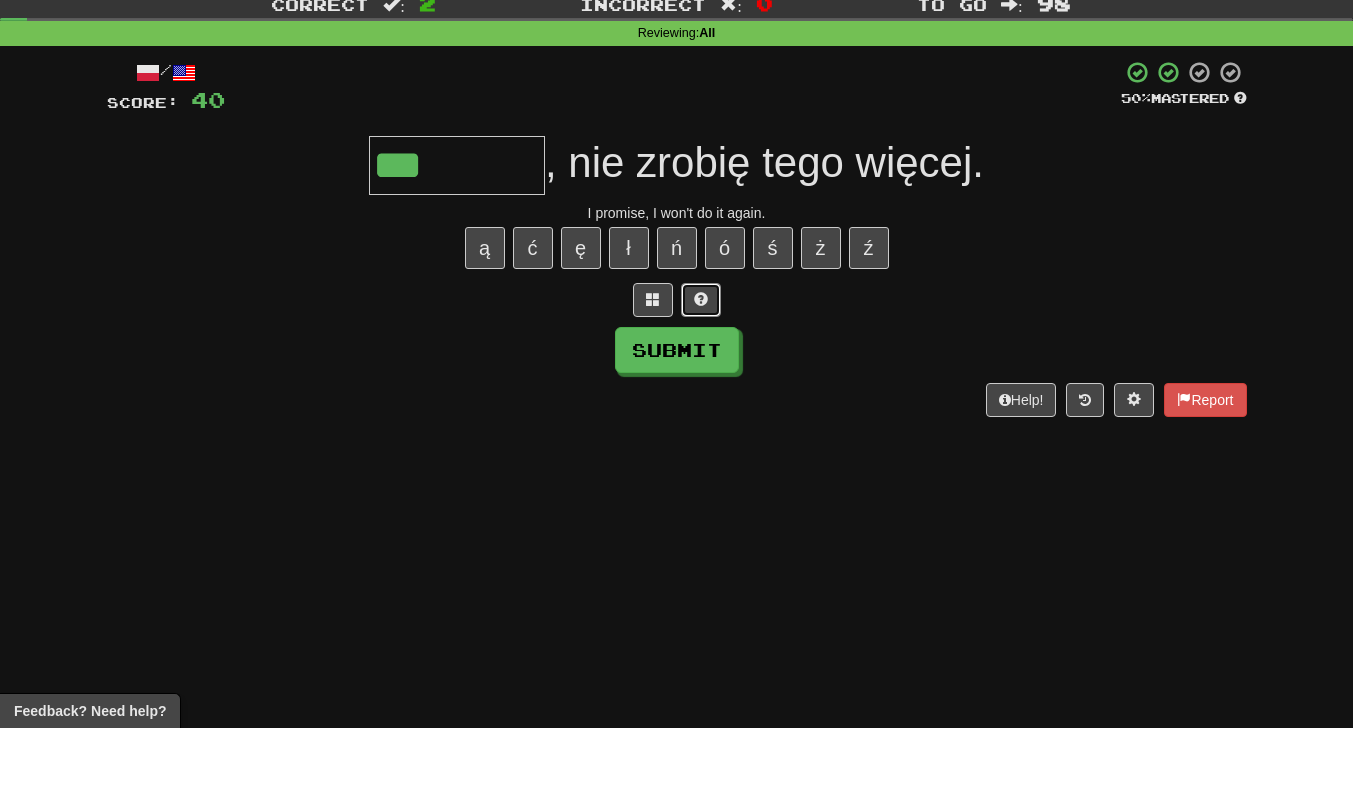 click at bounding box center (701, 361) 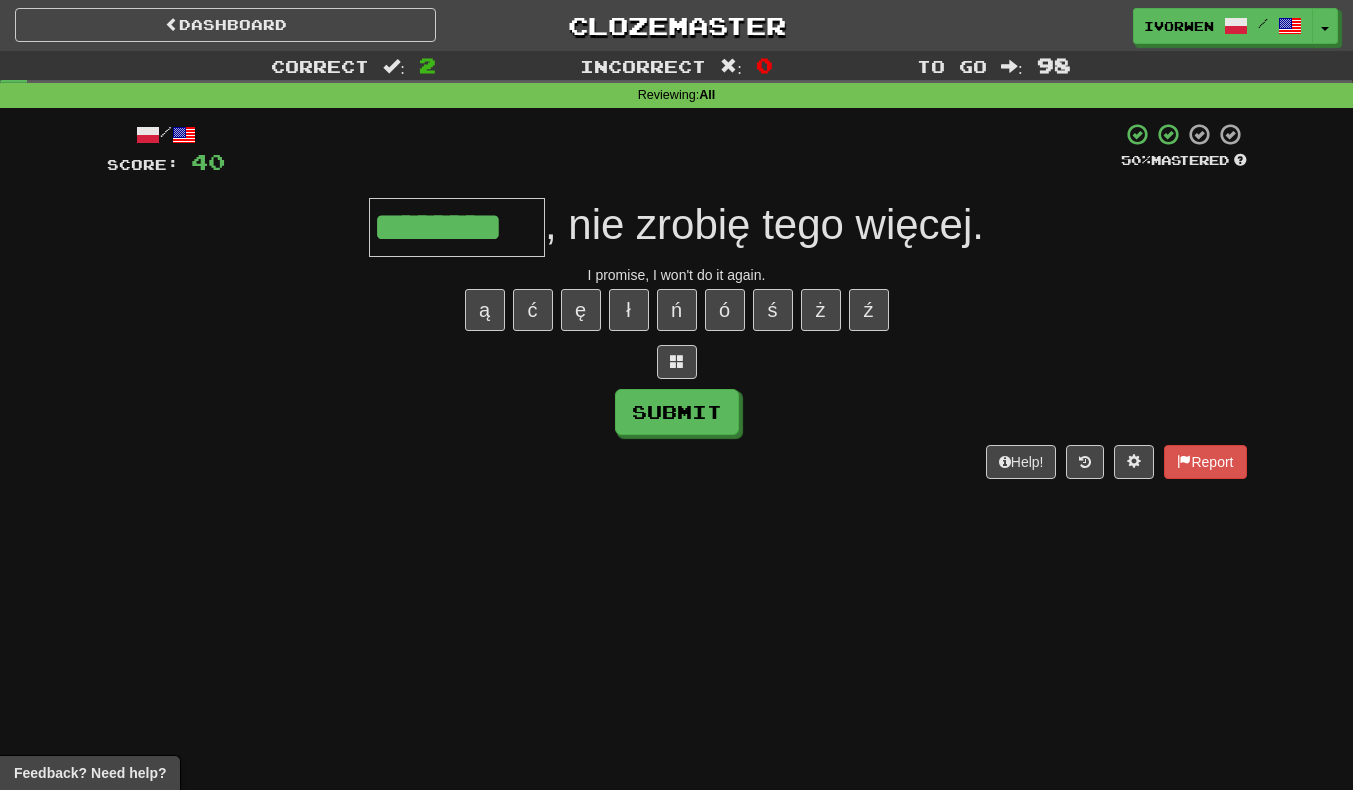 type on "********" 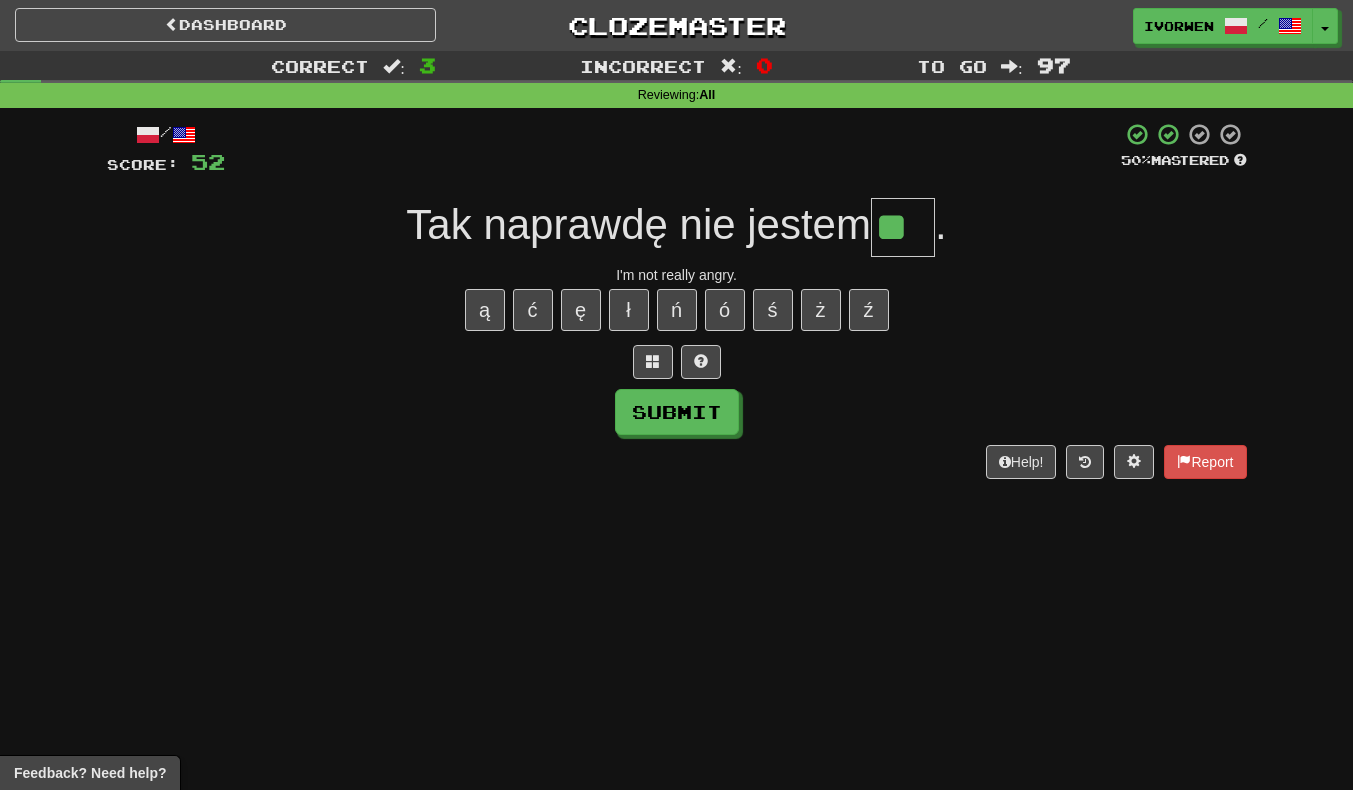 type on "**" 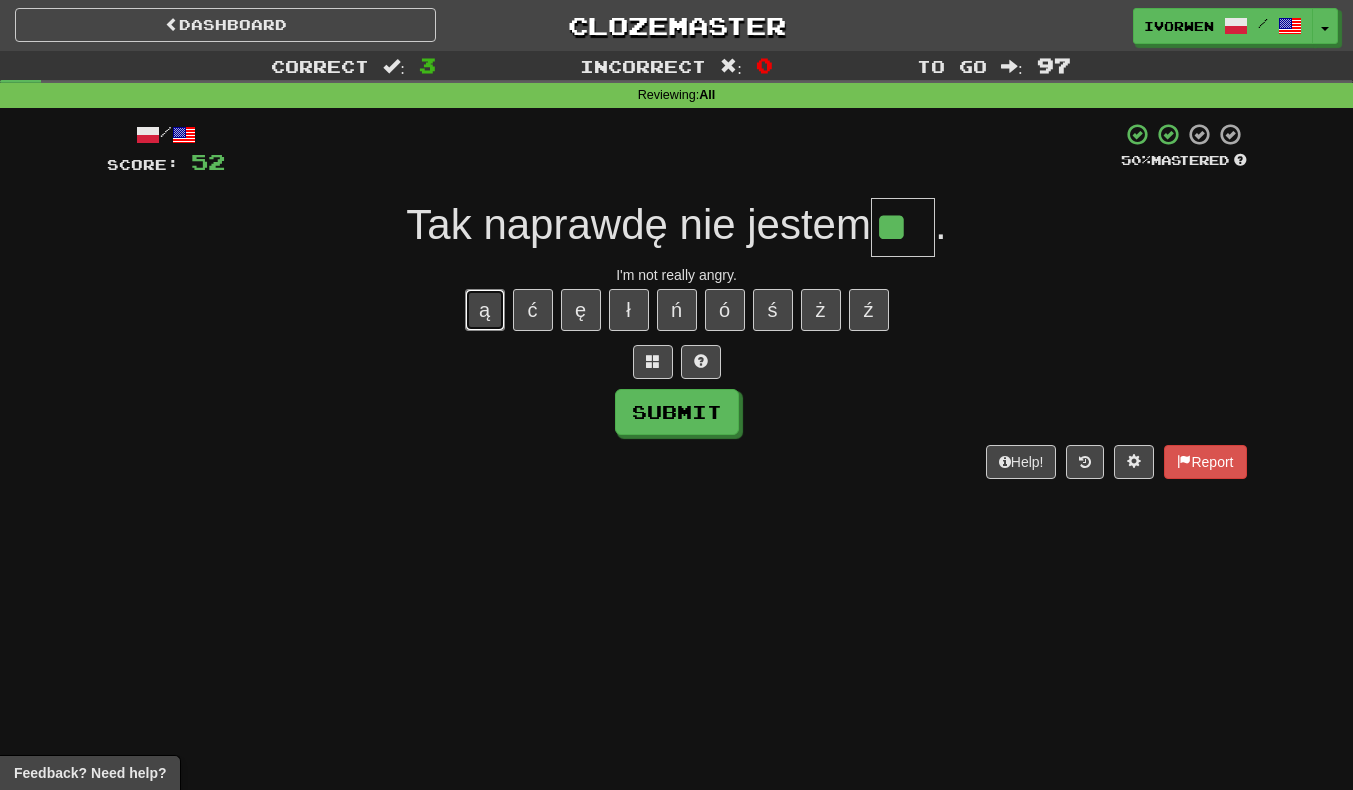 type 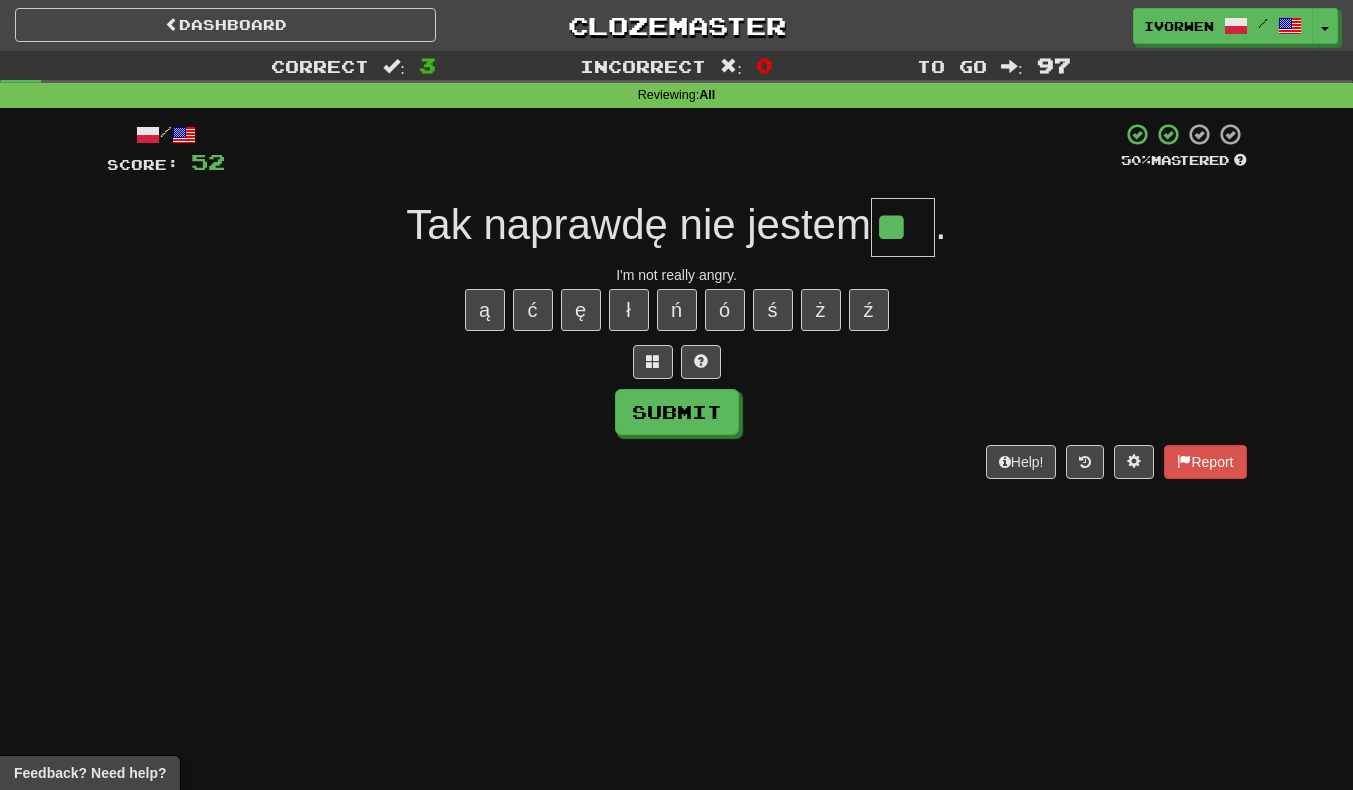 click on "**" at bounding box center (903, 227) 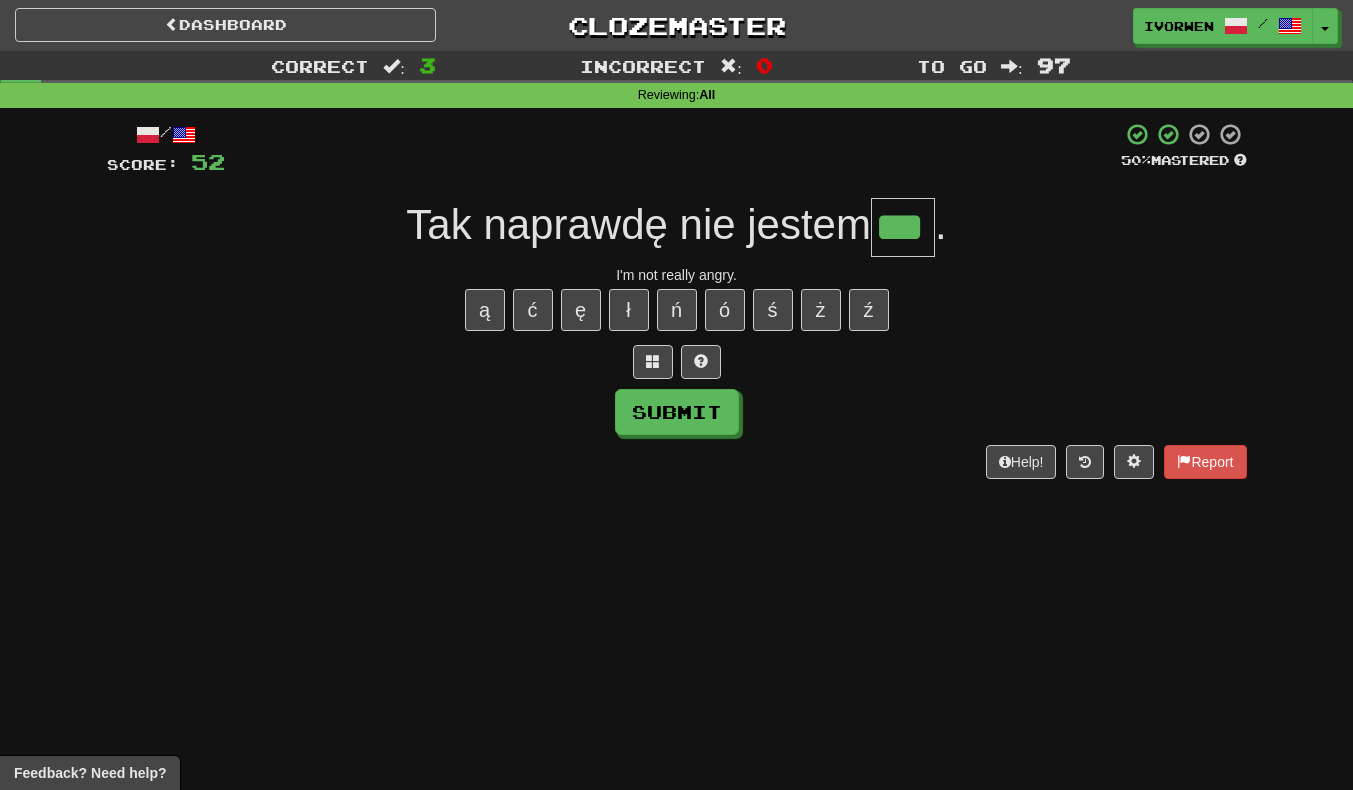 type on "***" 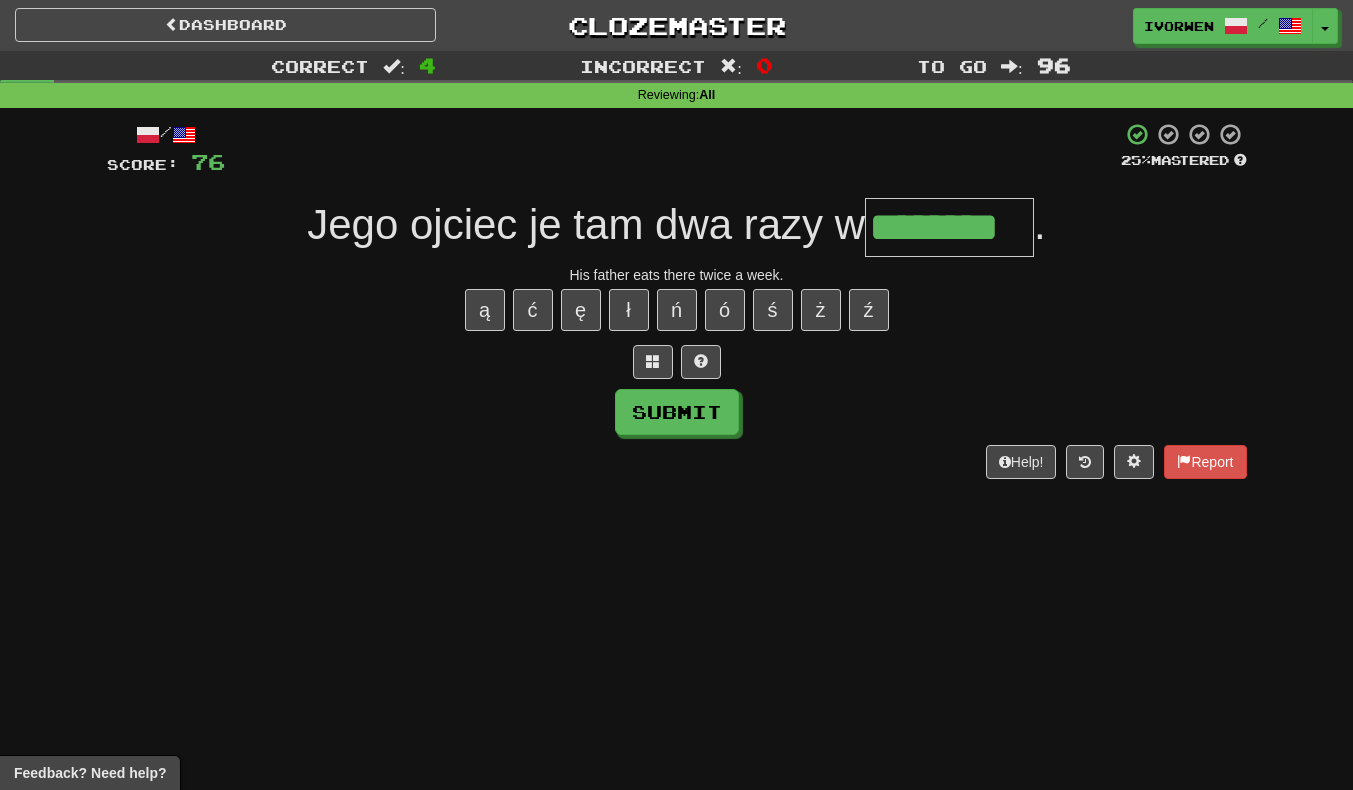 scroll, scrollTop: 0, scrollLeft: 9, axis: horizontal 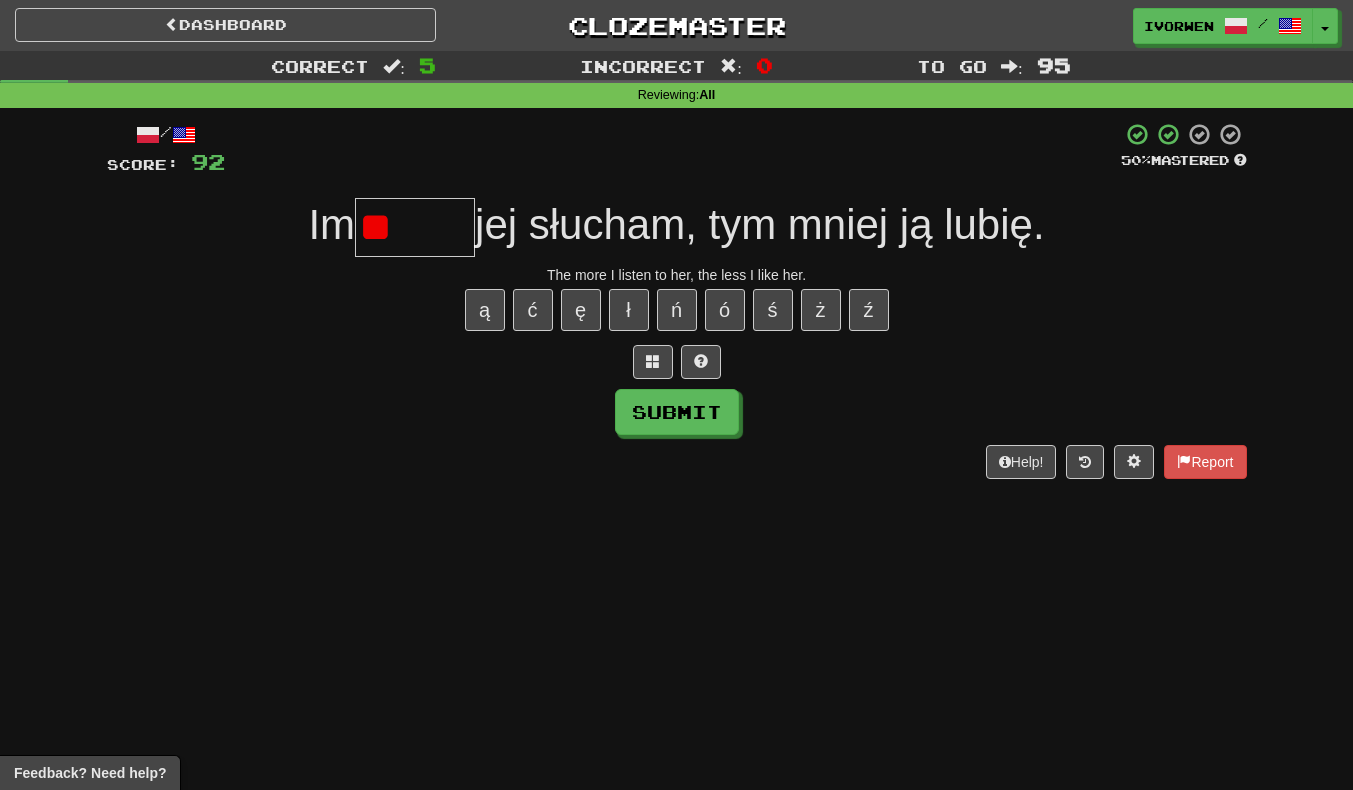 type on "*" 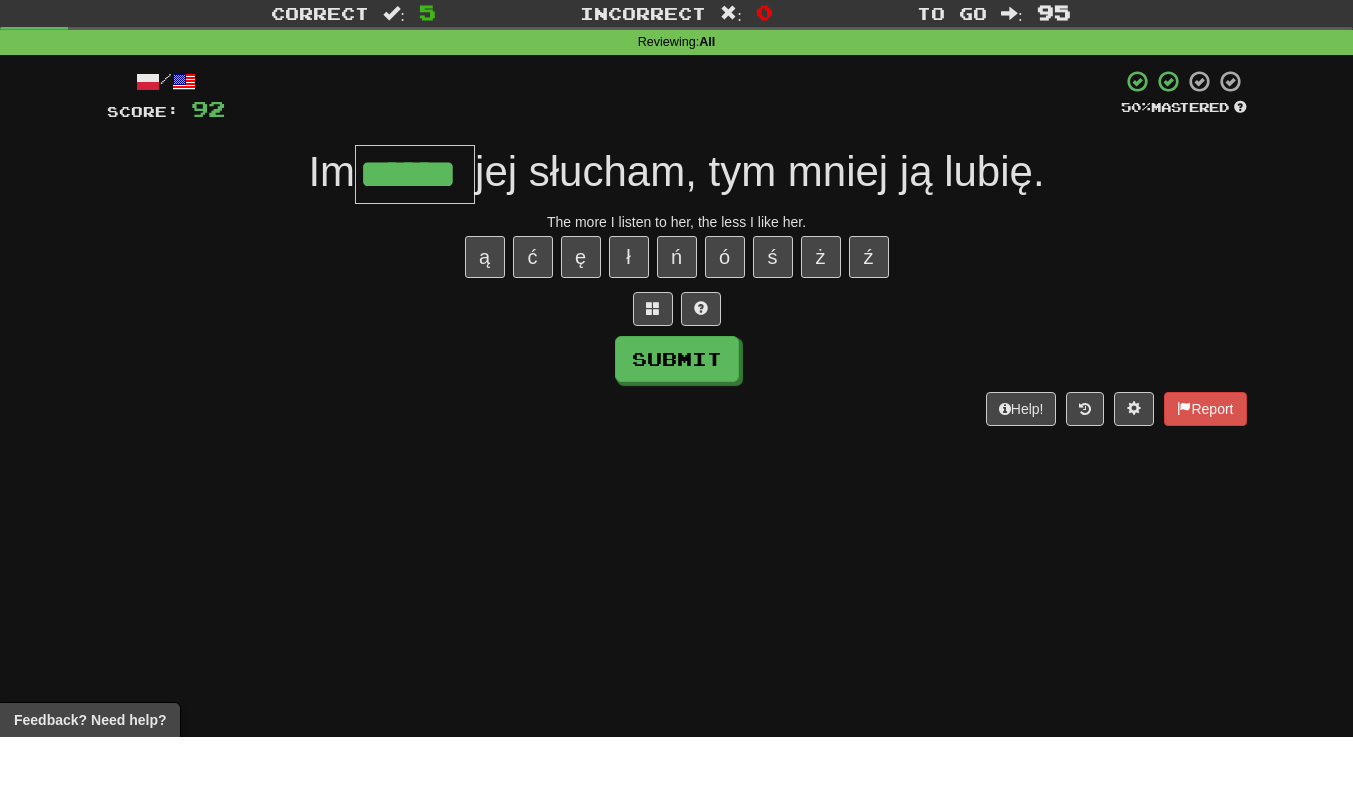 scroll, scrollTop: 0, scrollLeft: 4, axis: horizontal 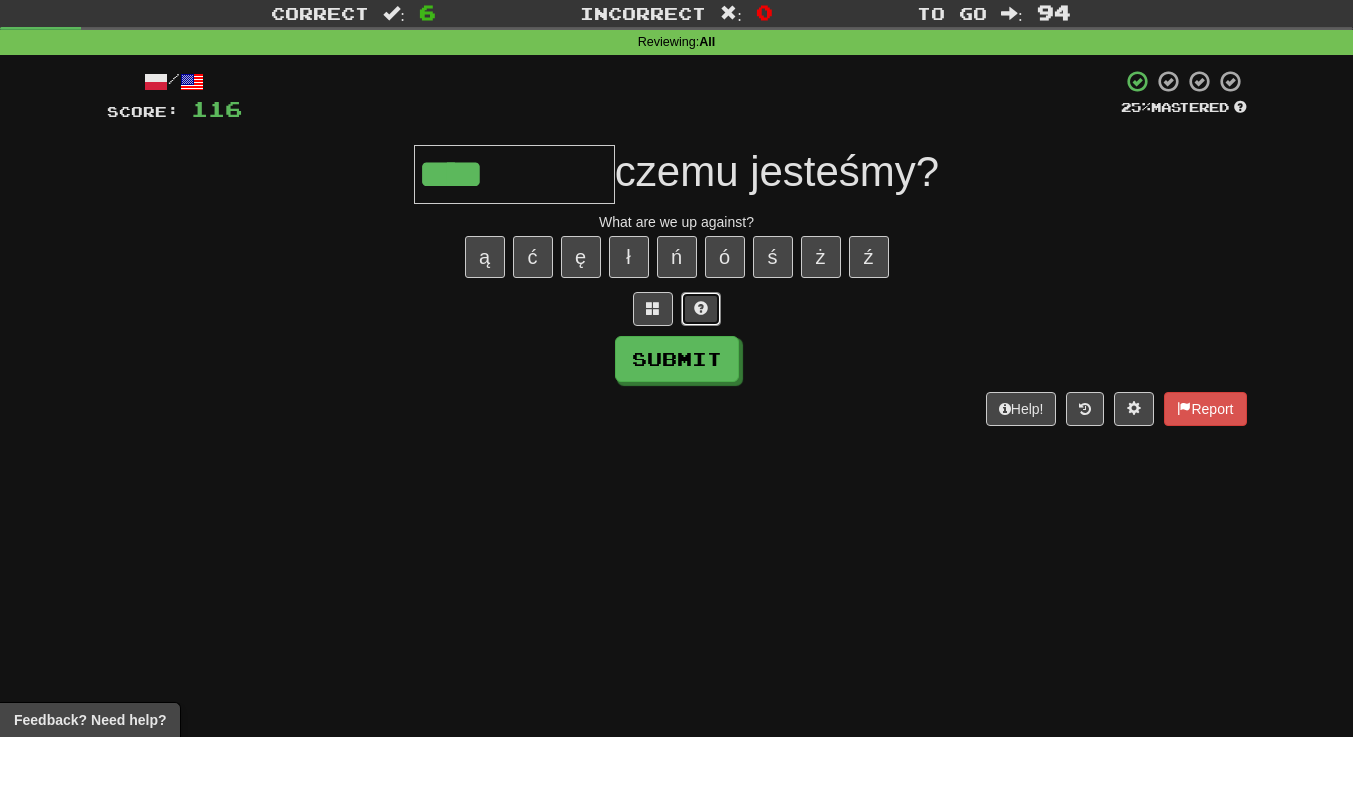 click at bounding box center (701, 362) 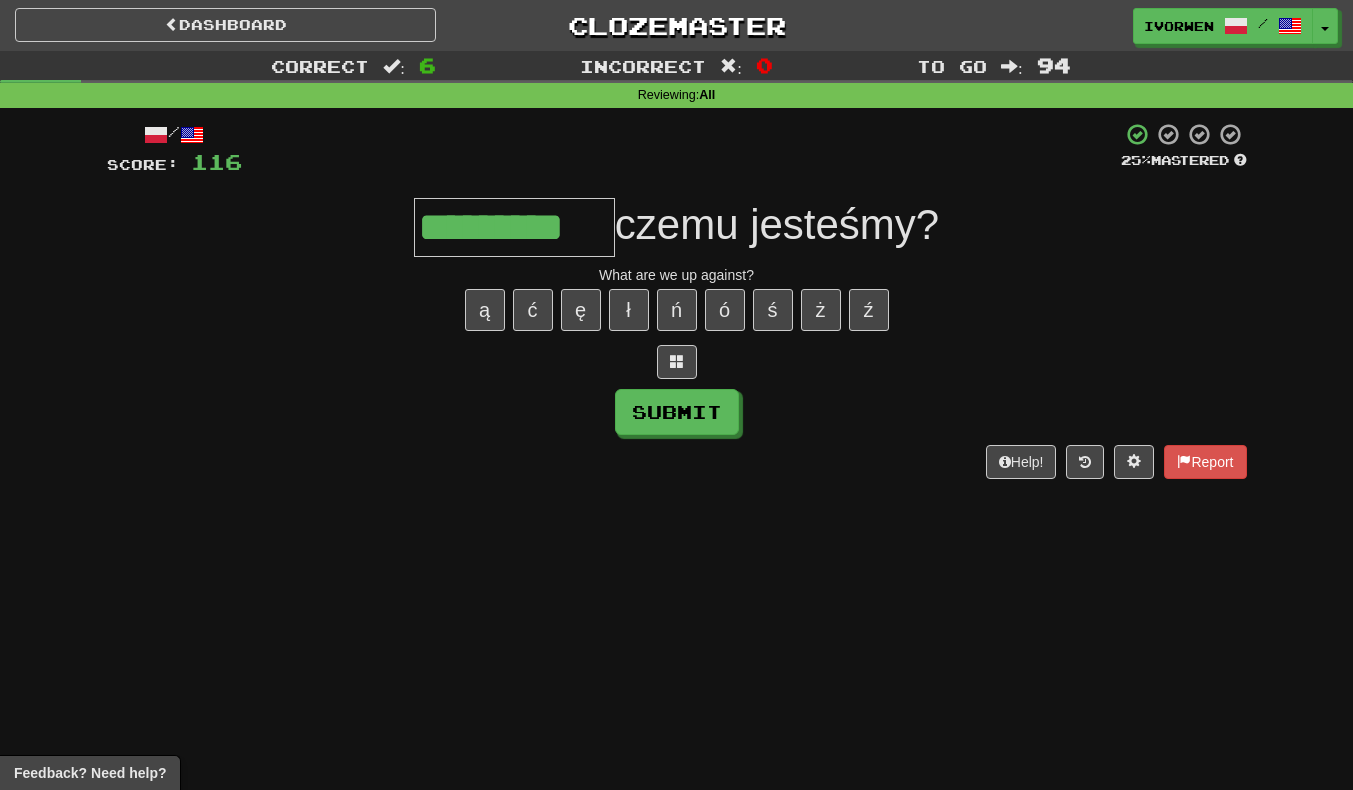 type on "*********" 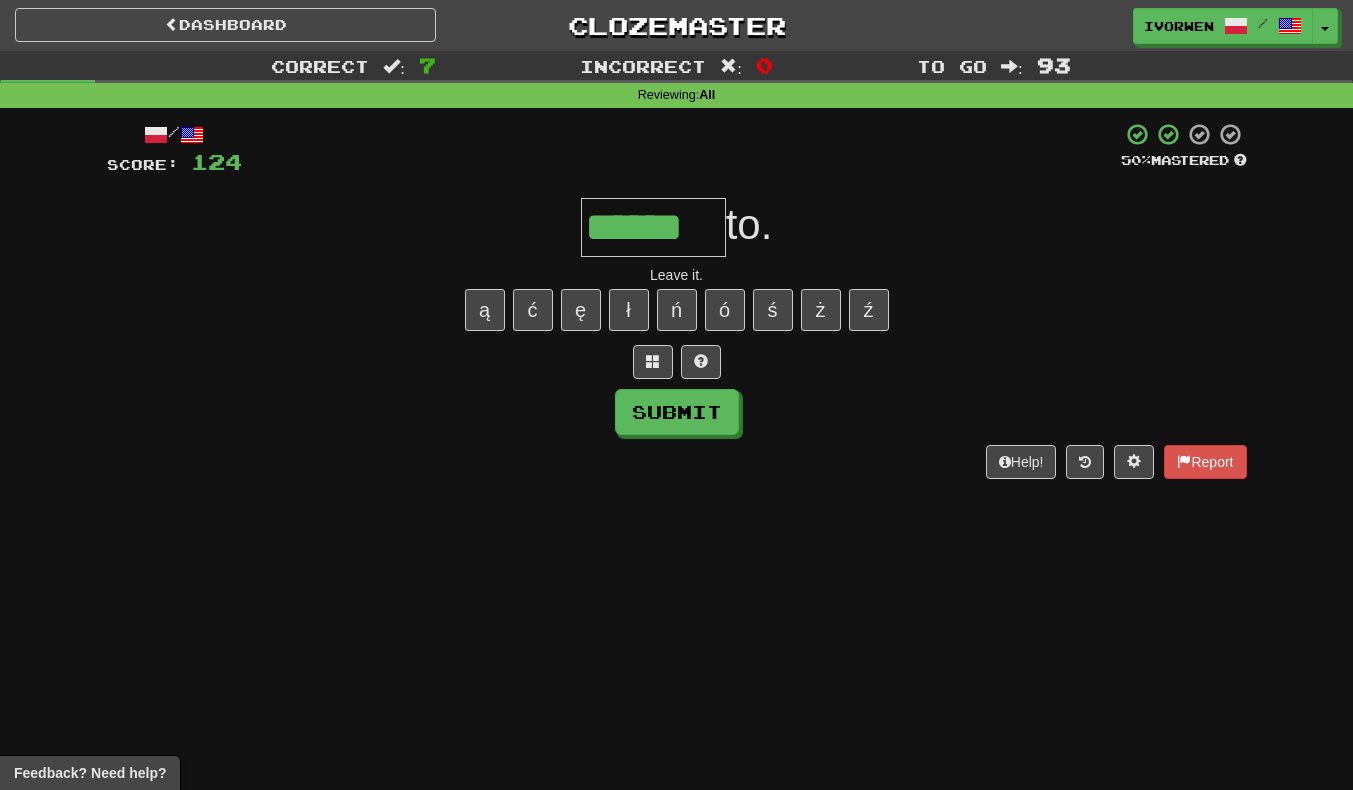 type on "******" 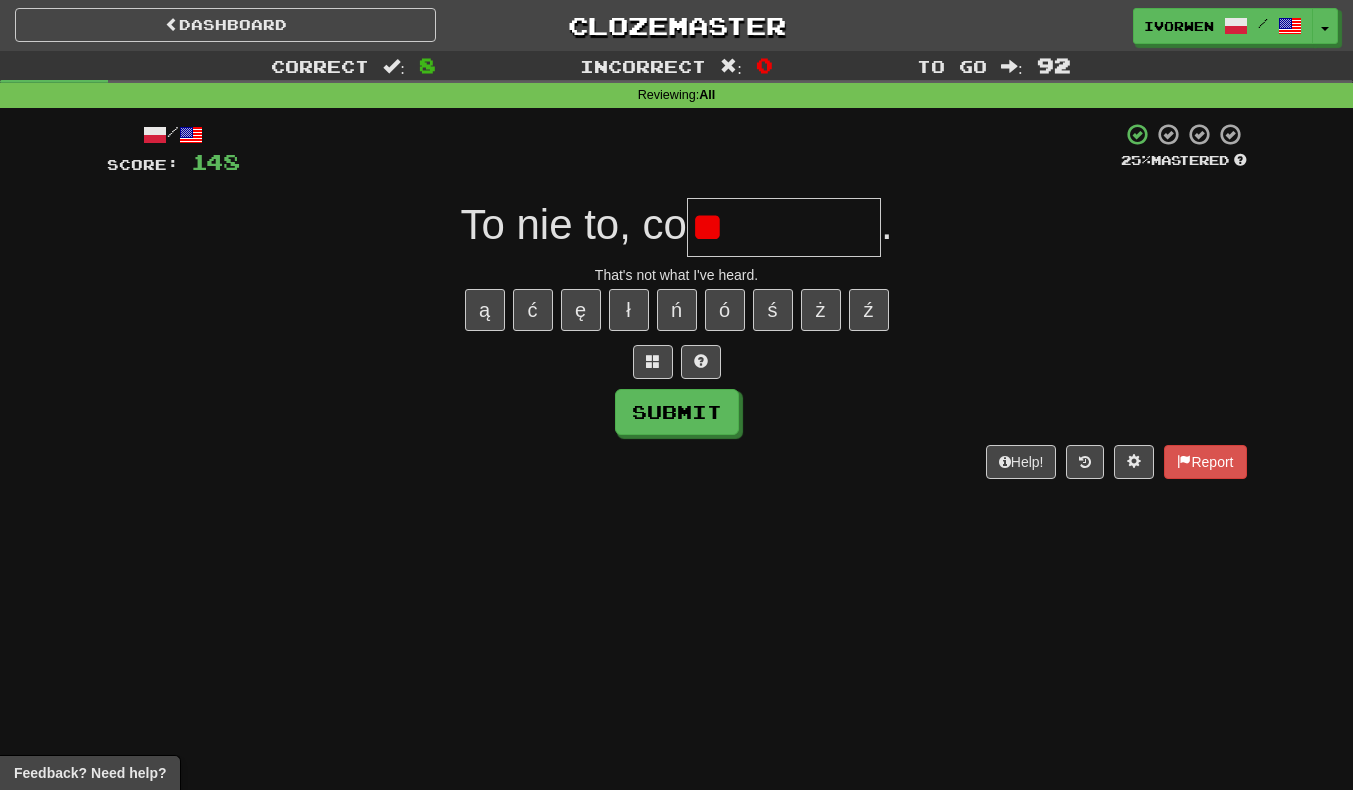 type on "*" 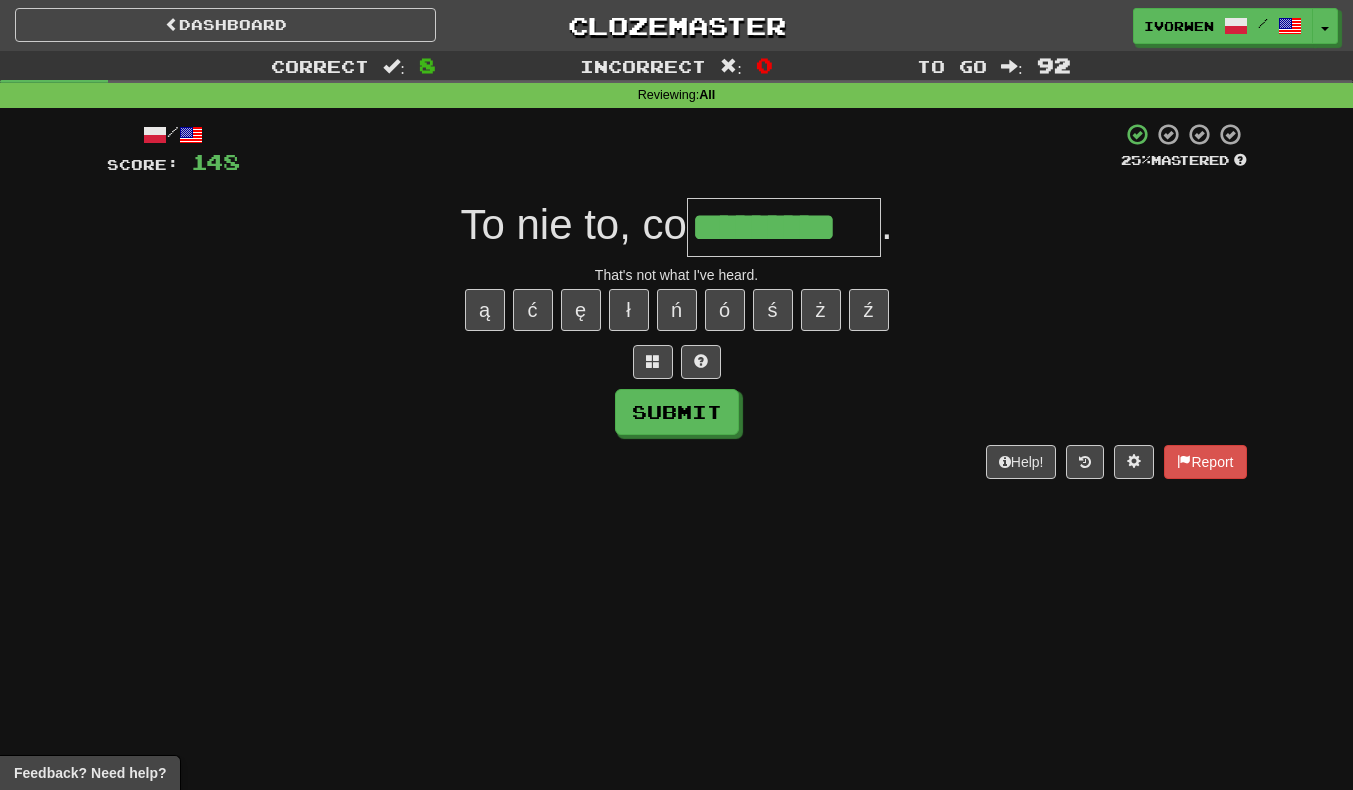 scroll, scrollTop: 0, scrollLeft: 5, axis: horizontal 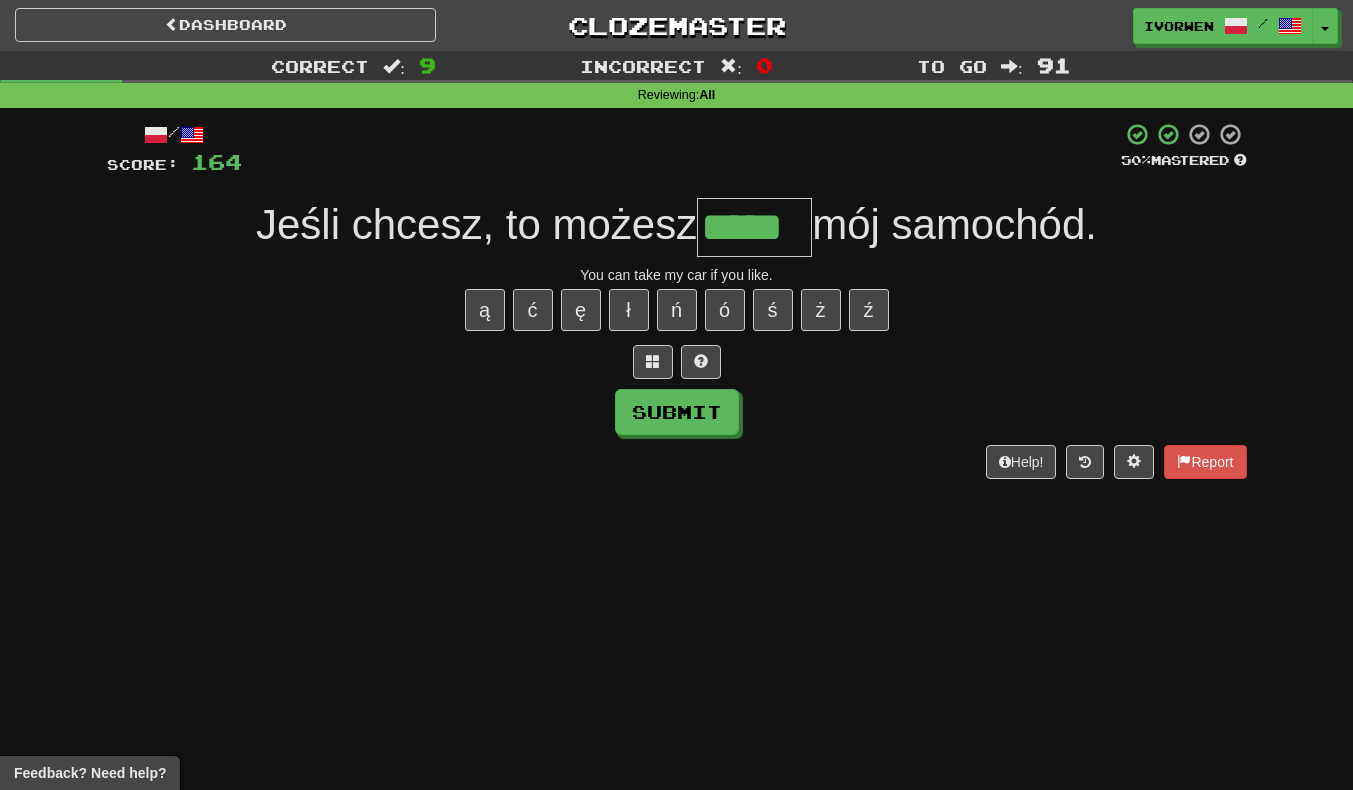 type on "*****" 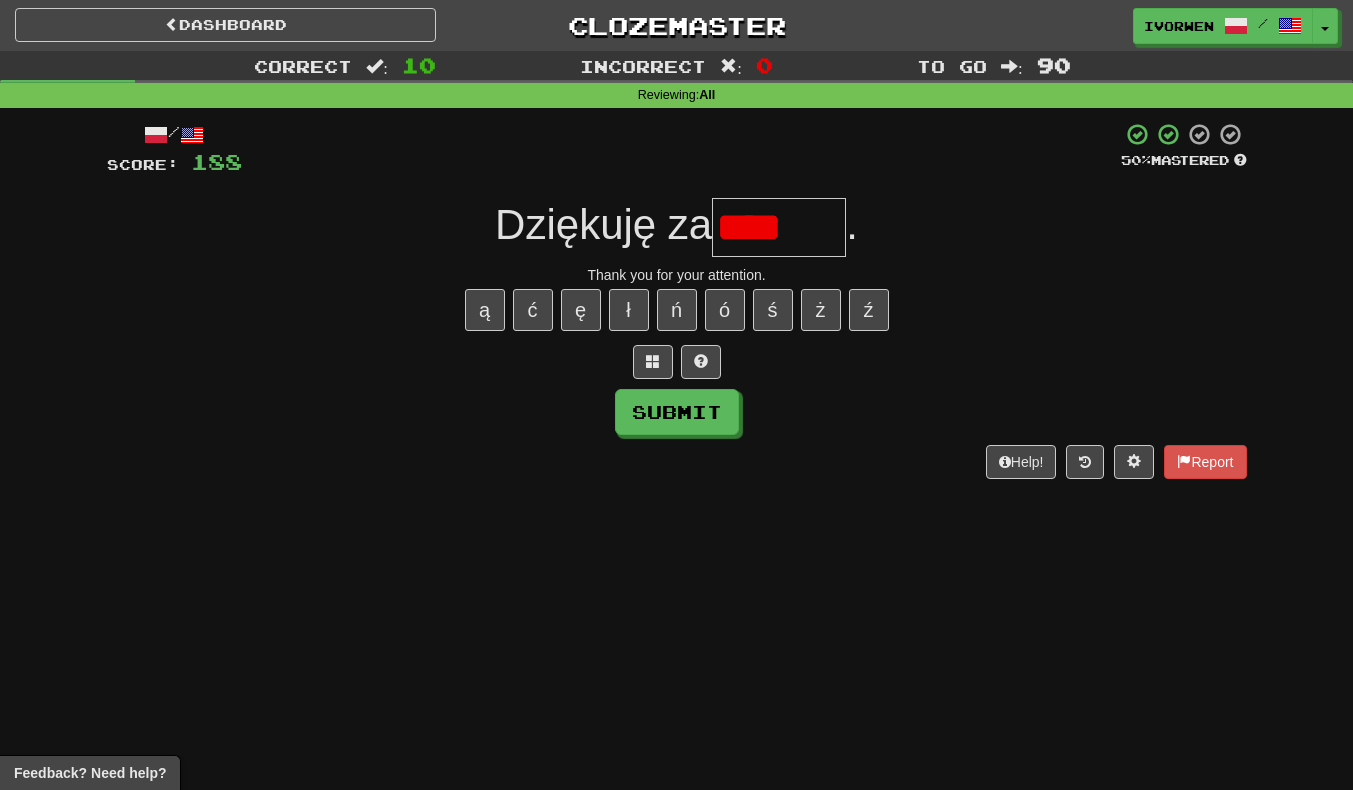 scroll, scrollTop: 0, scrollLeft: 0, axis: both 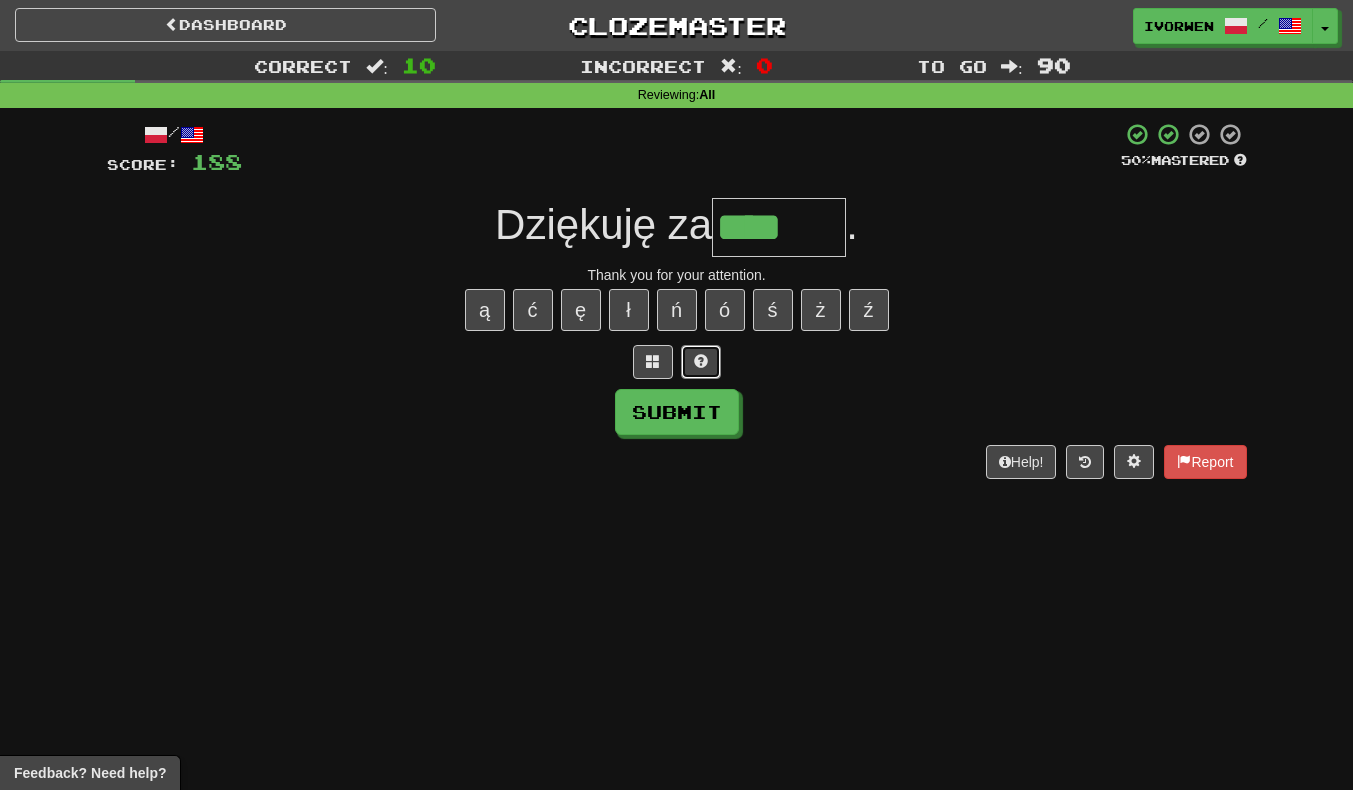 click at bounding box center [701, 361] 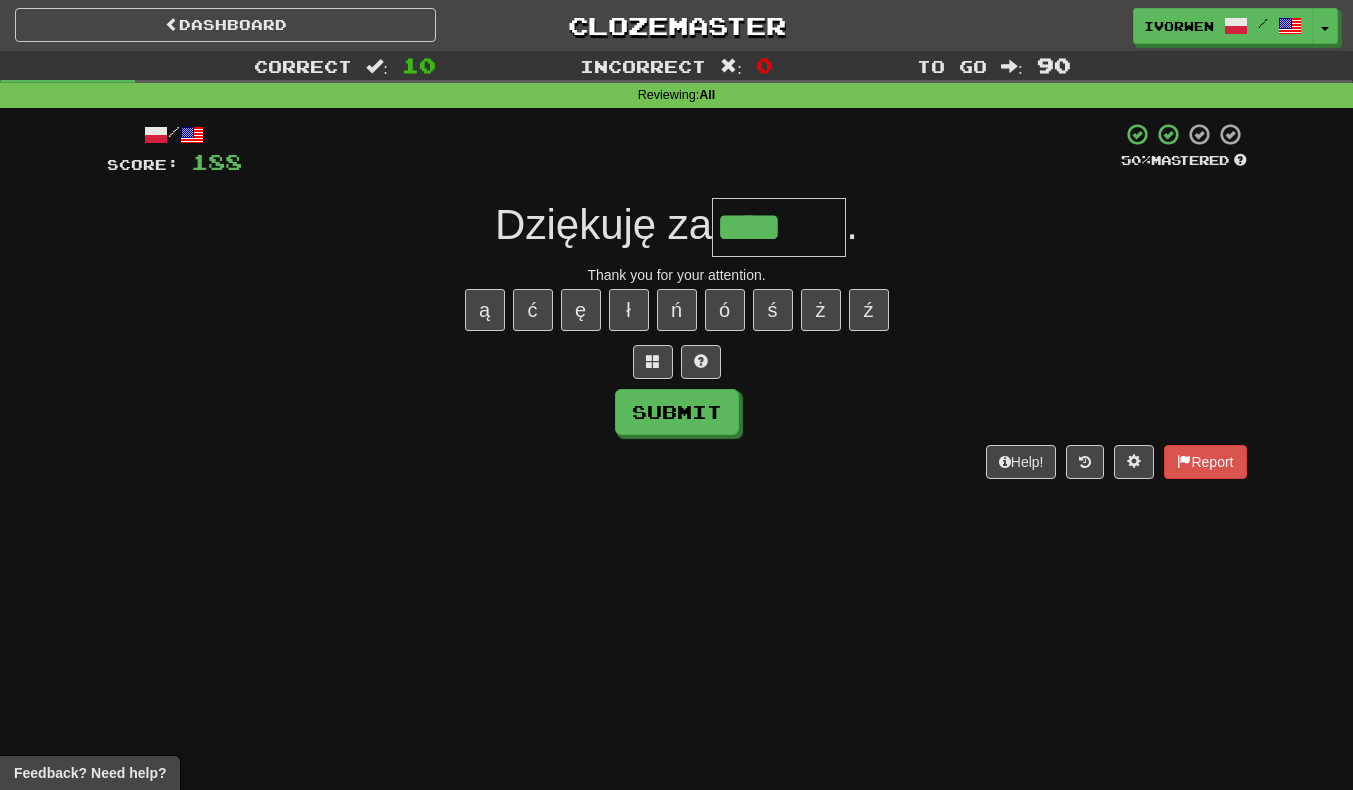 type on "*****" 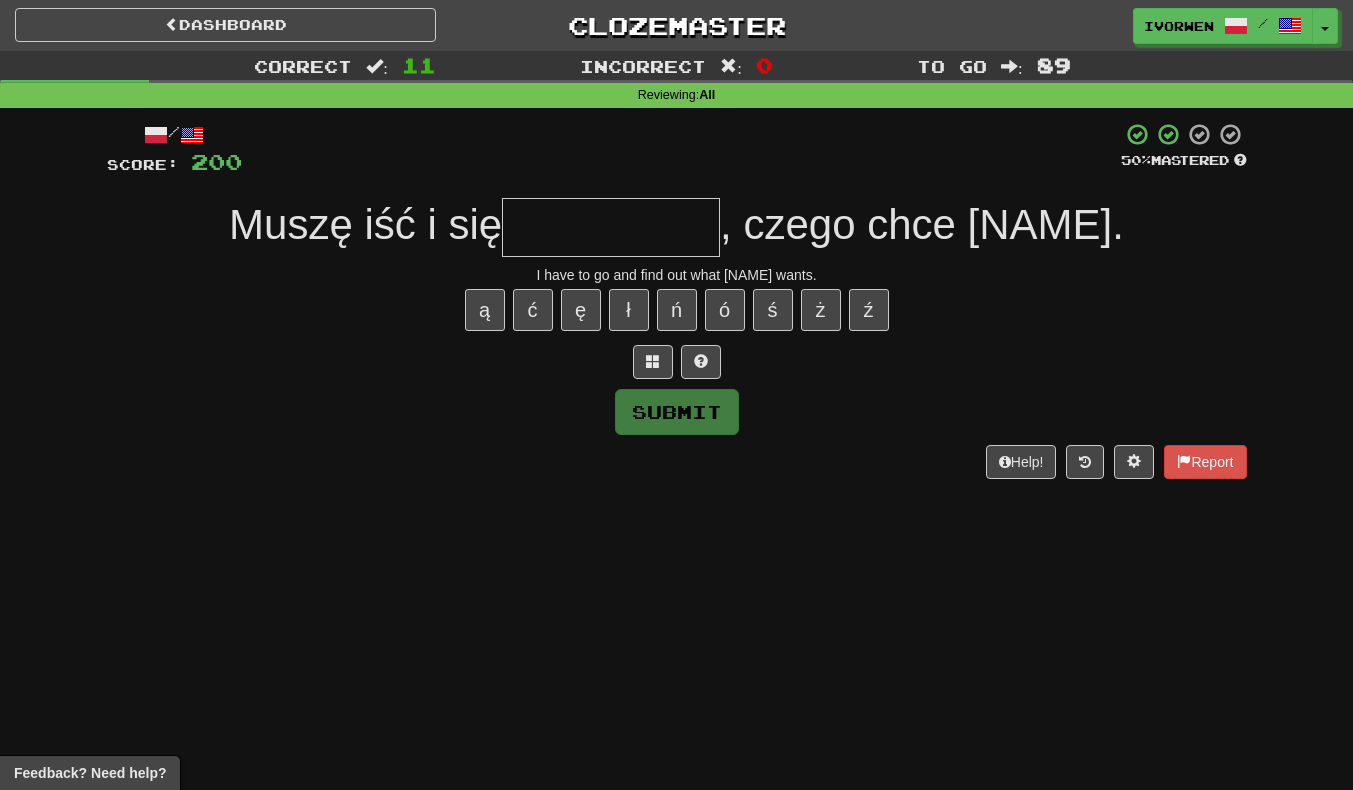 type on "*" 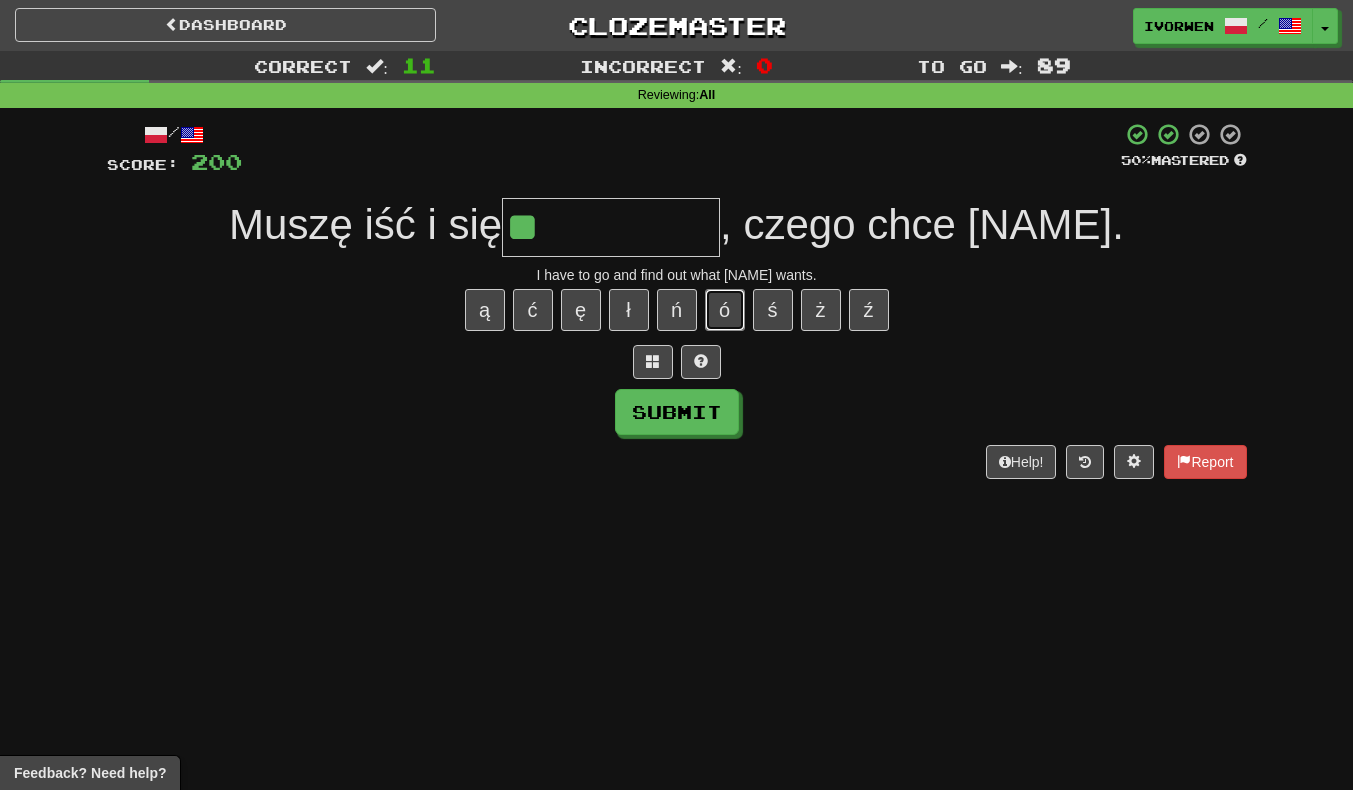 click on "ó" at bounding box center [725, 310] 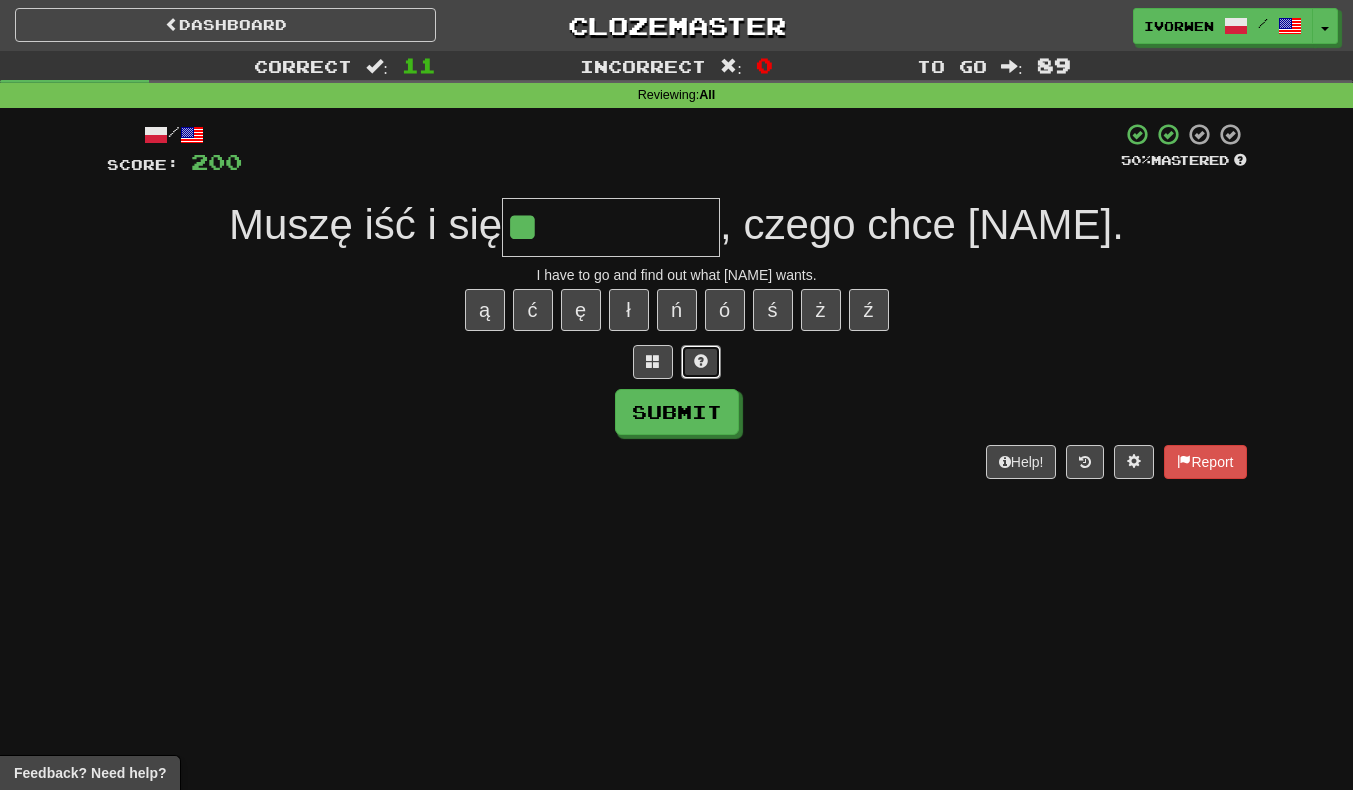 click at bounding box center [701, 361] 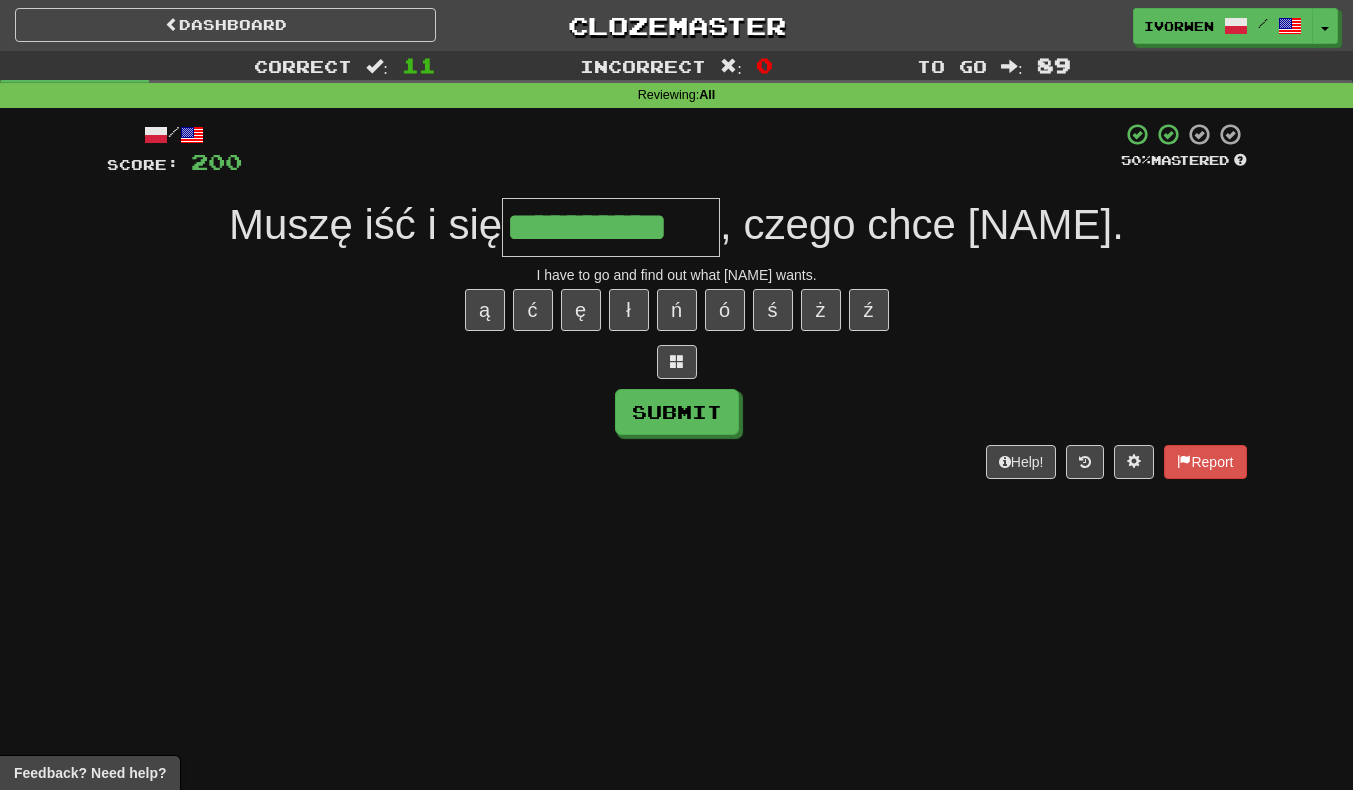 type on "**********" 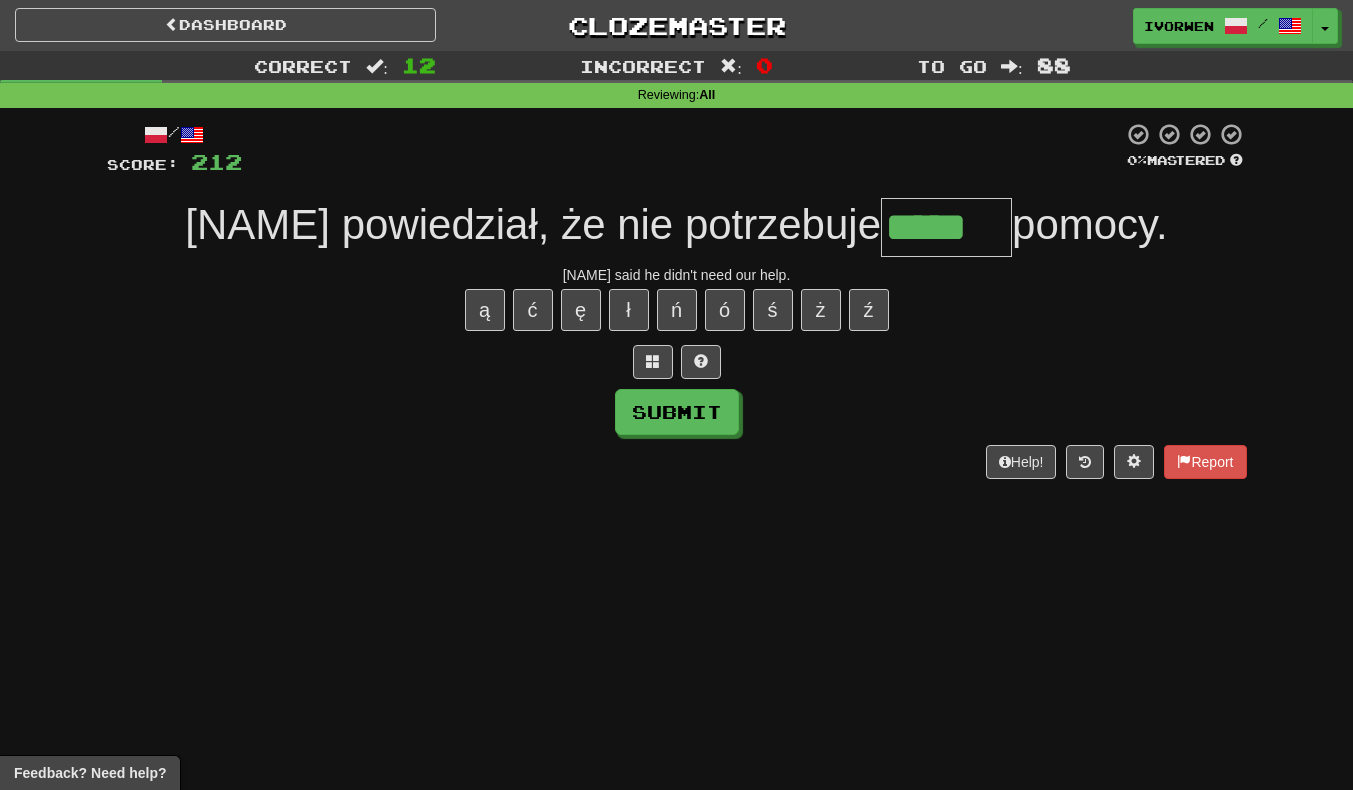type on "******" 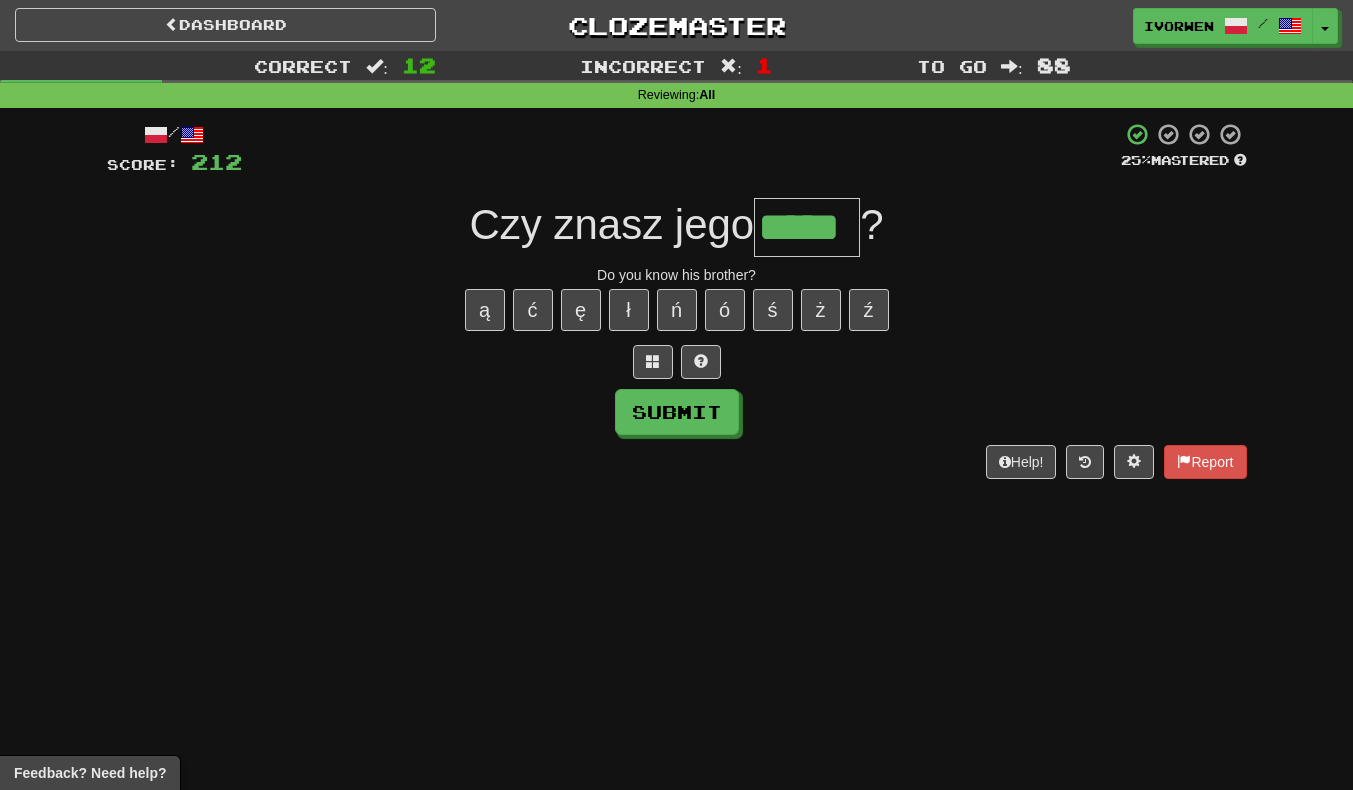 scroll, scrollTop: 0, scrollLeft: 2, axis: horizontal 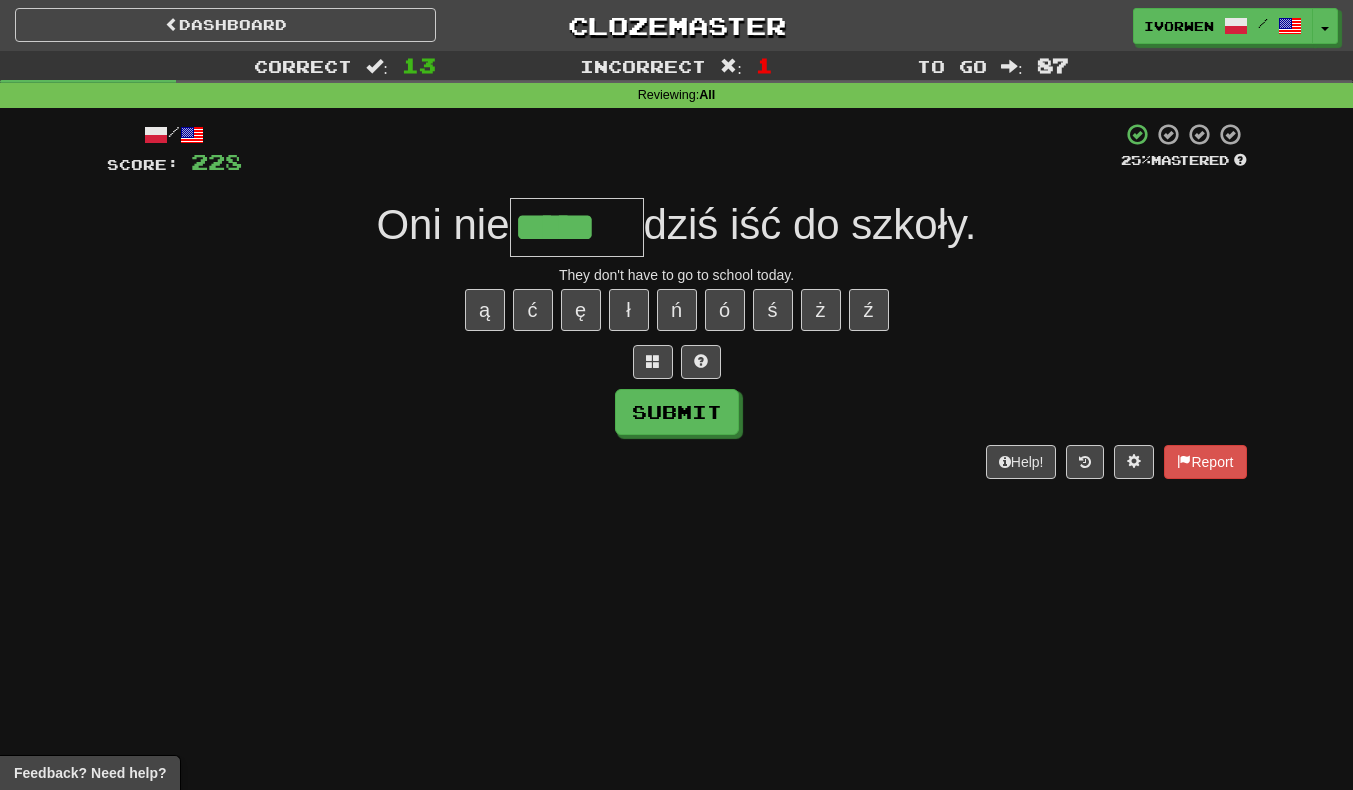 type on "*****" 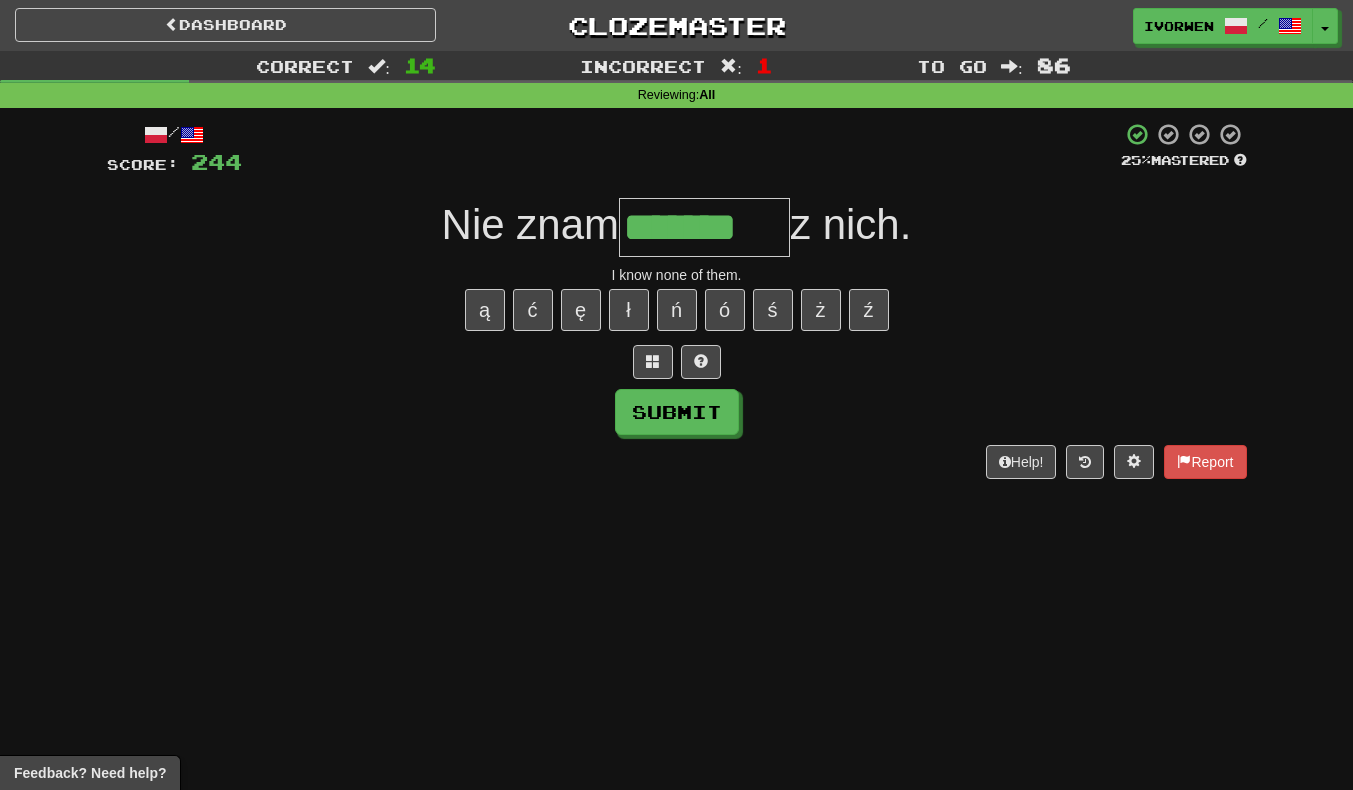 scroll, scrollTop: 0, scrollLeft: 2, axis: horizontal 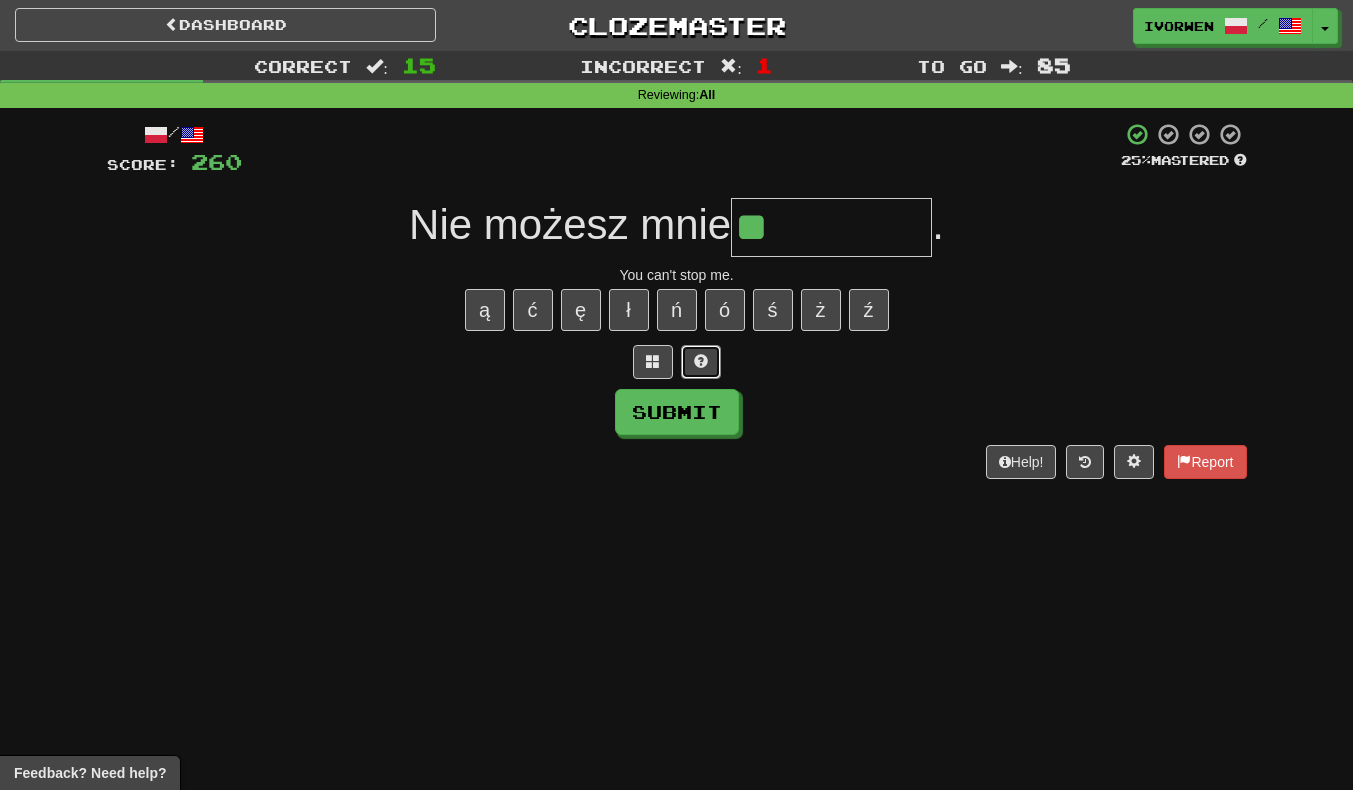 click at bounding box center (701, 362) 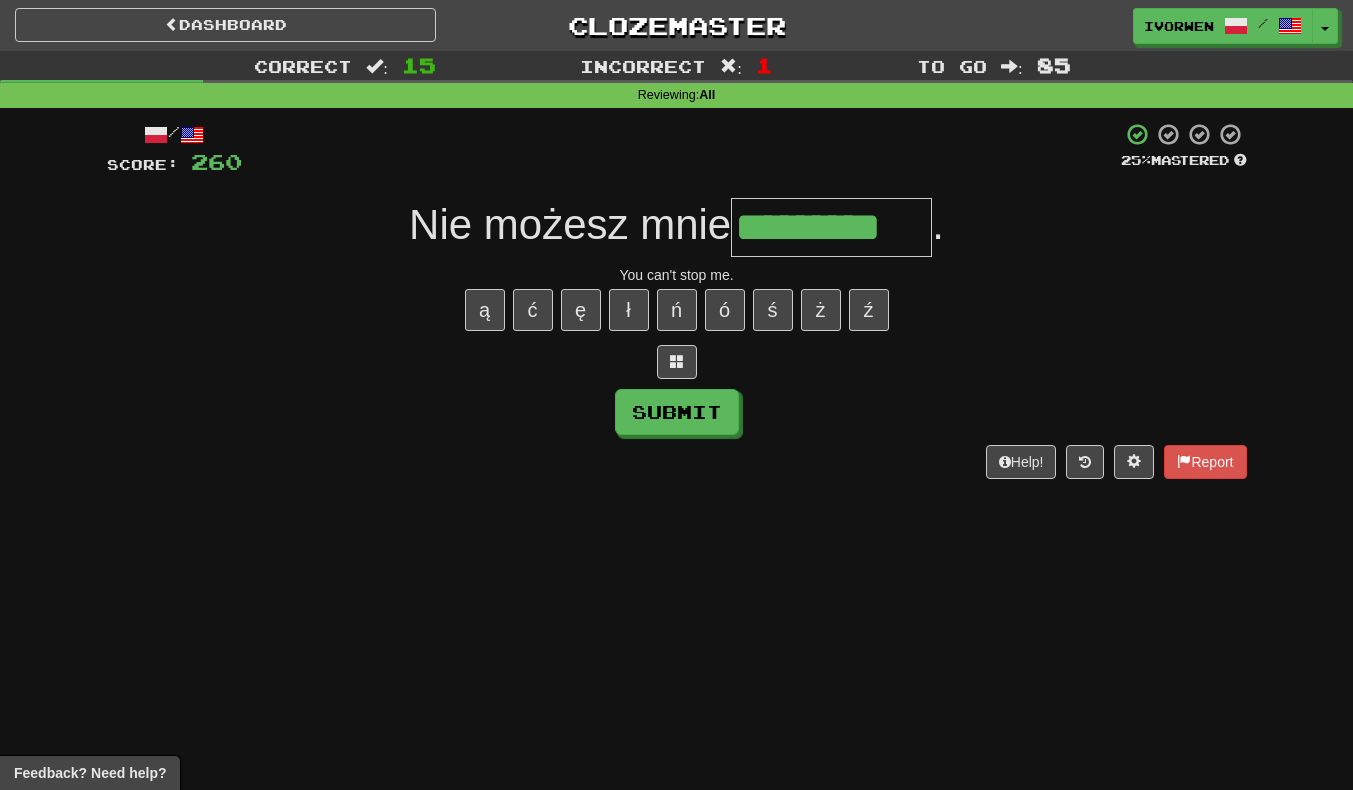 type on "*********" 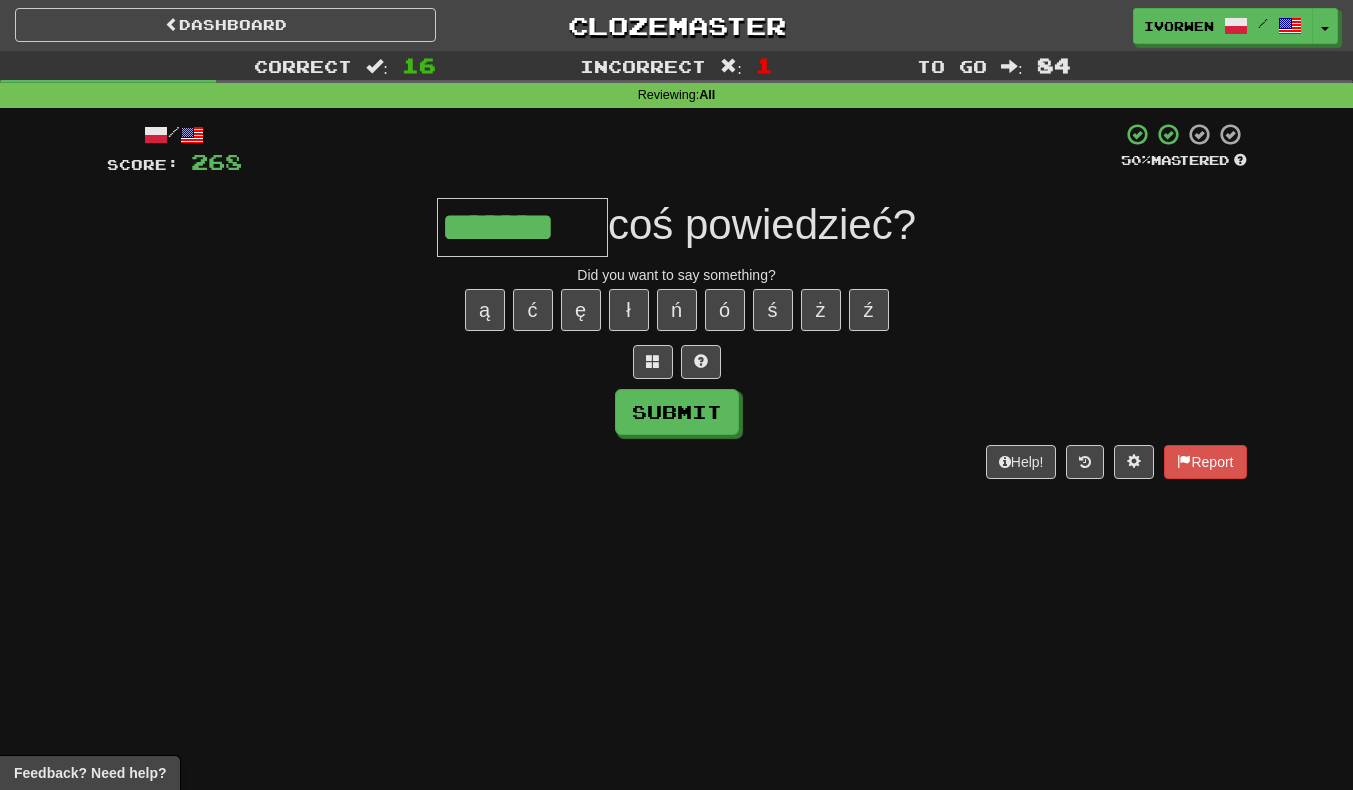 scroll, scrollTop: 0, scrollLeft: 0, axis: both 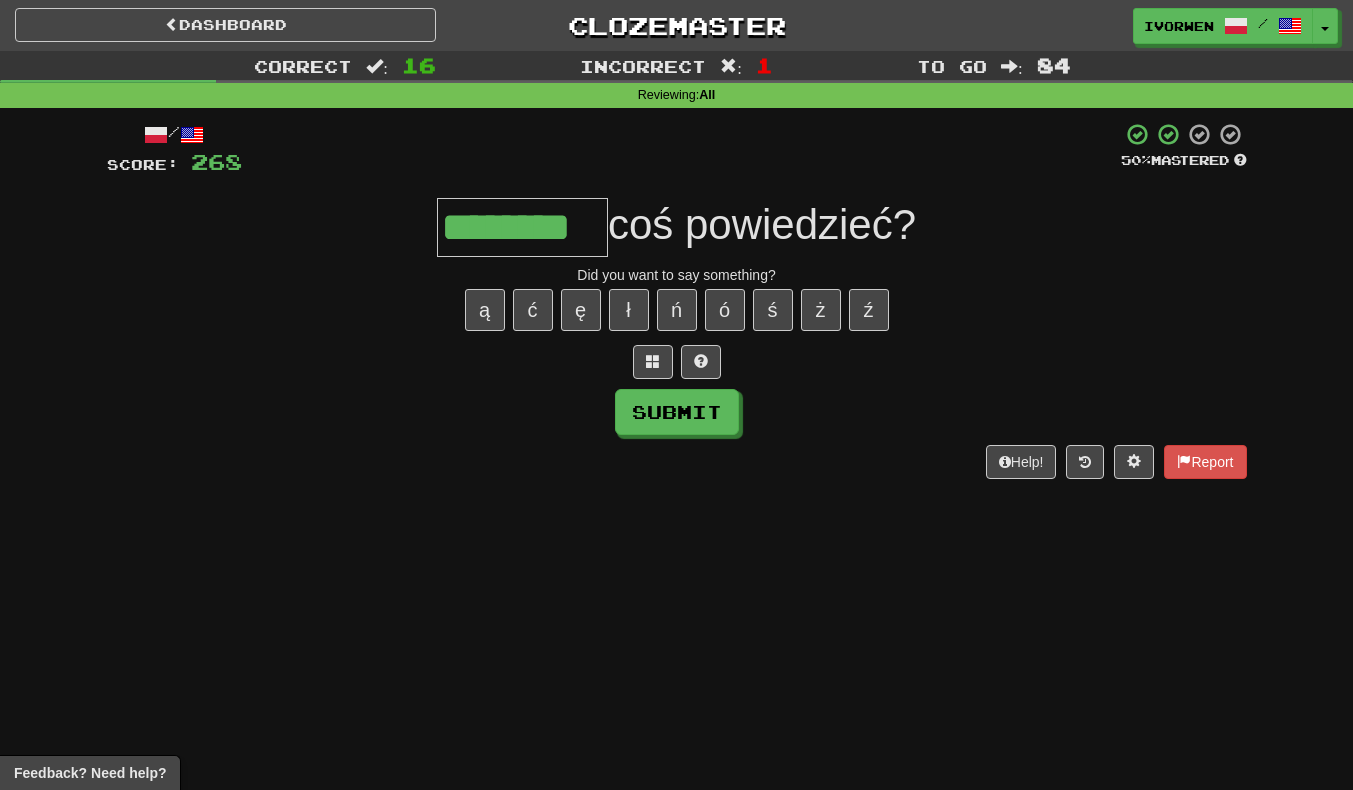 type on "********" 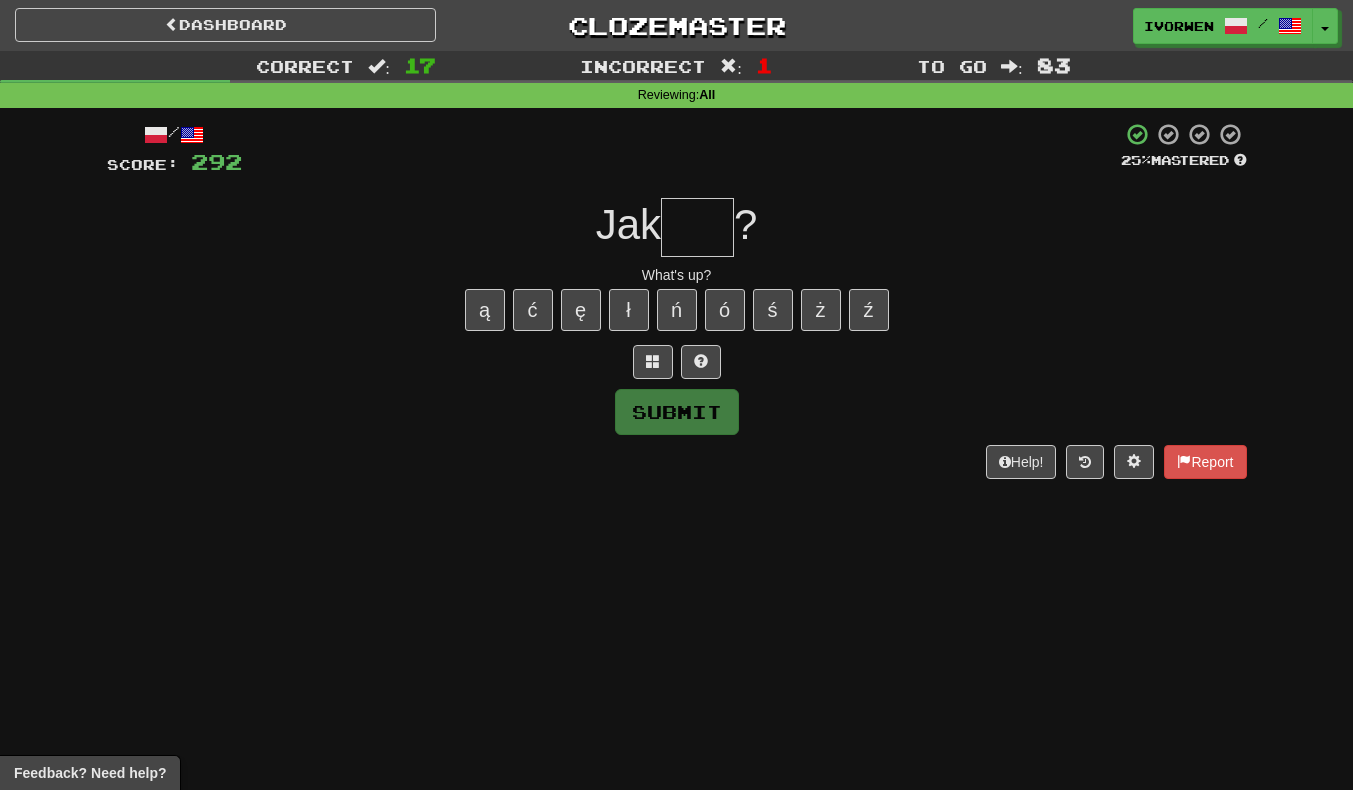 type on "*" 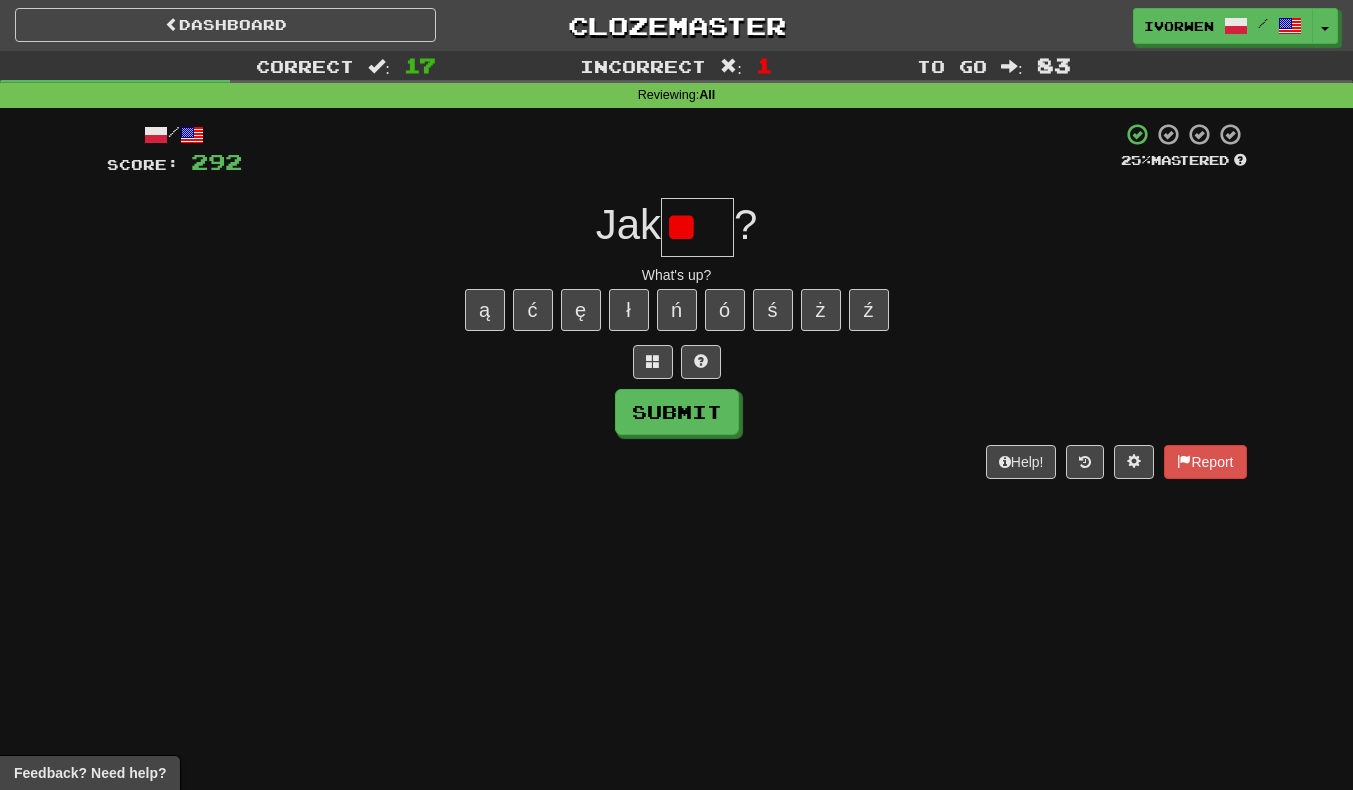 type on "*" 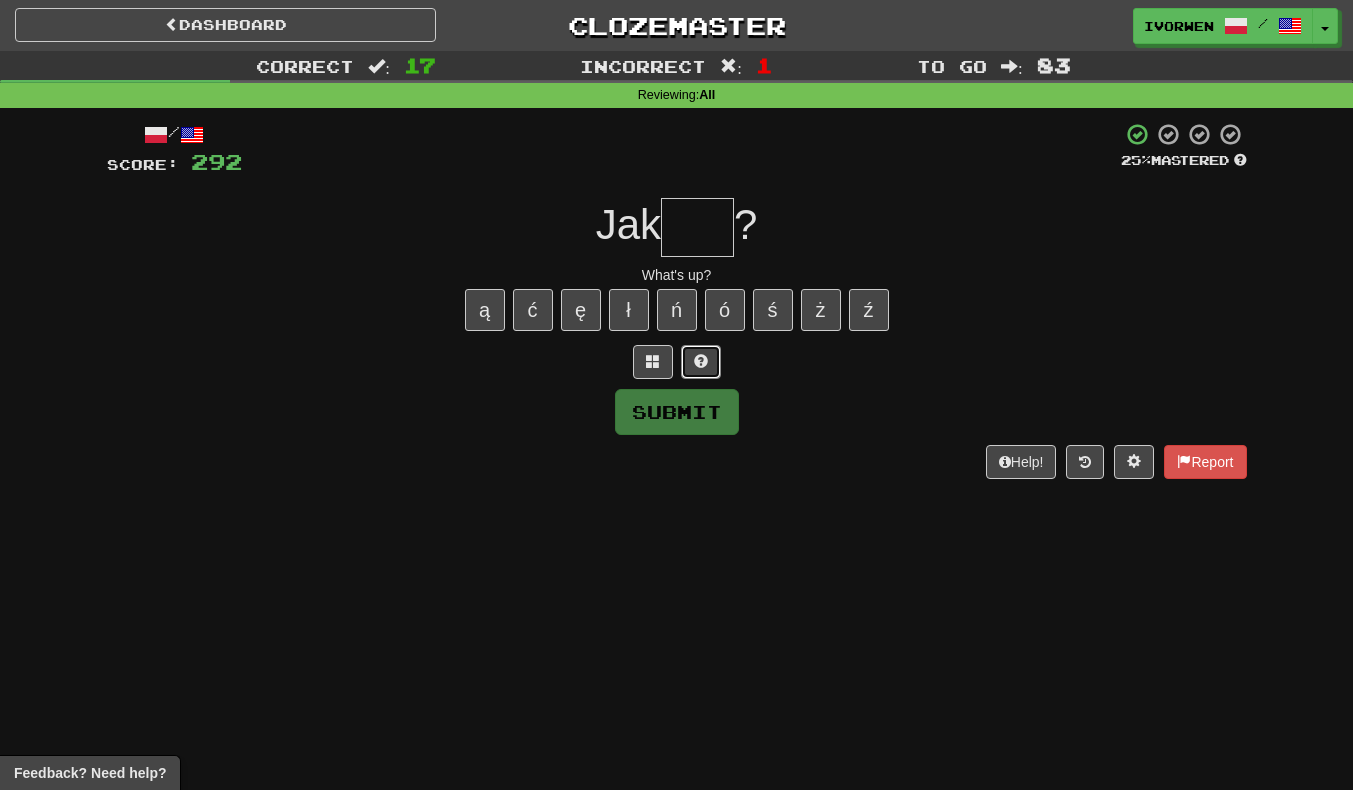 click at bounding box center [701, 361] 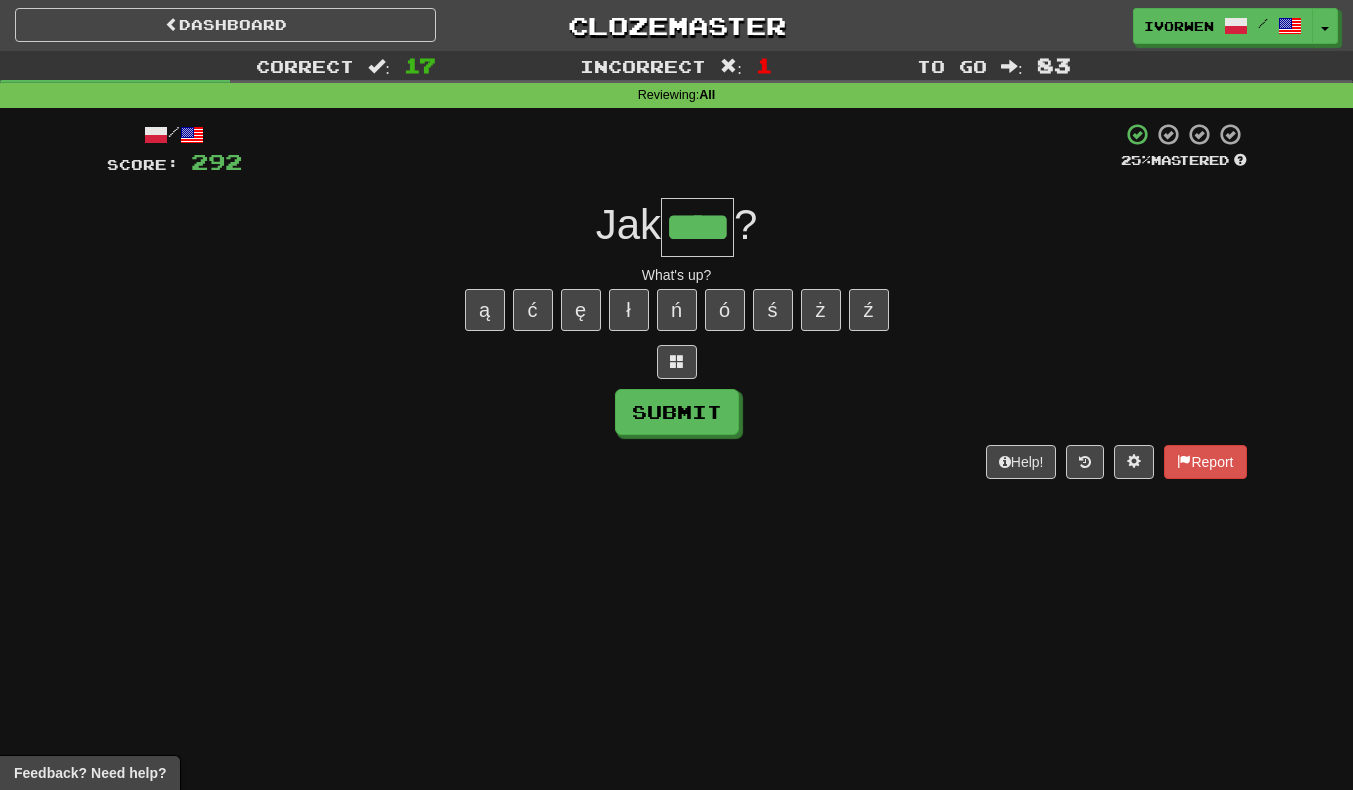 scroll, scrollTop: 0, scrollLeft: 2, axis: horizontal 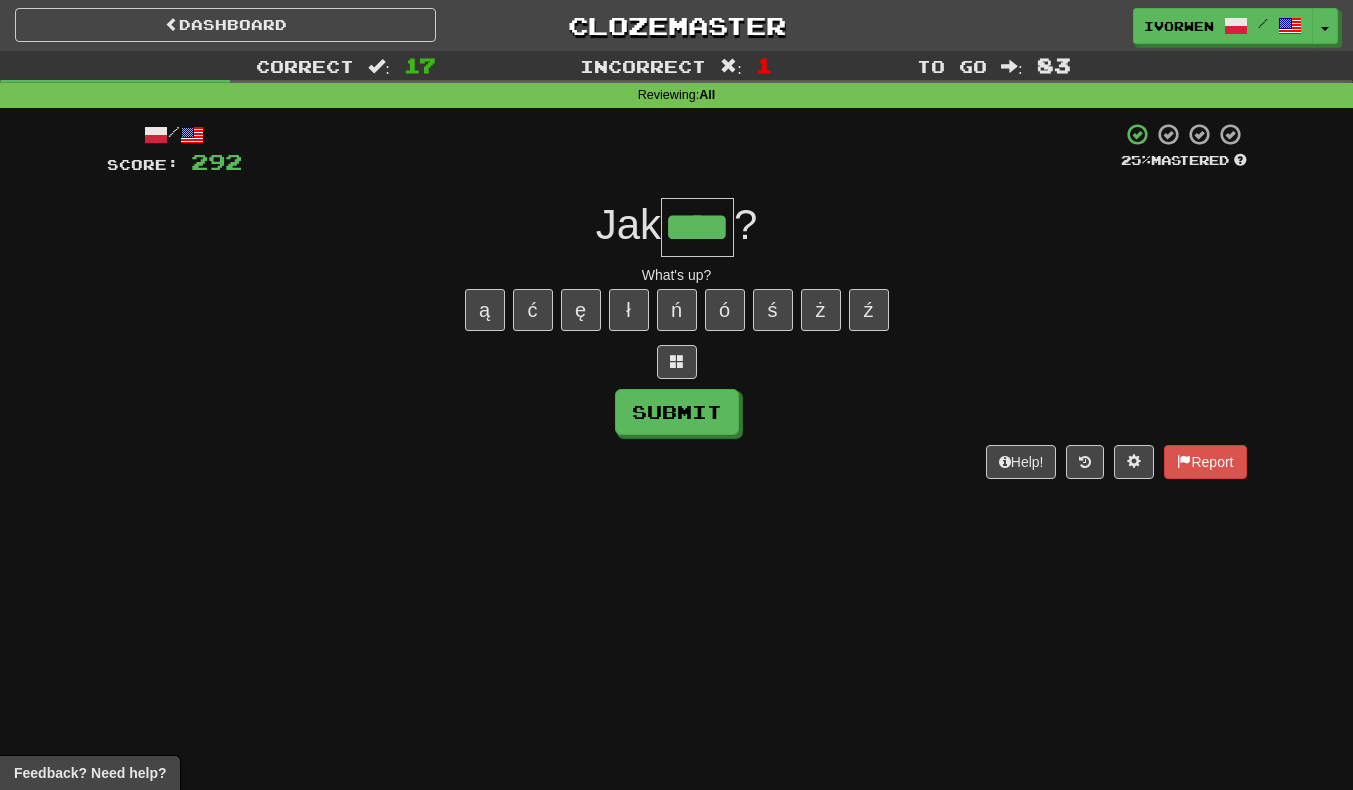 type on "****" 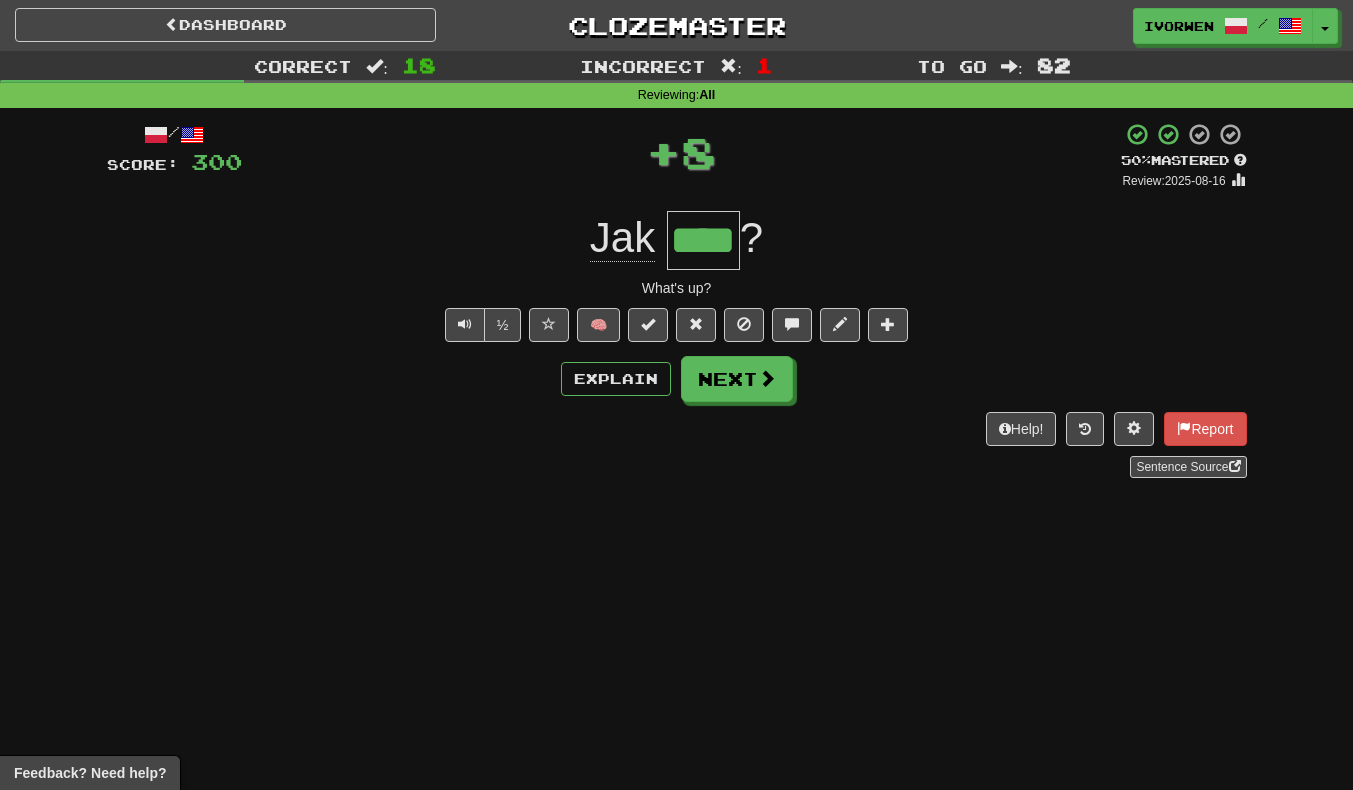 scroll, scrollTop: 0, scrollLeft: 0, axis: both 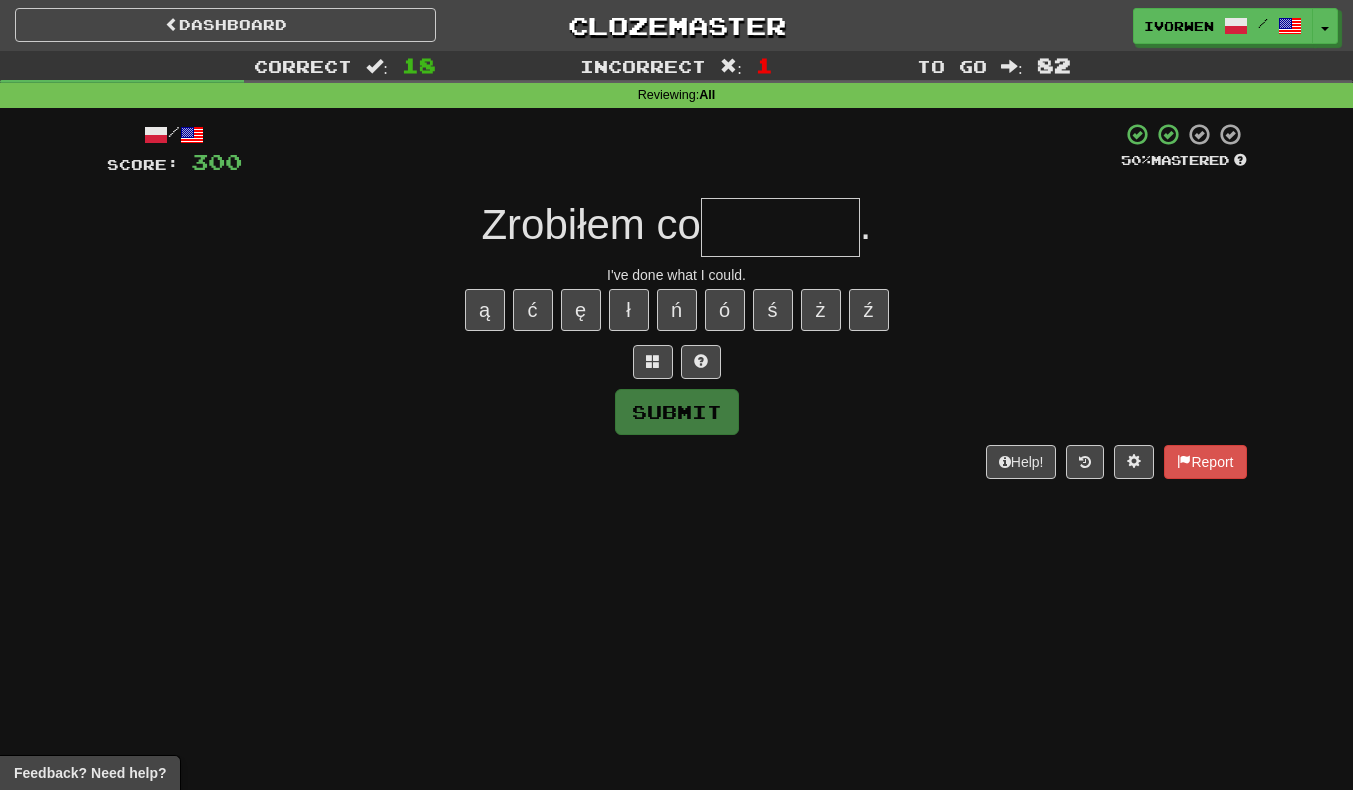 type on "*" 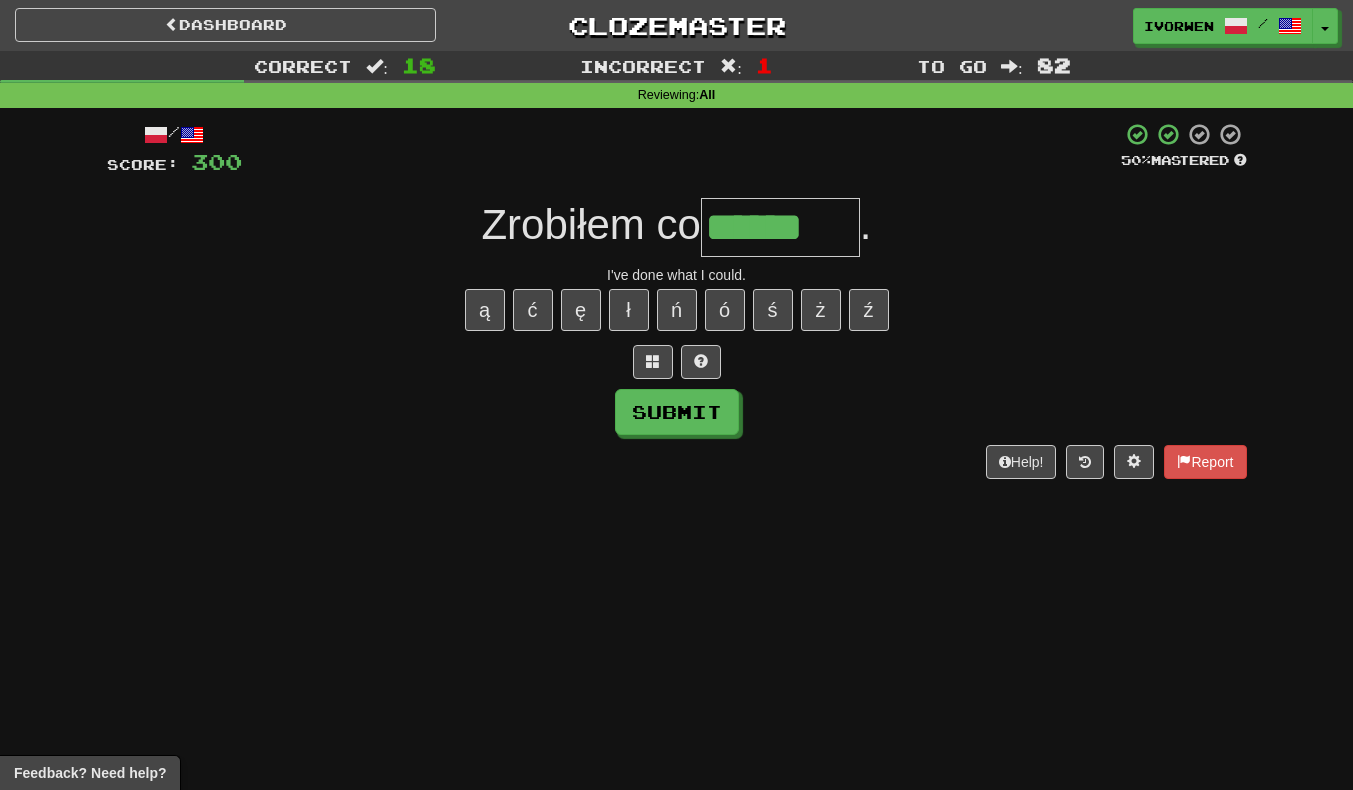 type on "******" 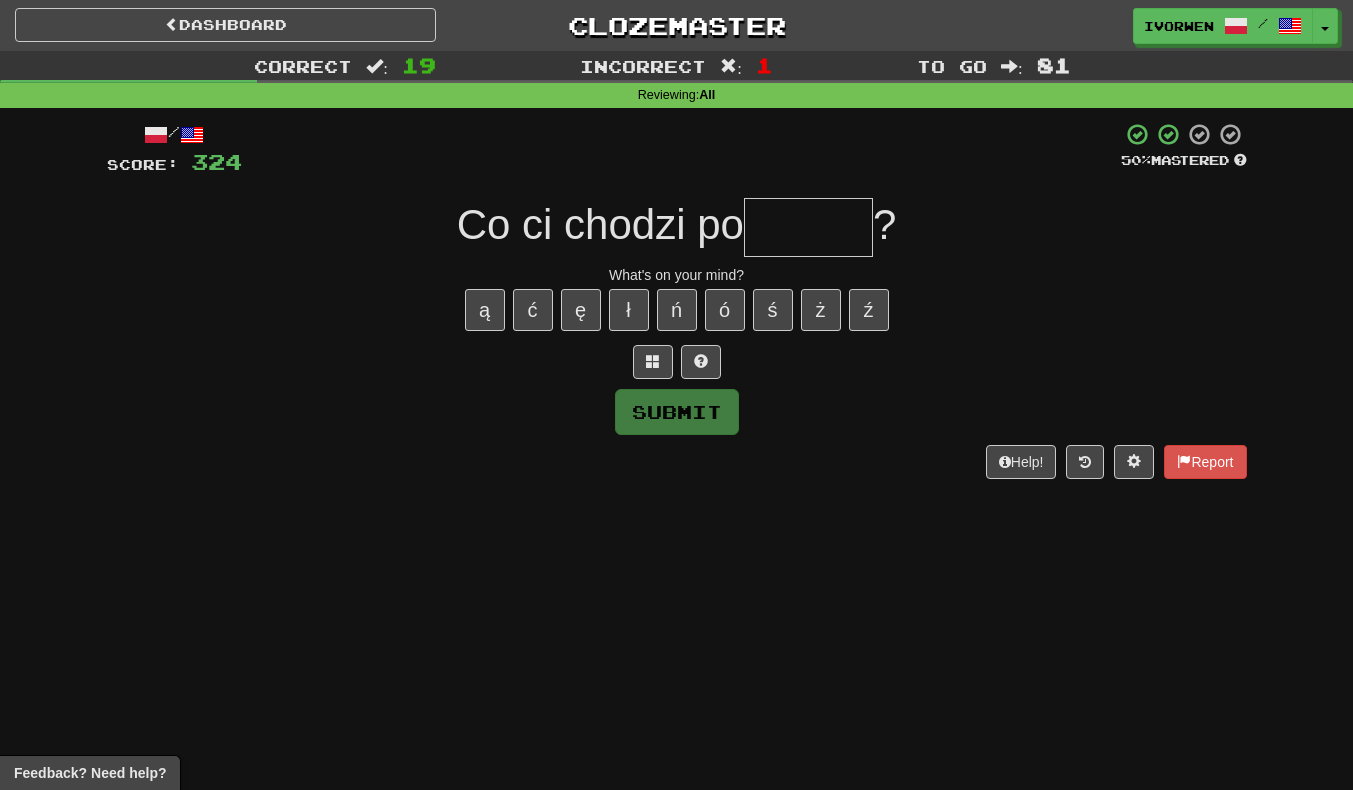 type on "*" 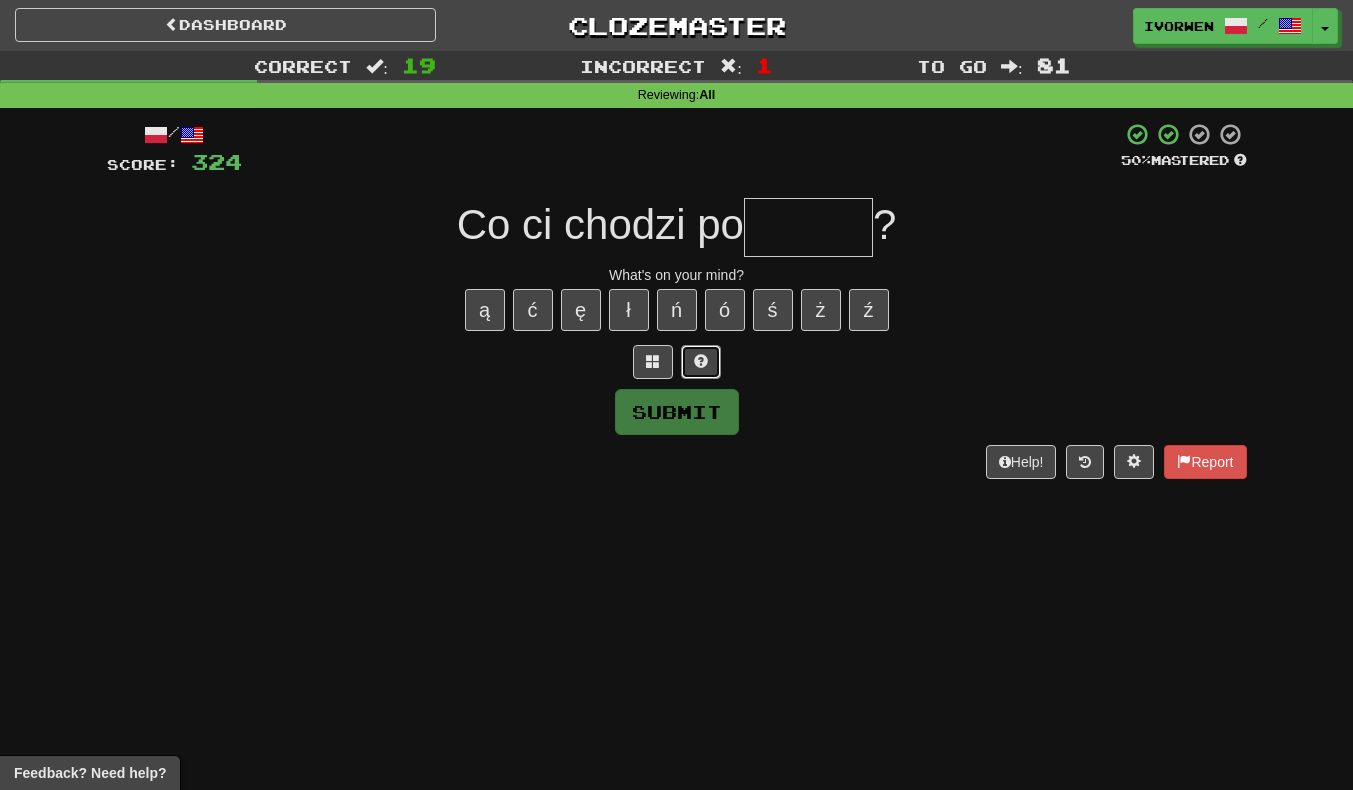 click at bounding box center (701, 361) 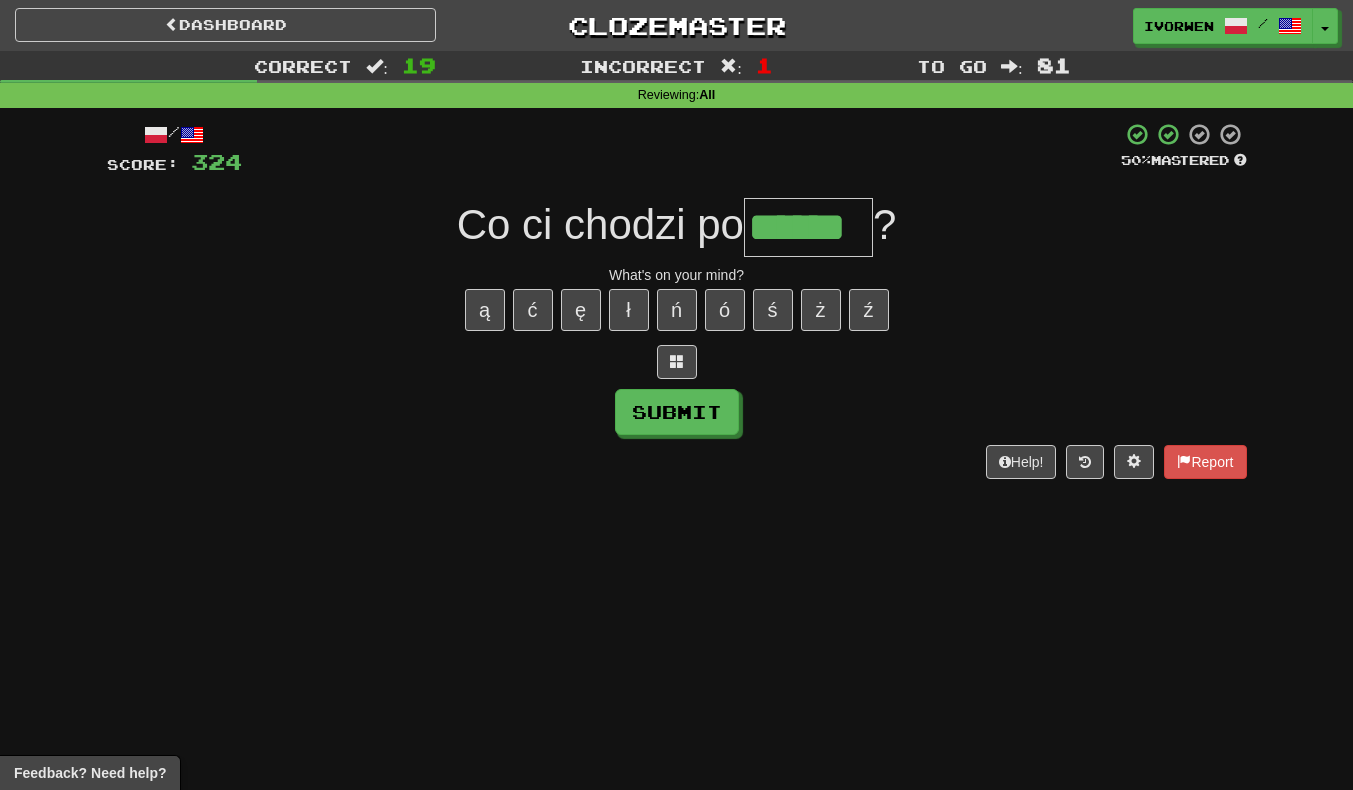 type on "******" 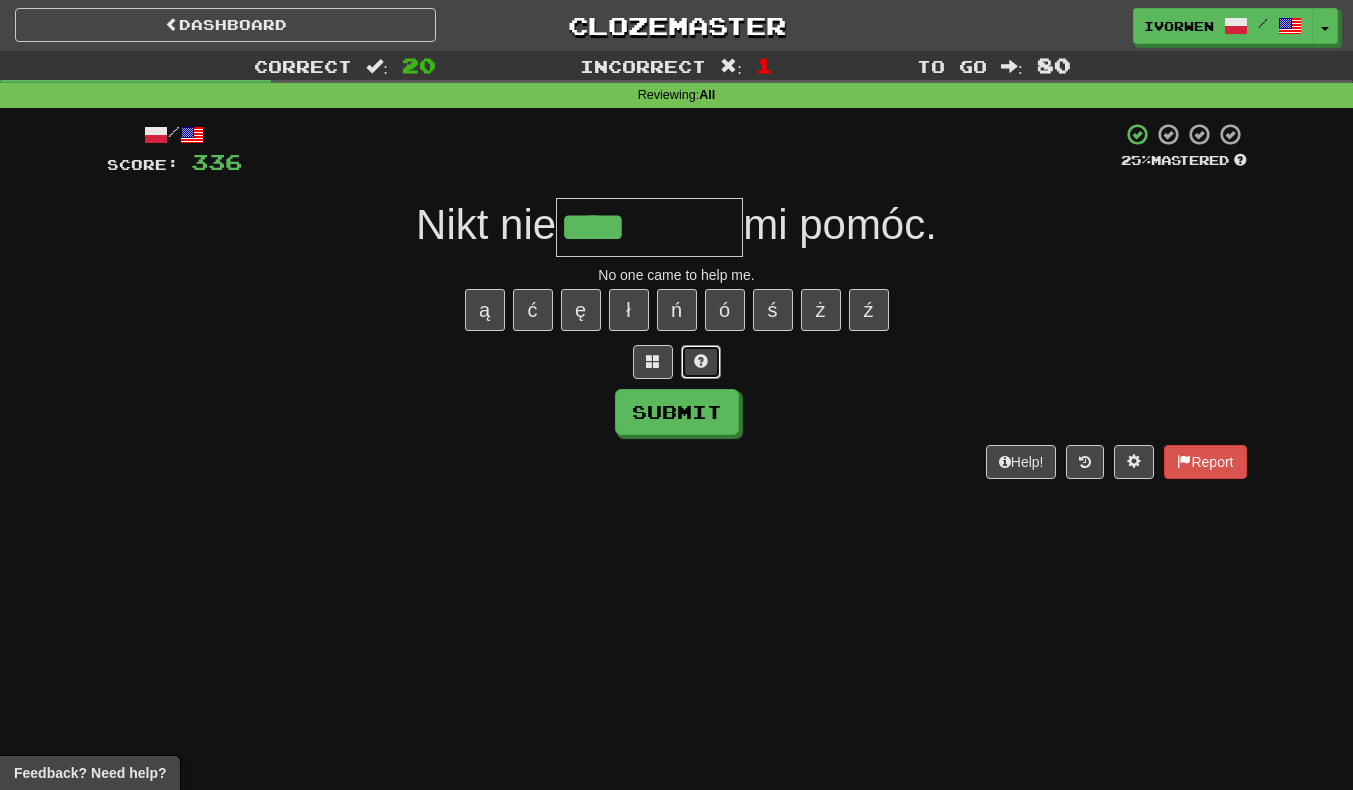 click at bounding box center [701, 361] 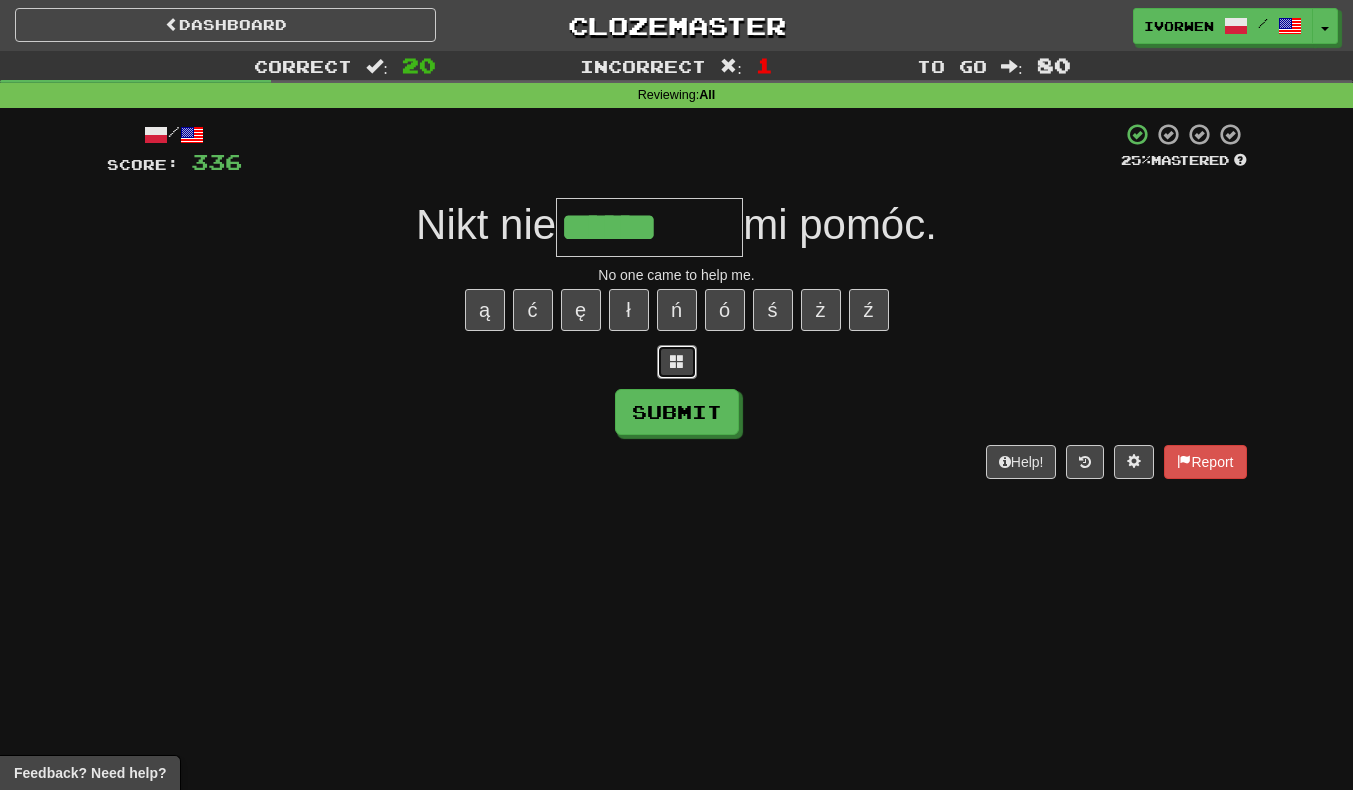 click at bounding box center (677, 362) 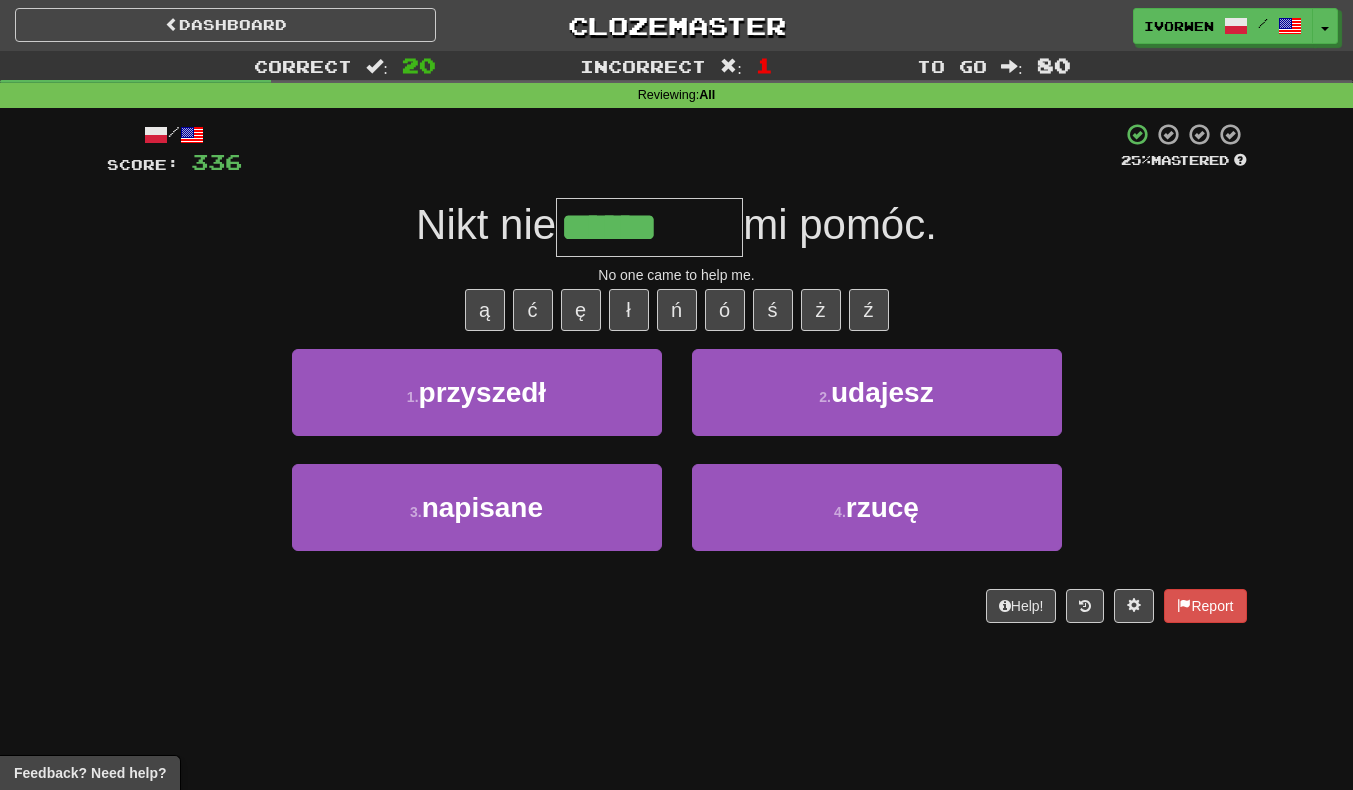 scroll, scrollTop: 2, scrollLeft: 0, axis: vertical 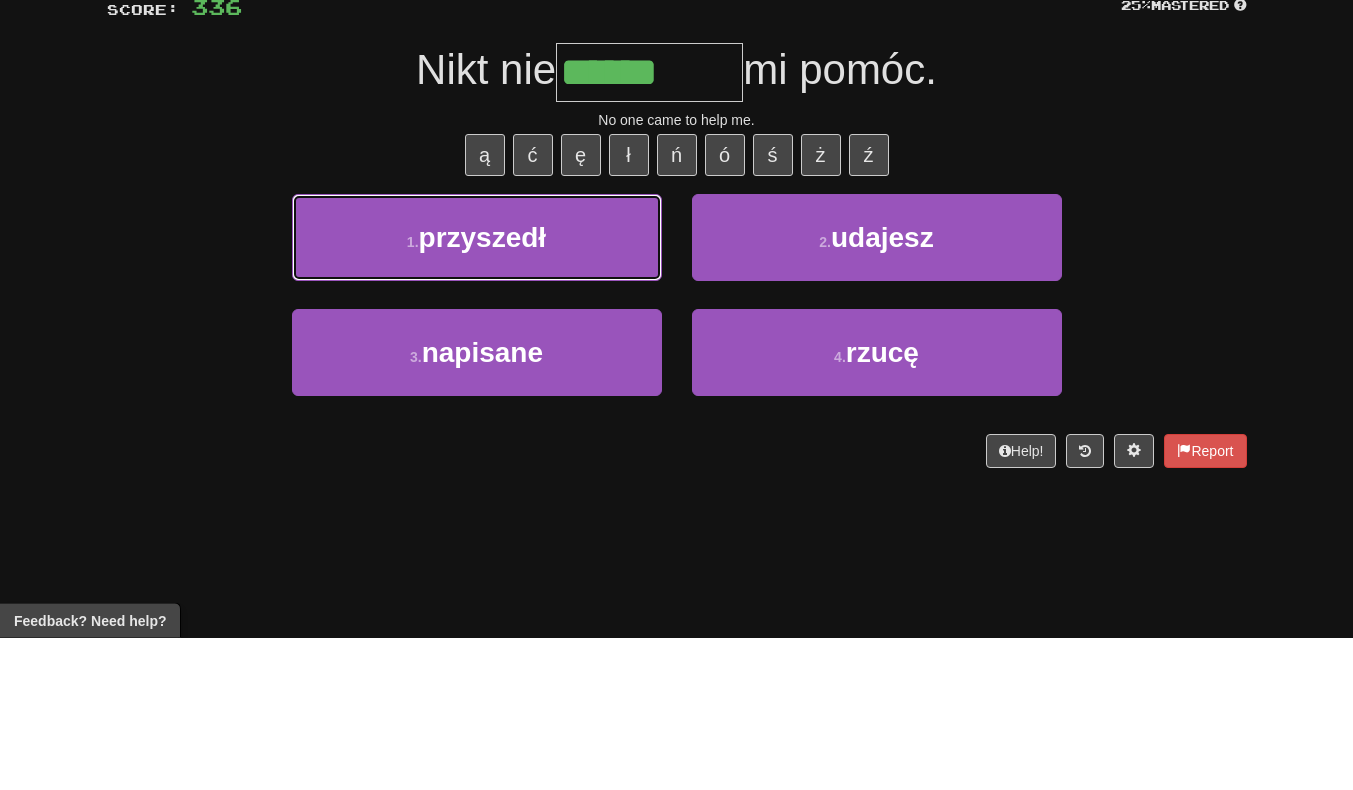 click on "1 .  przyszedł" at bounding box center (477, 390) 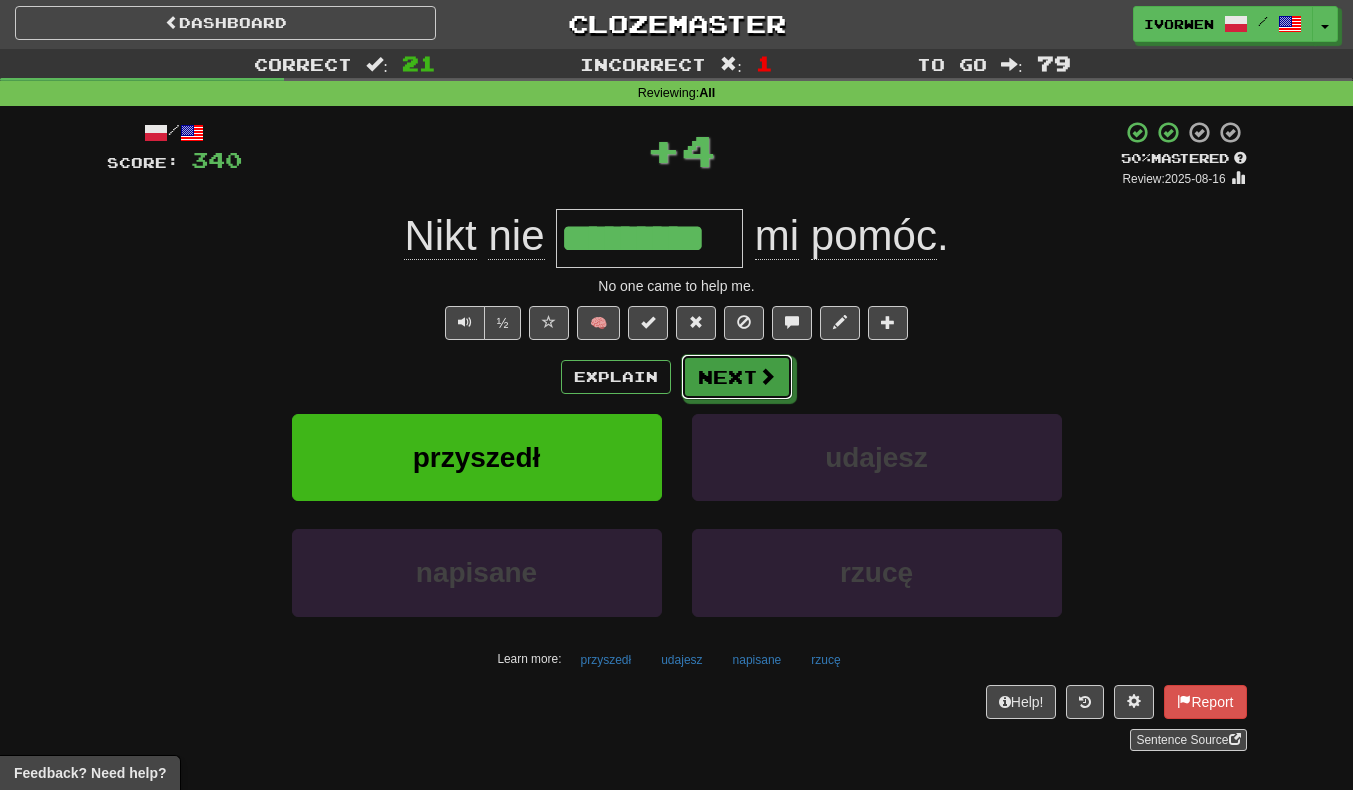 click on "Next" at bounding box center [737, 377] 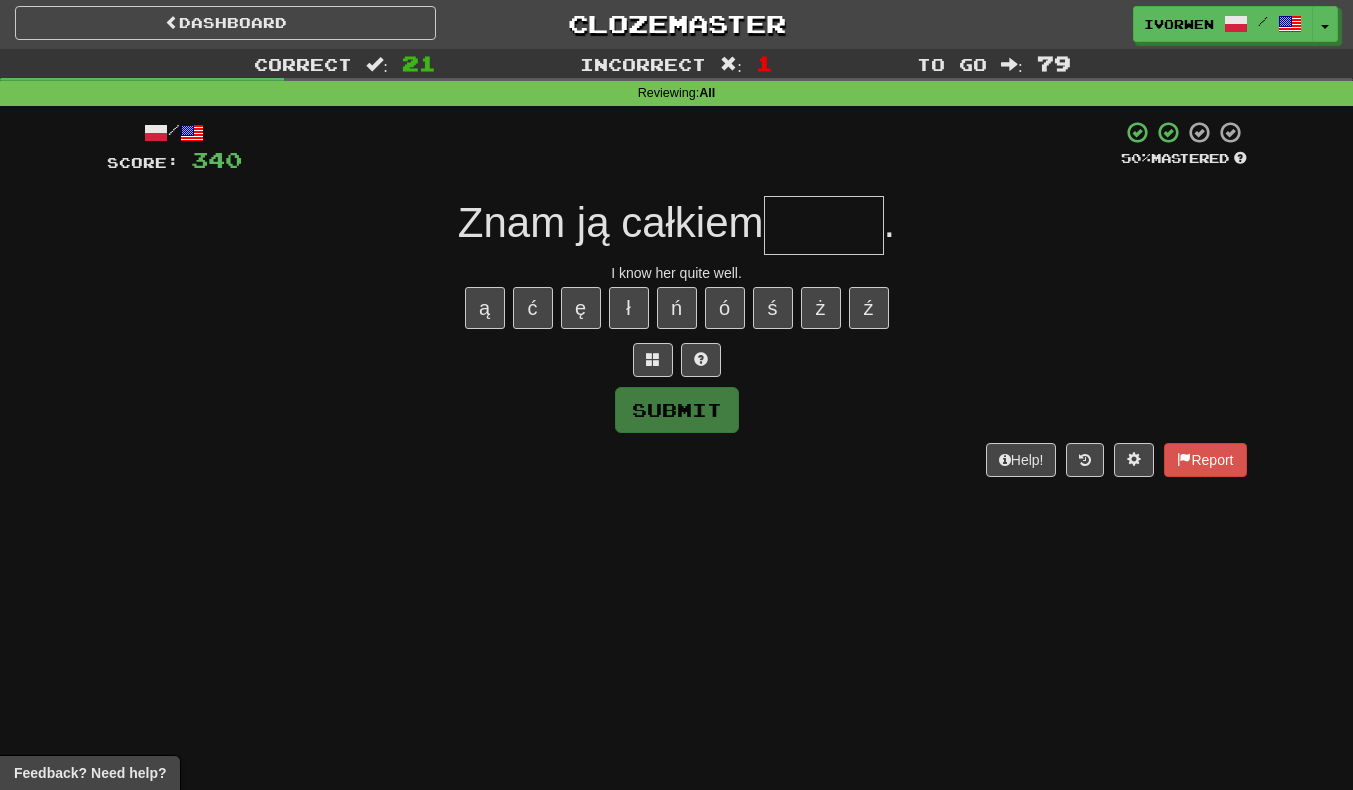 type on "*" 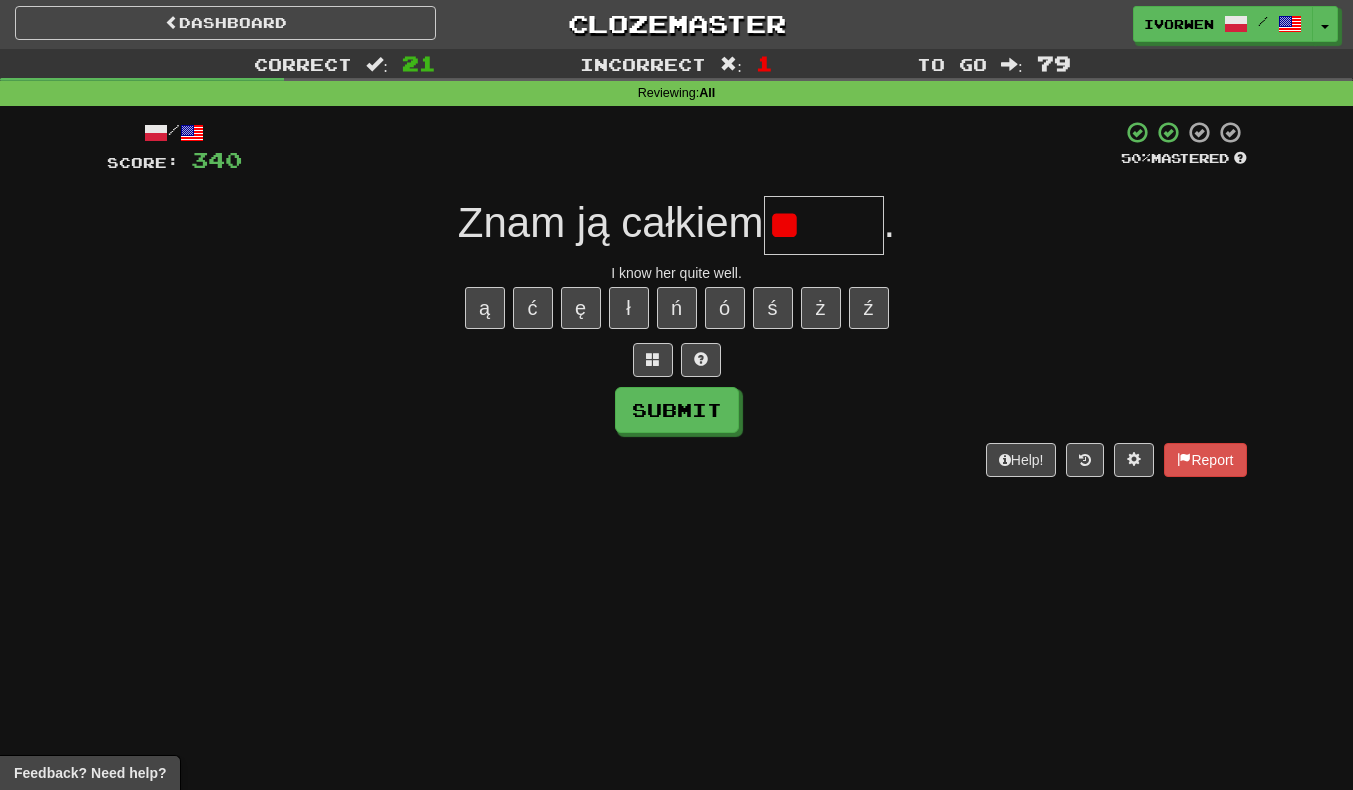 type on "*" 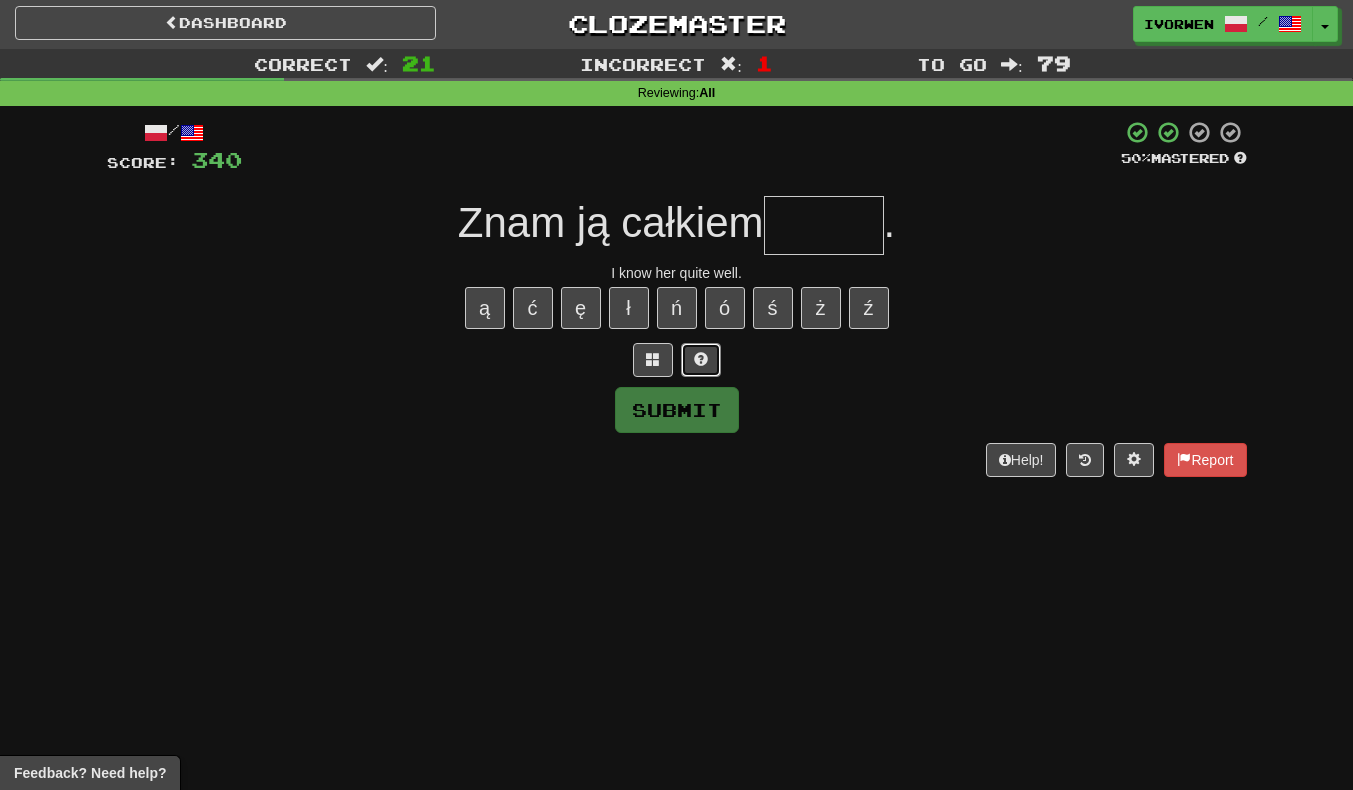 click at bounding box center (701, 360) 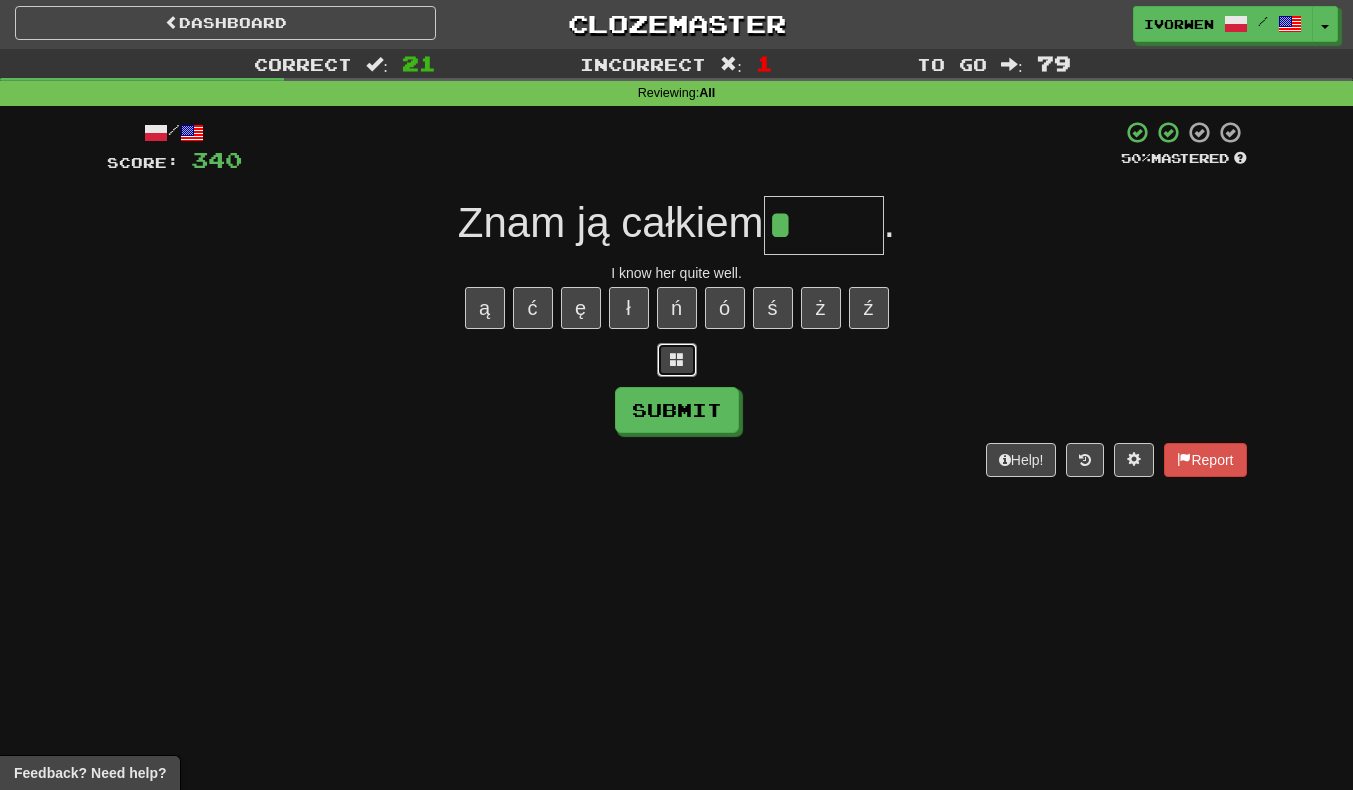 click at bounding box center (677, 360) 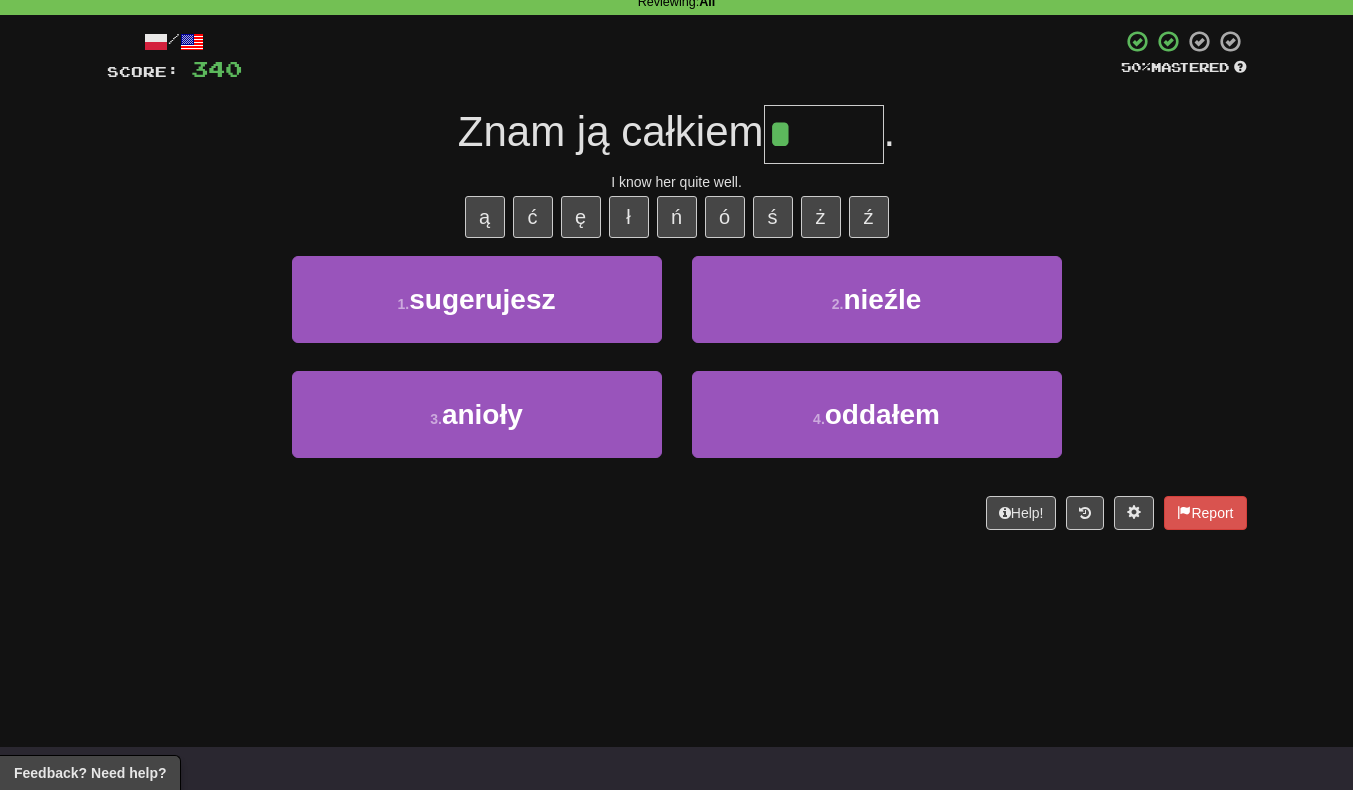 scroll, scrollTop: 88, scrollLeft: 0, axis: vertical 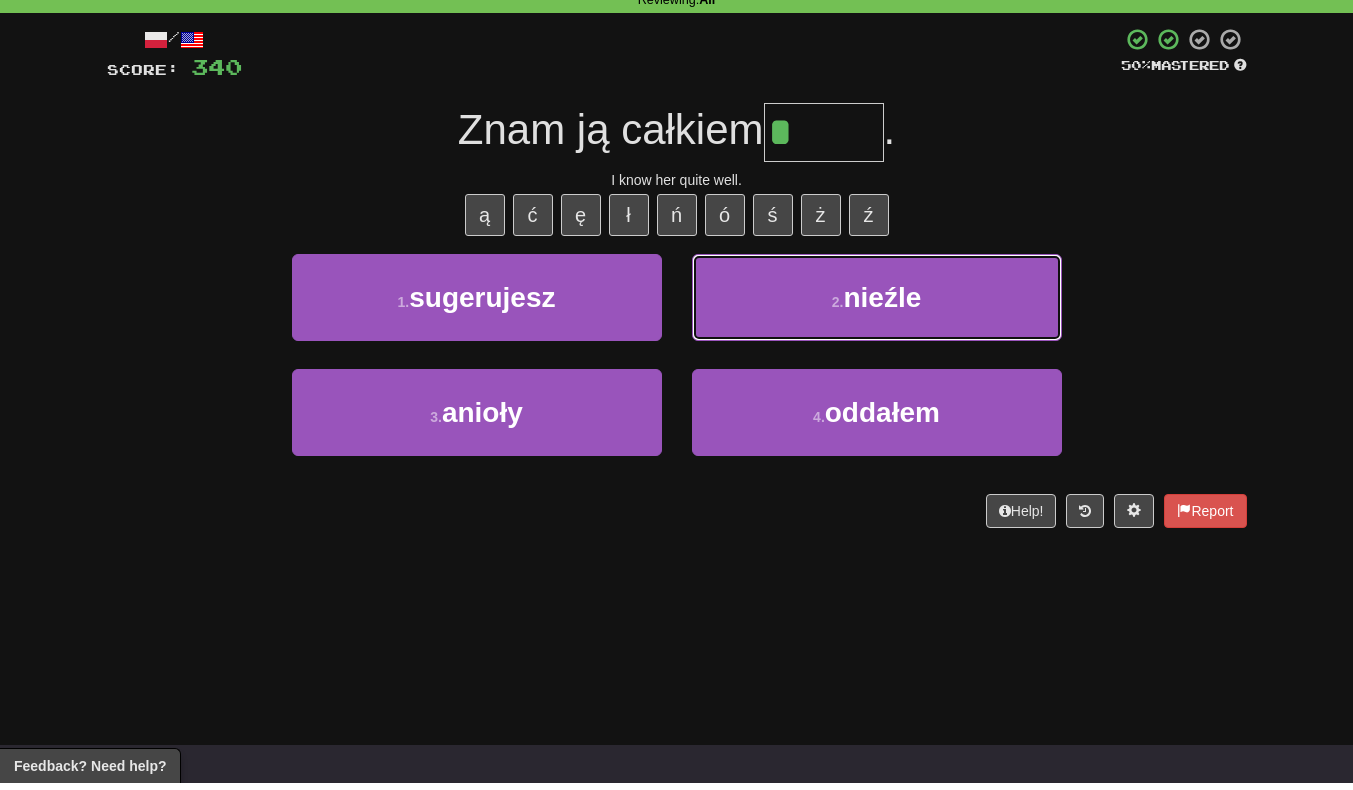 click on "2 .  nieźle" at bounding box center [877, 304] 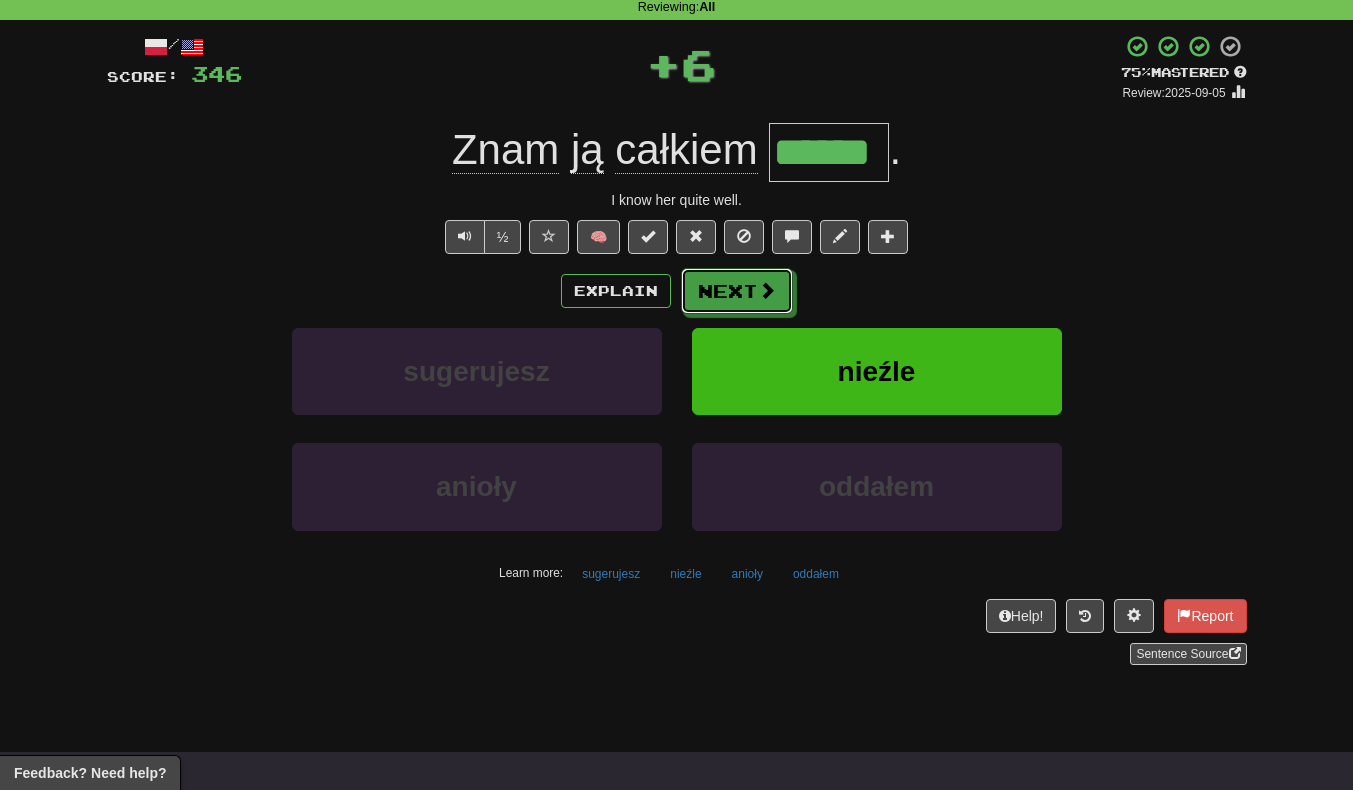 click on "Next" at bounding box center (737, 291) 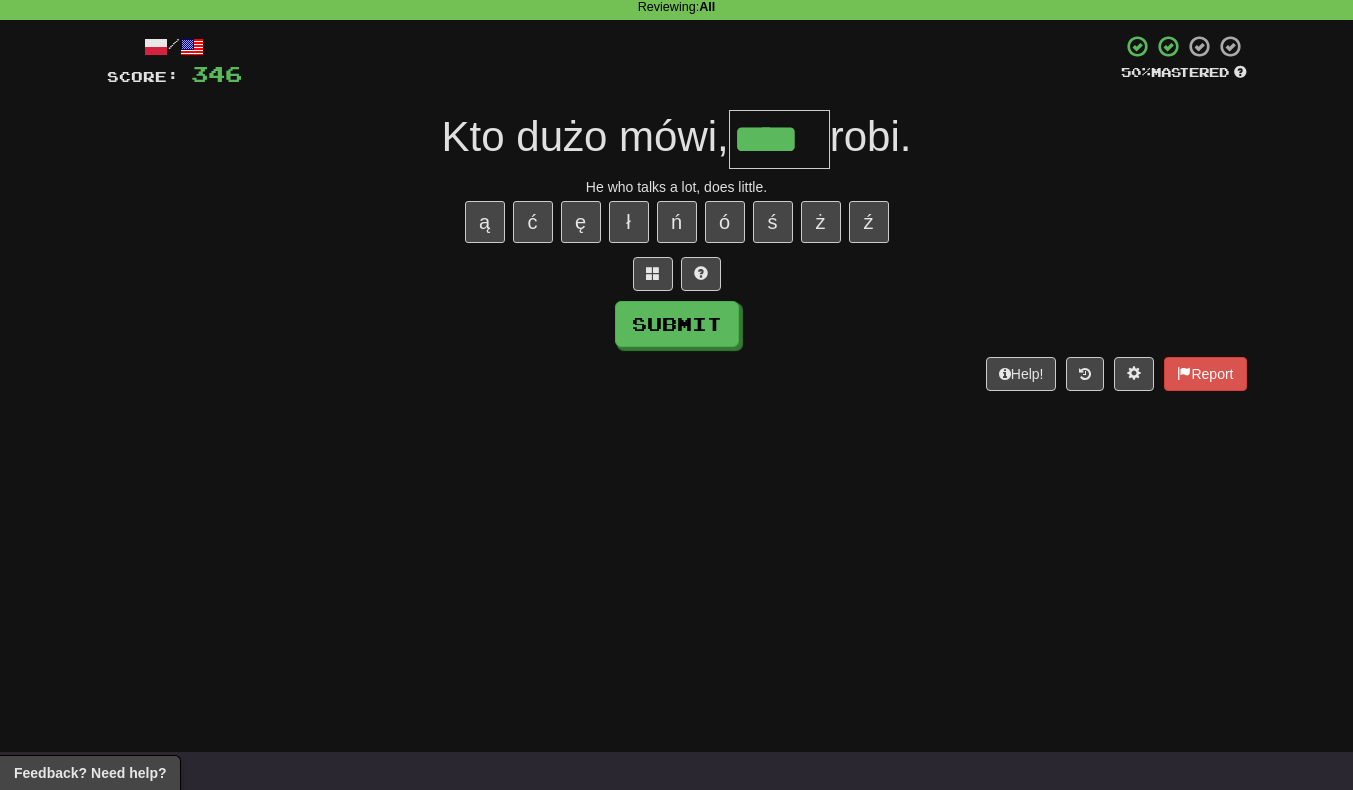 type on "****" 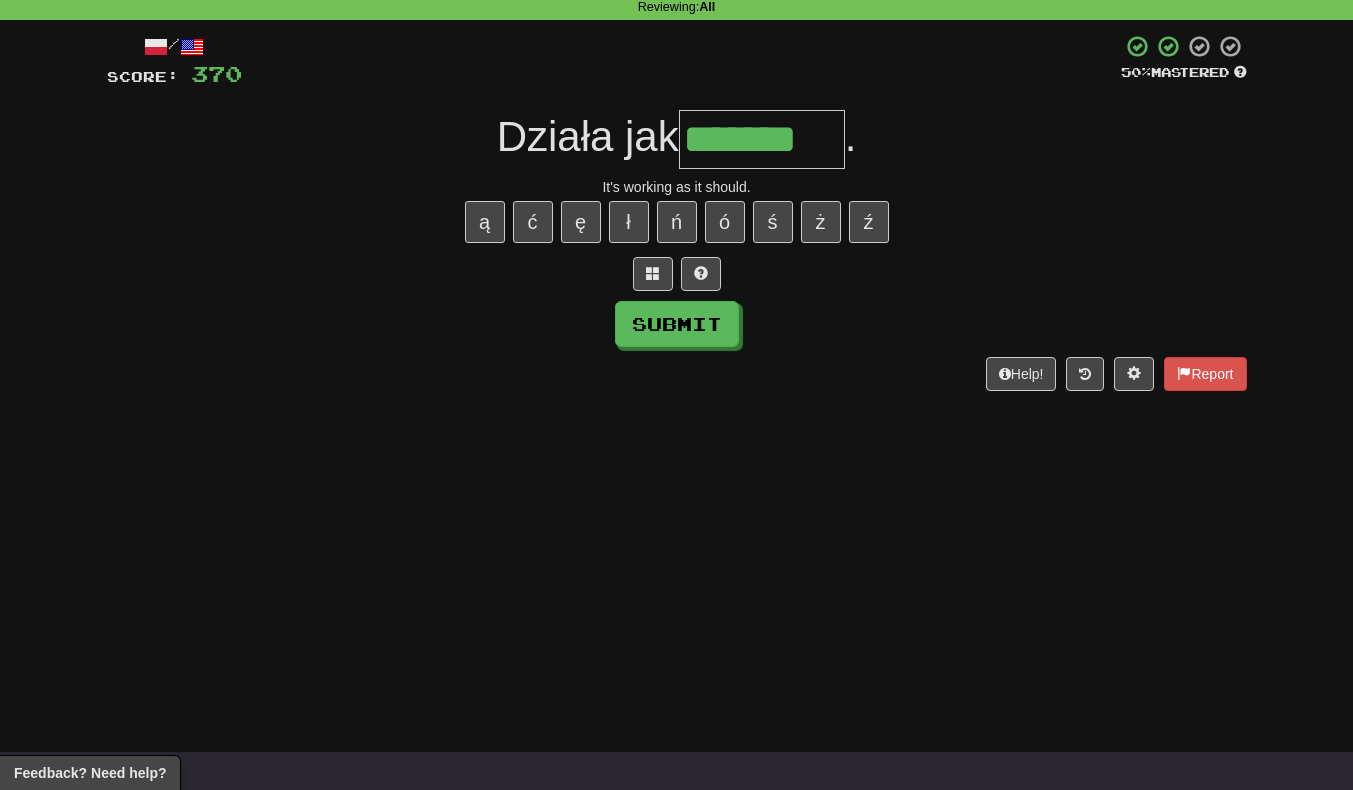 scroll, scrollTop: 0, scrollLeft: 3, axis: horizontal 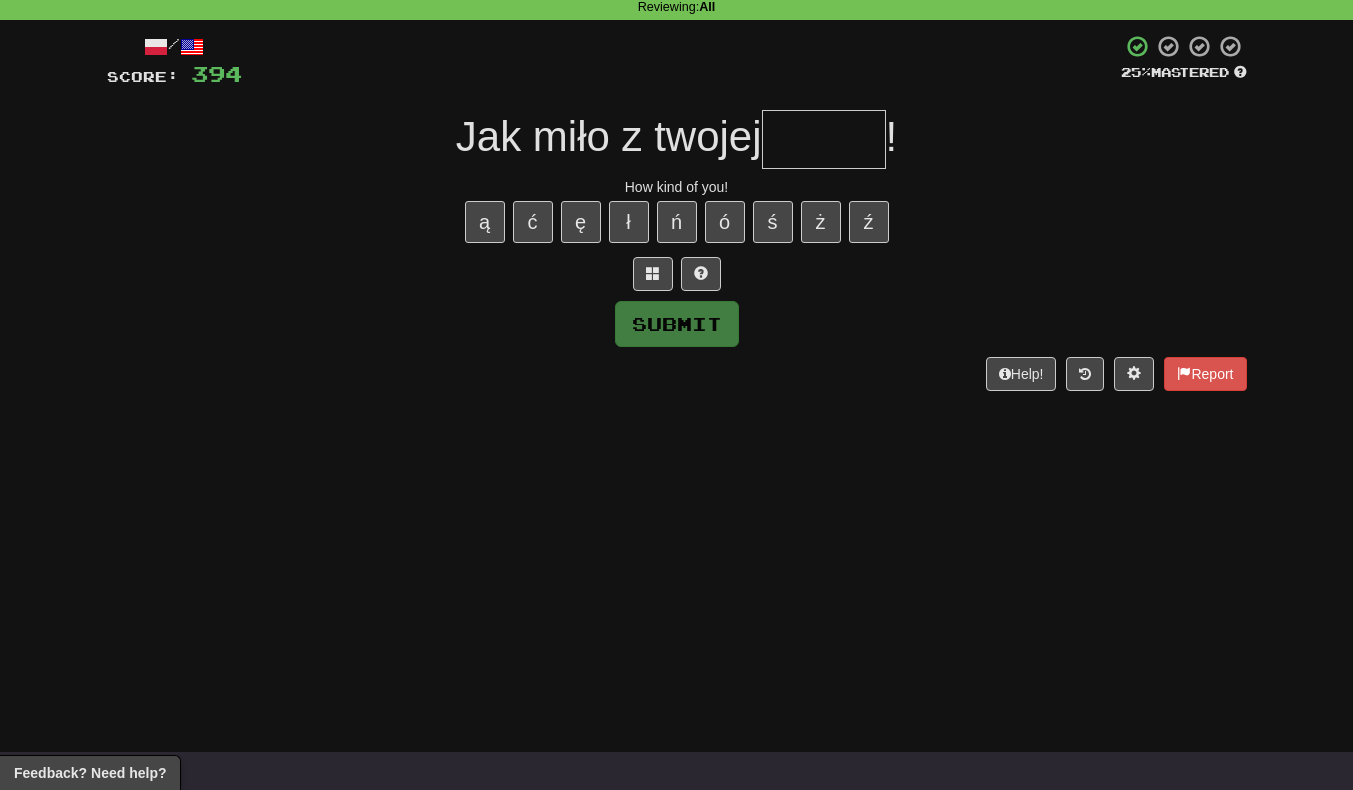 type on "*" 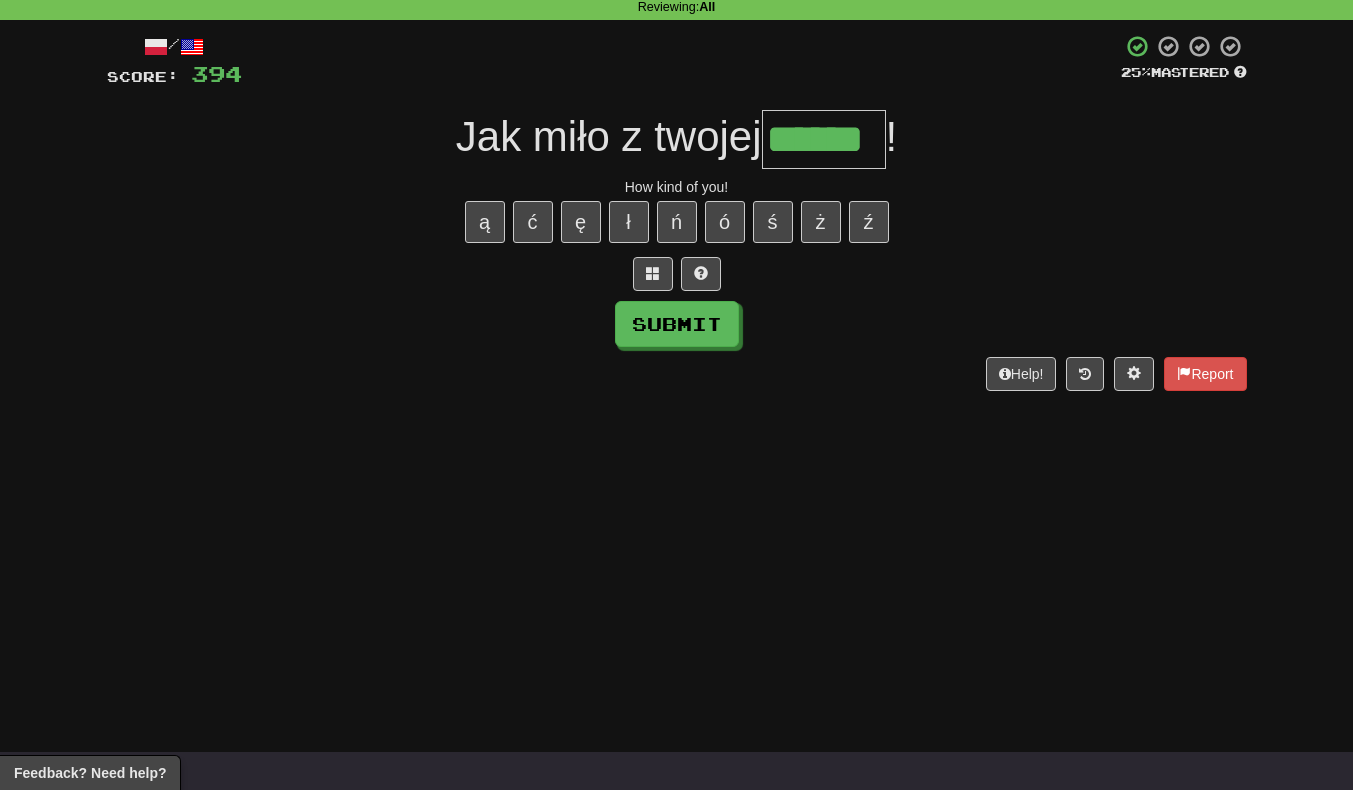 scroll, scrollTop: 0, scrollLeft: 5, axis: horizontal 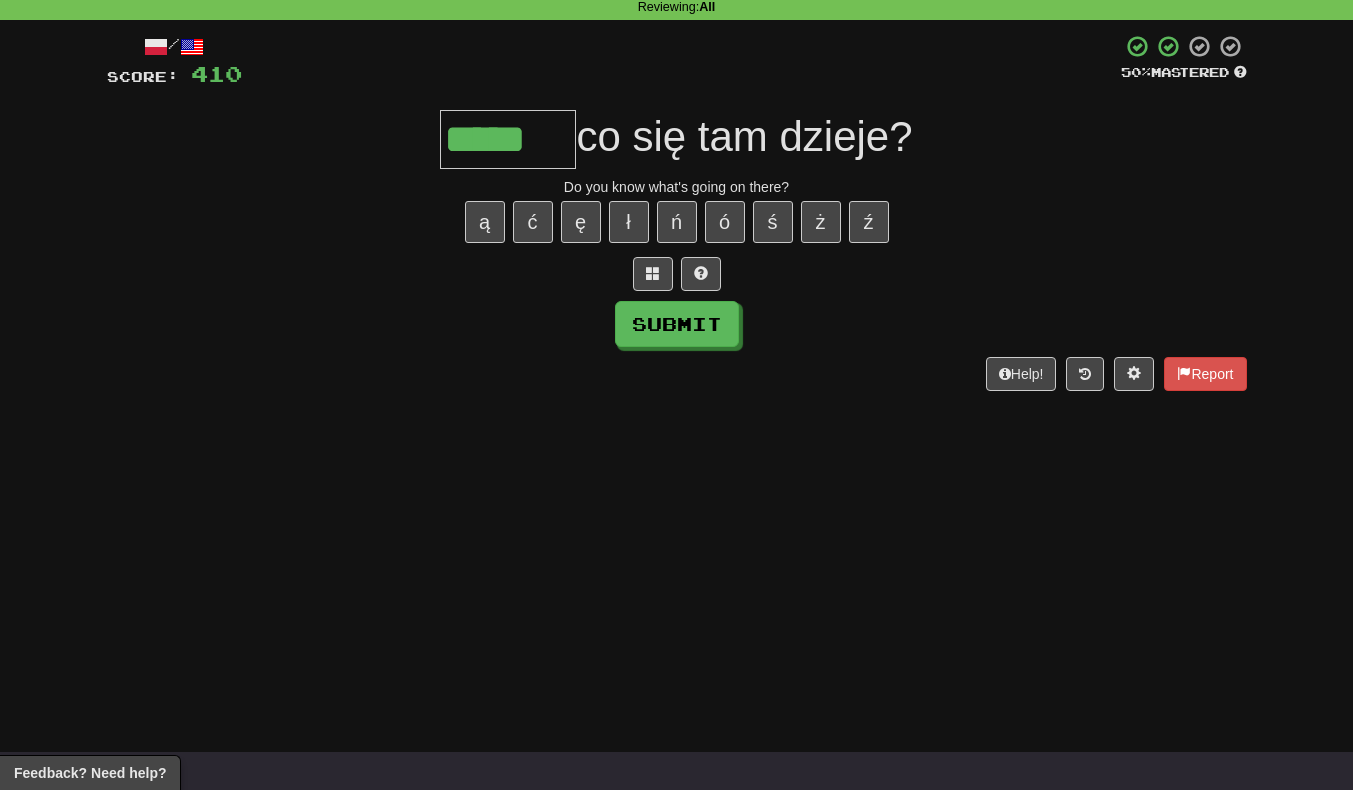 type on "******" 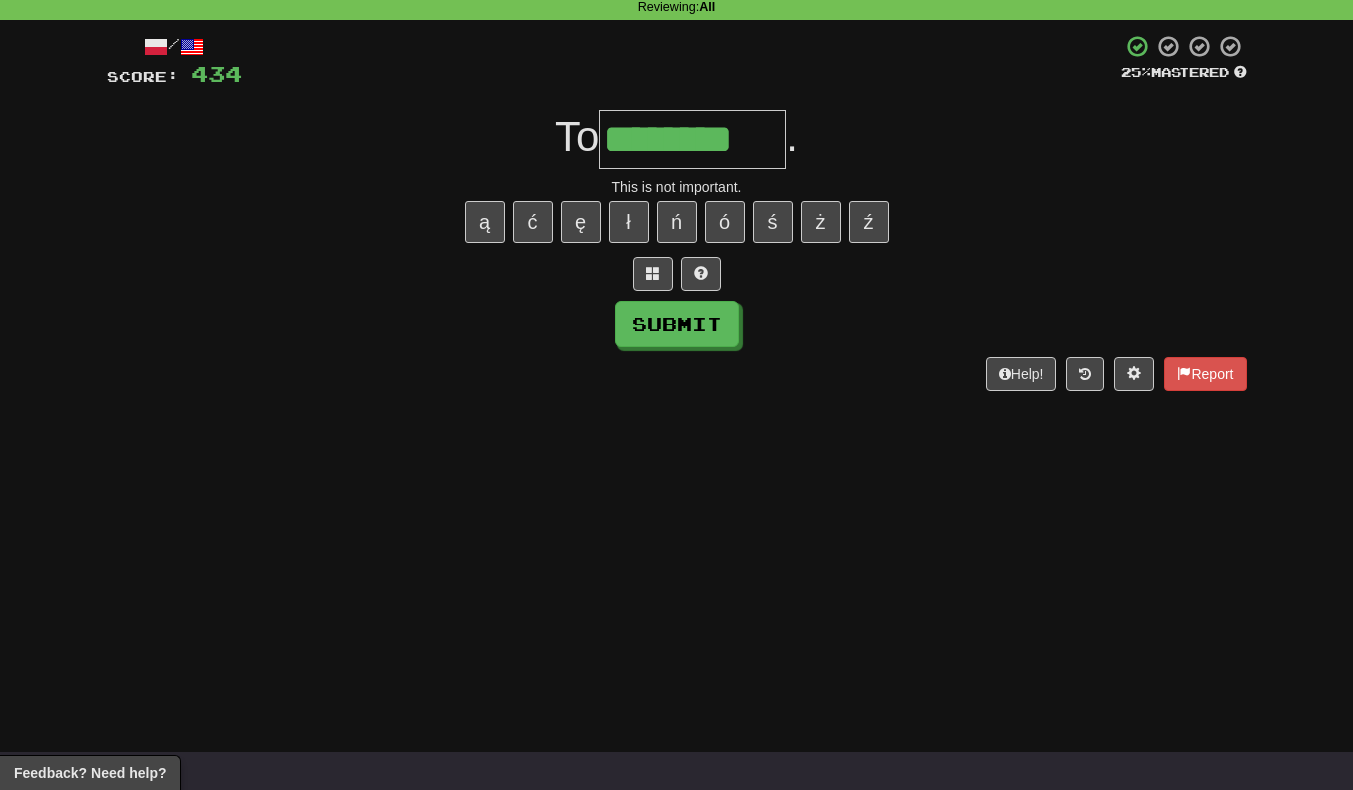 scroll, scrollTop: 0, scrollLeft: 5, axis: horizontal 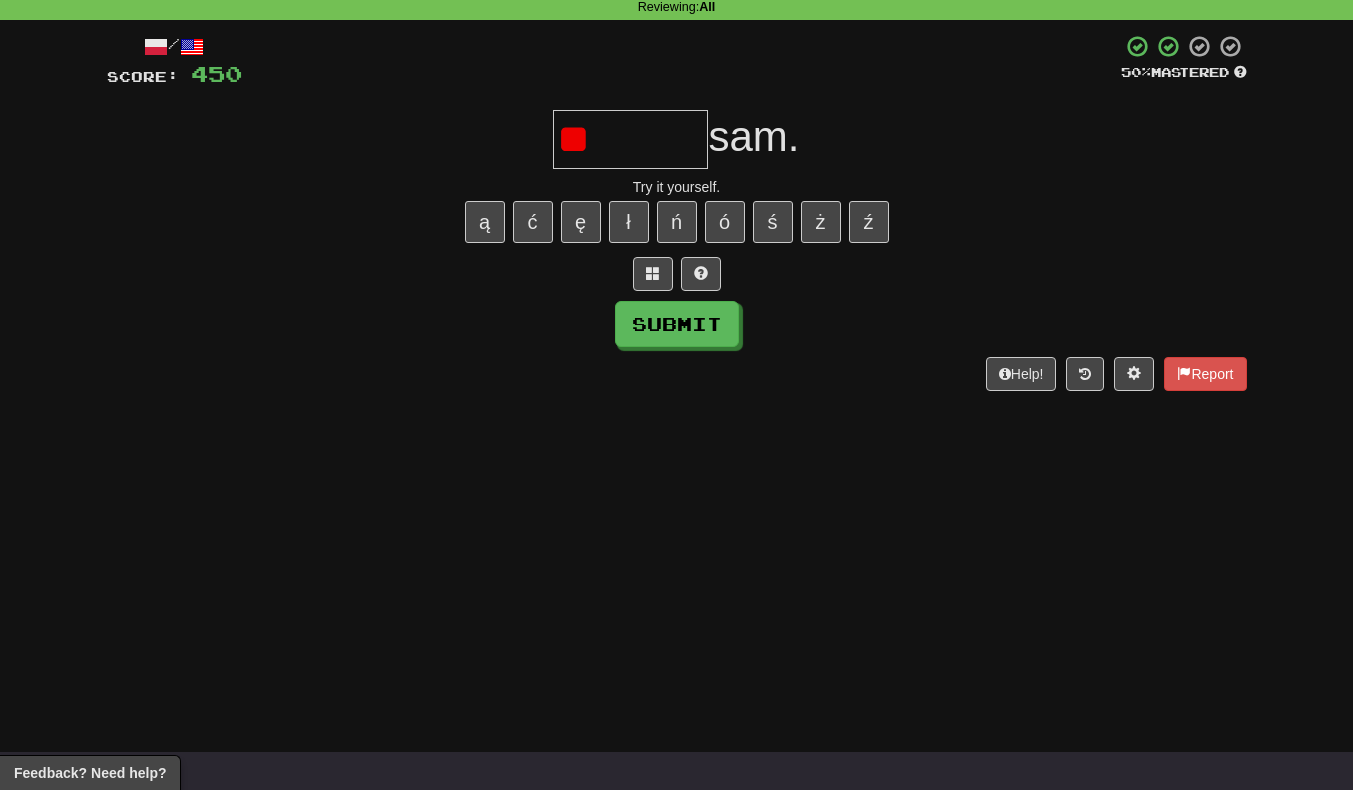 type on "*" 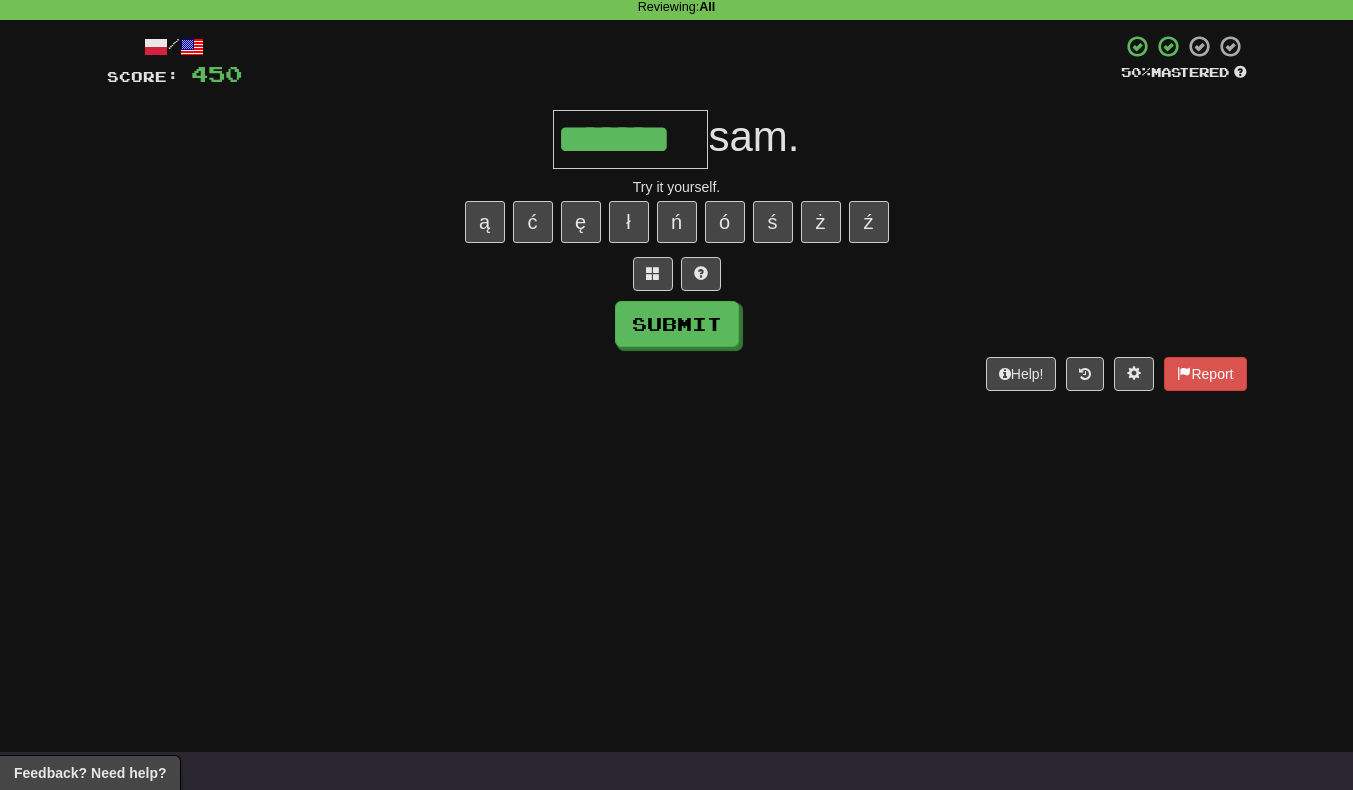 type on "*******" 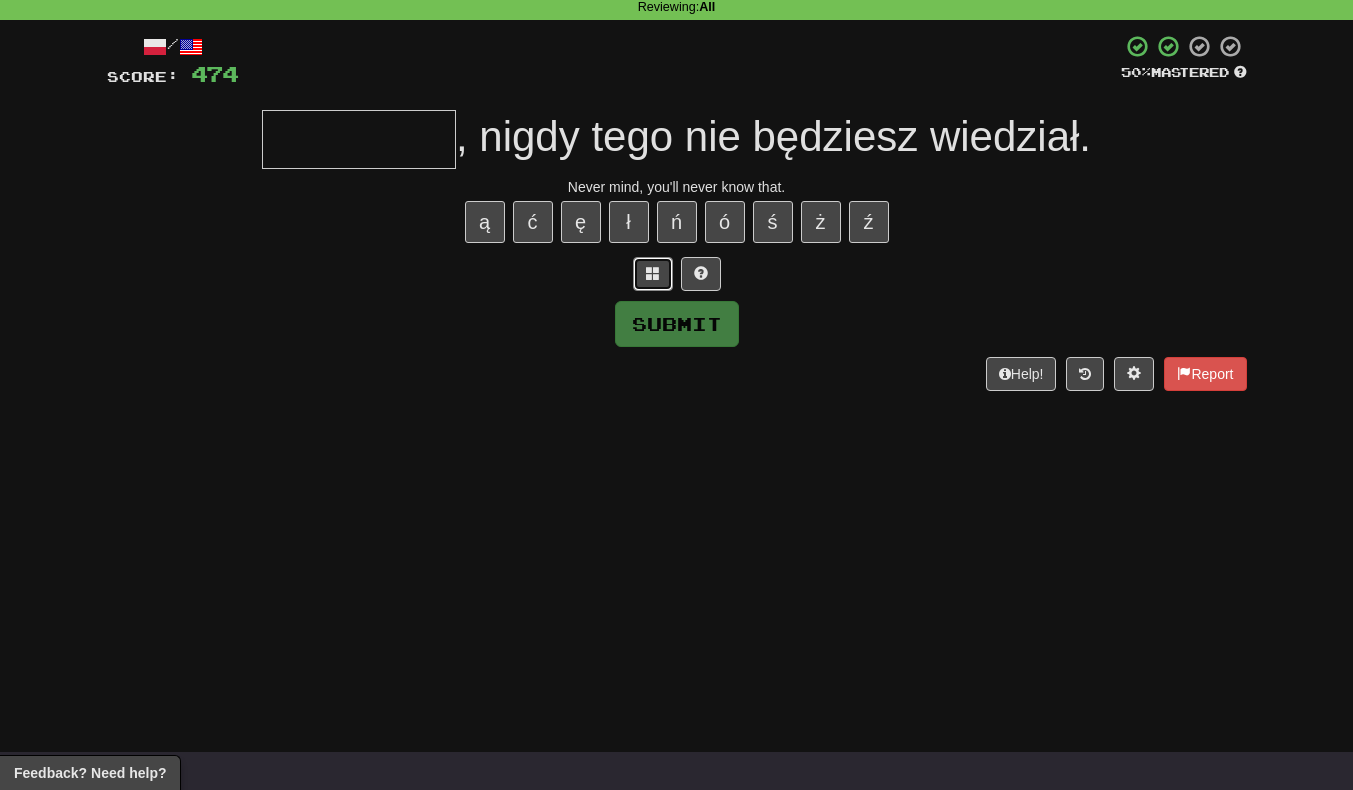 click at bounding box center (653, 274) 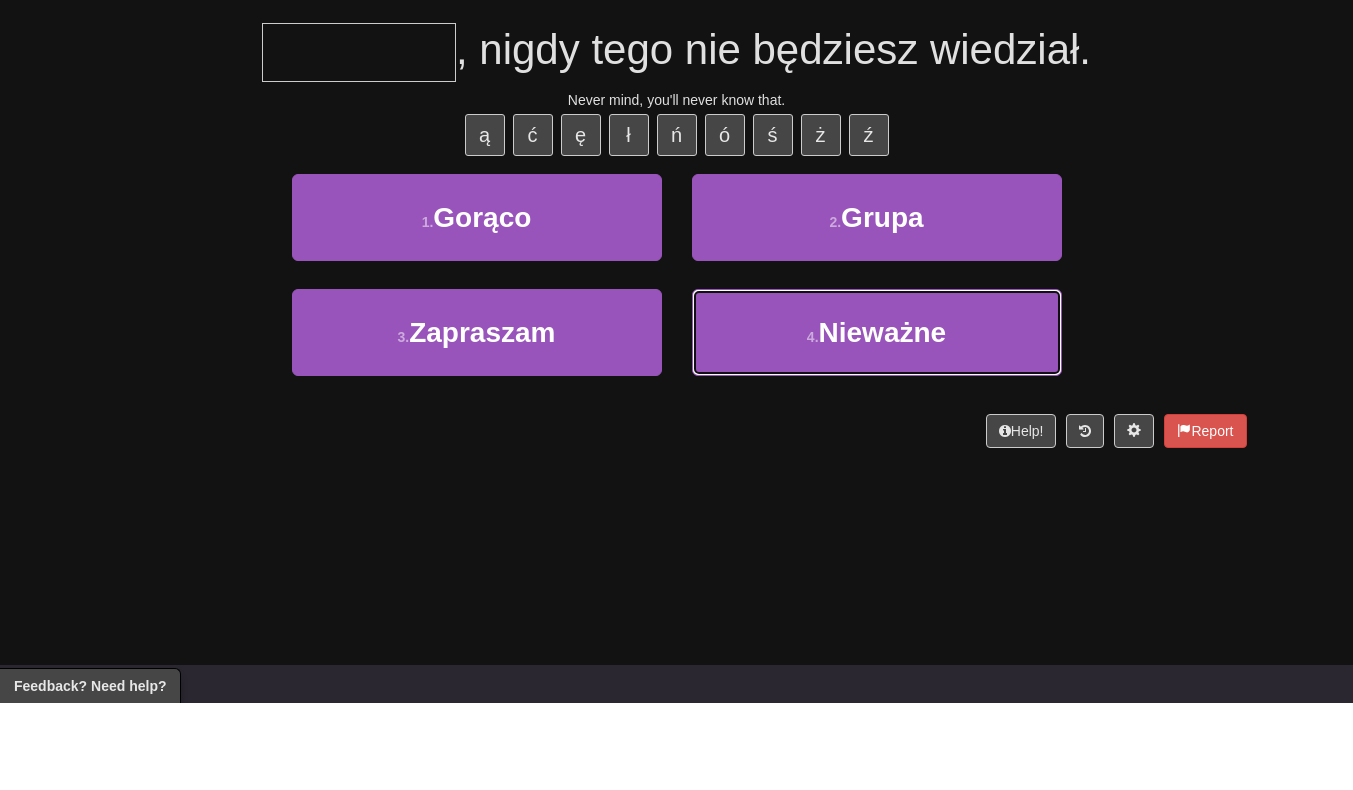 click on "4 .  Nieważne" at bounding box center [877, 419] 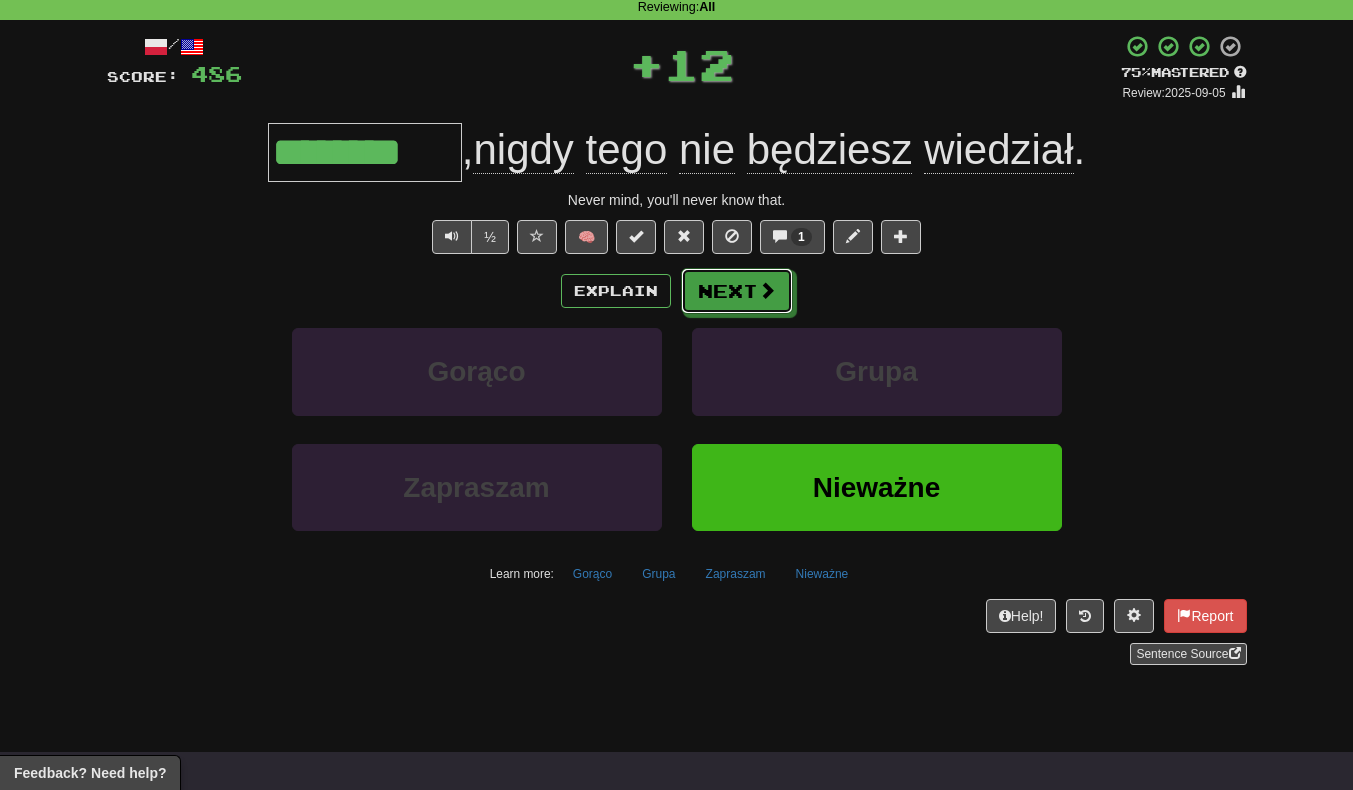 click on "Next" at bounding box center (737, 291) 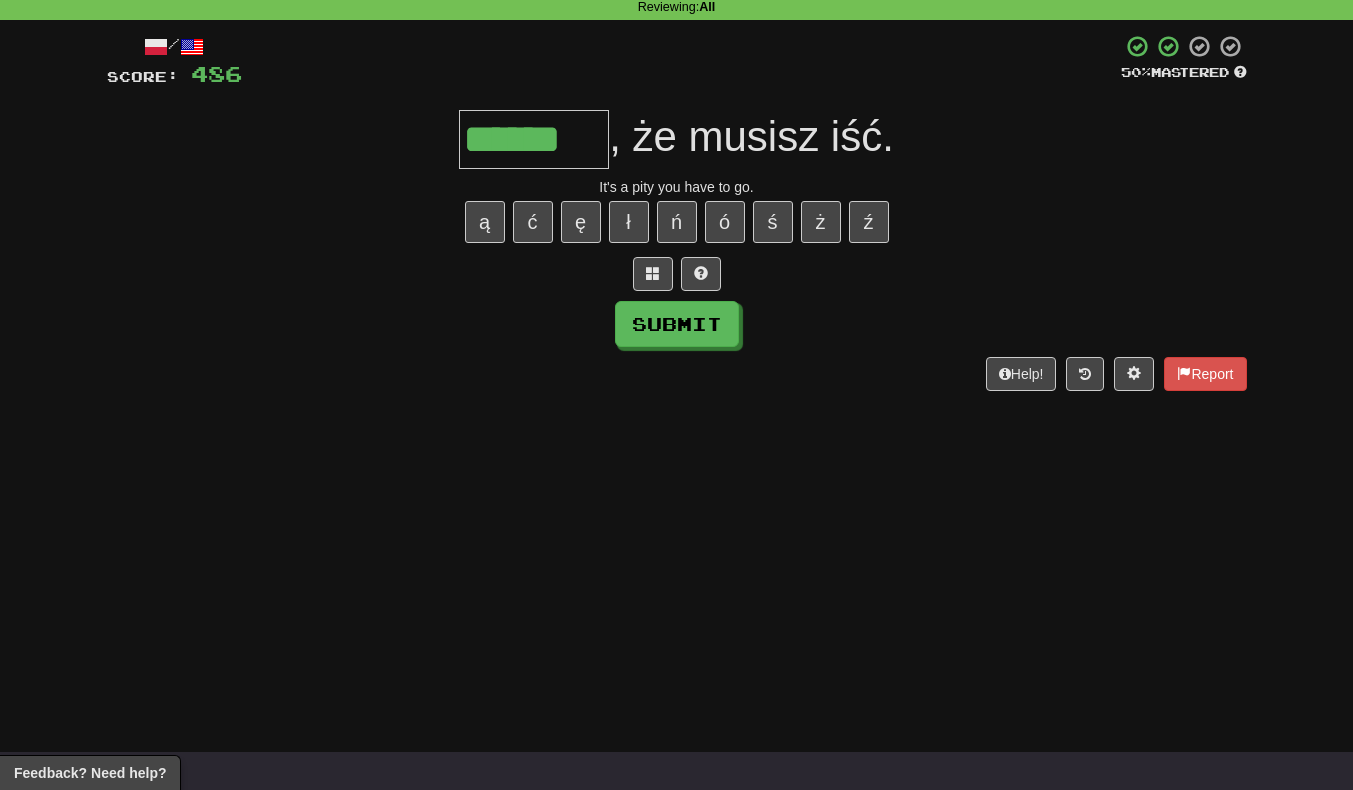 type on "******" 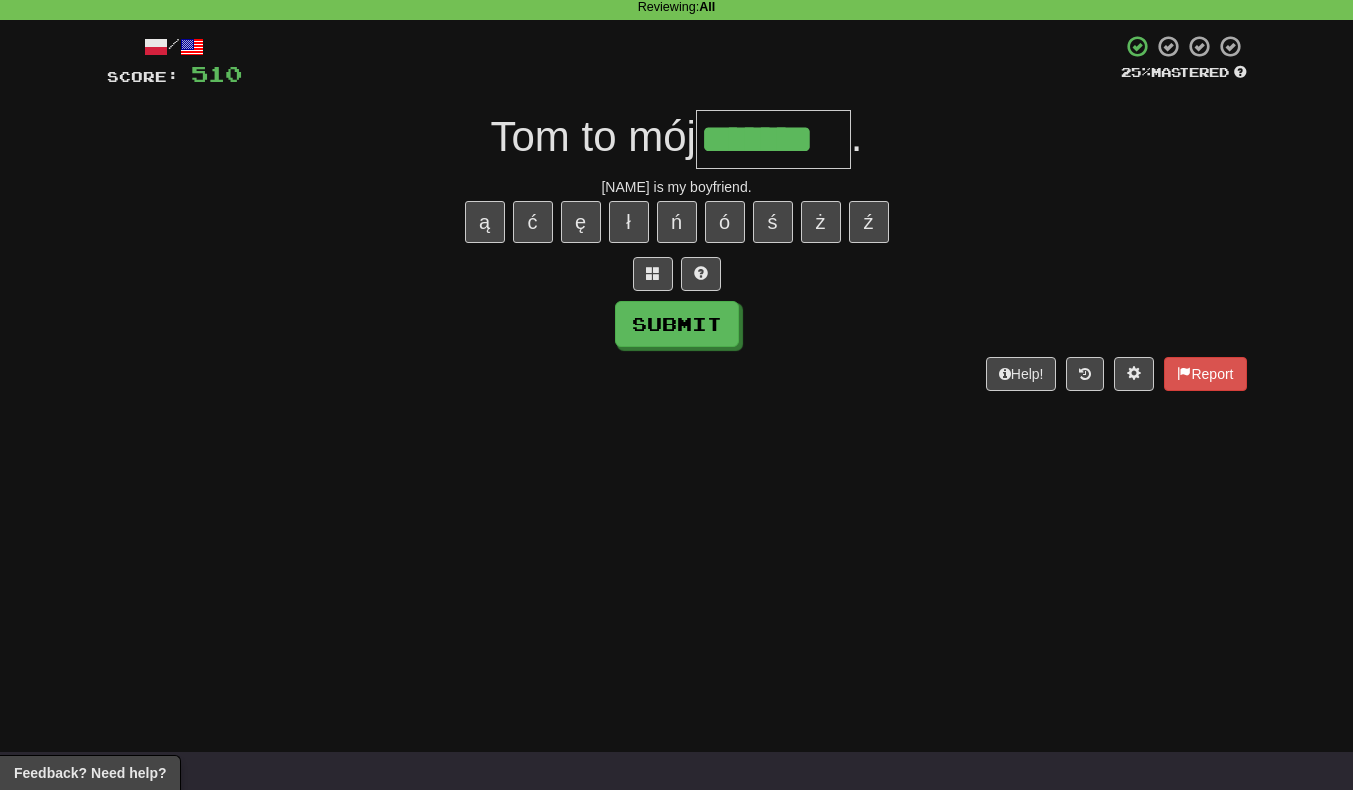 scroll, scrollTop: 0, scrollLeft: 7, axis: horizontal 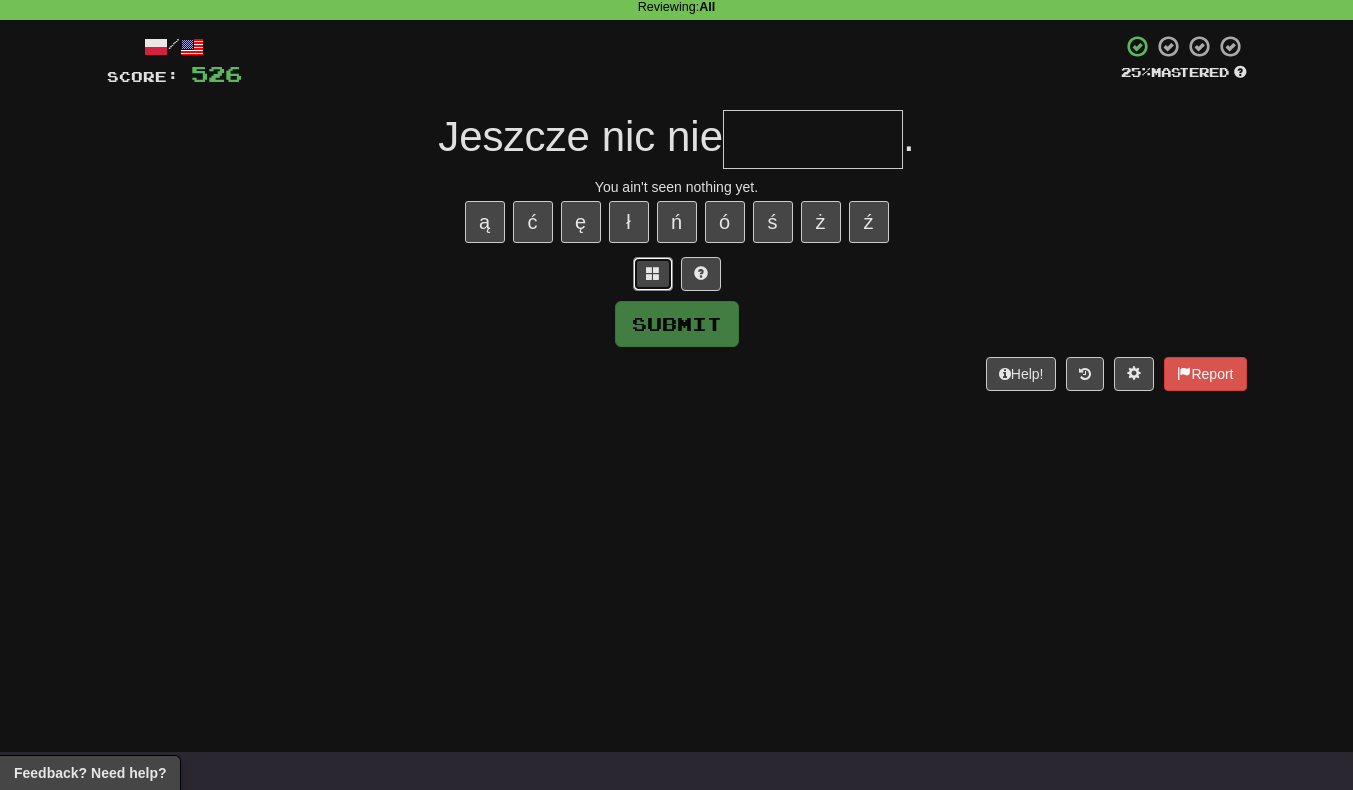 click at bounding box center [653, 274] 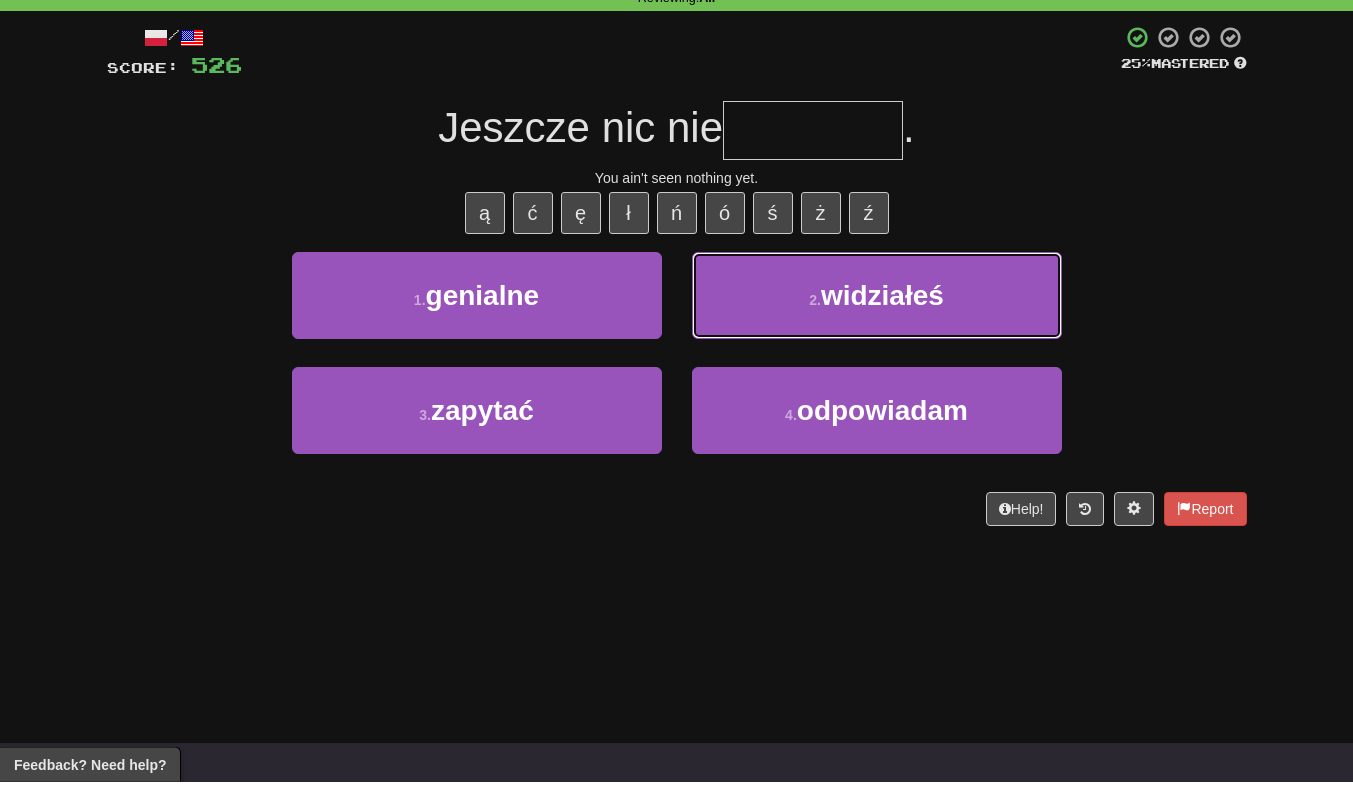 click on "2 .  widziałeś" at bounding box center (877, 304) 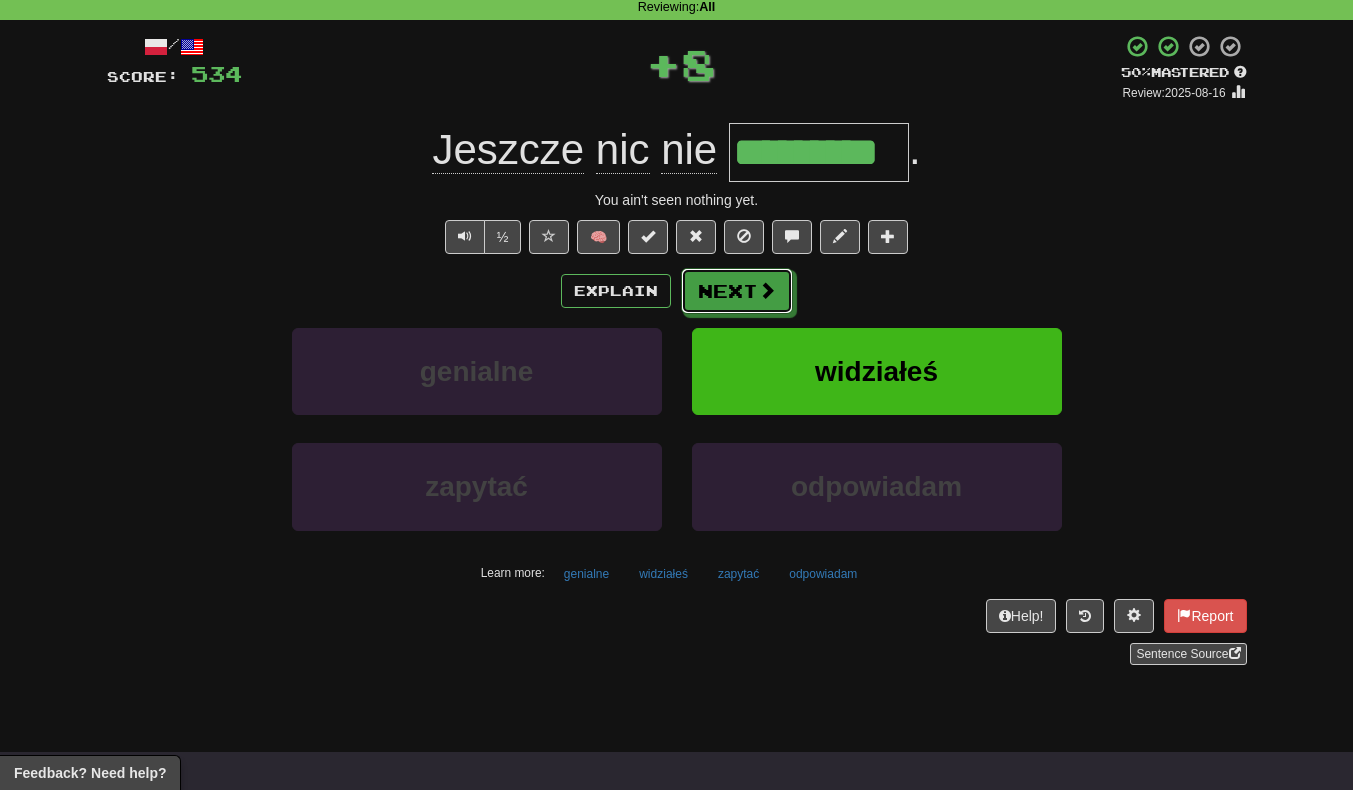 click on "Next" at bounding box center (737, 291) 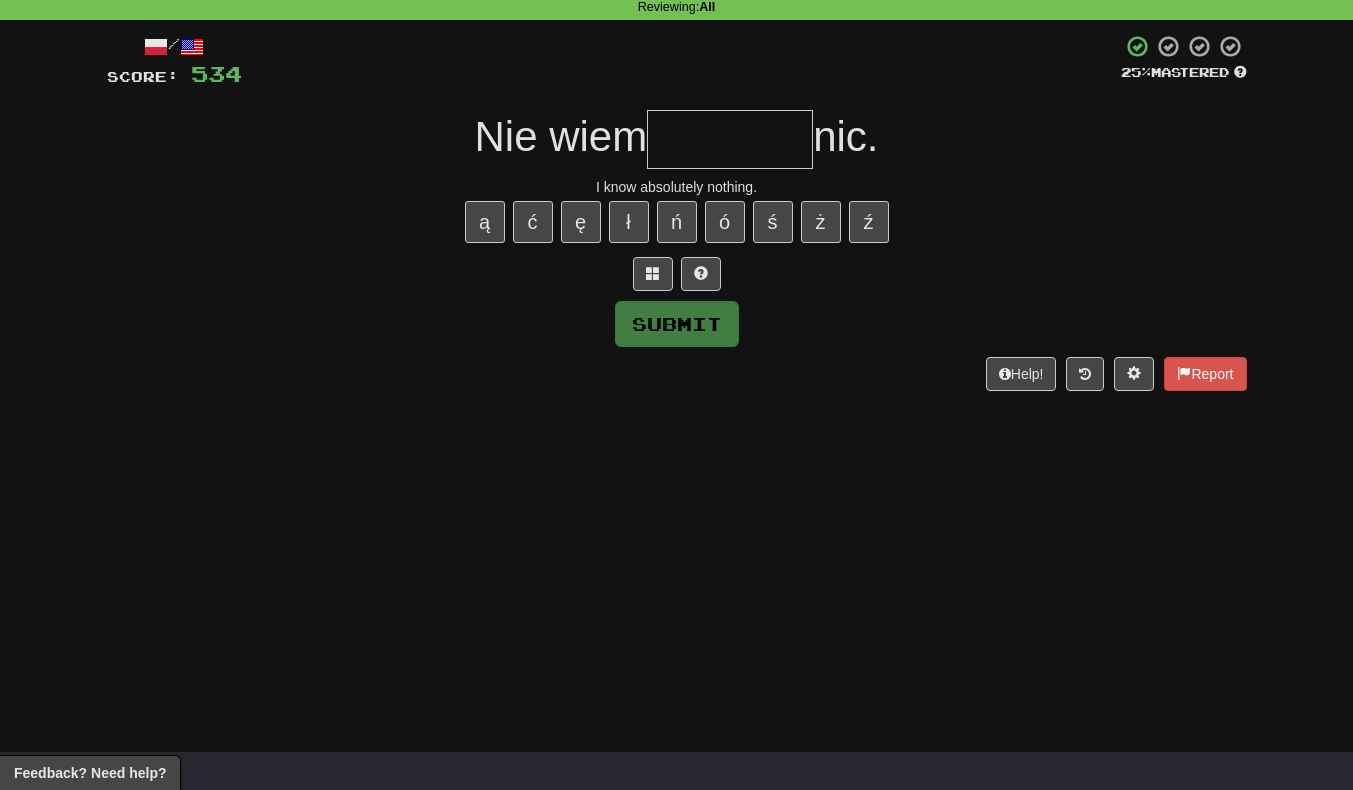 type on "*" 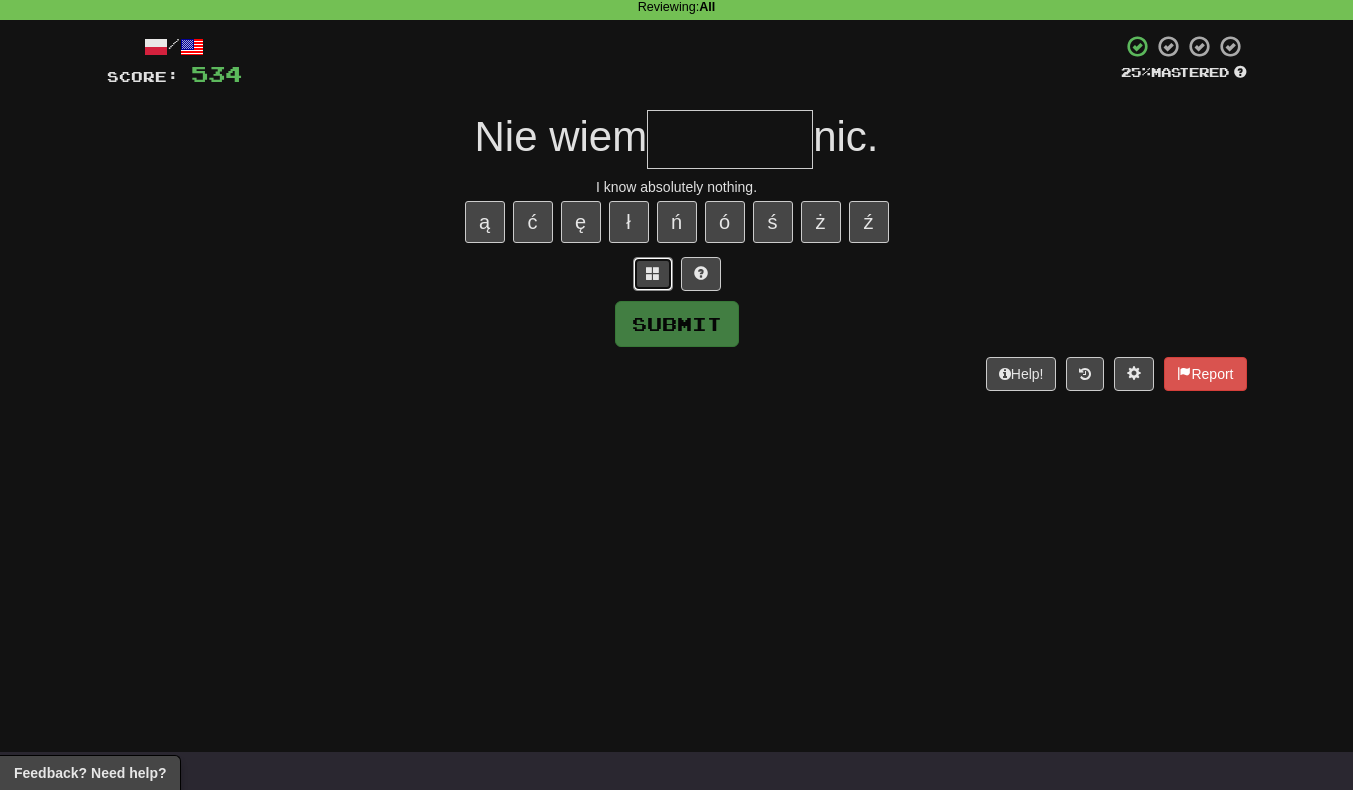 click at bounding box center [653, 273] 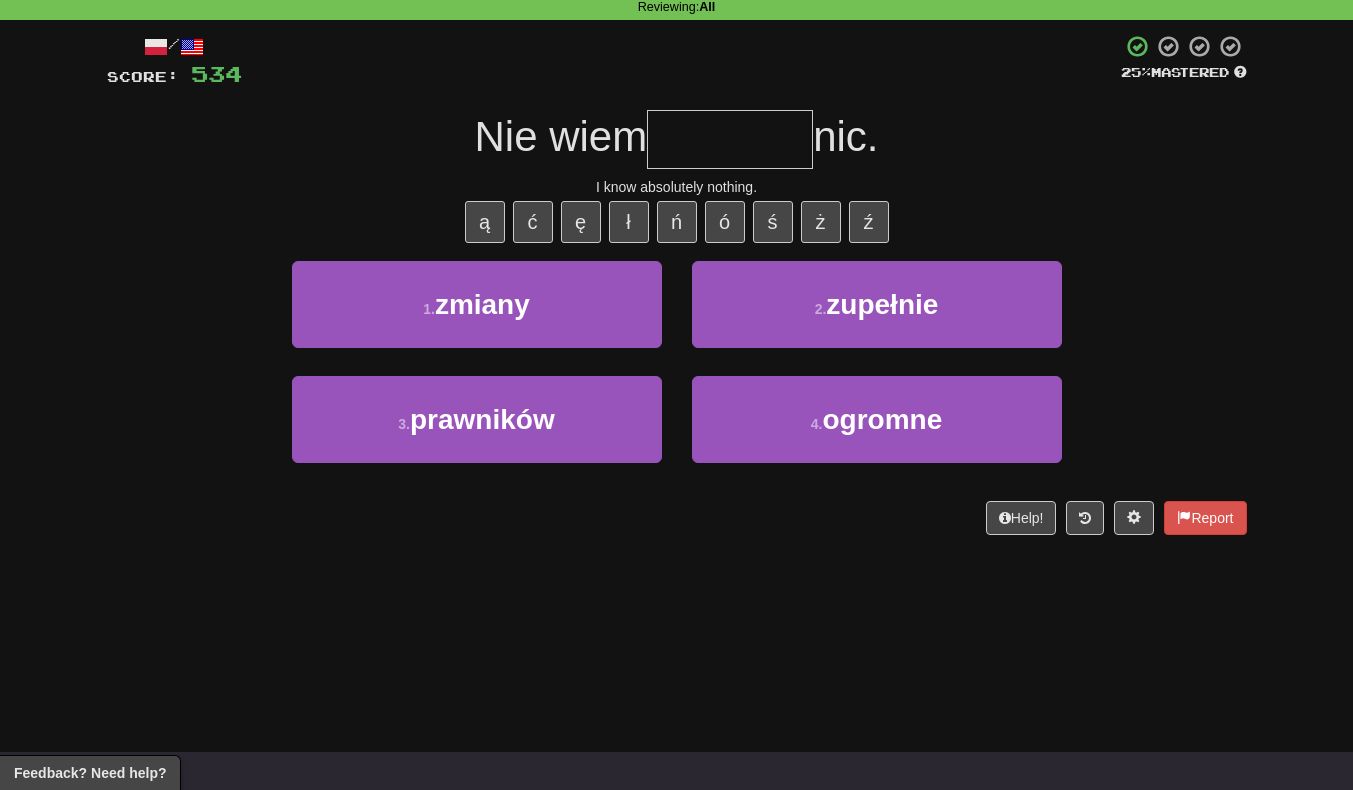 scroll, scrollTop: 101, scrollLeft: 0, axis: vertical 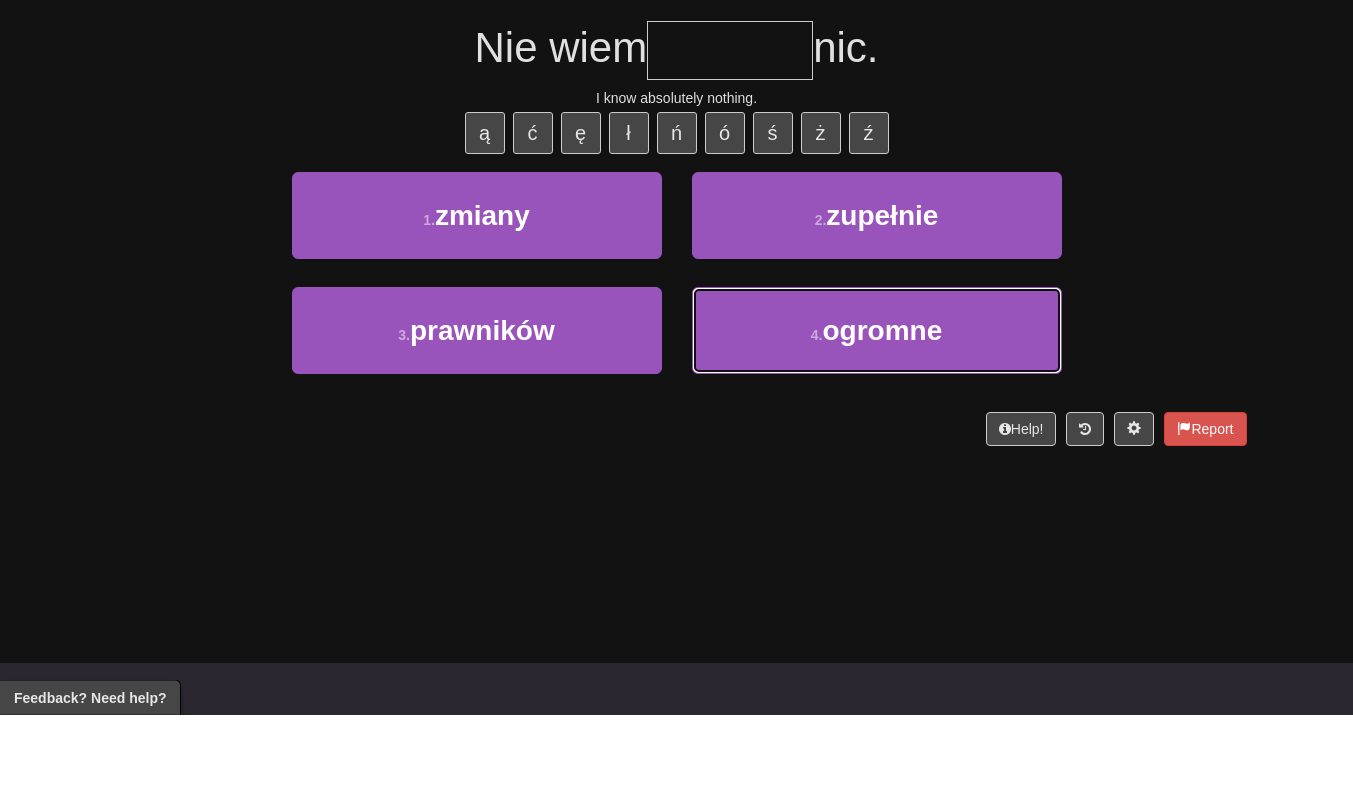 click on "4 .  ogromne" at bounding box center (877, 406) 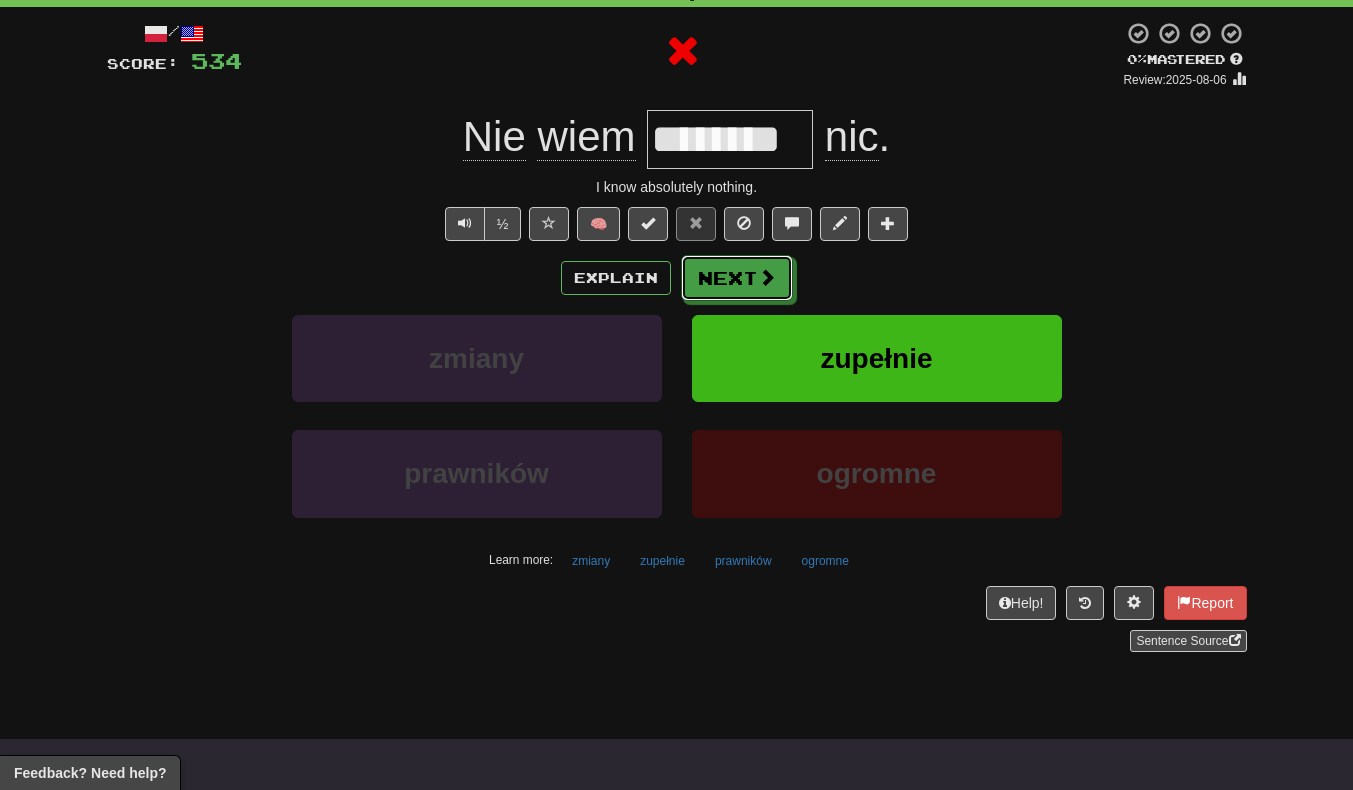 click on "Next" at bounding box center (737, 278) 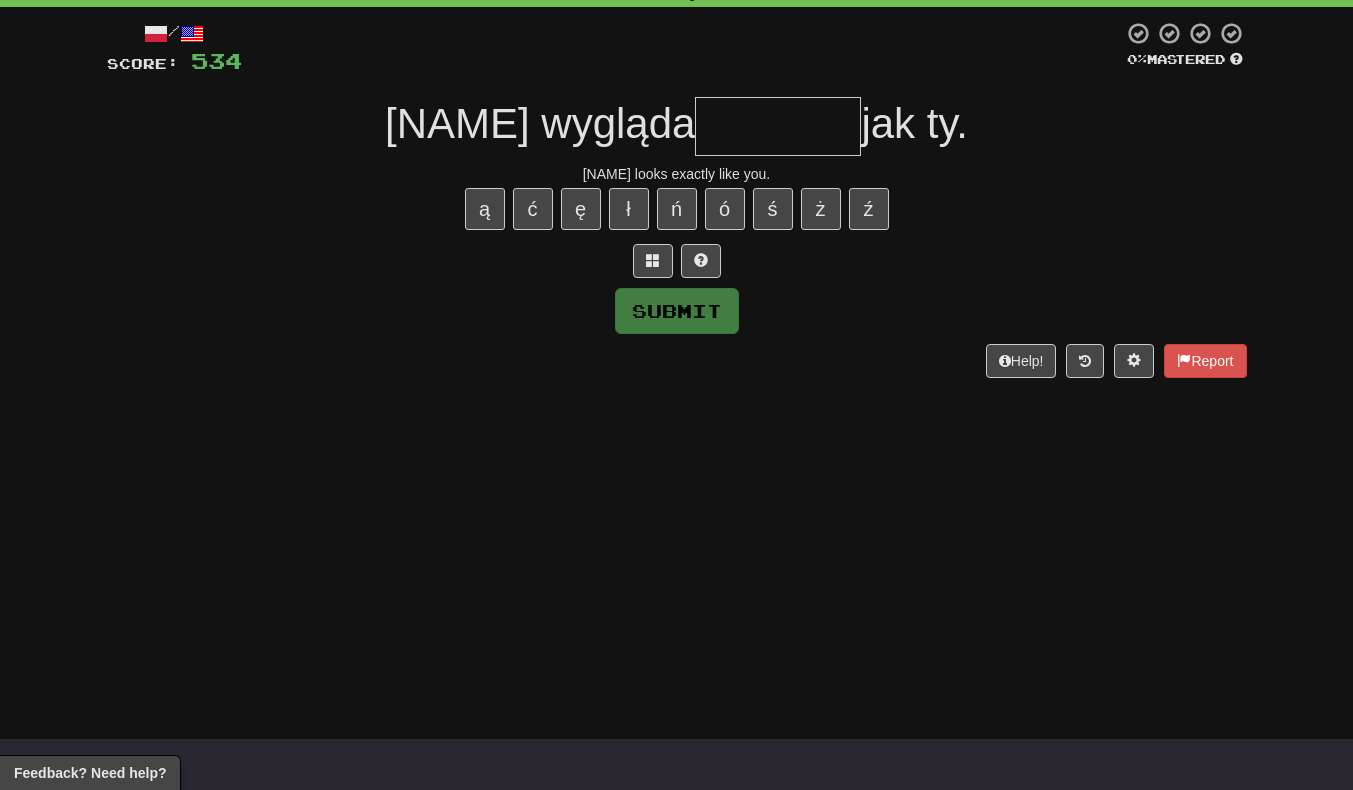 type on "*" 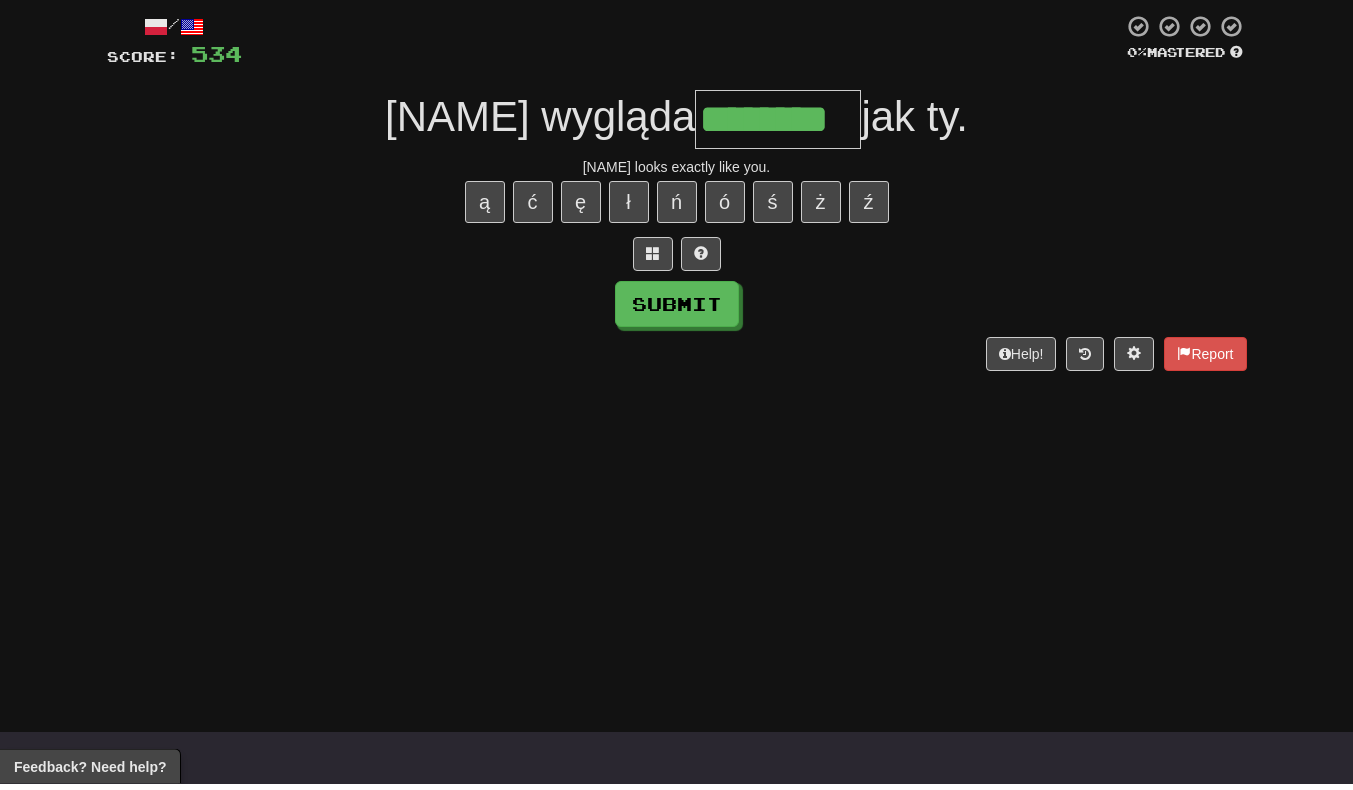 scroll, scrollTop: 0, scrollLeft: 3, axis: horizontal 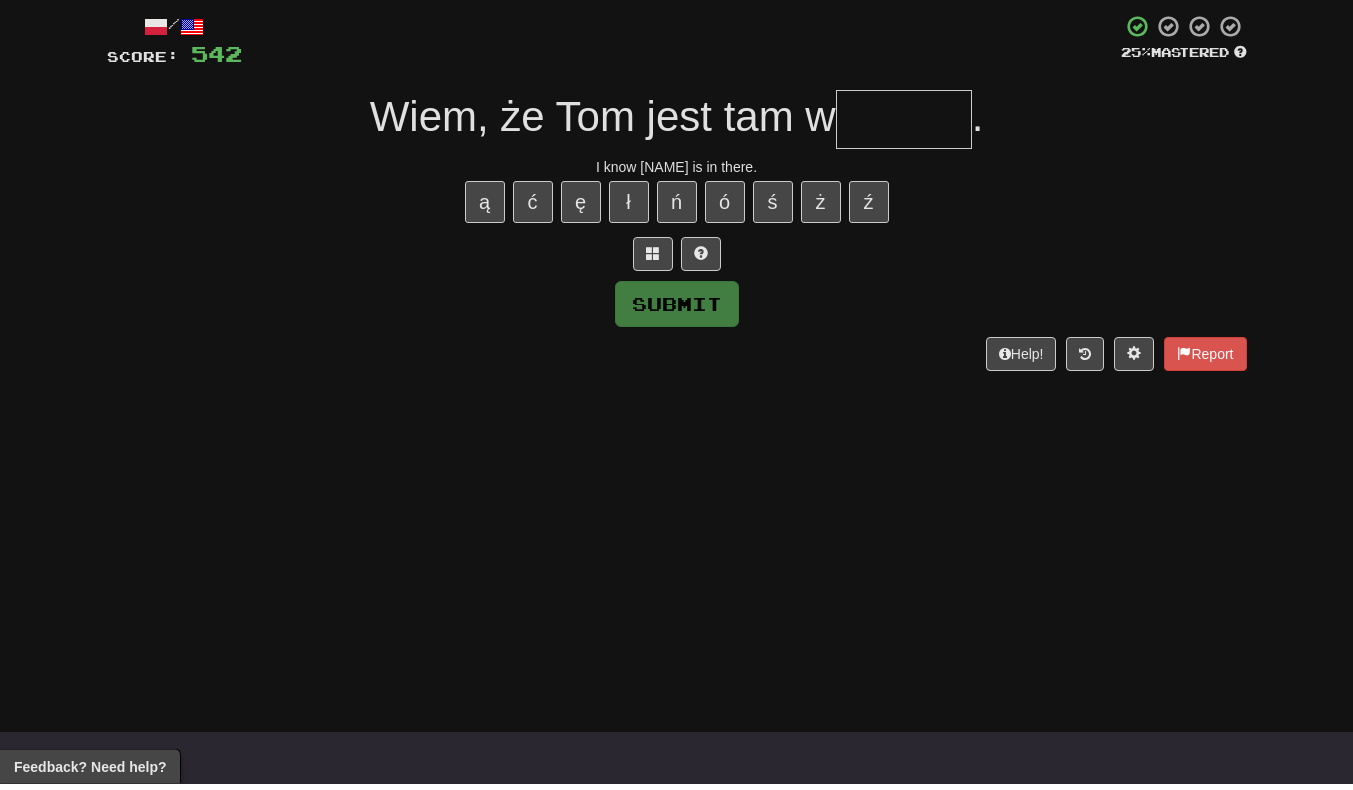 type on "*" 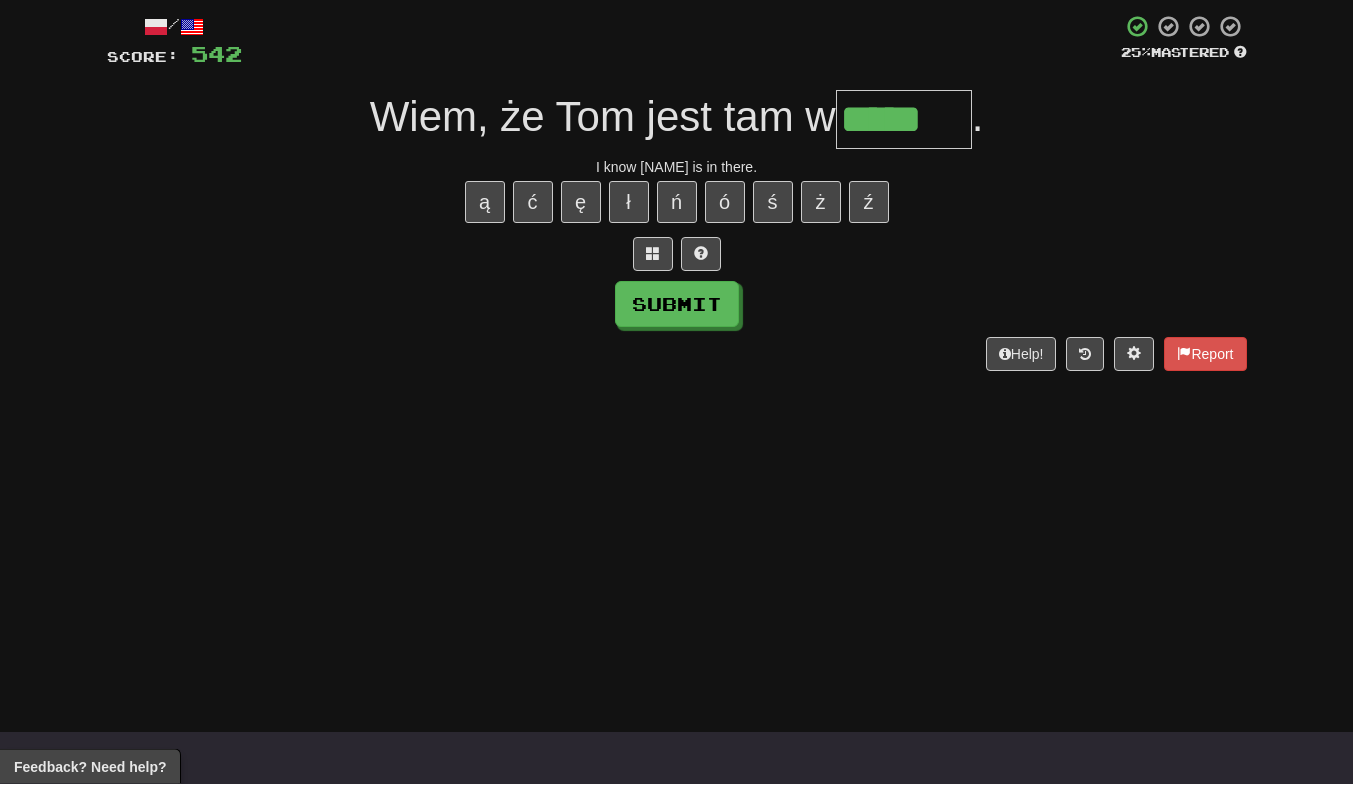 scroll, scrollTop: 0, scrollLeft: 0, axis: both 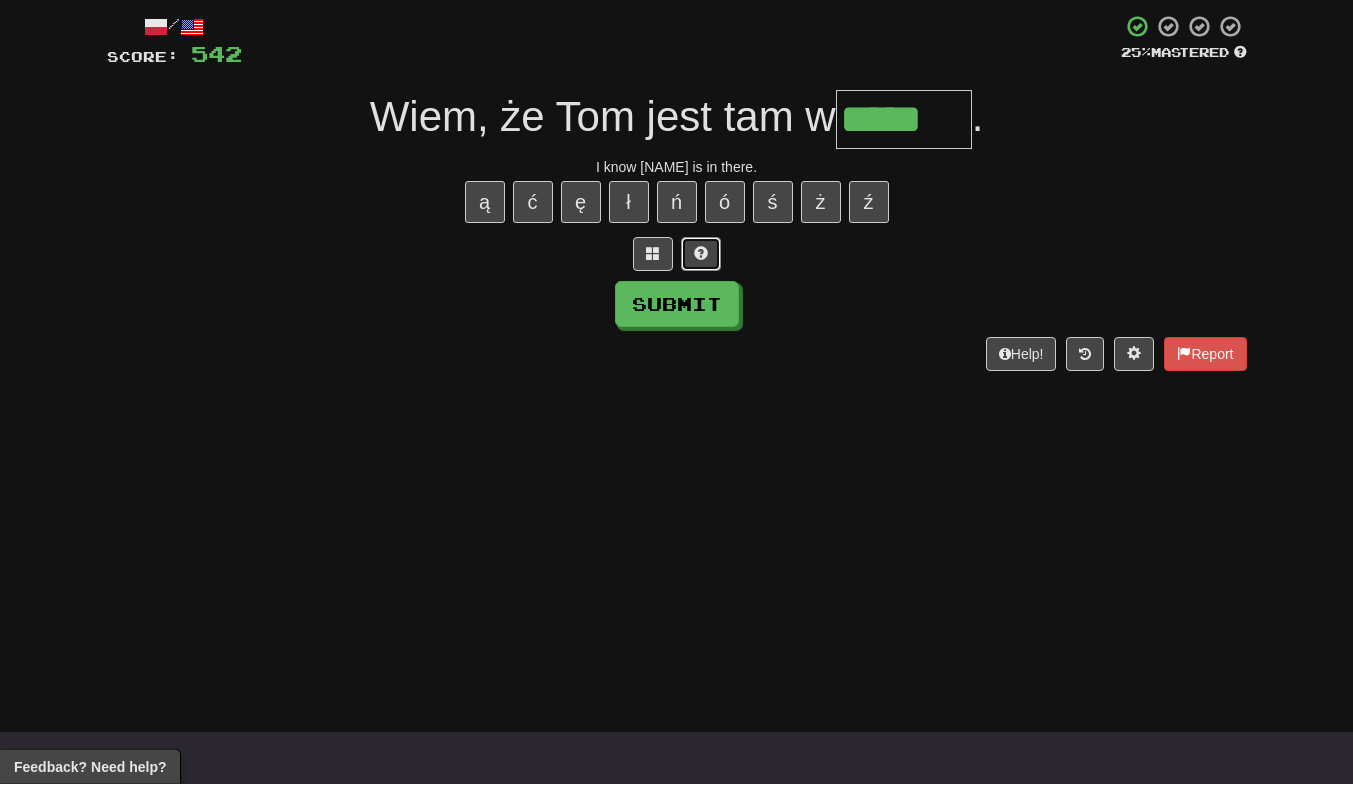 click at bounding box center [701, 260] 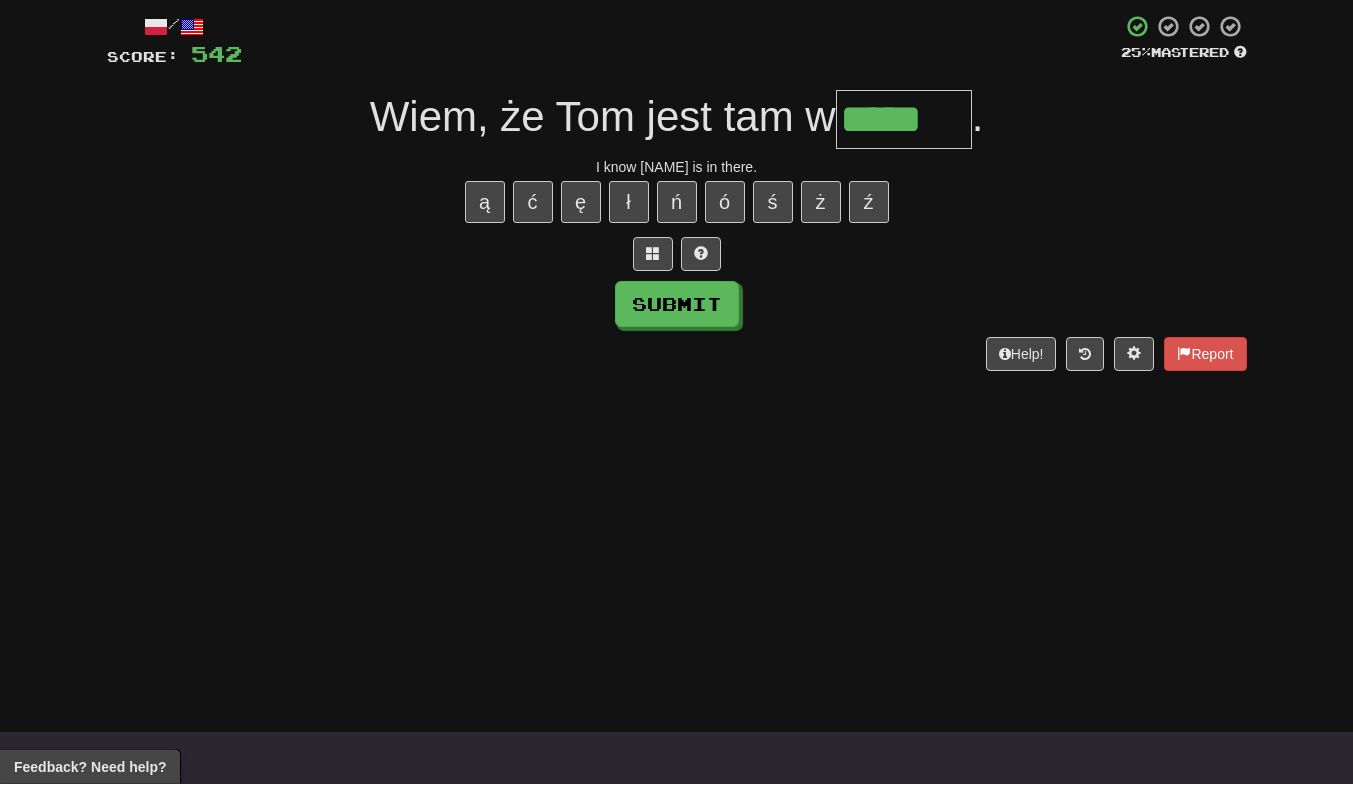 type on "******" 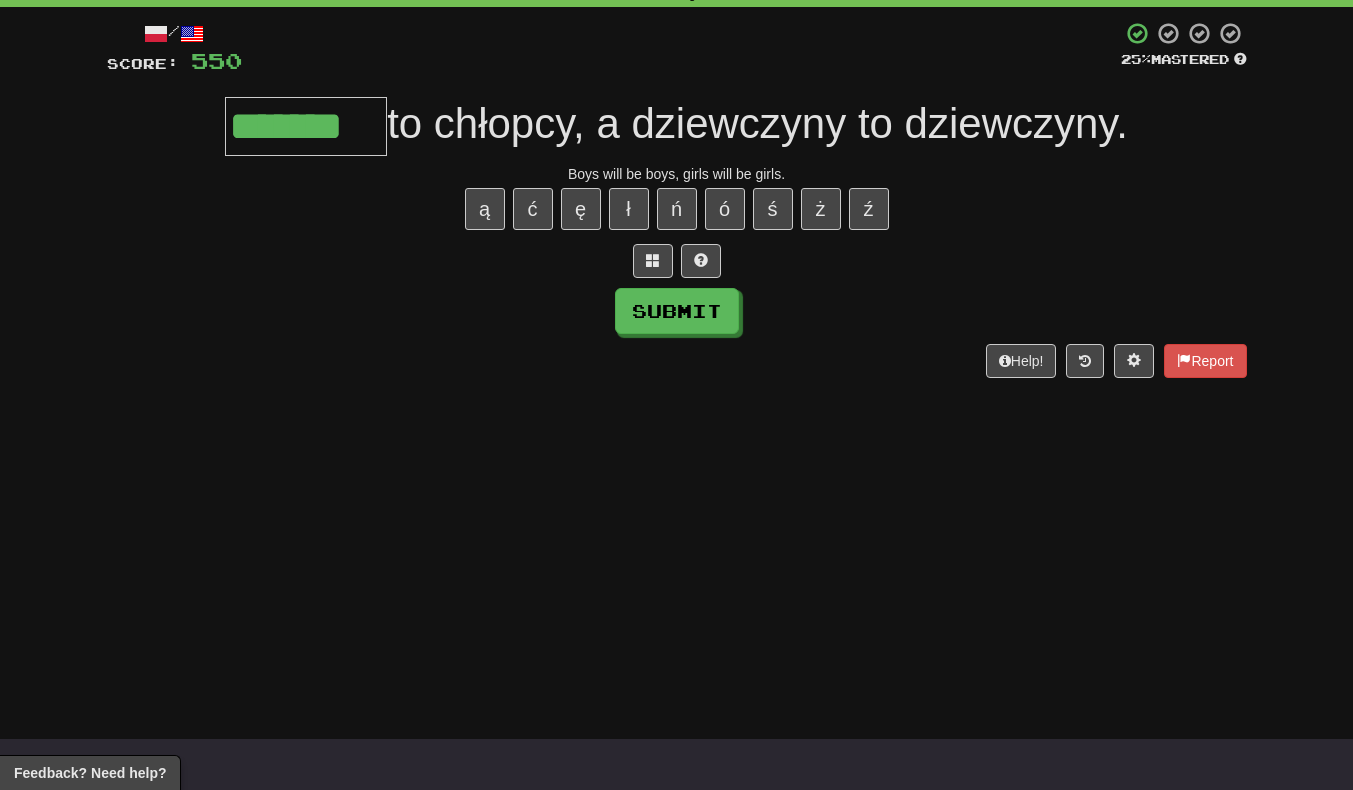 type on "*******" 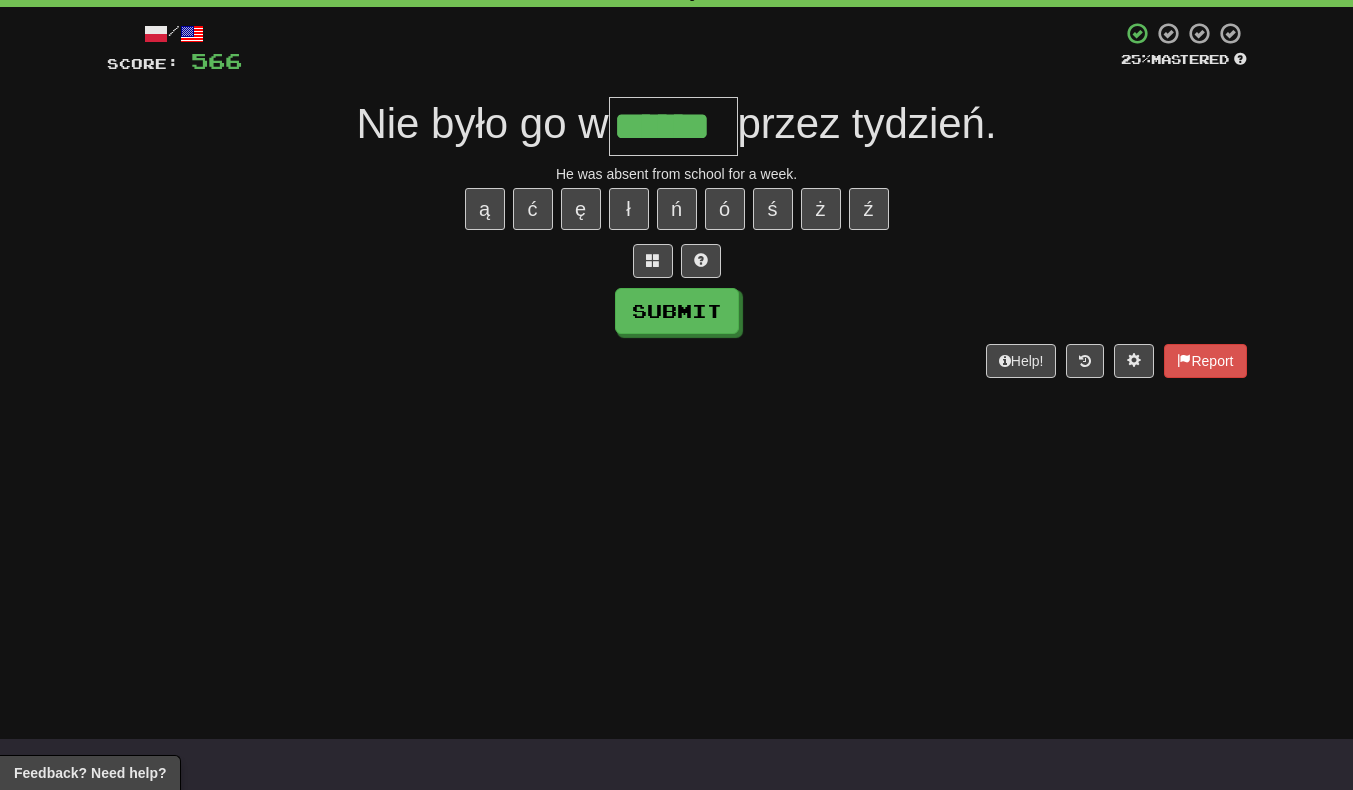 scroll, scrollTop: 0, scrollLeft: 5, axis: horizontal 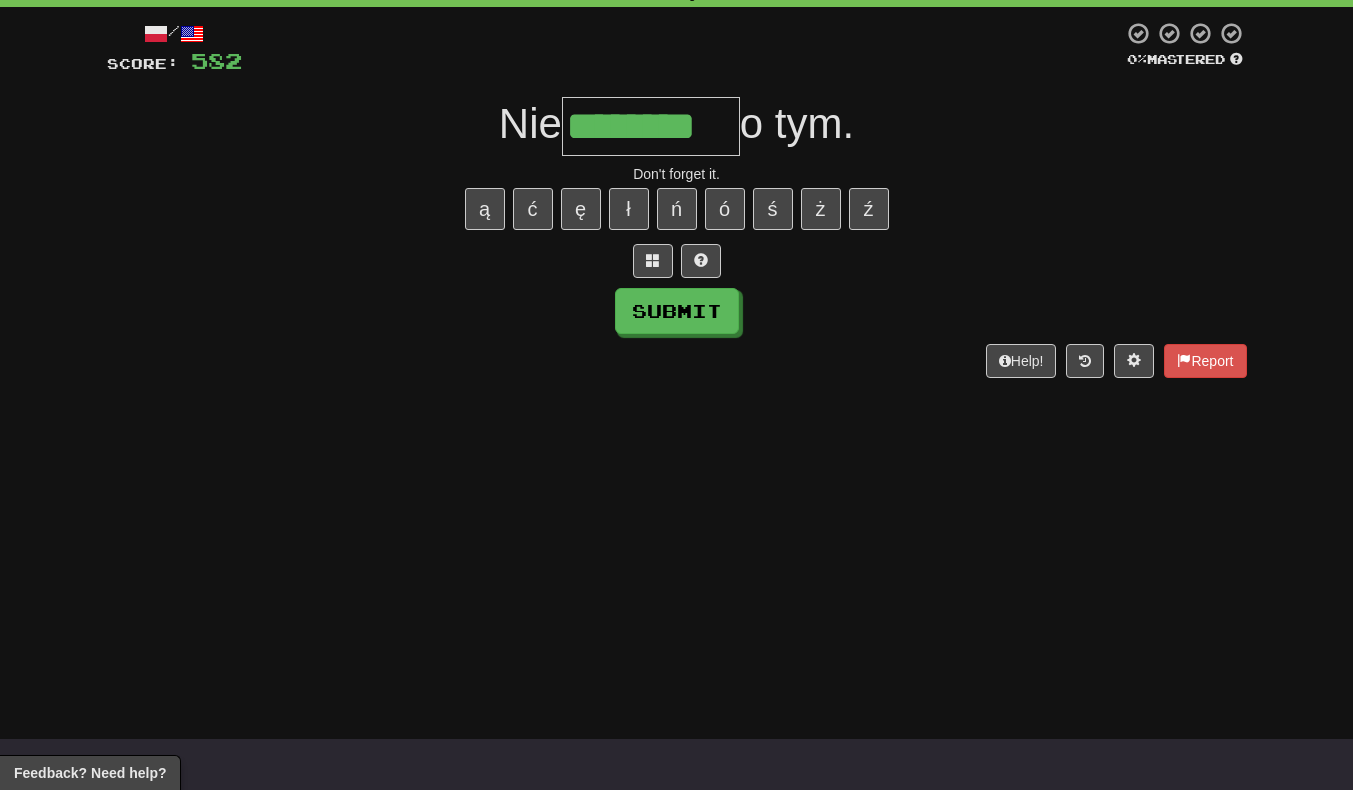 type on "********" 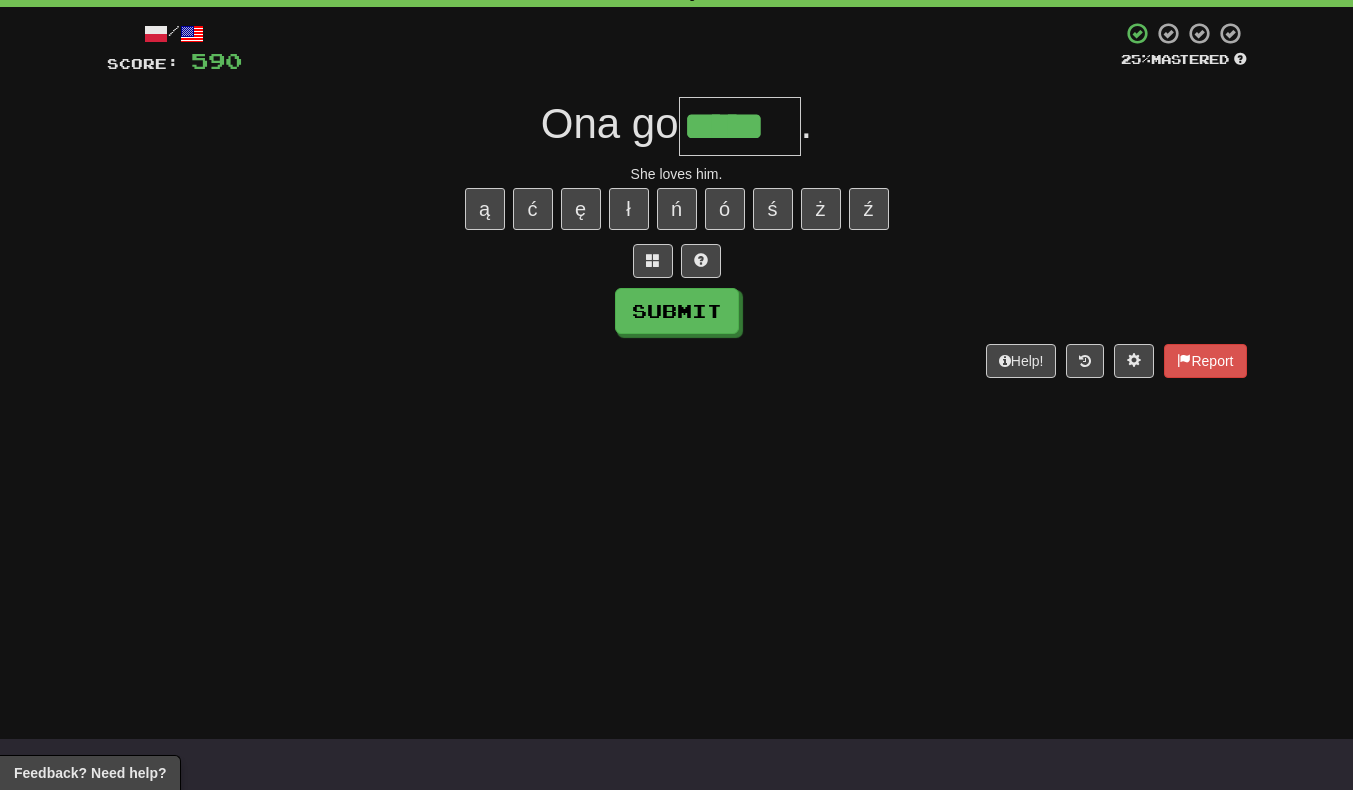 scroll, scrollTop: 0, scrollLeft: 5, axis: horizontal 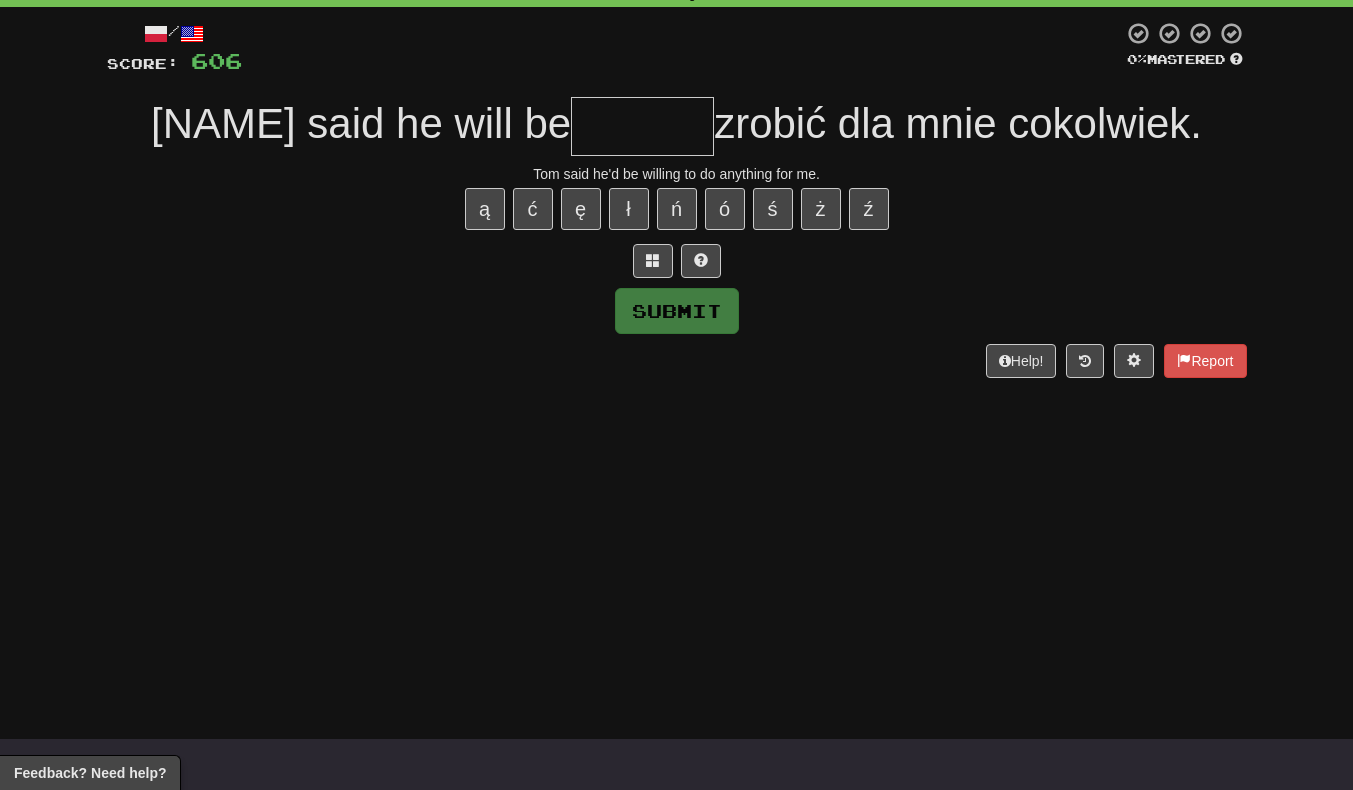 type on "*" 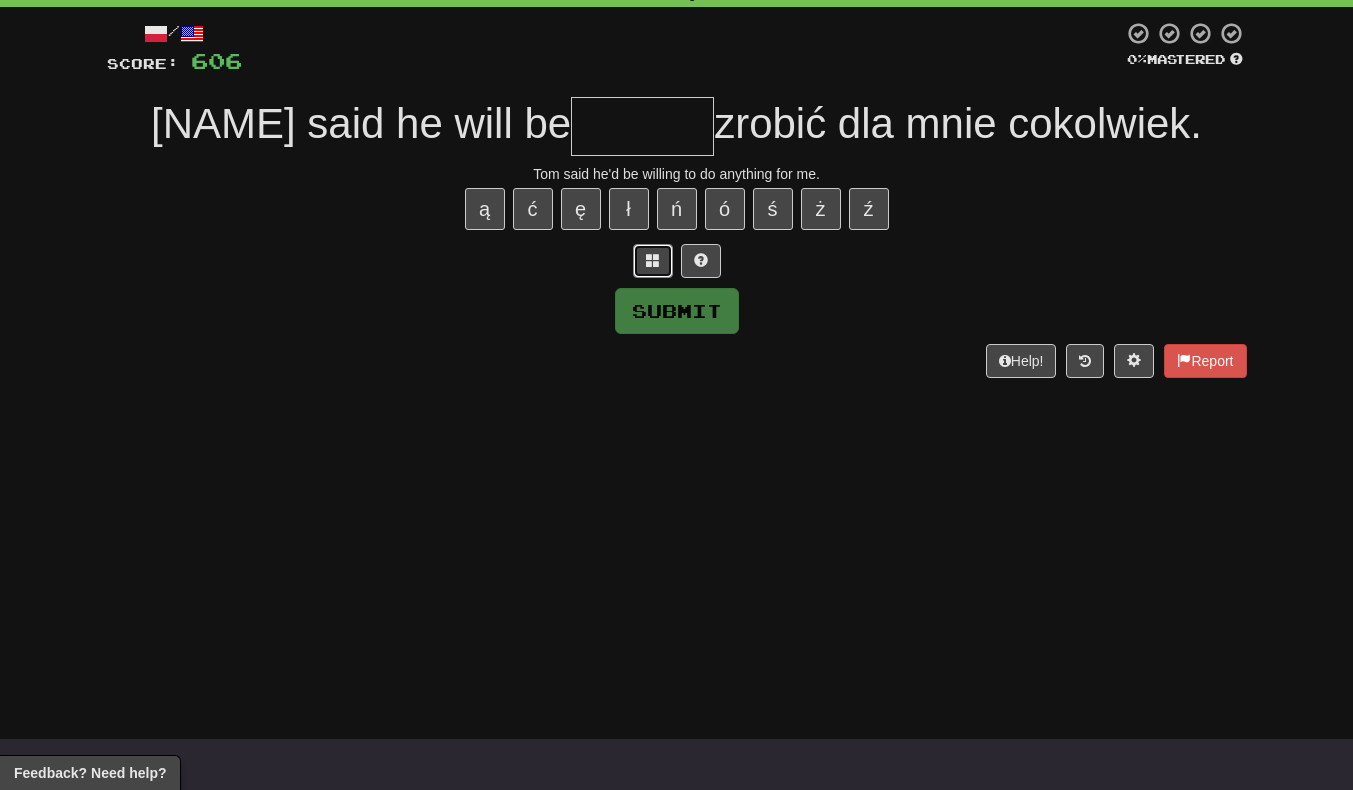click at bounding box center (653, 261) 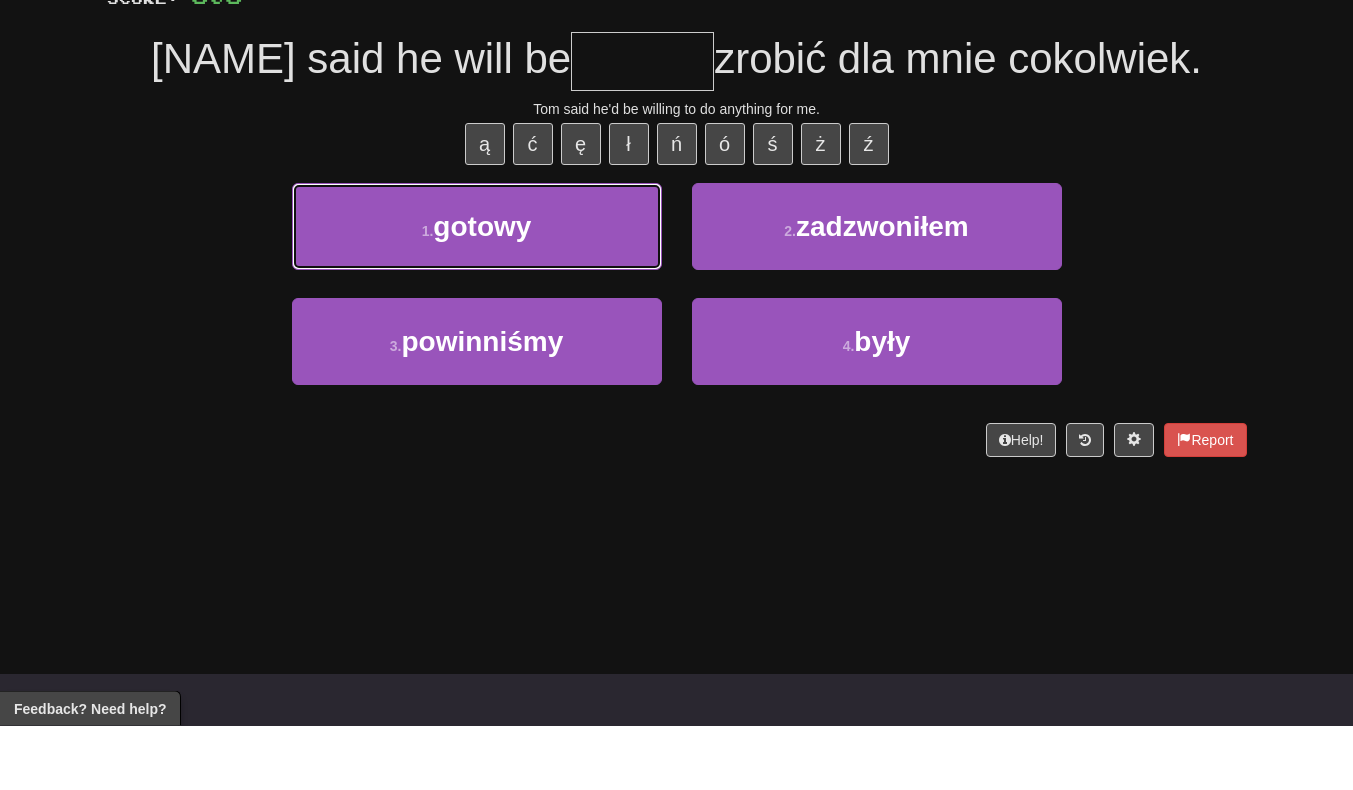 click on "1 .  gotowy" at bounding box center (477, 291) 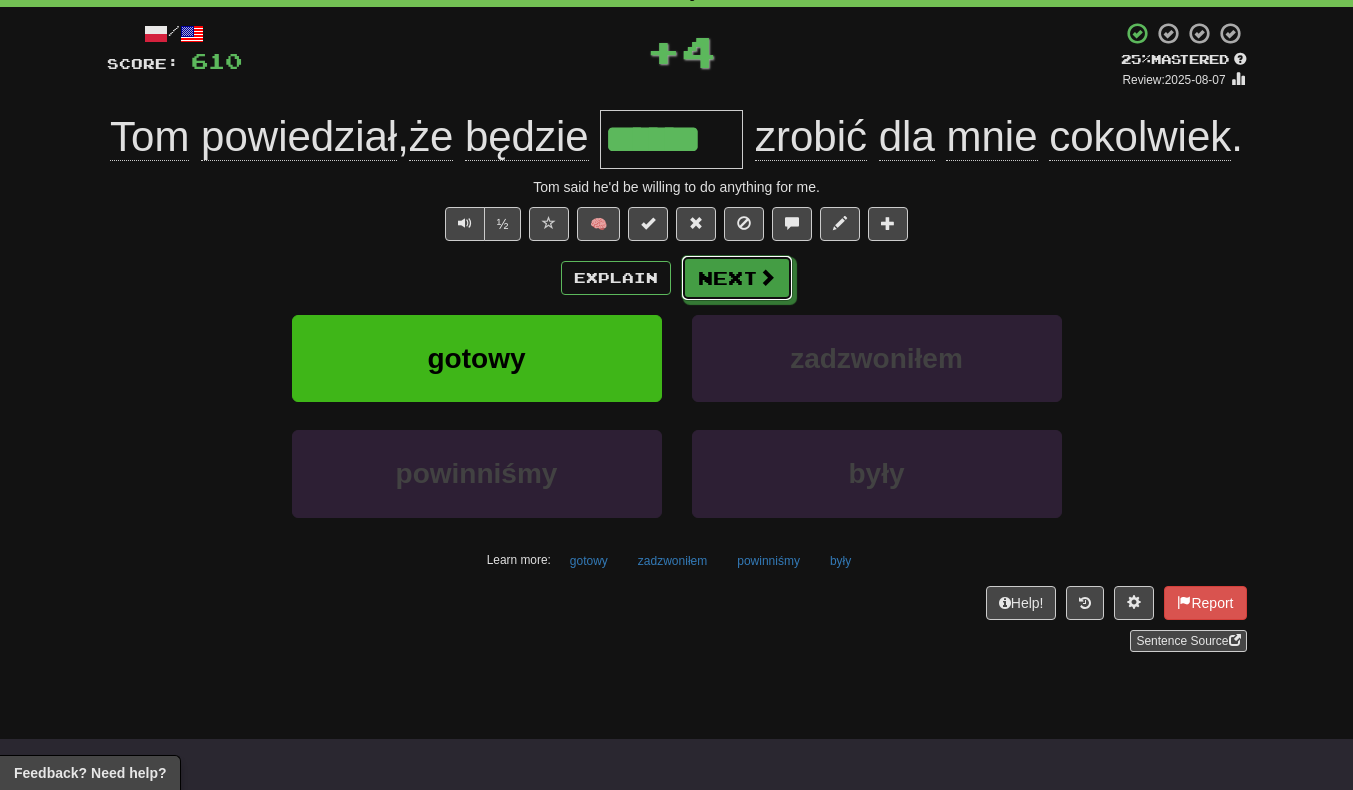 click on "Next" at bounding box center (737, 278) 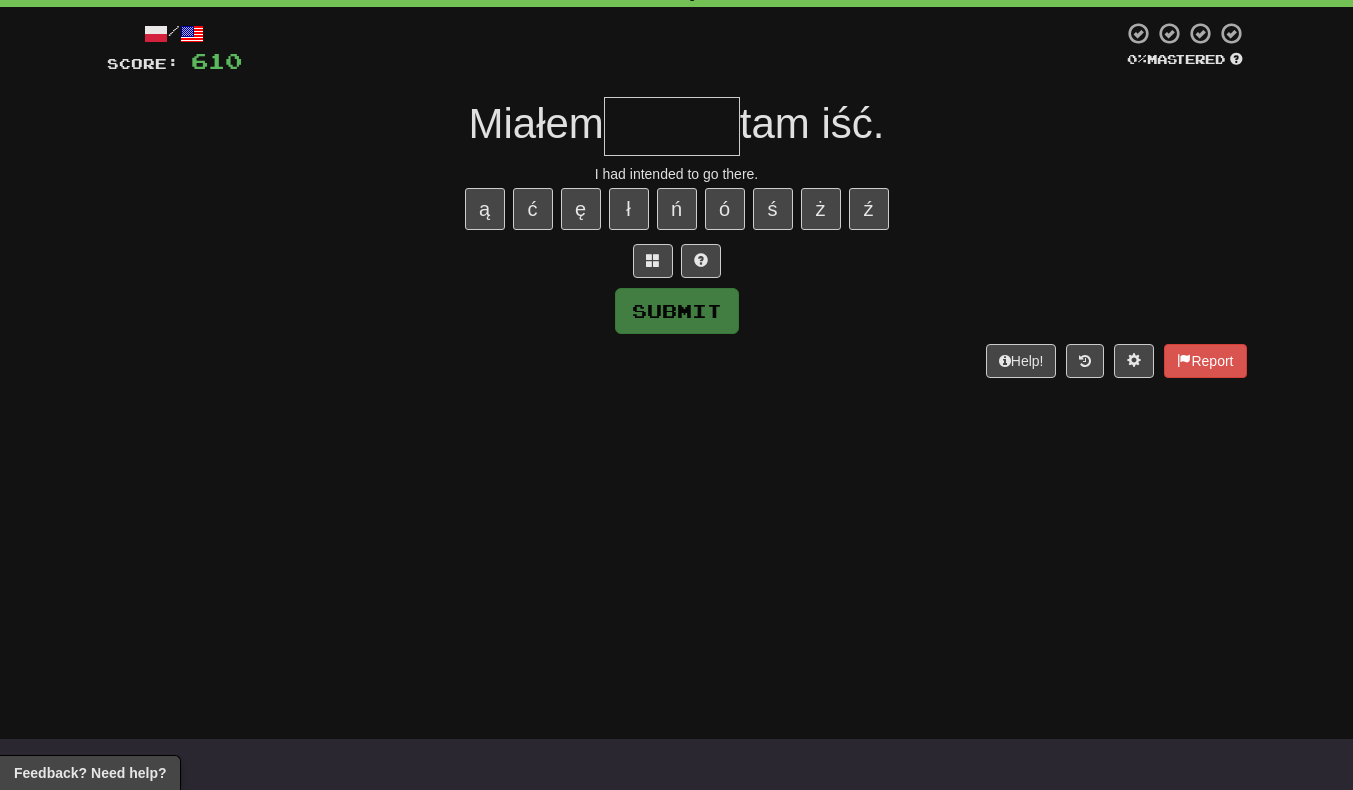 type on "*" 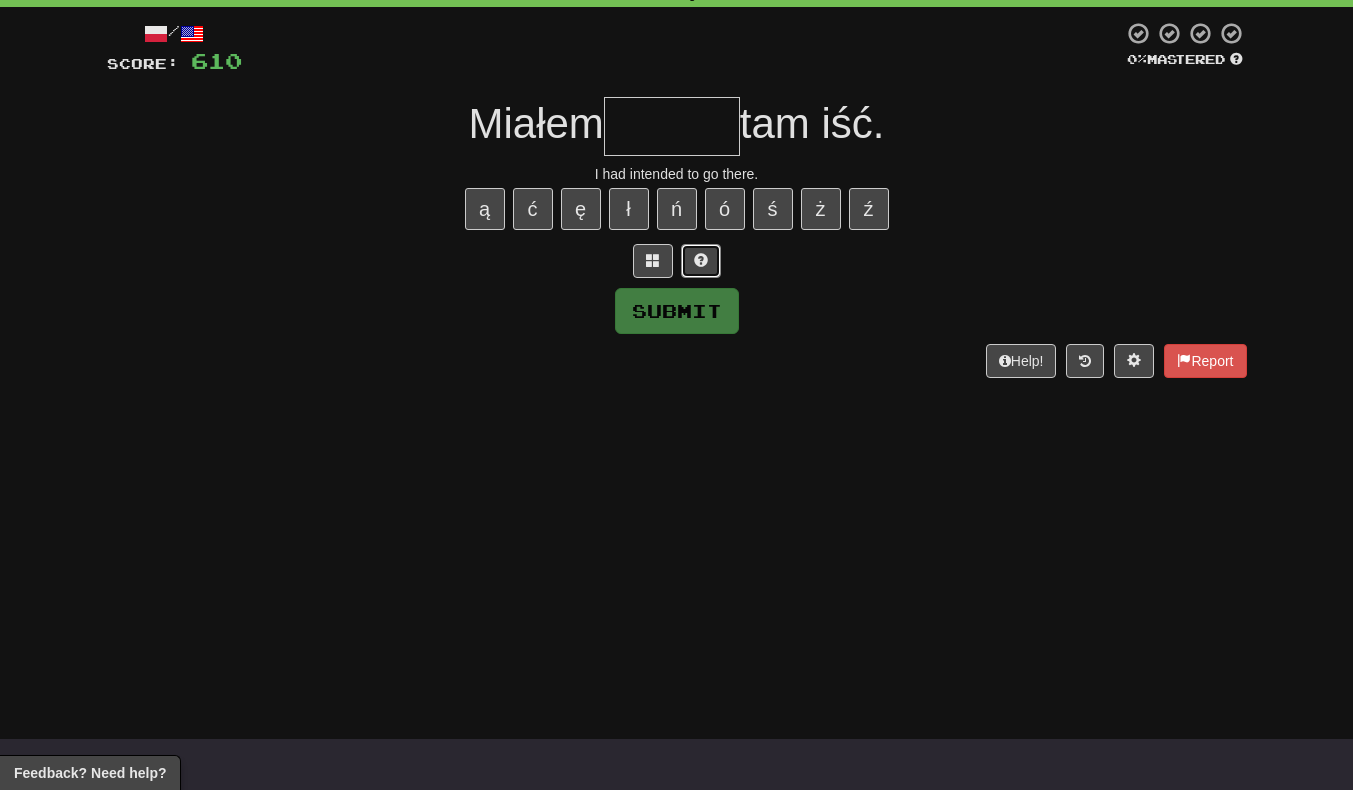 click at bounding box center [701, 260] 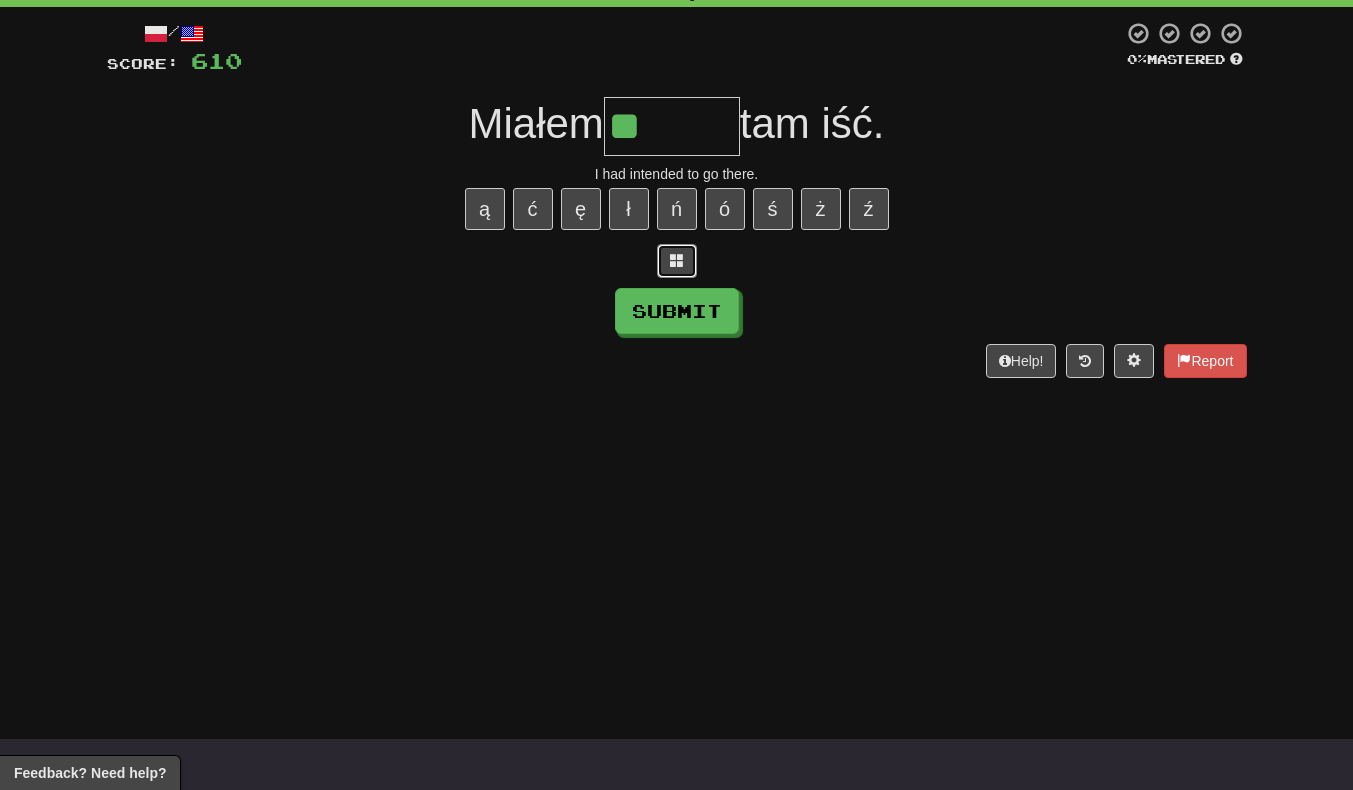 click at bounding box center (677, 260) 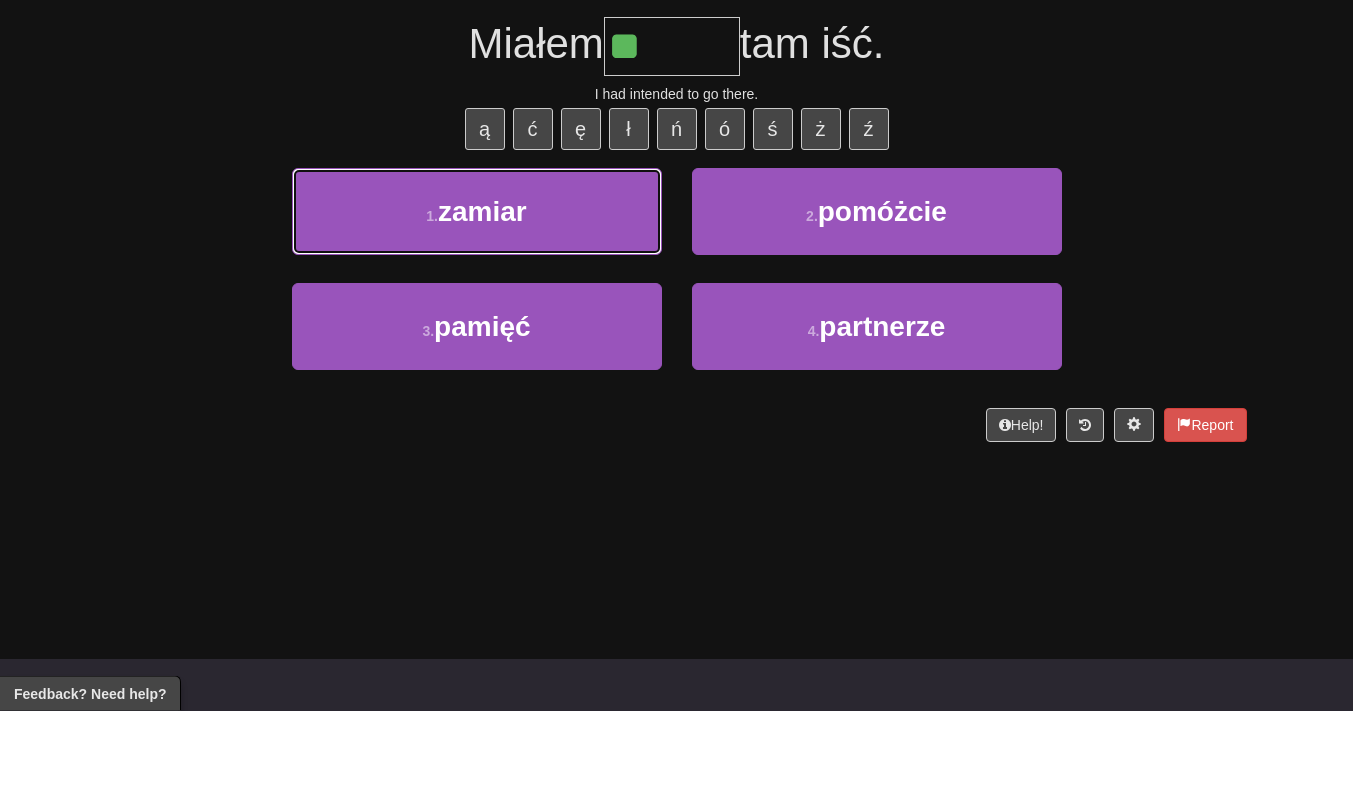 click on "1 .  zamiar" at bounding box center (477, 291) 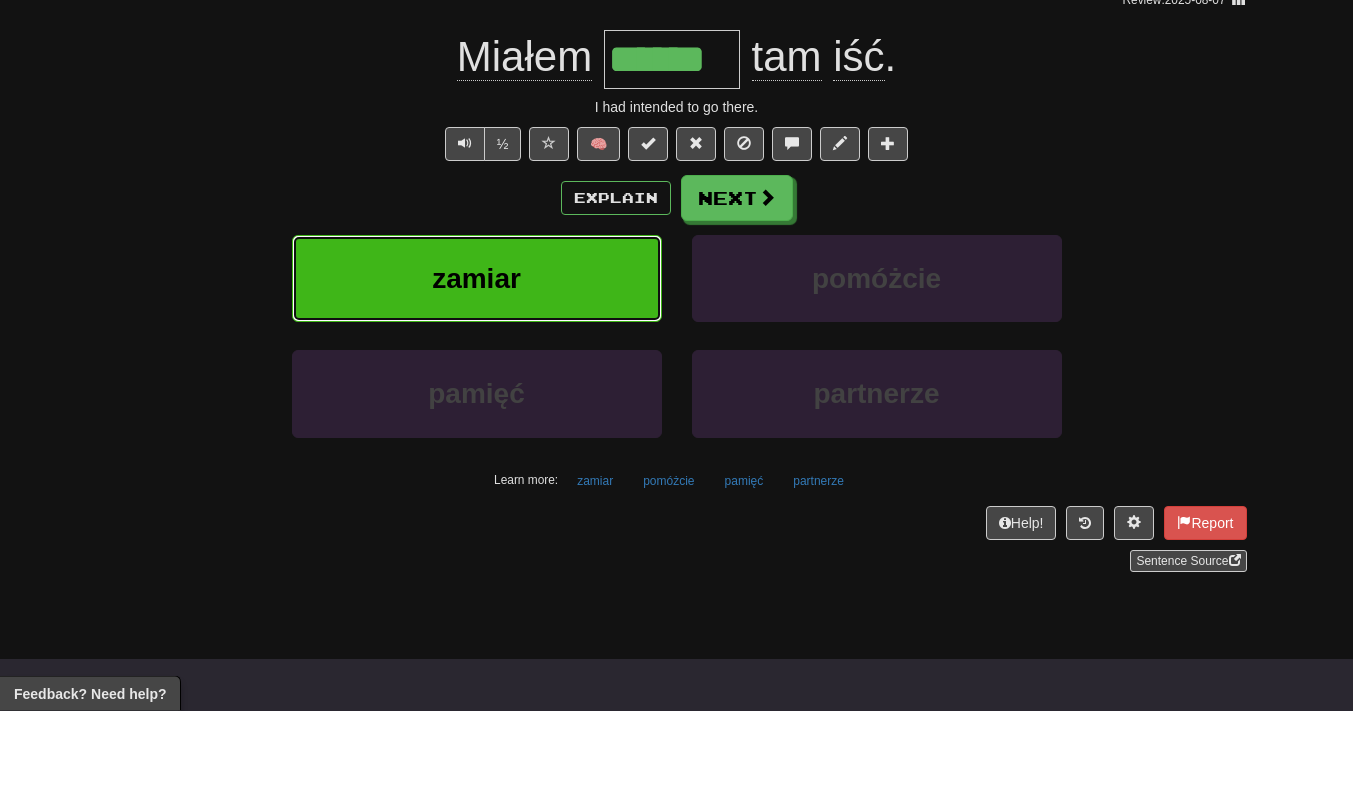 scroll, scrollTop: 114, scrollLeft: 0, axis: vertical 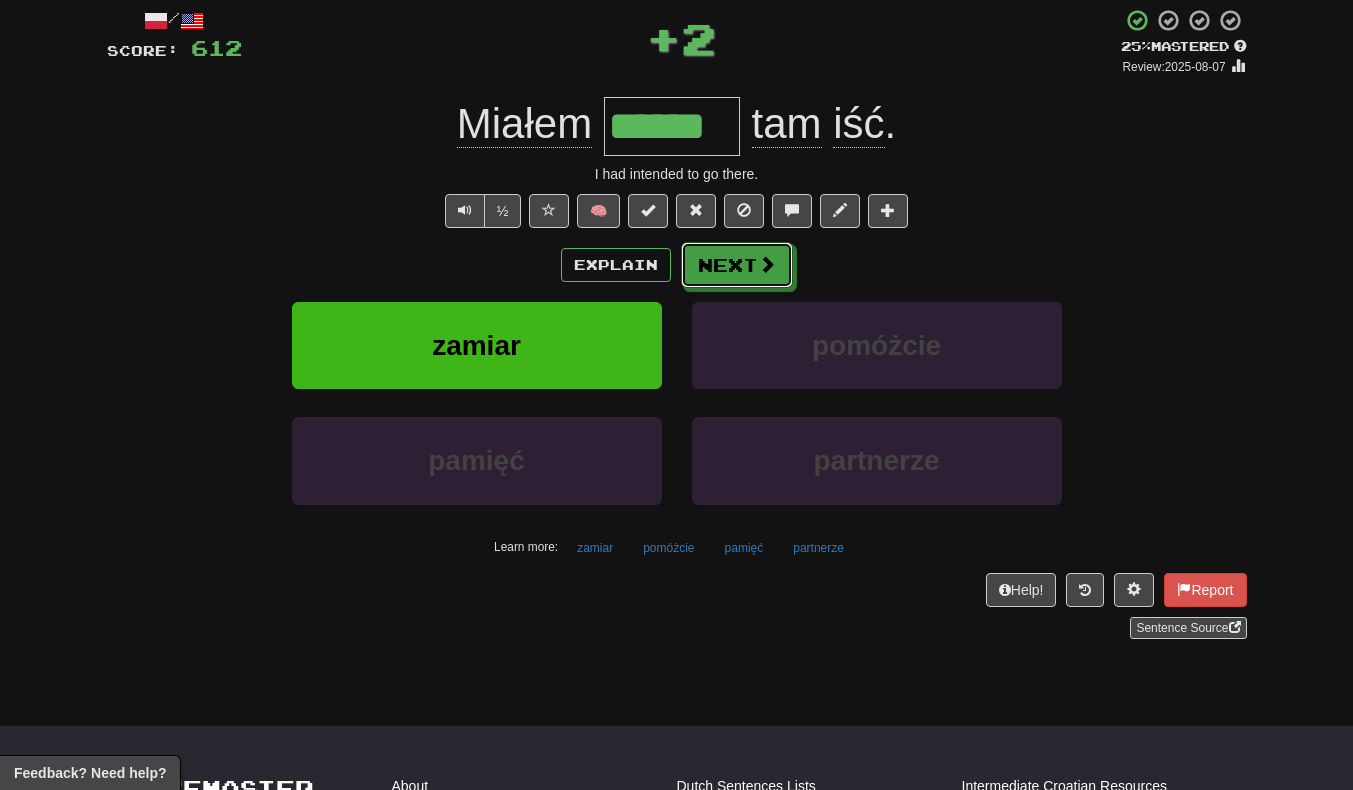 click on "Next" at bounding box center (737, 265) 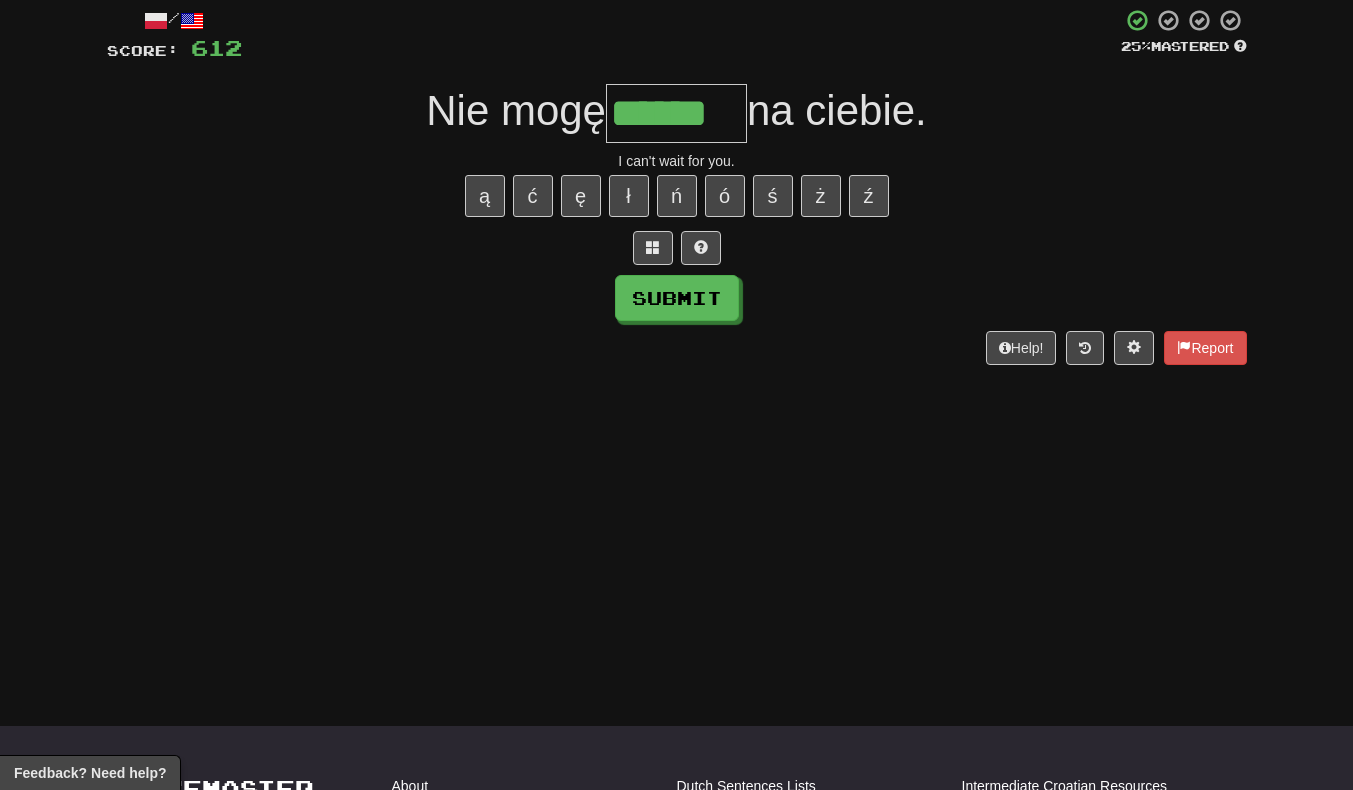 type on "******" 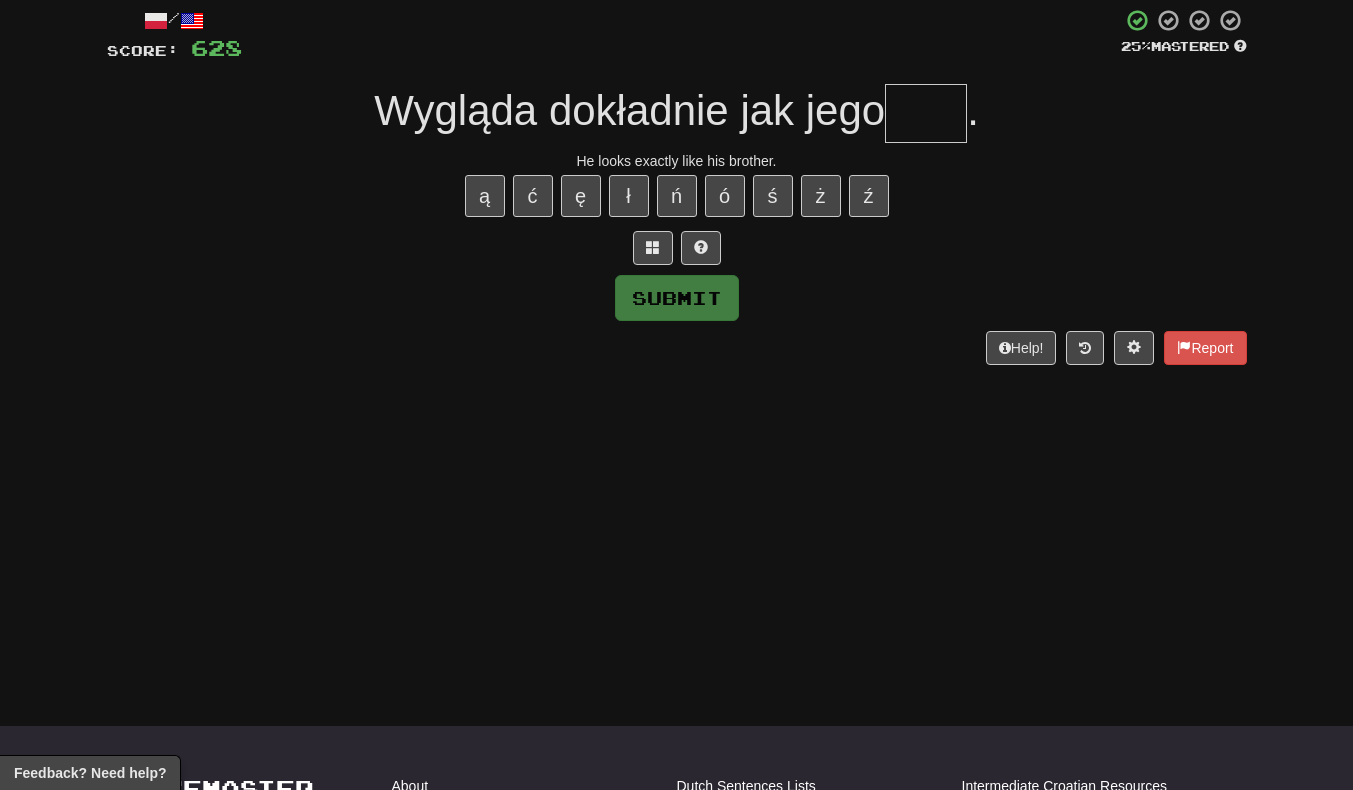 type on "*" 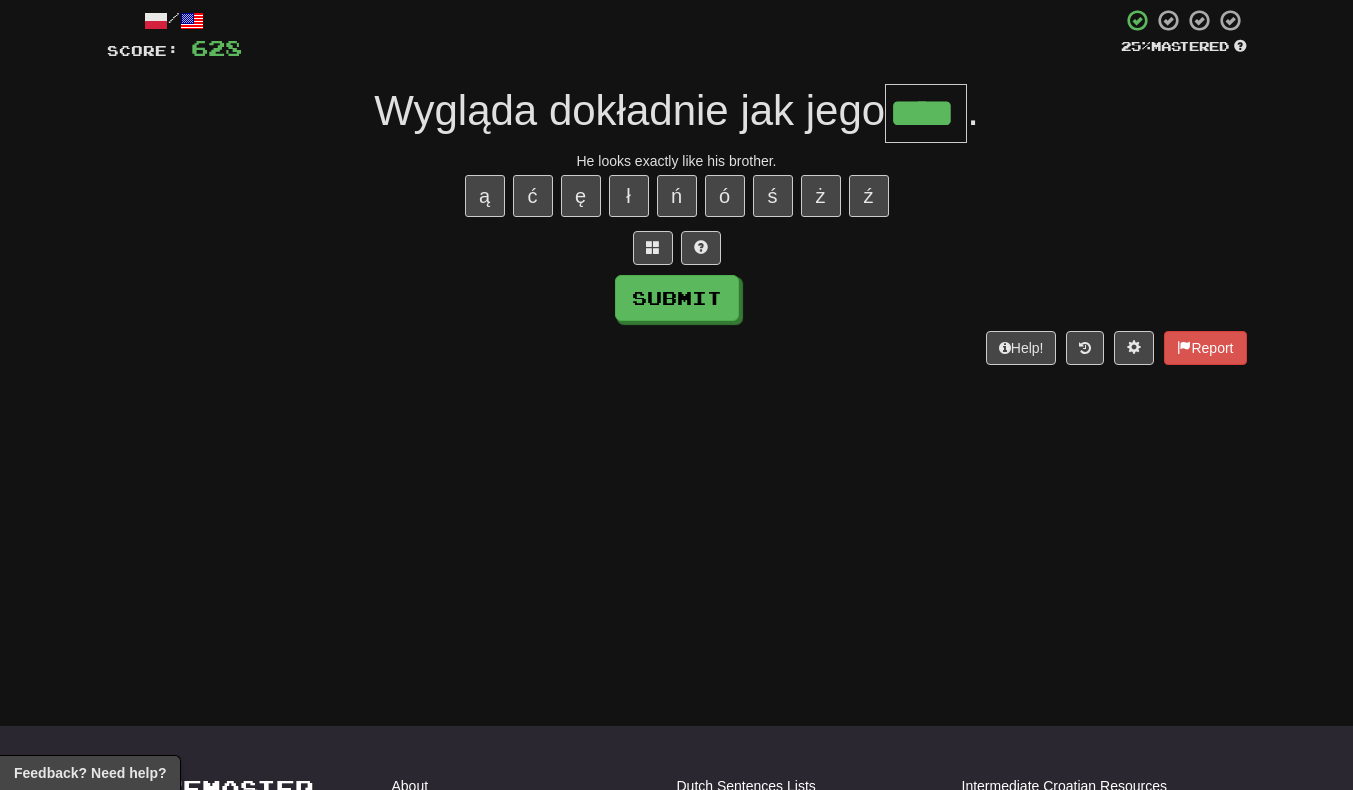 scroll, scrollTop: 0, scrollLeft: 3, axis: horizontal 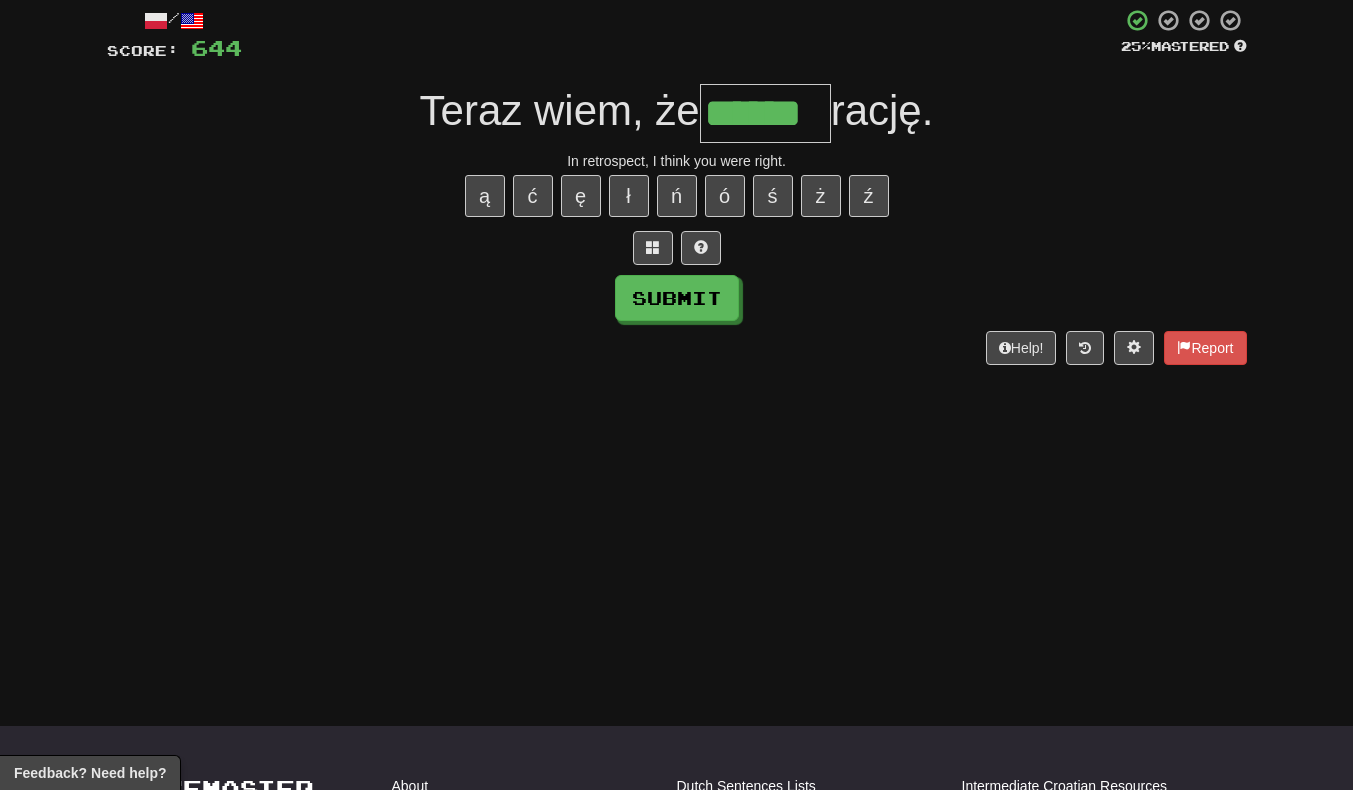 type on "******" 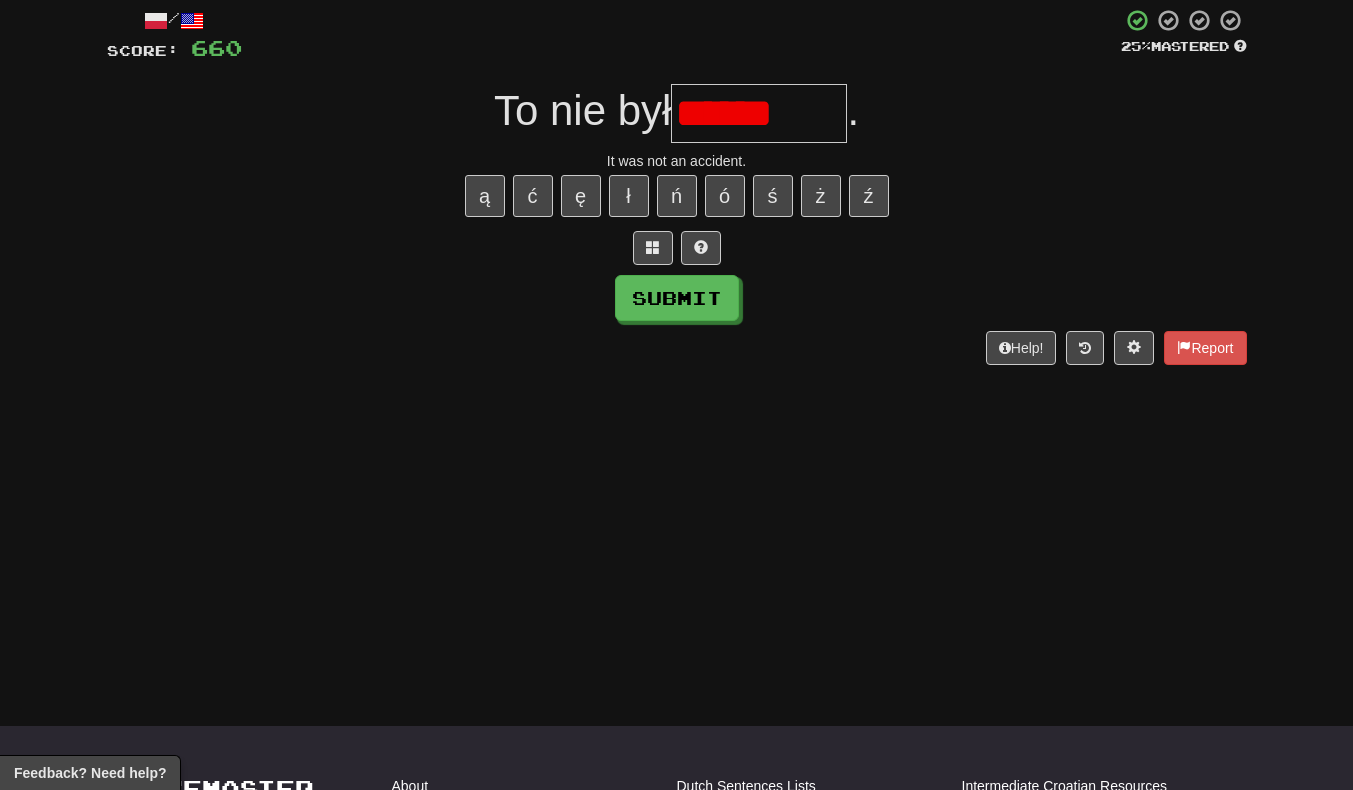 scroll, scrollTop: 0, scrollLeft: 0, axis: both 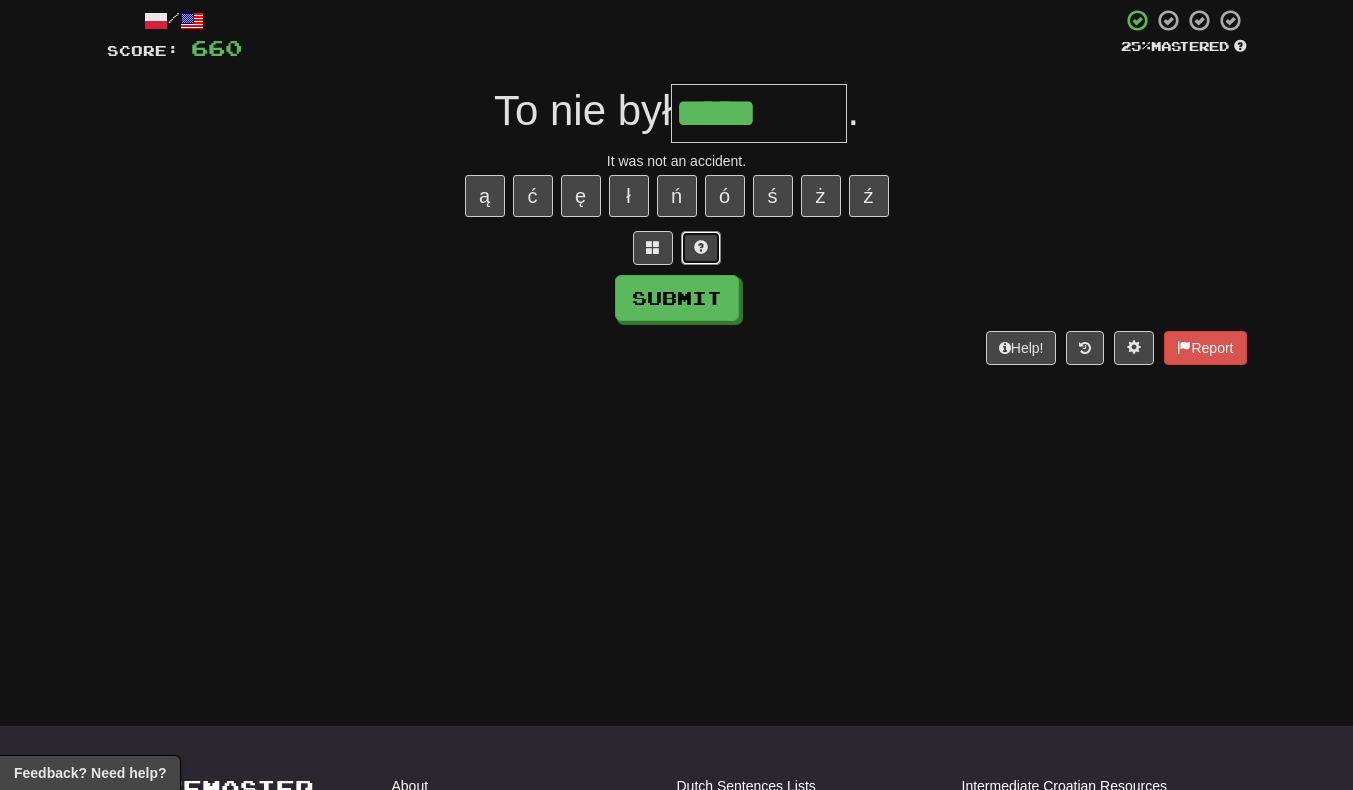 click at bounding box center [701, 247] 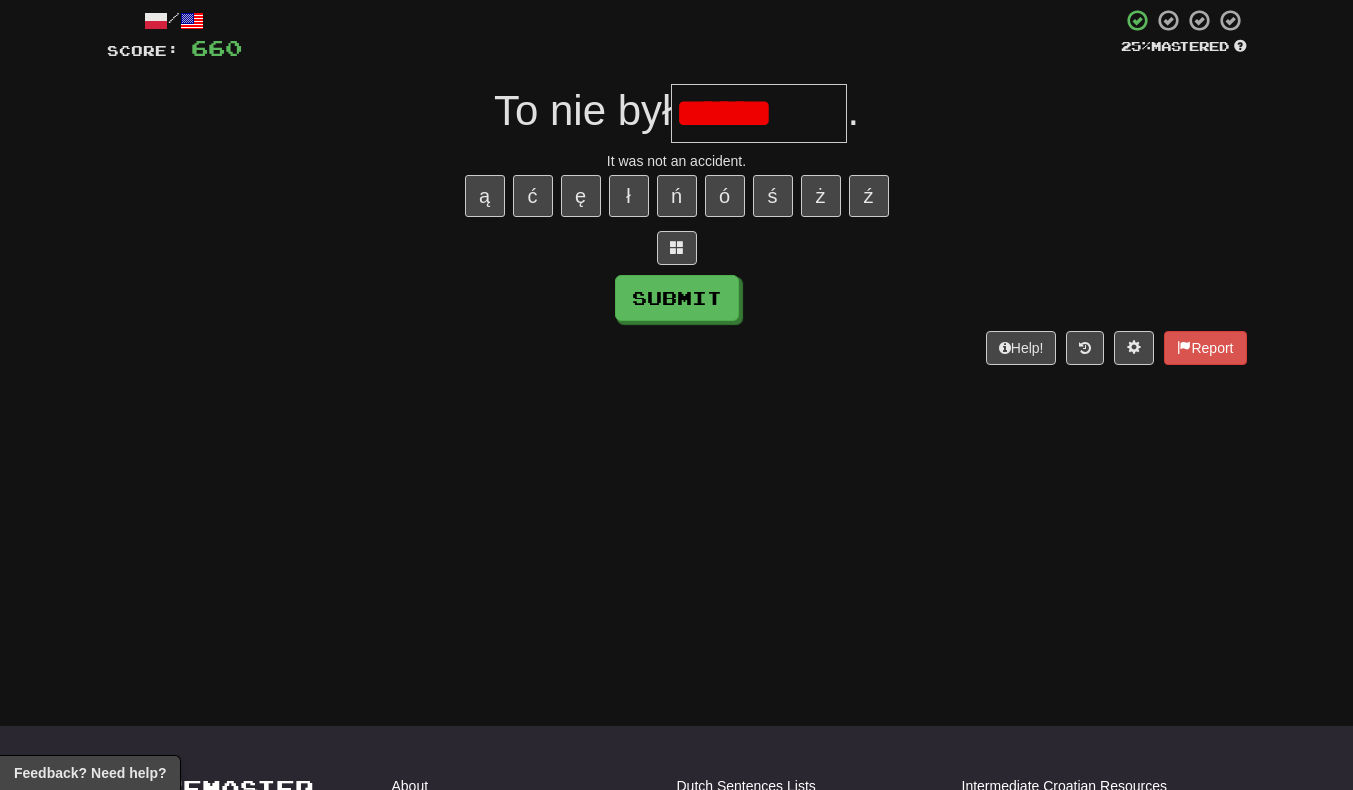 scroll, scrollTop: 0, scrollLeft: 0, axis: both 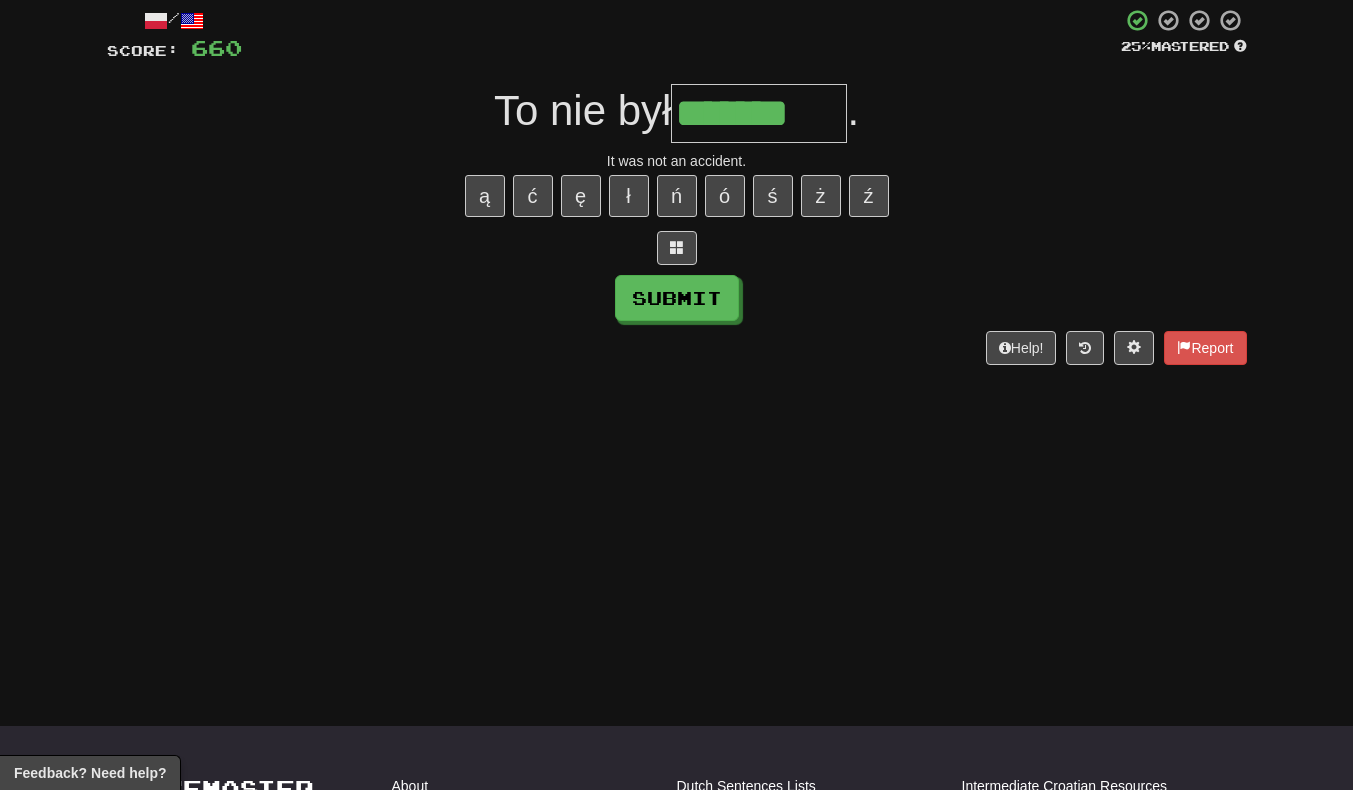 type on "*******" 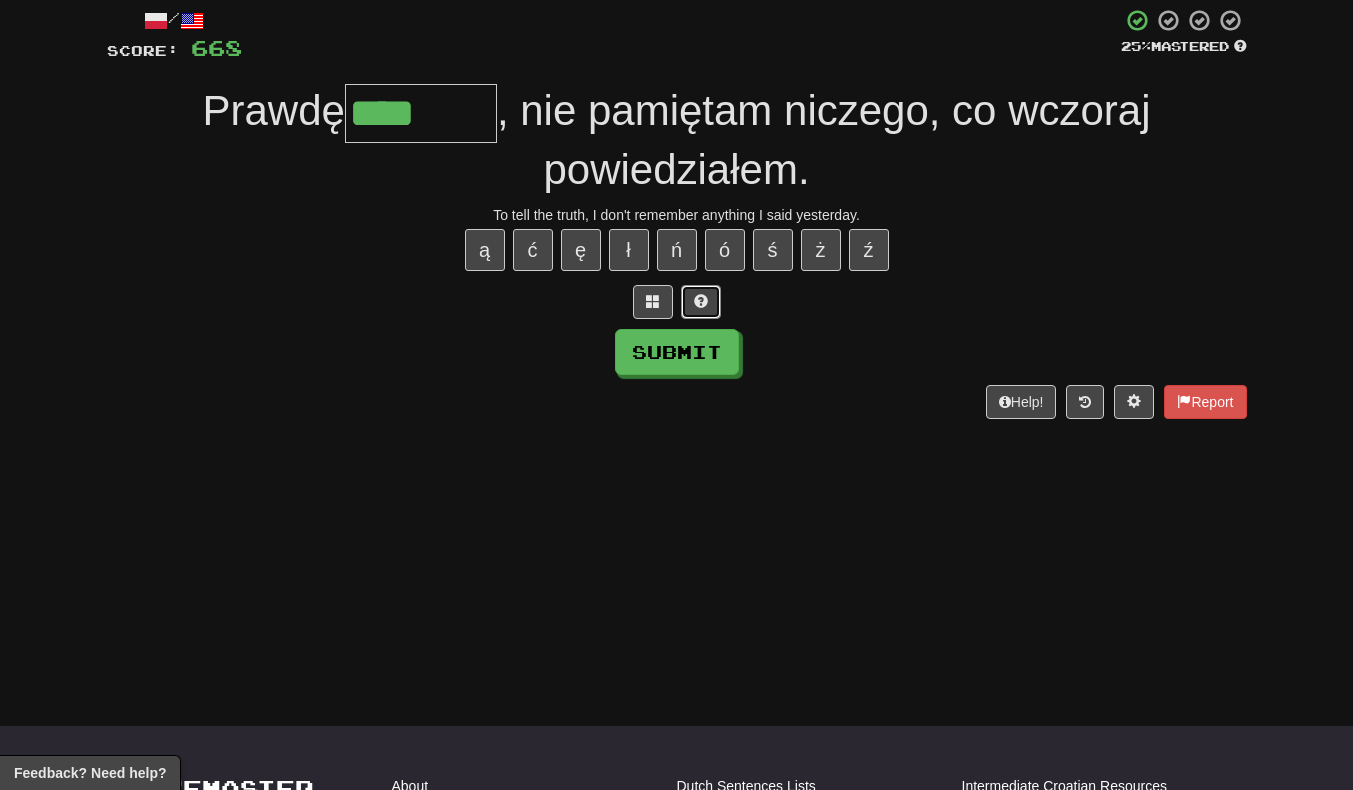 click at bounding box center (701, 301) 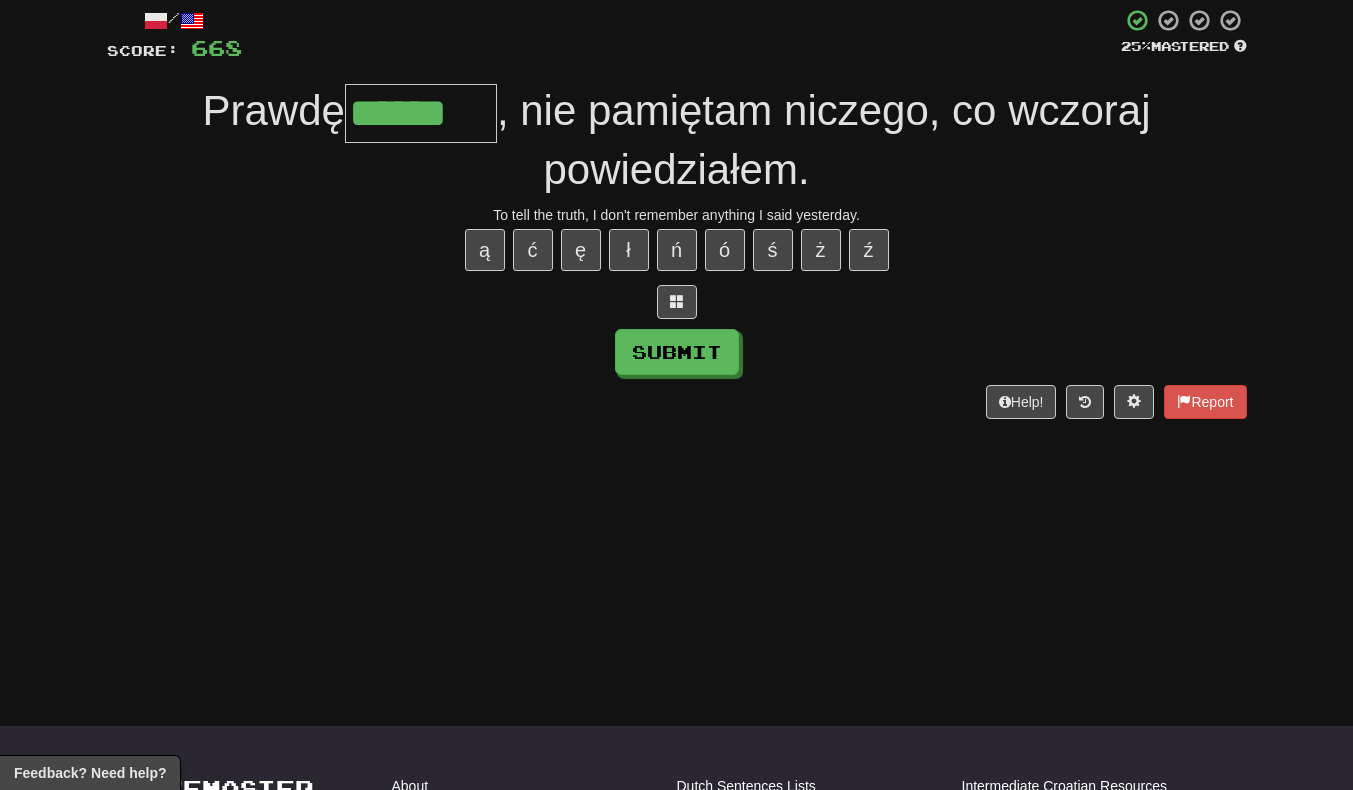 type on "******" 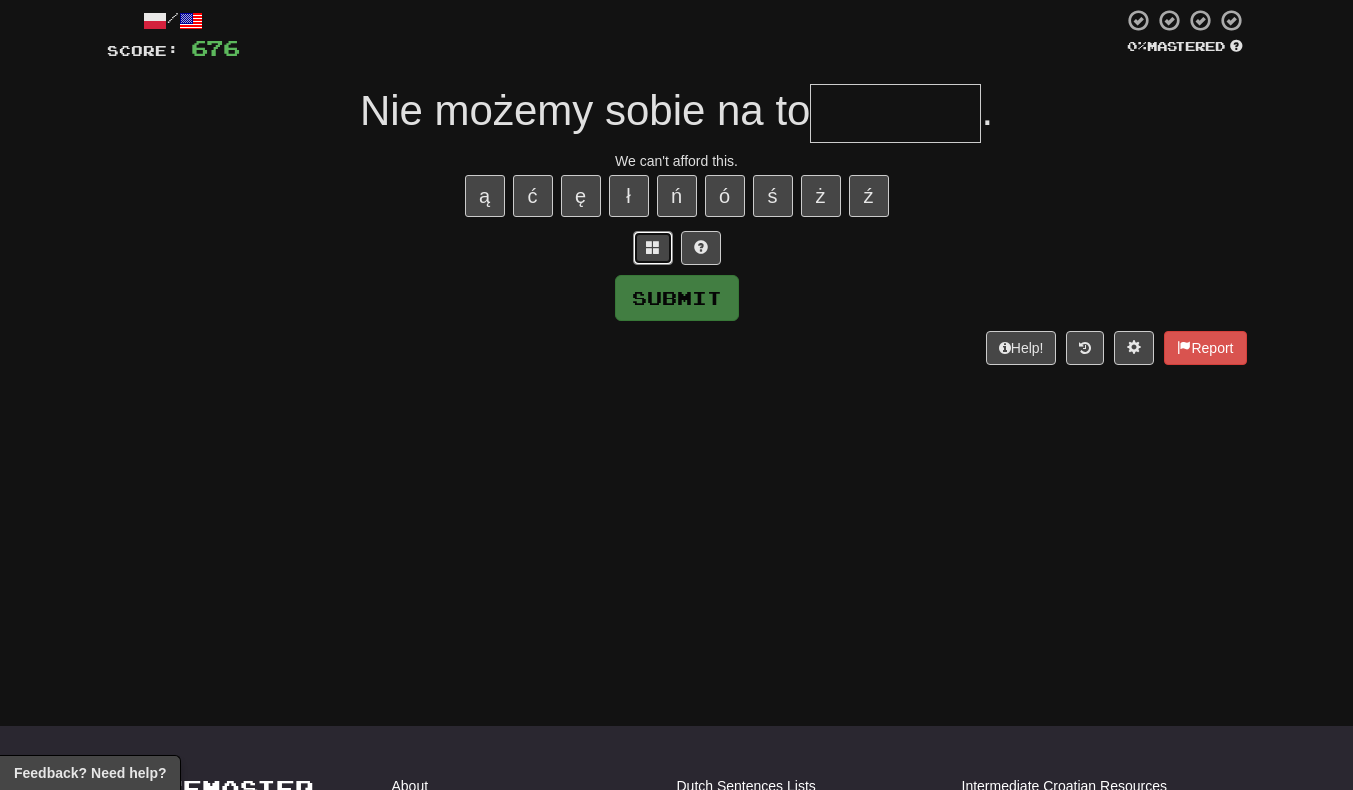 click at bounding box center [653, 247] 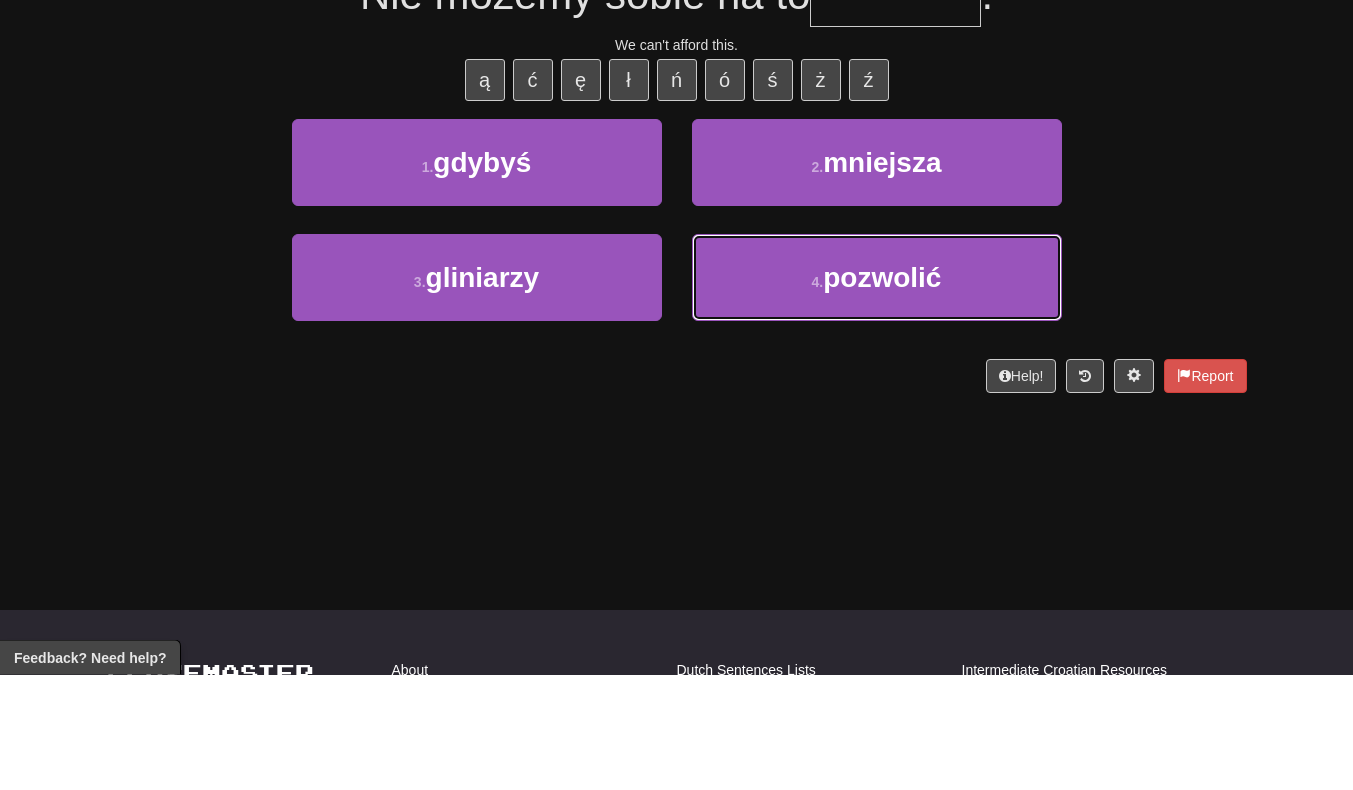 click on "4 .  pozwolić" at bounding box center (877, 393) 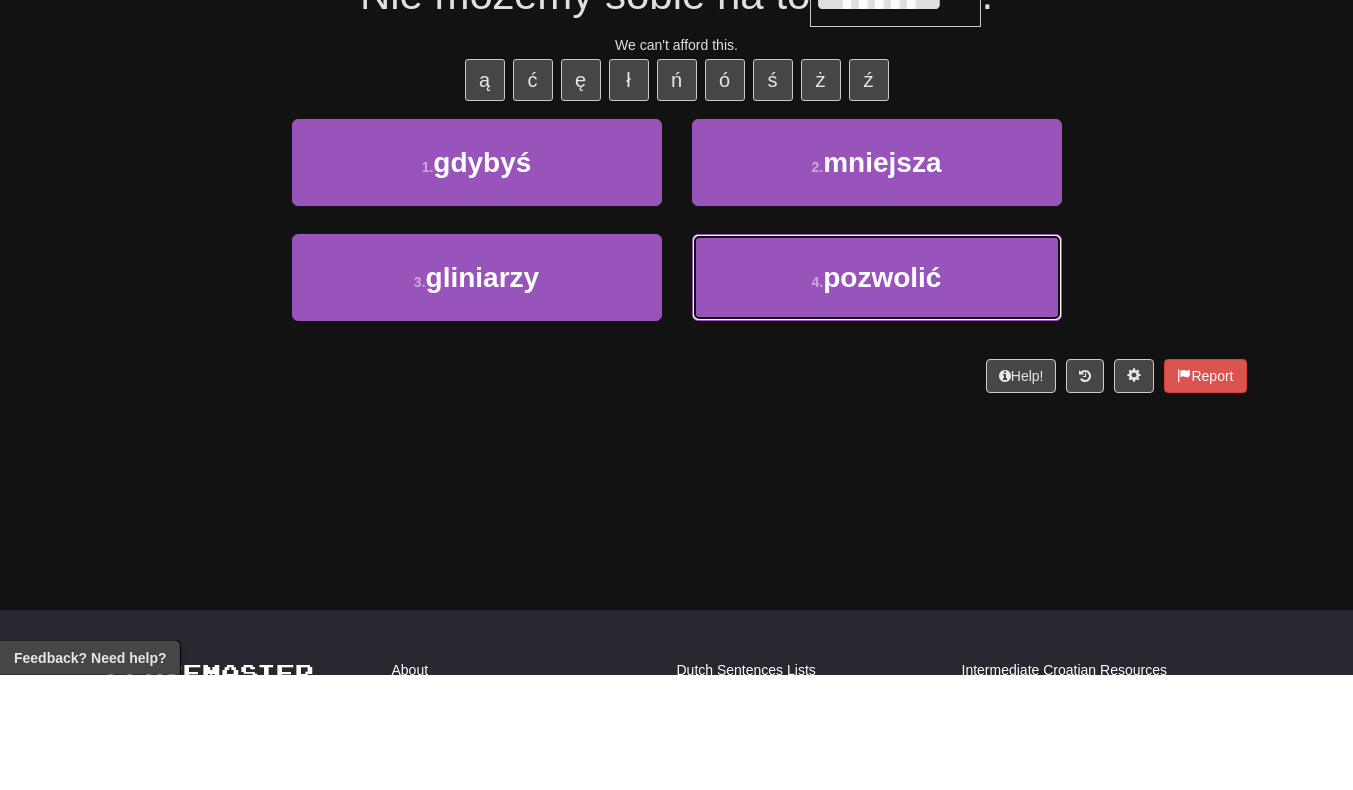 scroll, scrollTop: 127, scrollLeft: 0, axis: vertical 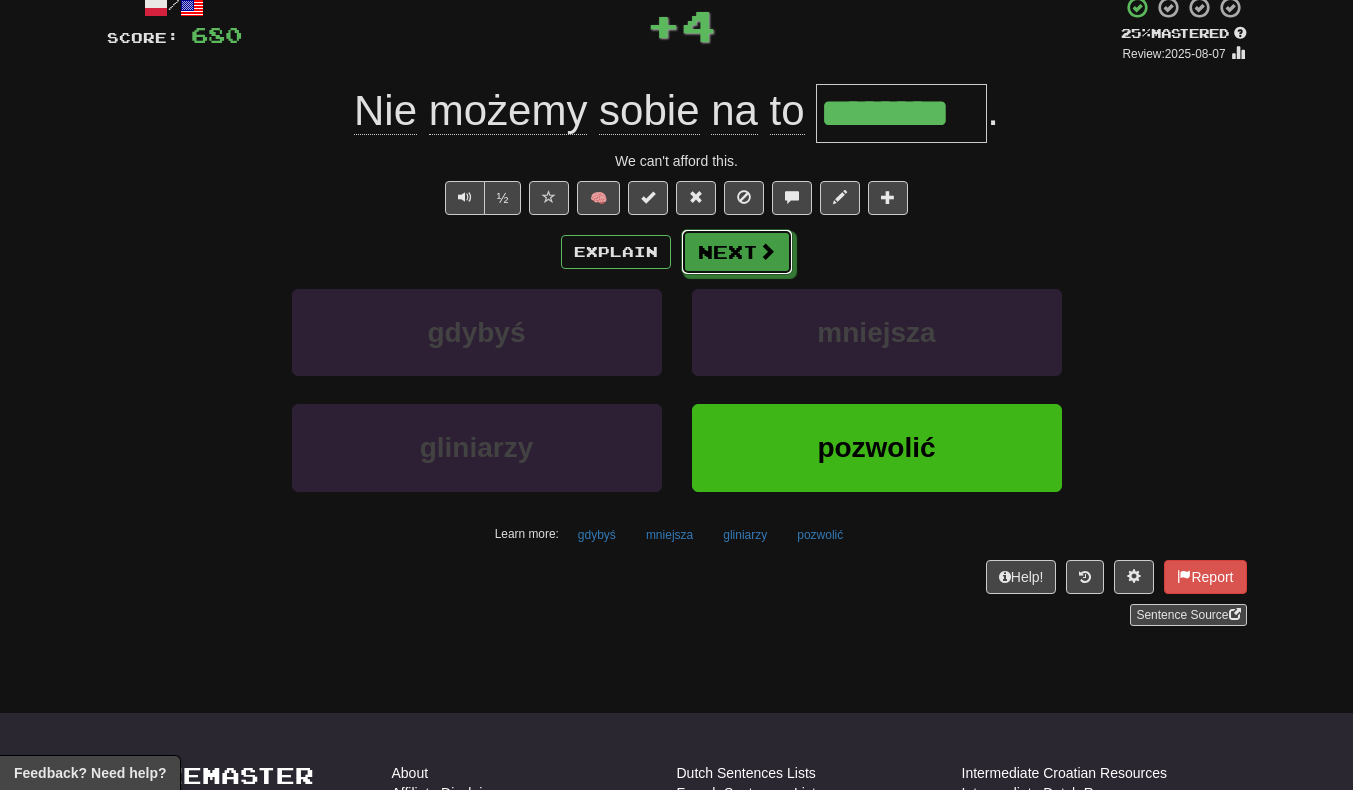 click on "Next" at bounding box center (737, 252) 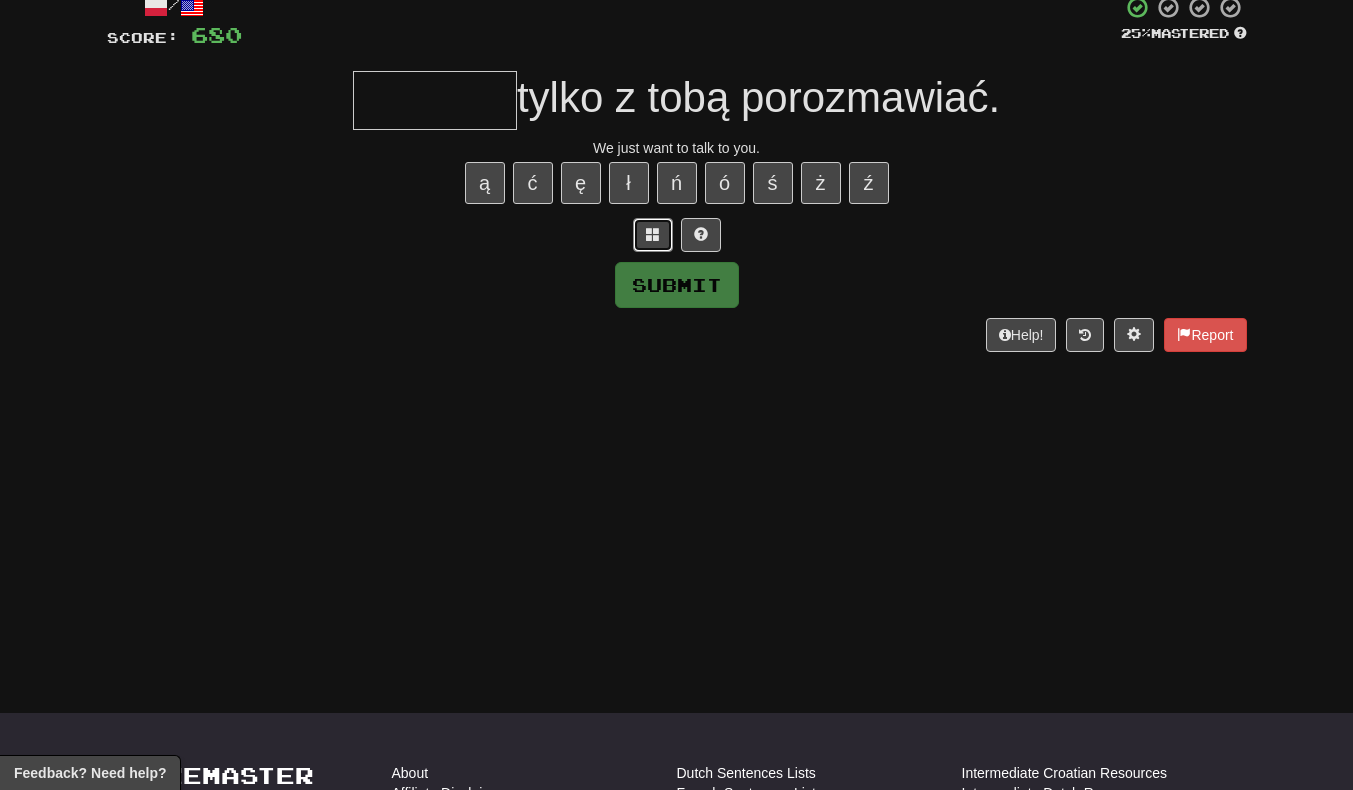 click at bounding box center (653, 235) 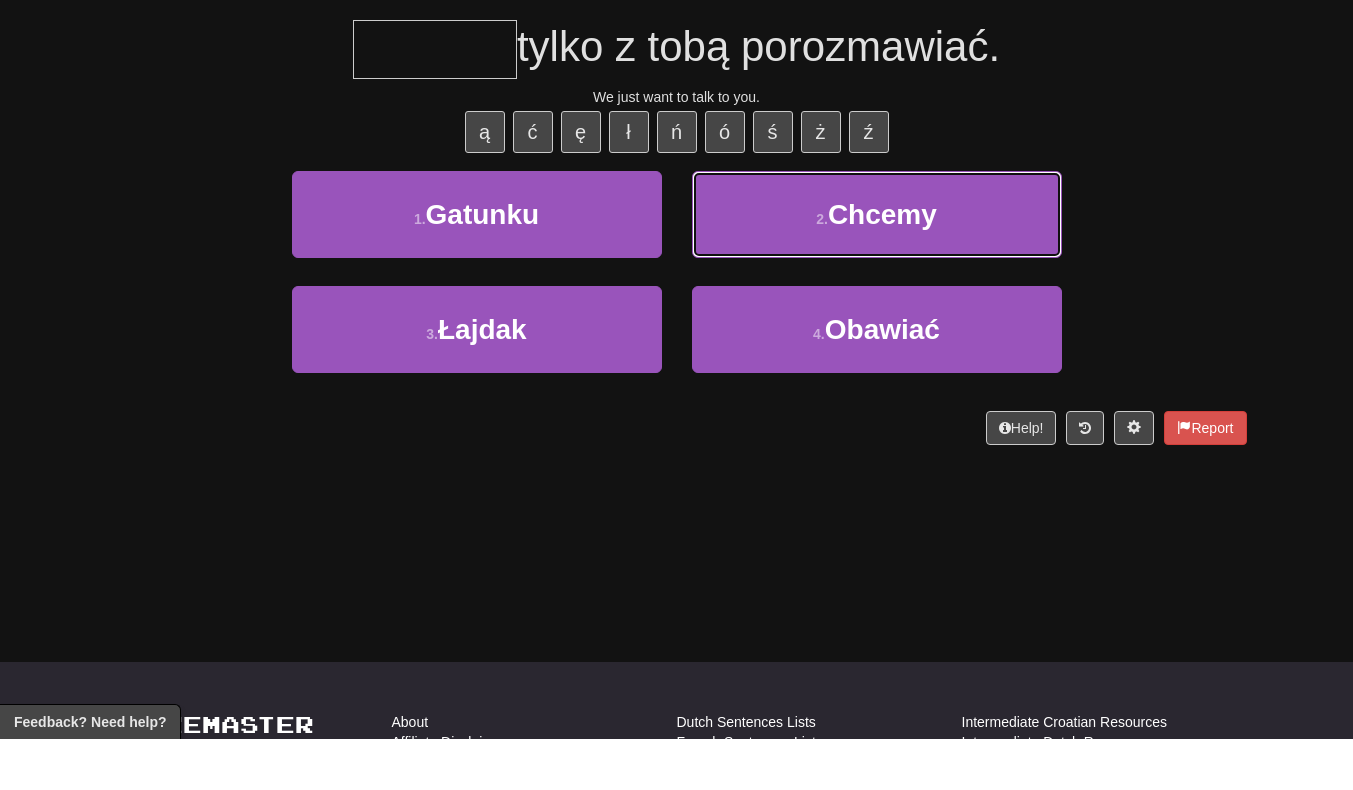 click on "2 .  Chcemy" at bounding box center [877, 265] 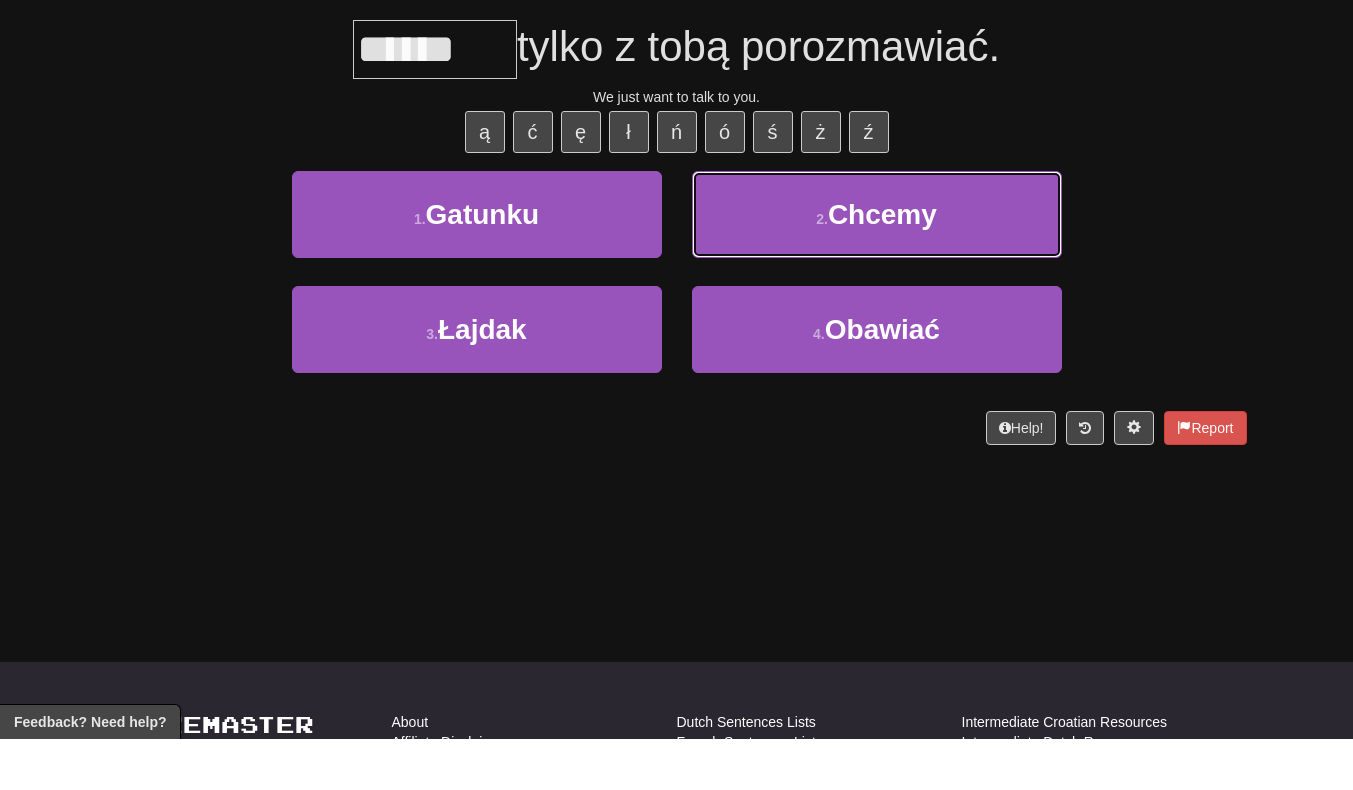 scroll, scrollTop: 140, scrollLeft: 0, axis: vertical 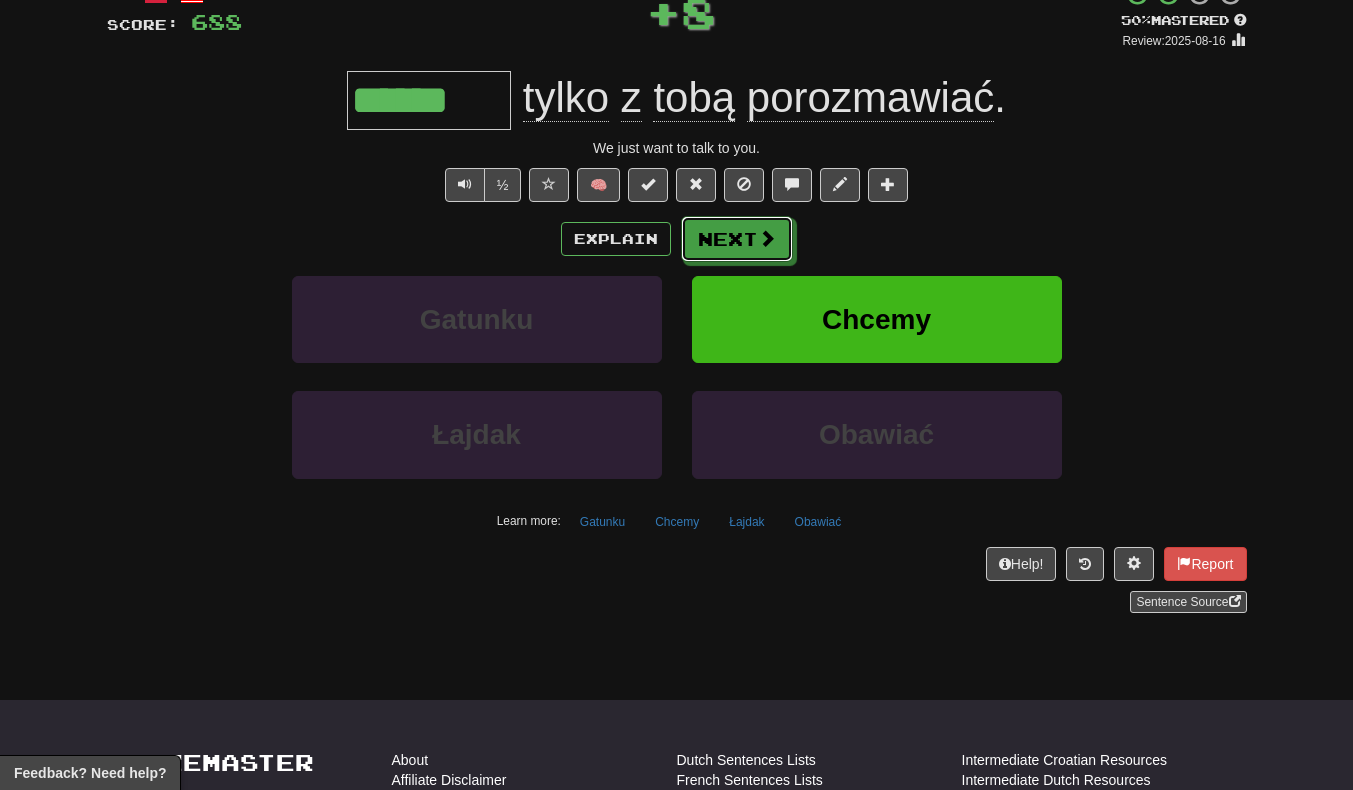 click on "Next" at bounding box center [737, 239] 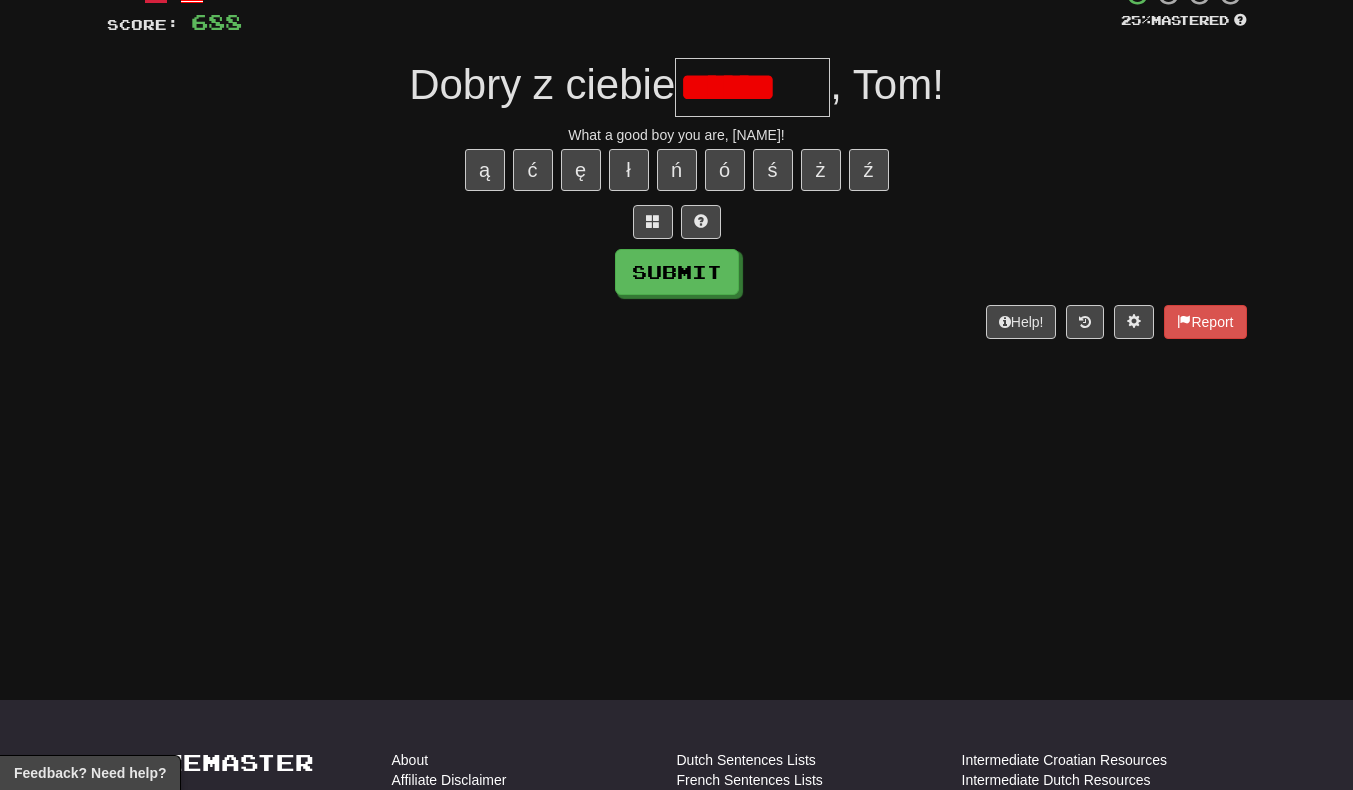 scroll, scrollTop: 0, scrollLeft: 0, axis: both 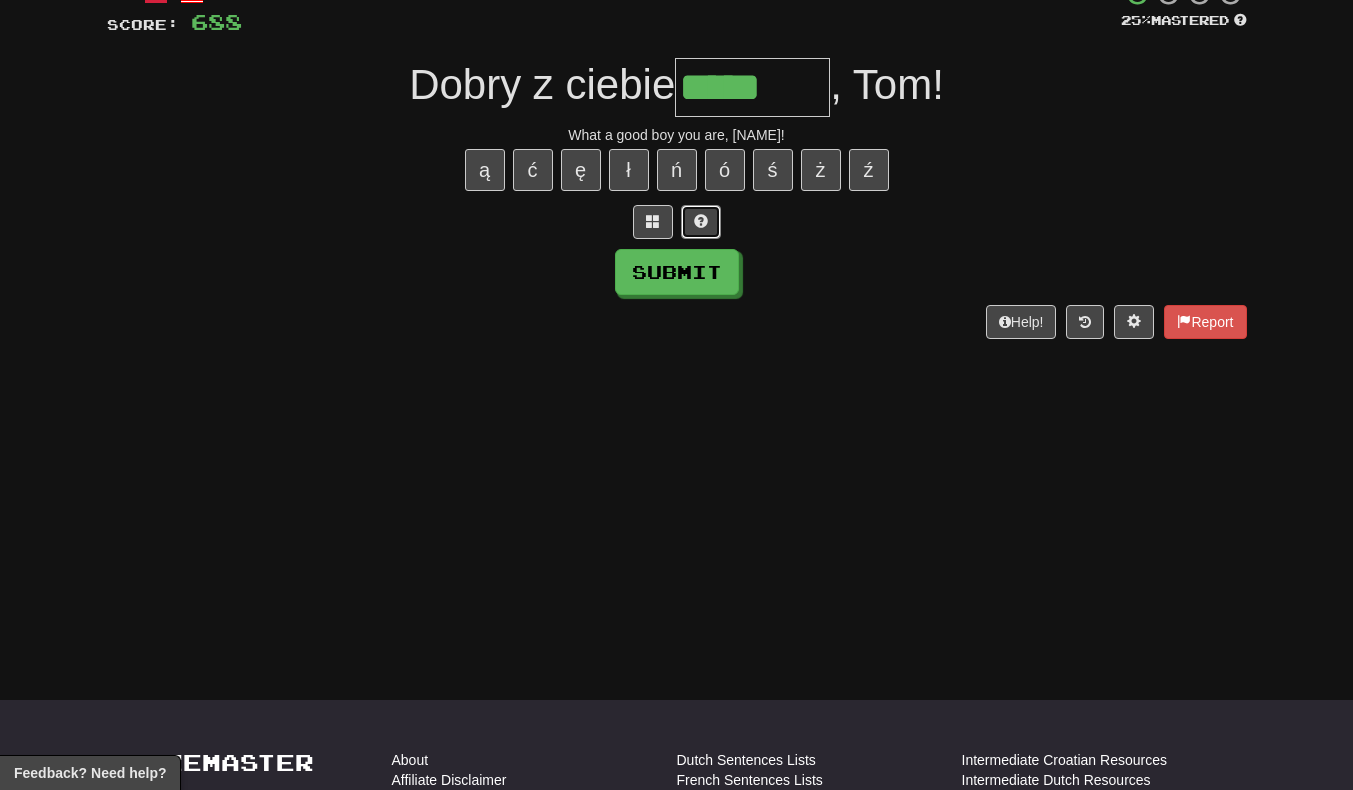 click at bounding box center (701, 221) 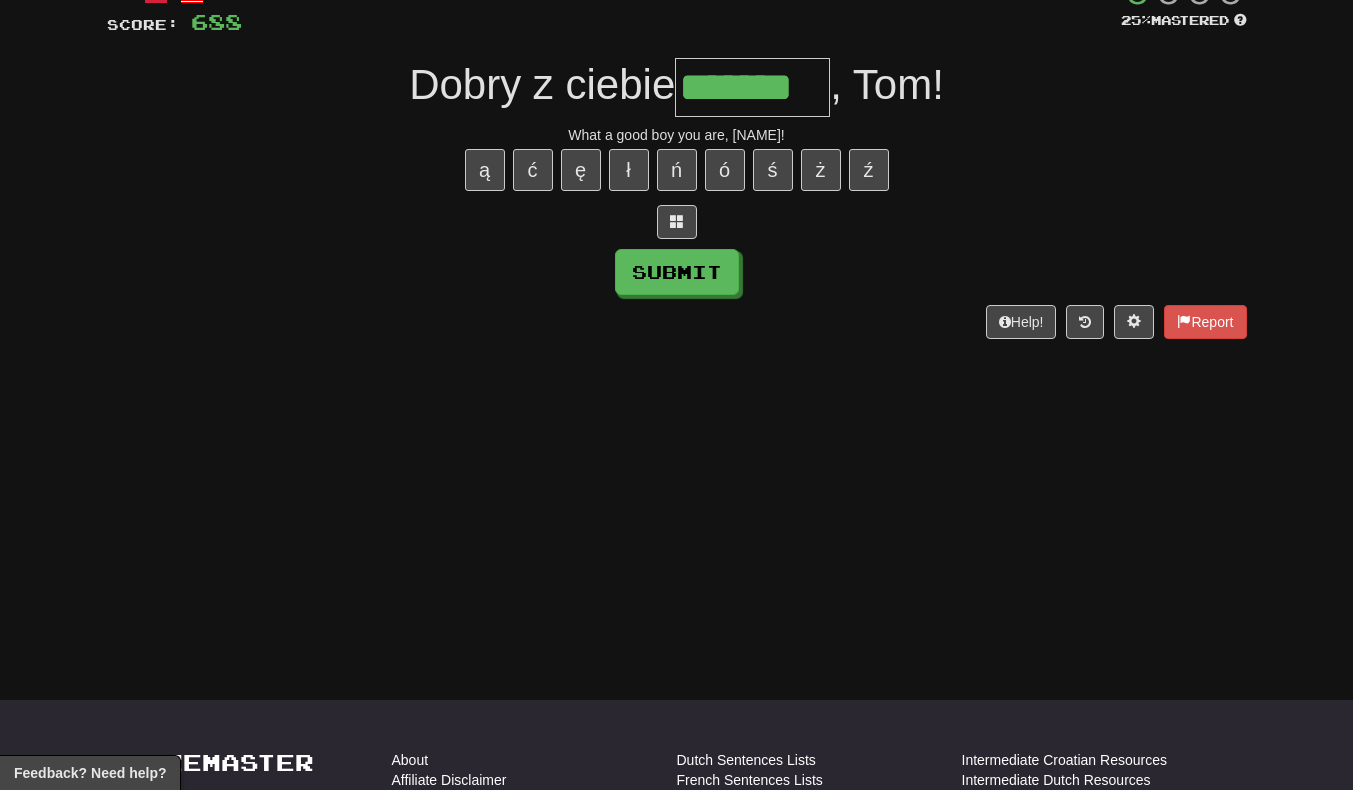 type on "*******" 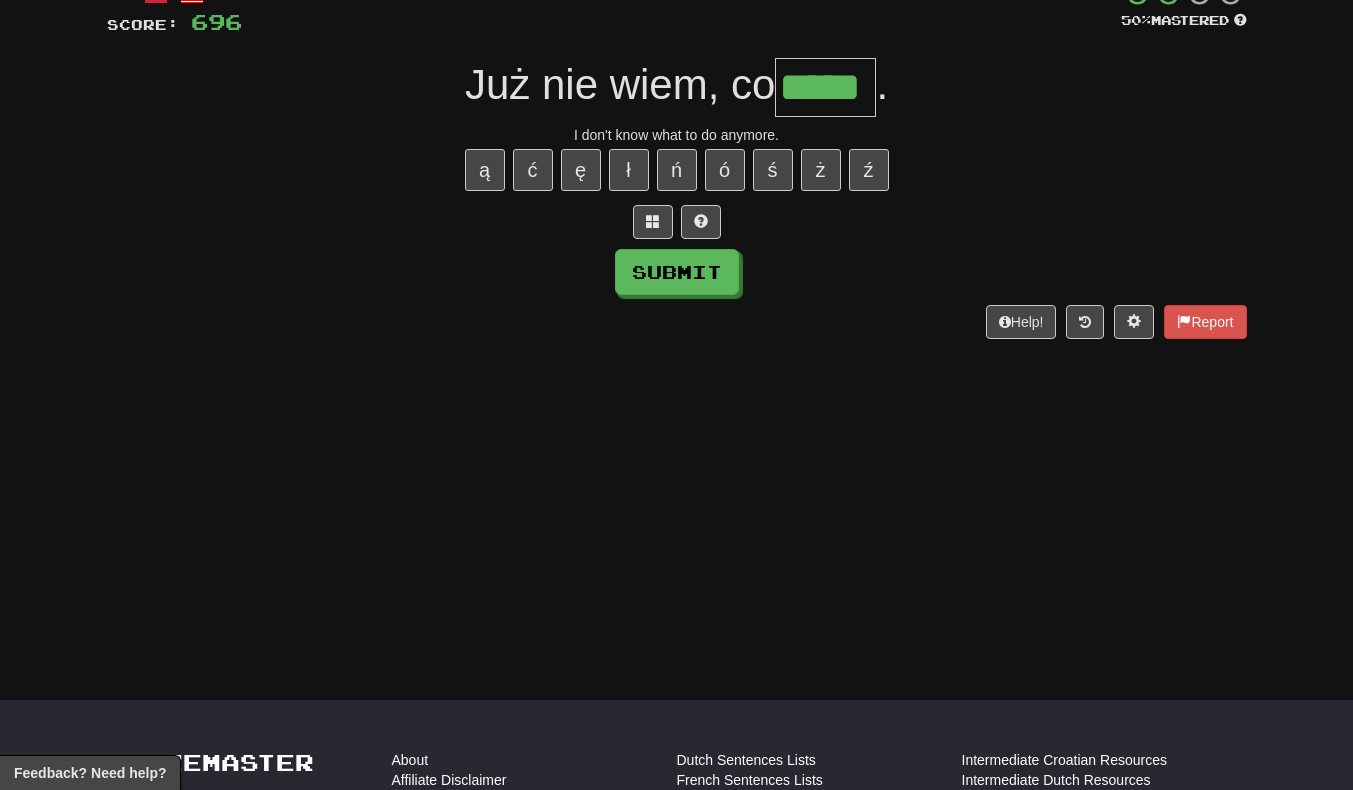 scroll, scrollTop: 0, scrollLeft: 14, axis: horizontal 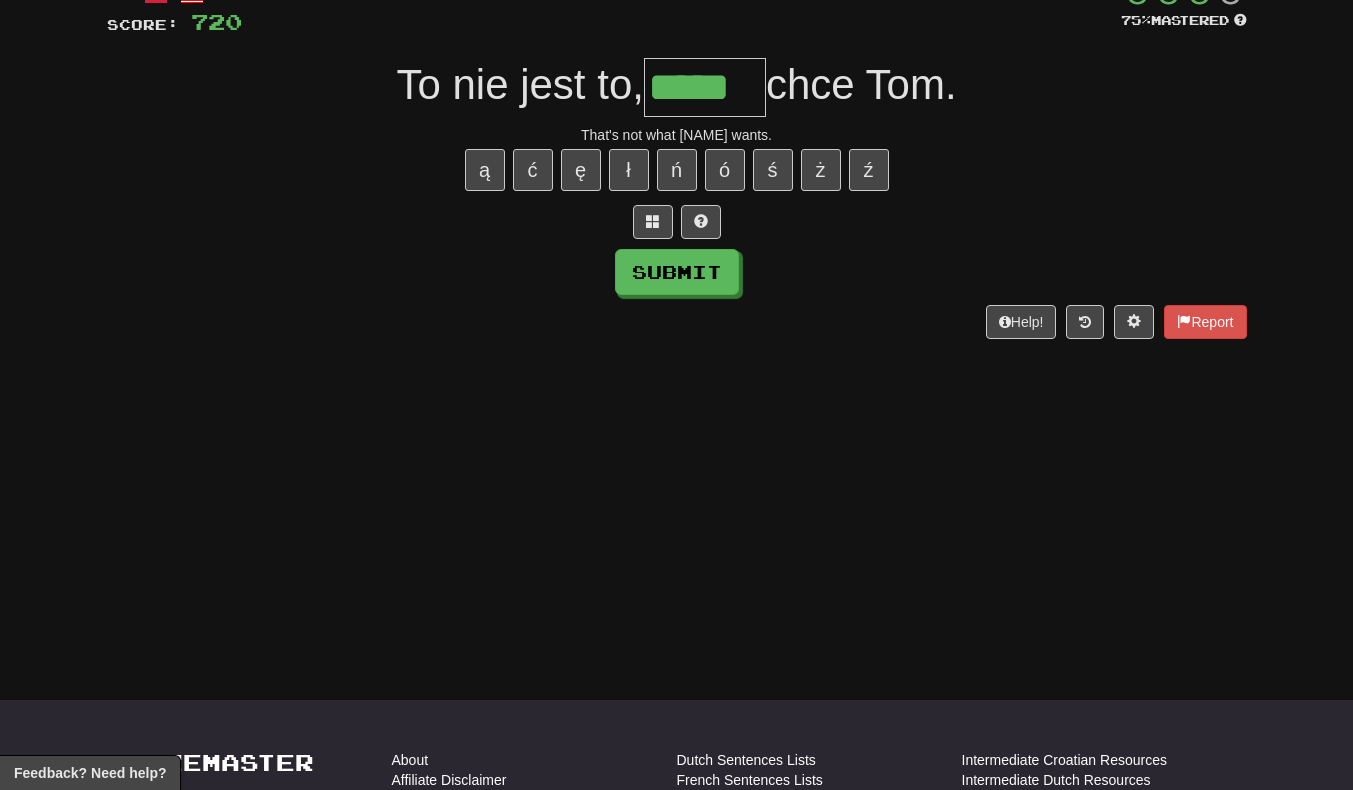 type on "*****" 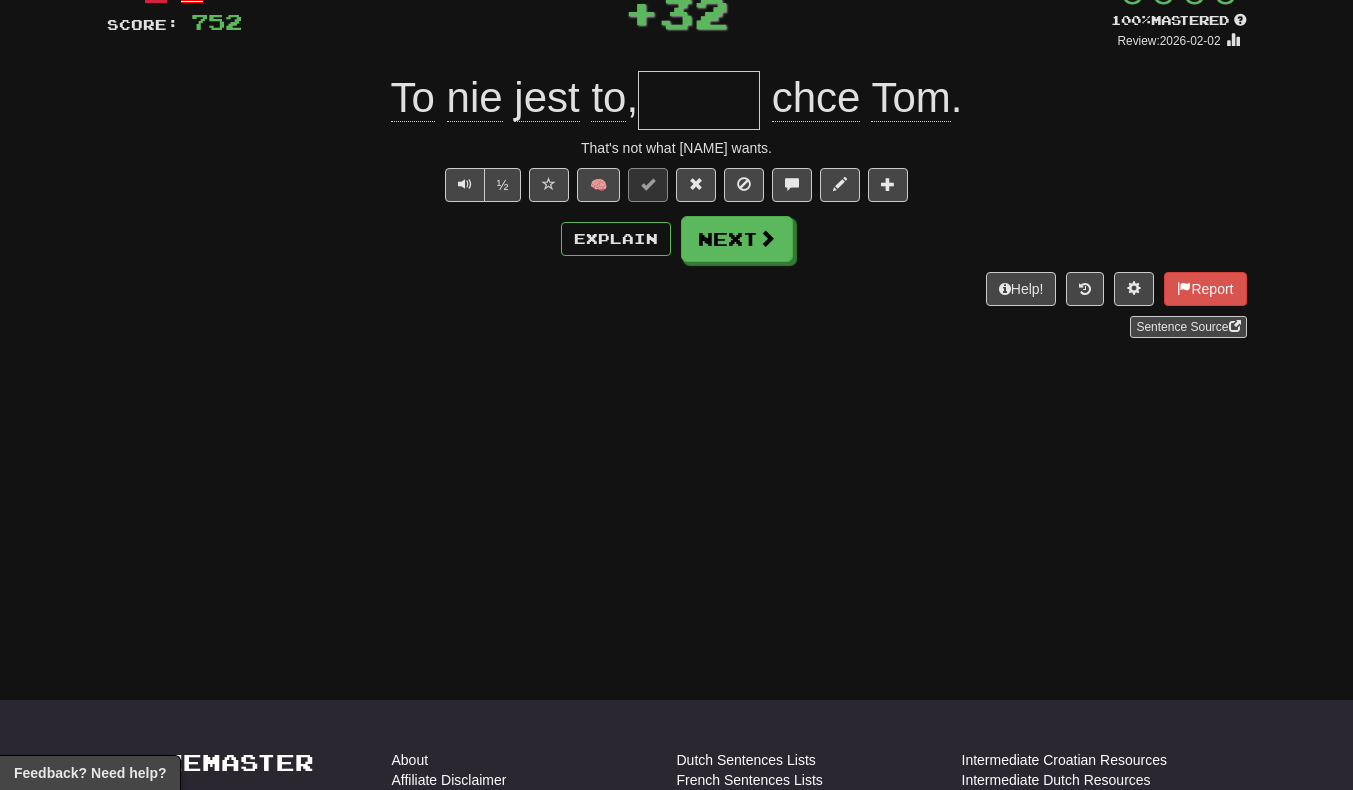 scroll, scrollTop: 0, scrollLeft: 0, axis: both 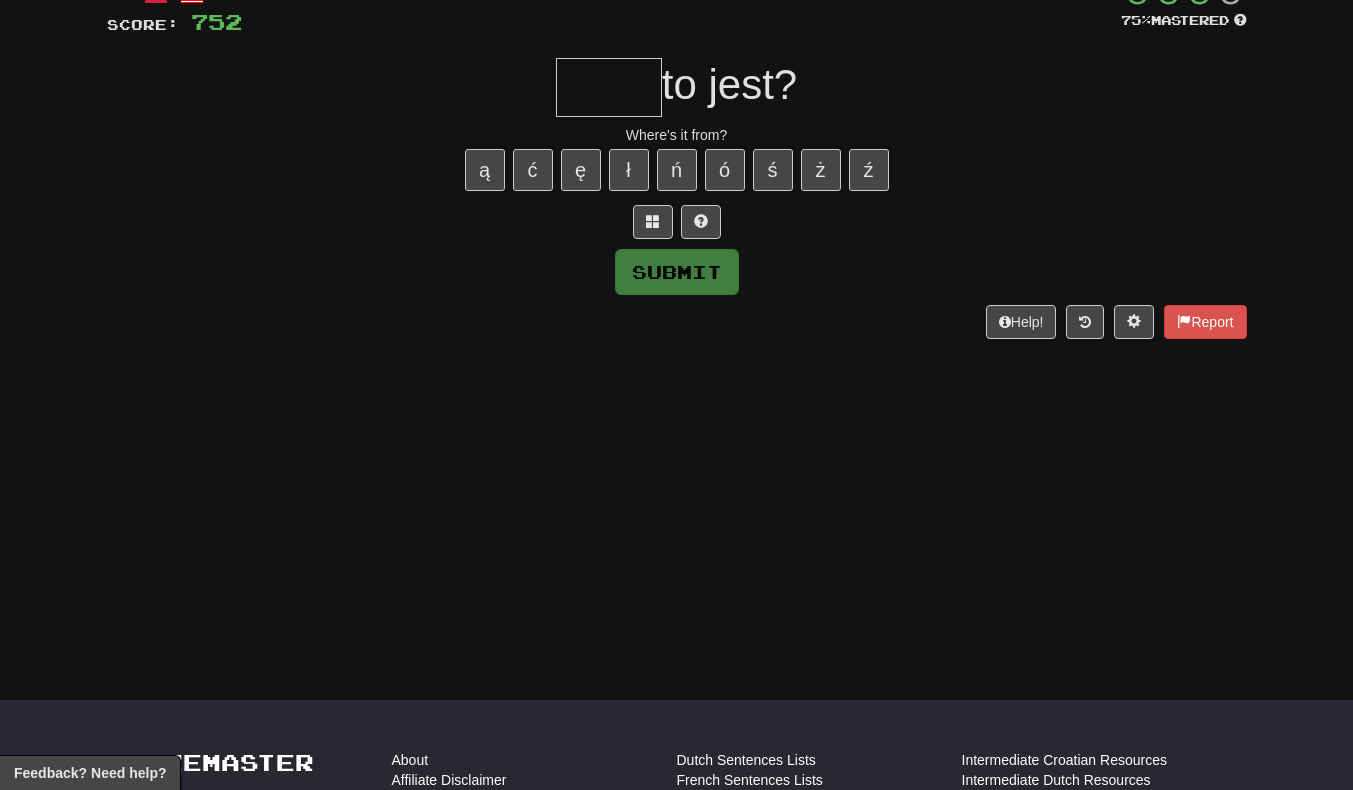 type on "*" 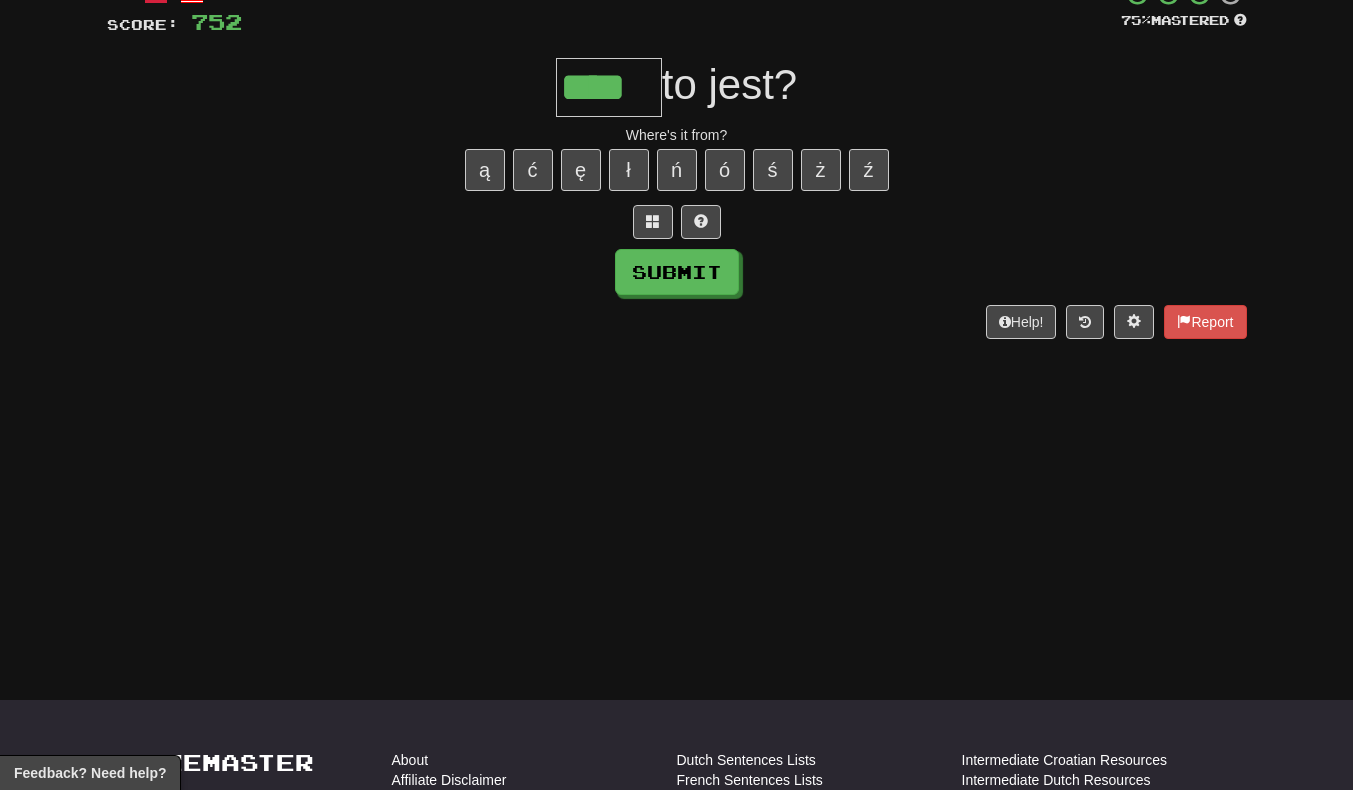 type on "****" 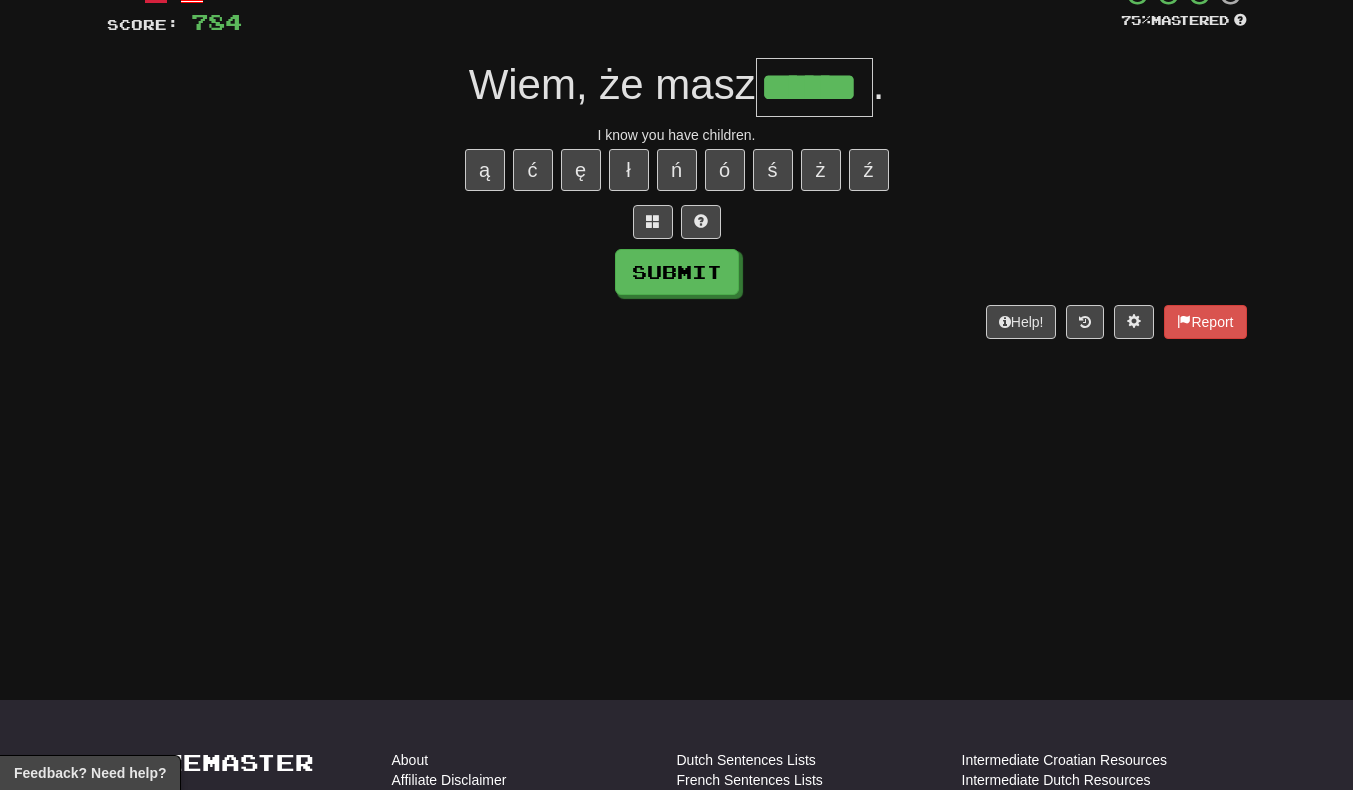 scroll, scrollTop: 0, scrollLeft: 5, axis: horizontal 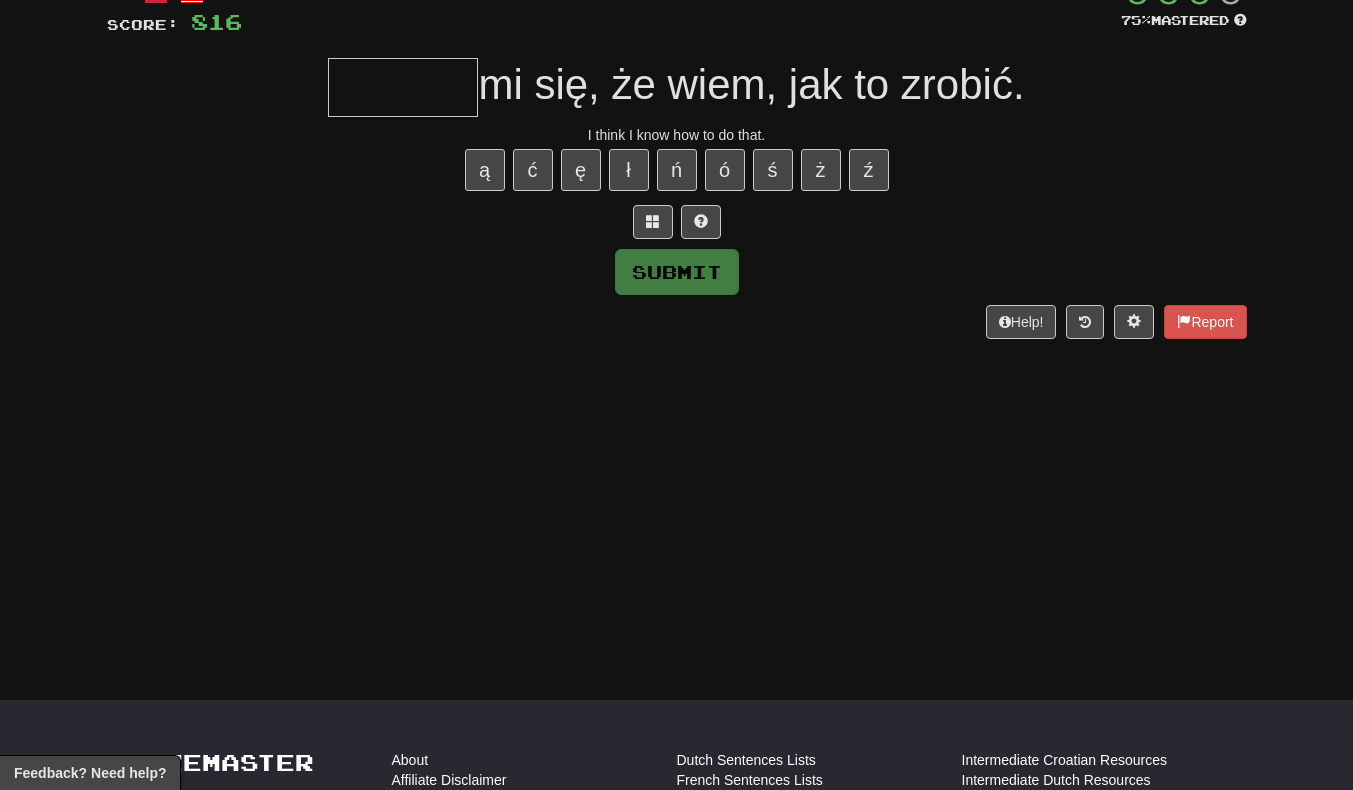 type on "*" 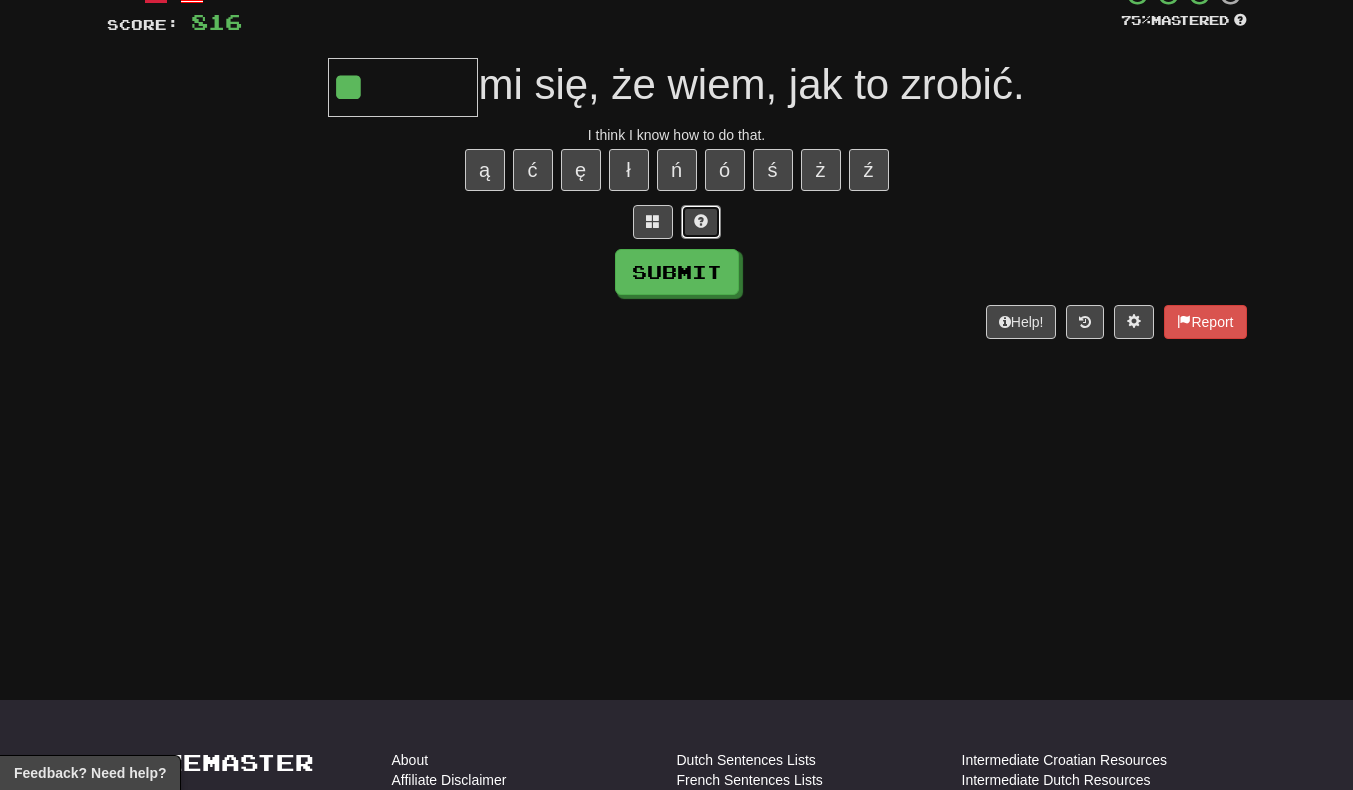 click at bounding box center [701, 221] 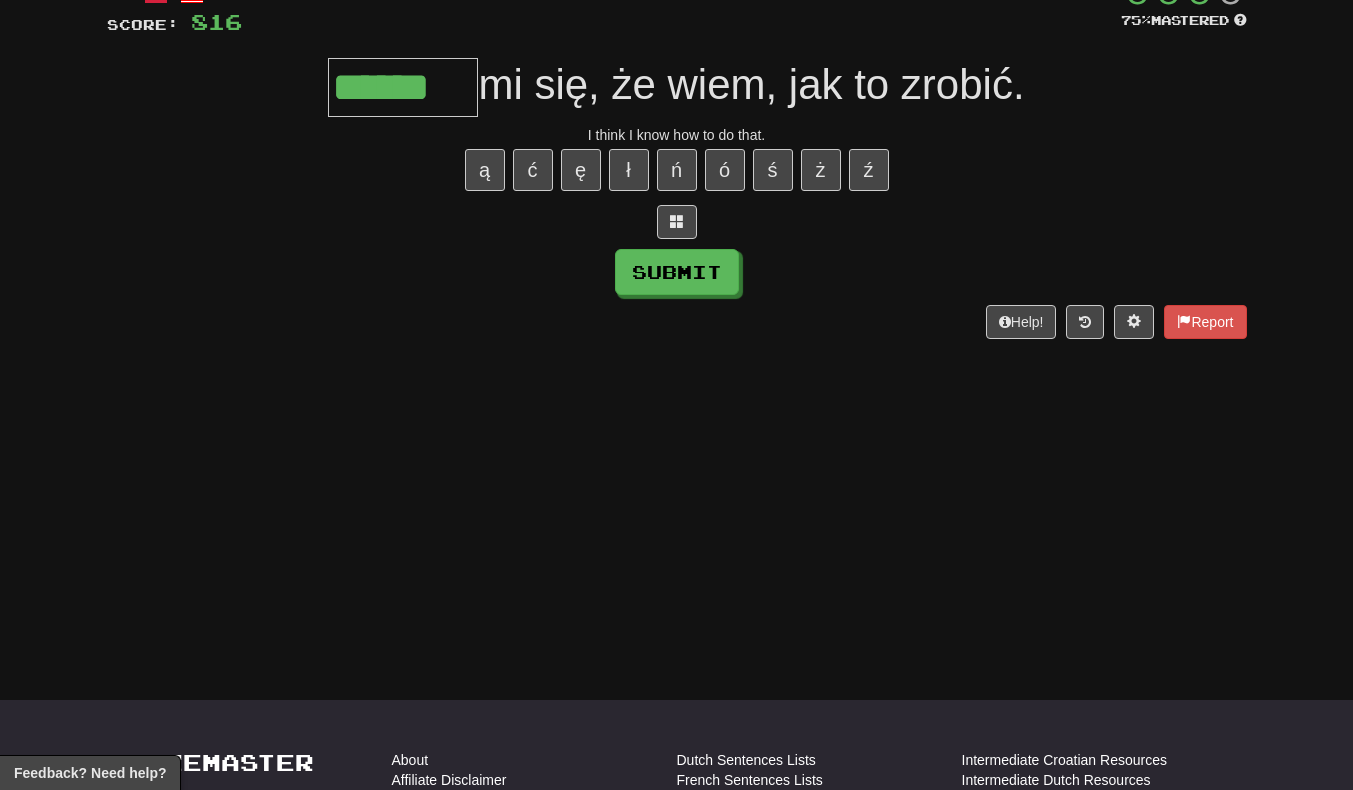 type on "******" 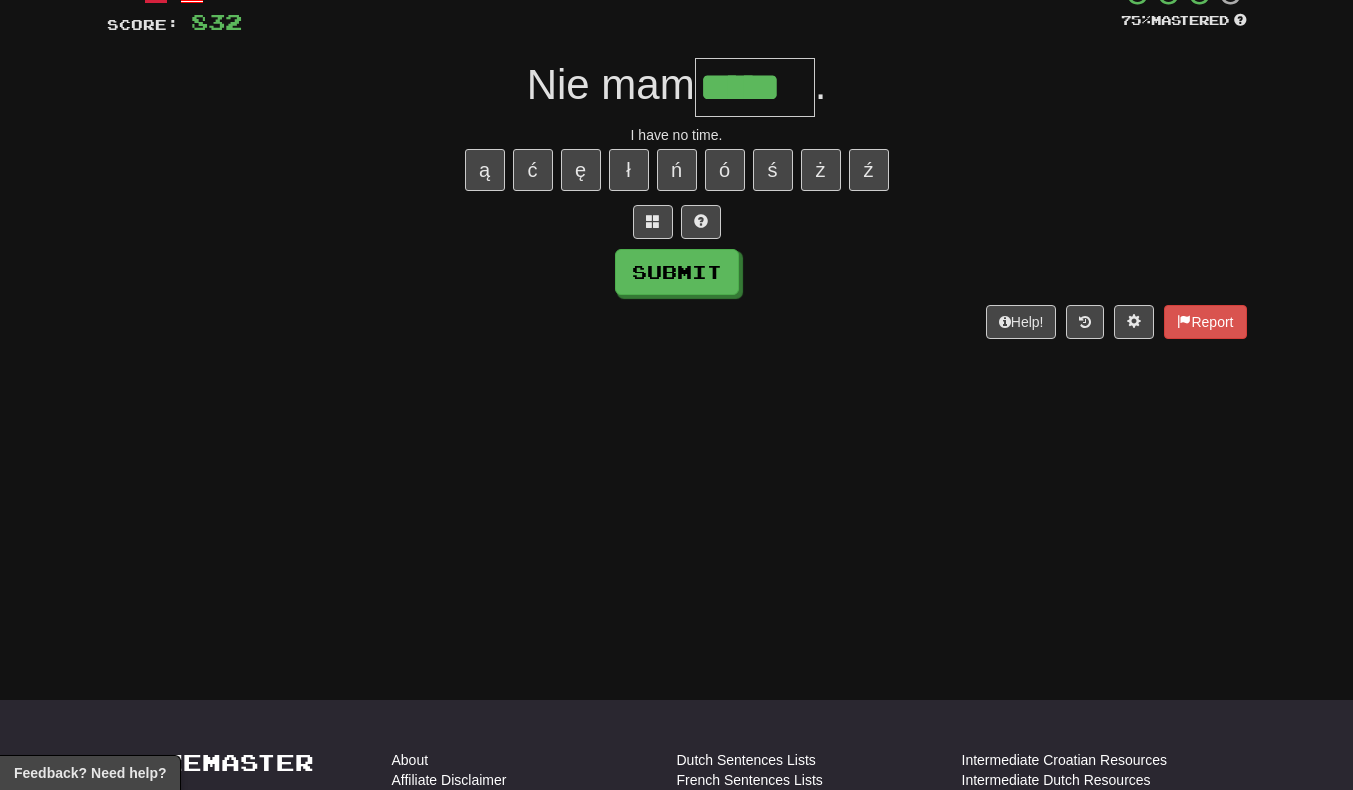 type on "*****" 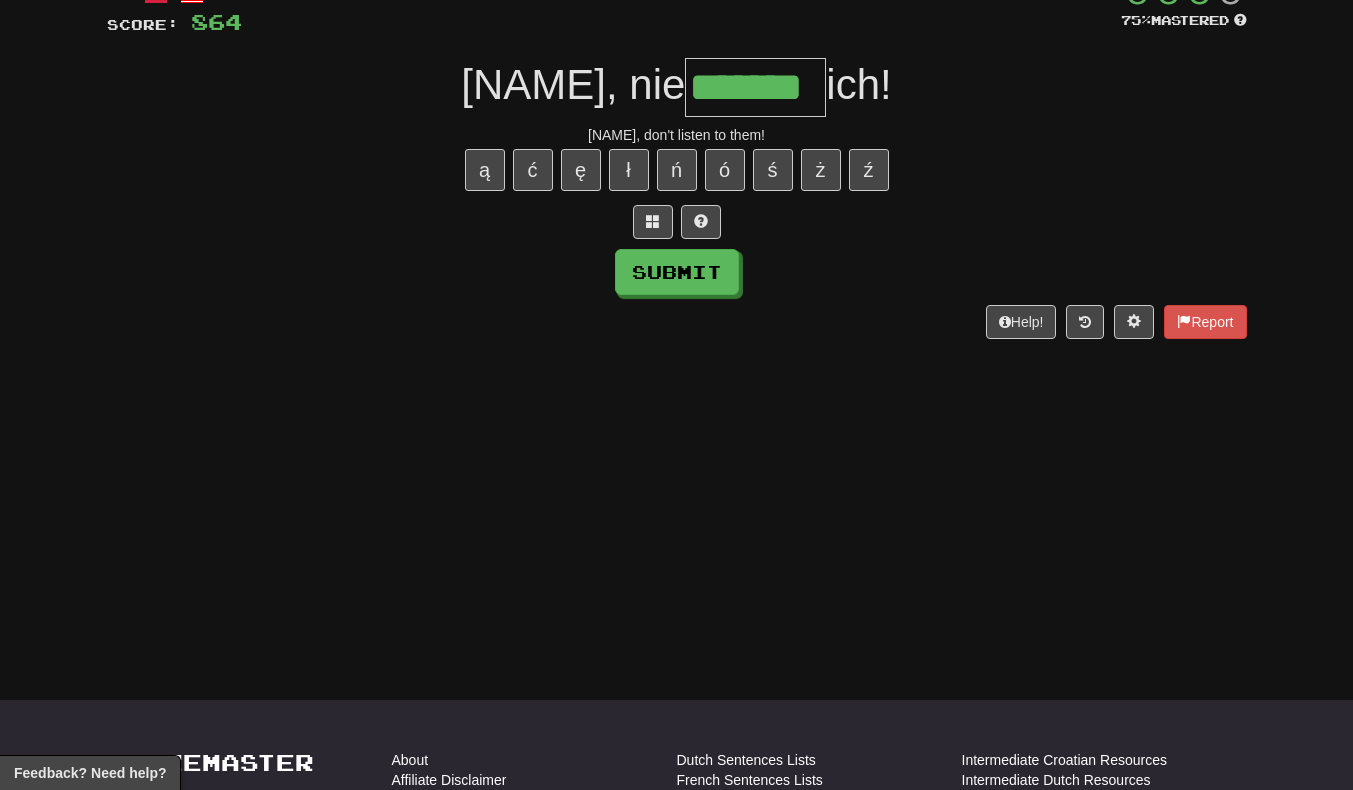 scroll, scrollTop: 0, scrollLeft: 5, axis: horizontal 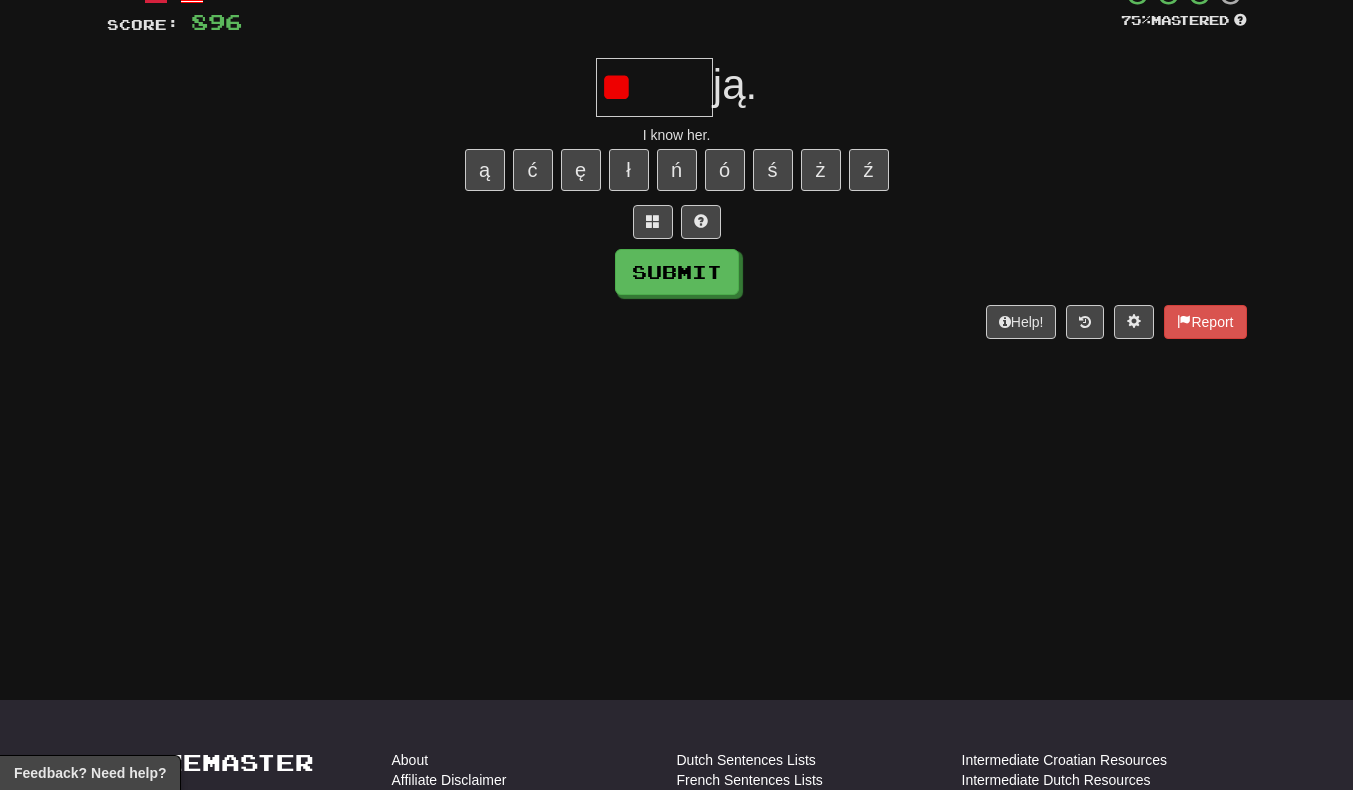 type on "*" 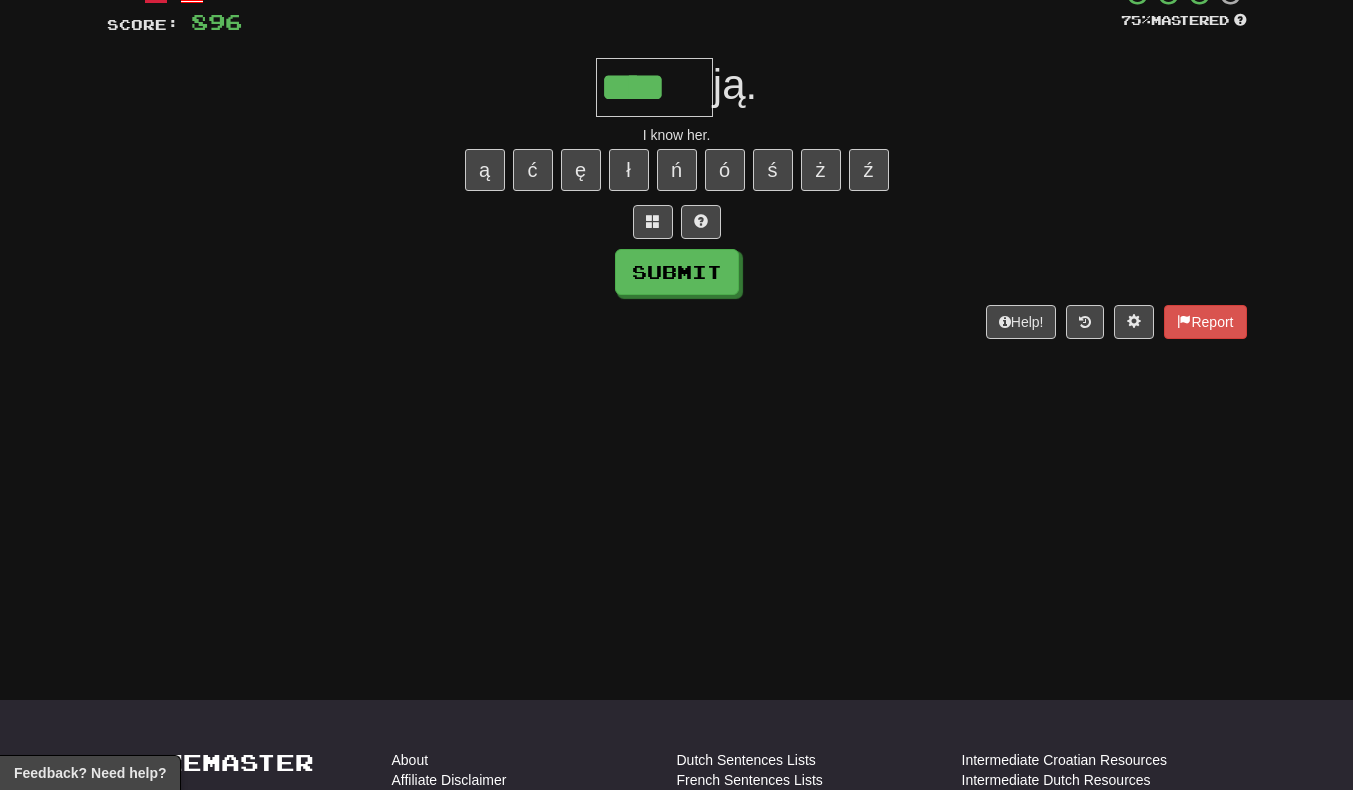 type on "****" 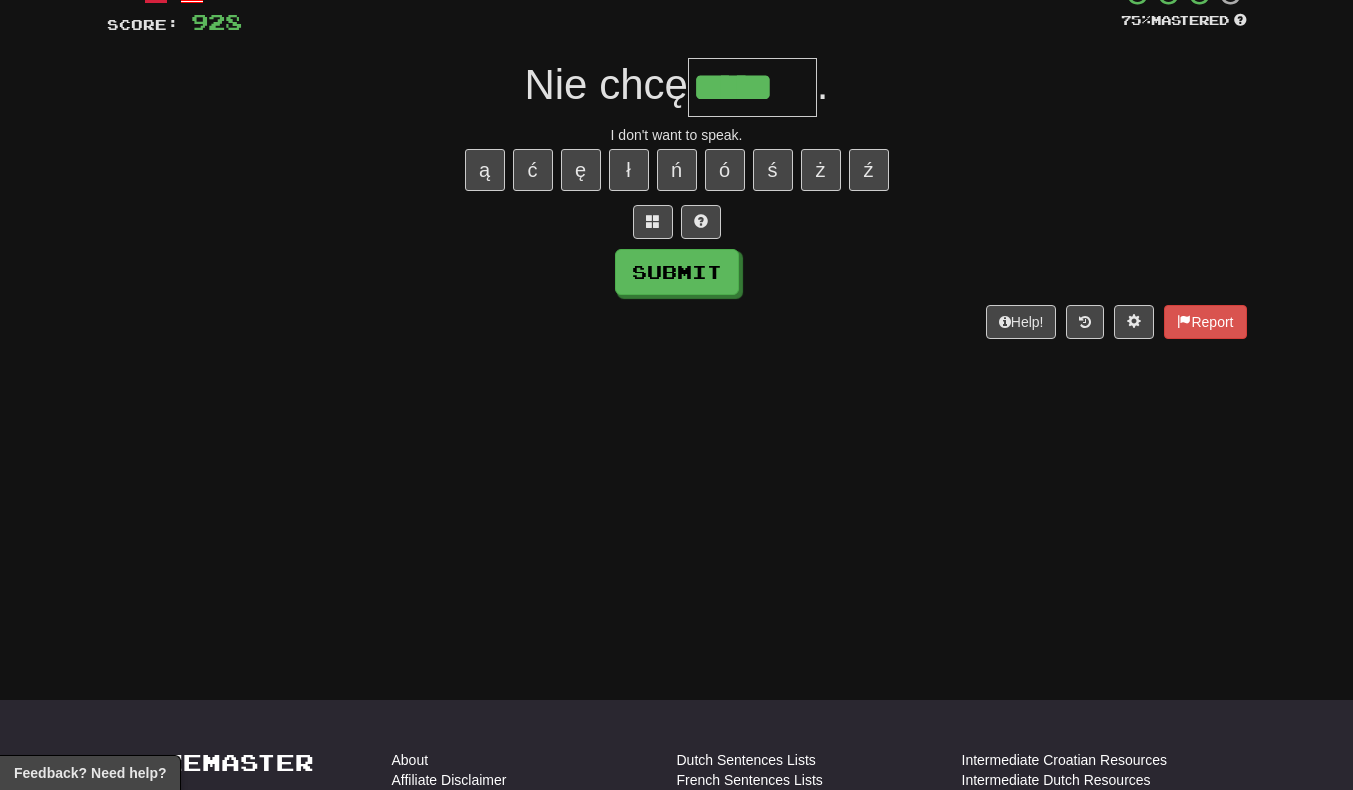 type on "*****" 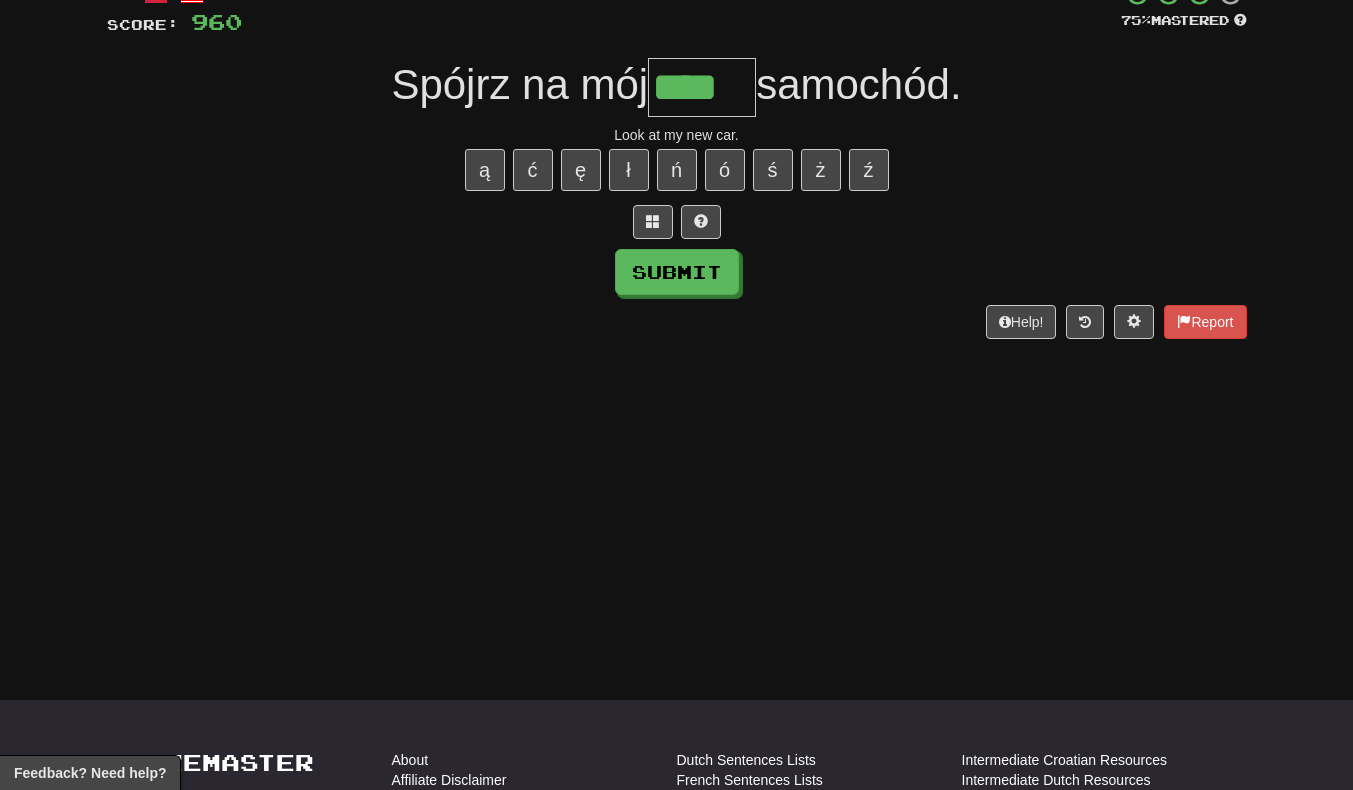 scroll, scrollTop: 0, scrollLeft: 5, axis: horizontal 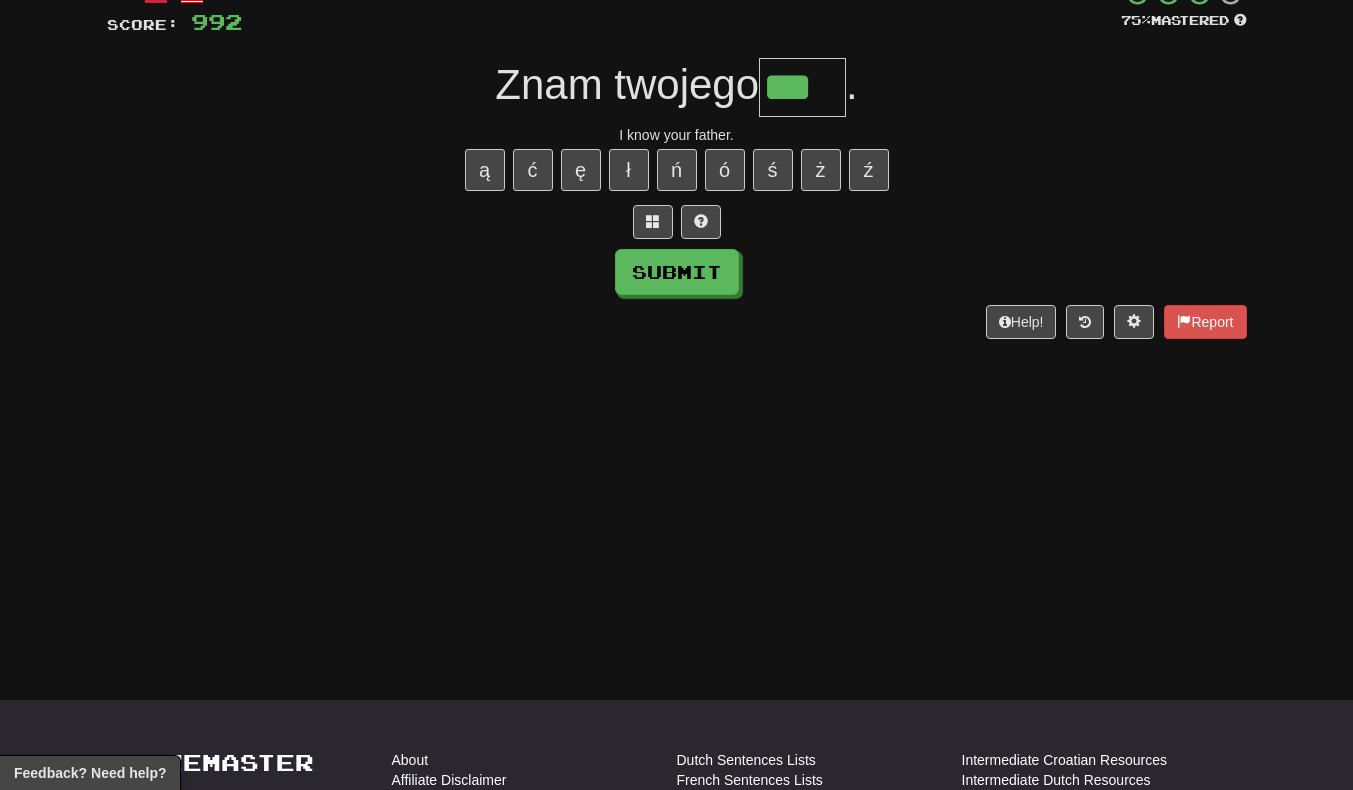 type on "***" 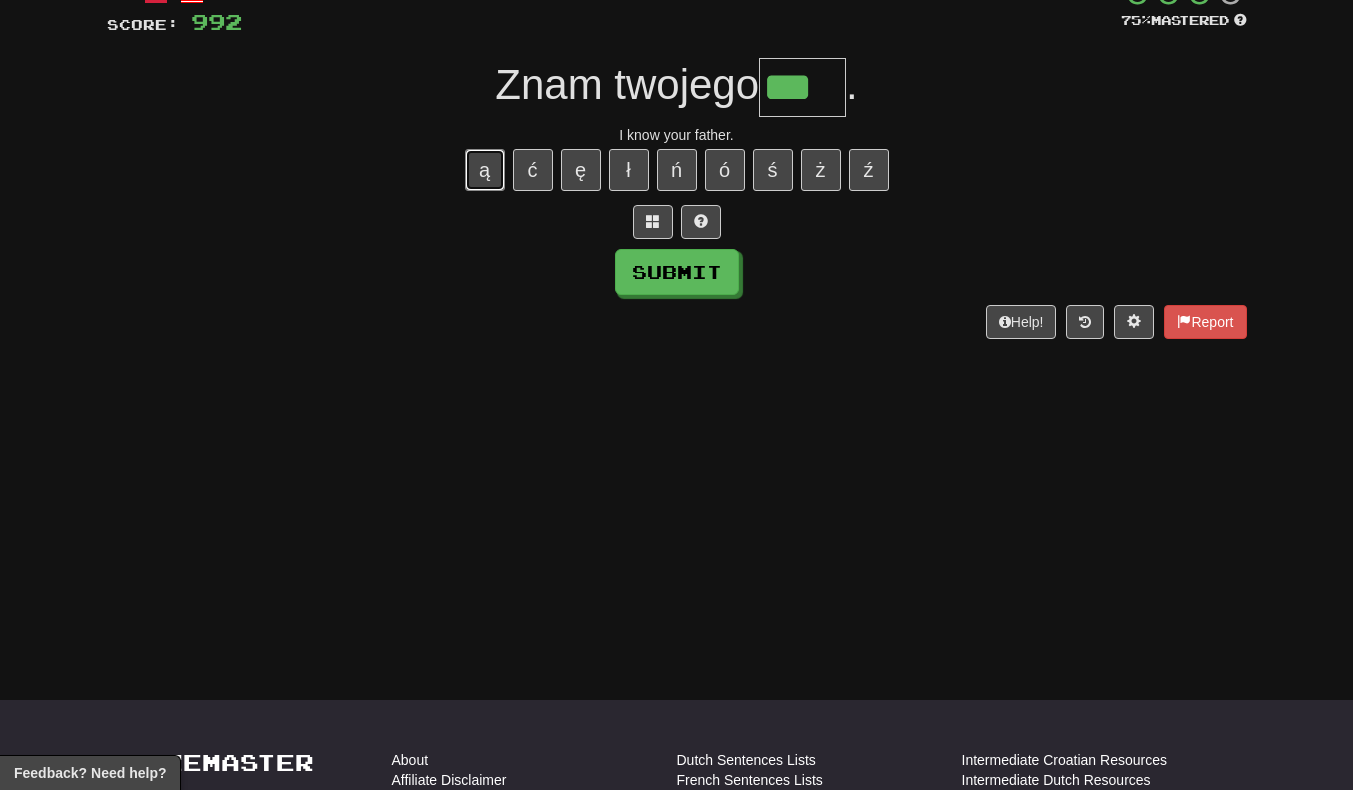 type 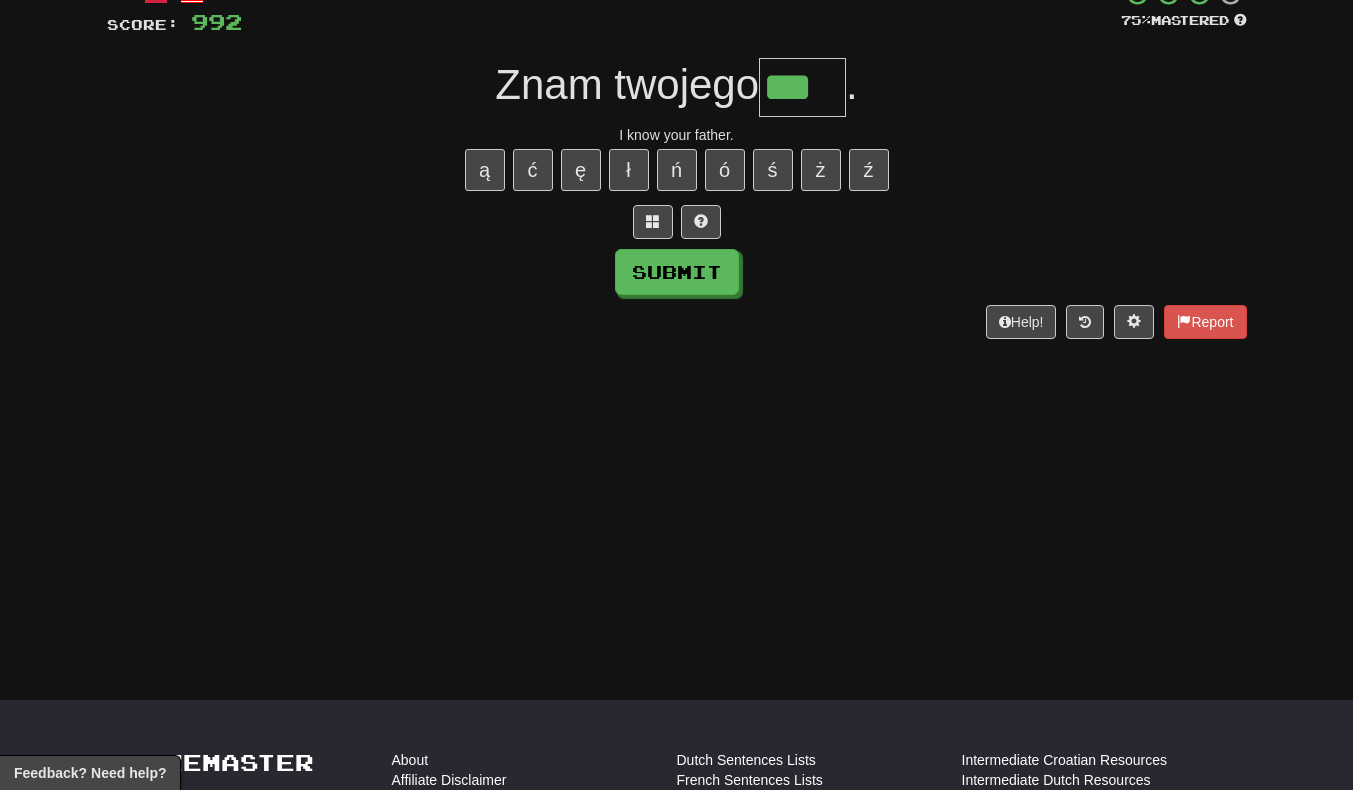 click on "***" at bounding box center [802, 87] 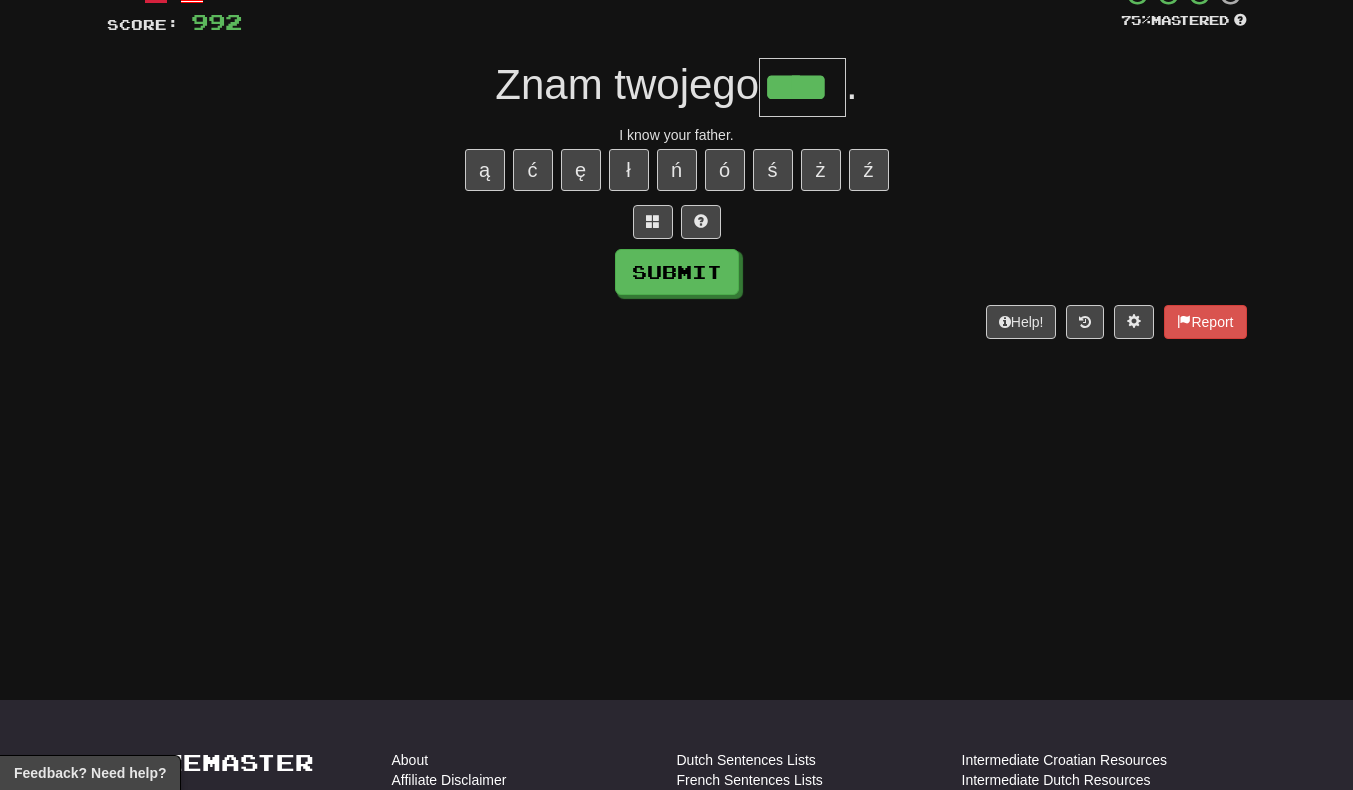 scroll, scrollTop: 0, scrollLeft: 7, axis: horizontal 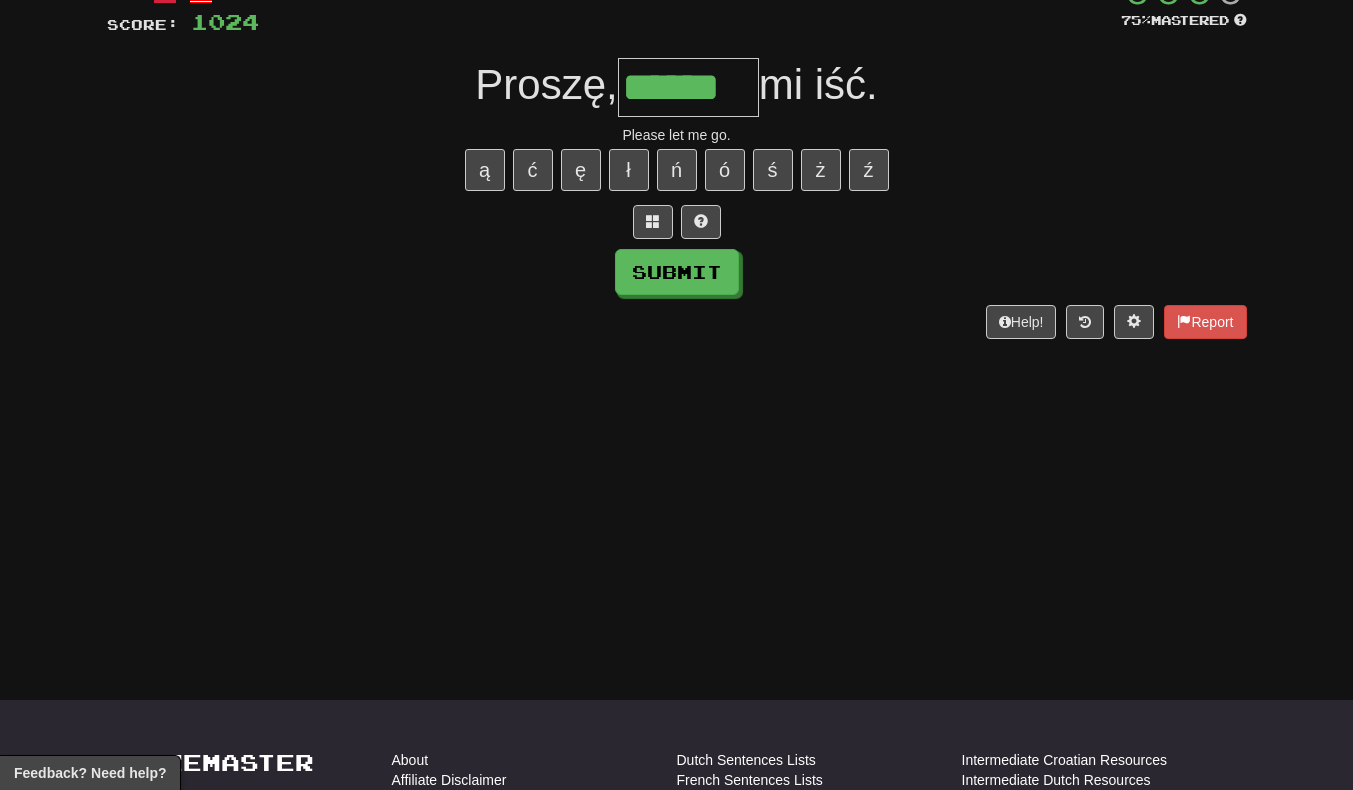 type on "******" 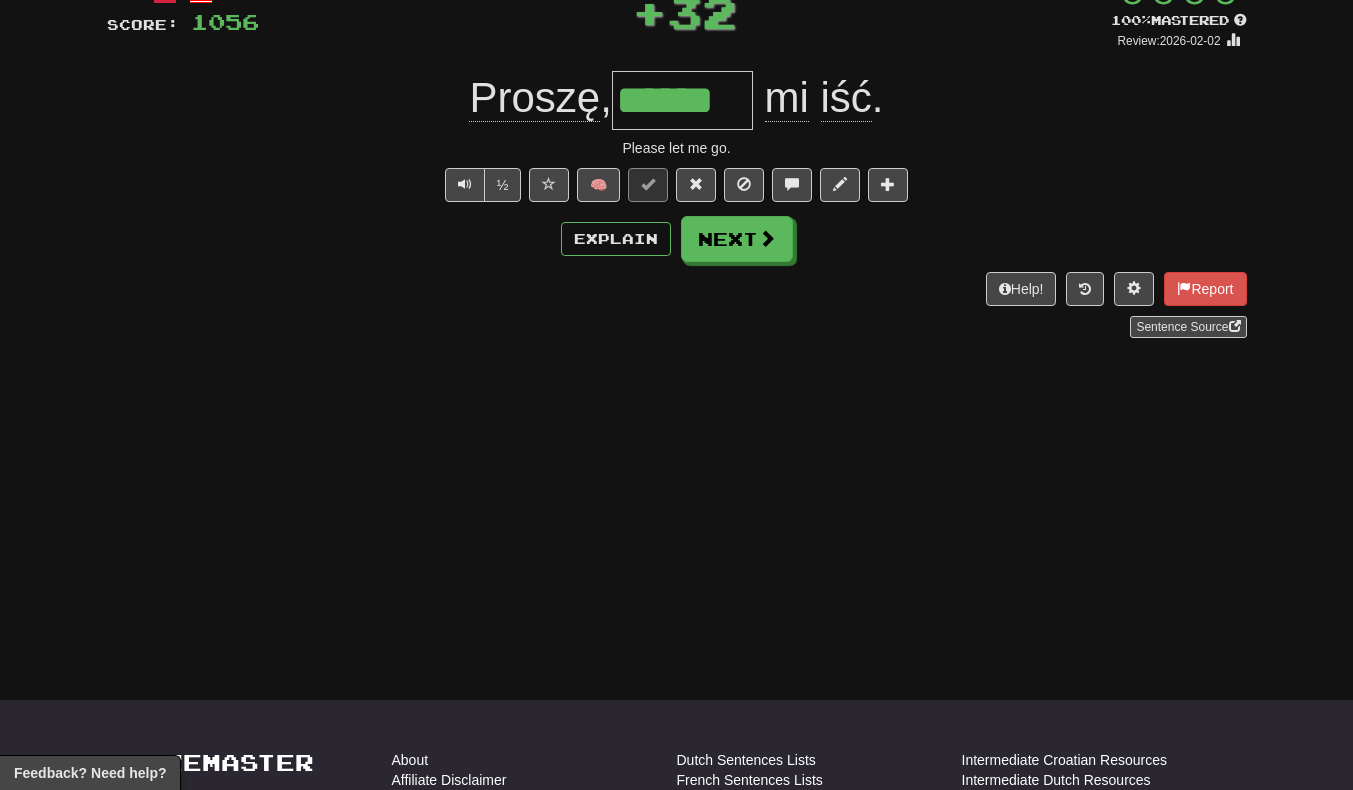 scroll, scrollTop: 0, scrollLeft: 0, axis: both 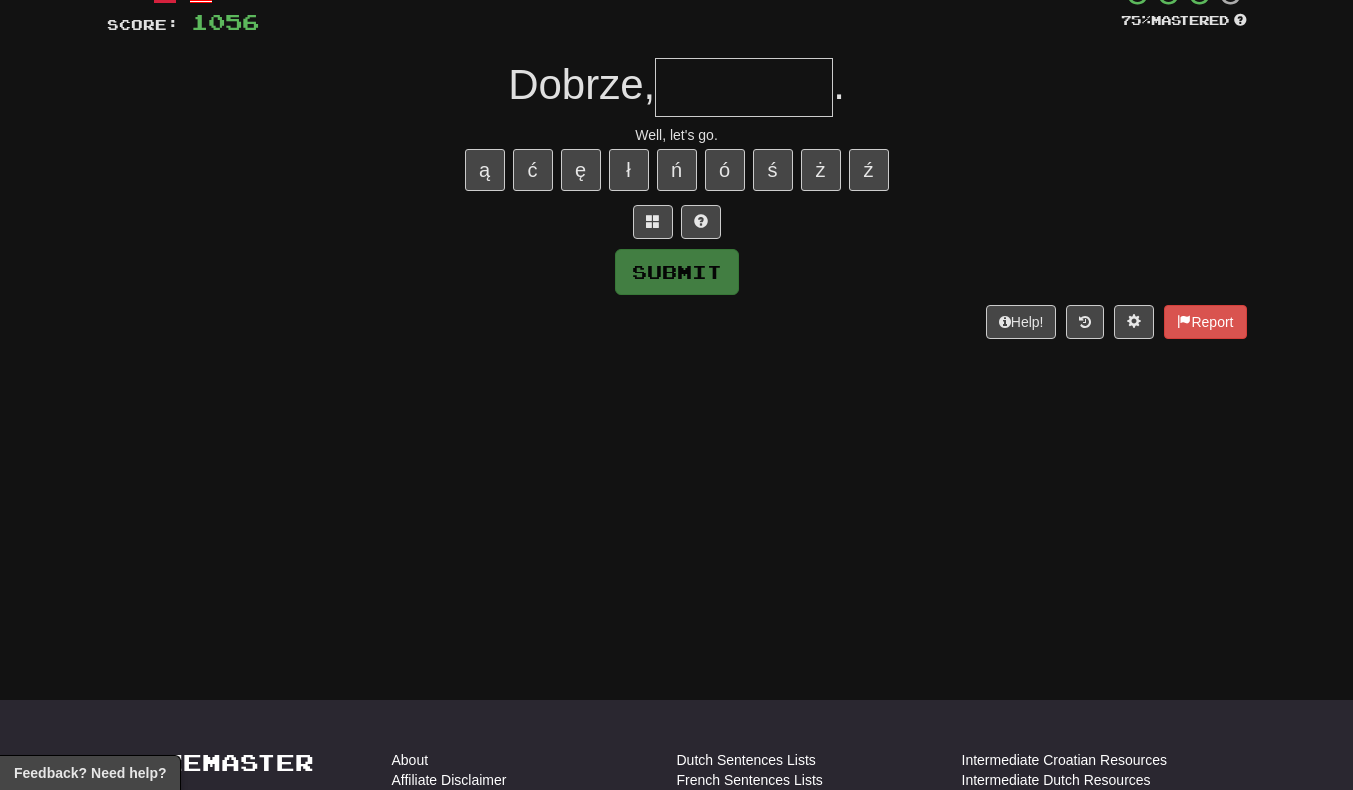 type on "*" 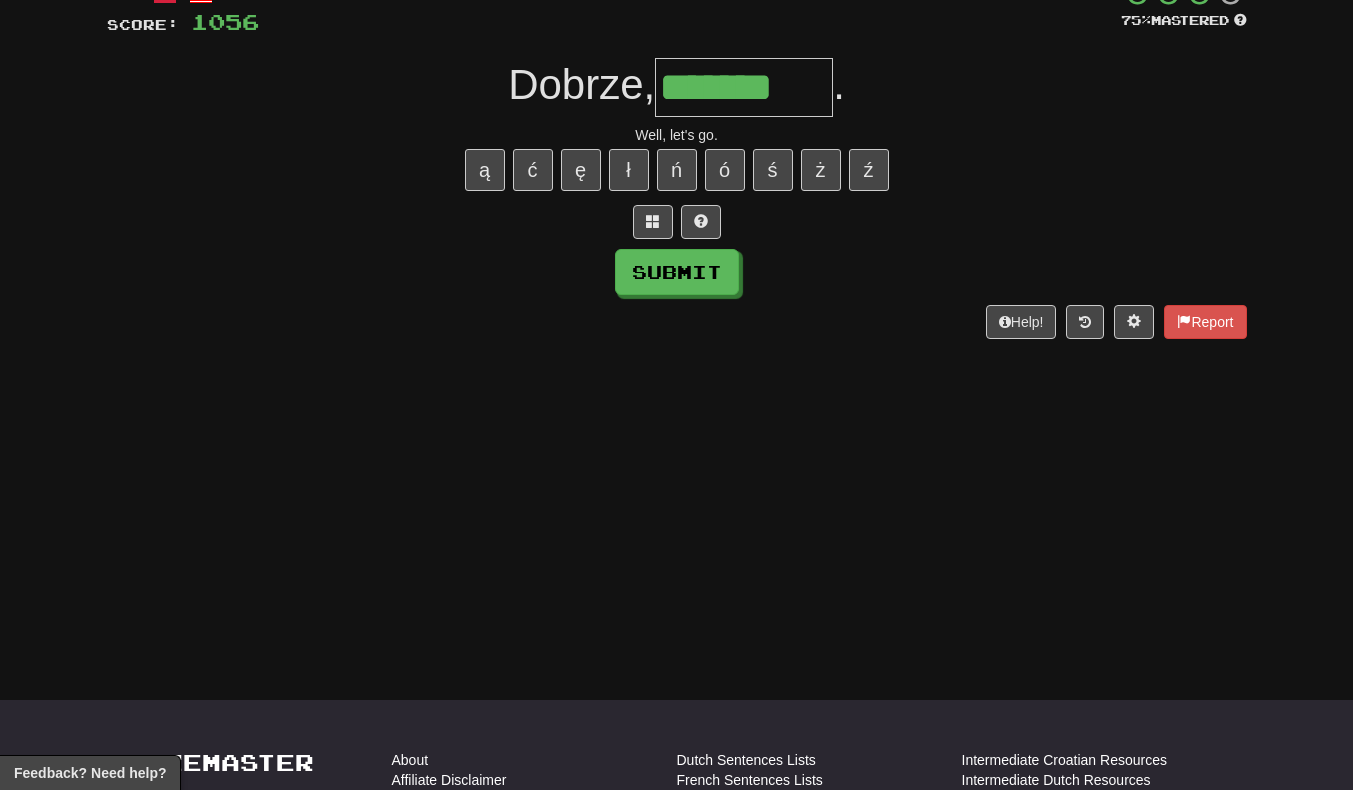 scroll, scrollTop: 0, scrollLeft: 7, axis: horizontal 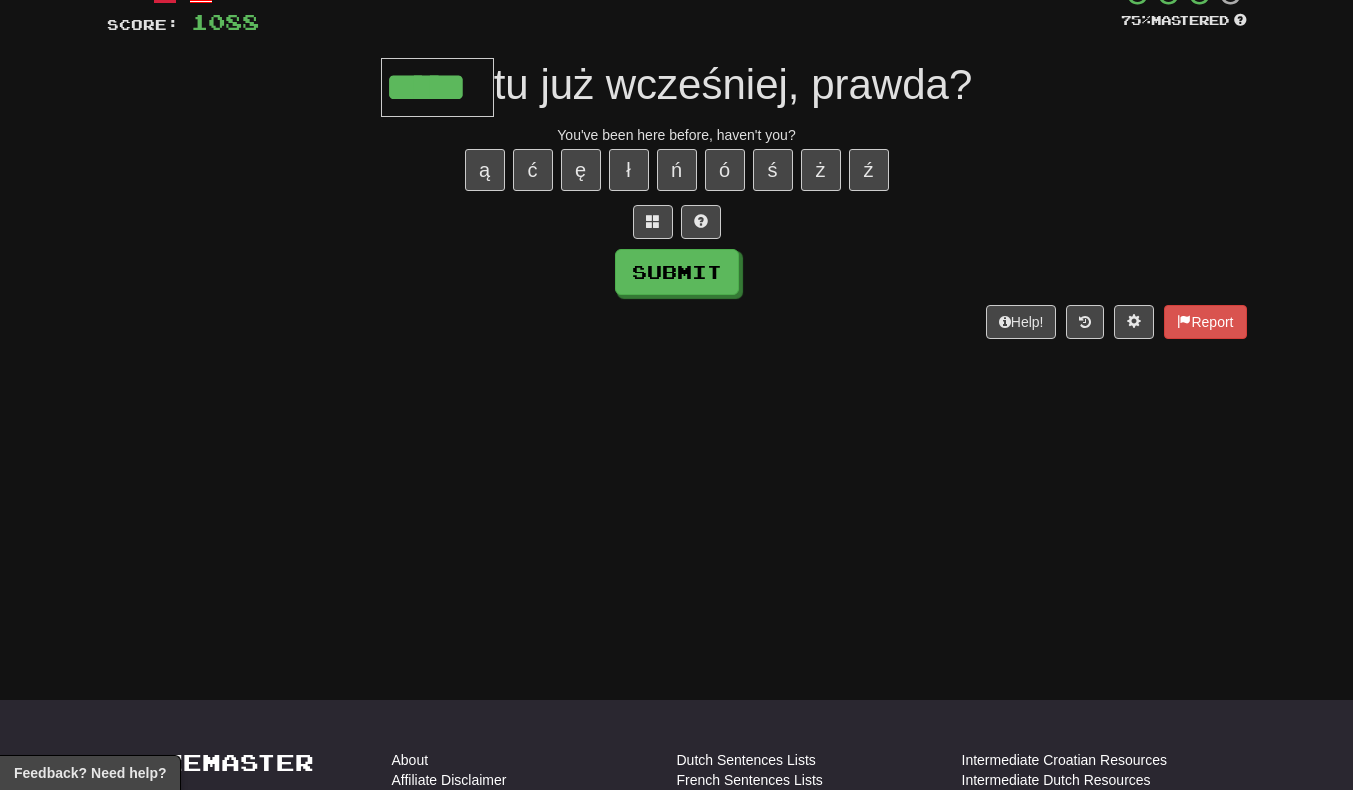 type on "*****" 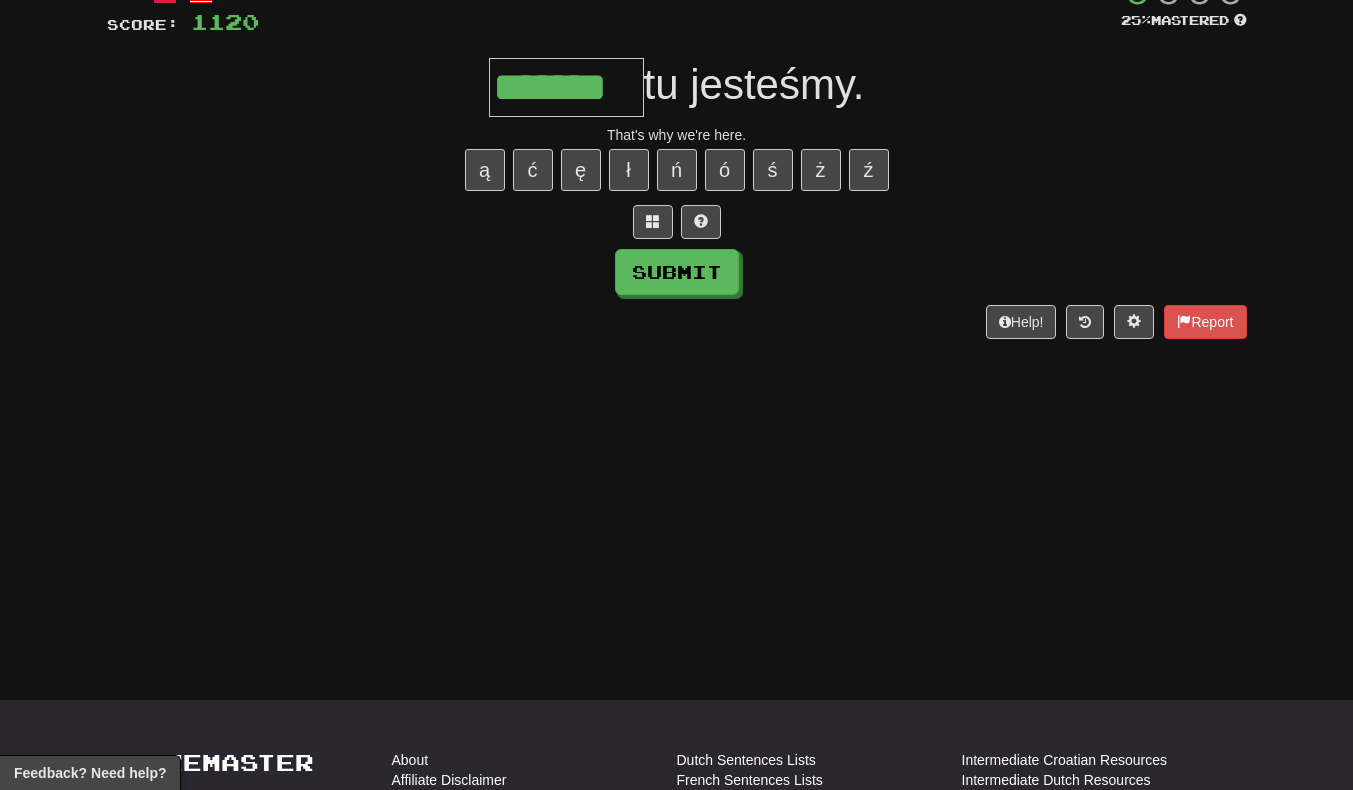 type on "*******" 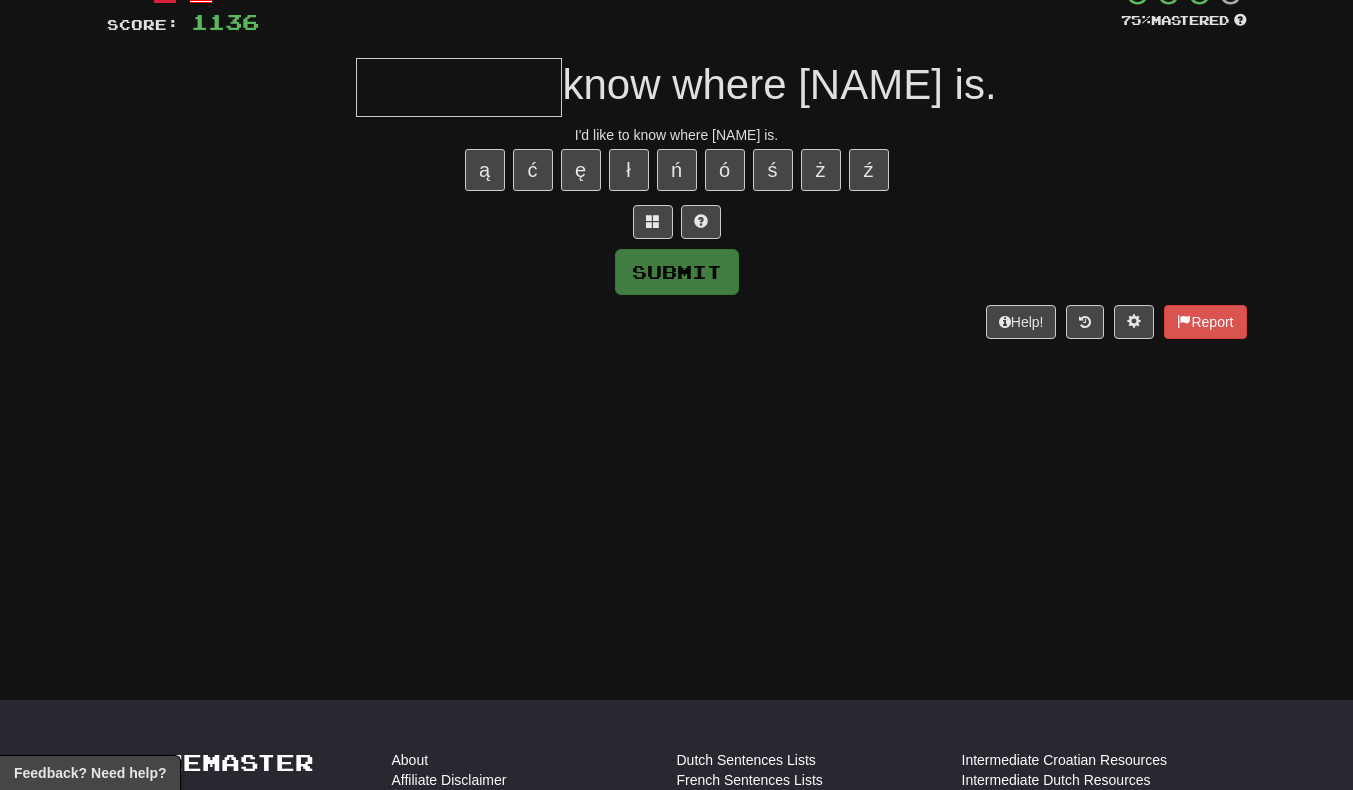 type on "*" 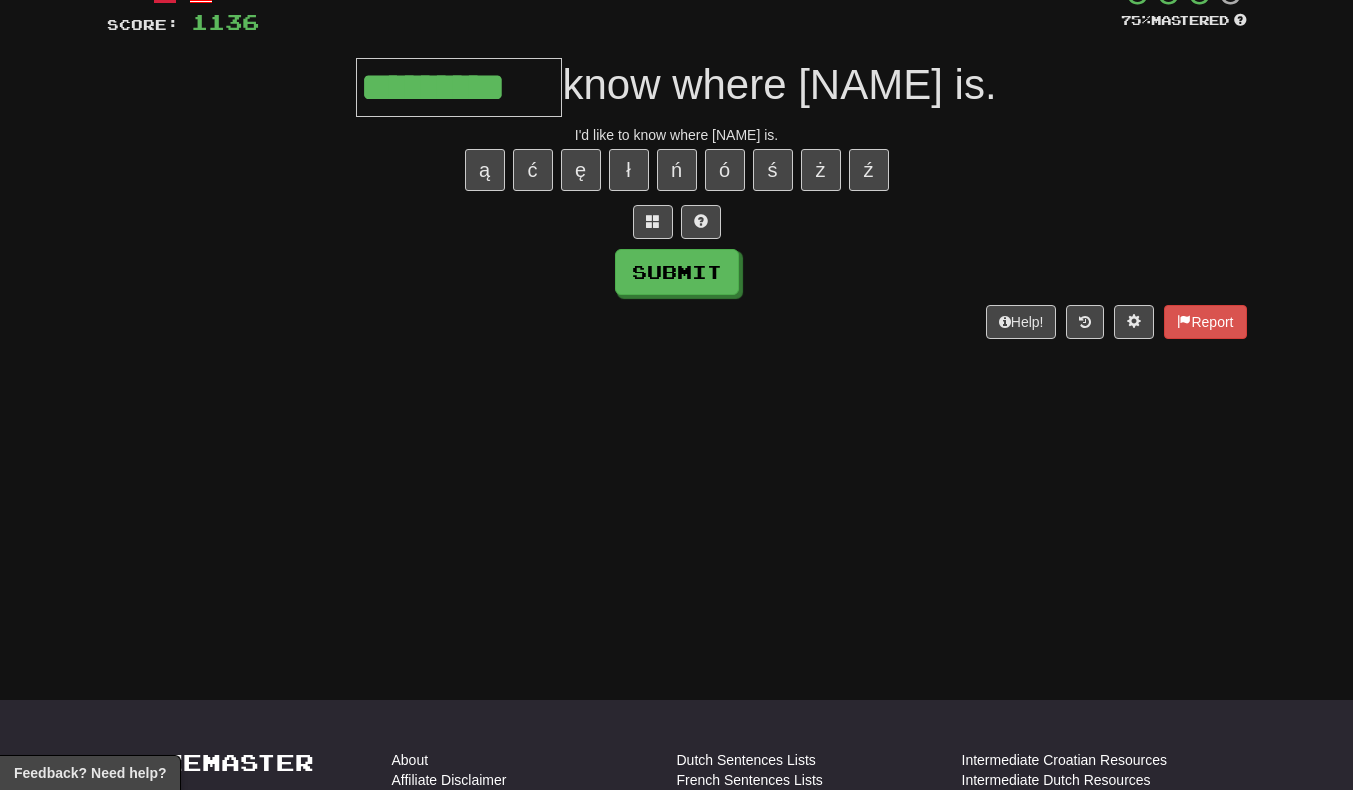 type on "*********" 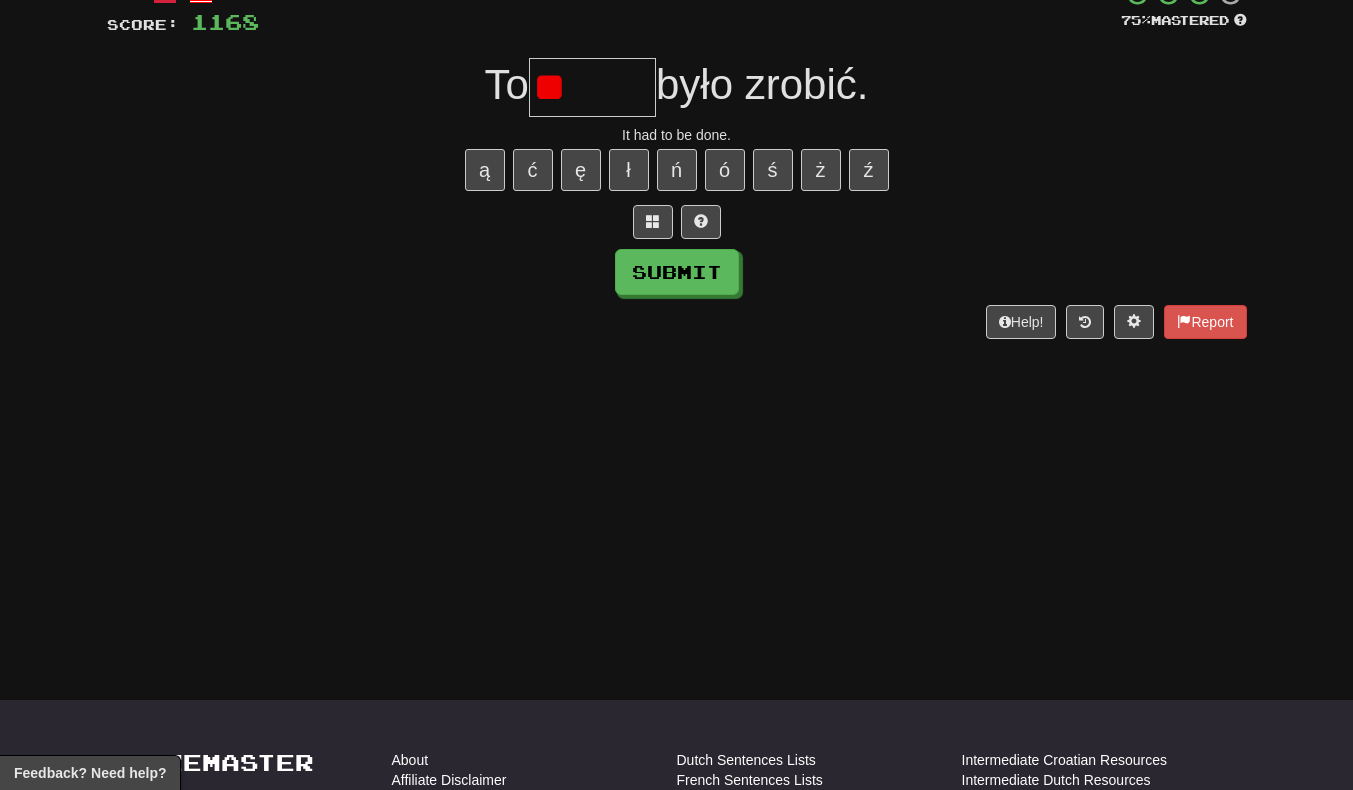 type on "*" 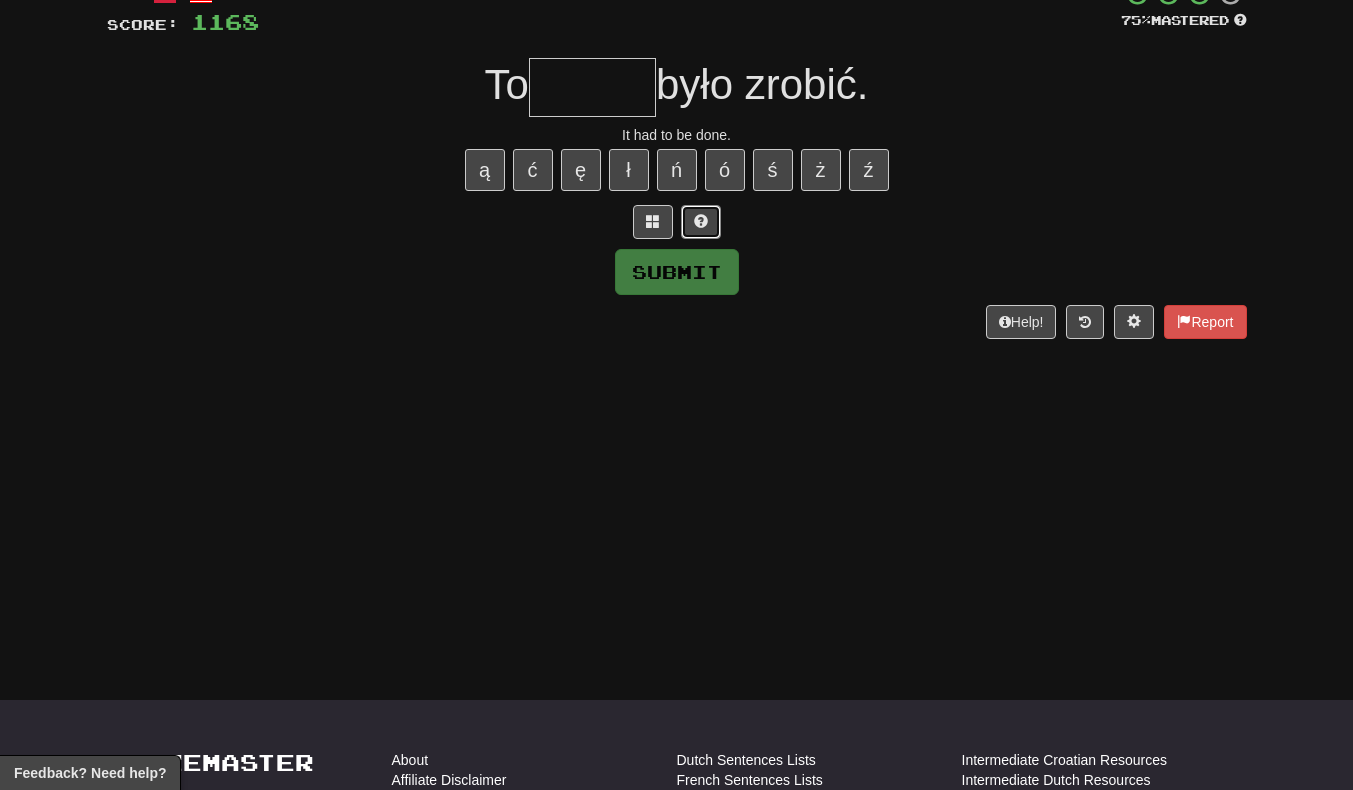 click at bounding box center [701, 221] 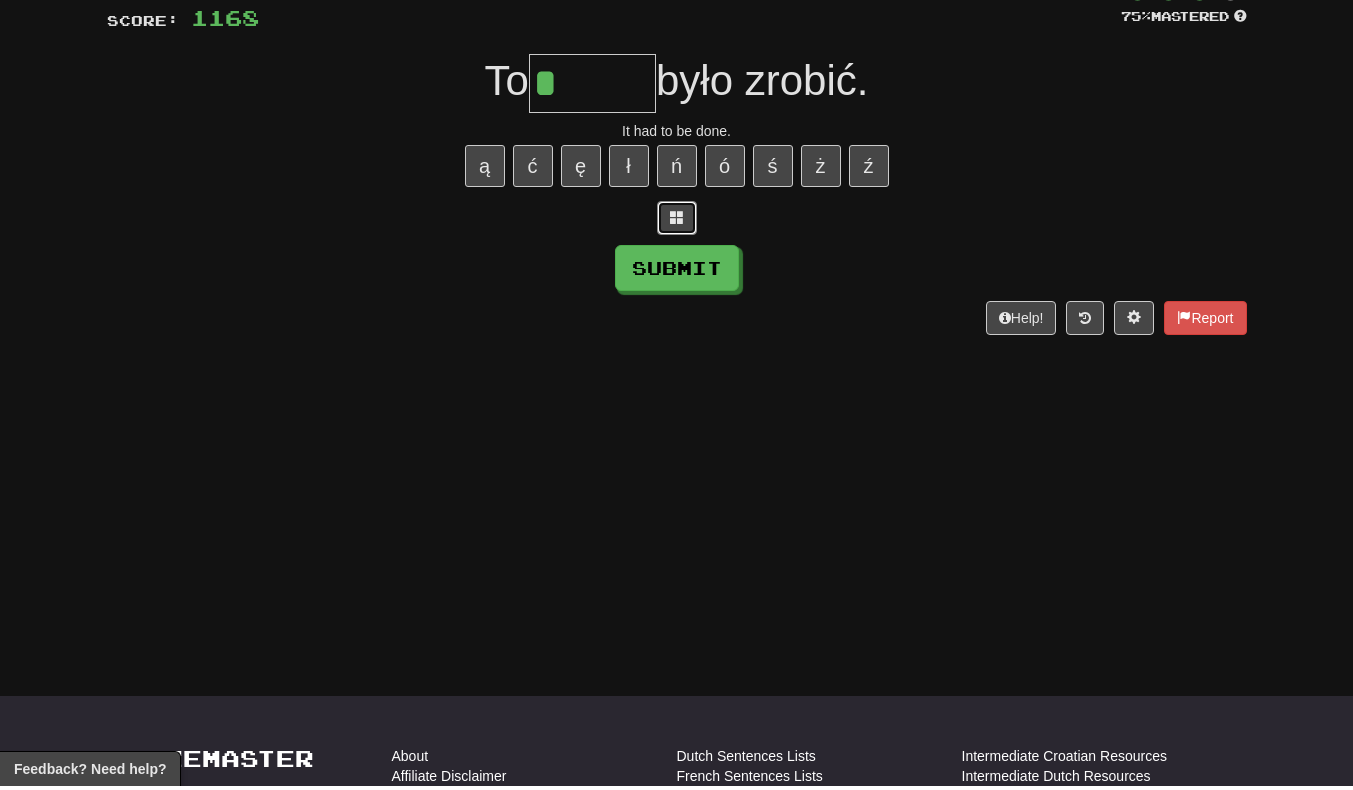 click at bounding box center [677, 222] 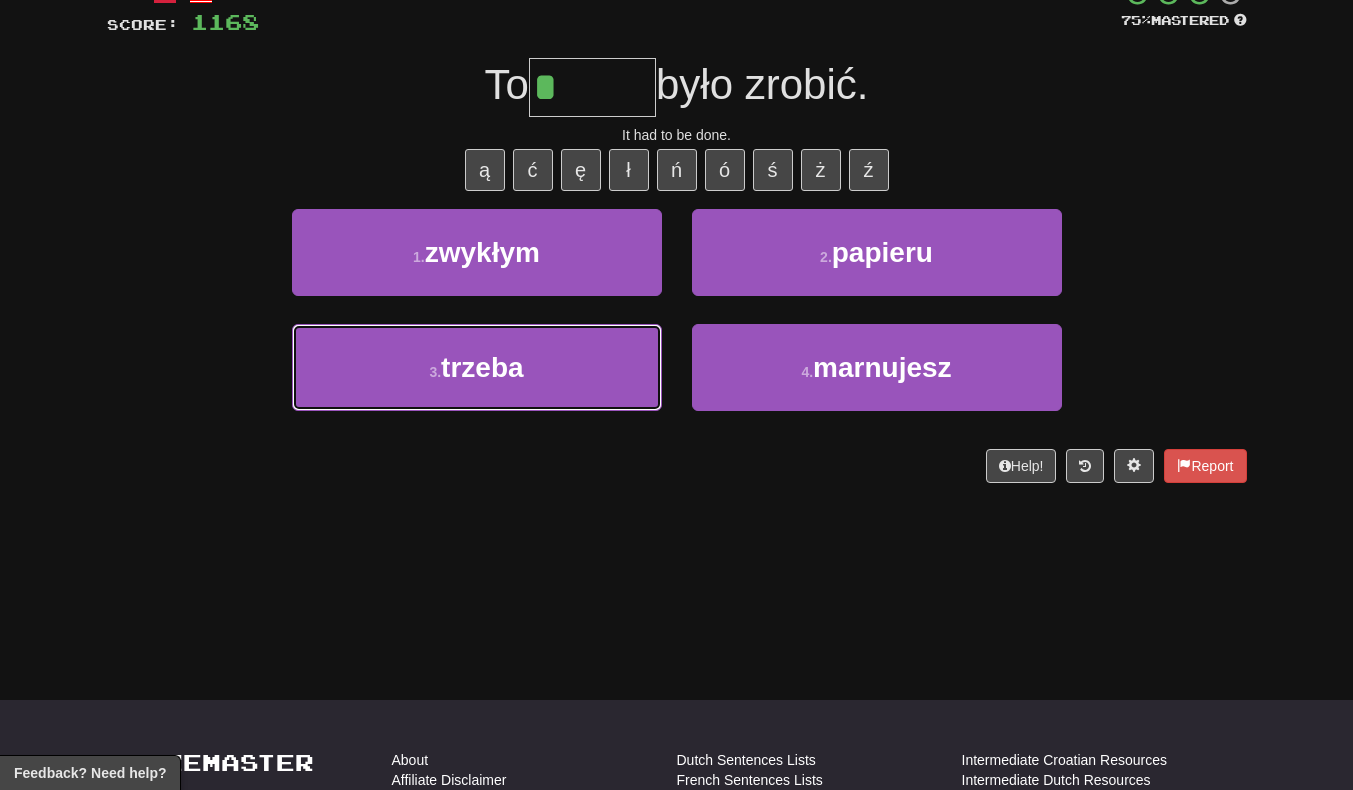 click on "3 .  trzeba" at bounding box center [477, 367] 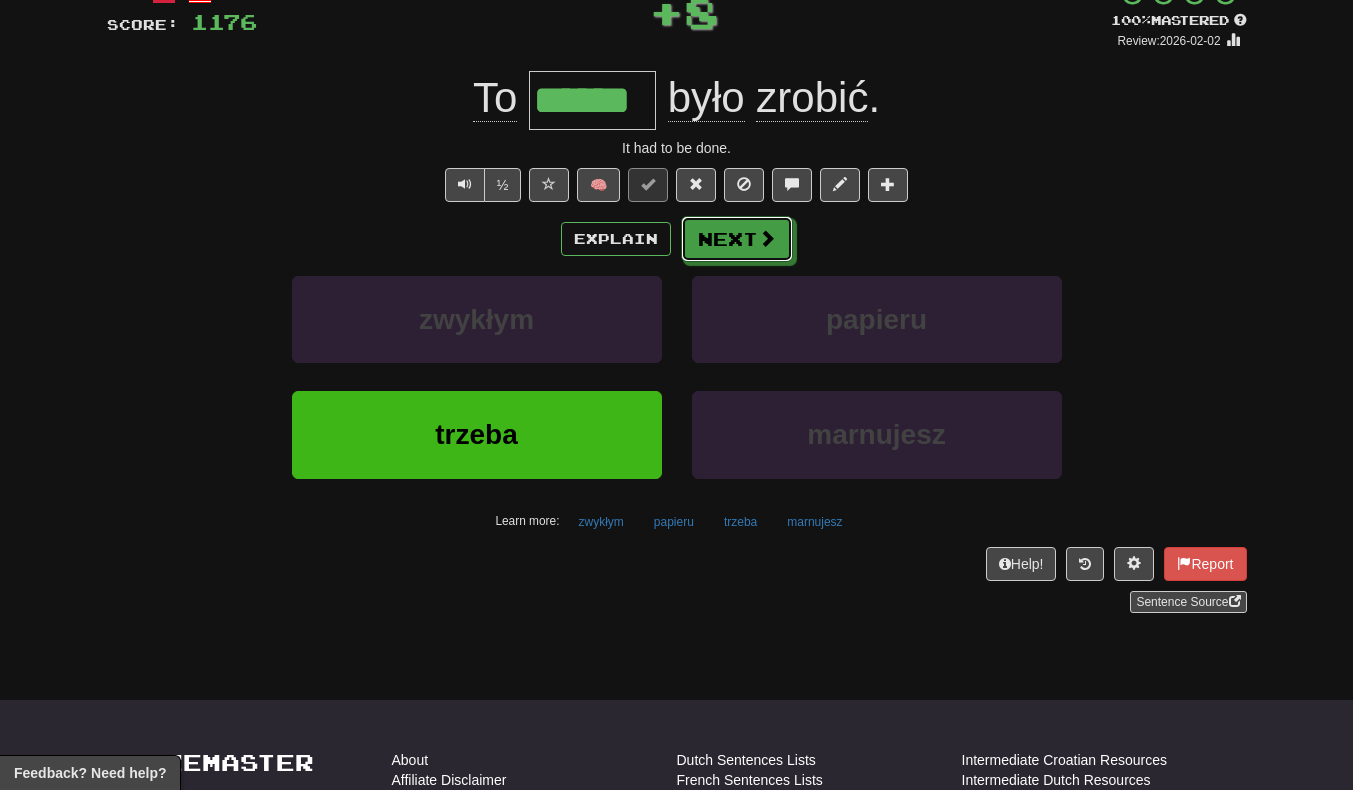 click on "Next" at bounding box center (737, 239) 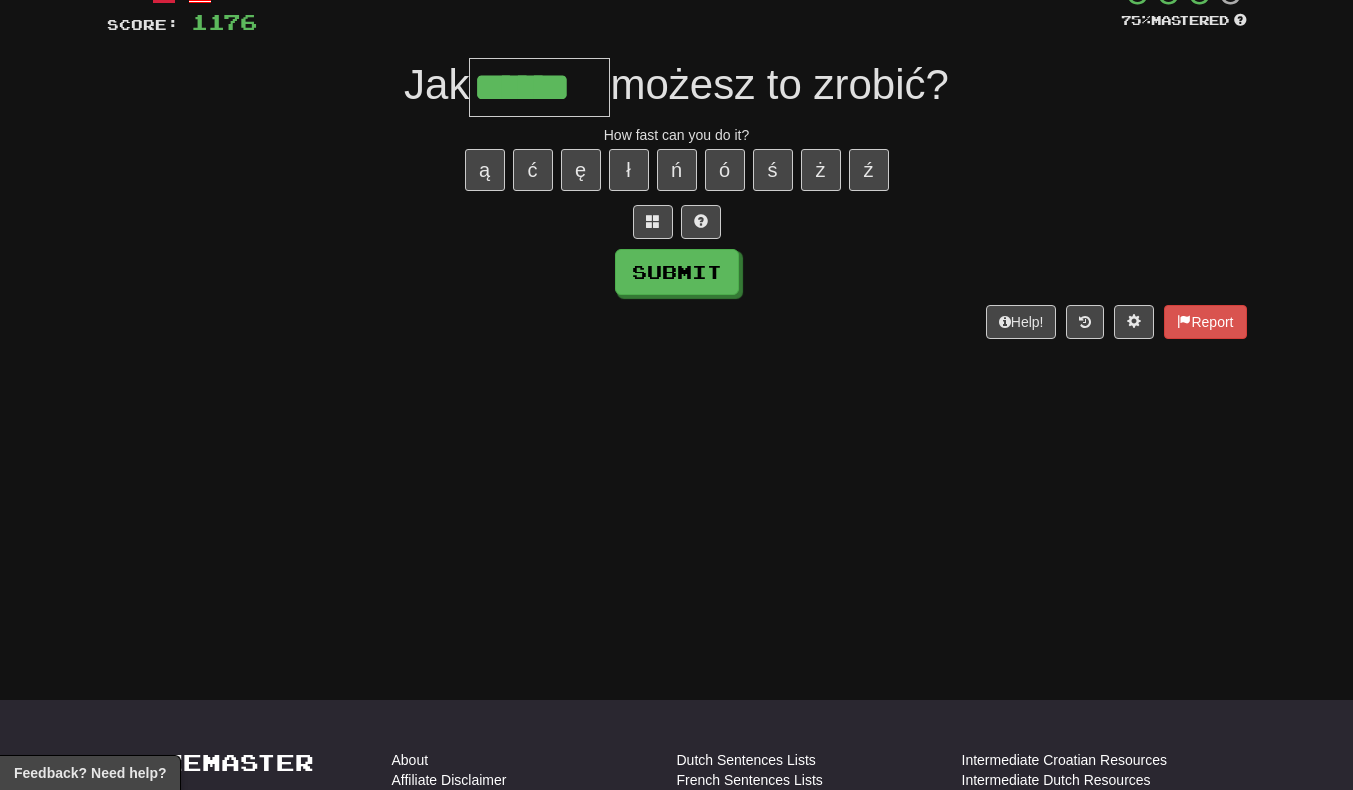type on "******" 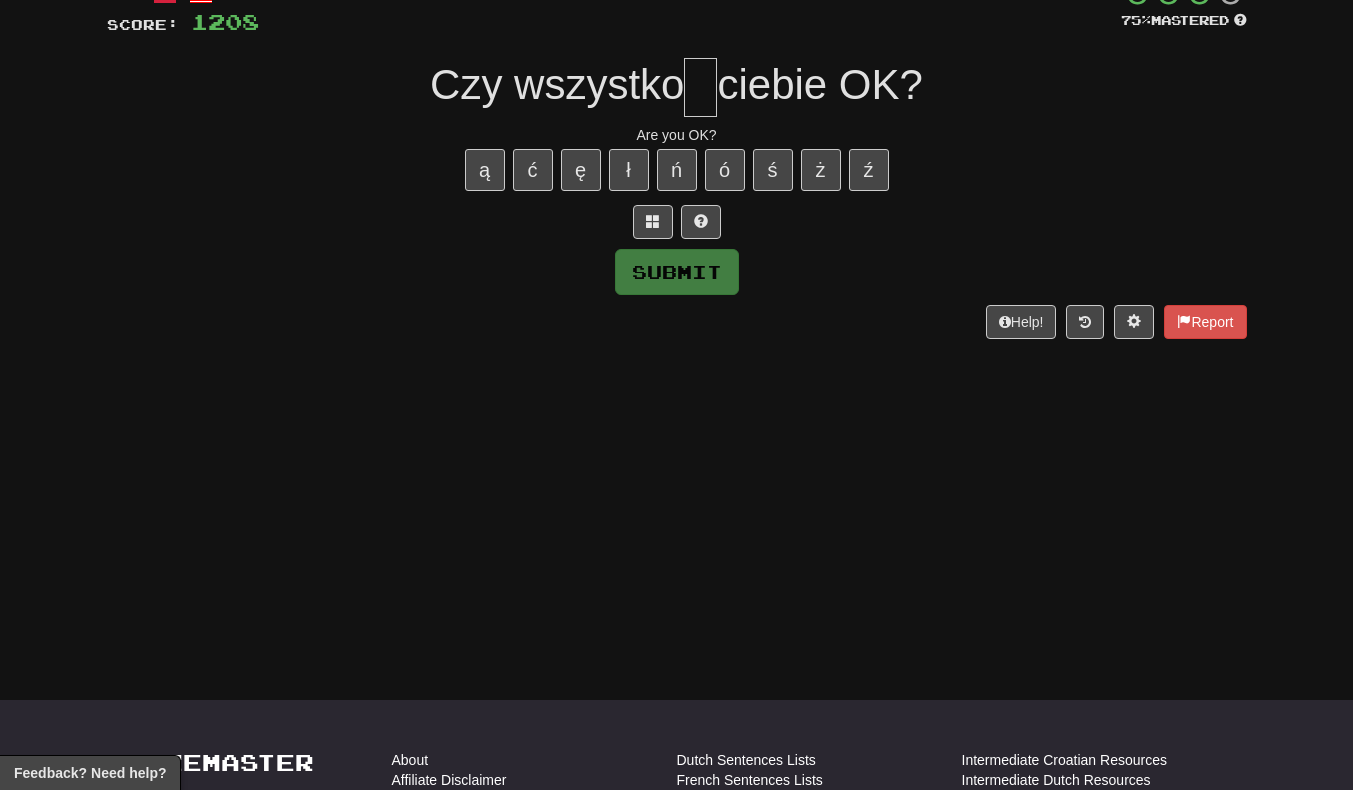type on "*" 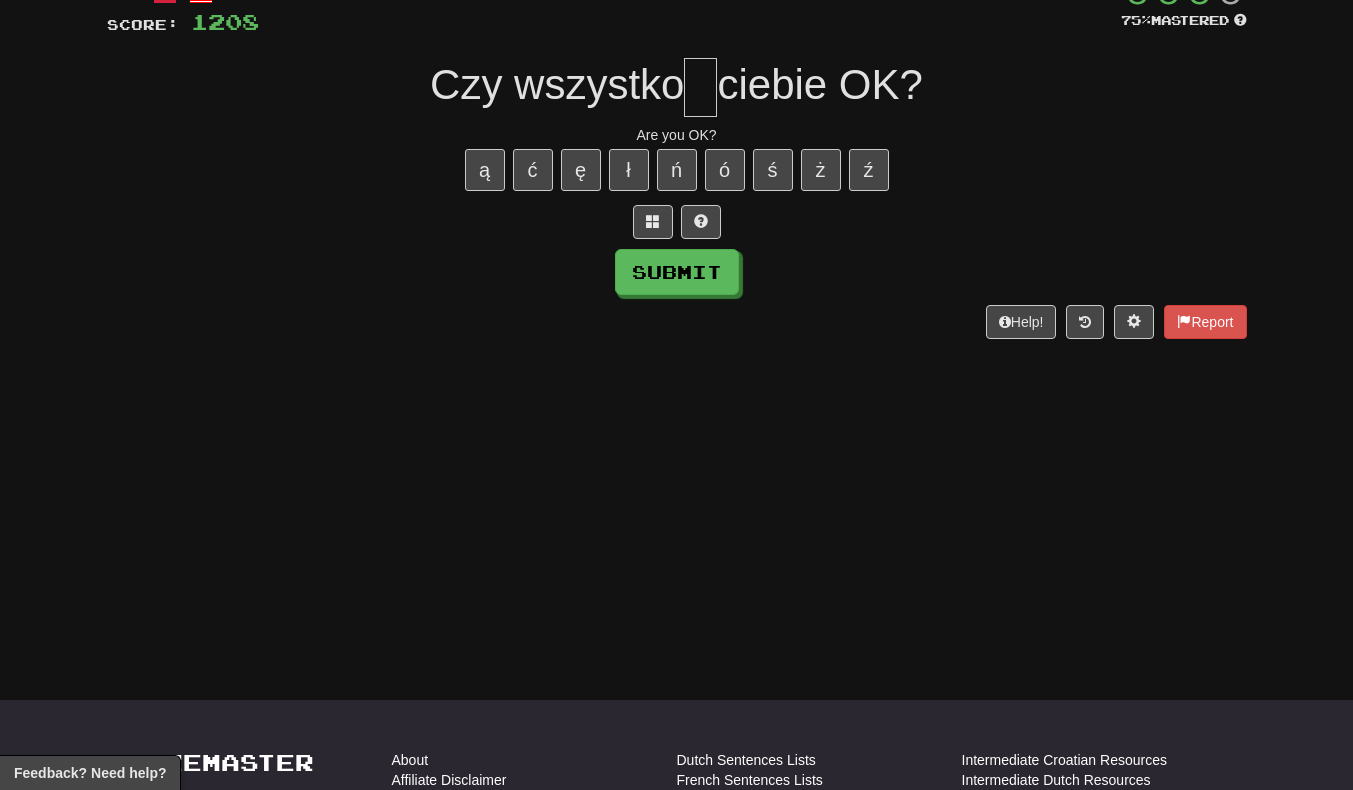 scroll, scrollTop: 0, scrollLeft: 0, axis: both 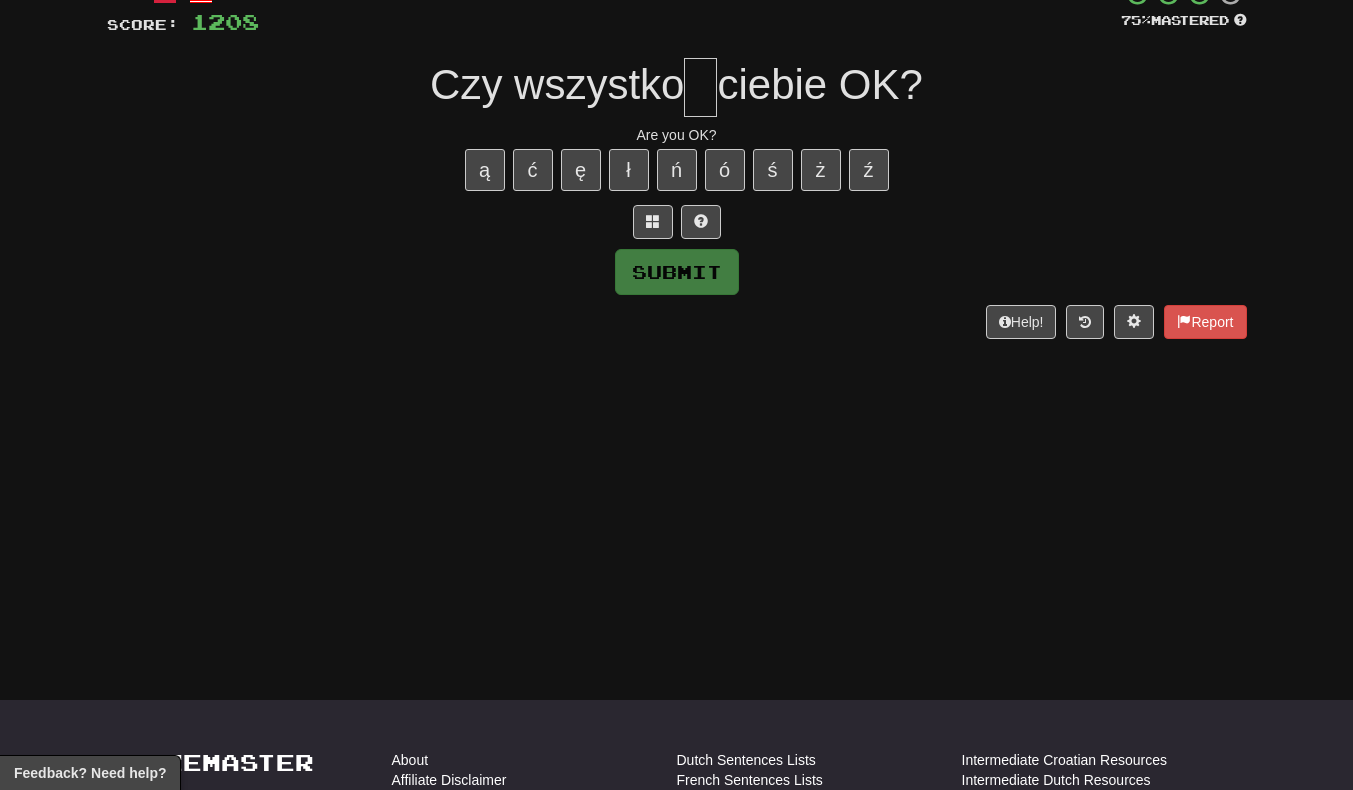 type on "*" 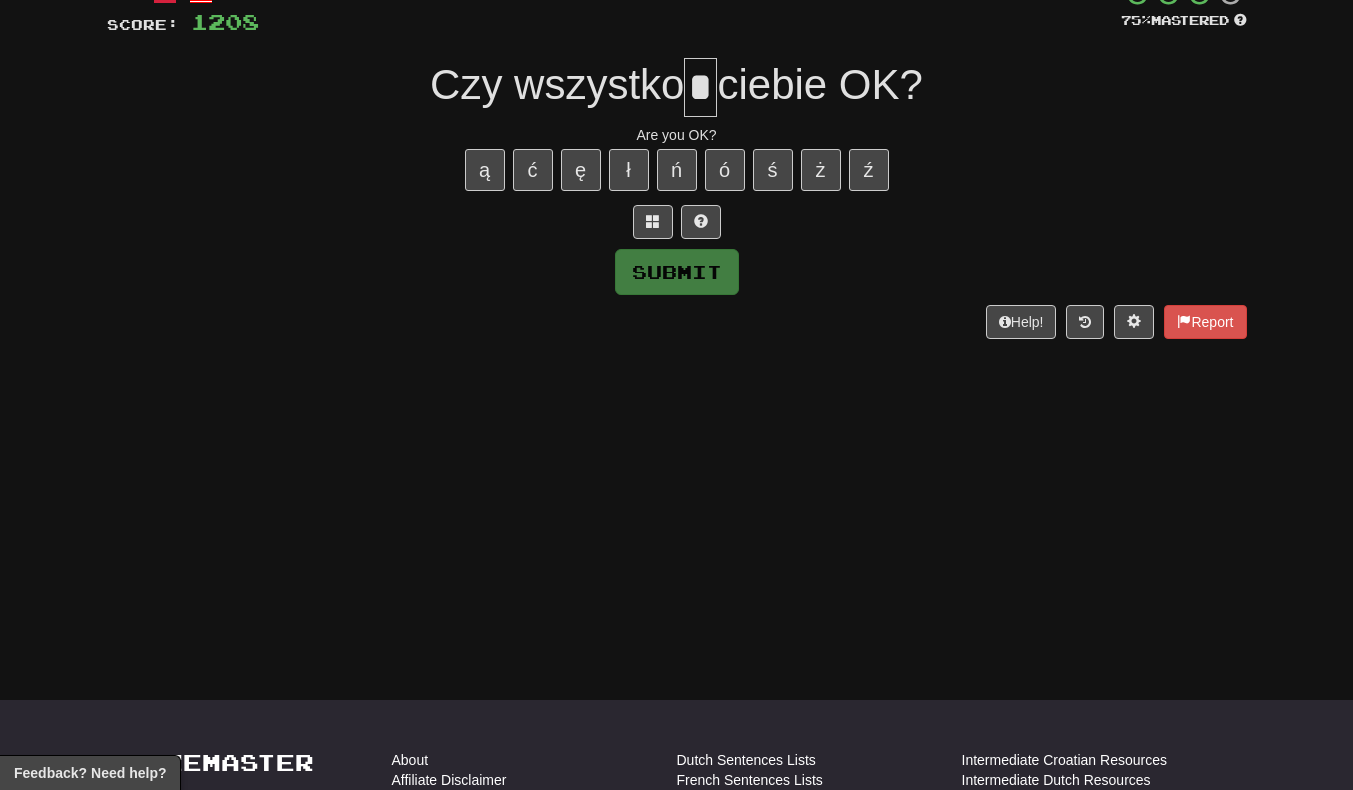 scroll, scrollTop: 0, scrollLeft: 5, axis: horizontal 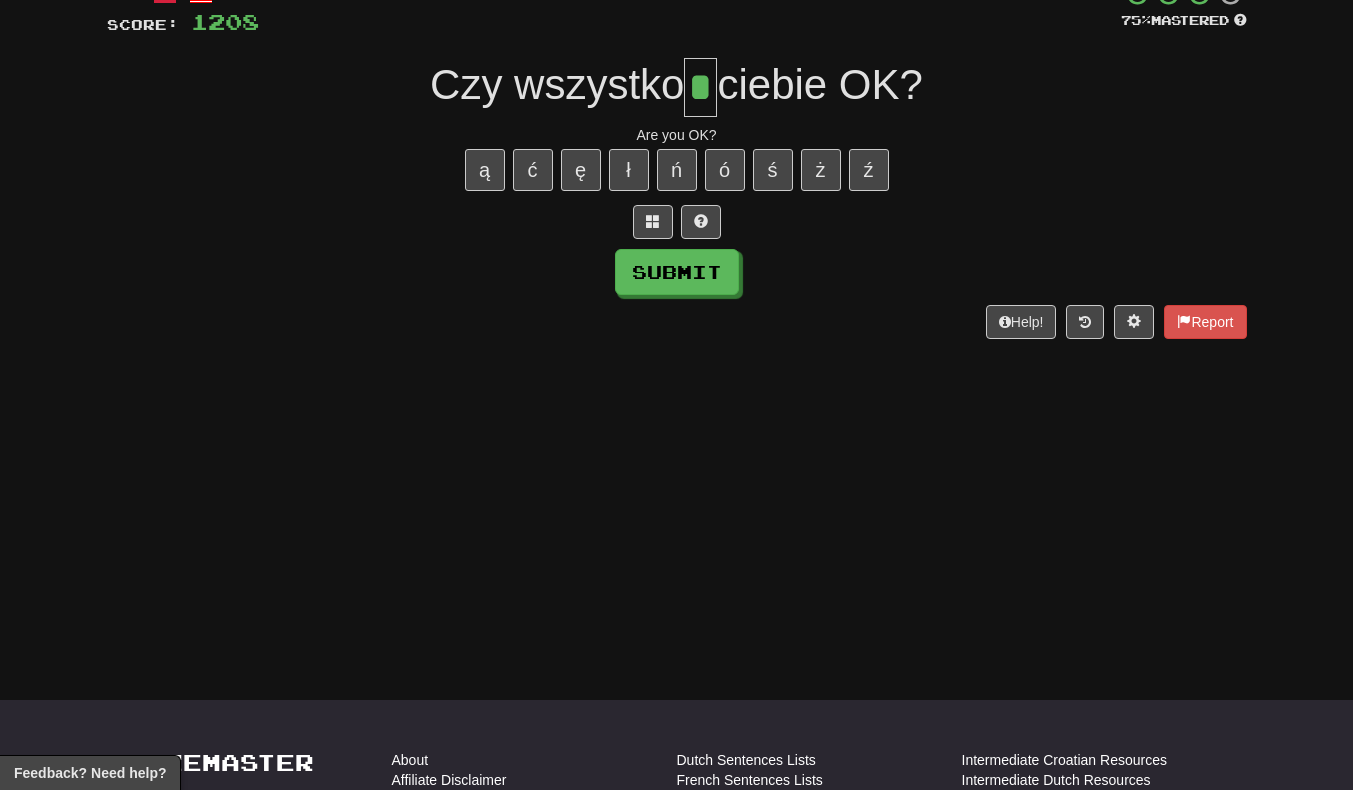 type on "*" 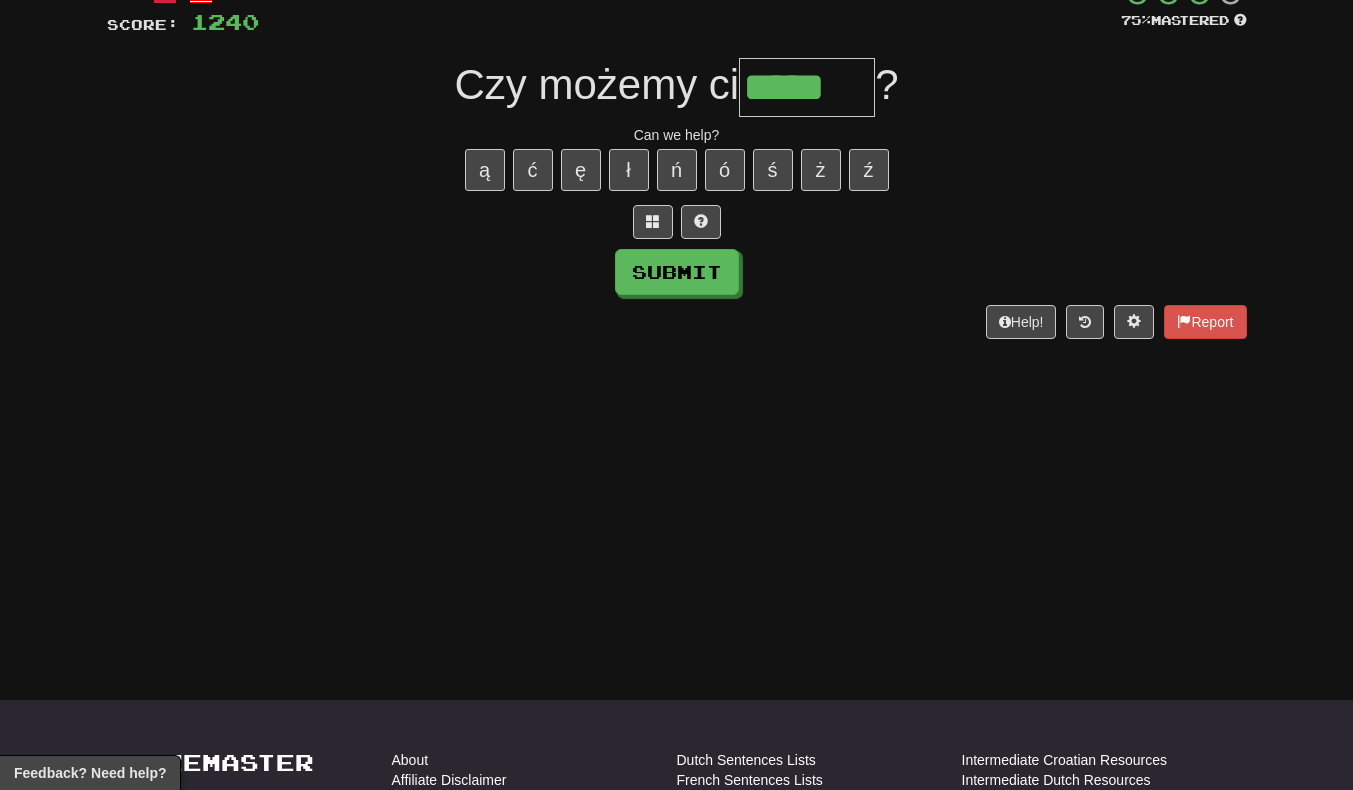scroll, scrollTop: 0, scrollLeft: 2, axis: horizontal 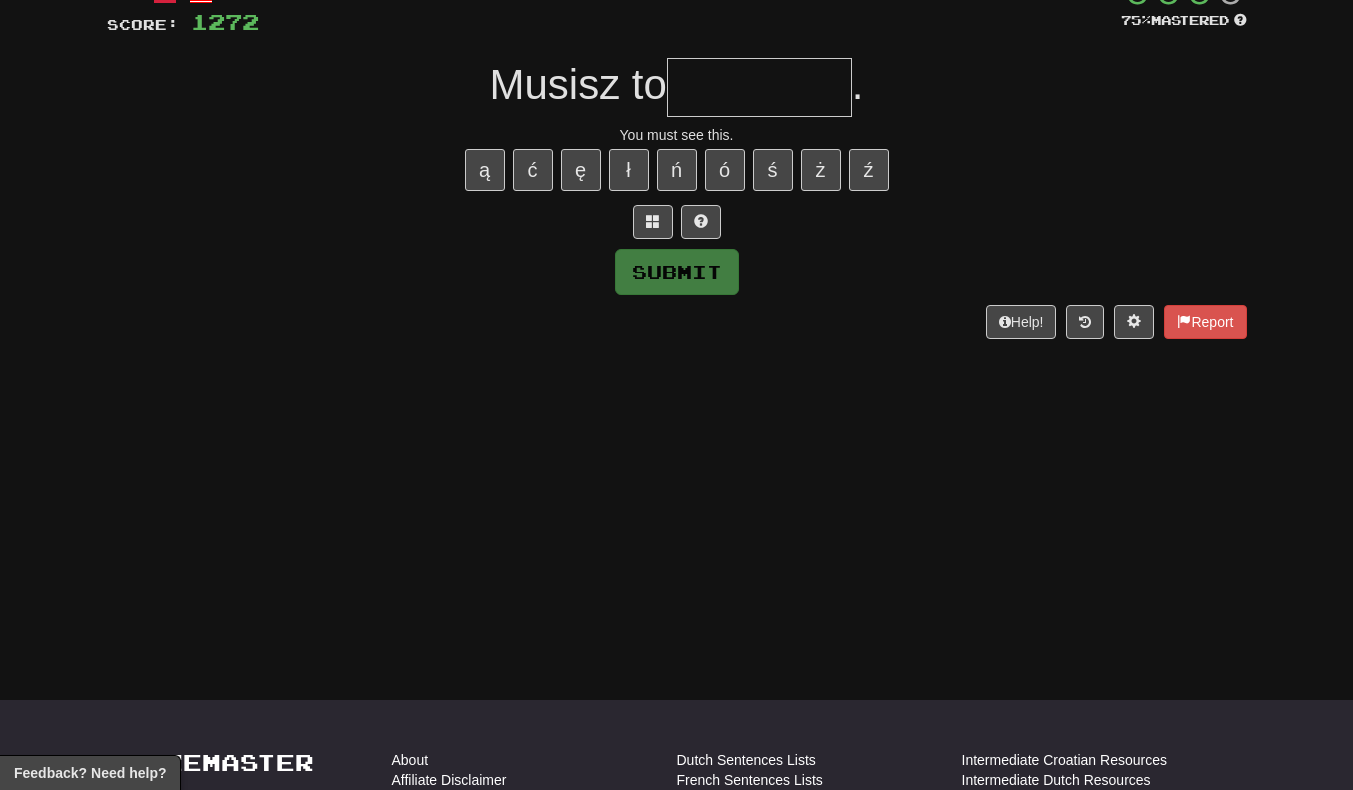 type on "*" 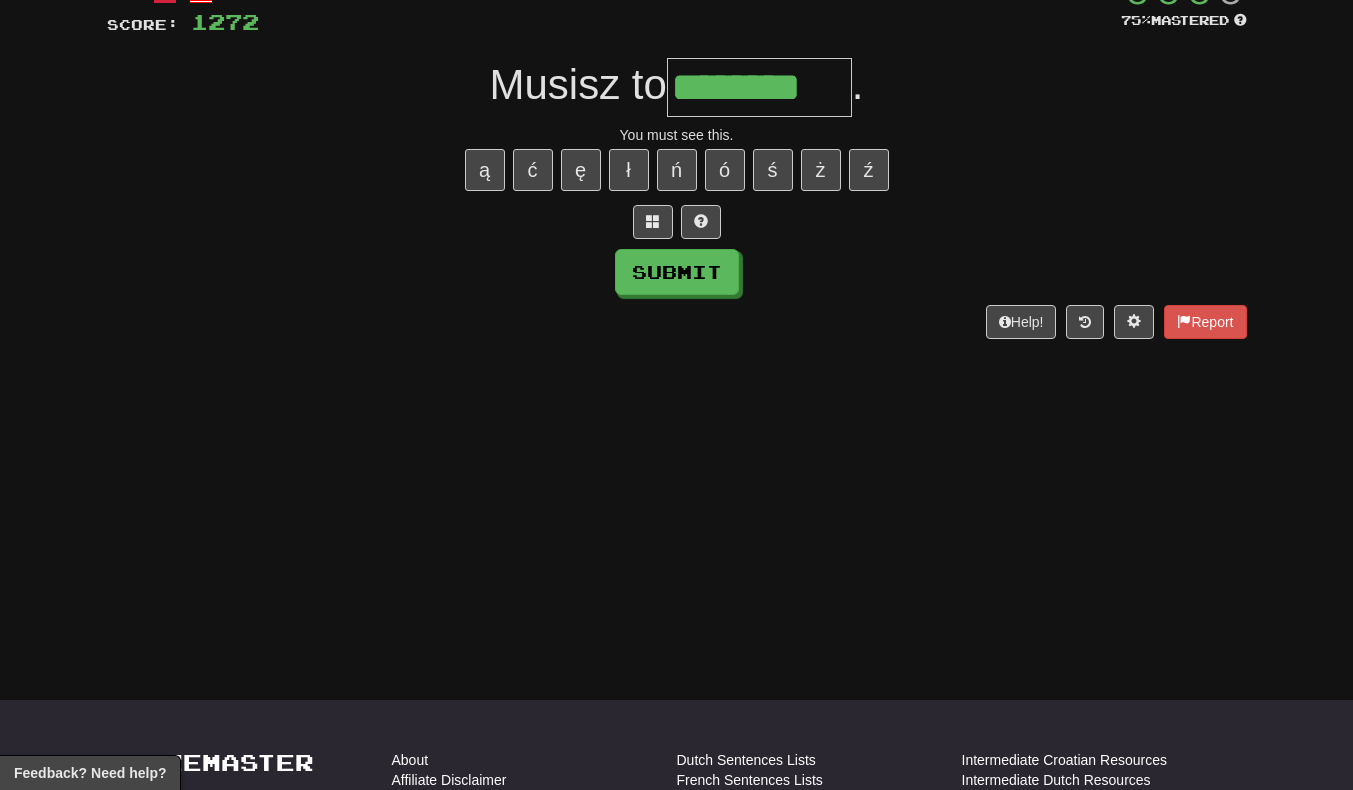 scroll, scrollTop: 0, scrollLeft: 2, axis: horizontal 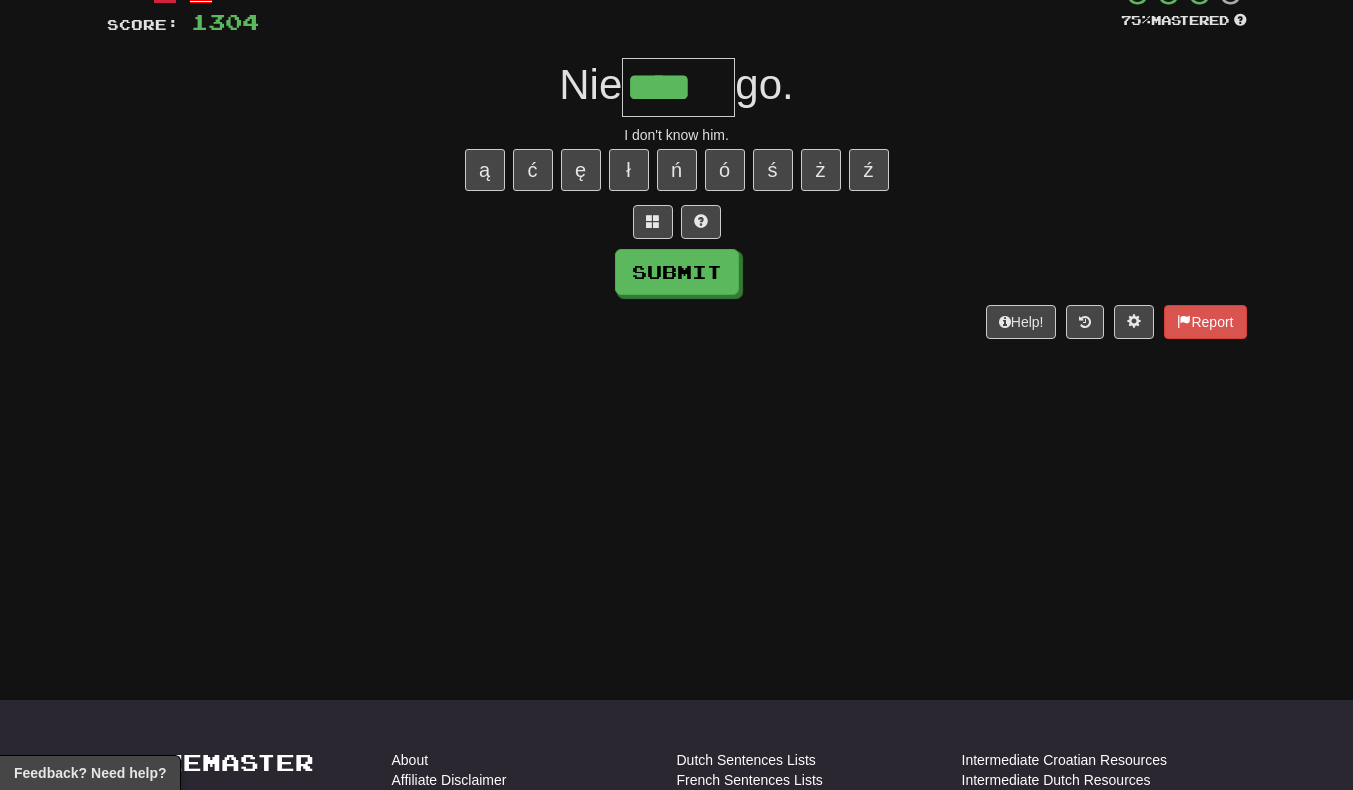 type on "****" 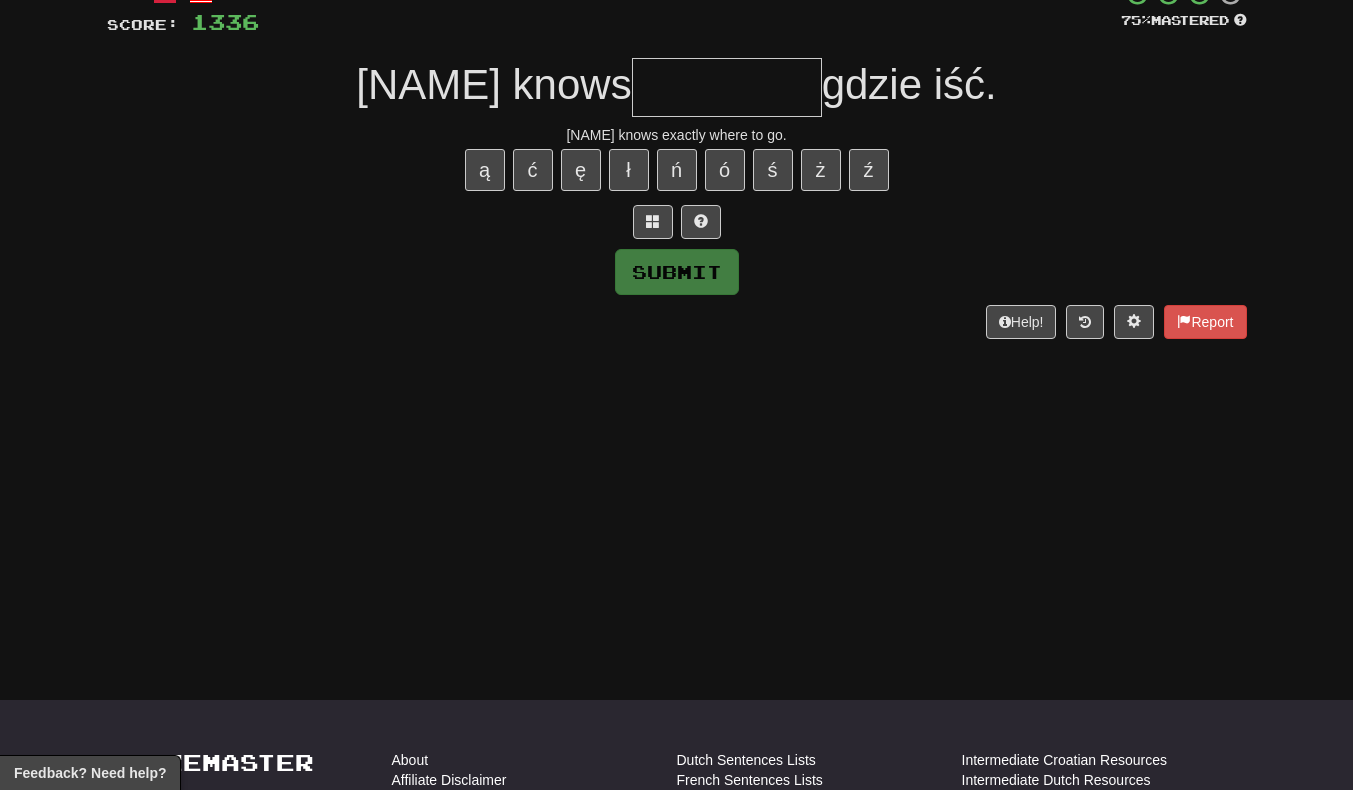 type on "*" 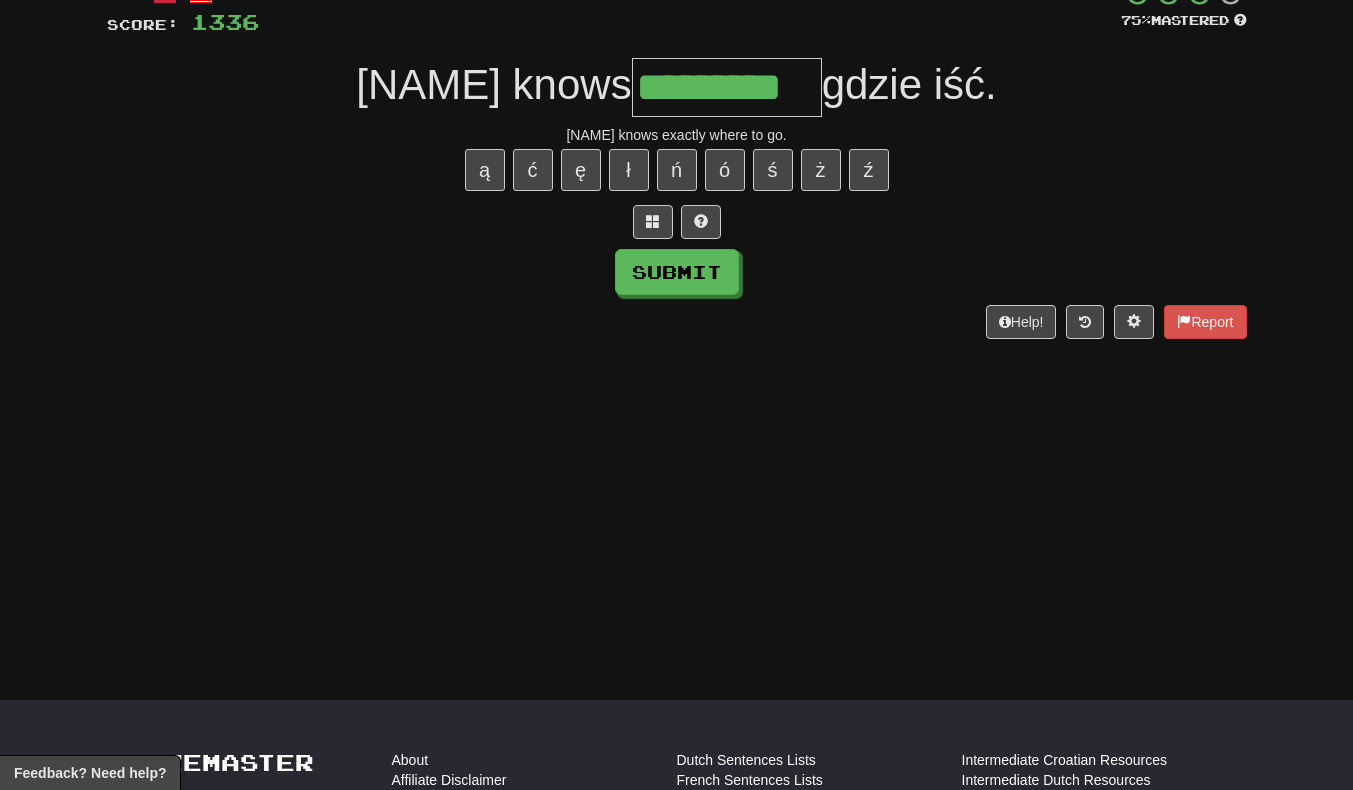 scroll, scrollTop: 0, scrollLeft: 4, axis: horizontal 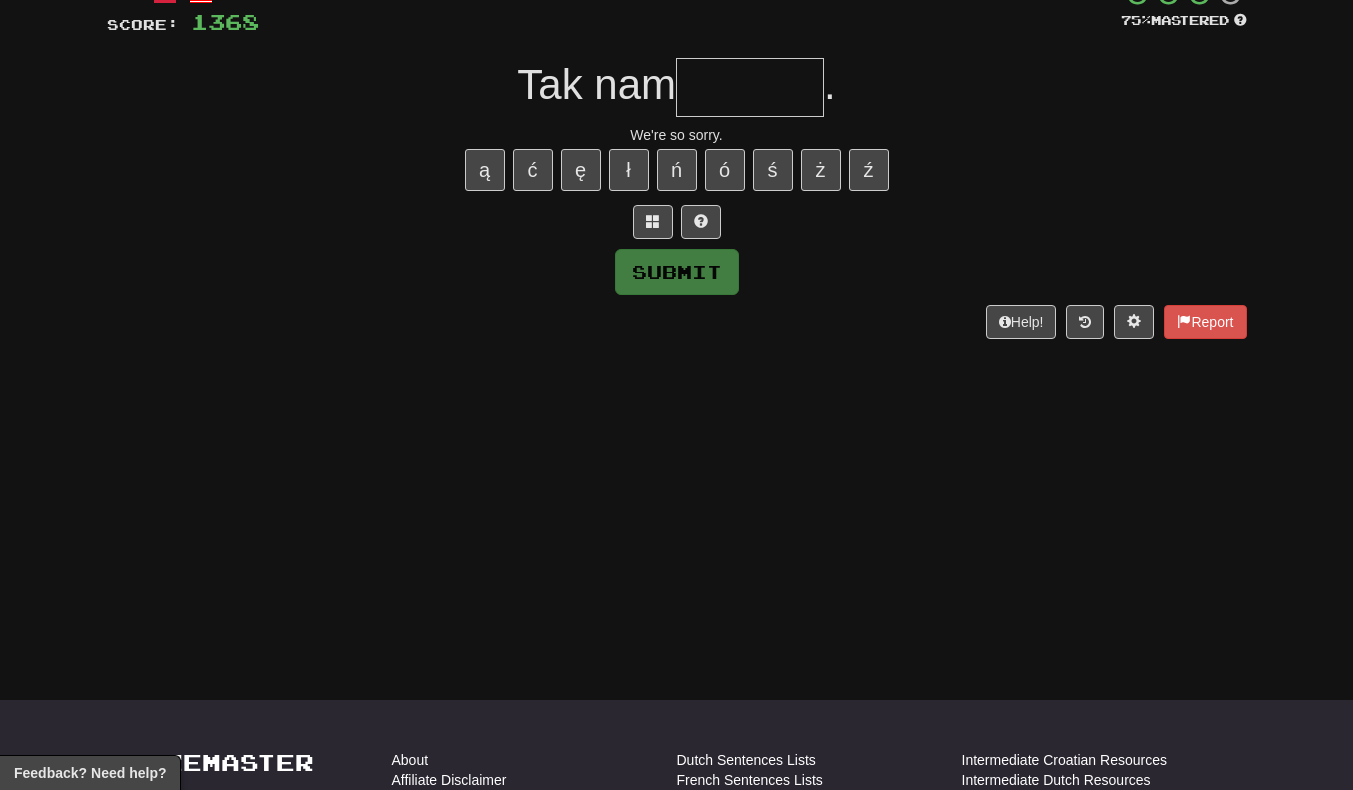 type on "*" 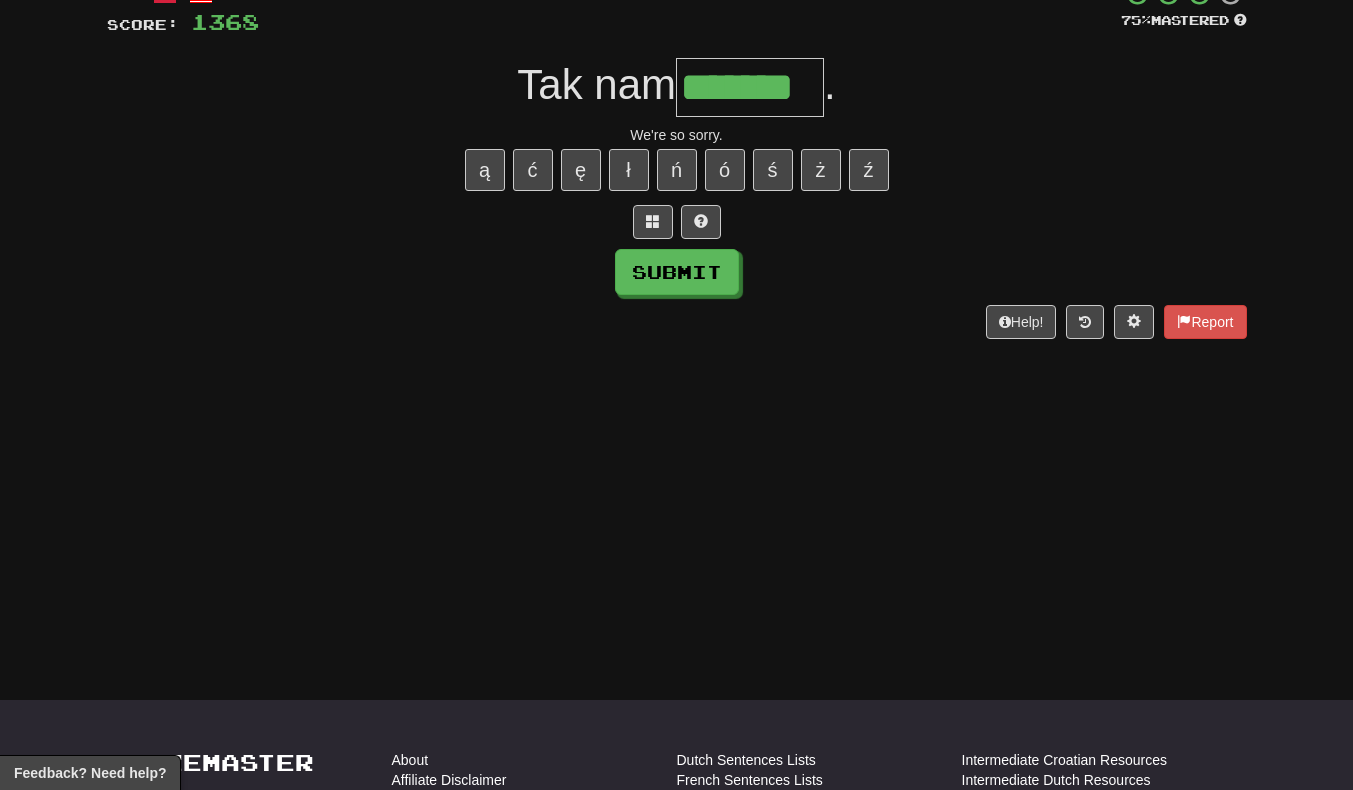scroll, scrollTop: 0, scrollLeft: 2, axis: horizontal 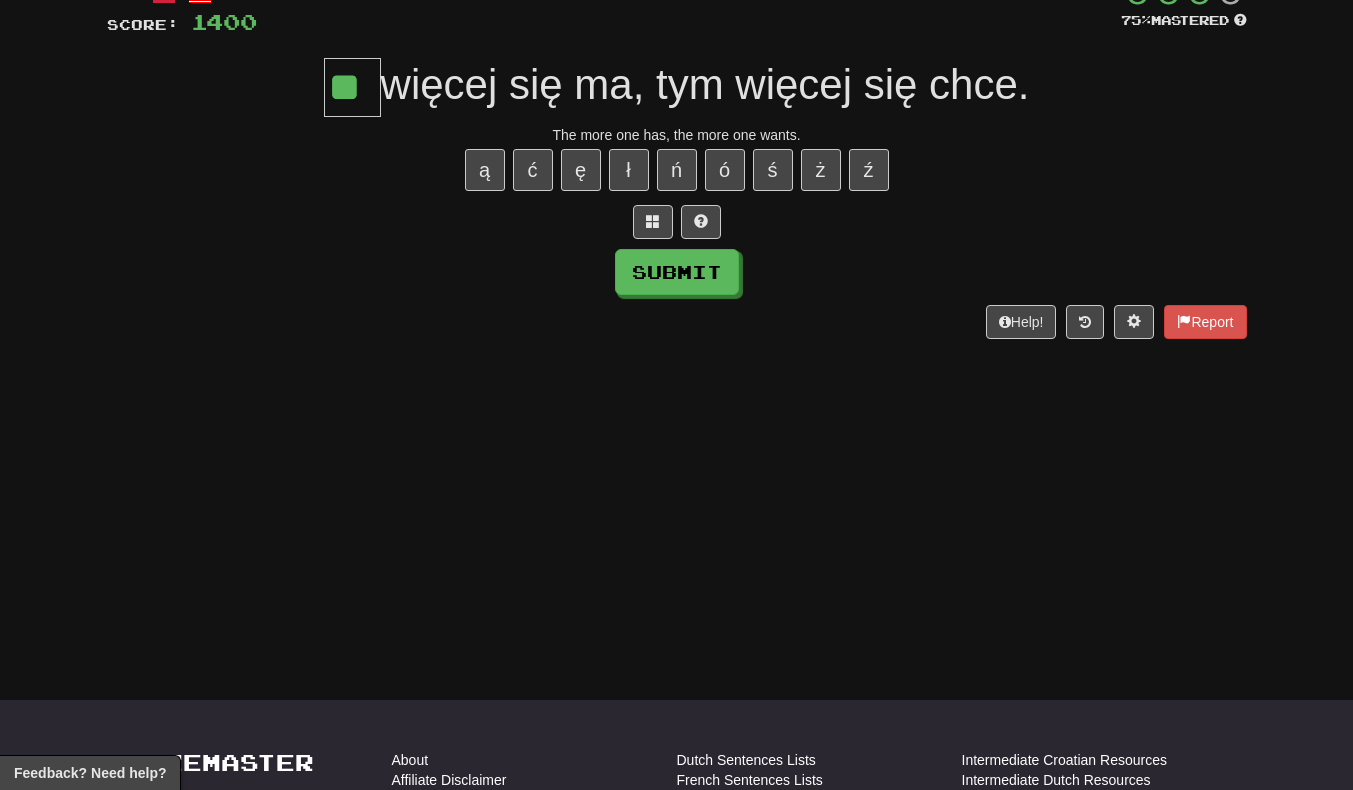 type on "**" 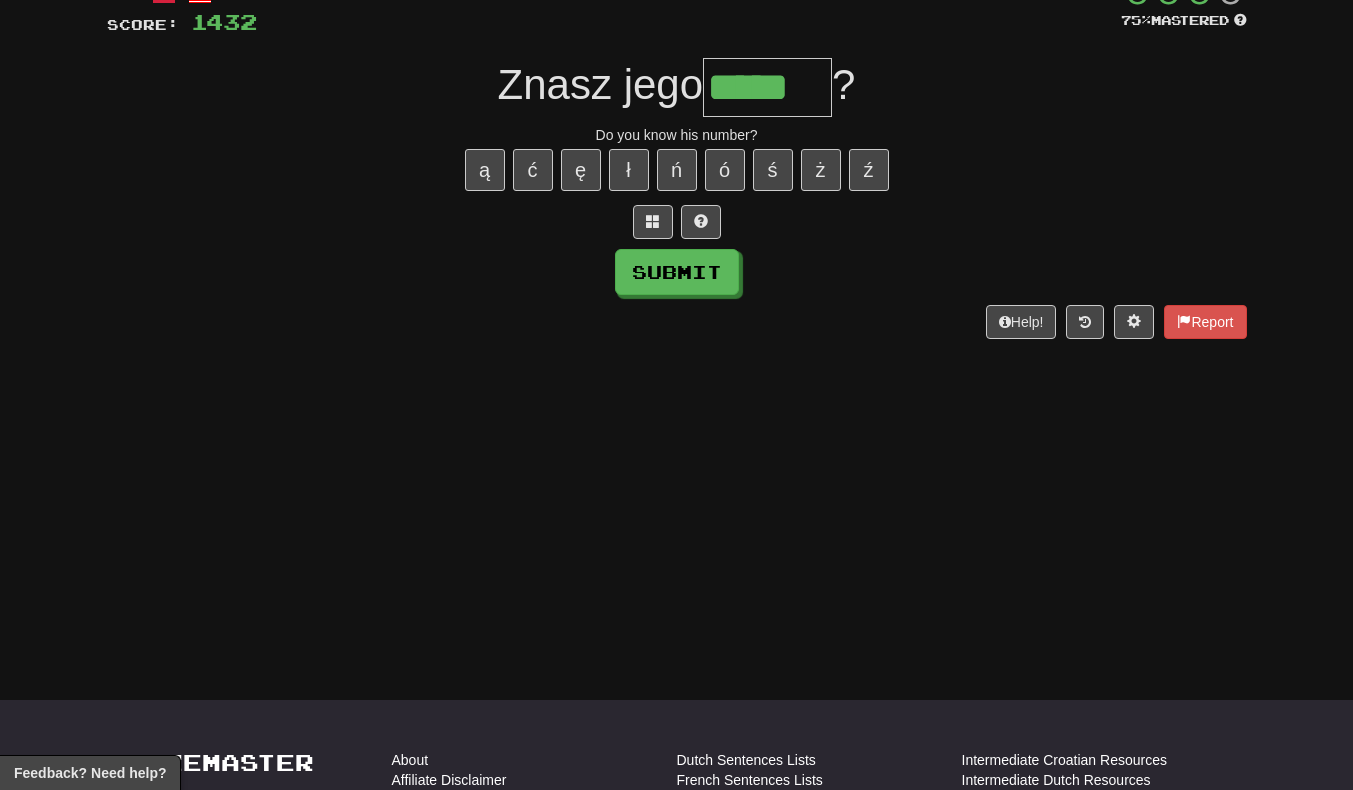 scroll, scrollTop: 0, scrollLeft: 5, axis: horizontal 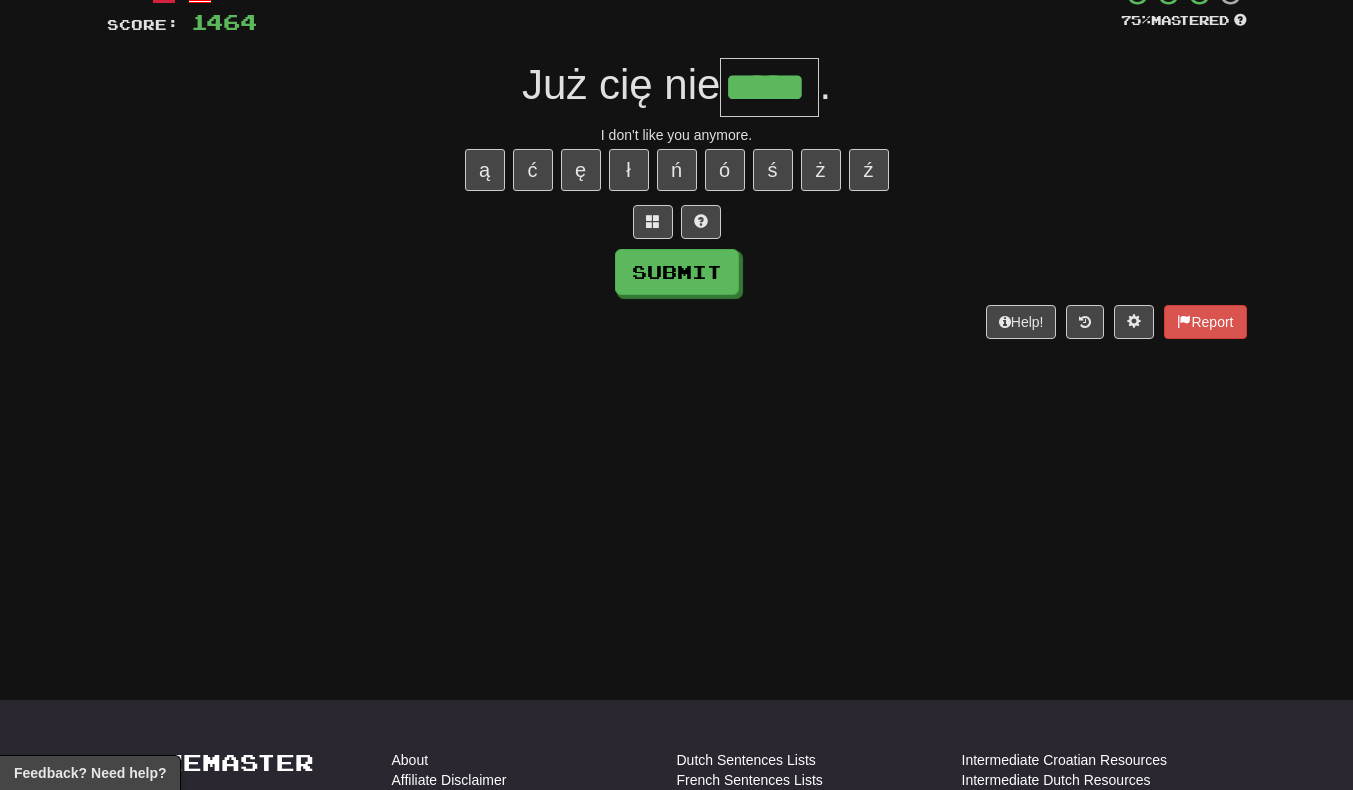 type on "*****" 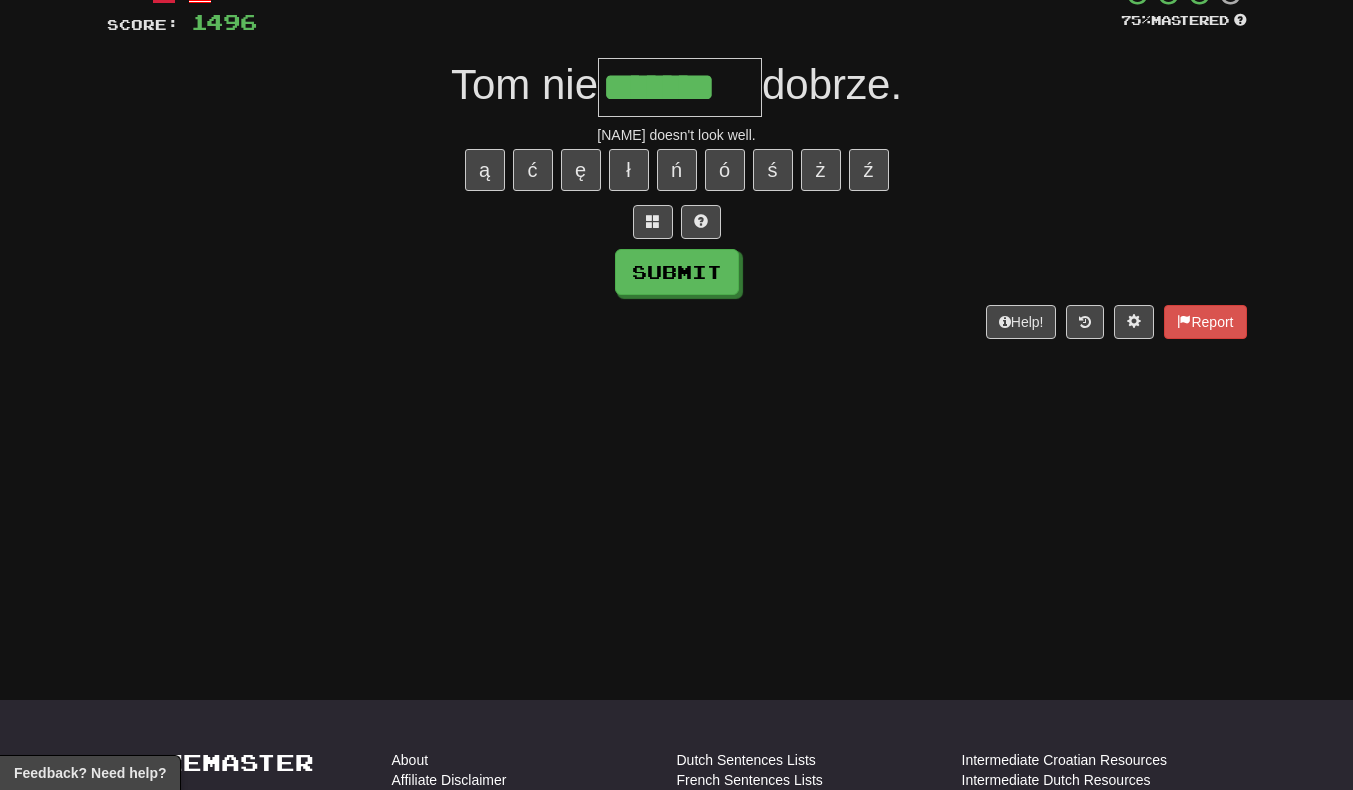 scroll, scrollTop: 0, scrollLeft: 7, axis: horizontal 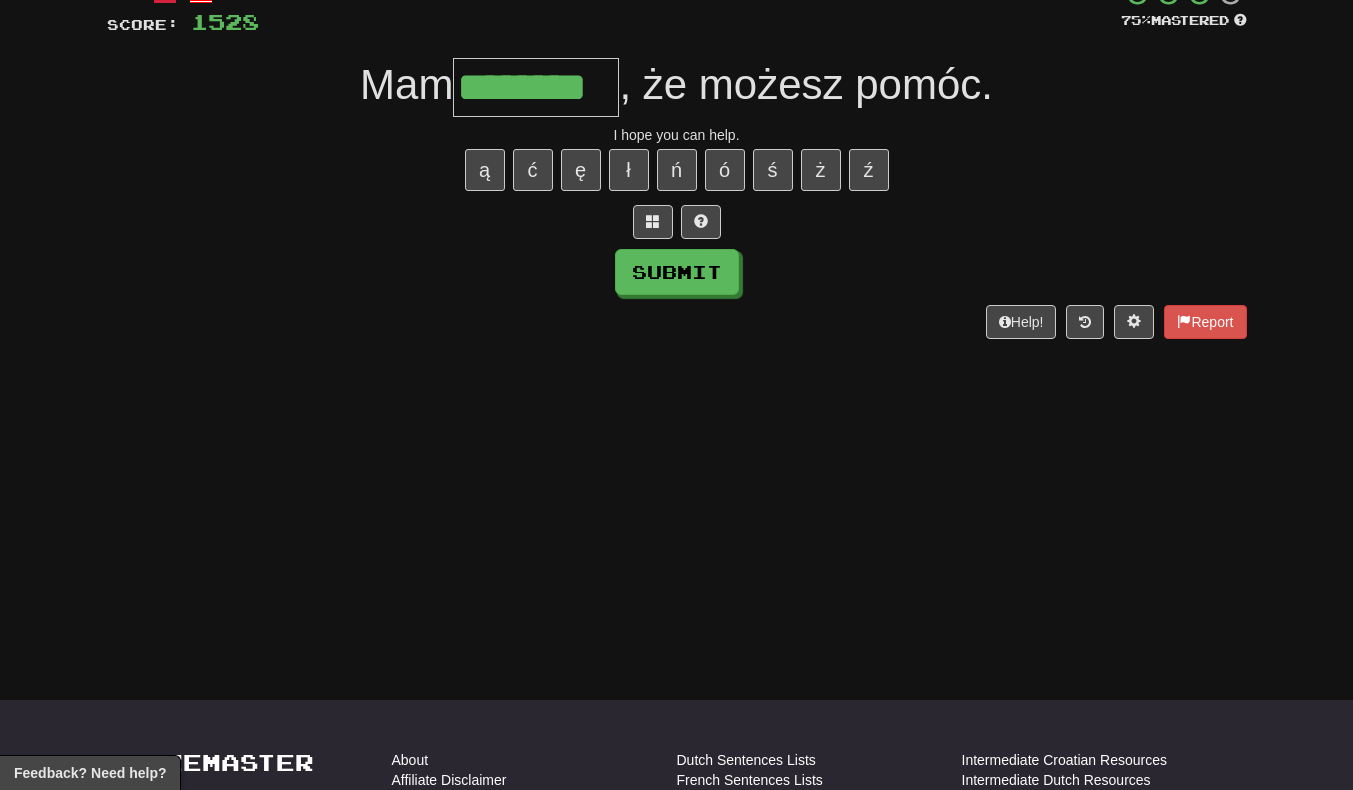 type on "********" 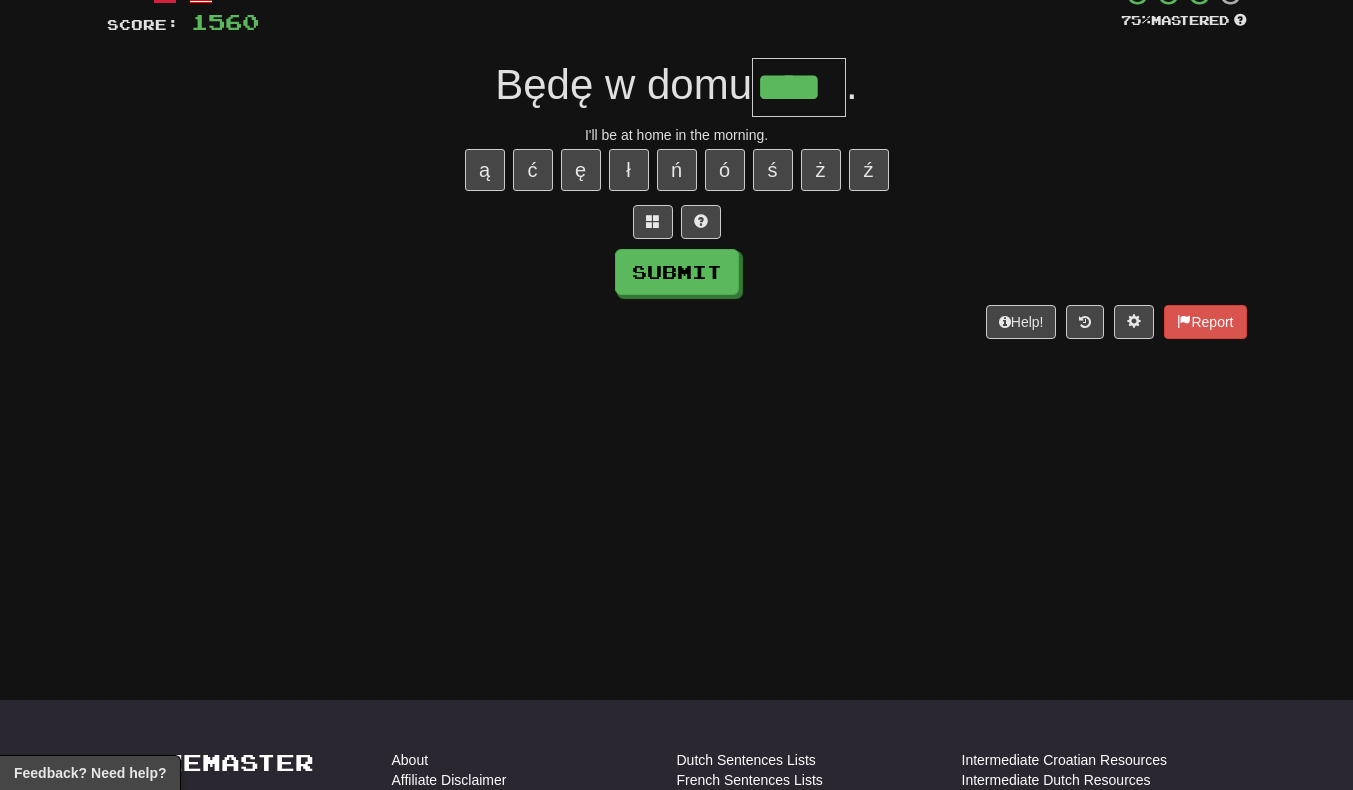 scroll, scrollTop: 0, scrollLeft: 14, axis: horizontal 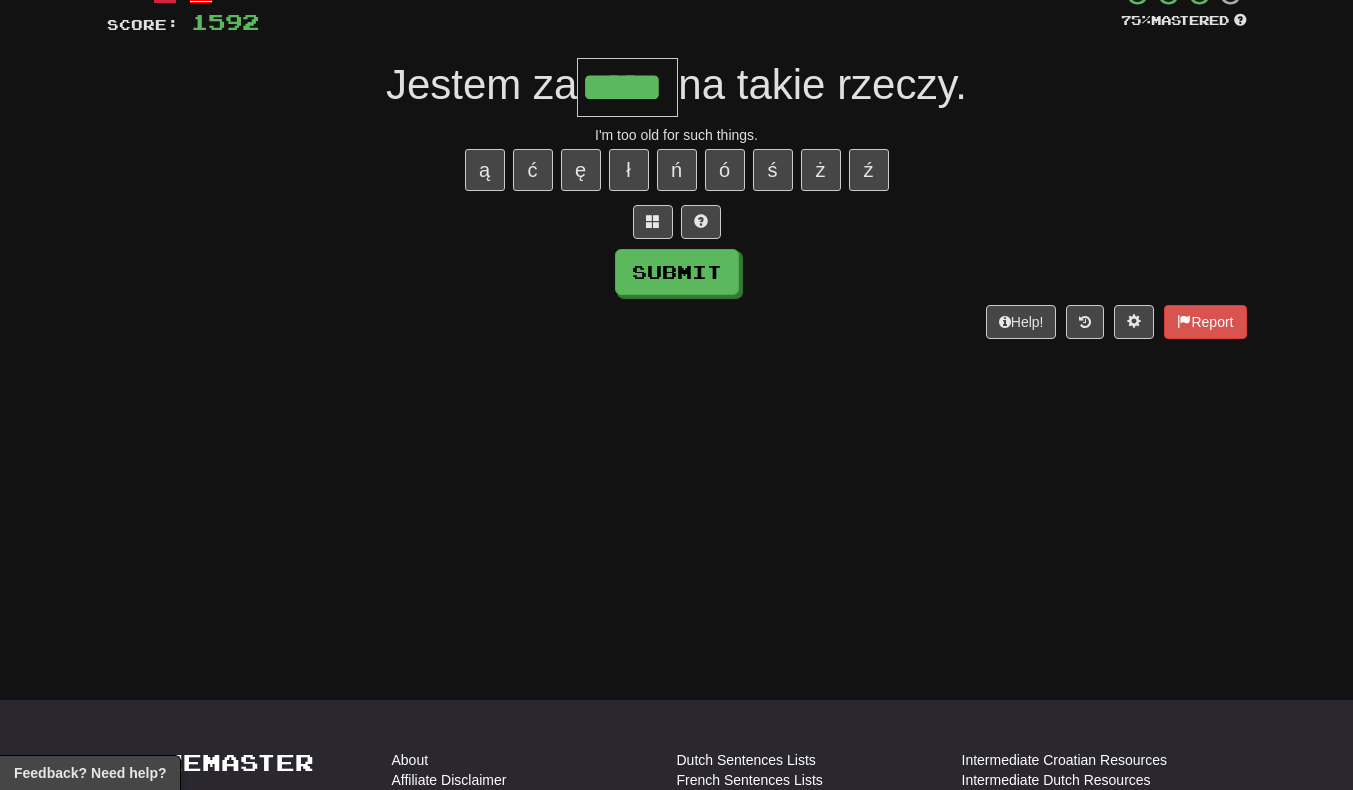 type on "*****" 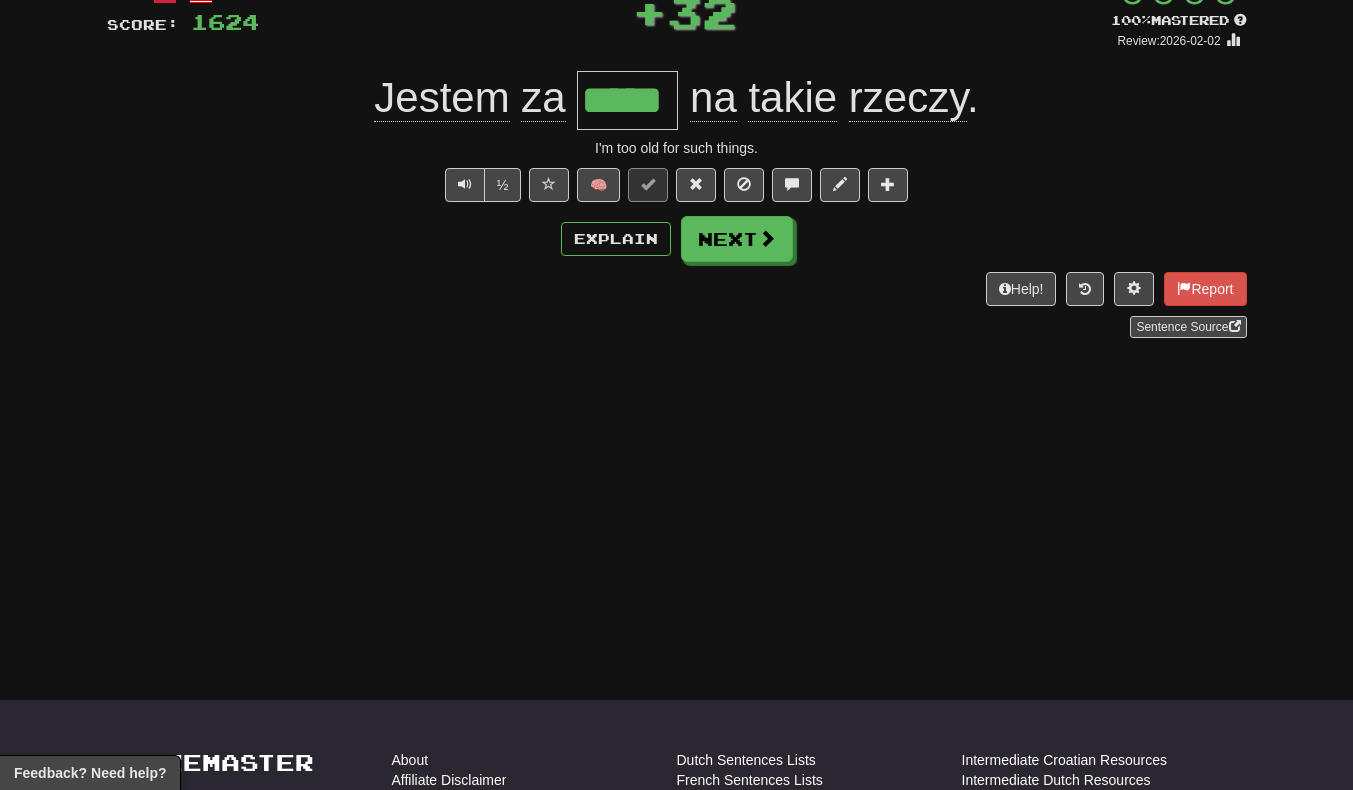 scroll, scrollTop: 0, scrollLeft: 0, axis: both 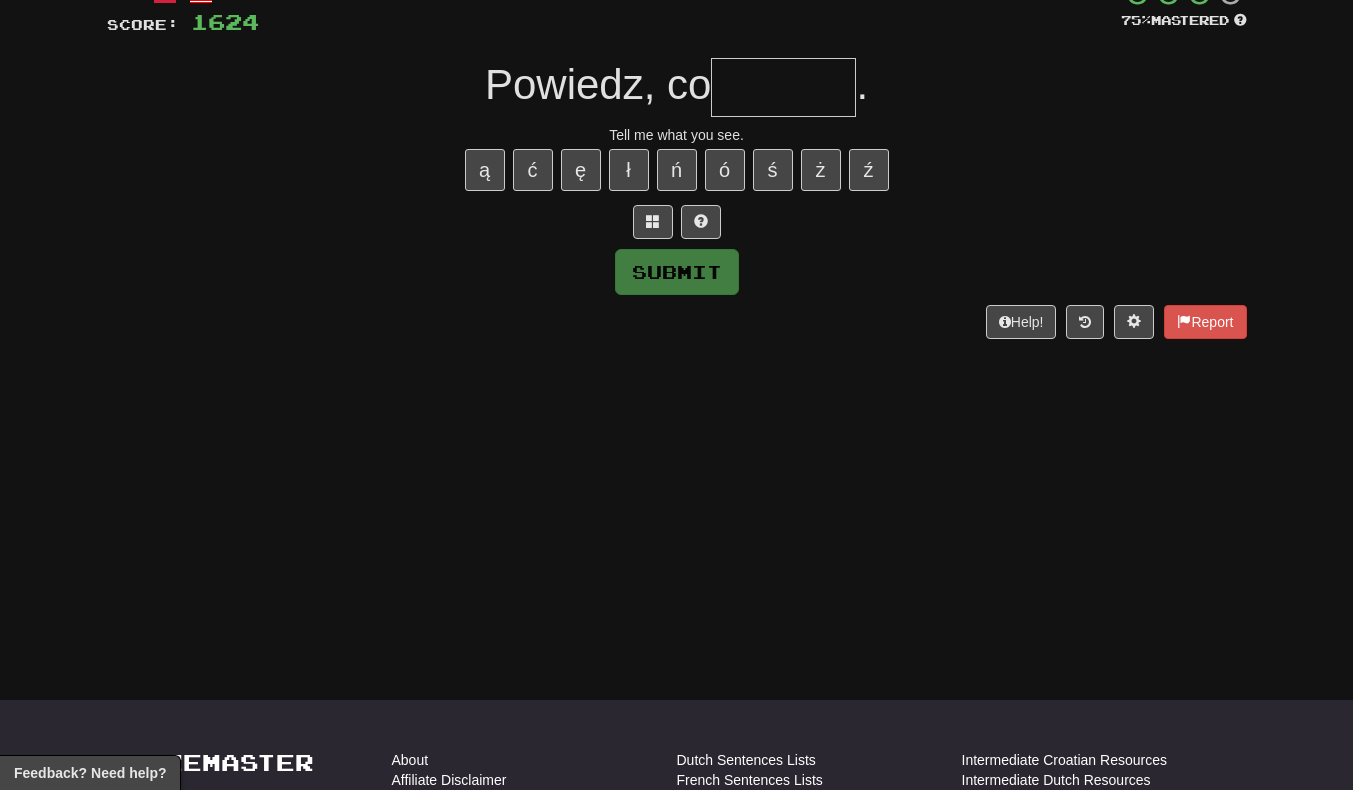 type on "*" 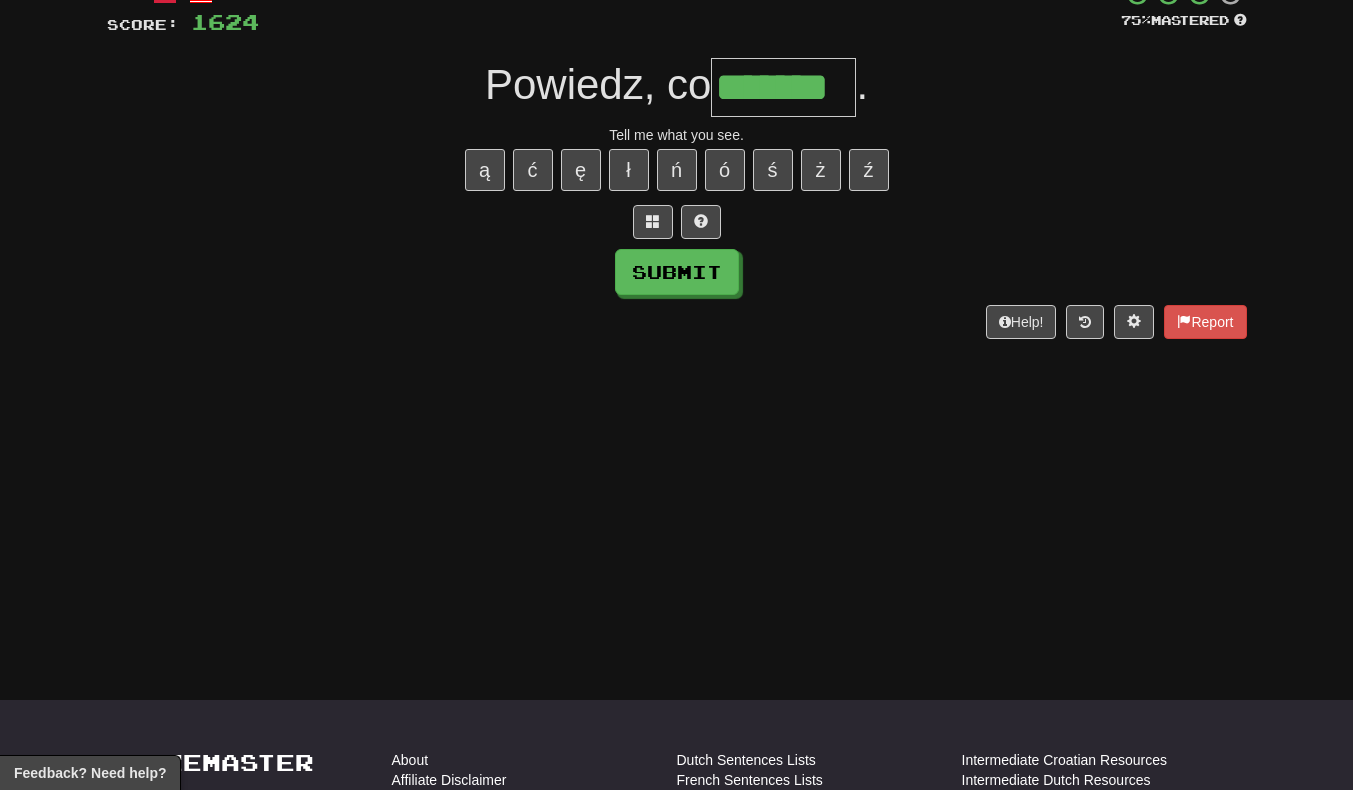 scroll, scrollTop: 0, scrollLeft: 7, axis: horizontal 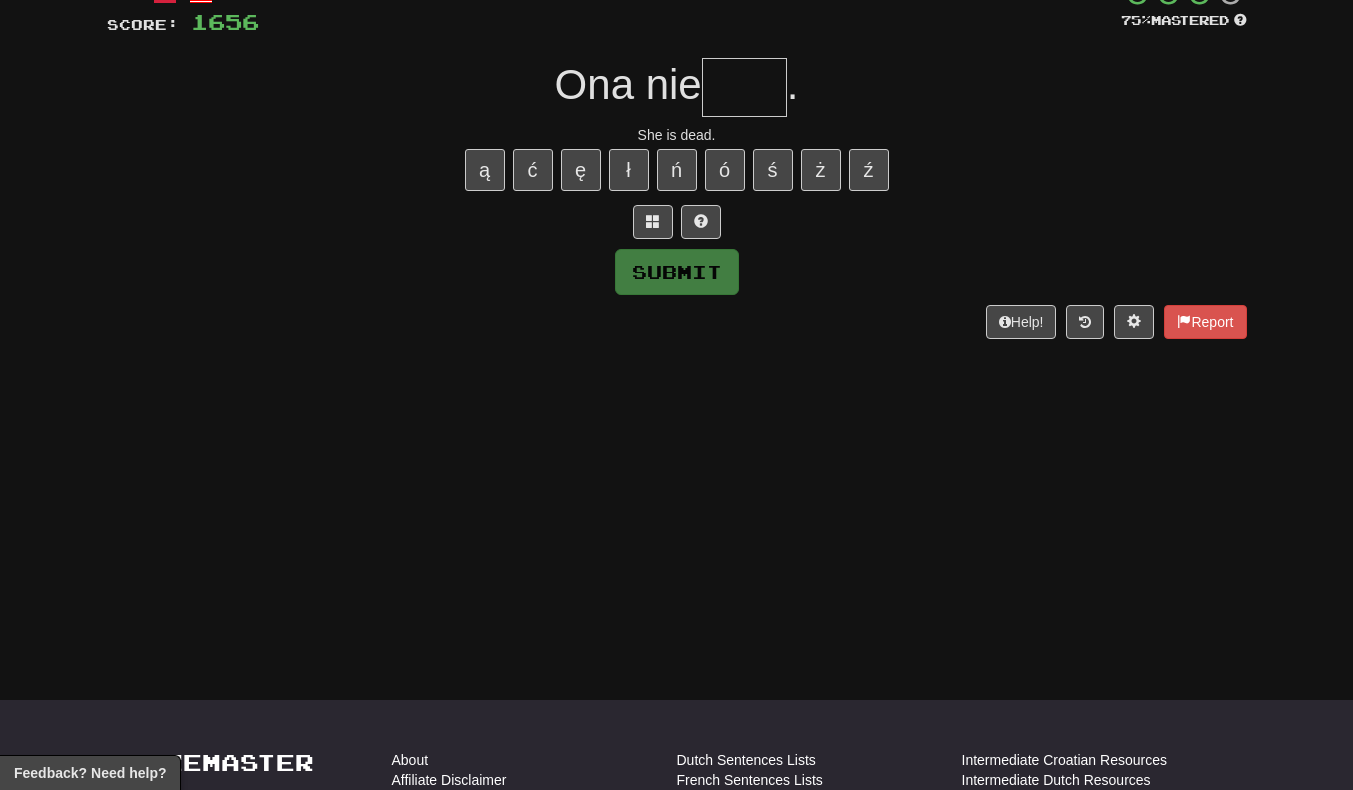 type on "*" 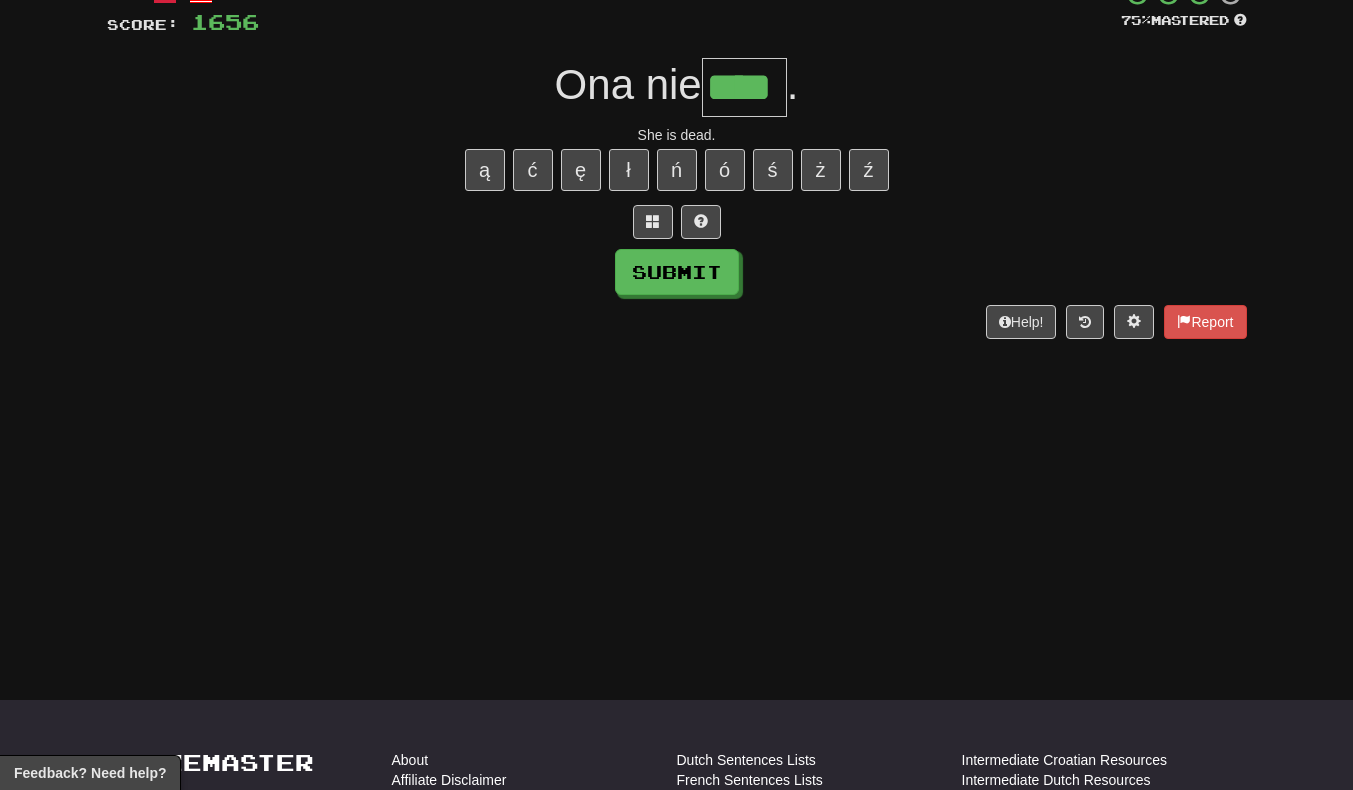 scroll, scrollTop: 0, scrollLeft: 2, axis: horizontal 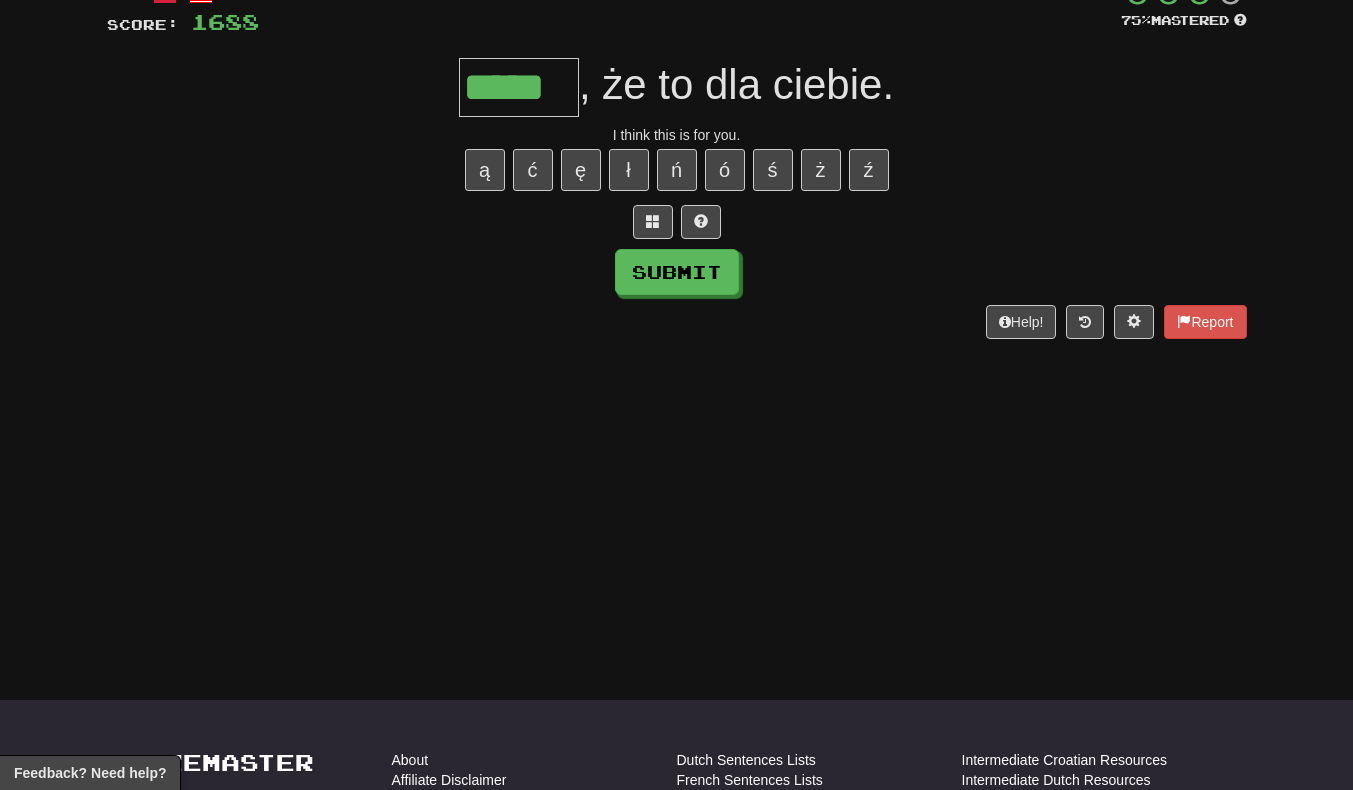 type on "*****" 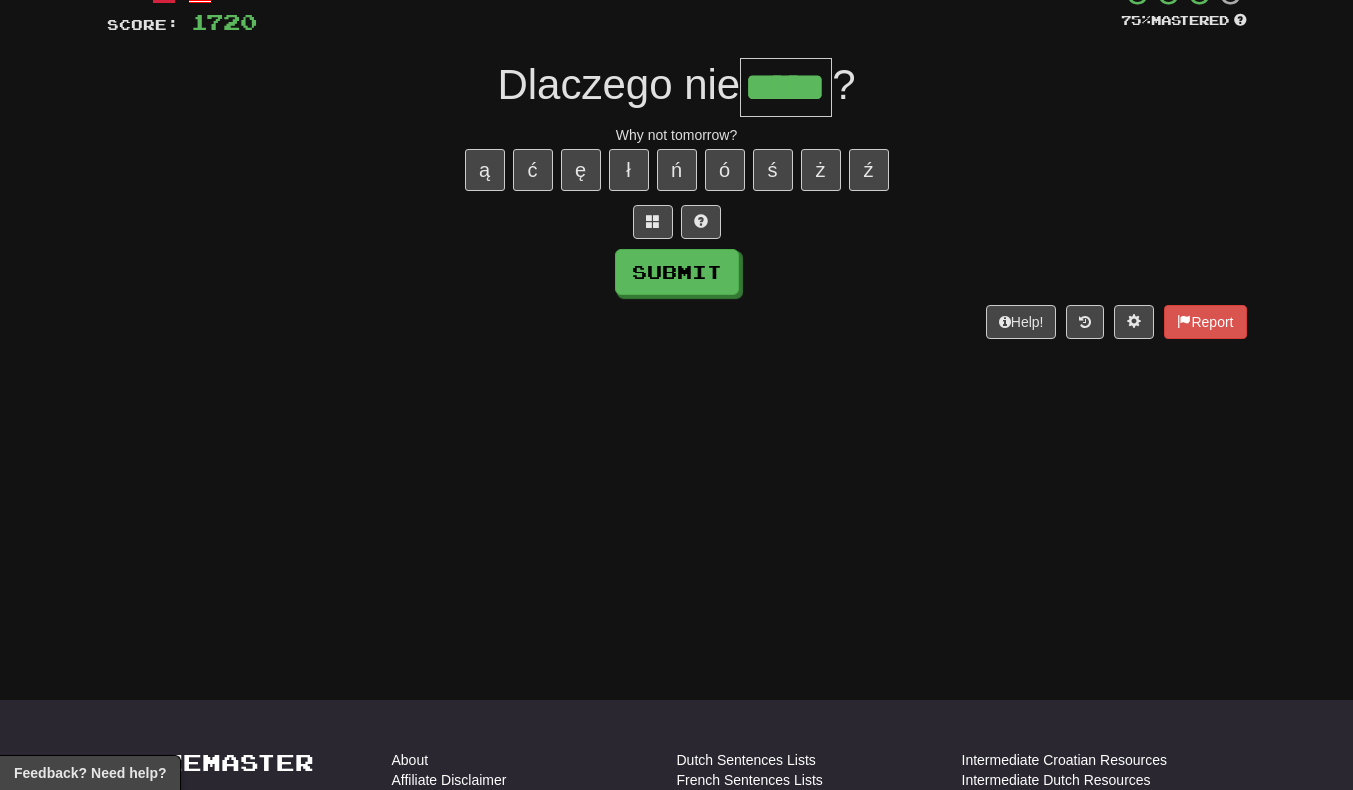 scroll, scrollTop: 0, scrollLeft: 9, axis: horizontal 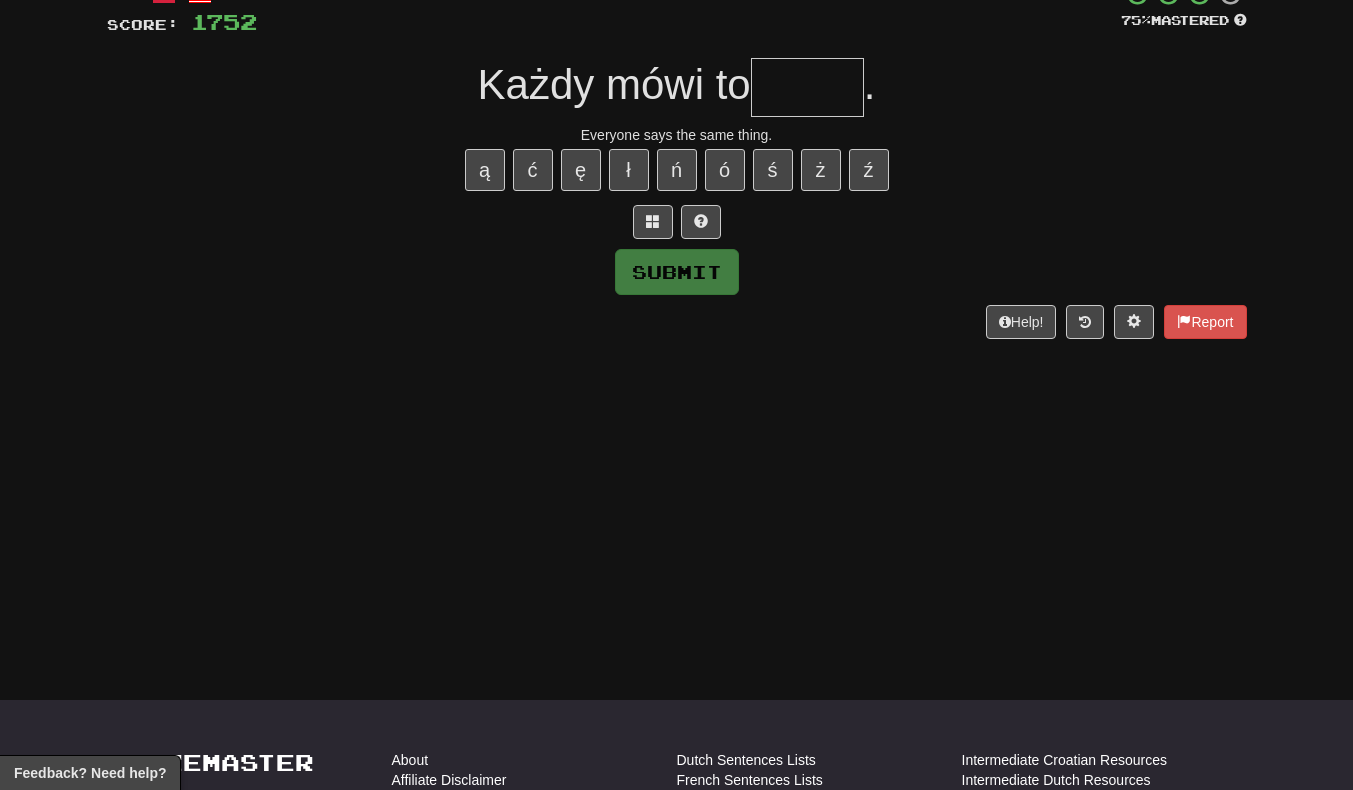 type on "*" 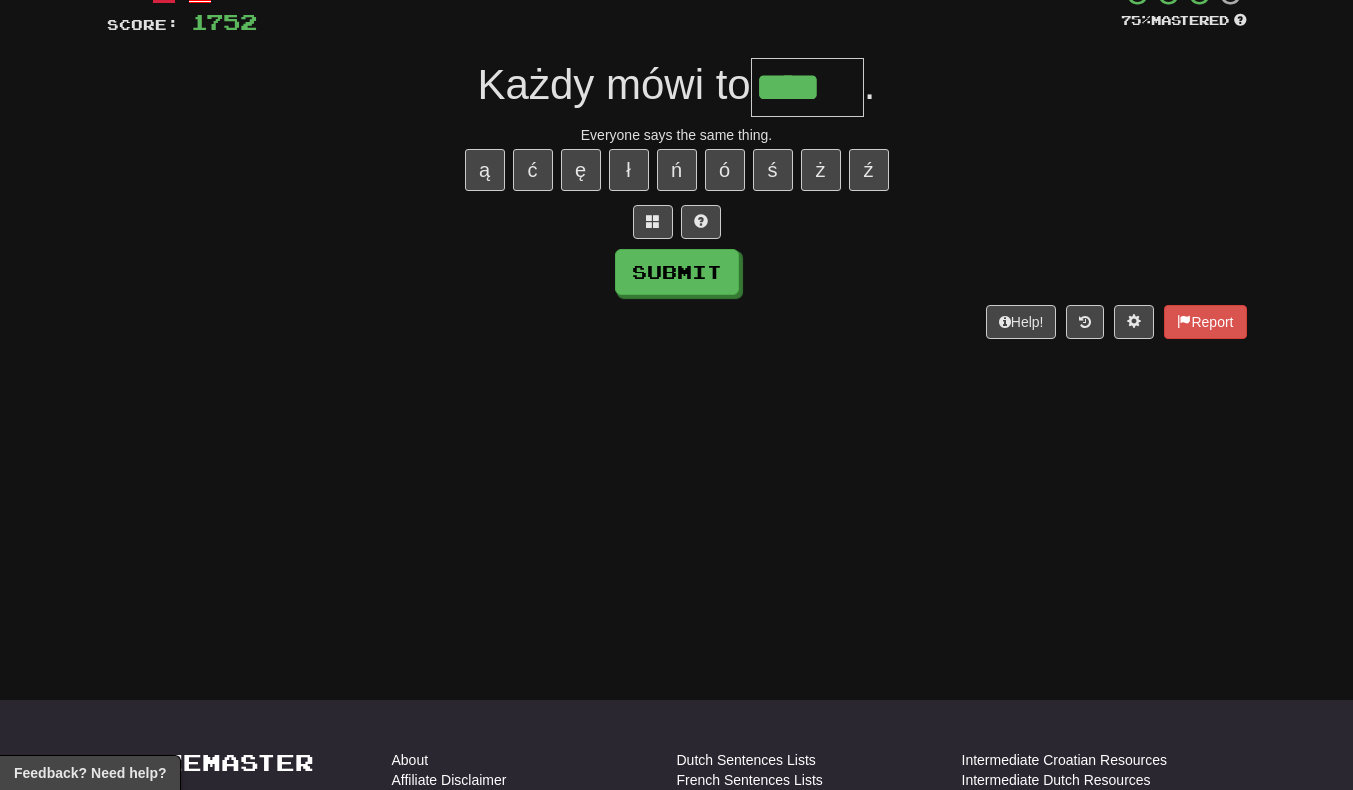 scroll, scrollTop: 0, scrollLeft: 4, axis: horizontal 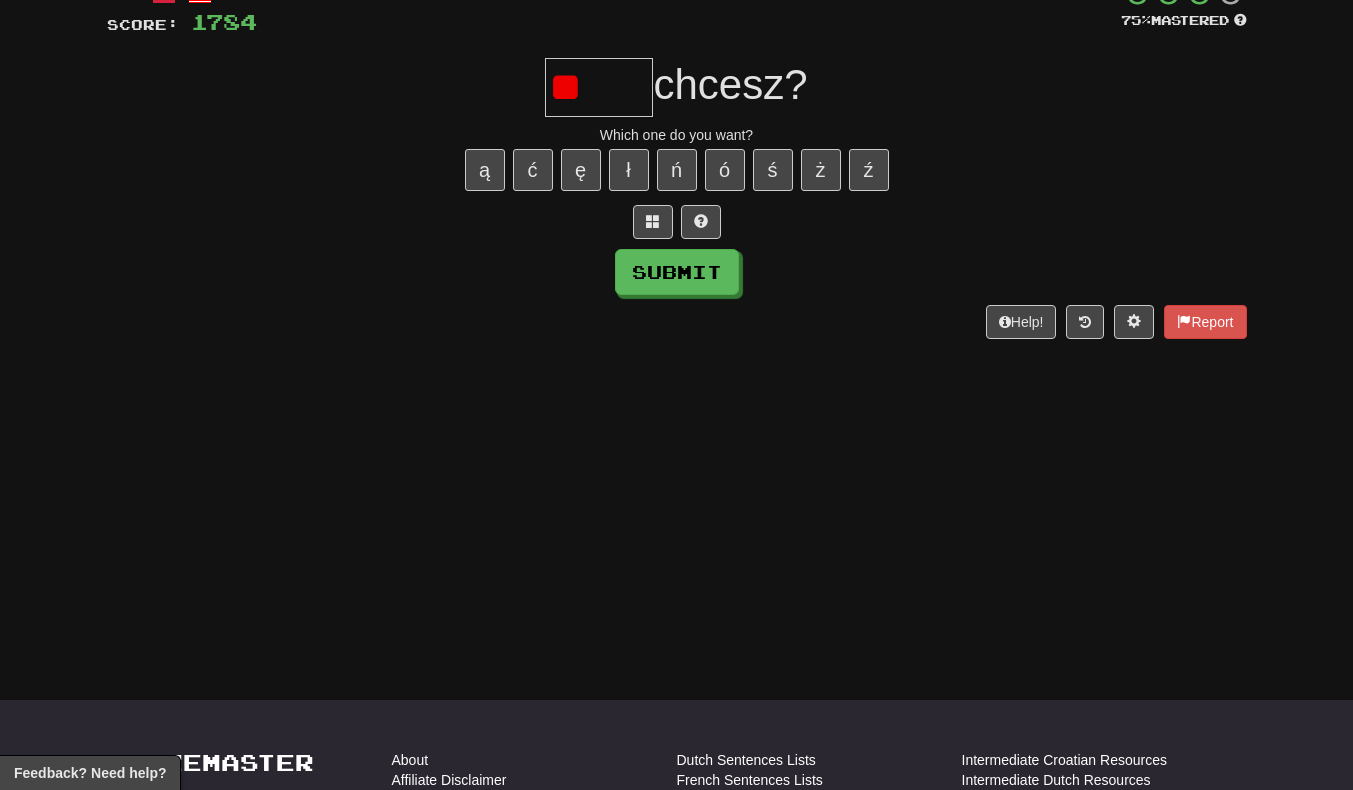 type on "*" 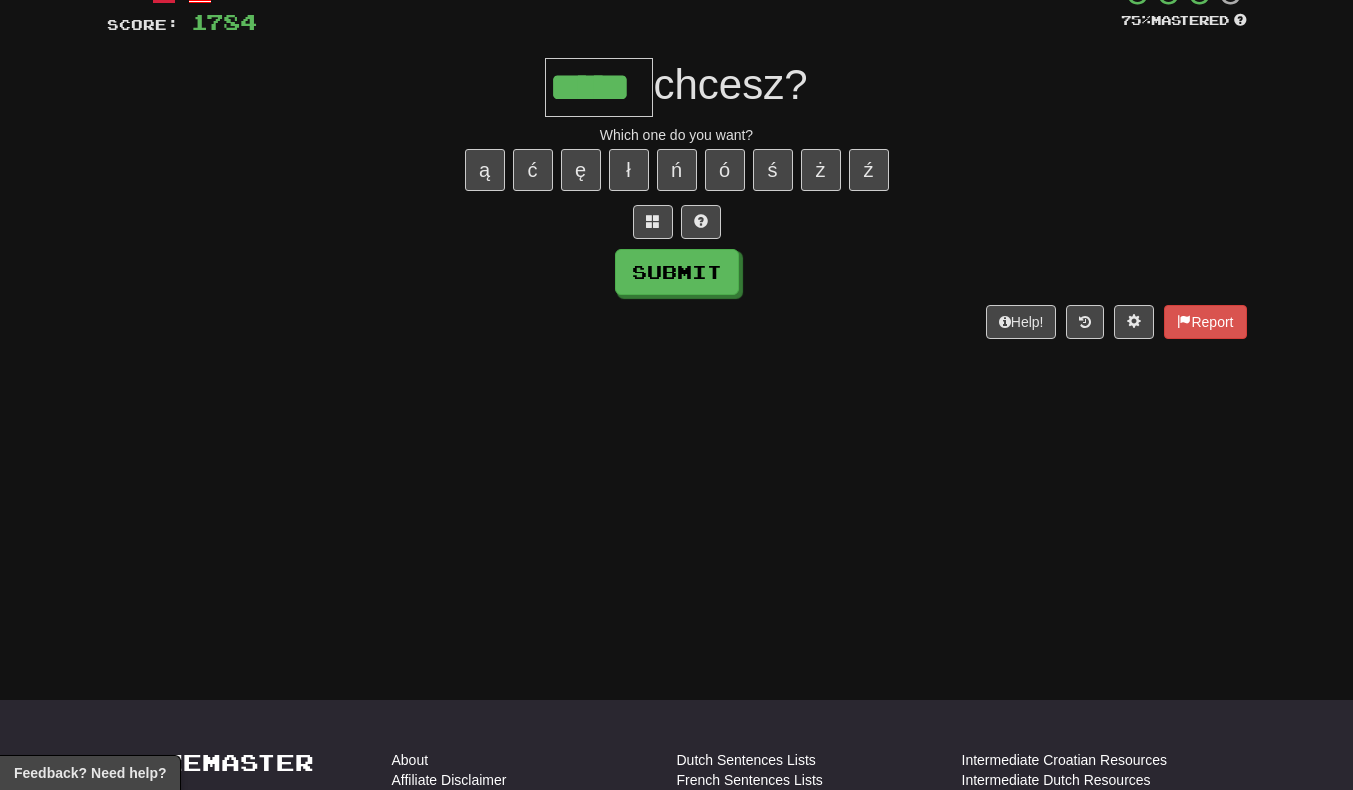 type on "*****" 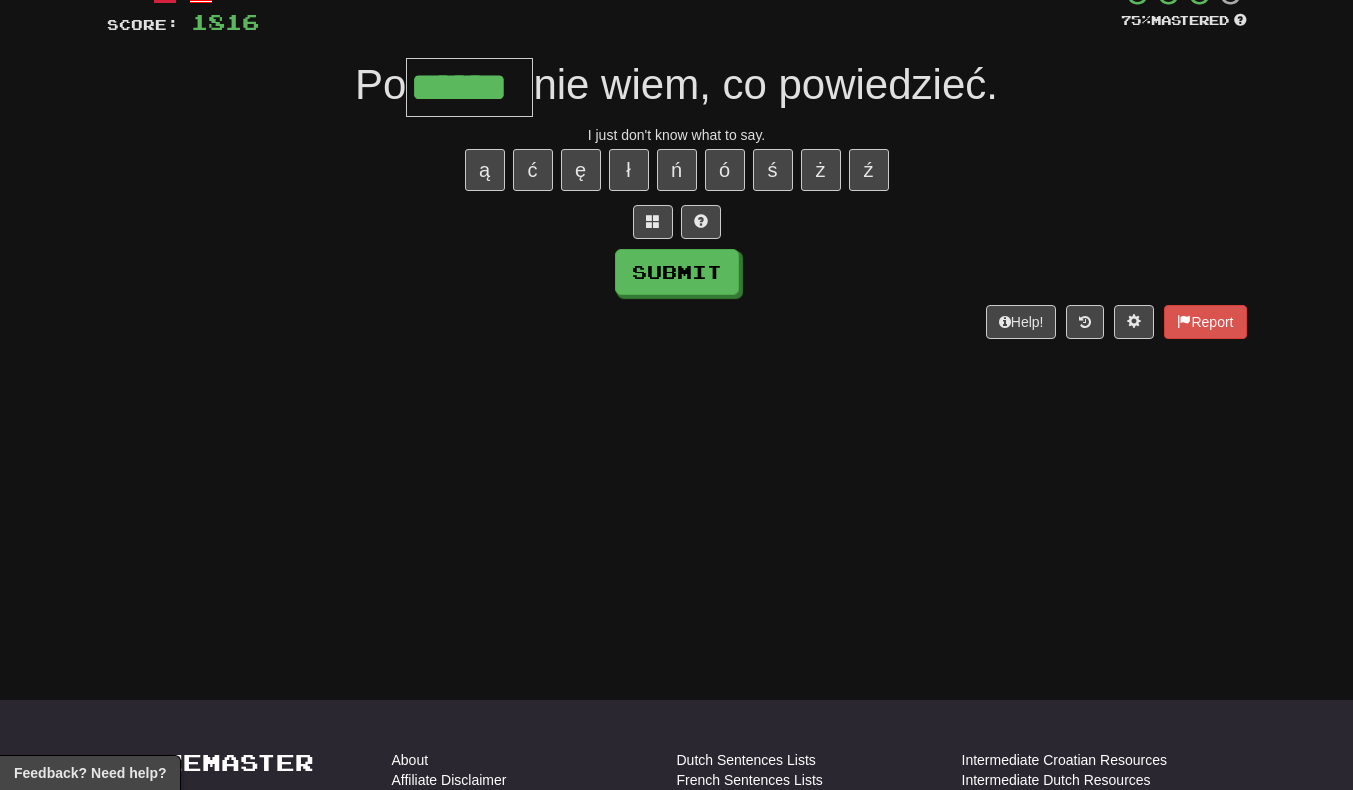 scroll, scrollTop: 0, scrollLeft: 2, axis: horizontal 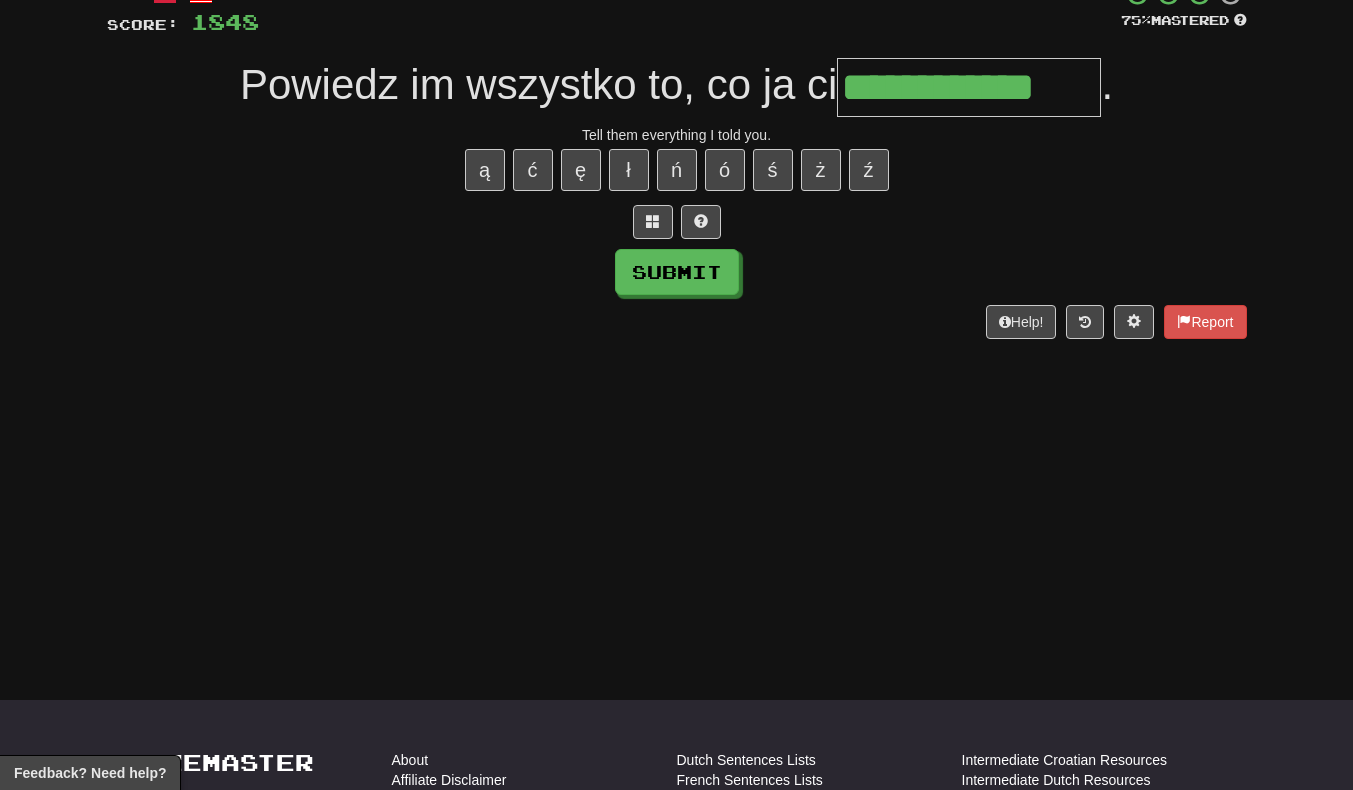 type on "**********" 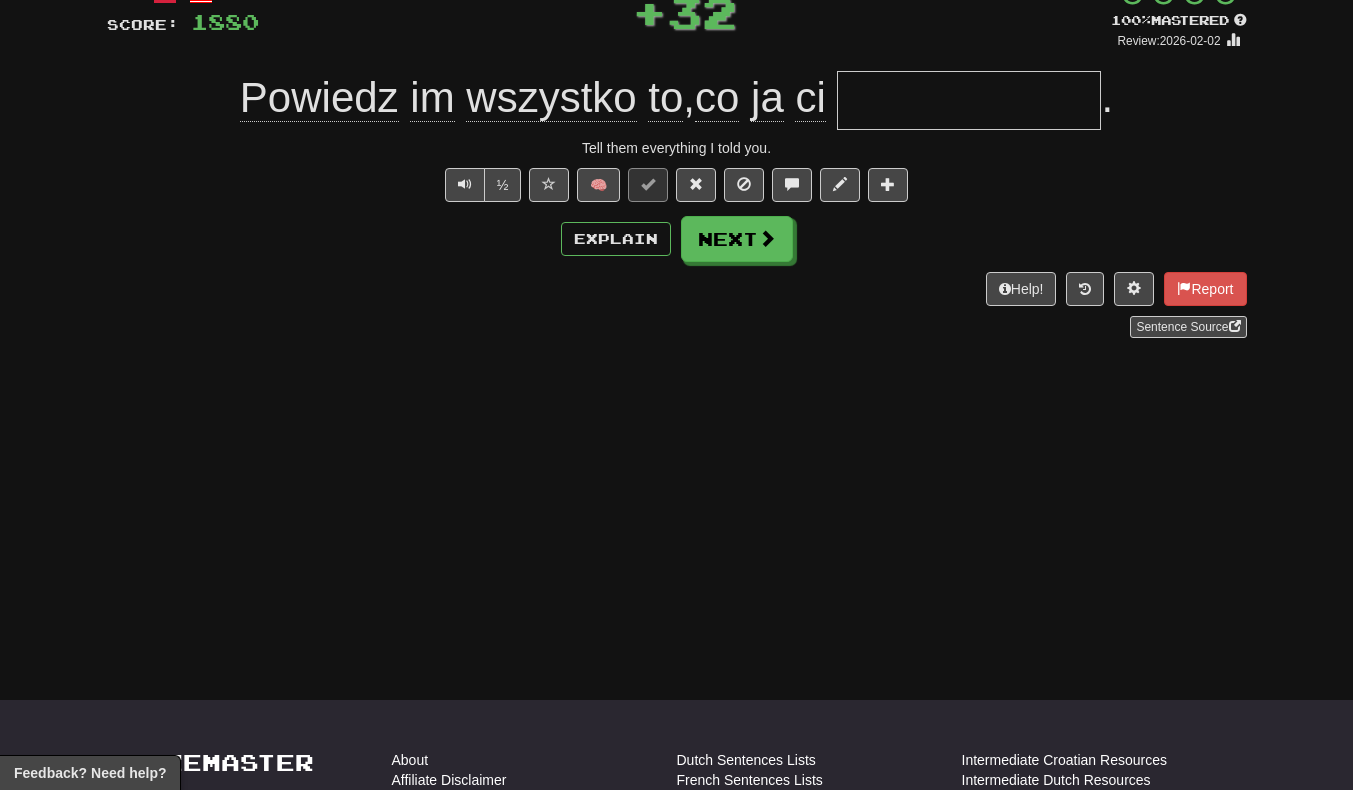 scroll, scrollTop: 0, scrollLeft: 0, axis: both 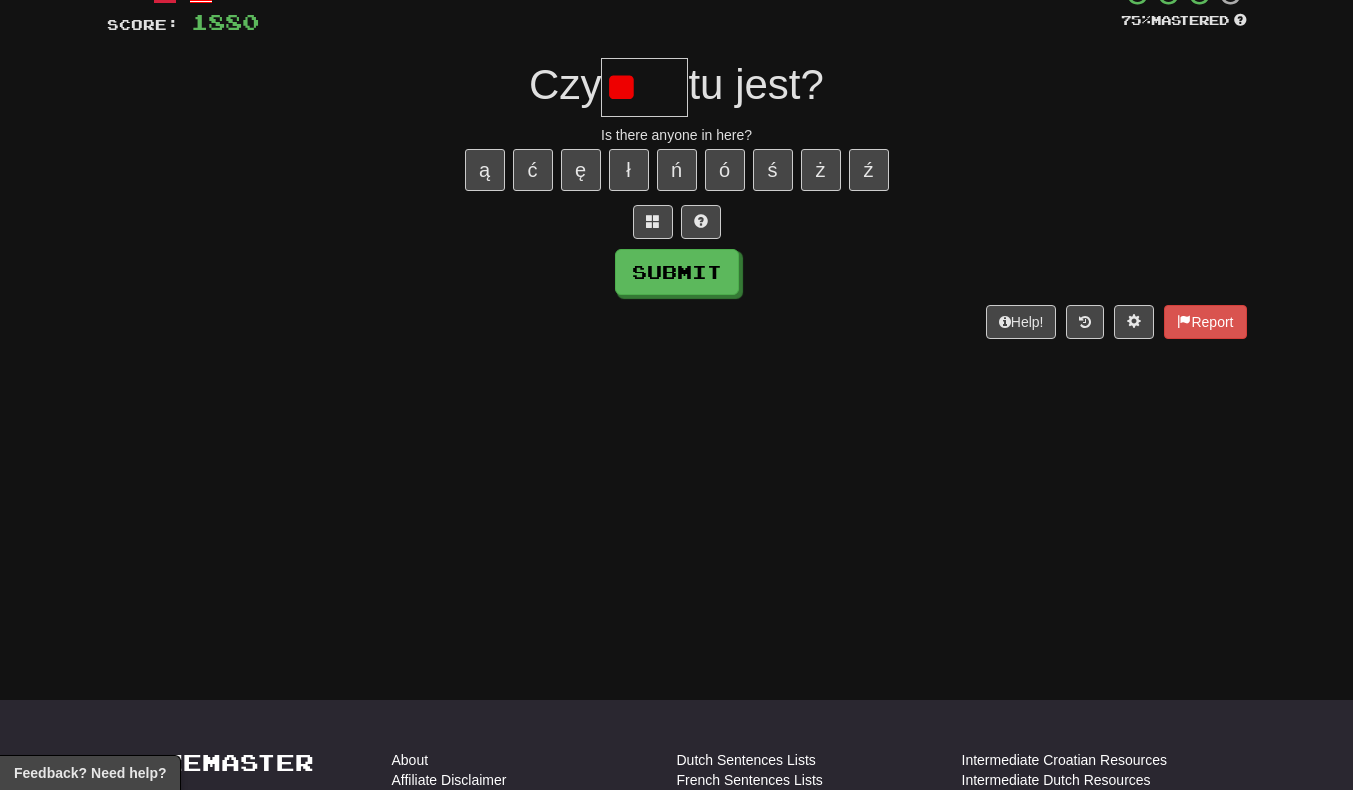 type on "*" 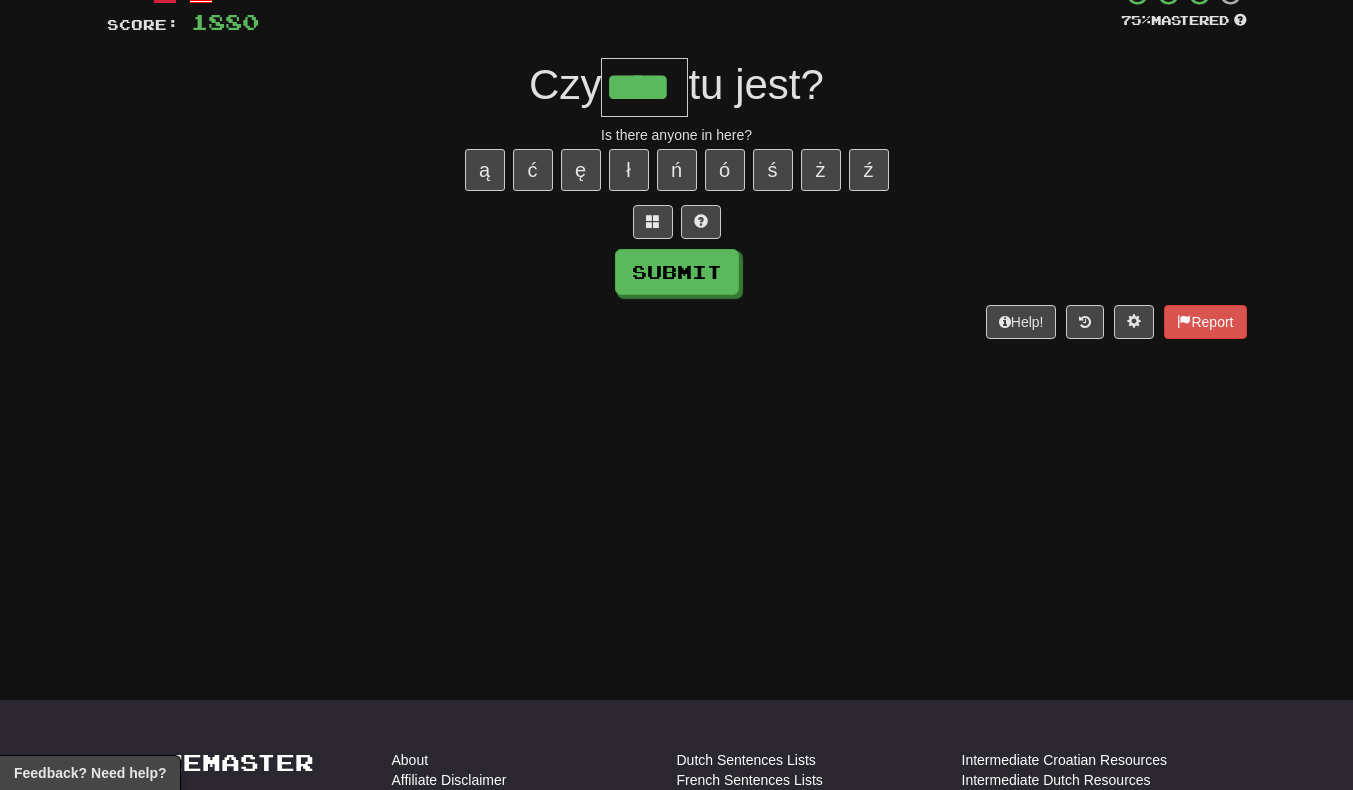 scroll, scrollTop: 0, scrollLeft: 5, axis: horizontal 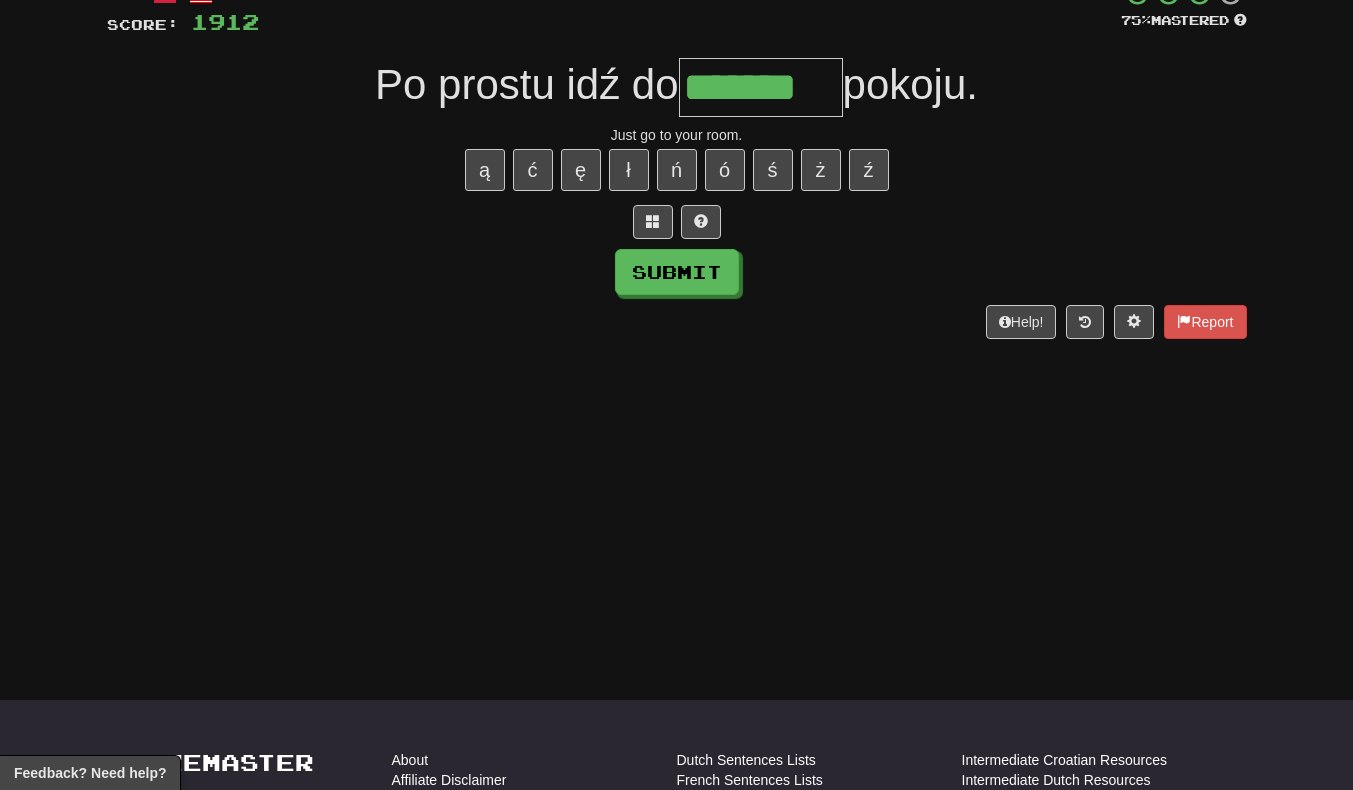 type on "*******" 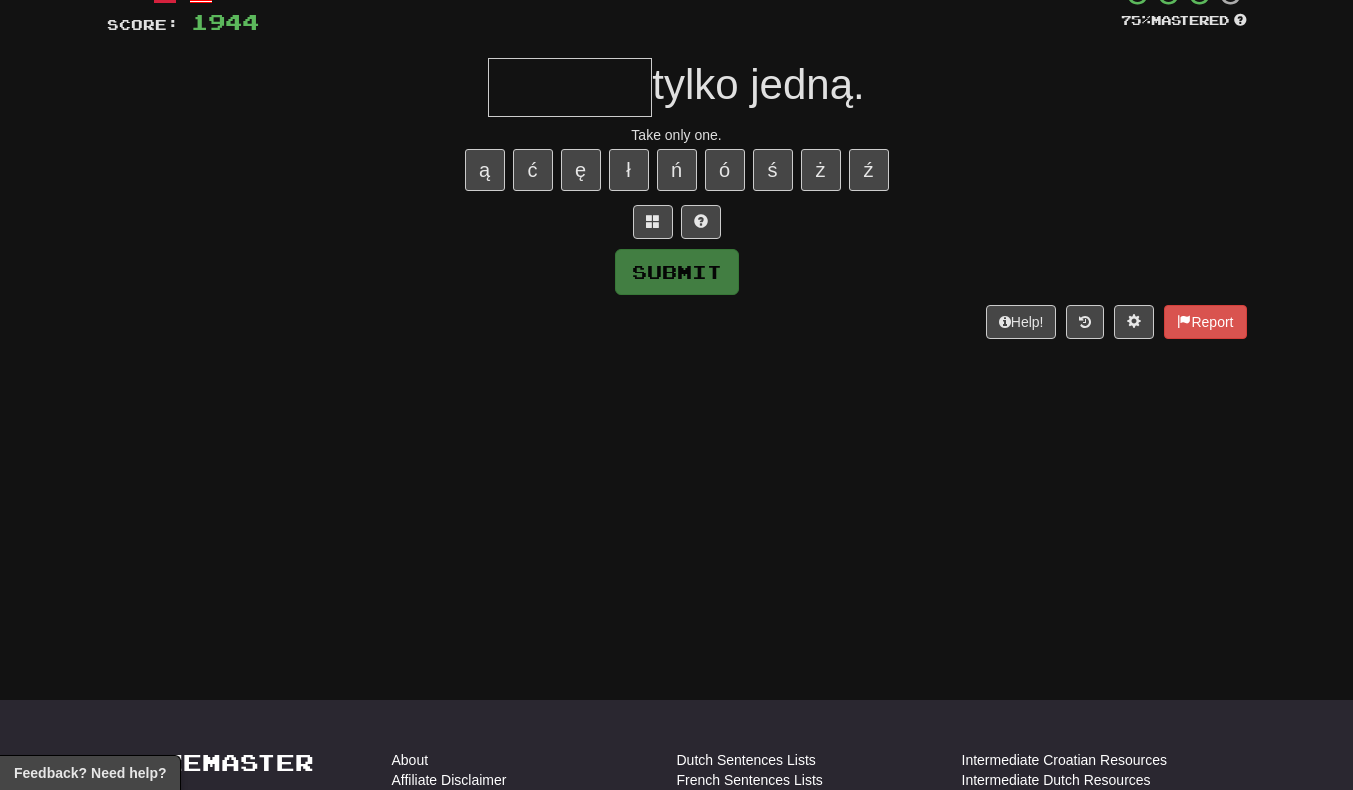 scroll, scrollTop: 0, scrollLeft: 0, axis: both 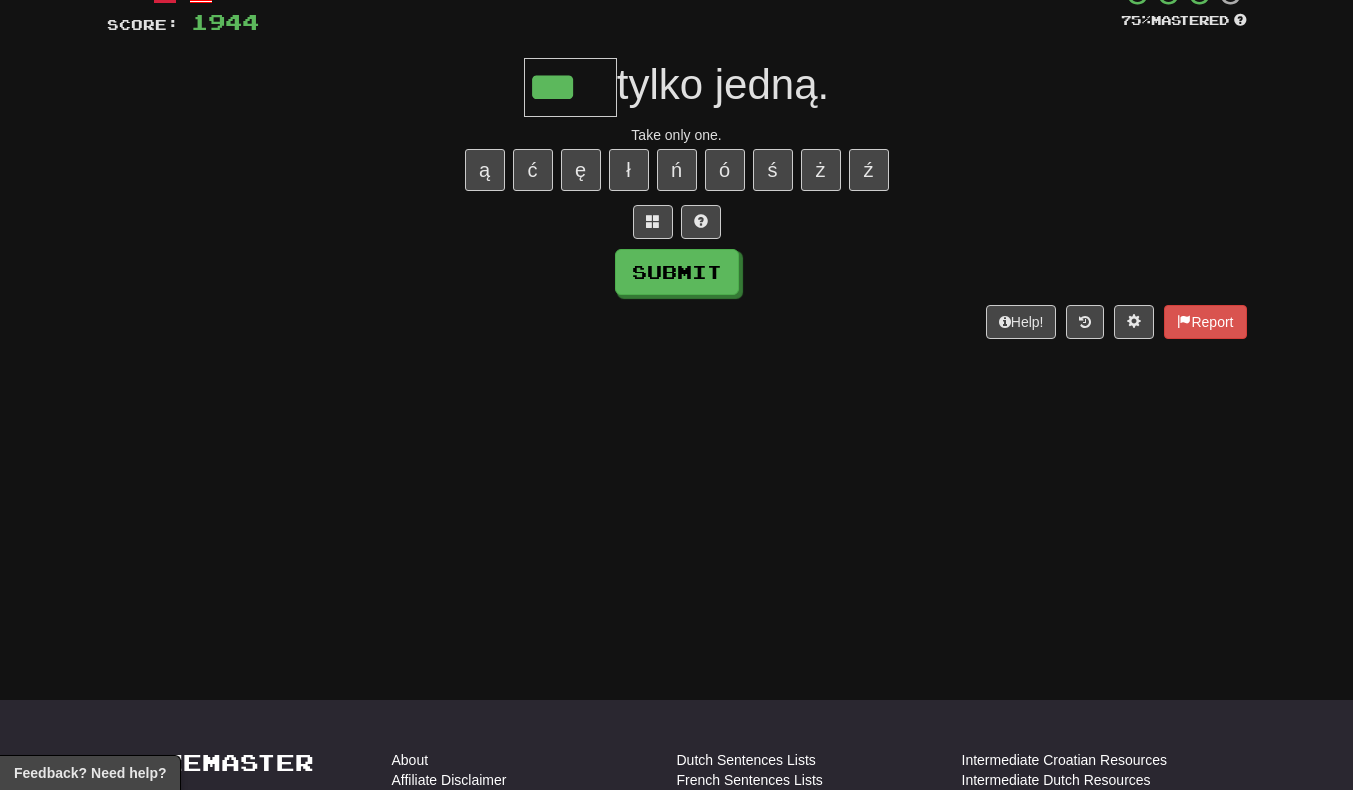 type on "***" 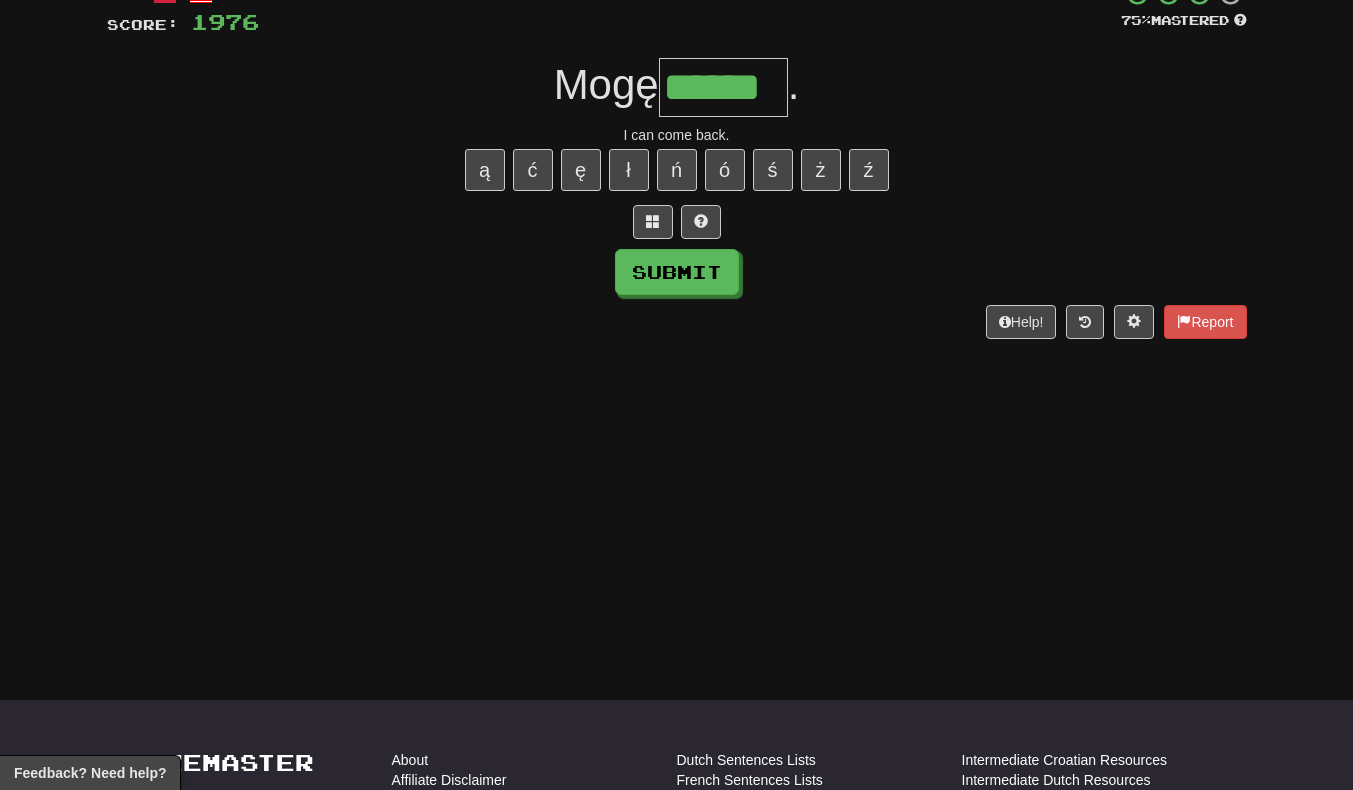 scroll, scrollTop: 0, scrollLeft: 6, axis: horizontal 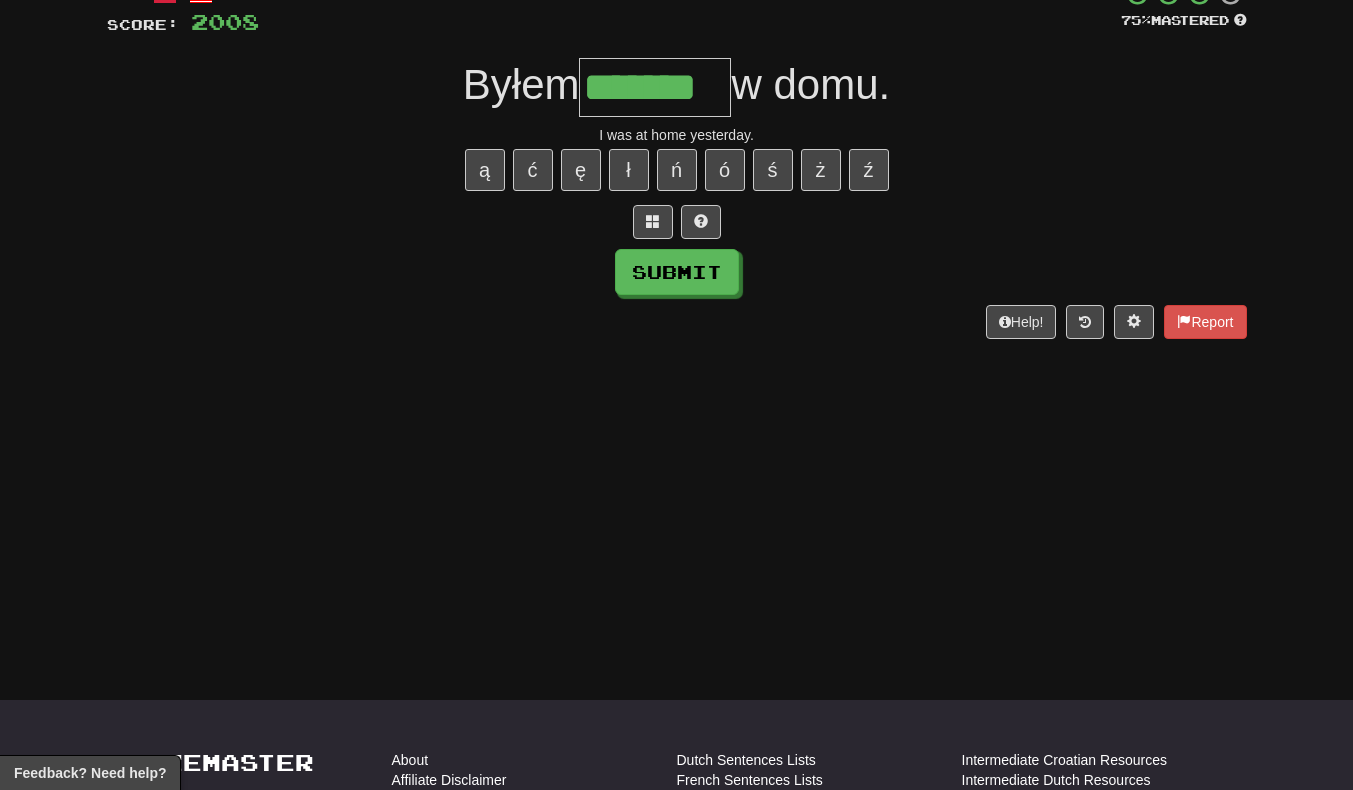 type on "*******" 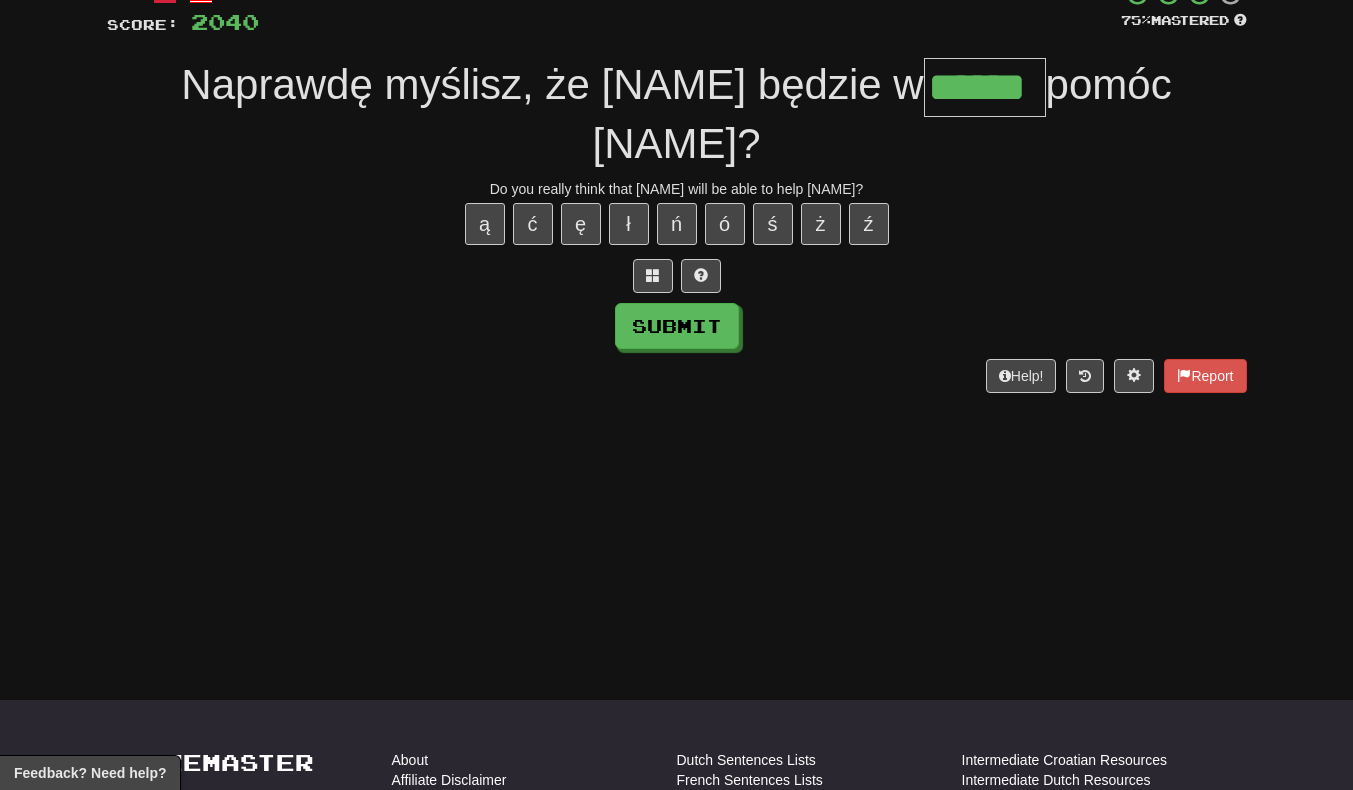 scroll, scrollTop: 0, scrollLeft: 5, axis: horizontal 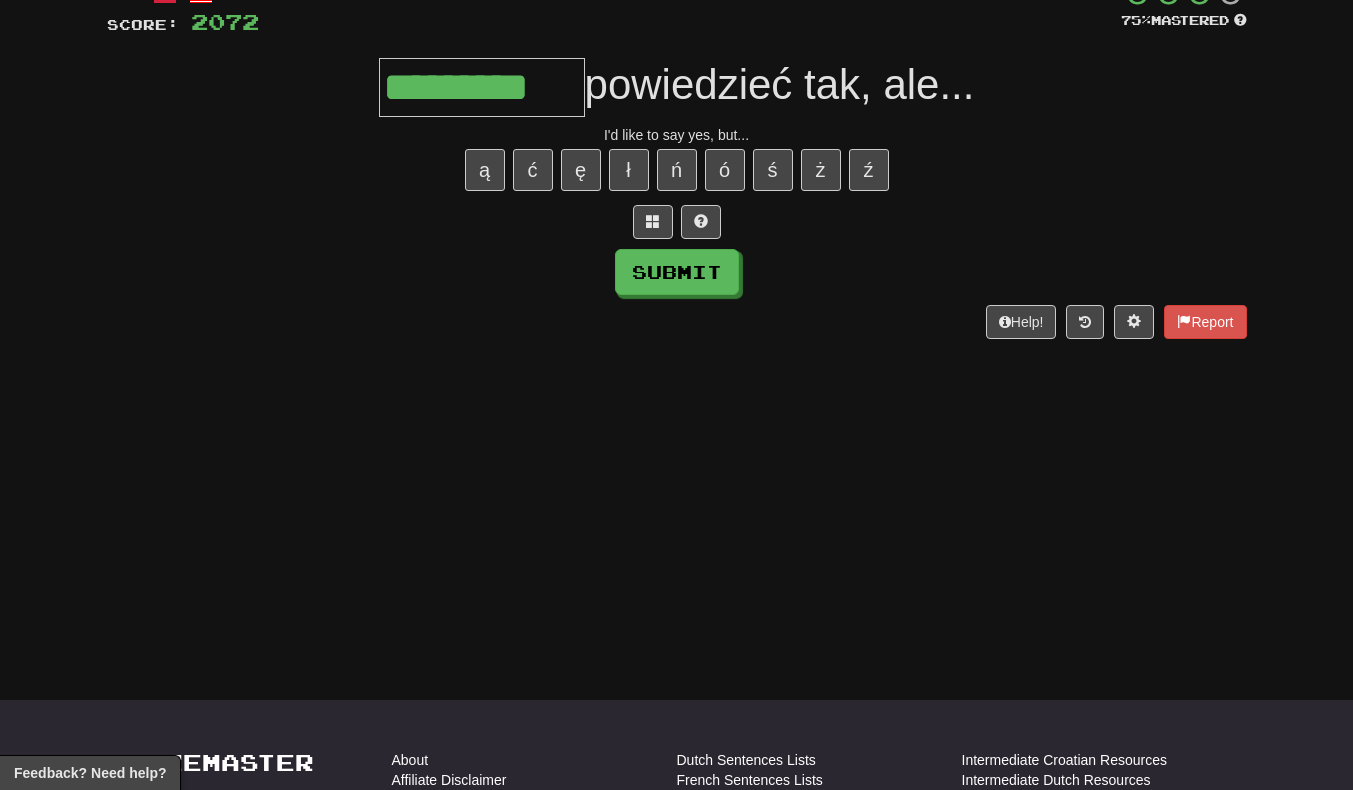 type on "*********" 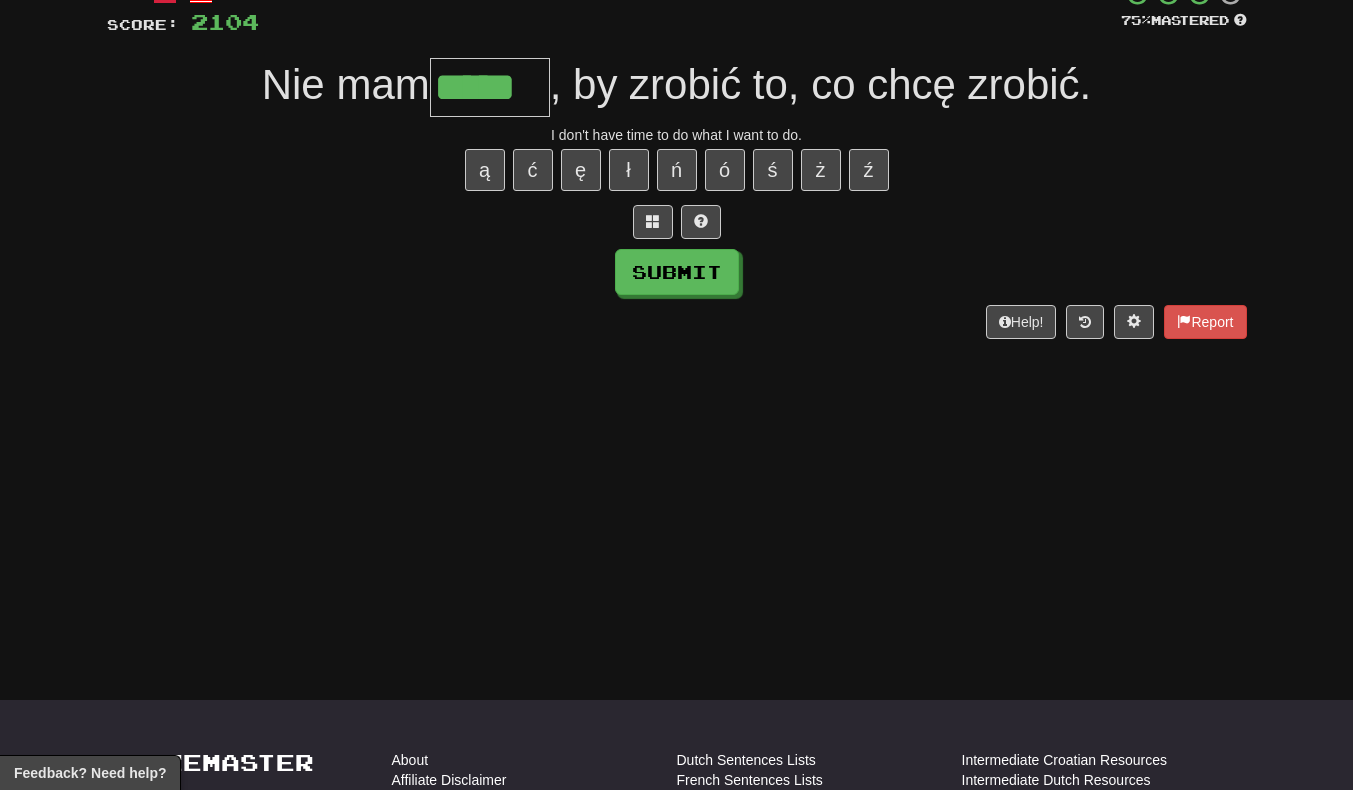 scroll, scrollTop: 0, scrollLeft: 7, axis: horizontal 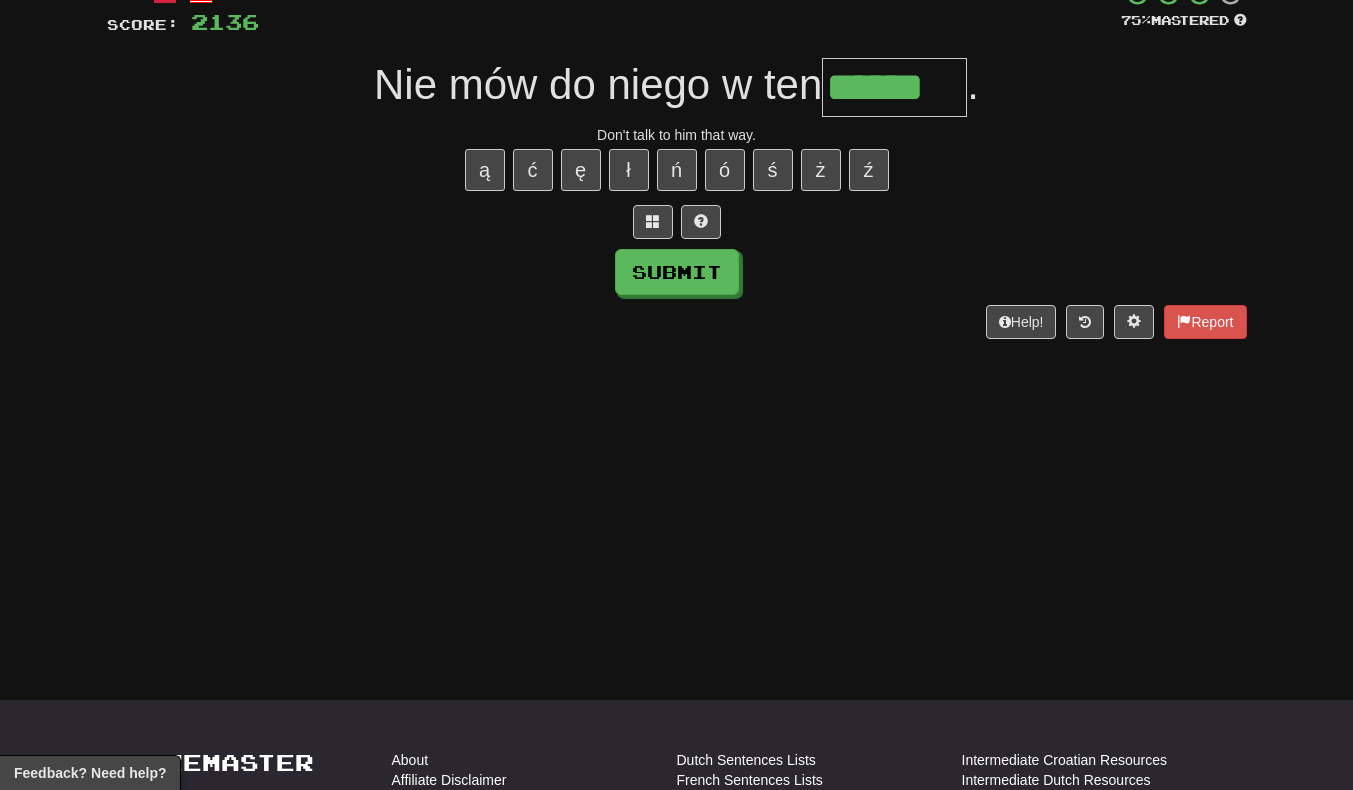 type on "******" 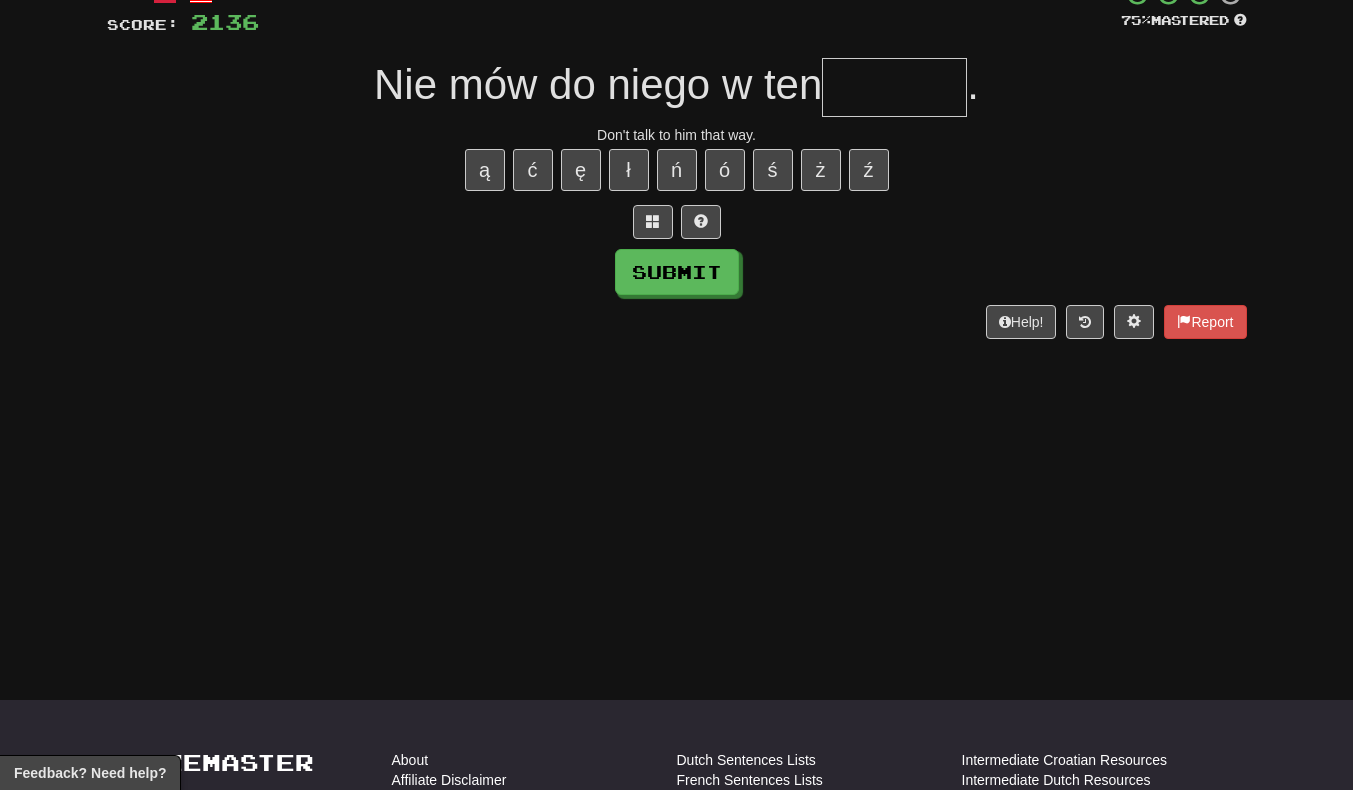 scroll, scrollTop: 0, scrollLeft: 0, axis: both 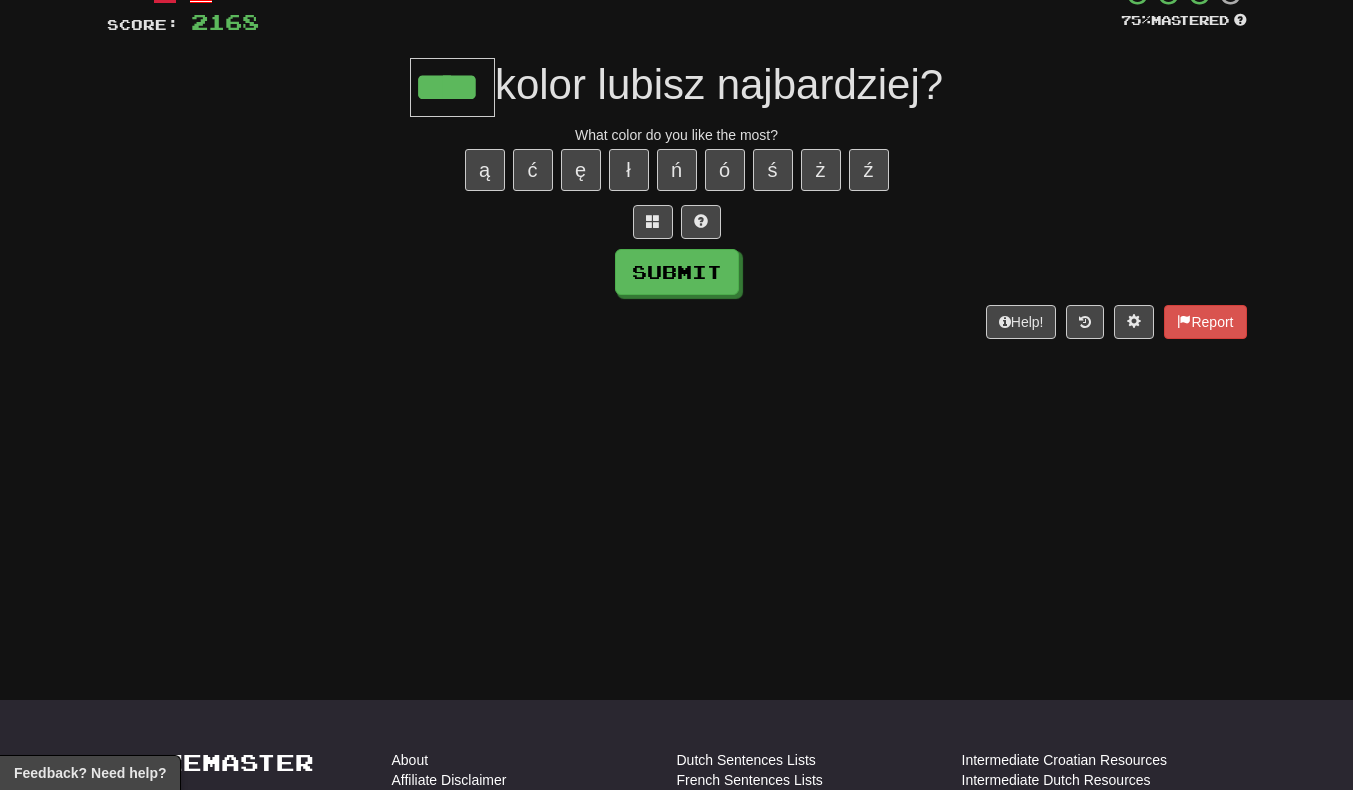 type on "****" 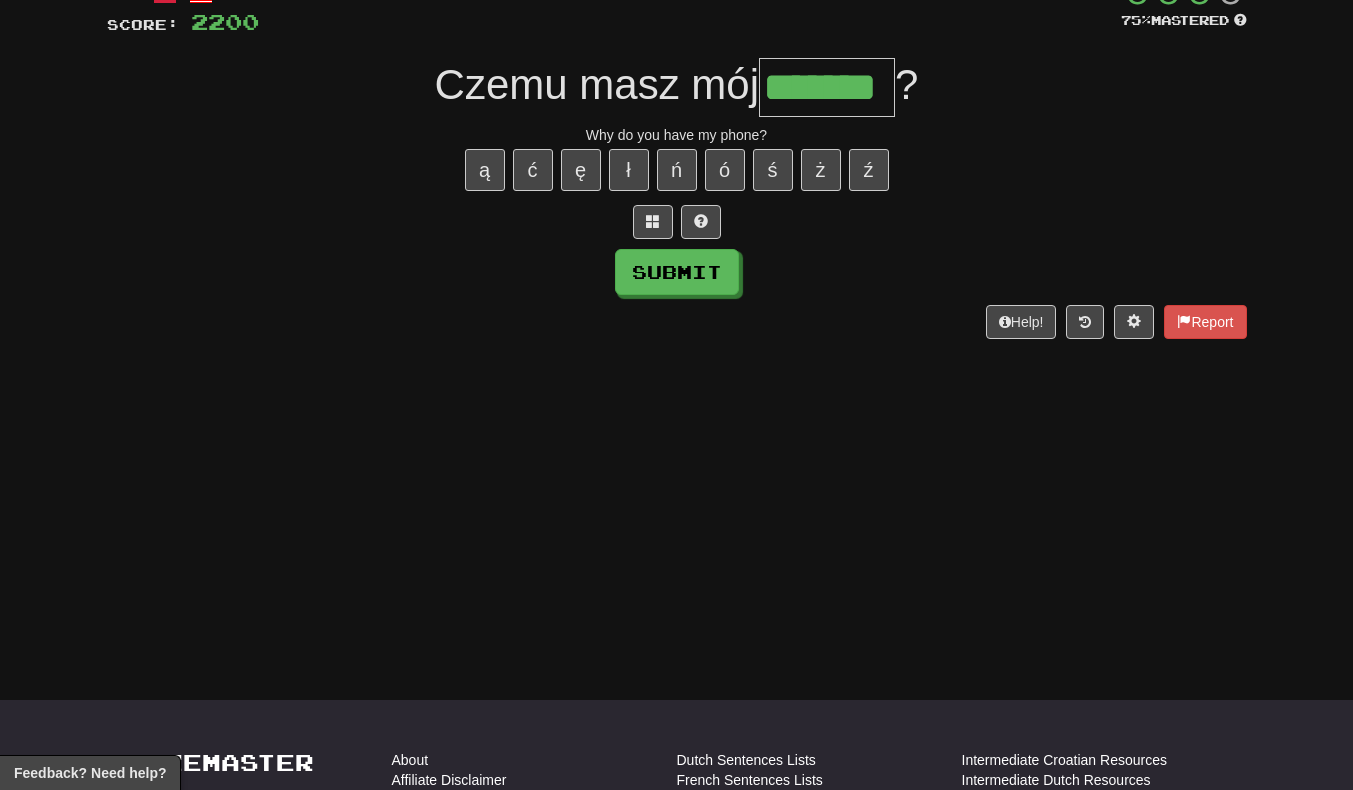 scroll, scrollTop: 0, scrollLeft: 7, axis: horizontal 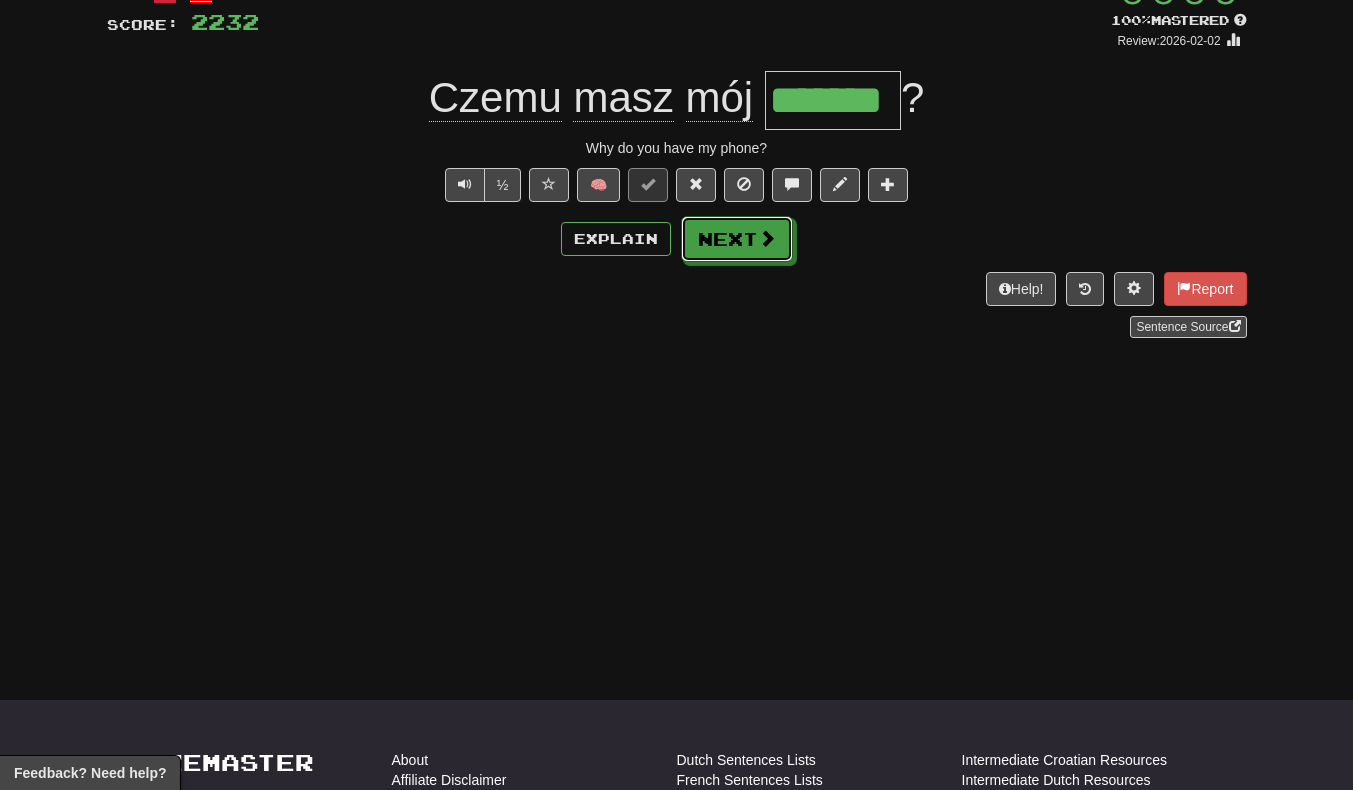 click on "Next" at bounding box center [737, 239] 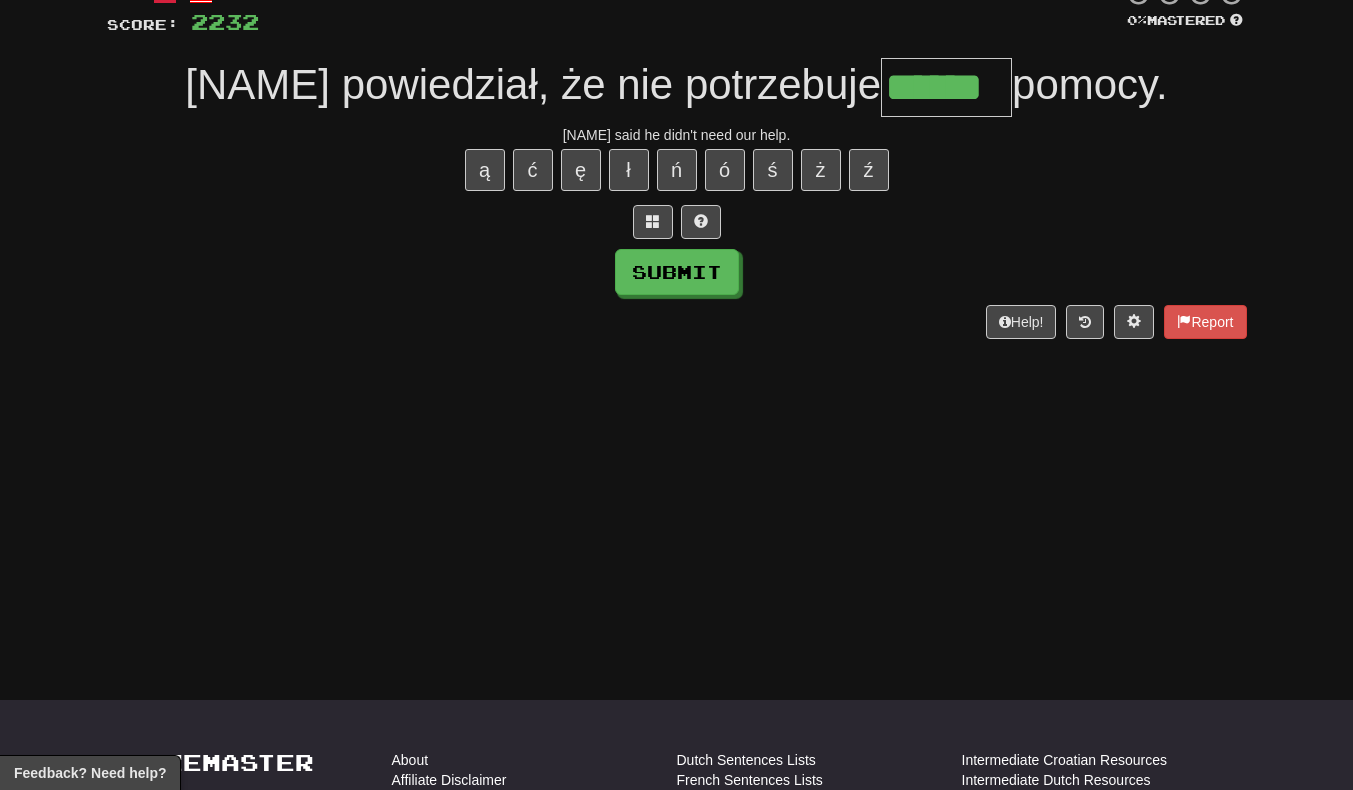 type on "******" 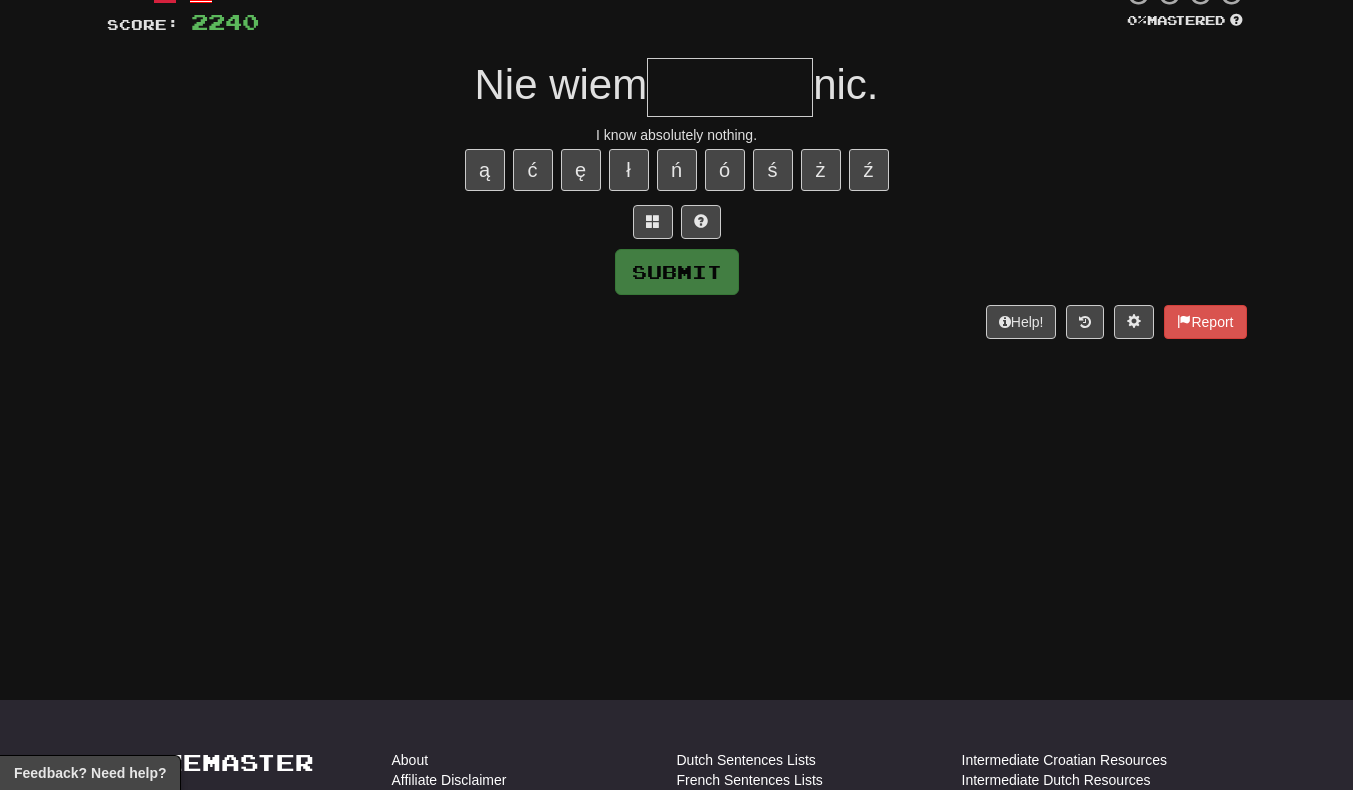 type on "*" 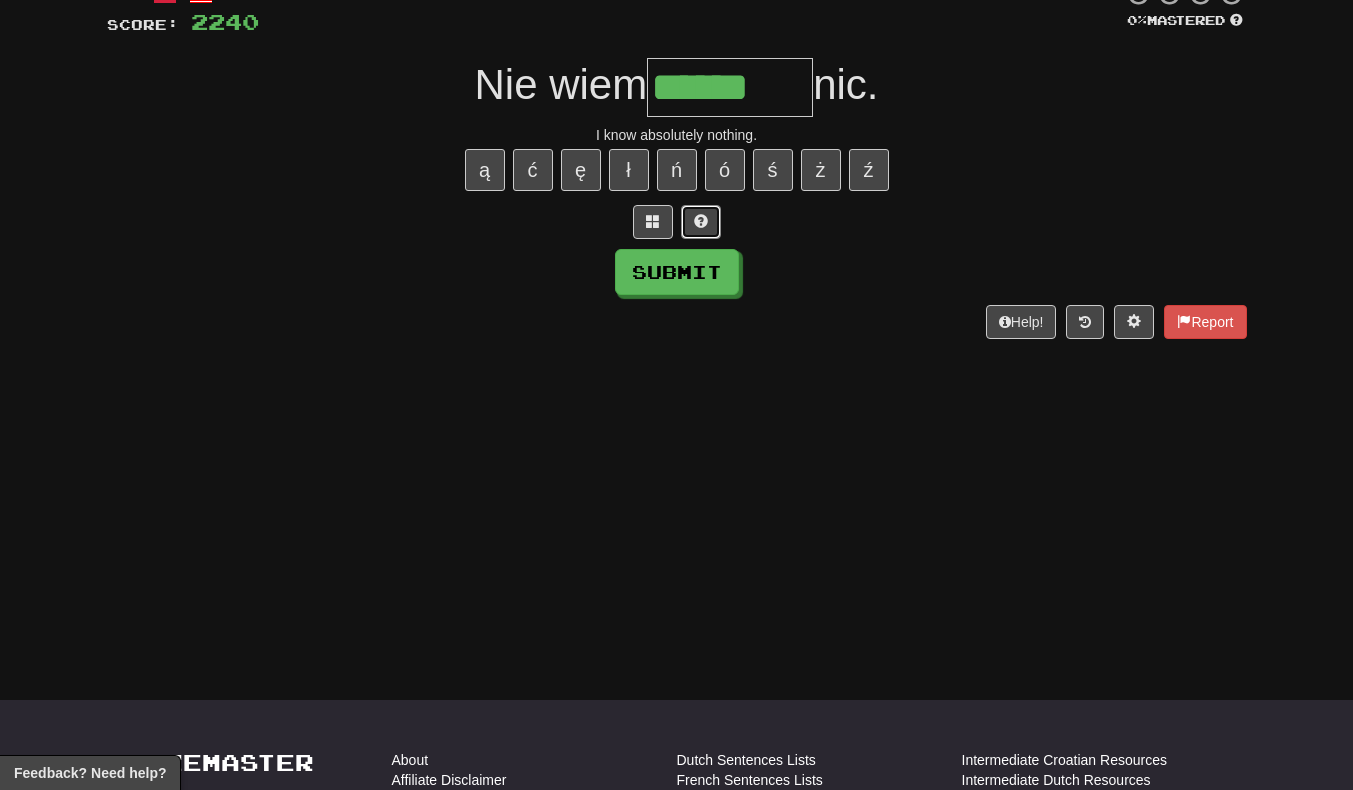 click at bounding box center [701, 222] 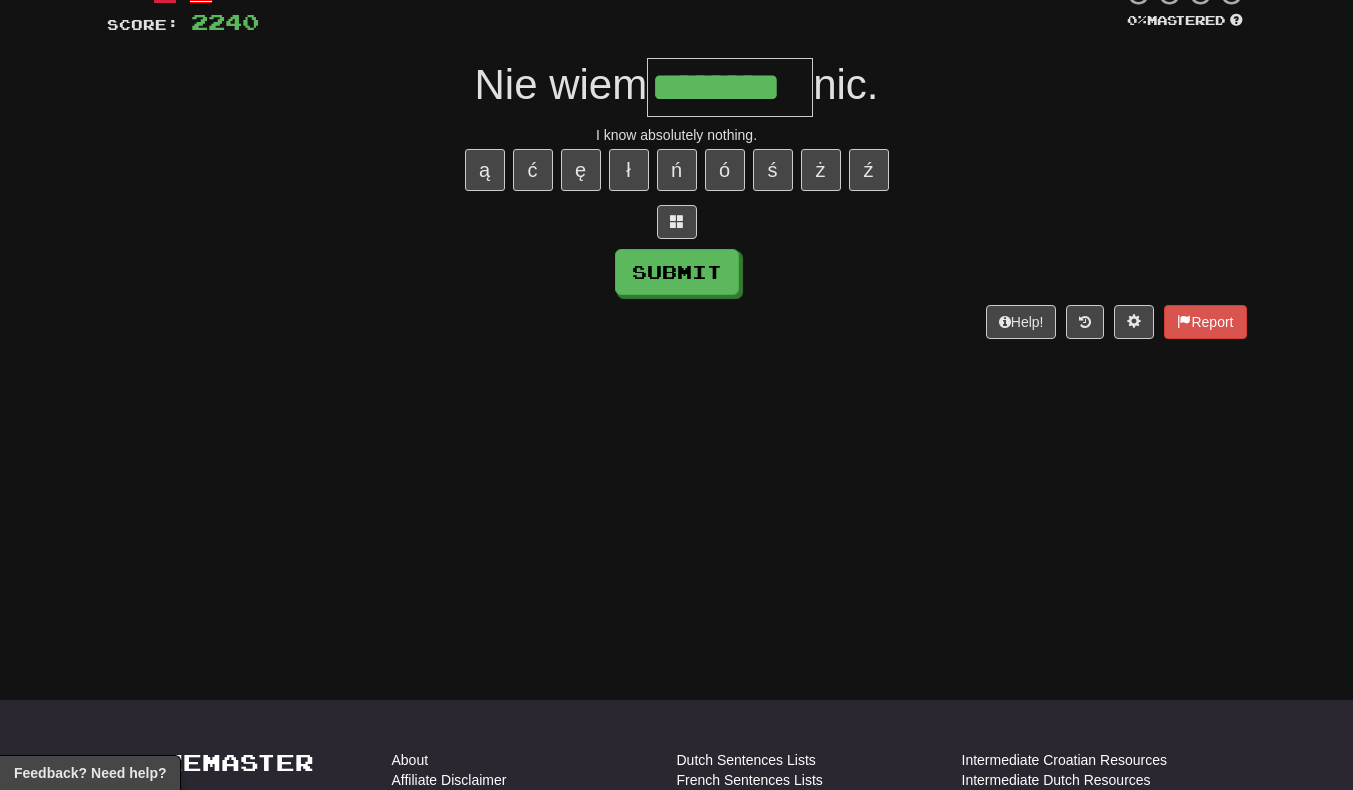type on "********" 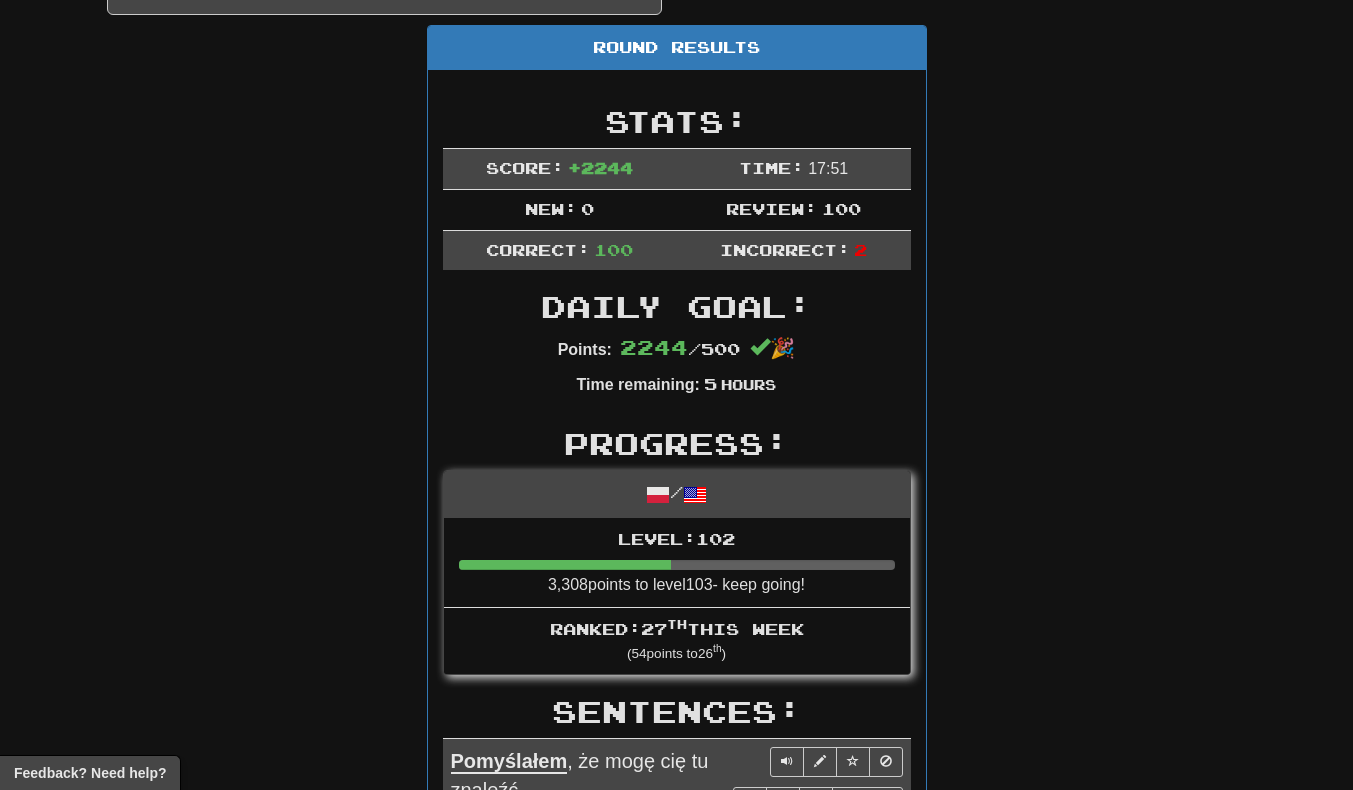 scroll, scrollTop: 0, scrollLeft: 0, axis: both 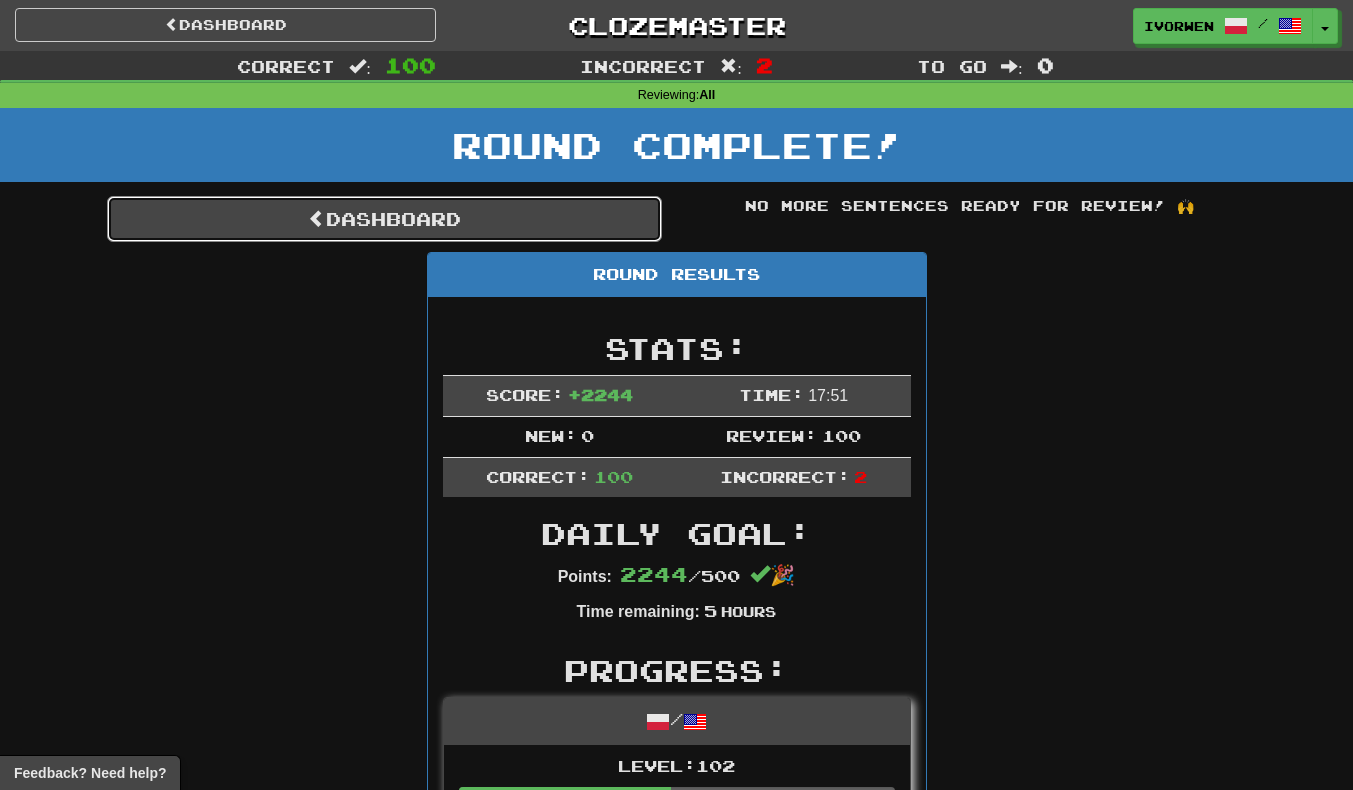 click on "Dashboard" at bounding box center (384, 219) 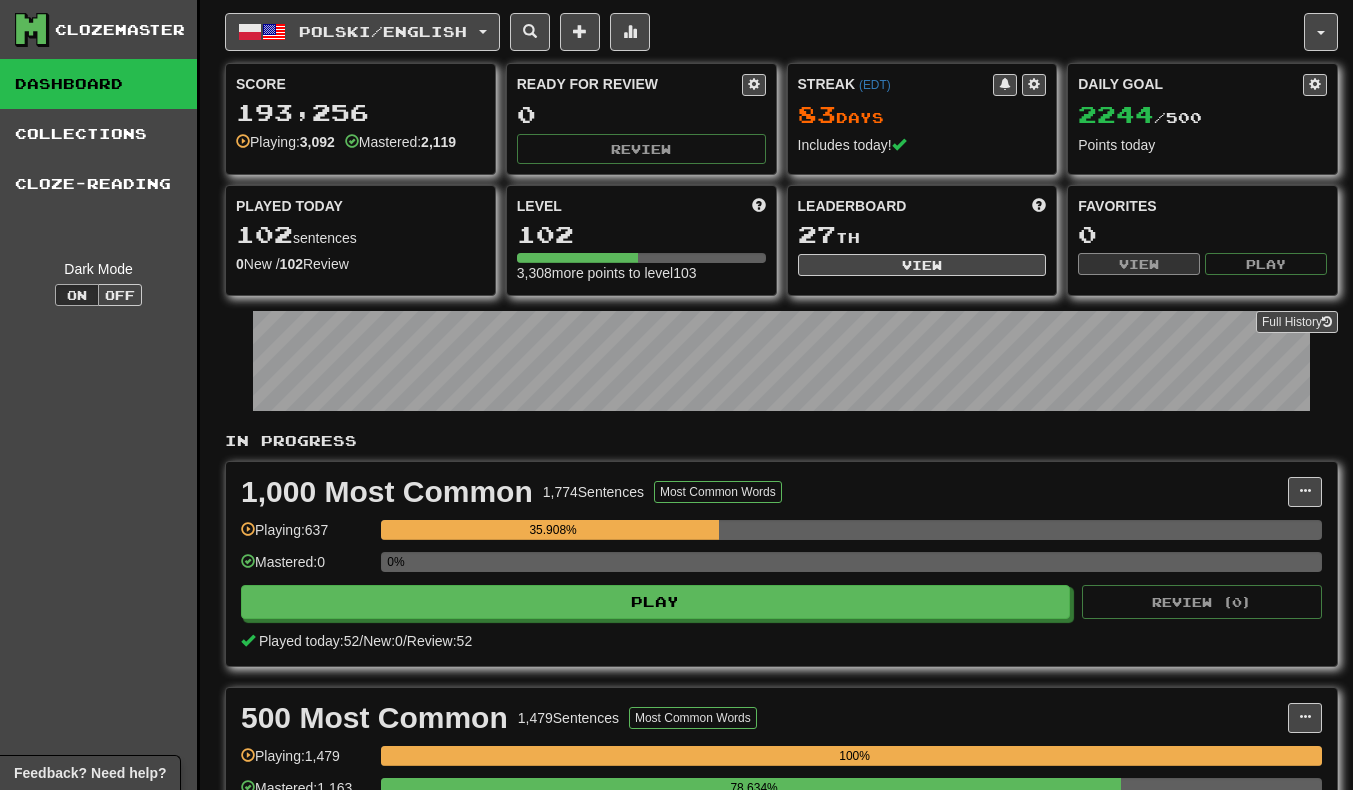 scroll, scrollTop: 0, scrollLeft: 0, axis: both 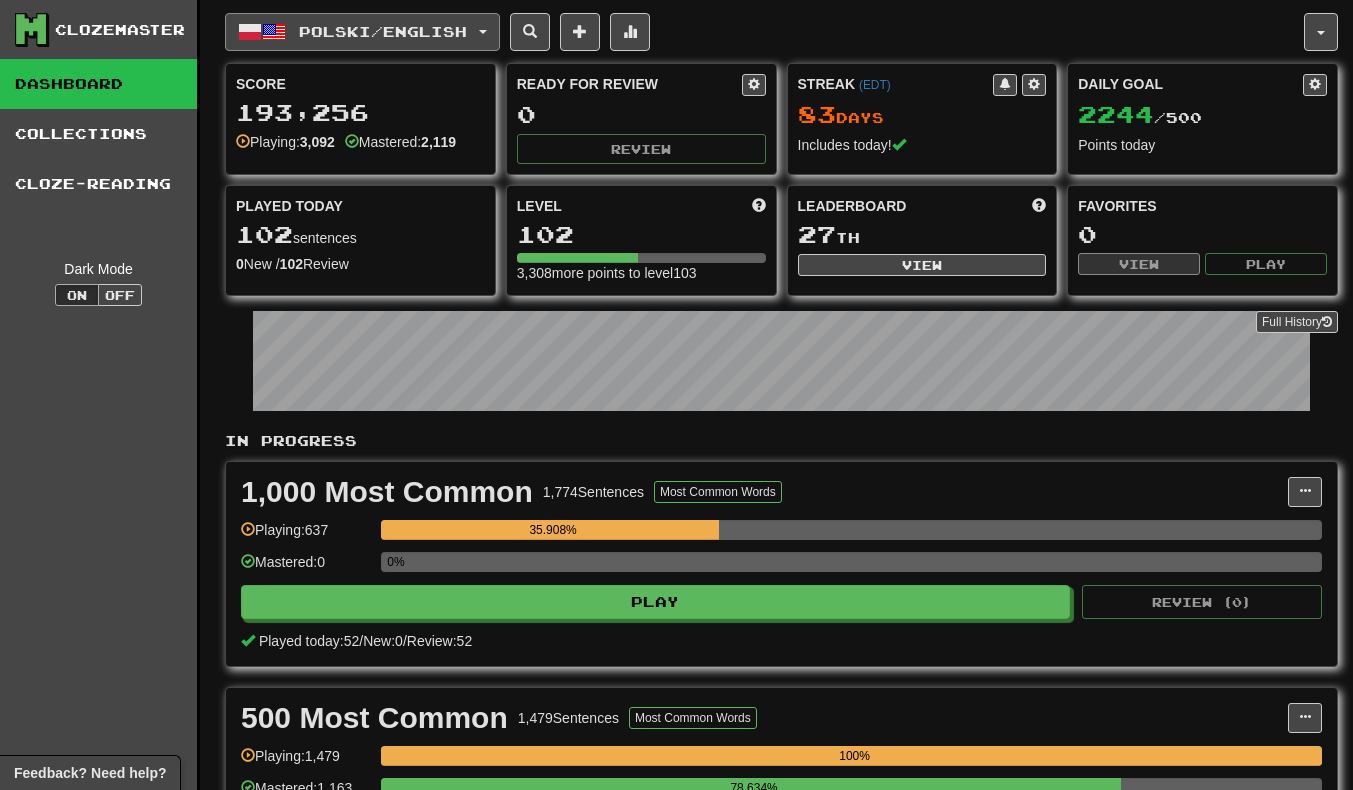click on "Polski  /  English" at bounding box center (383, 31) 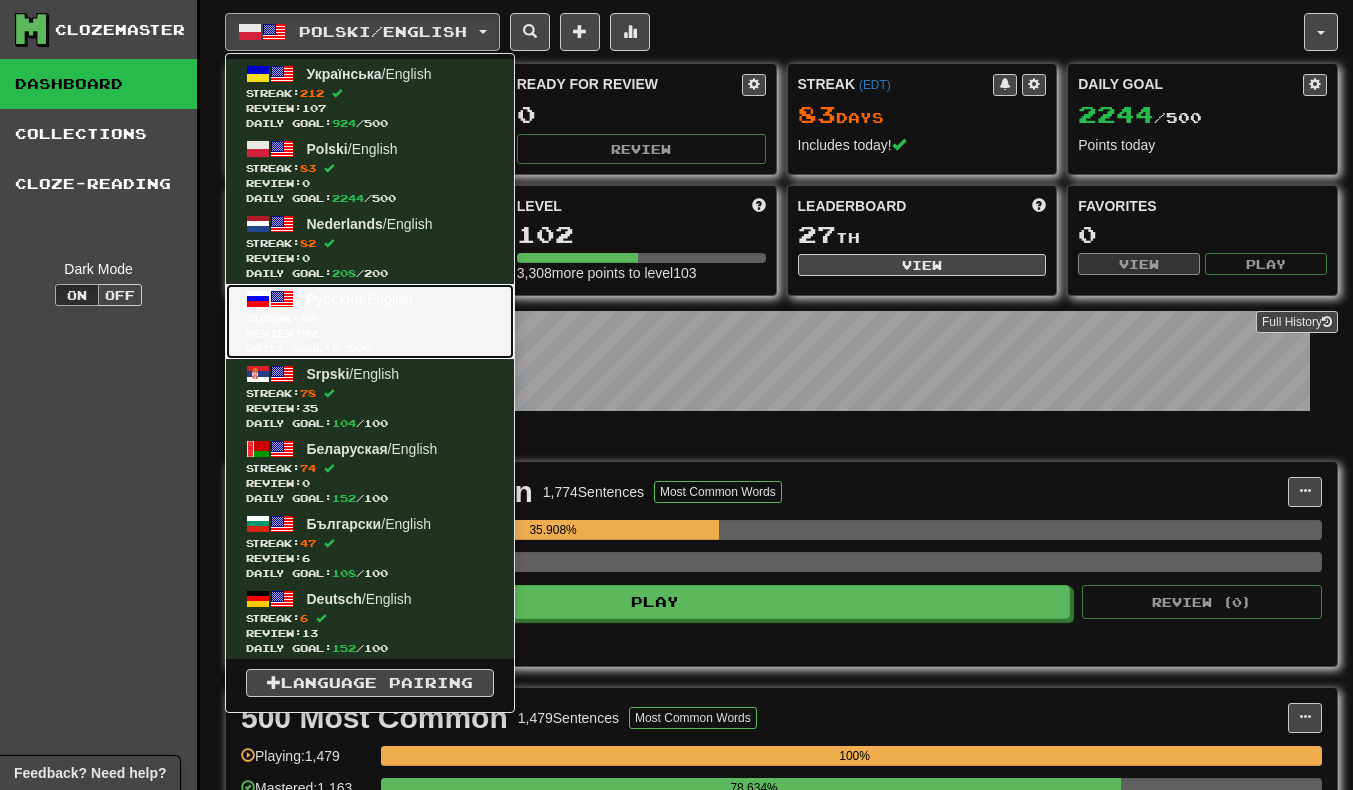 click on "Streak:  80" at bounding box center [370, 318] 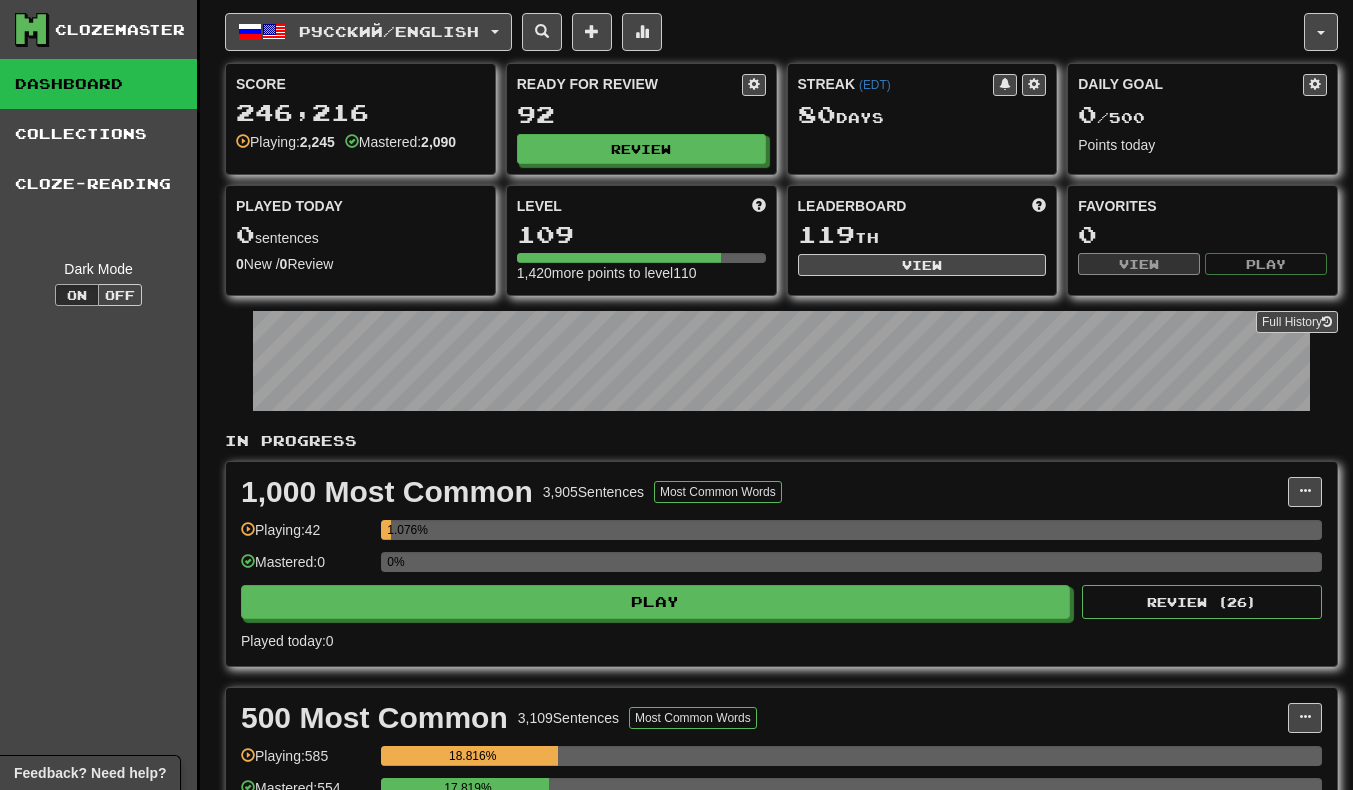scroll, scrollTop: 0, scrollLeft: 0, axis: both 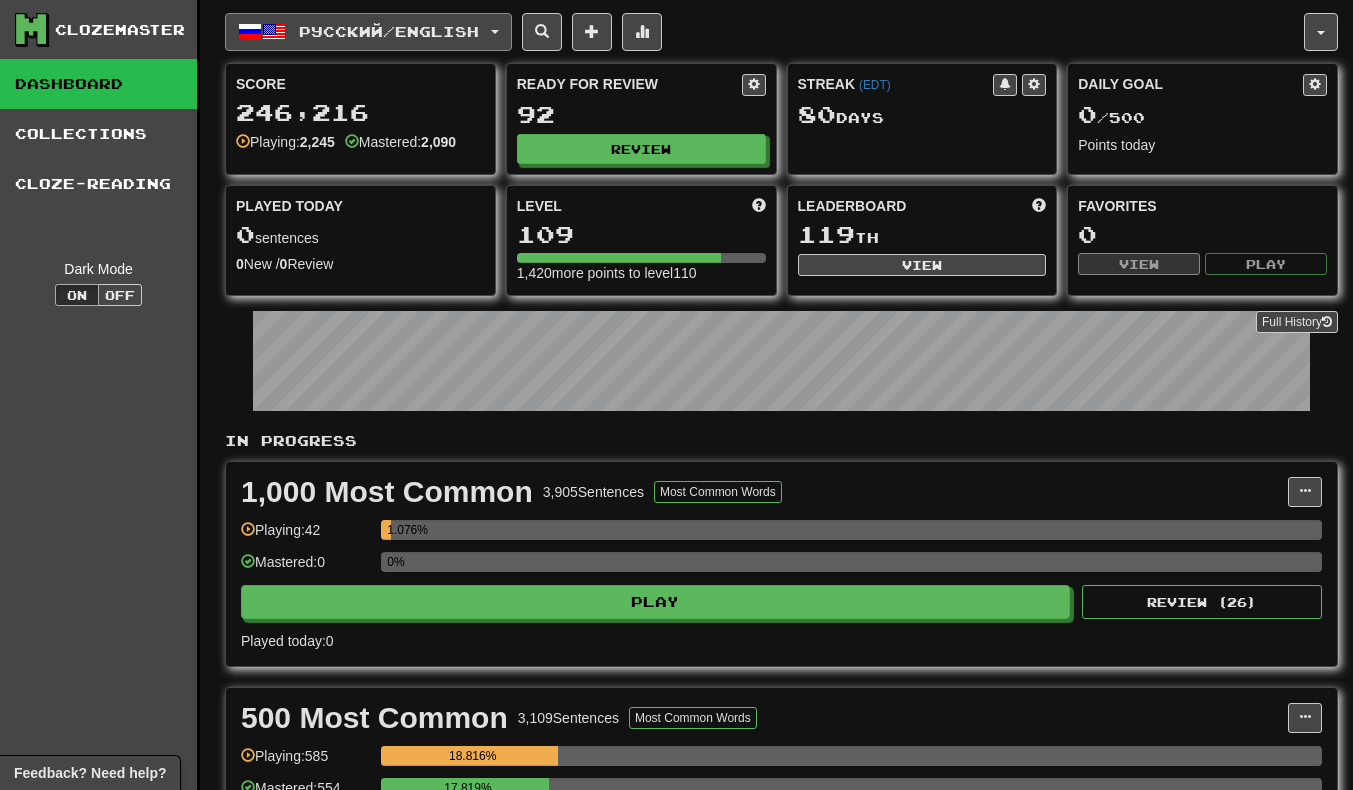 click on "Русский  /  English" at bounding box center [368, 32] 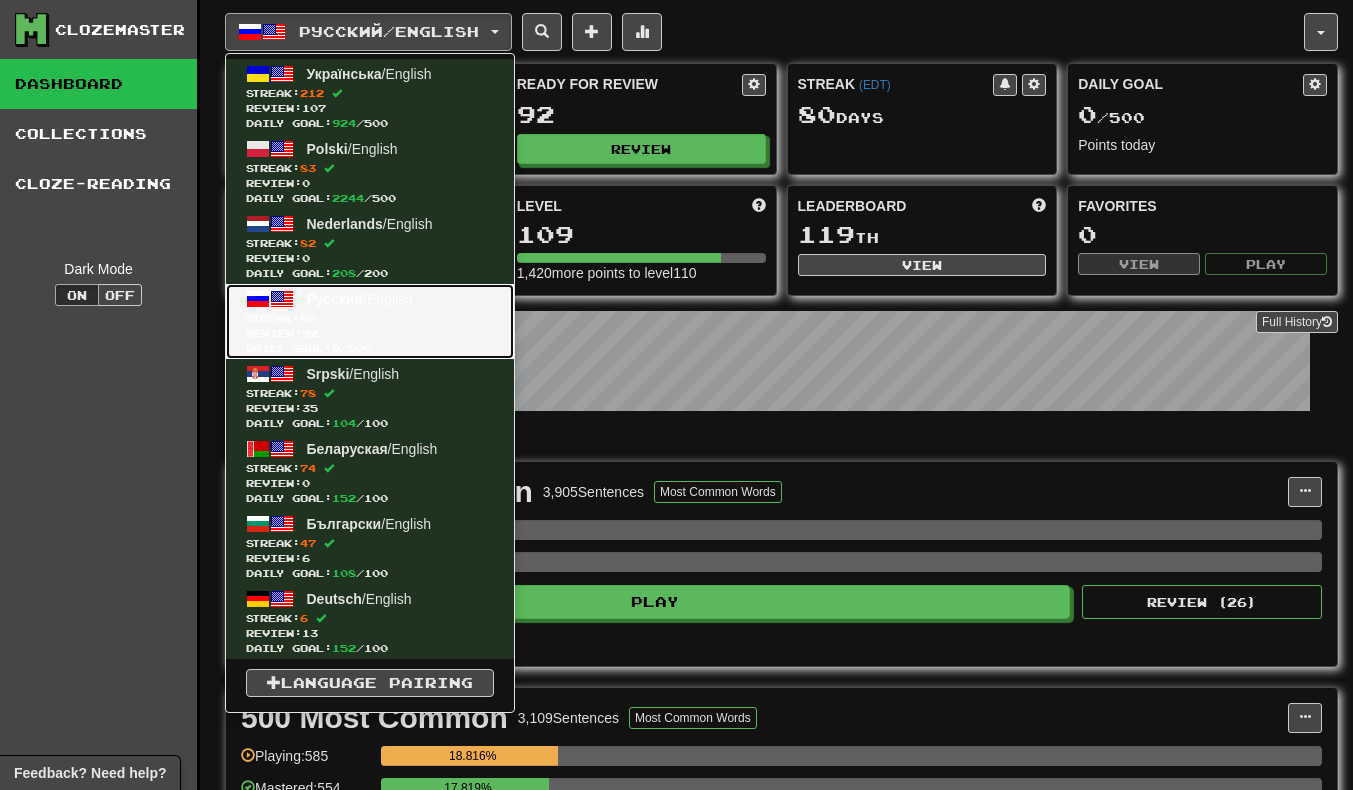 click on "Review:  92" at bounding box center [370, 333] 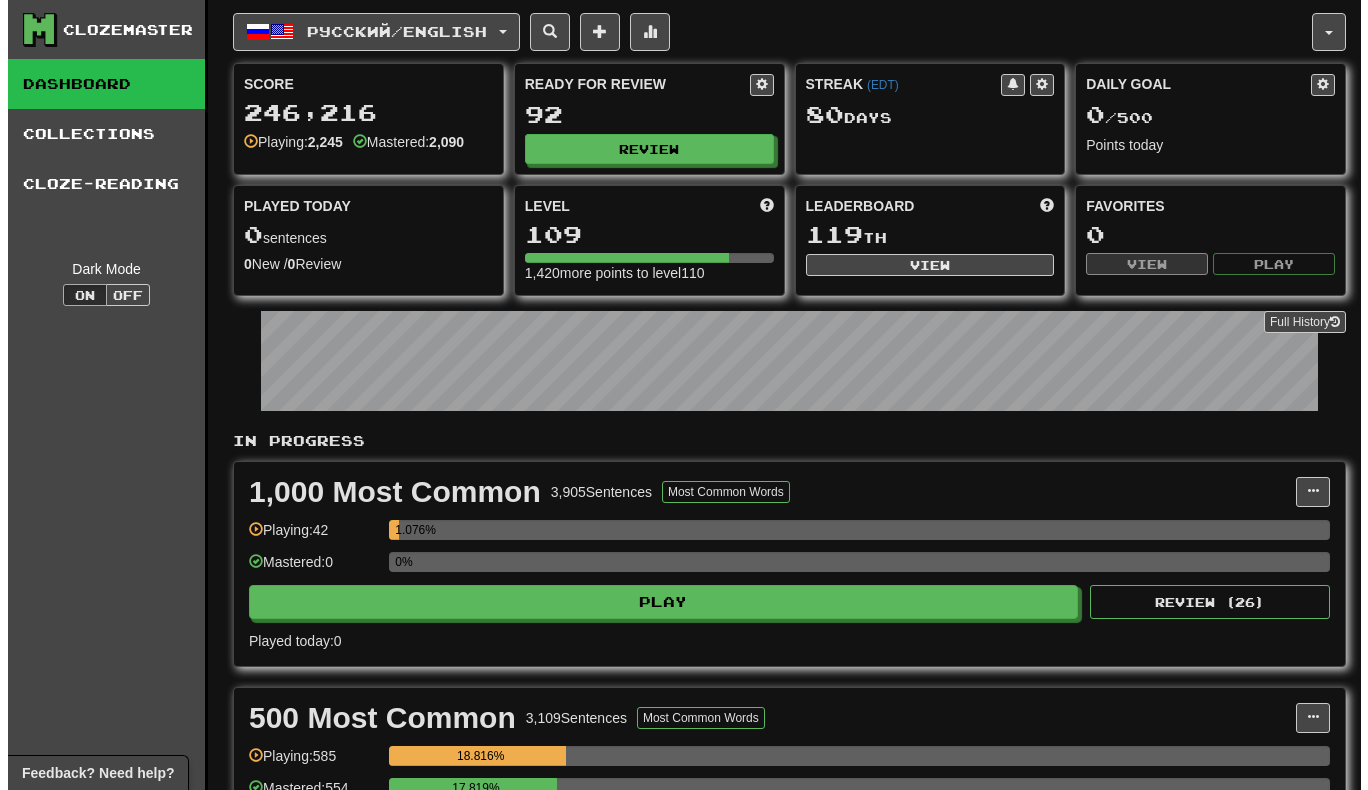 scroll, scrollTop: 0, scrollLeft: 0, axis: both 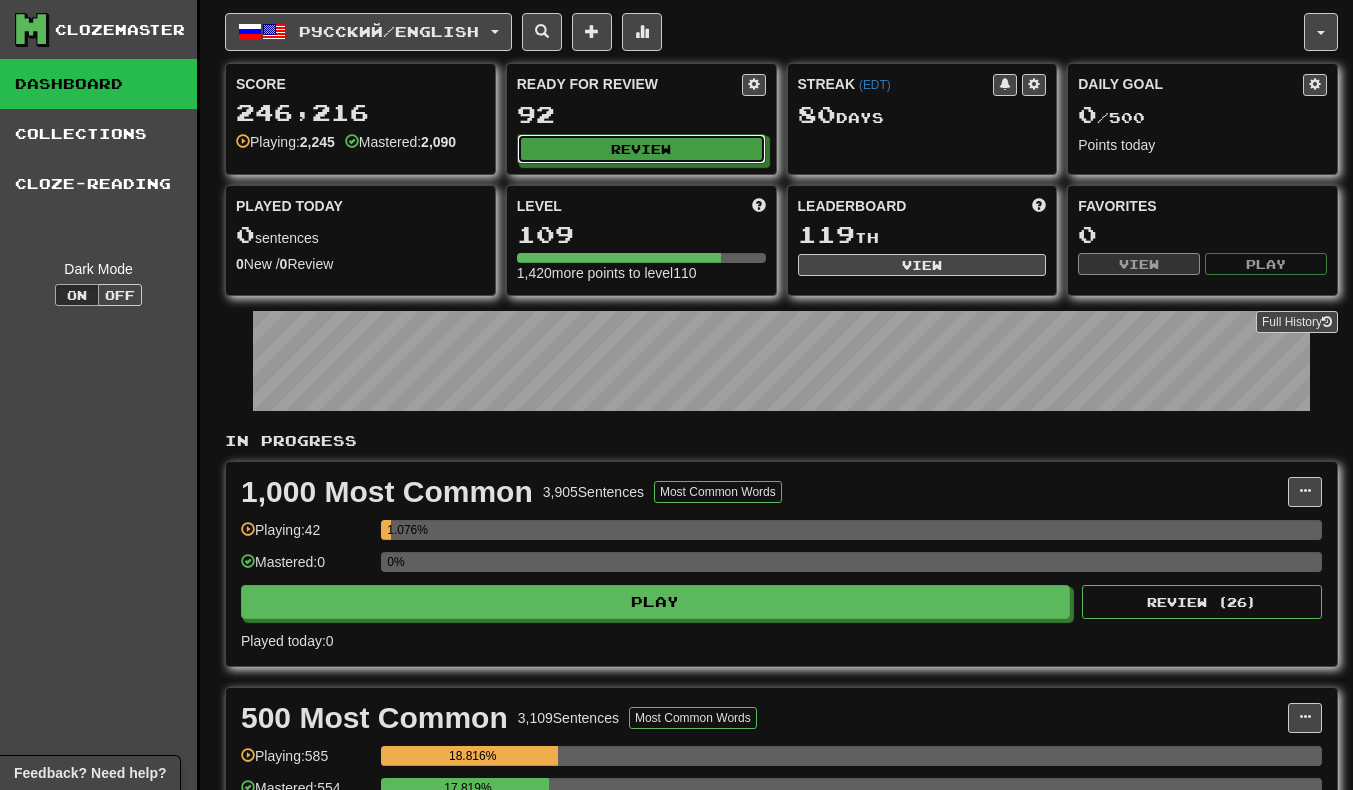 click on "Review" at bounding box center (641, 149) 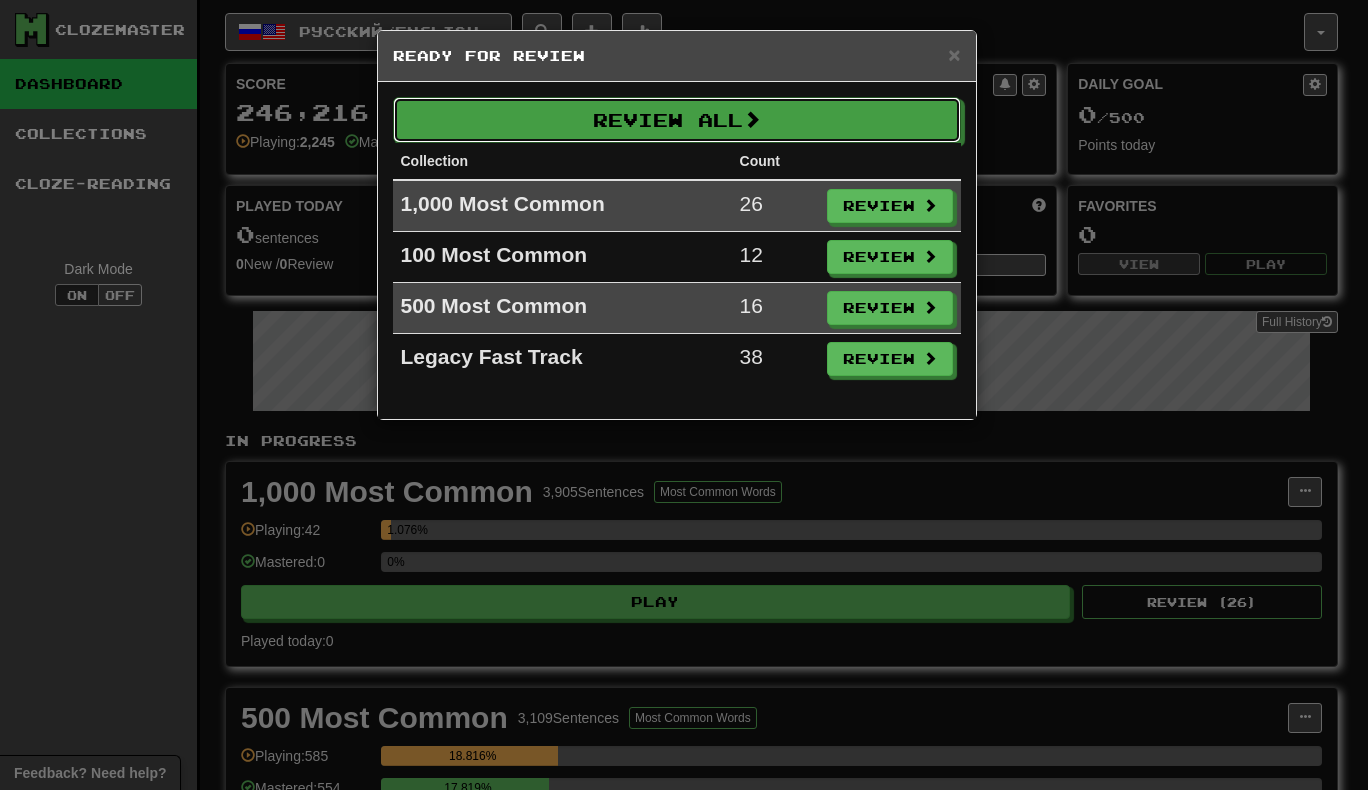 click on "Review All" at bounding box center [677, 120] 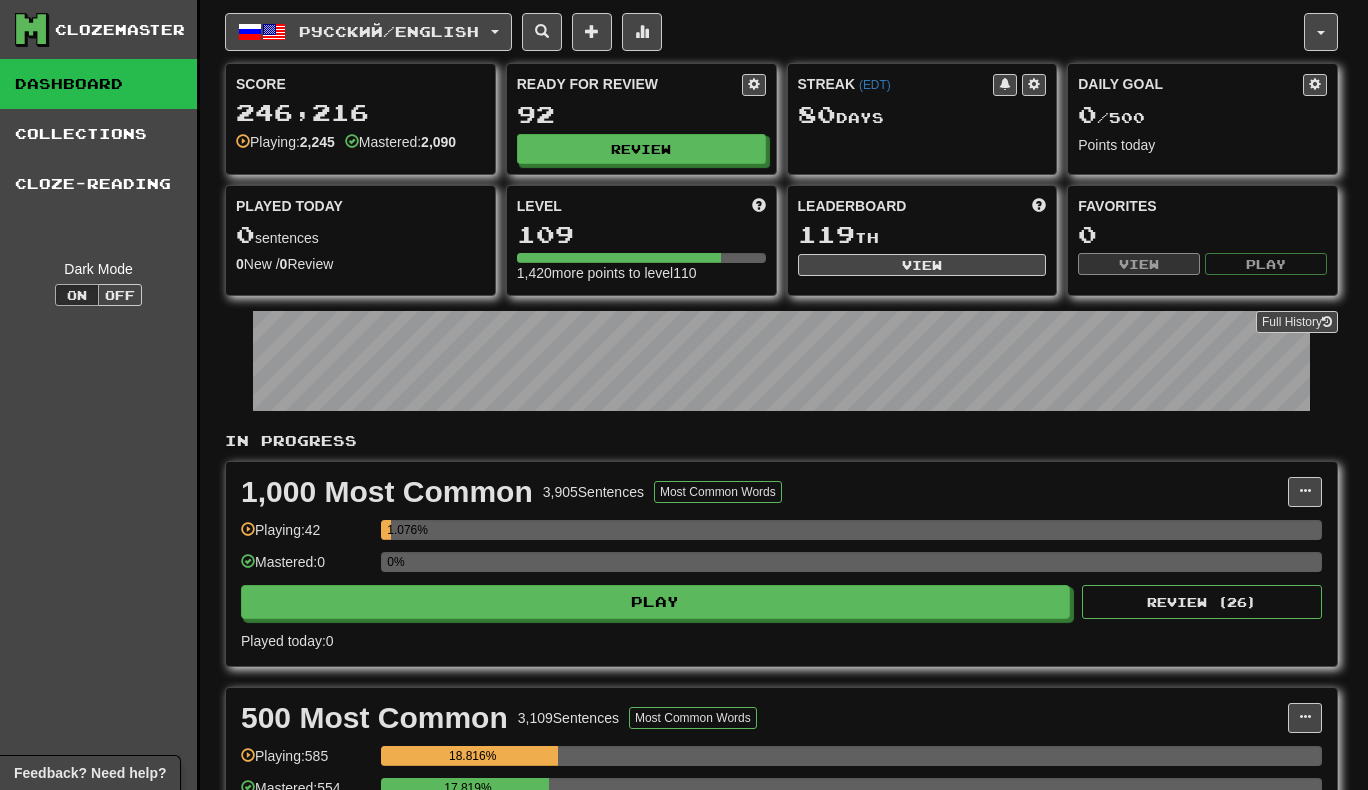 select on "**" 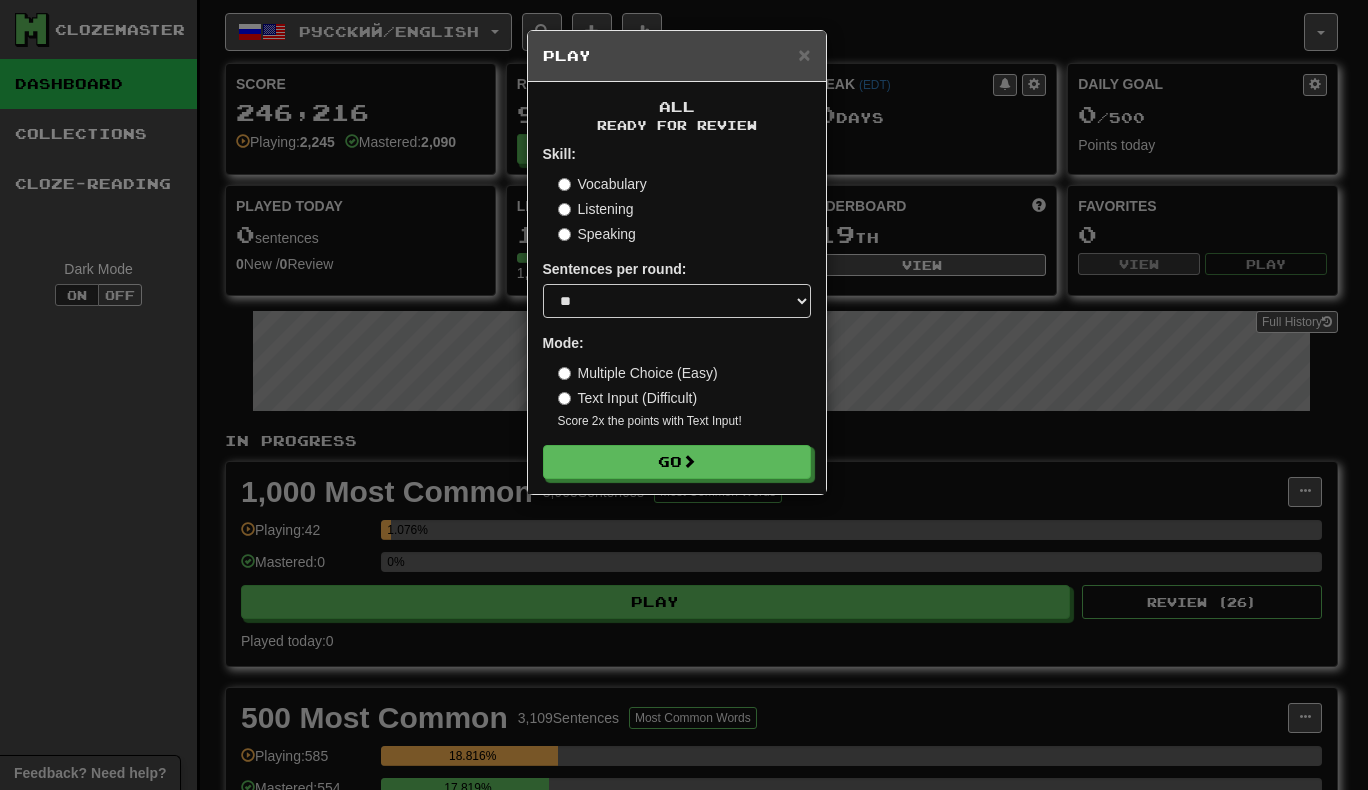click on "× Play All Ready for Review Skill: Vocabulary Listening Speaking Sentences per round: * ** ** ** ** ** *** ******** Mode: Multiple Choice (Easy) Text Input (Difficult) Score 2x the points with Text Input ! Go" at bounding box center (684, 395) 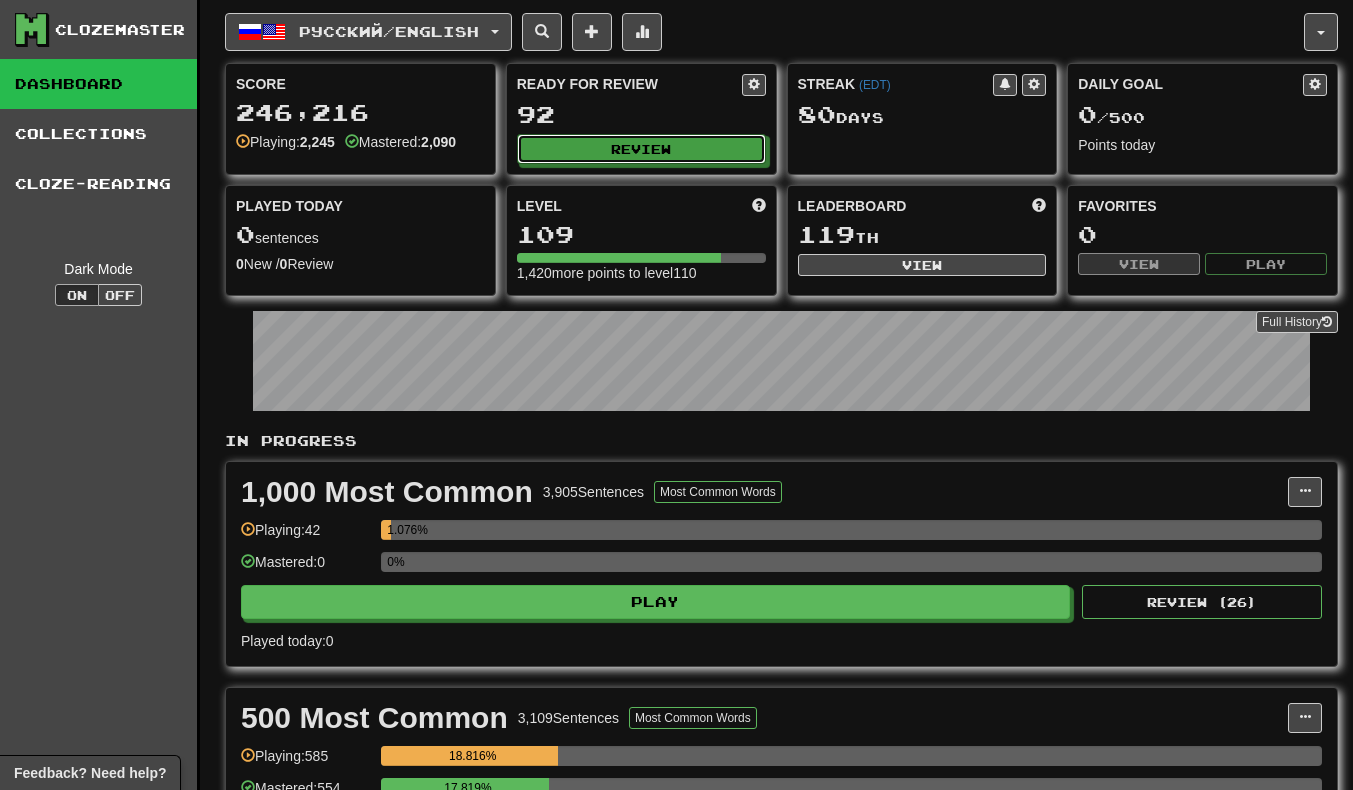 click on "Review" at bounding box center [641, 149] 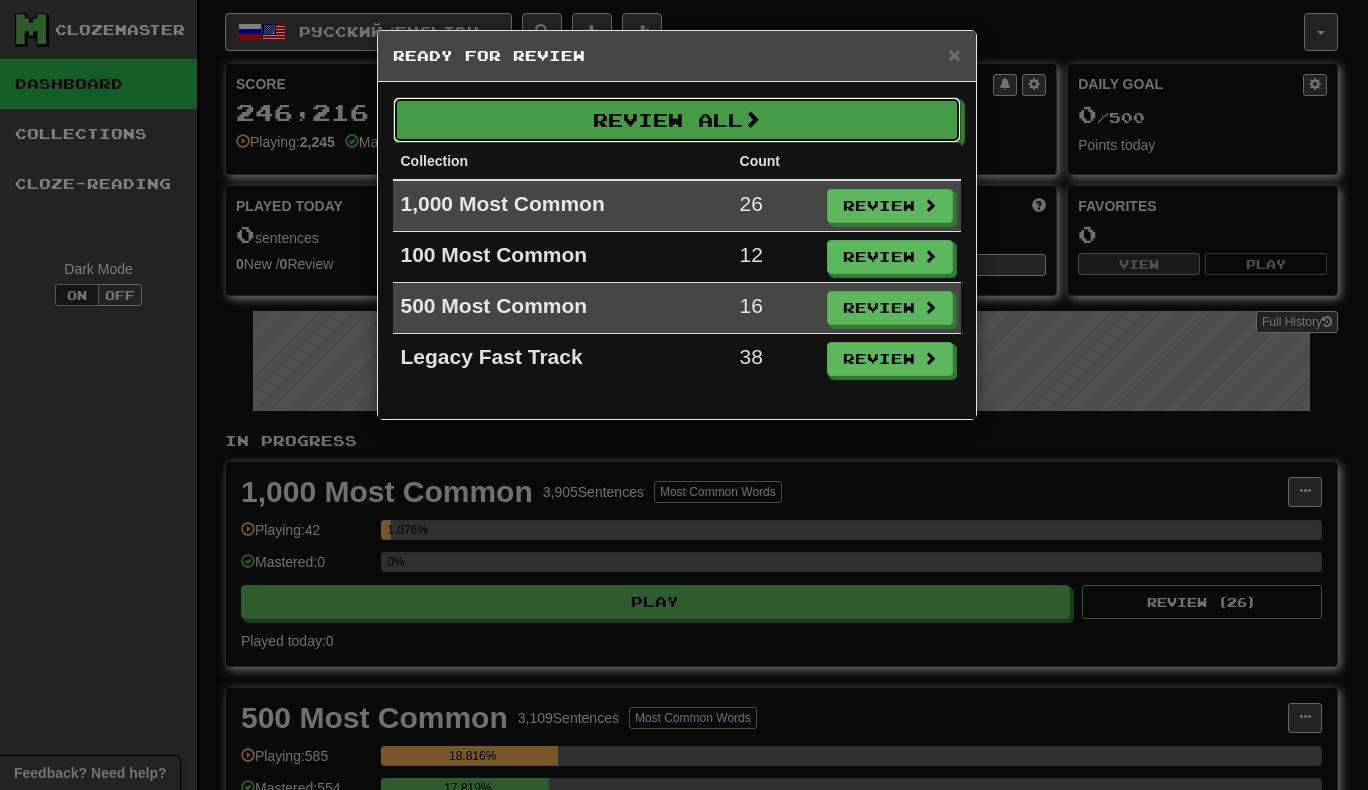 click on "Review All" at bounding box center (677, 120) 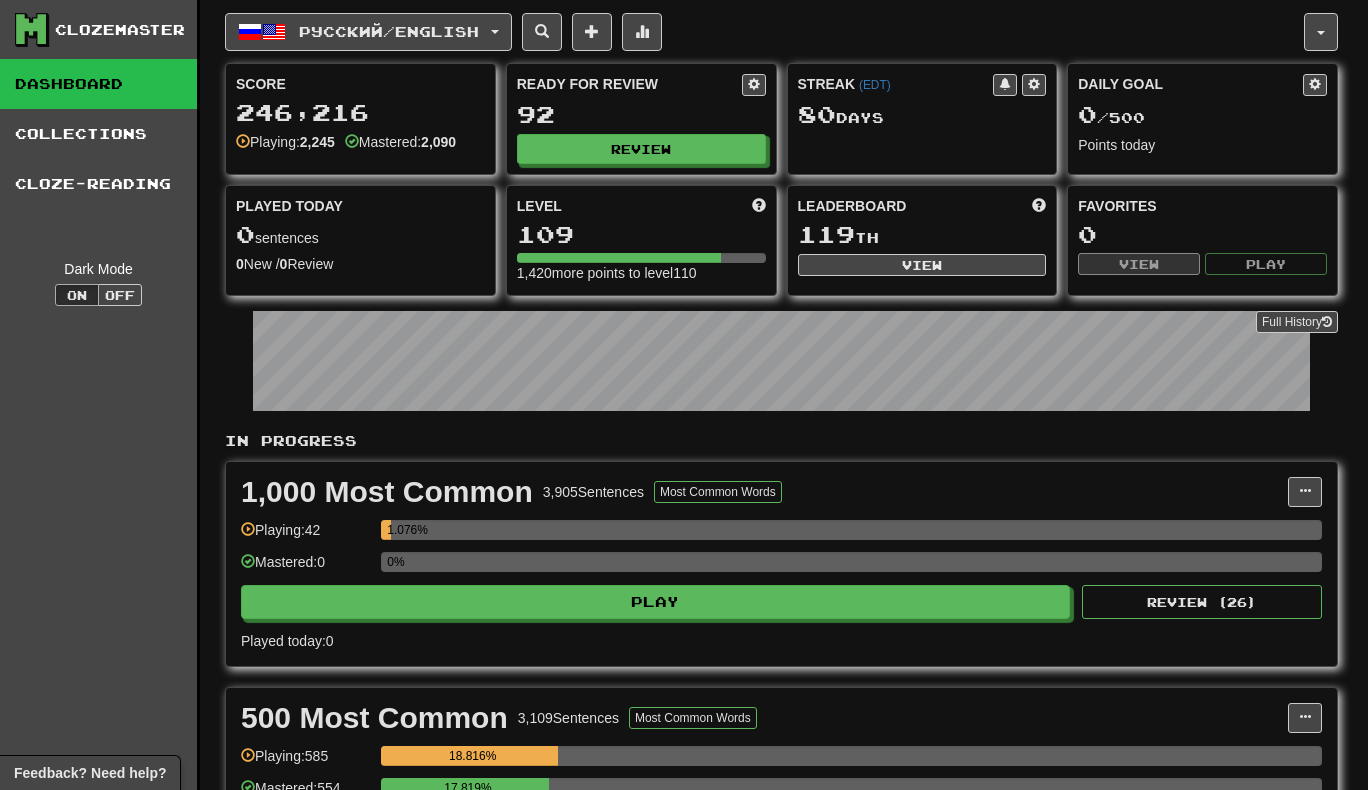 select on "**" 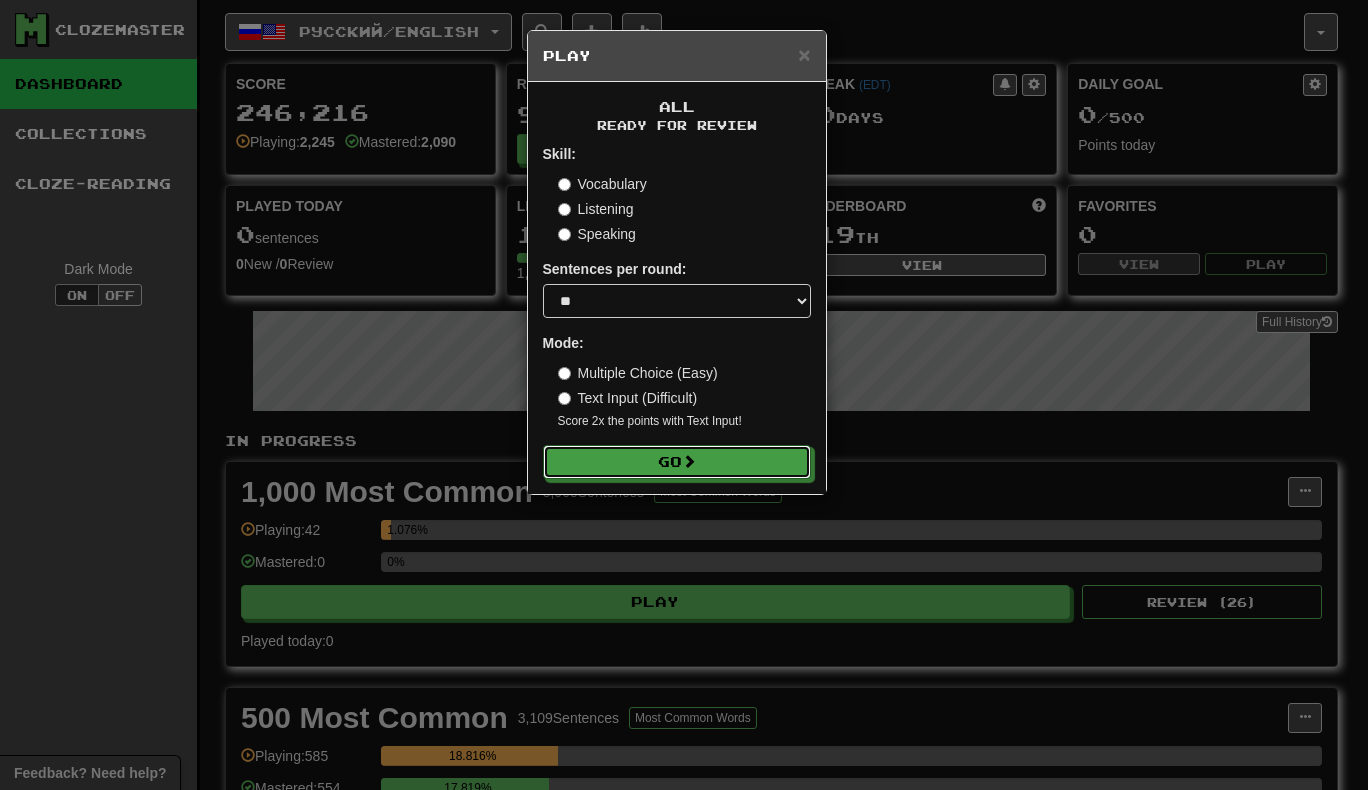 click on "Go" at bounding box center (677, 462) 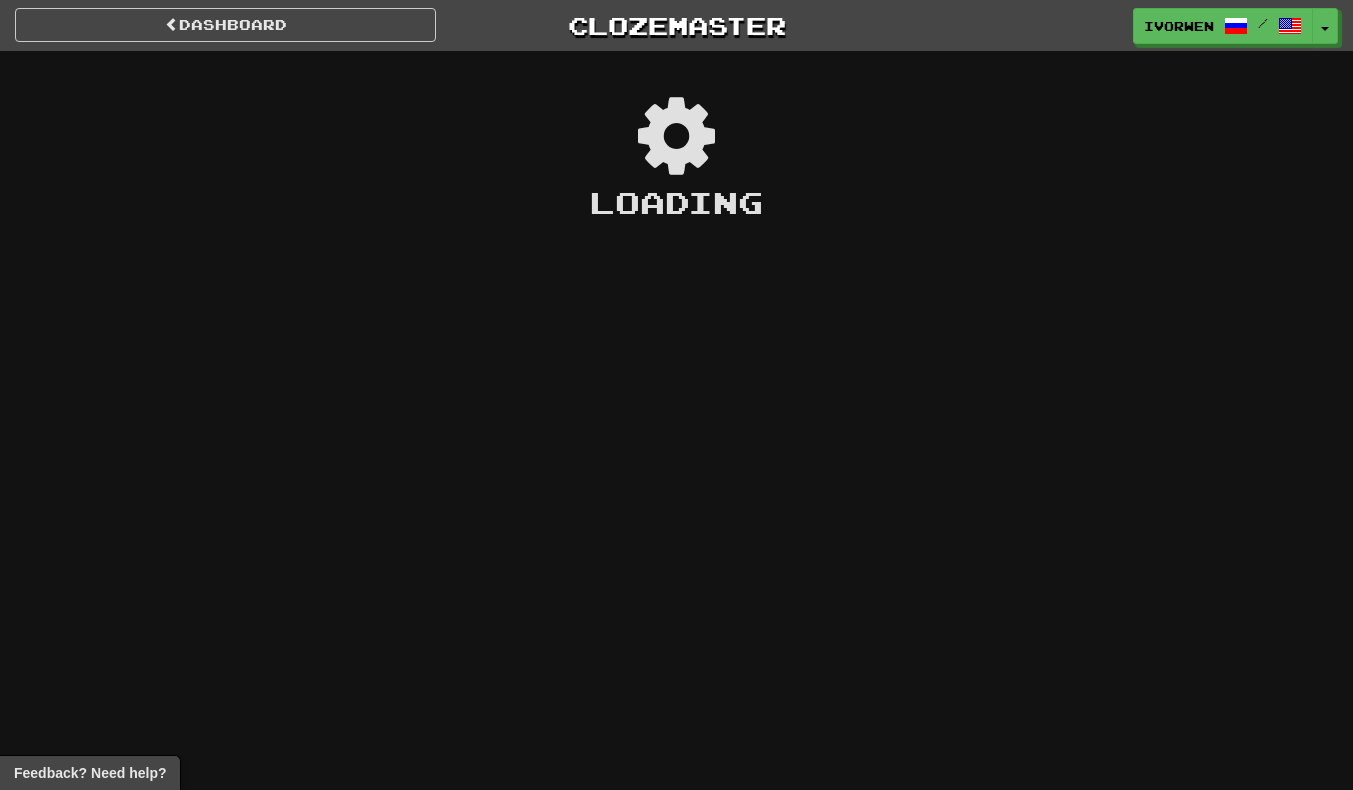 scroll, scrollTop: 0, scrollLeft: 0, axis: both 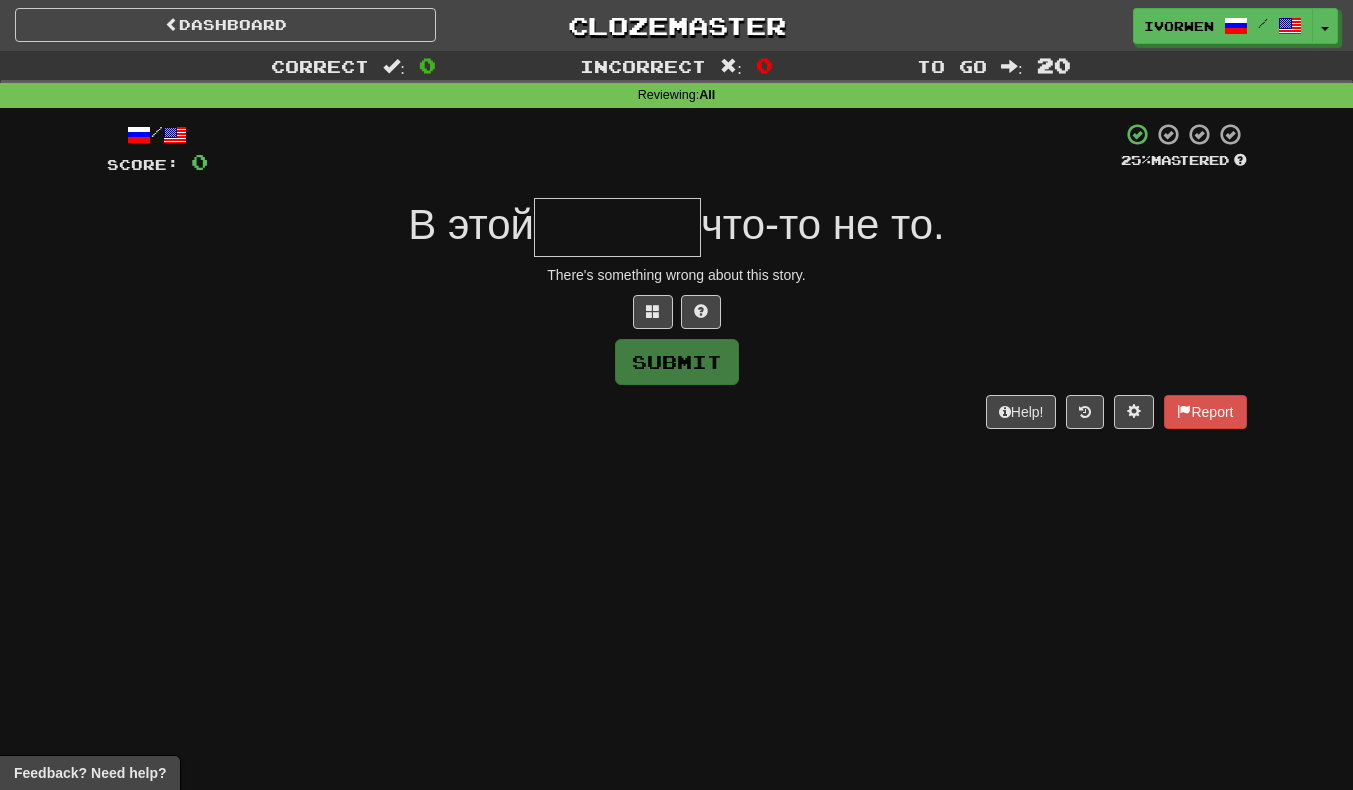 click at bounding box center (617, 227) 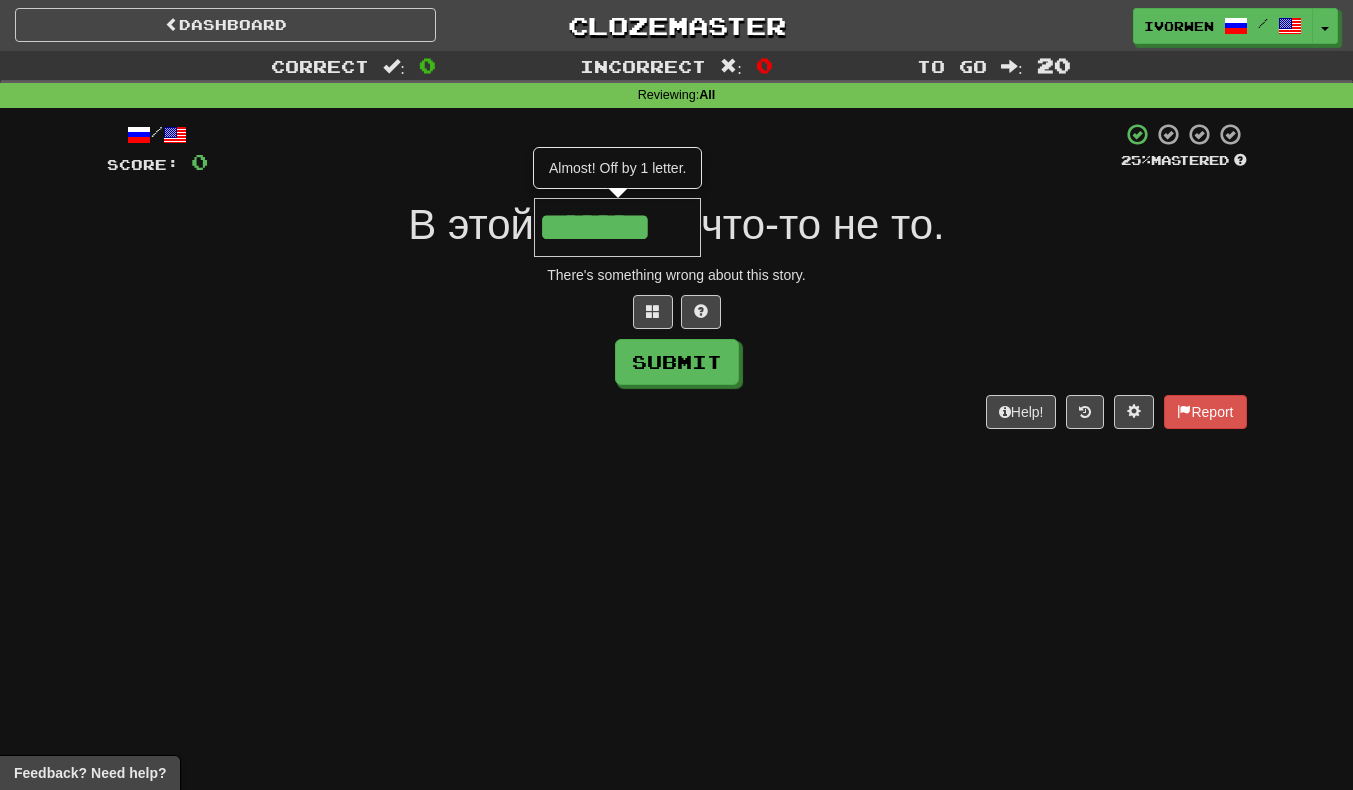 type on "*******" 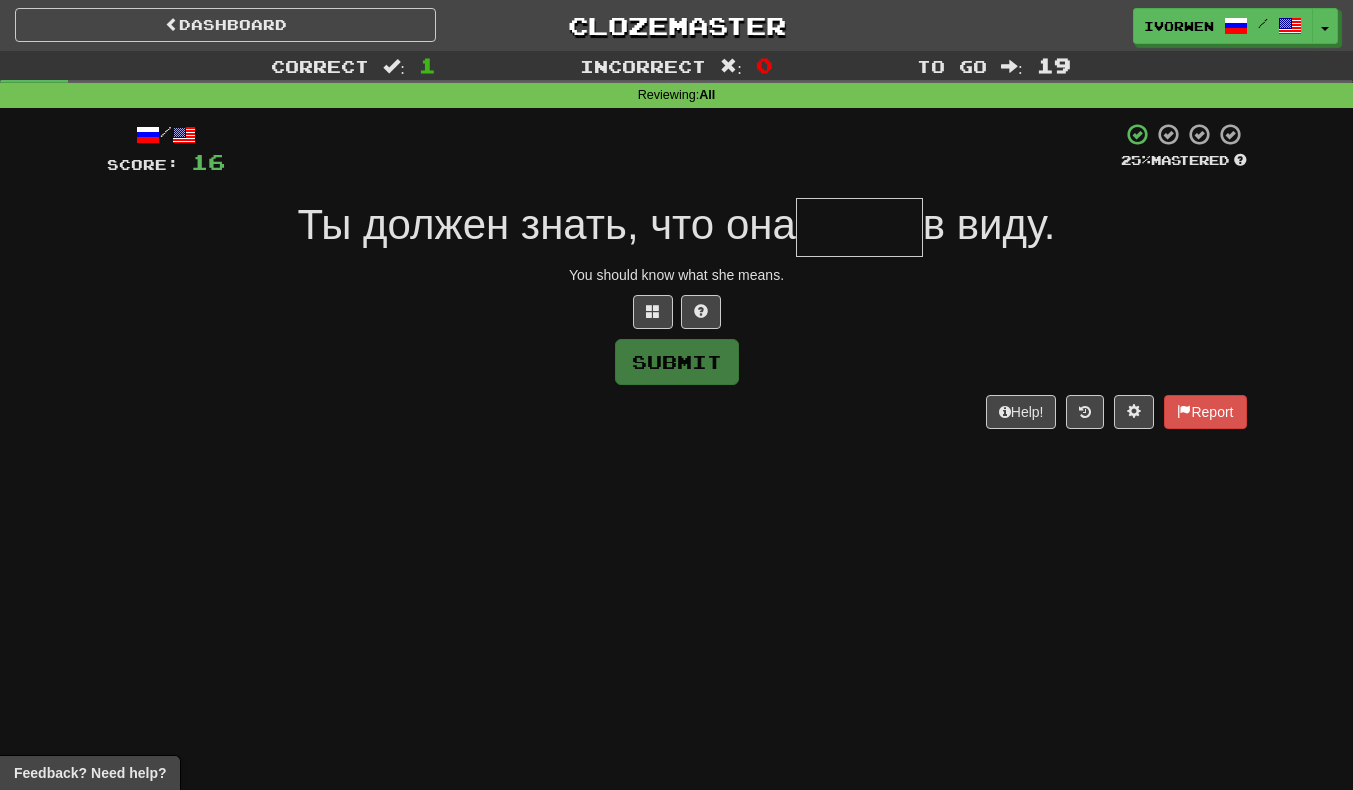 type on "*" 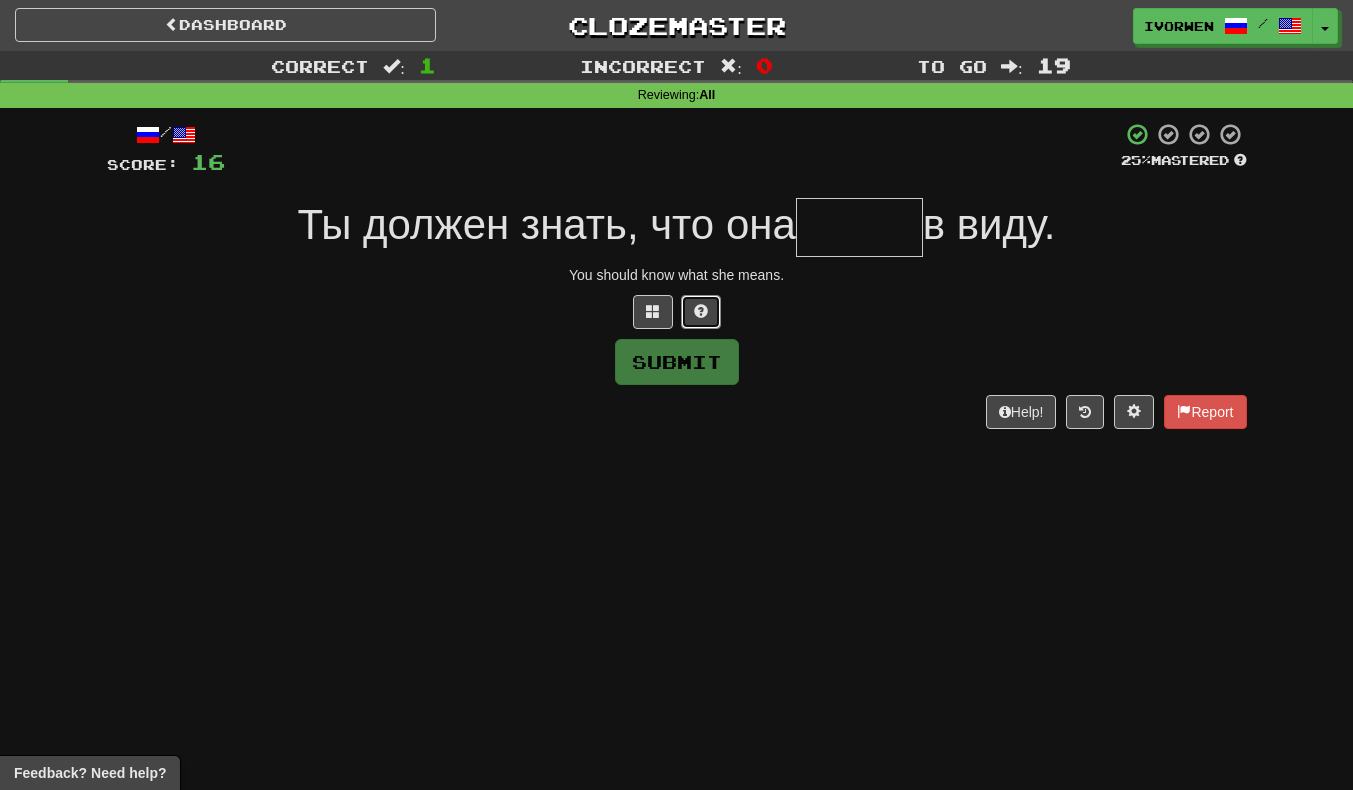 click at bounding box center (701, 312) 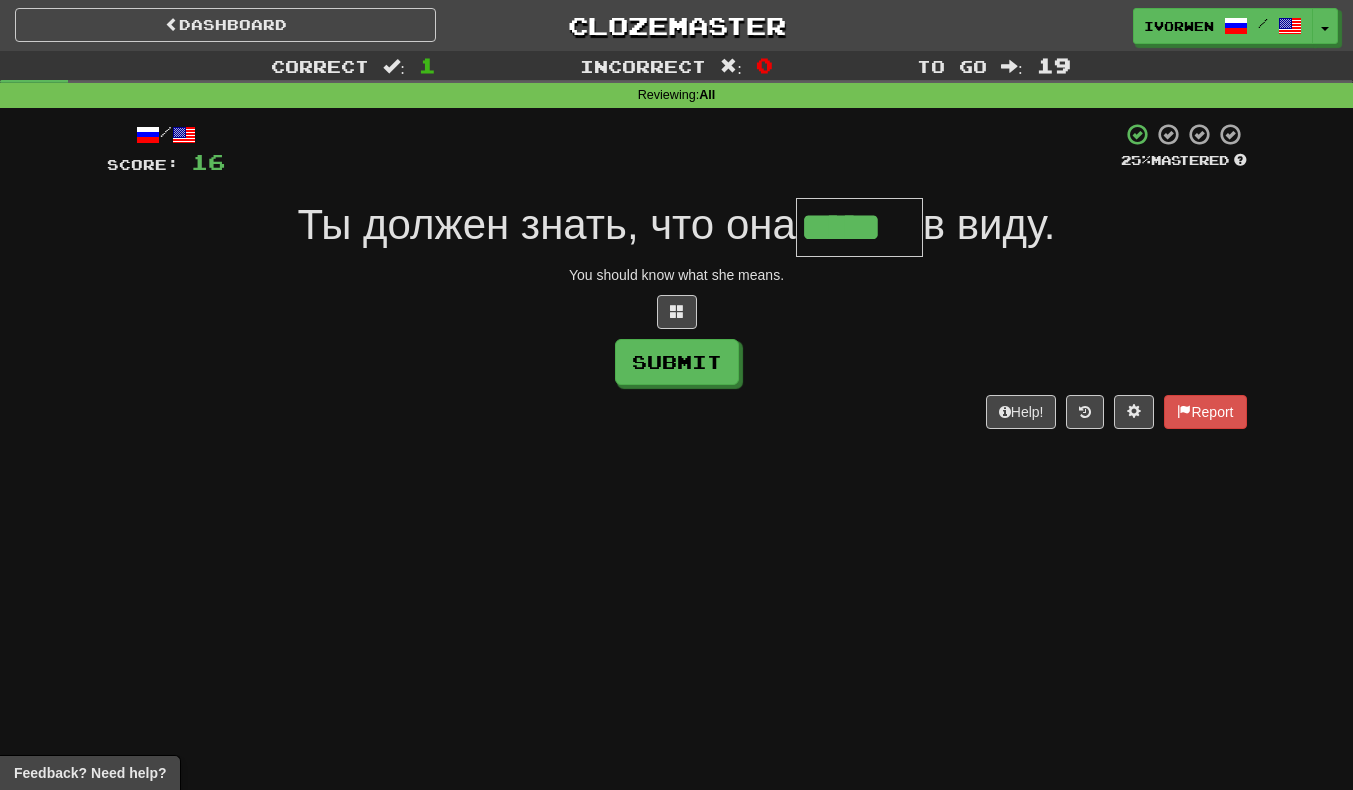 scroll, scrollTop: 0, scrollLeft: 4, axis: horizontal 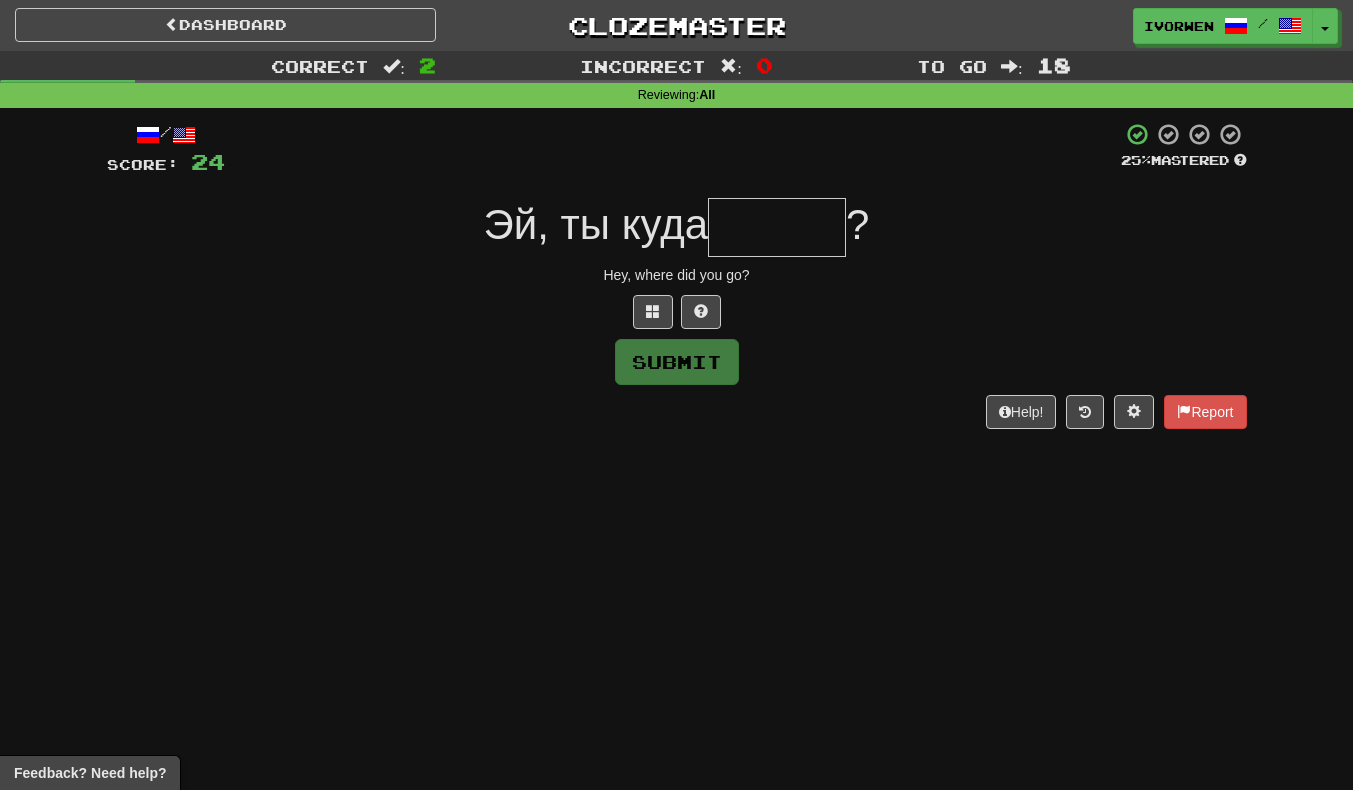 click at bounding box center [777, 227] 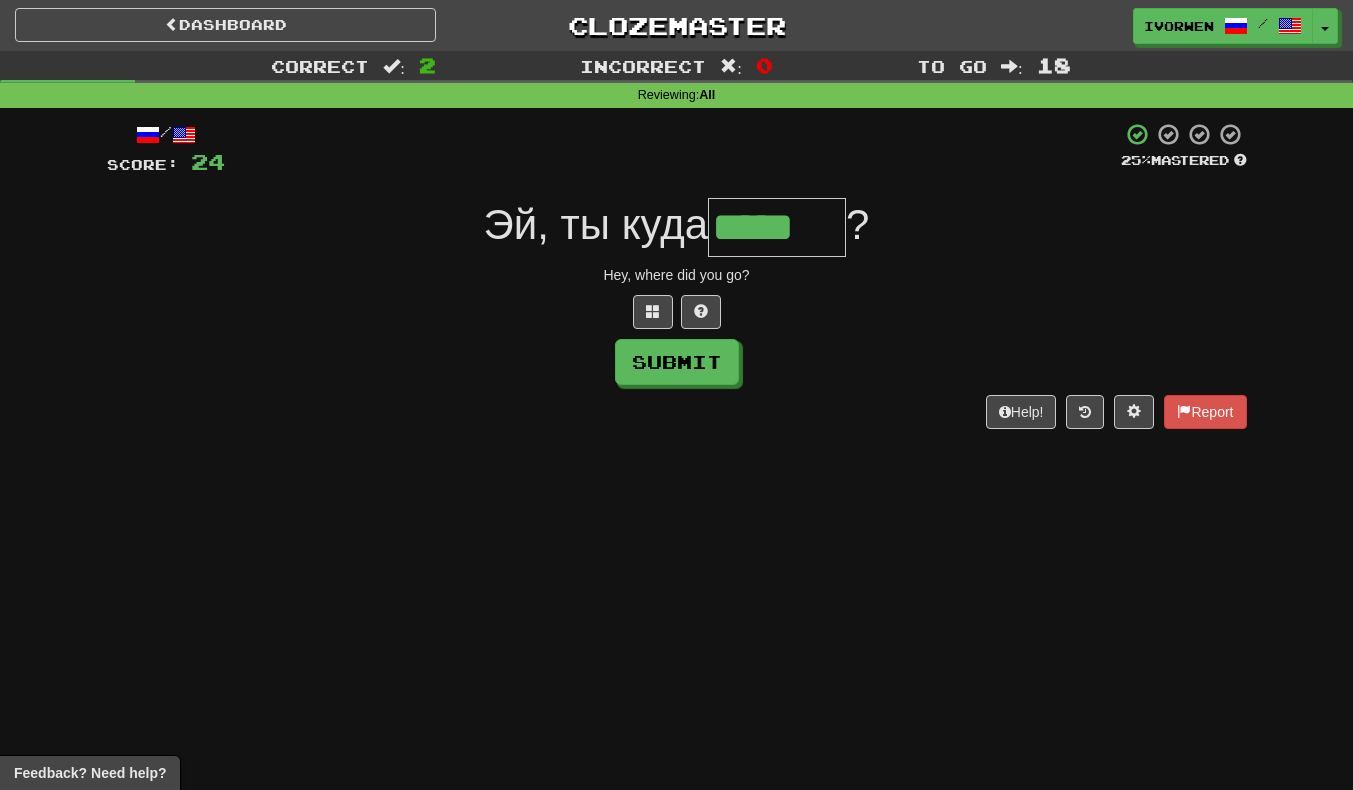 scroll, scrollTop: 0, scrollLeft: 5, axis: horizontal 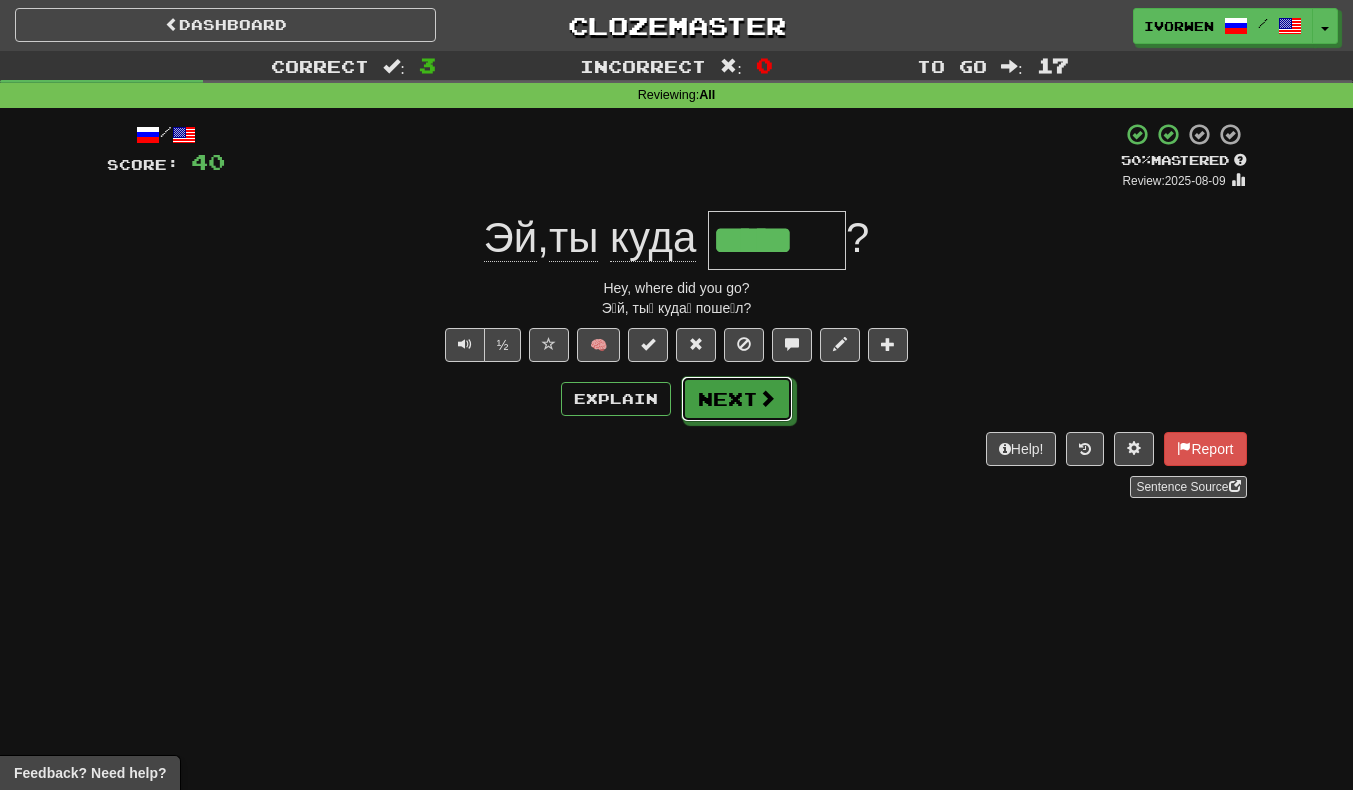 click on "Next" at bounding box center [737, 399] 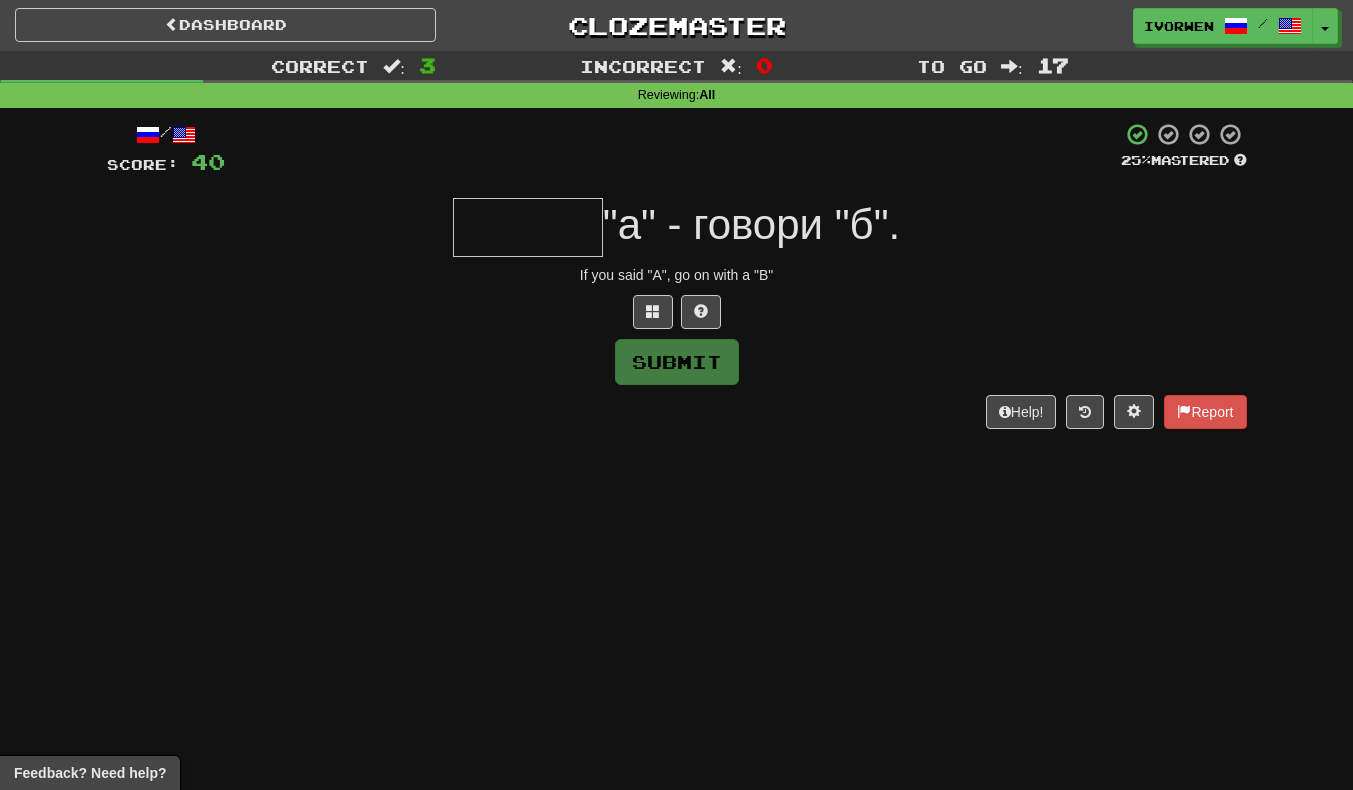 type on "*" 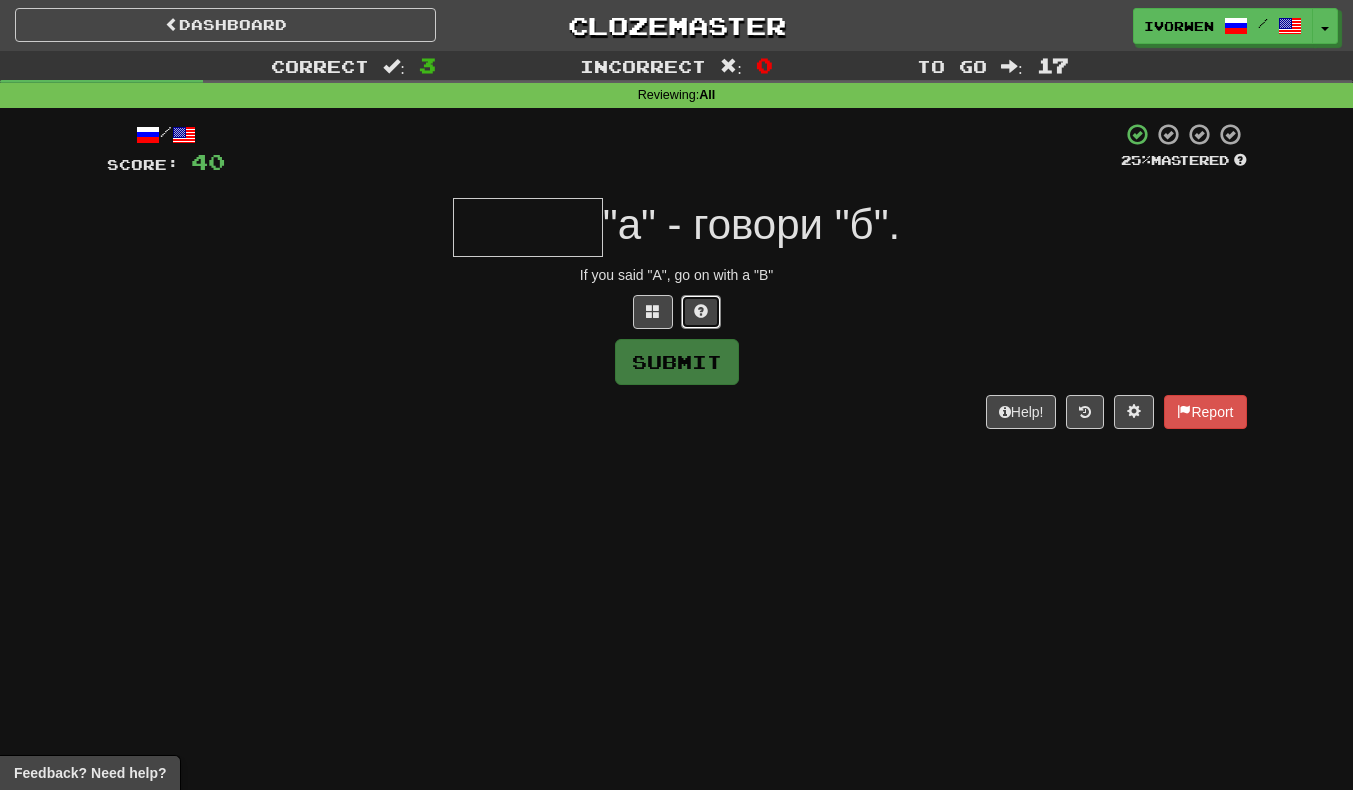 click at bounding box center [701, 312] 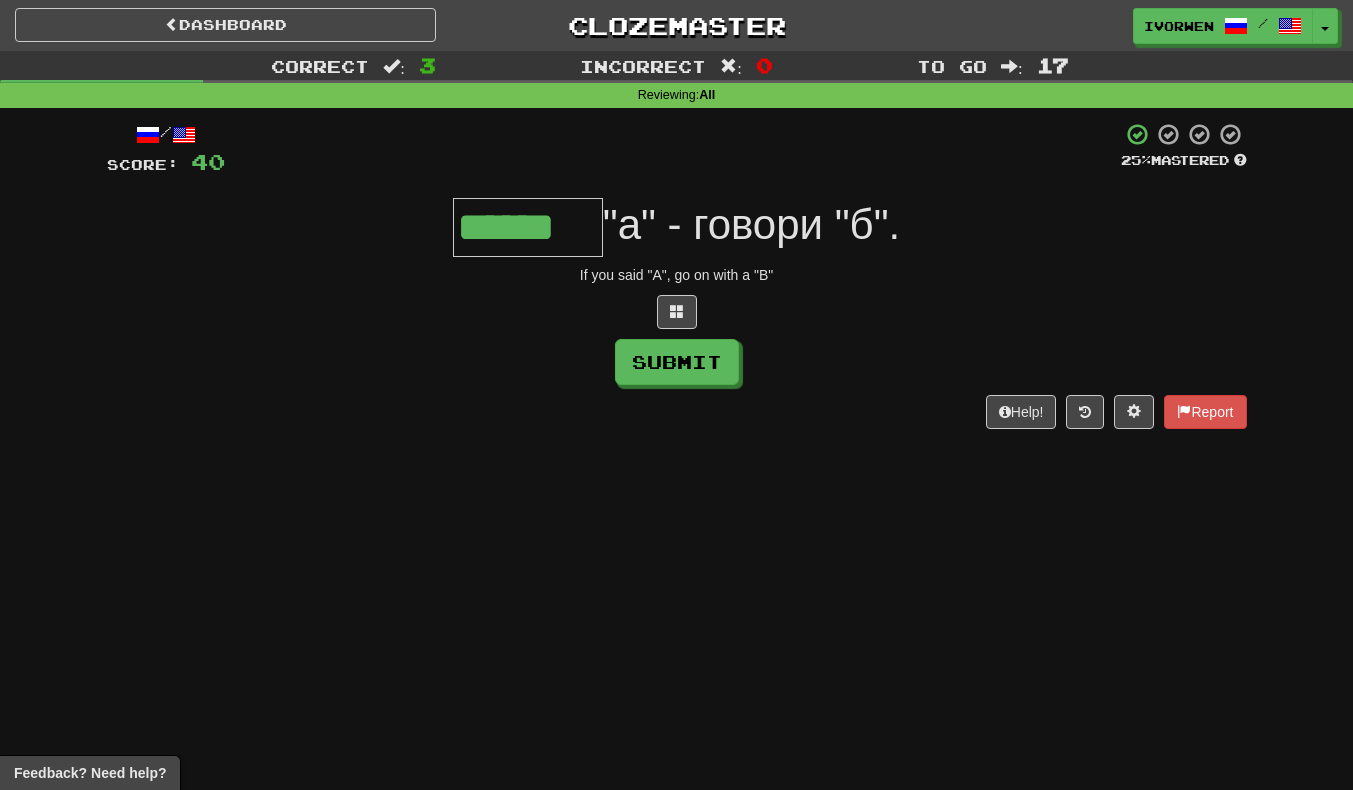scroll, scrollTop: 0, scrollLeft: 2, axis: horizontal 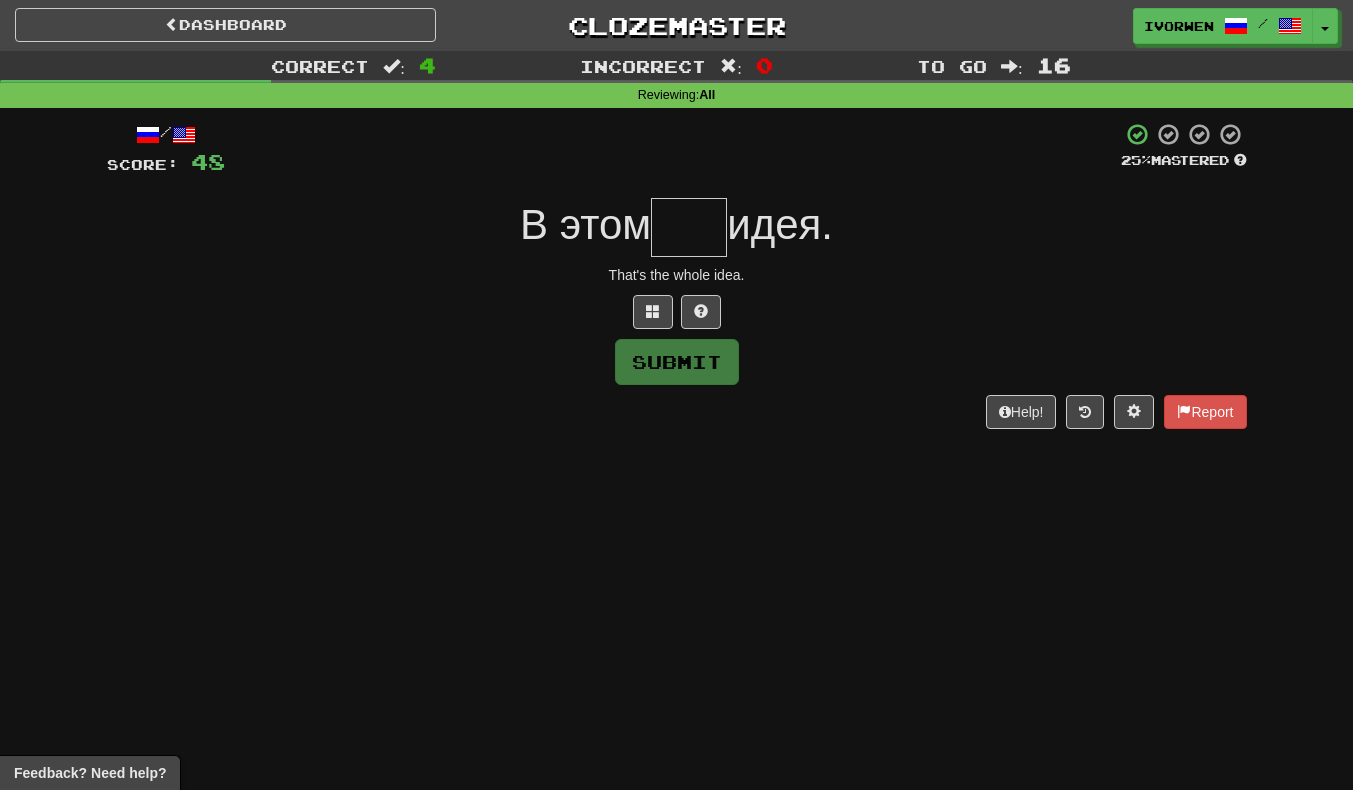 type on "*" 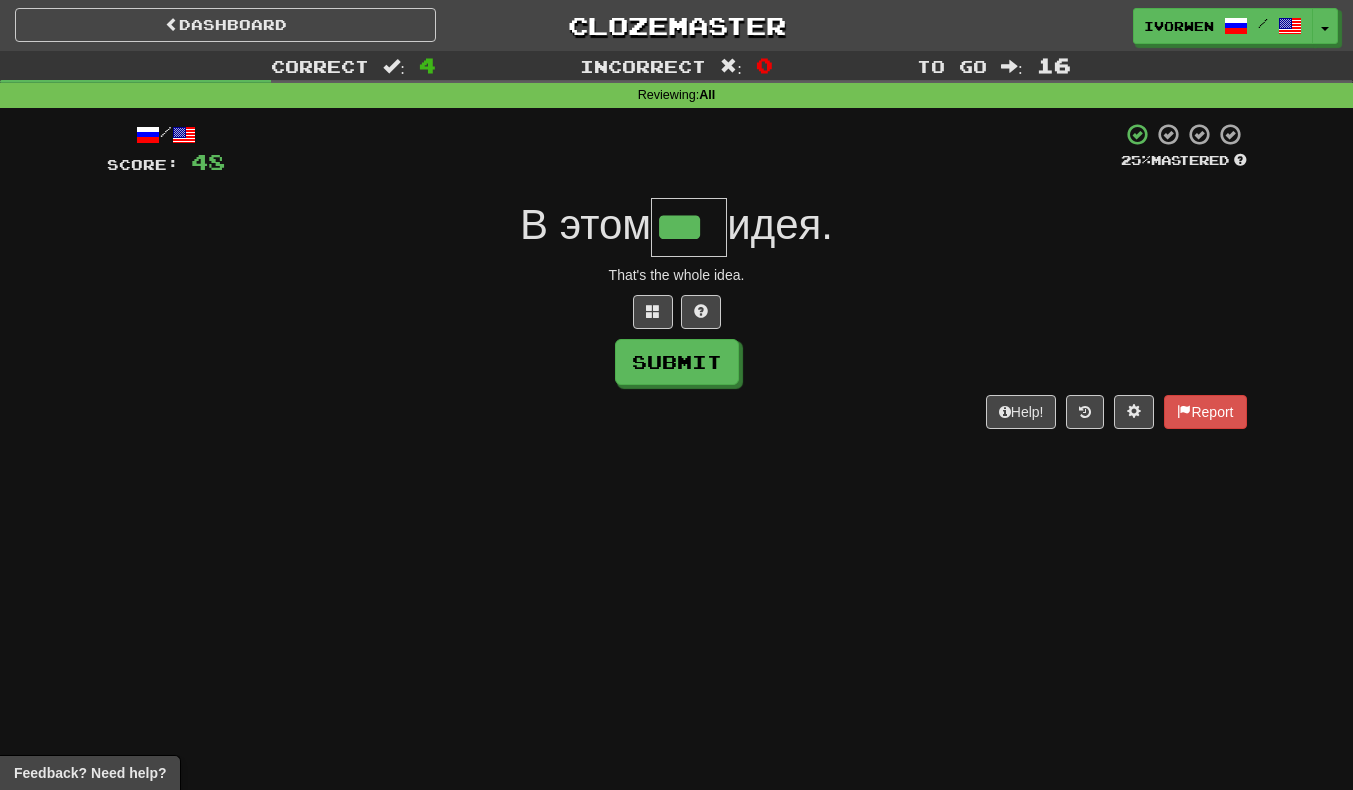 scroll, scrollTop: 0, scrollLeft: 4, axis: horizontal 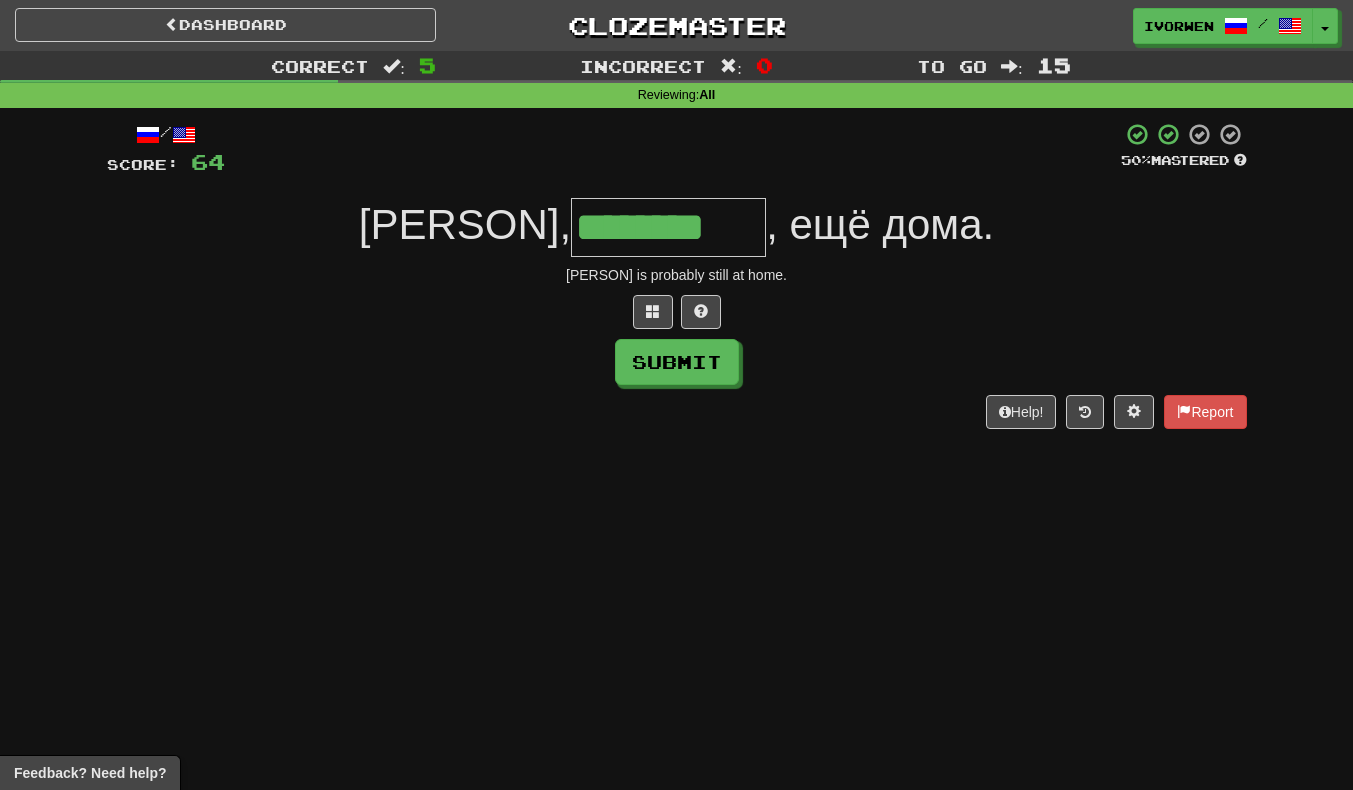 type on "********" 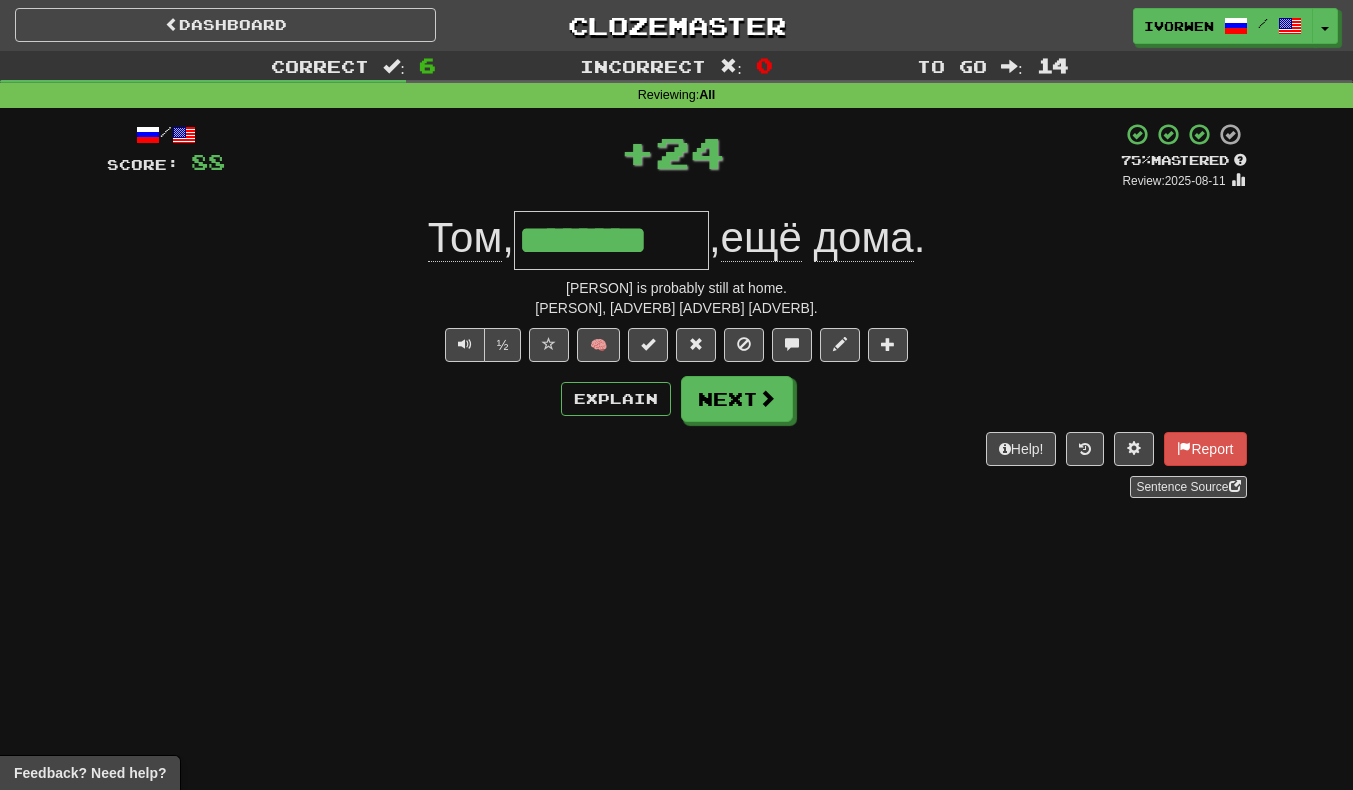 scroll, scrollTop: 0, scrollLeft: 0, axis: both 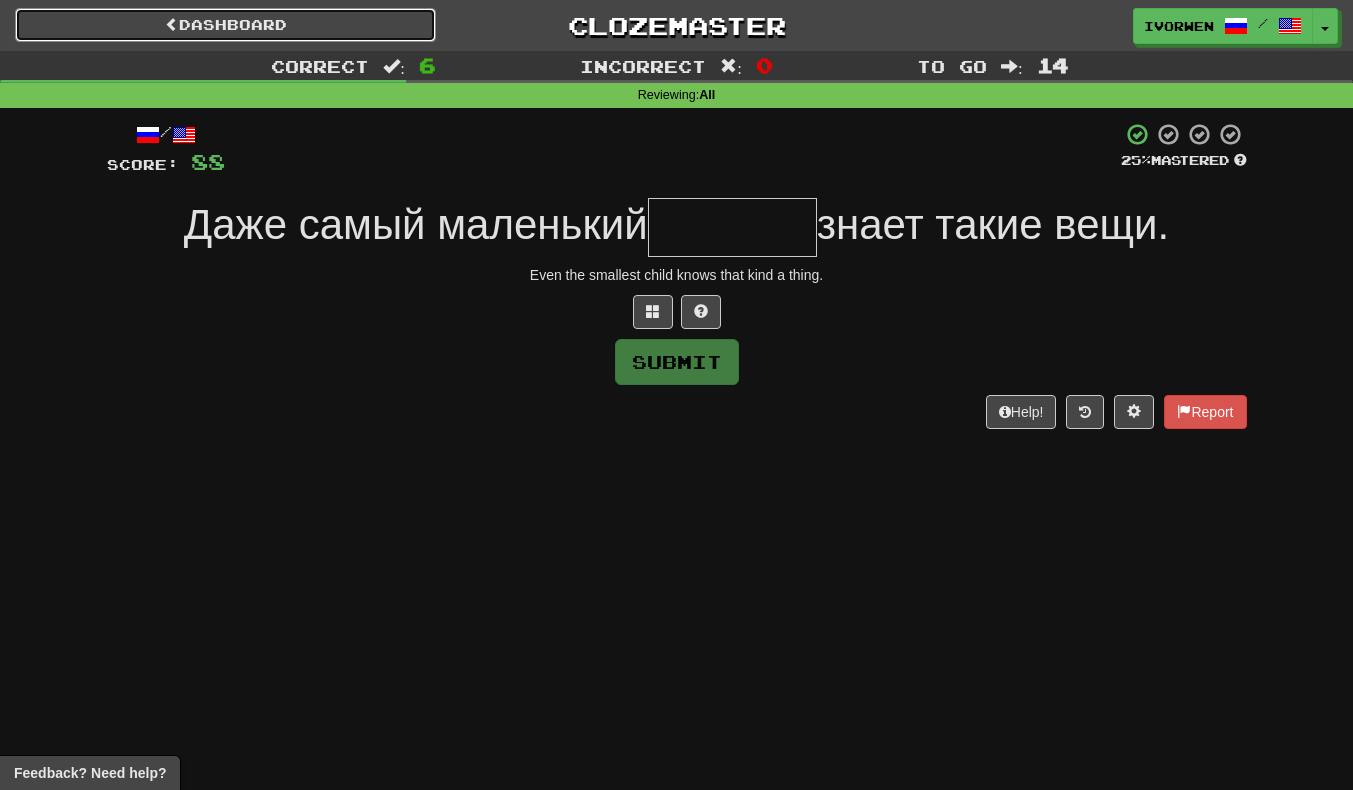 click on "Dashboard" at bounding box center [225, 25] 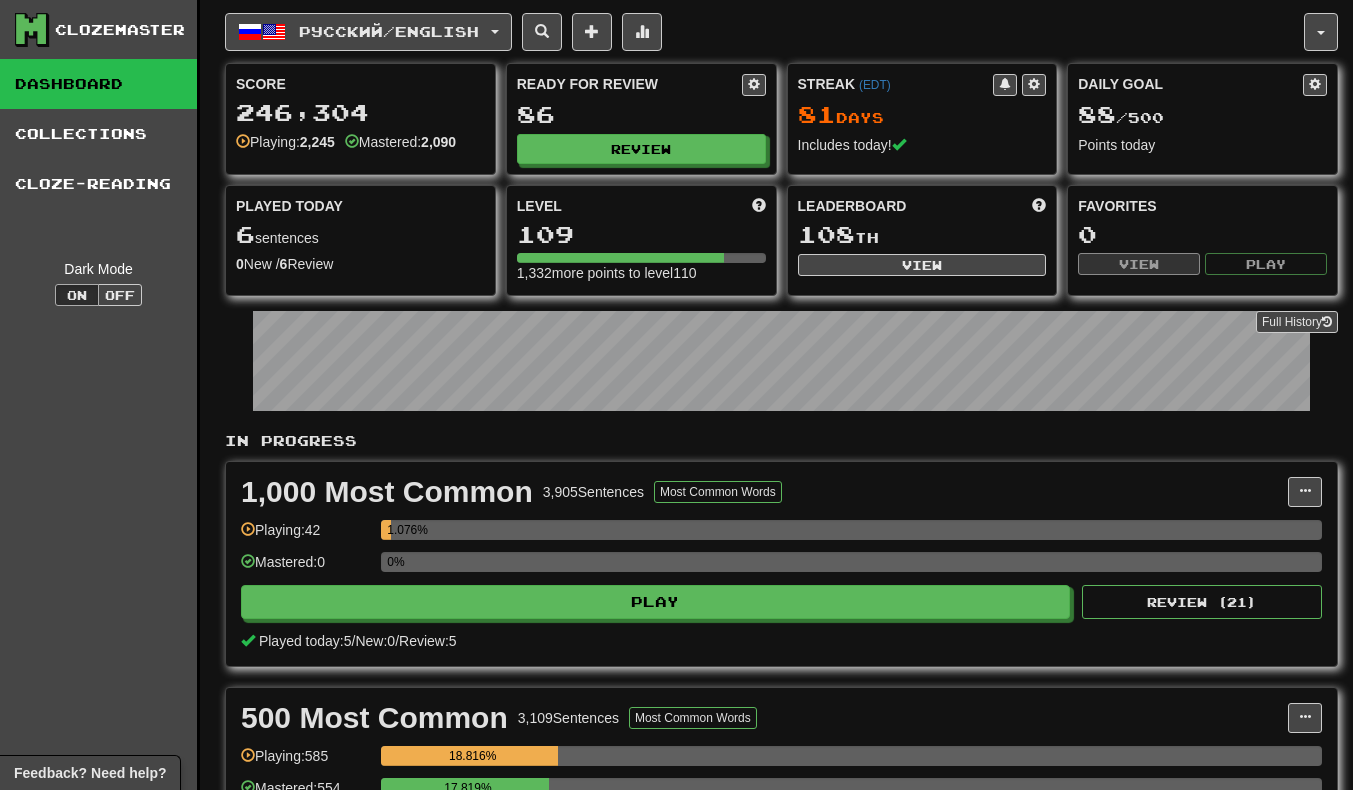 scroll, scrollTop: 0, scrollLeft: 0, axis: both 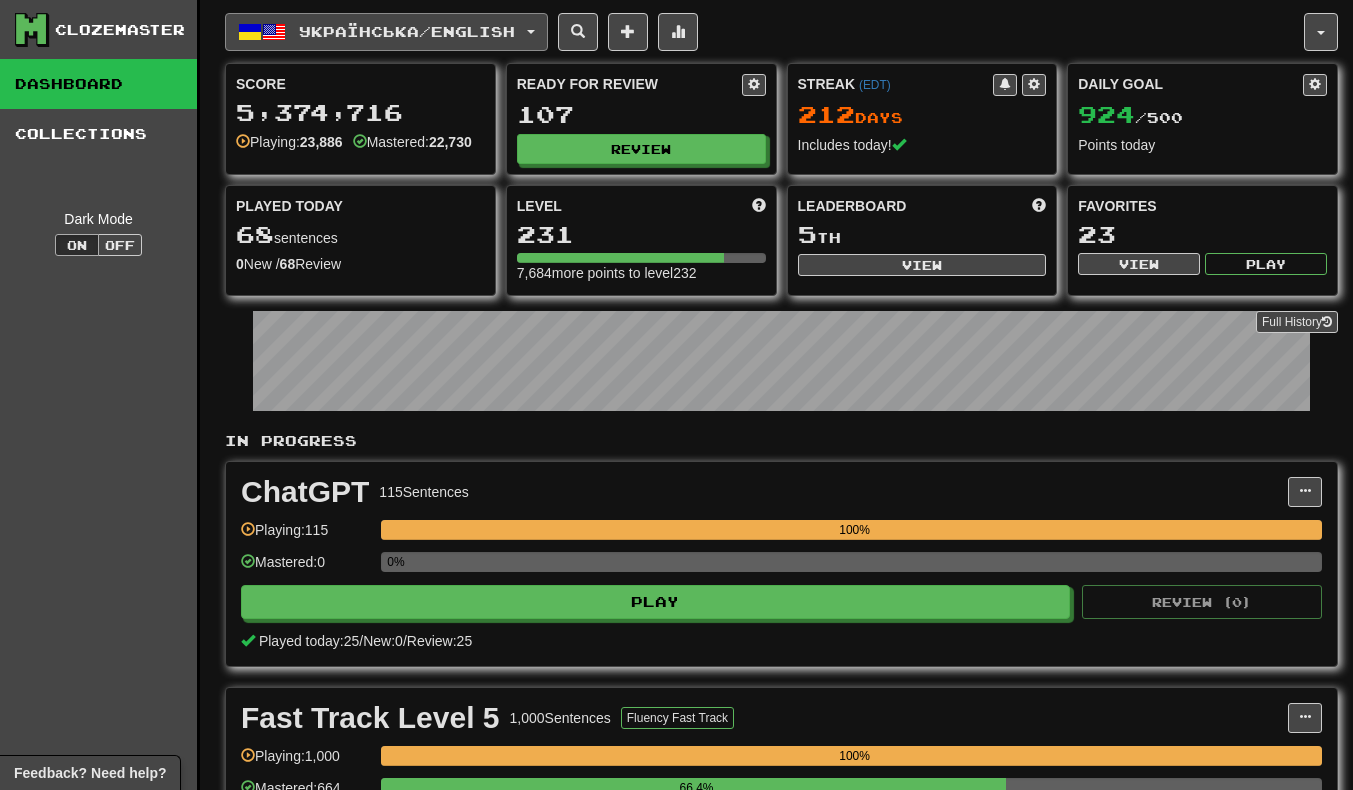 click on "Українська  /  English" at bounding box center (386, 32) 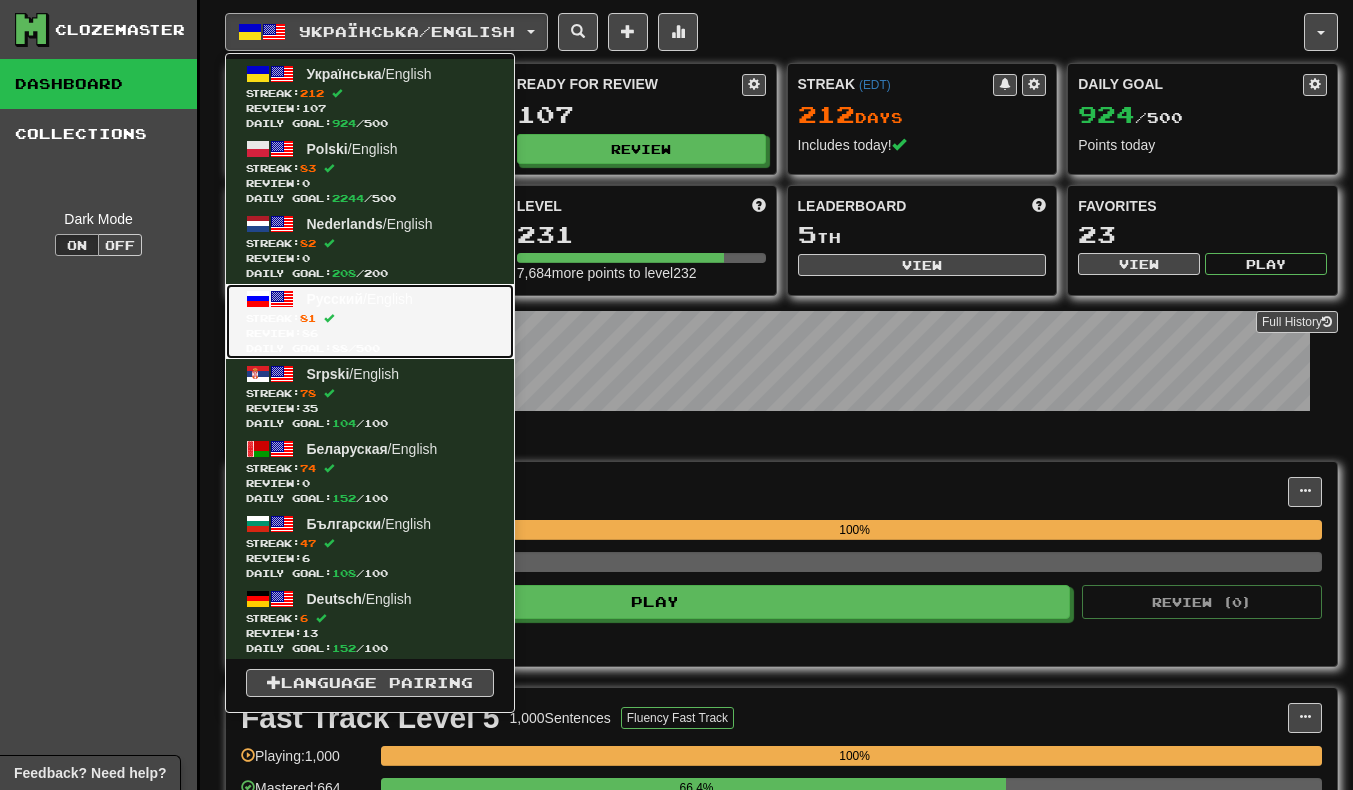 click on "Streak:  81" at bounding box center (370, 318) 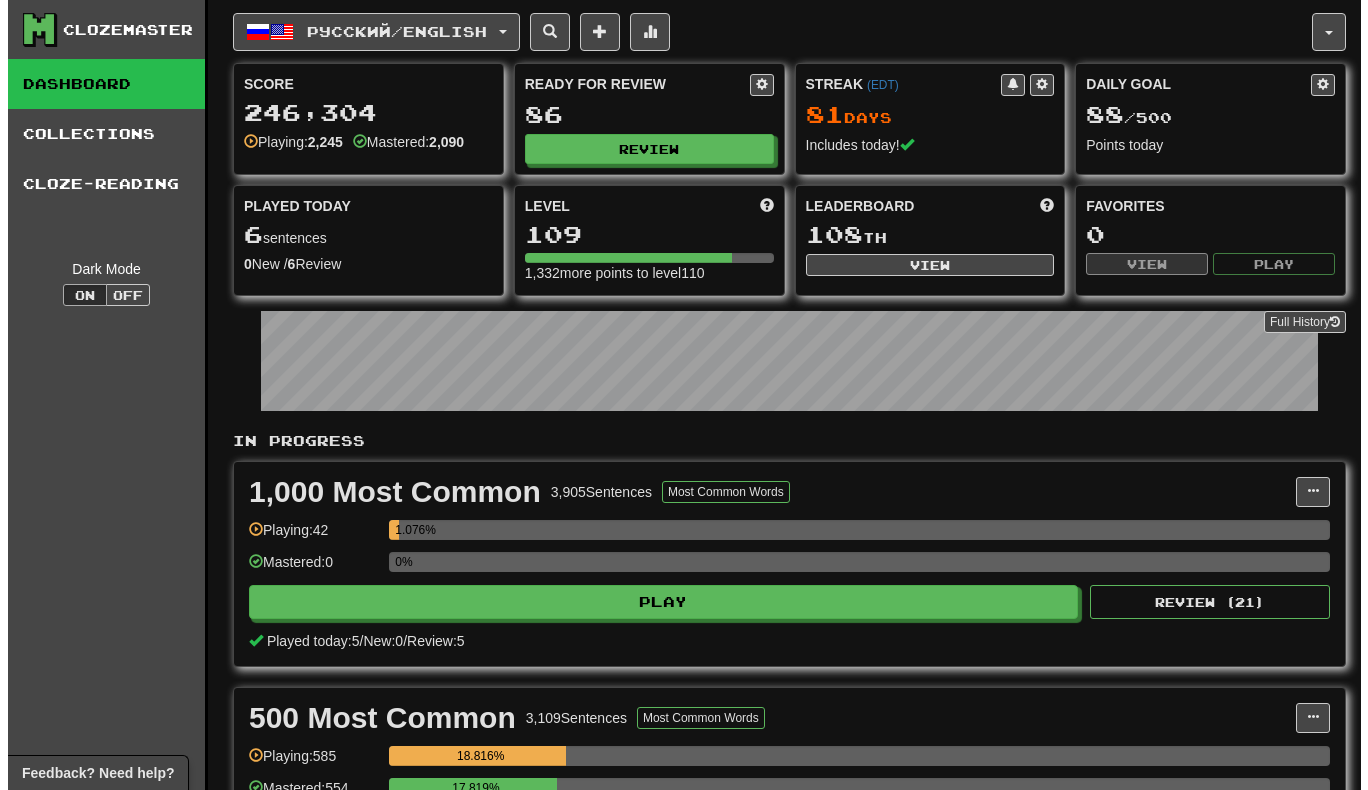 scroll, scrollTop: 0, scrollLeft: 0, axis: both 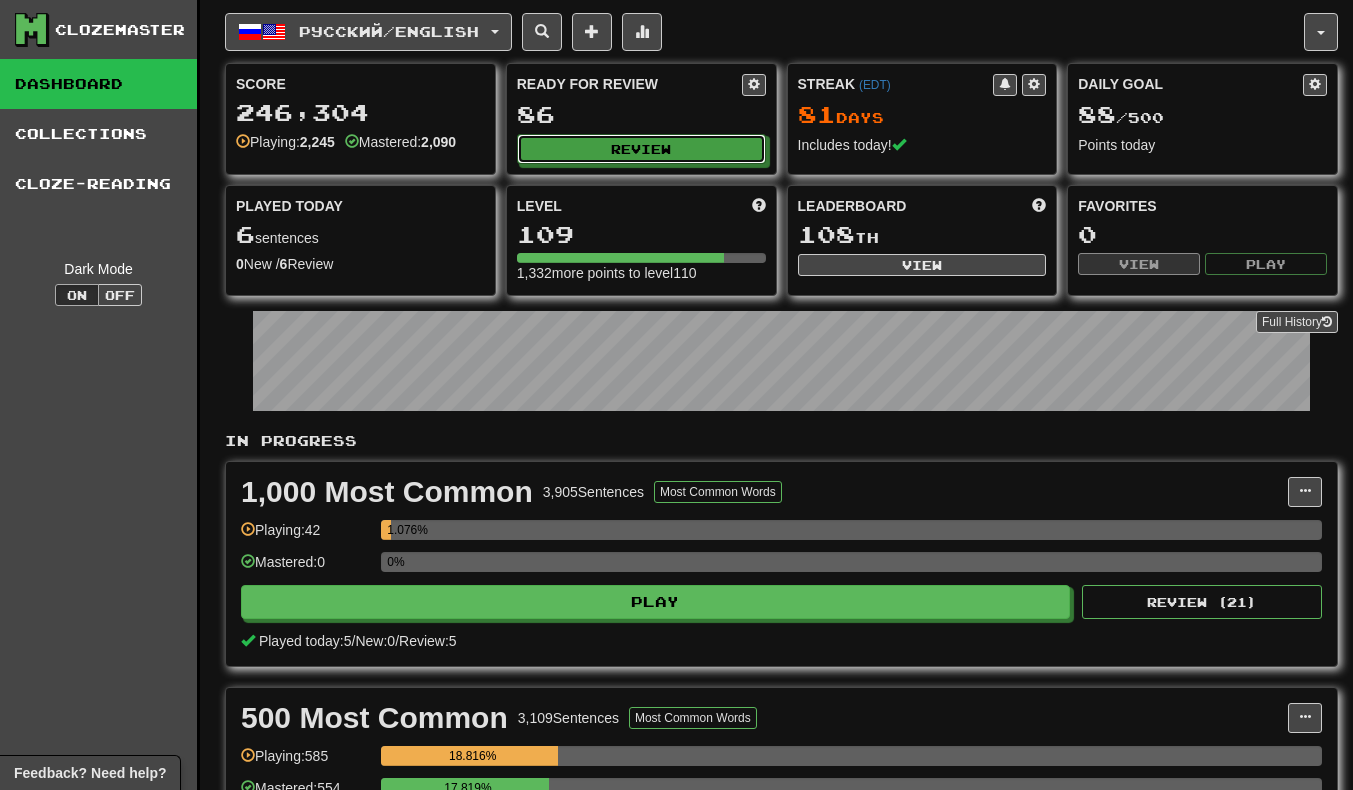 click on "Review" at bounding box center (641, 149) 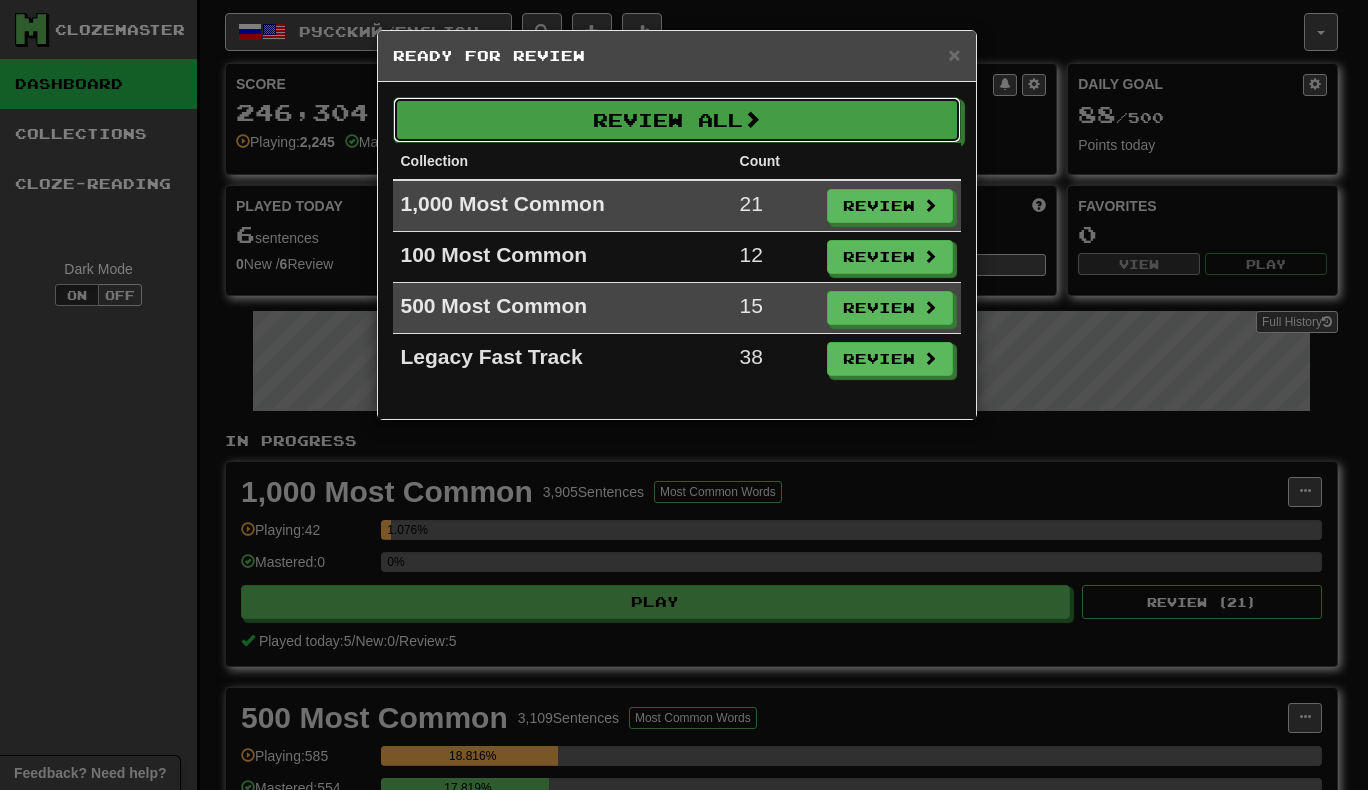click on "Review All" at bounding box center [677, 120] 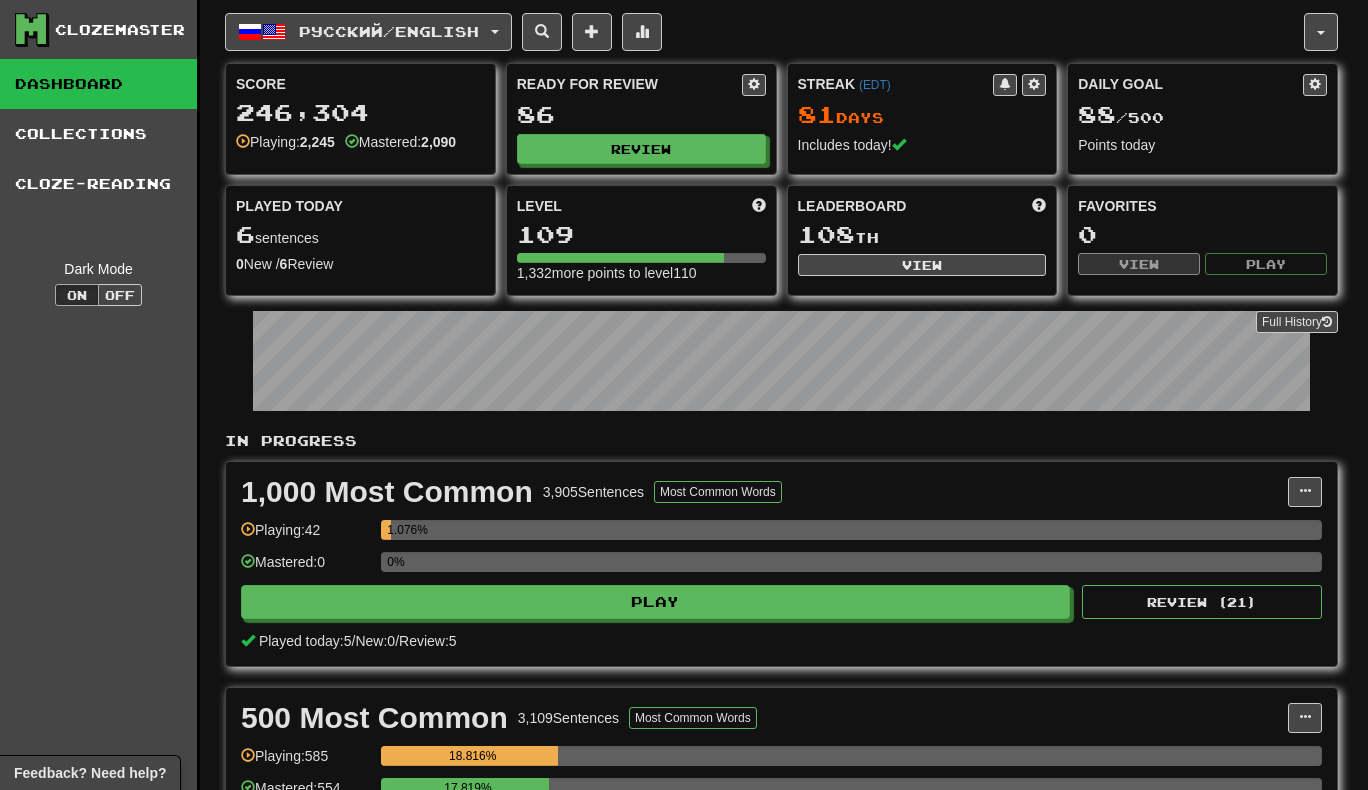 select on "**" 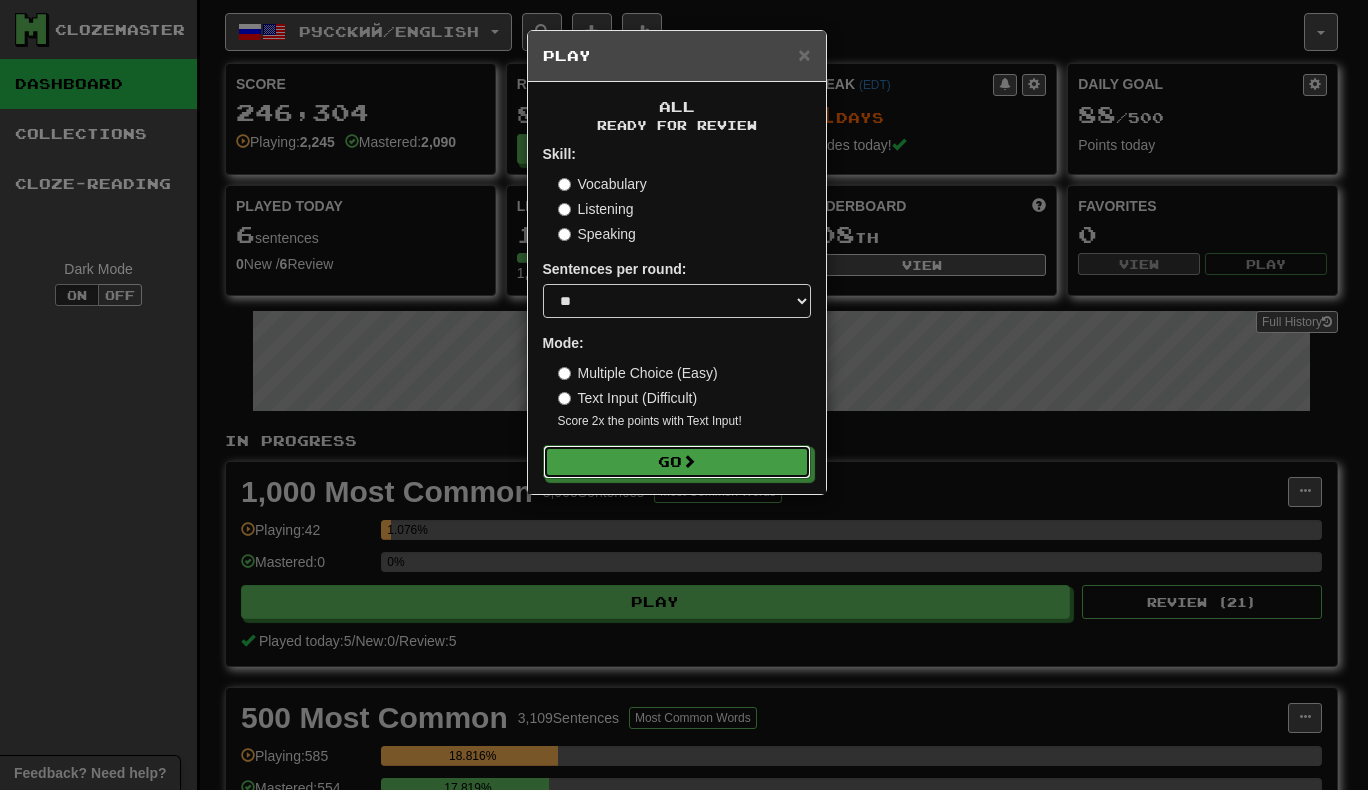 click on "Go" at bounding box center [677, 462] 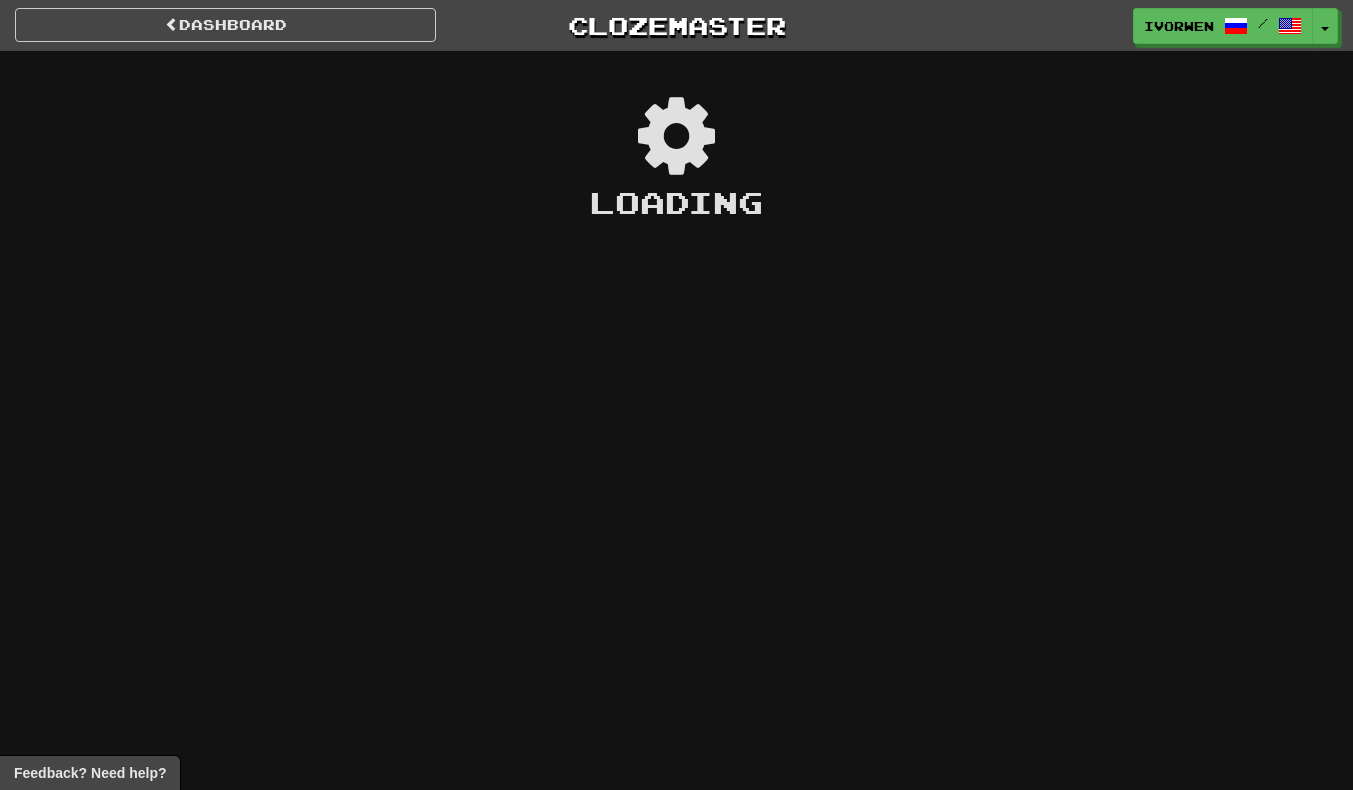 scroll, scrollTop: 0, scrollLeft: 0, axis: both 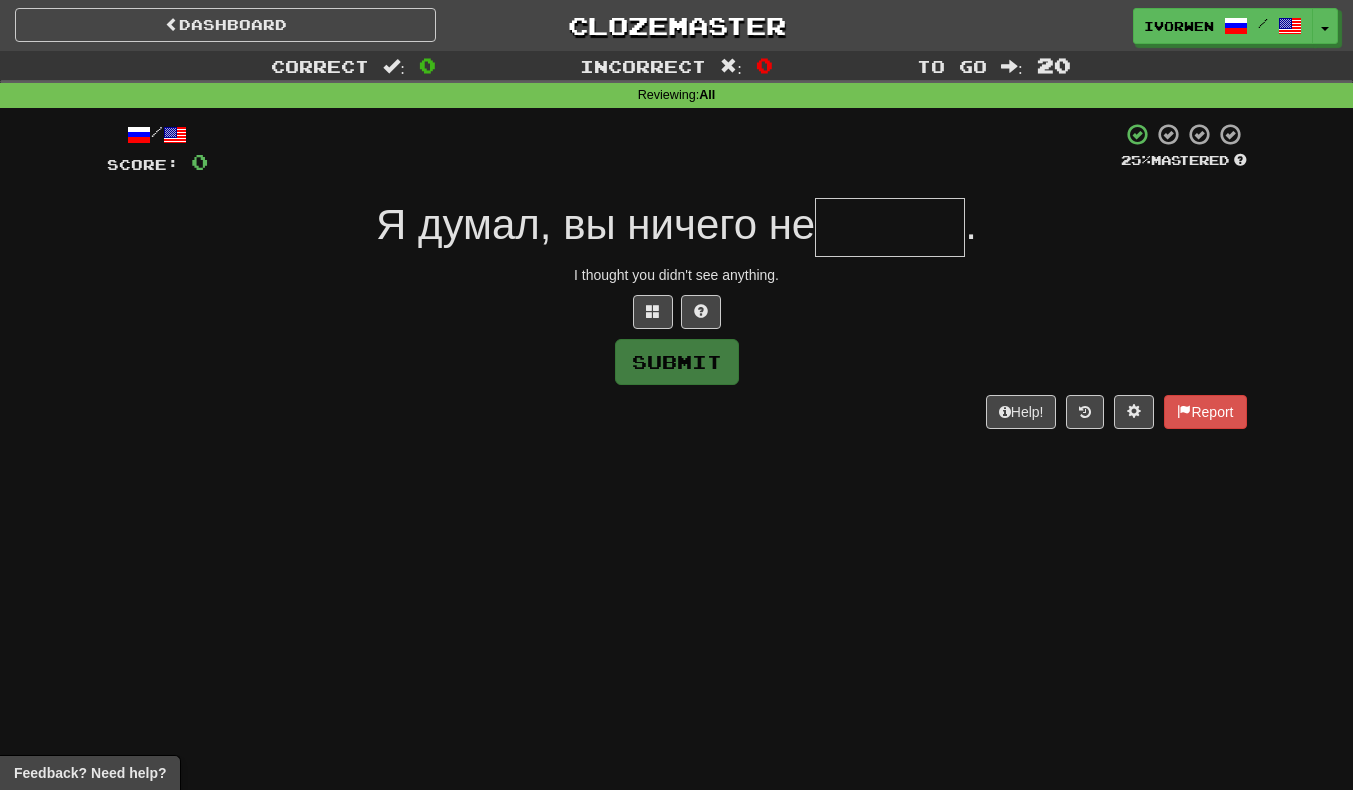 click at bounding box center (890, 227) 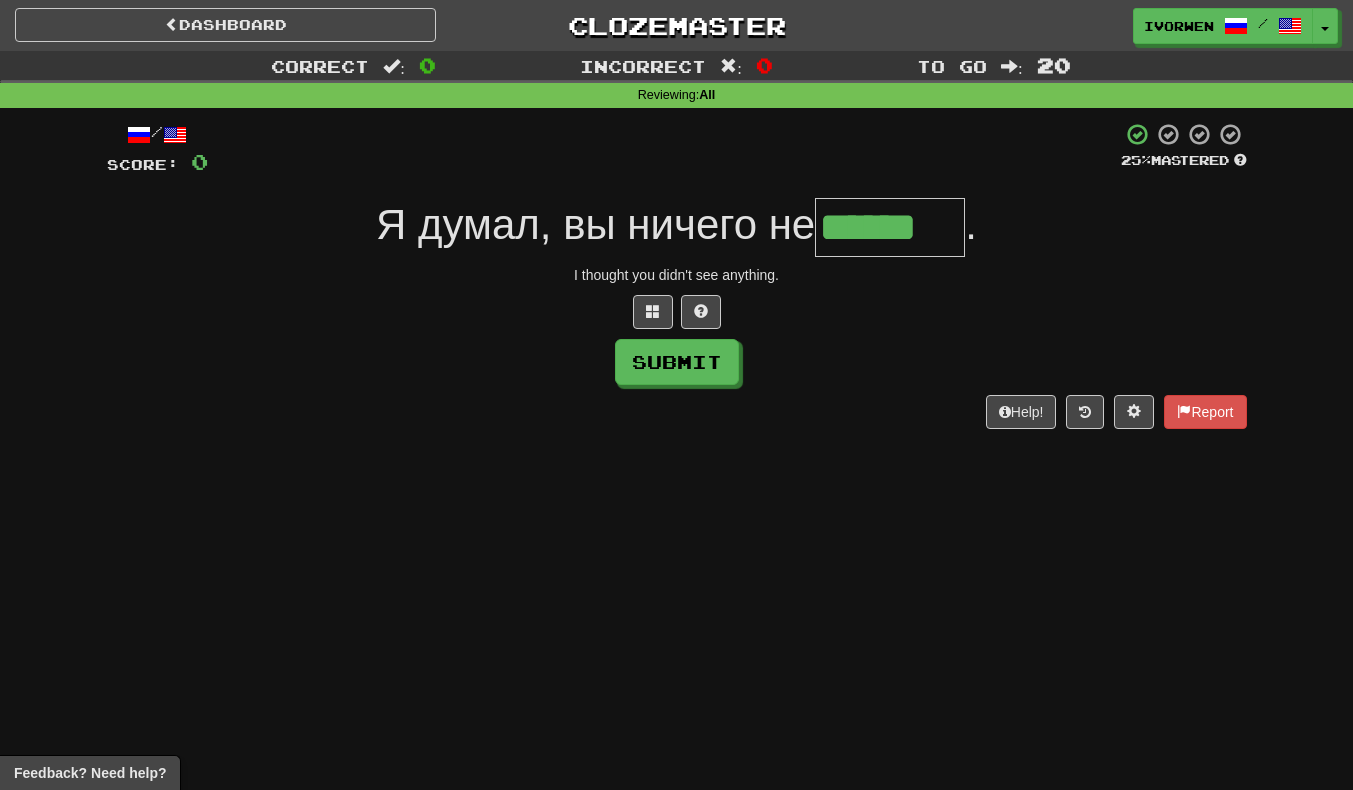 scroll, scrollTop: 0, scrollLeft: 4, axis: horizontal 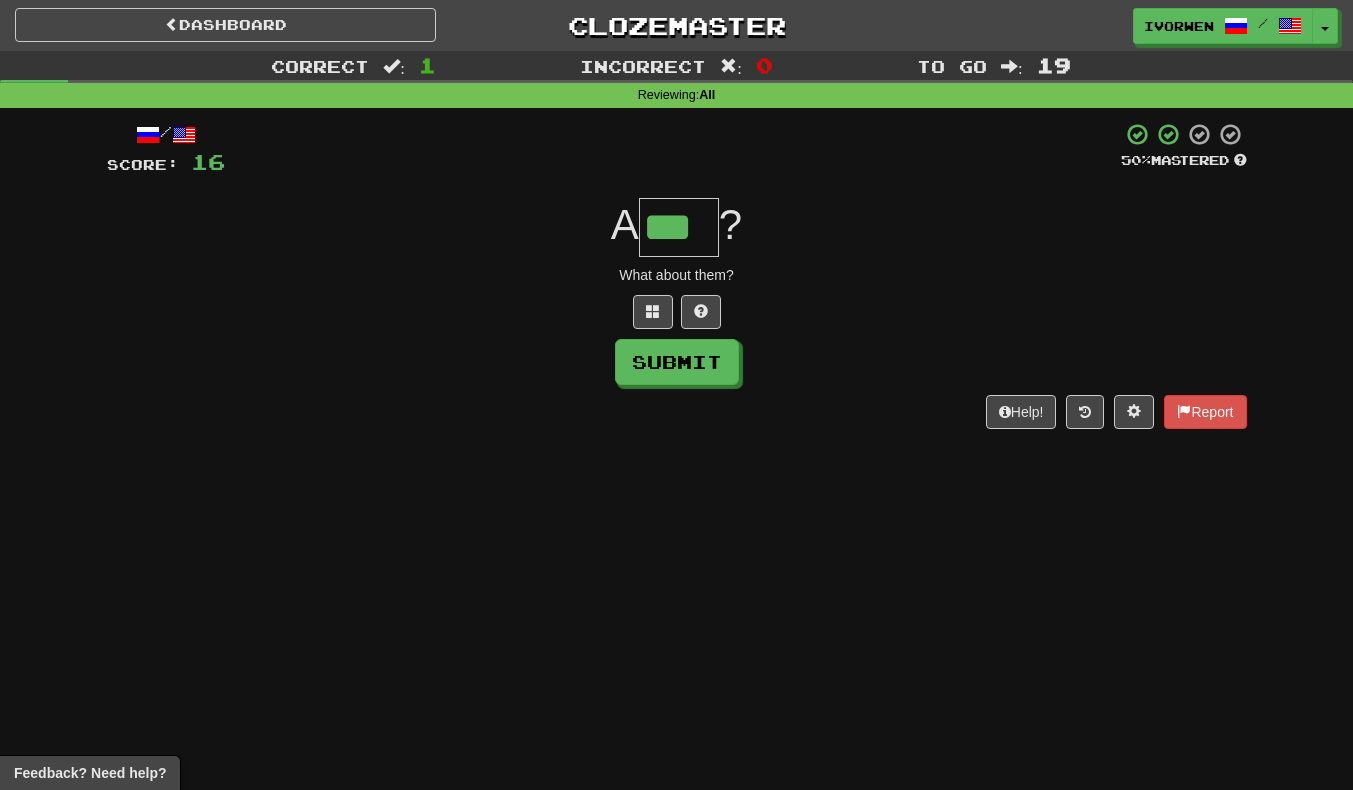 type on "***" 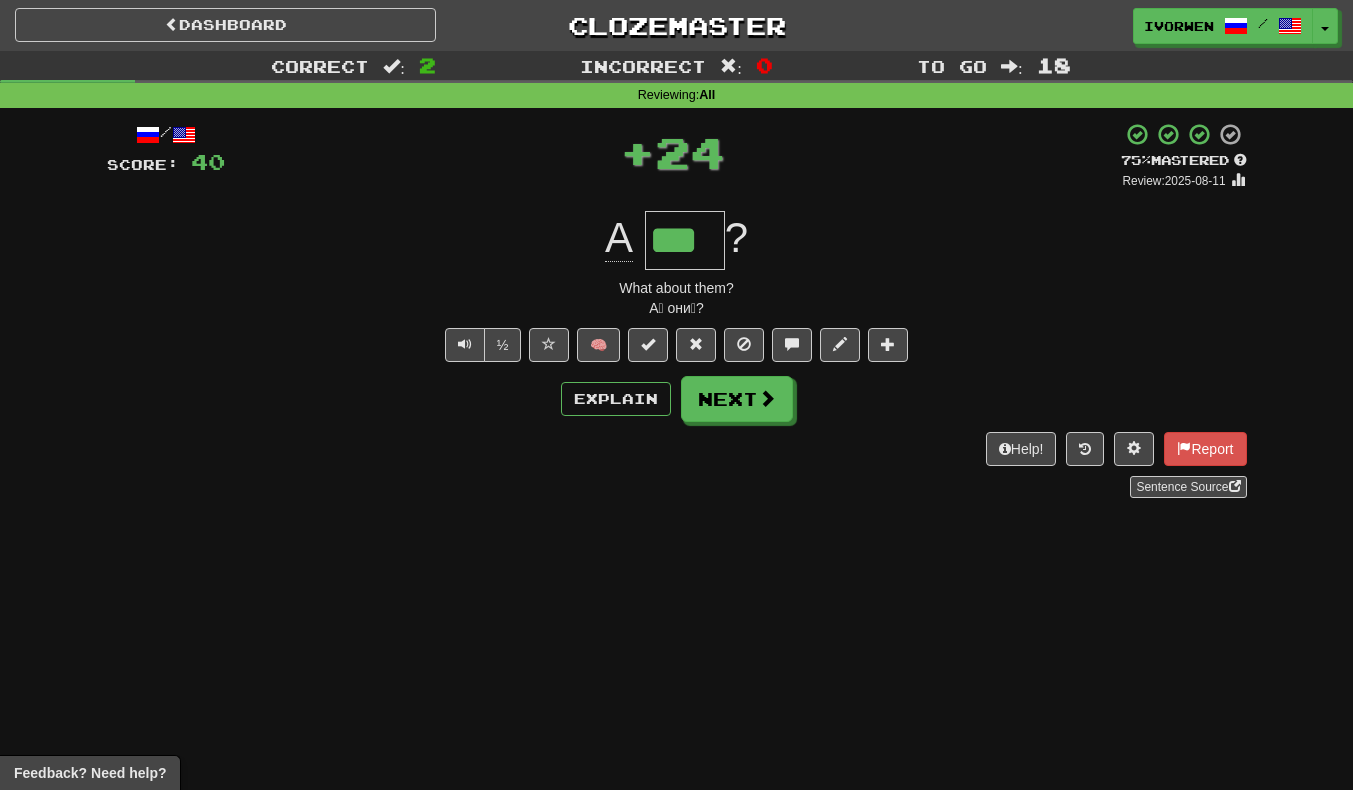 scroll, scrollTop: 0, scrollLeft: 0, axis: both 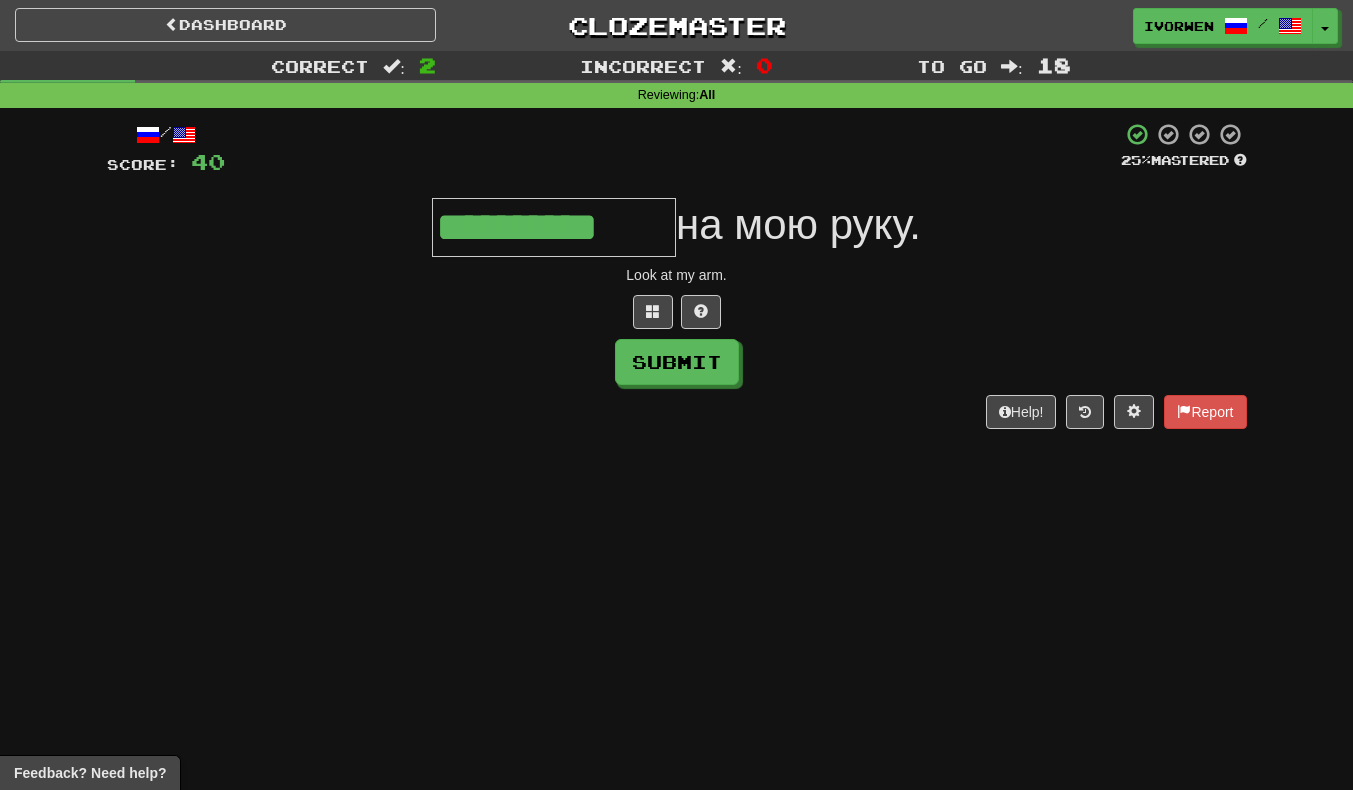 type on "**********" 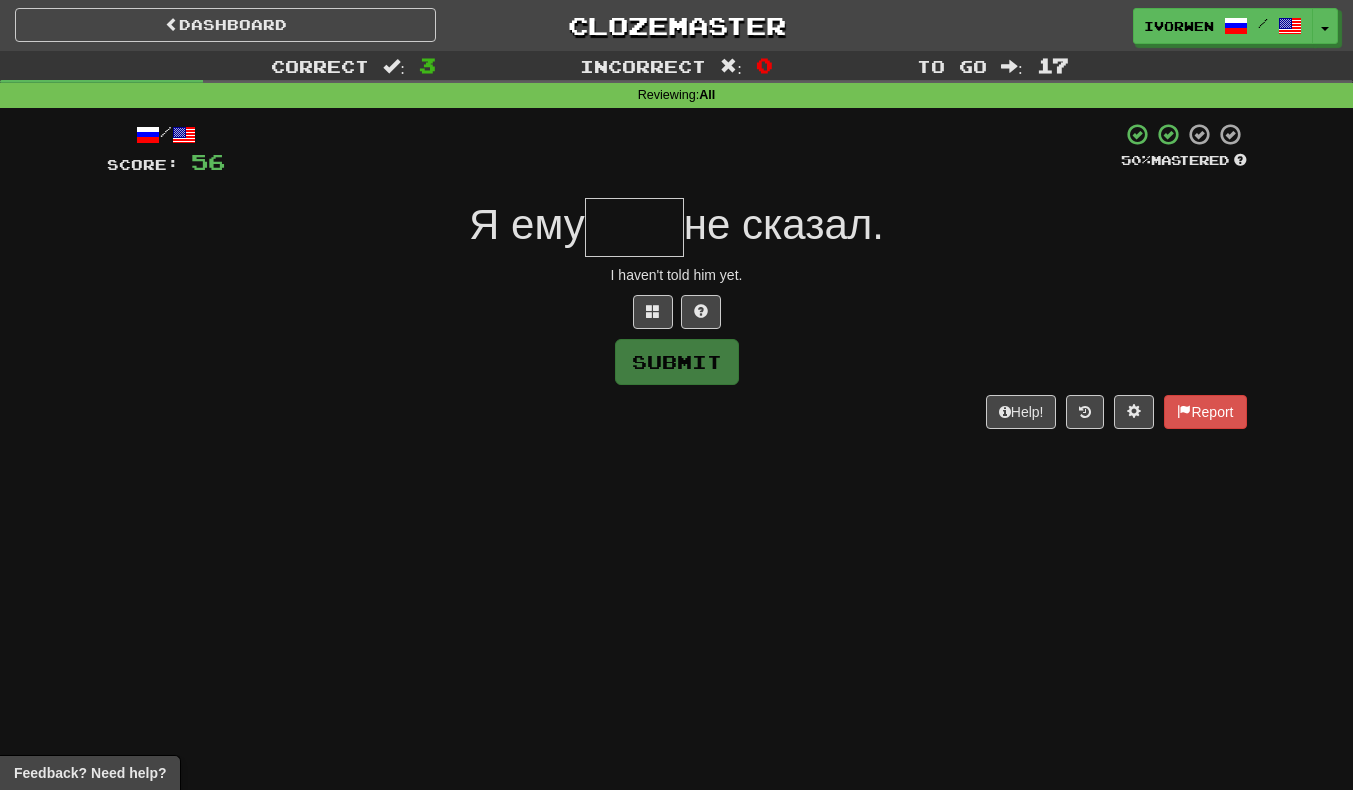 type on "*" 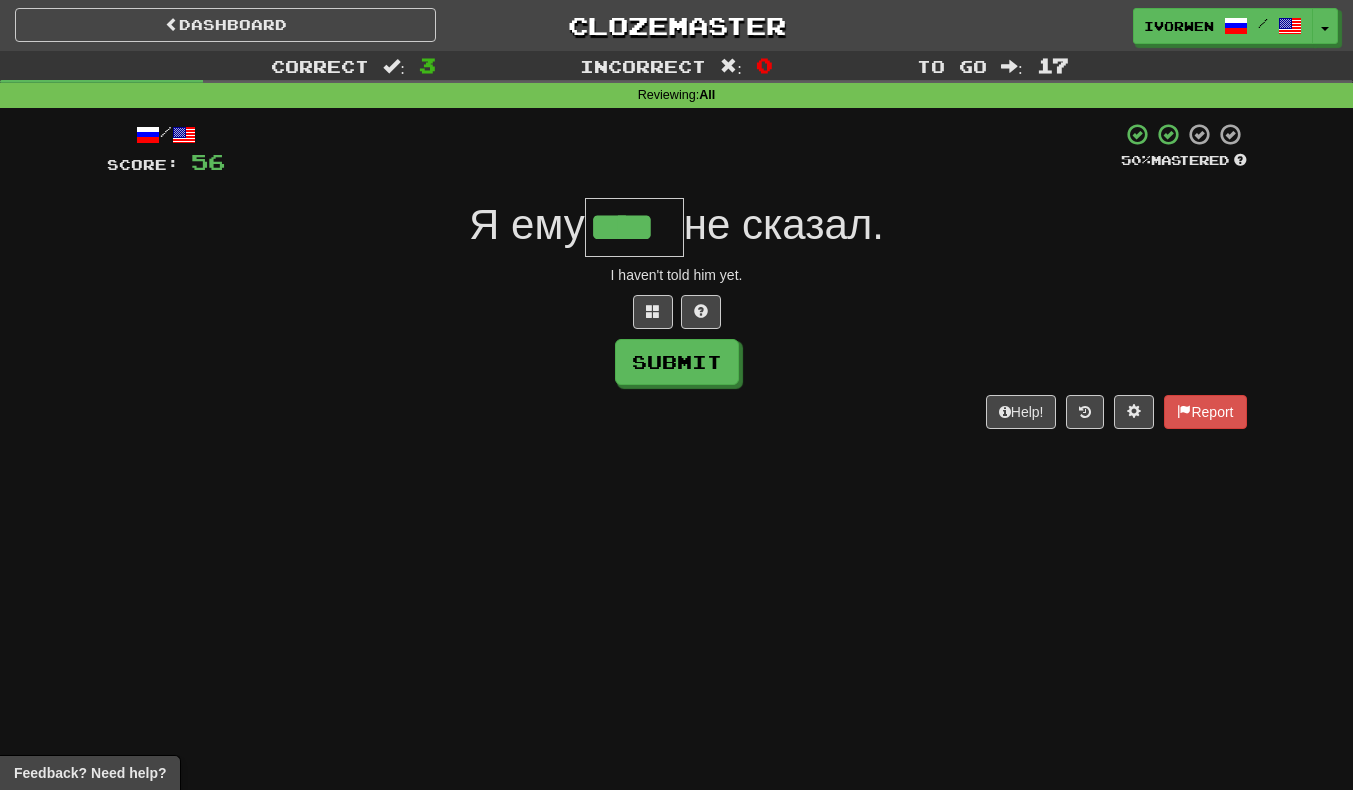 scroll, scrollTop: 0, scrollLeft: 5, axis: horizontal 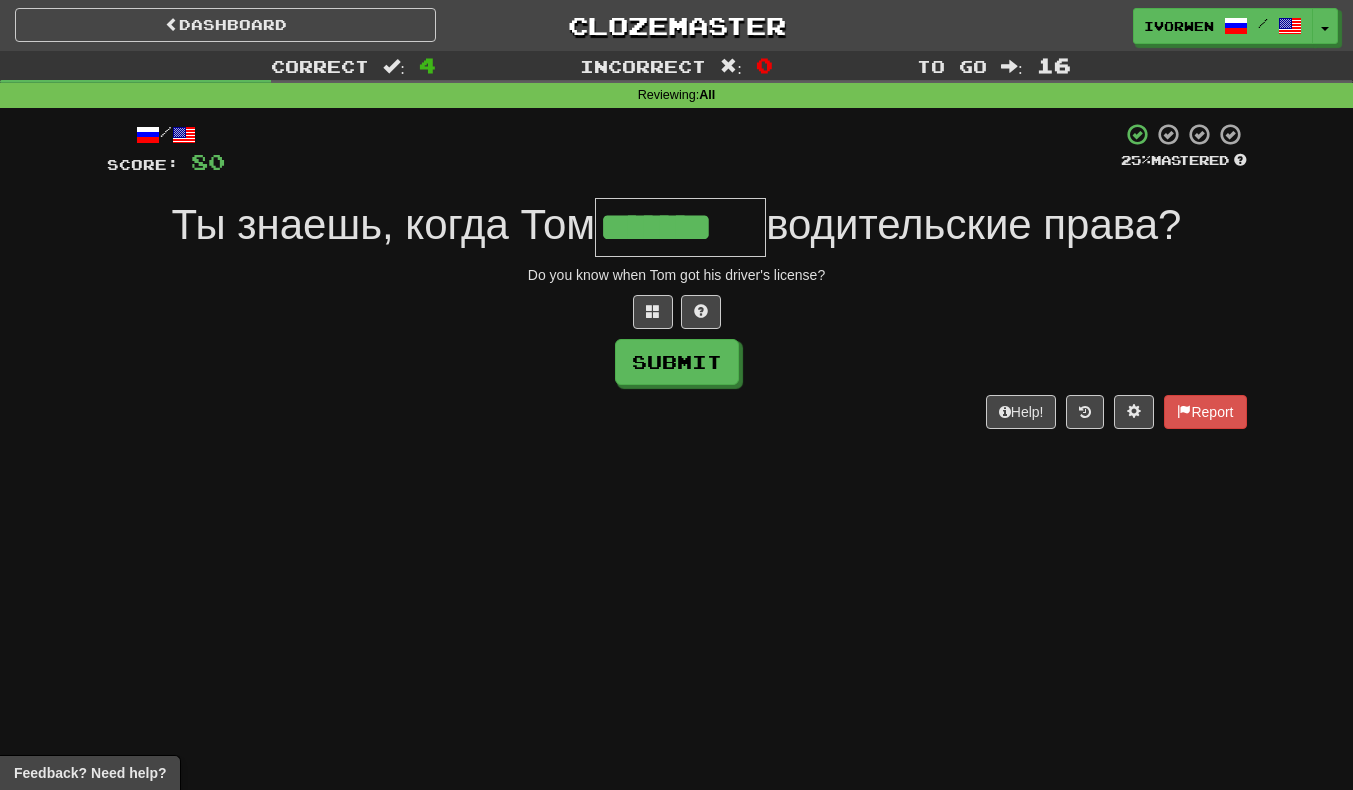 type on "*******" 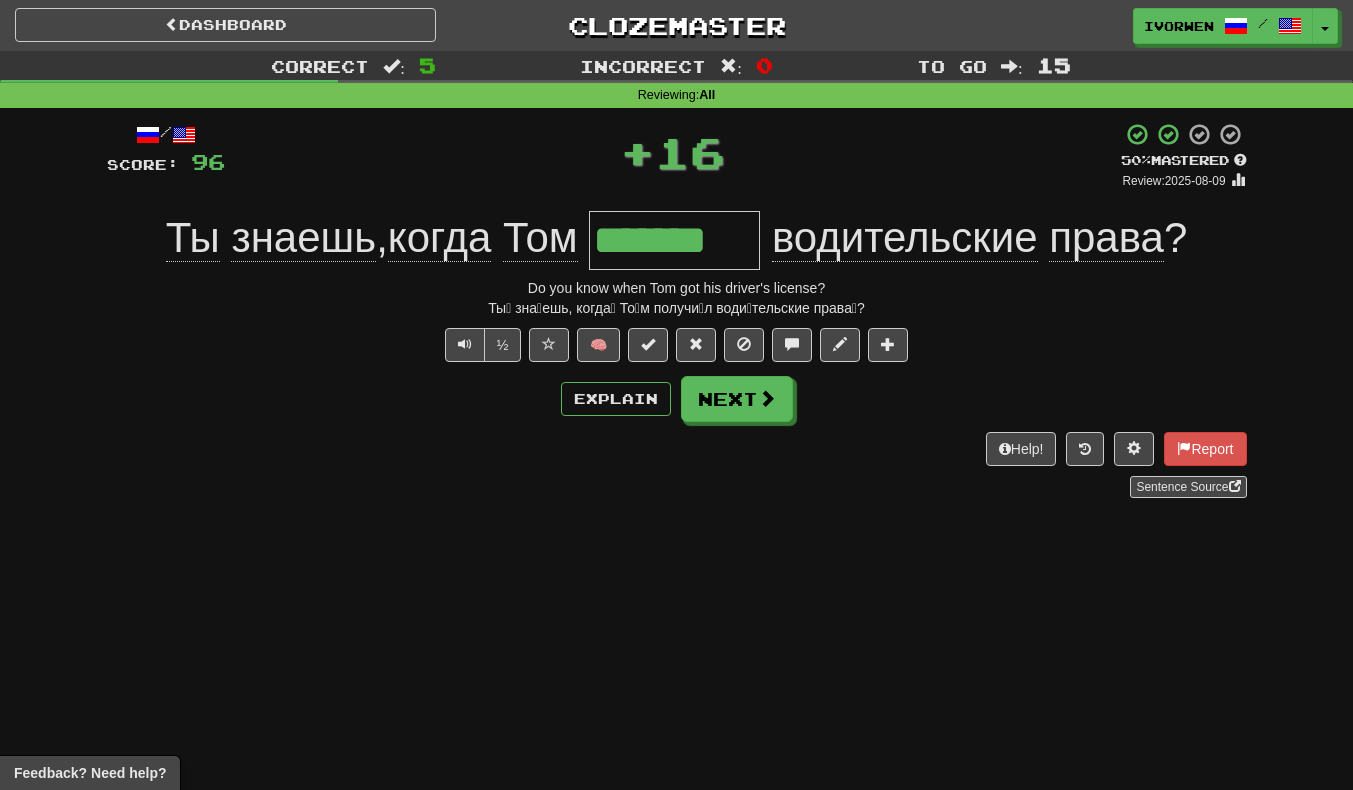 scroll, scrollTop: 0, scrollLeft: 0, axis: both 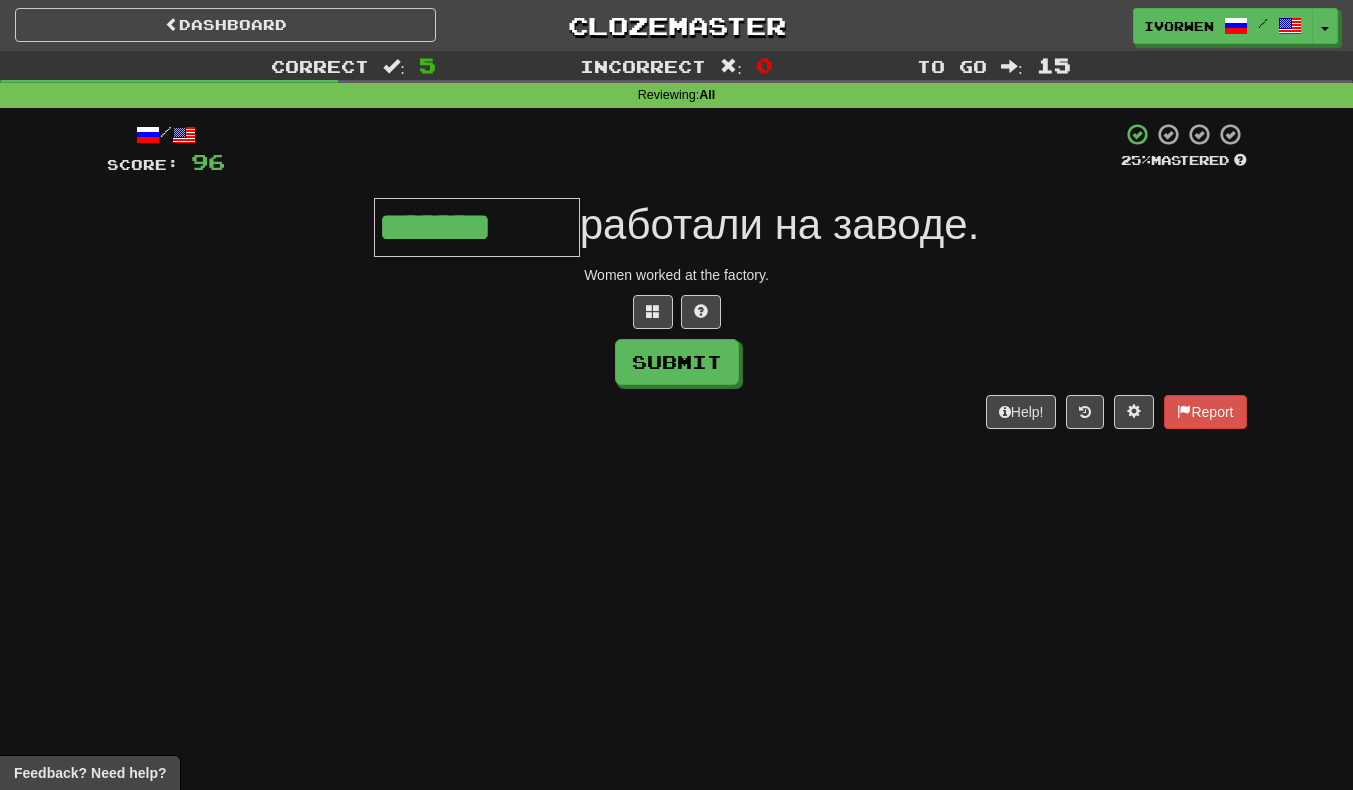 type on "*******" 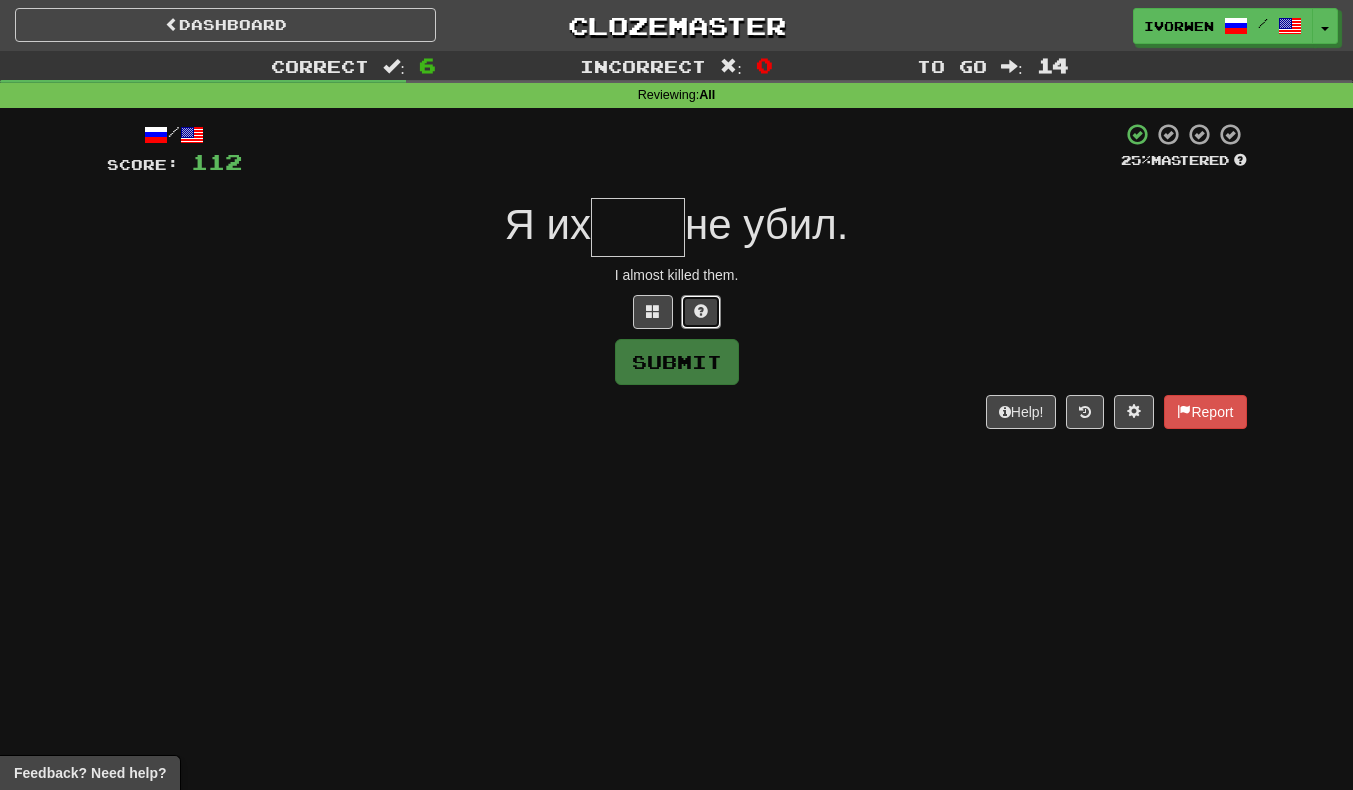 click at bounding box center (701, 311) 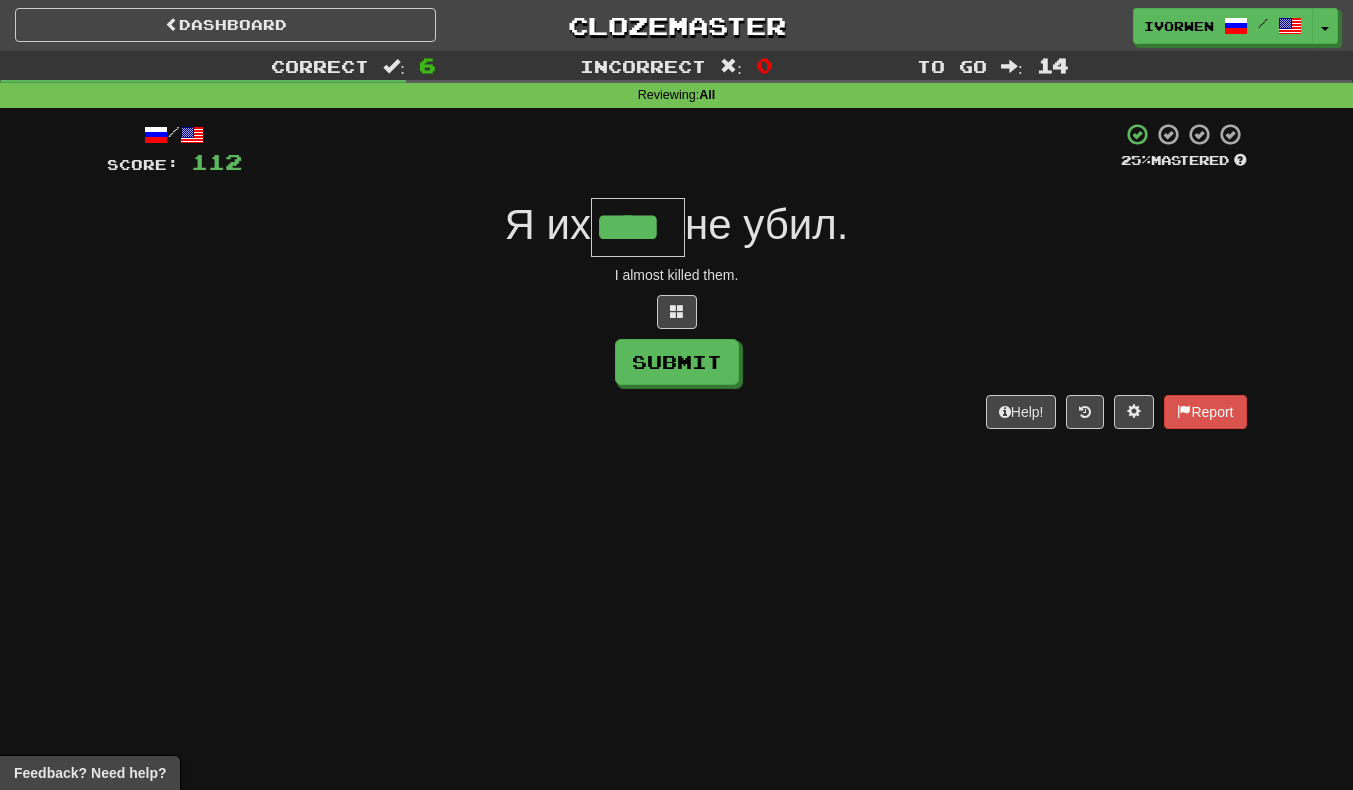 type on "****" 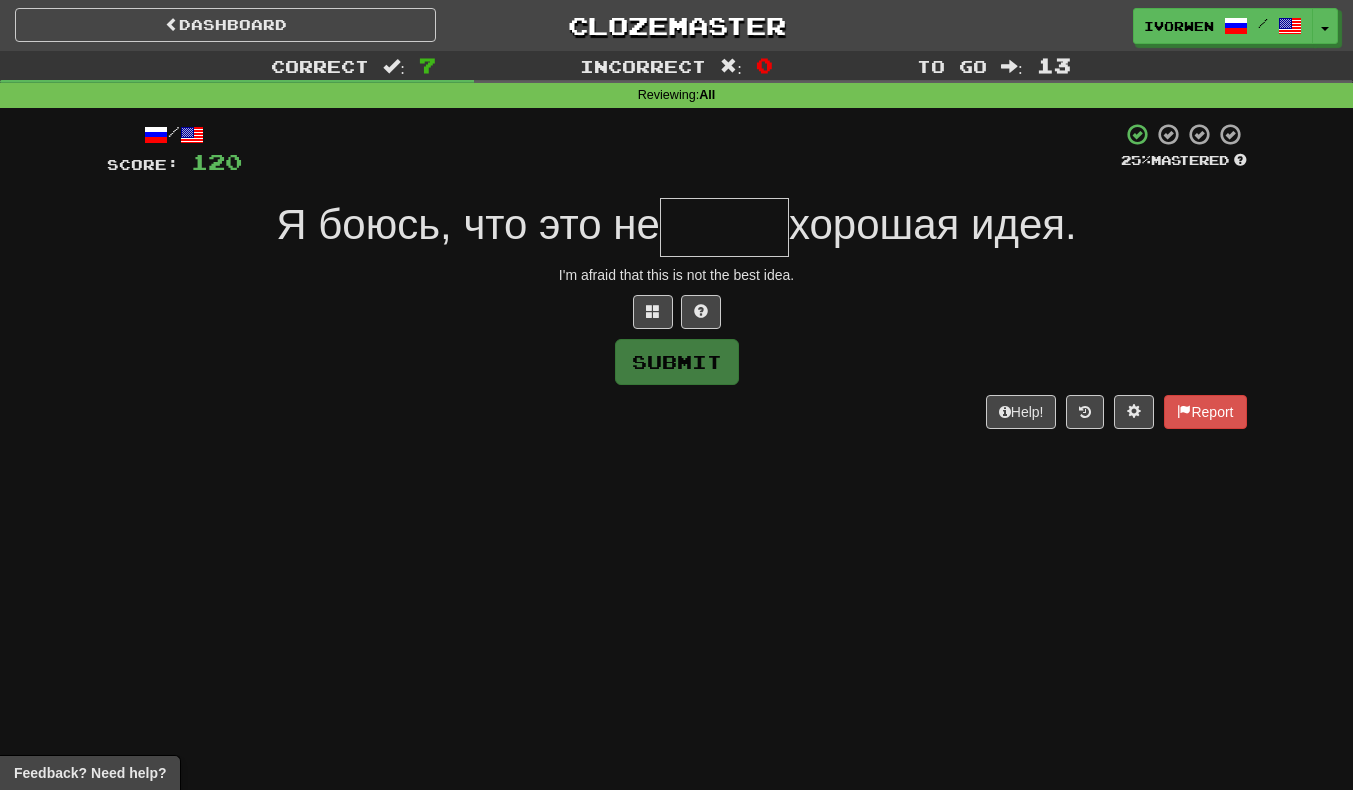 type on "*" 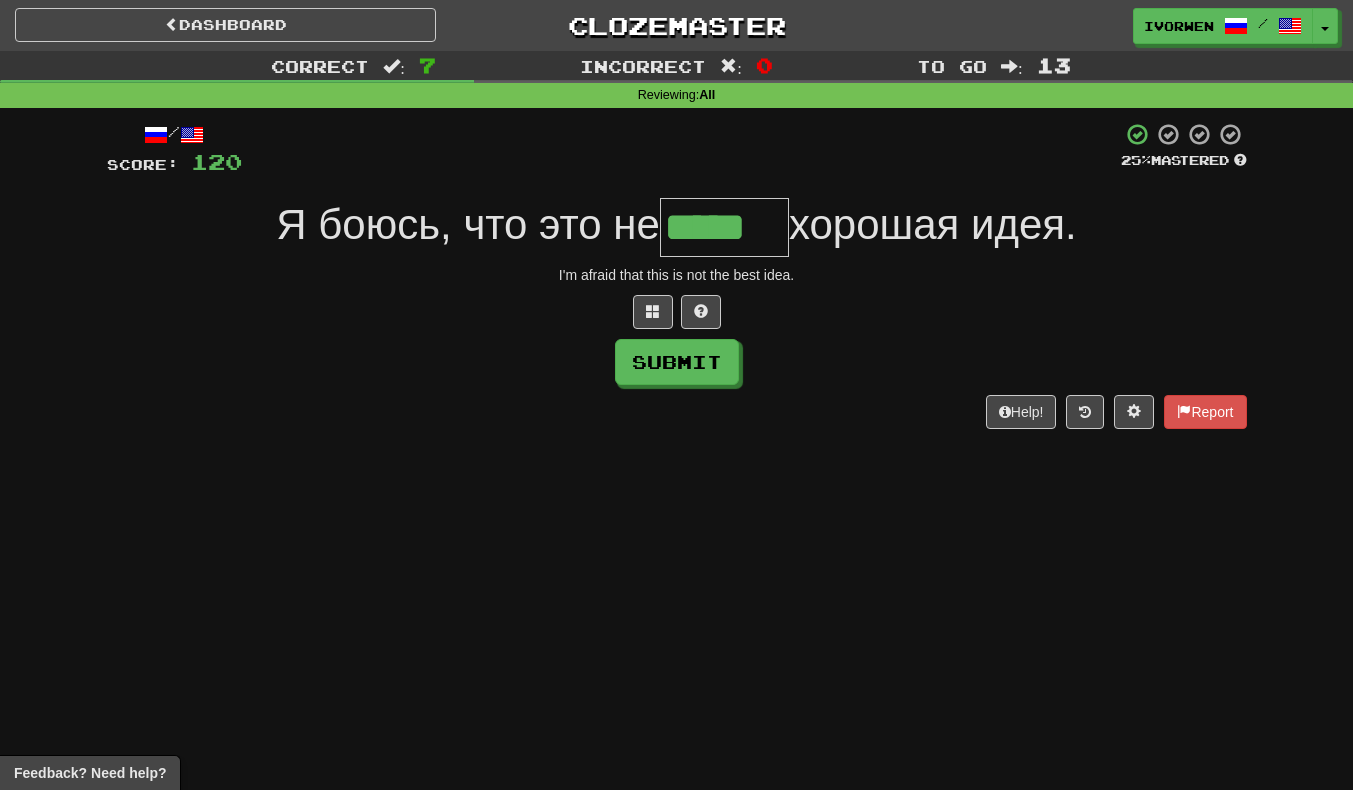 scroll, scrollTop: 0, scrollLeft: 8, axis: horizontal 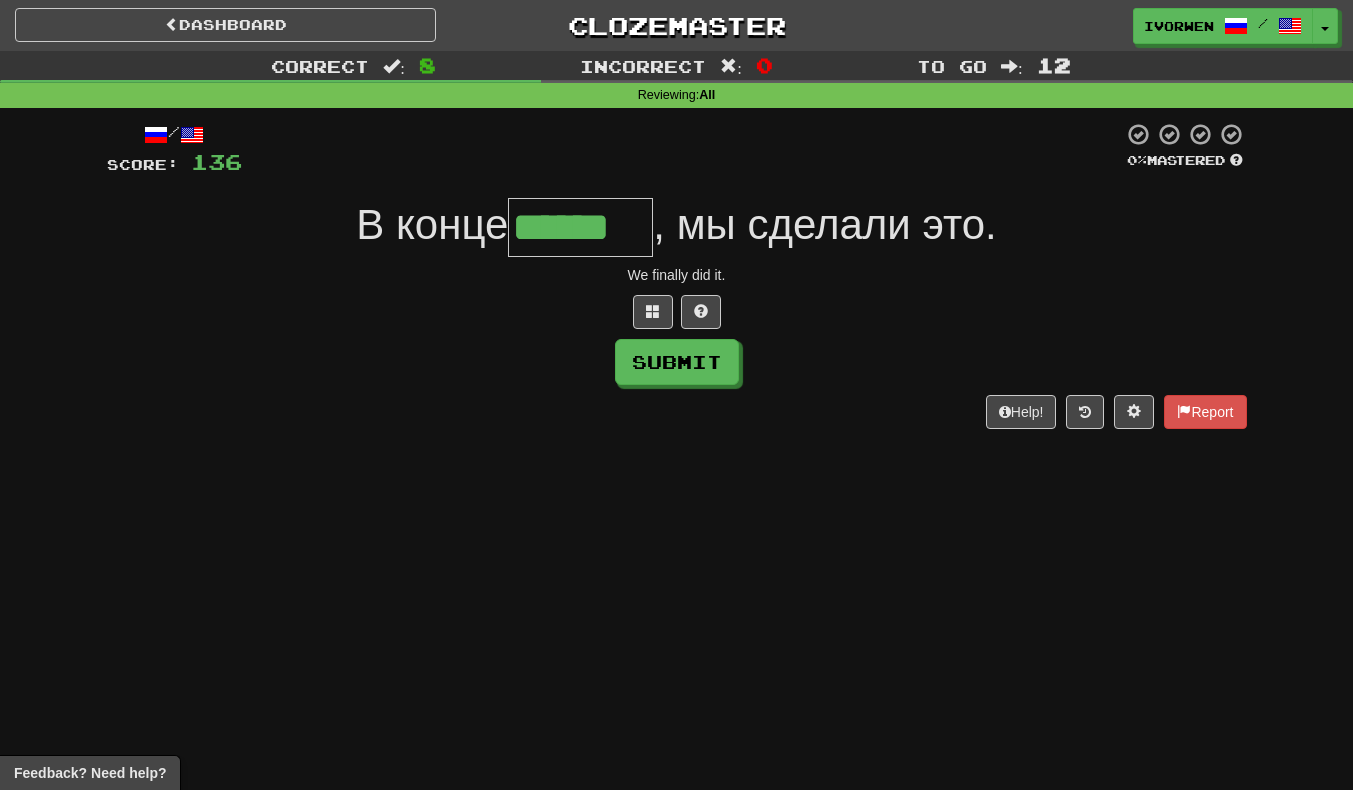 type on "******" 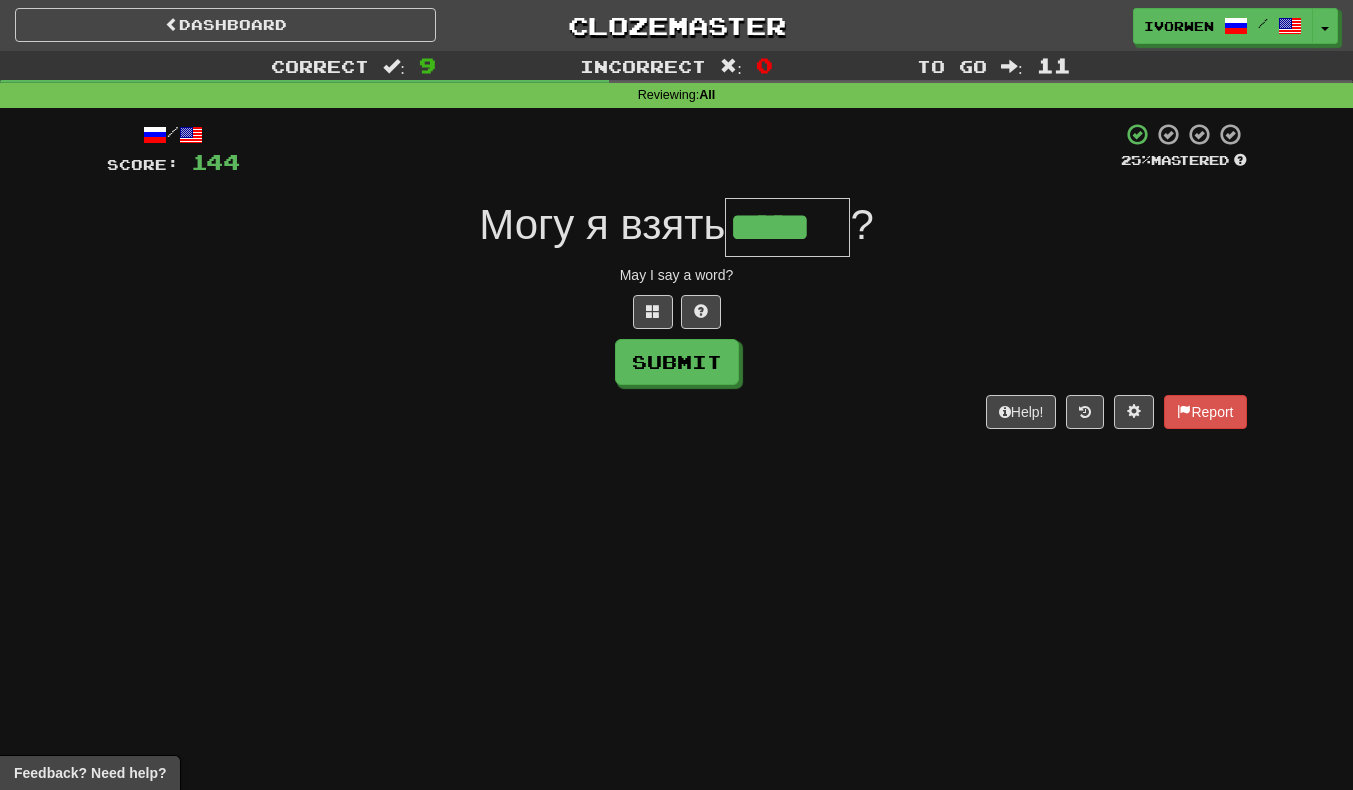 scroll, scrollTop: 0, scrollLeft: 7, axis: horizontal 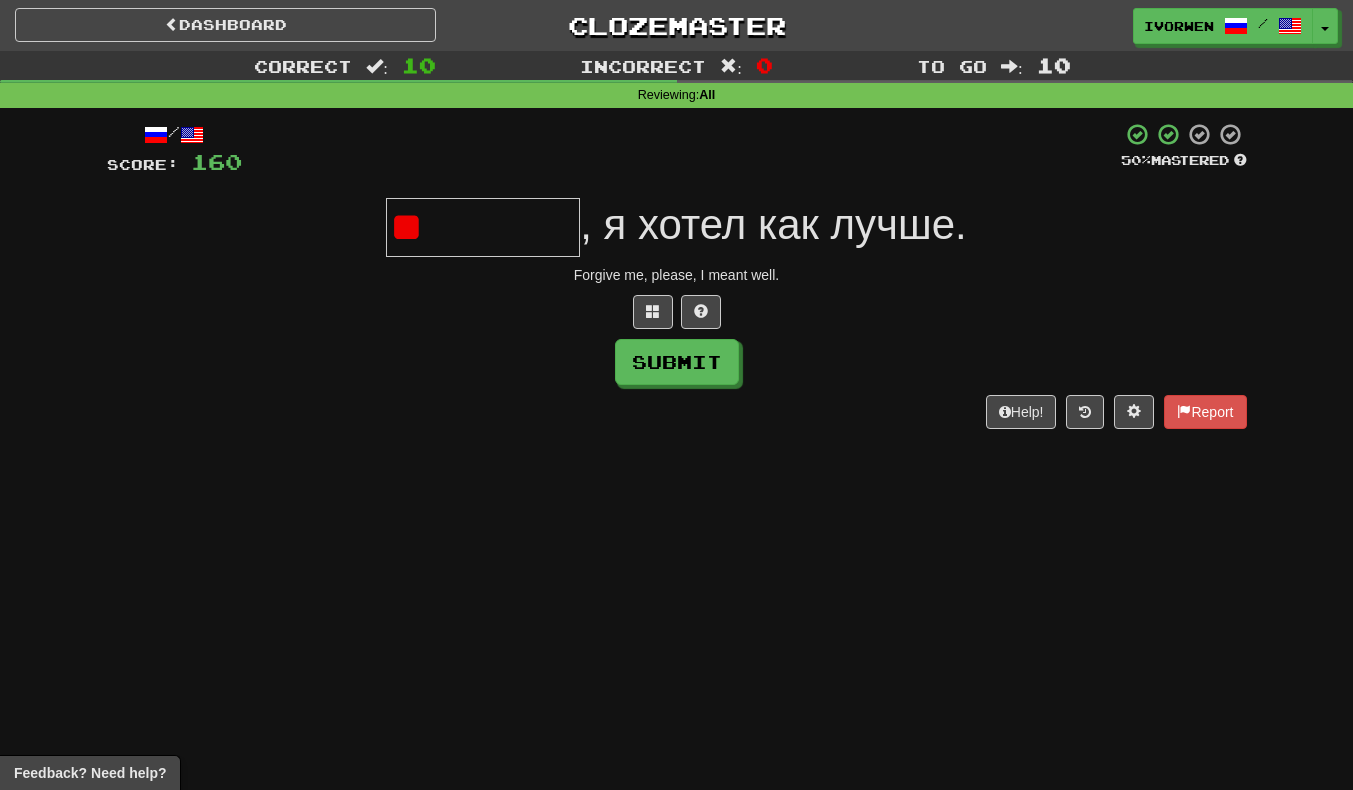 type on "*" 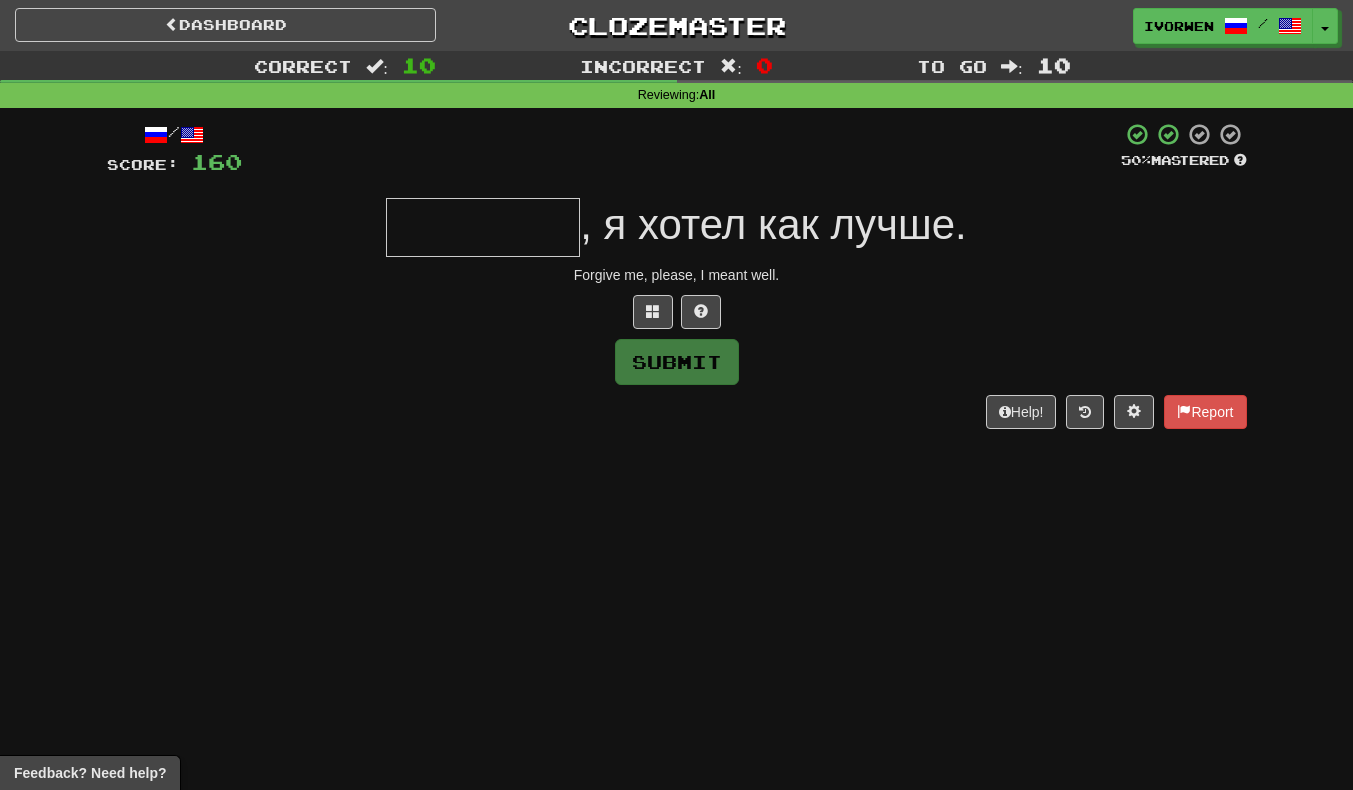 type on "*" 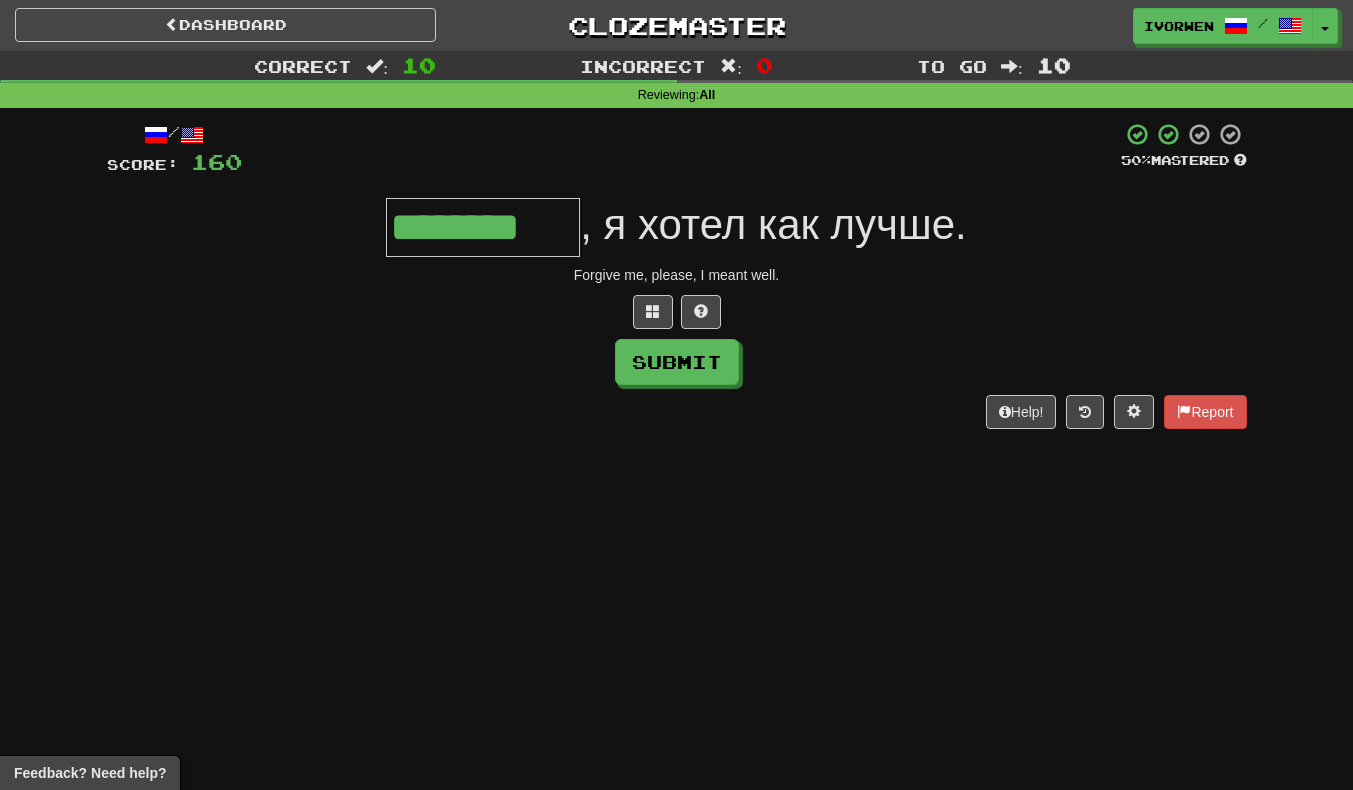 type on "********" 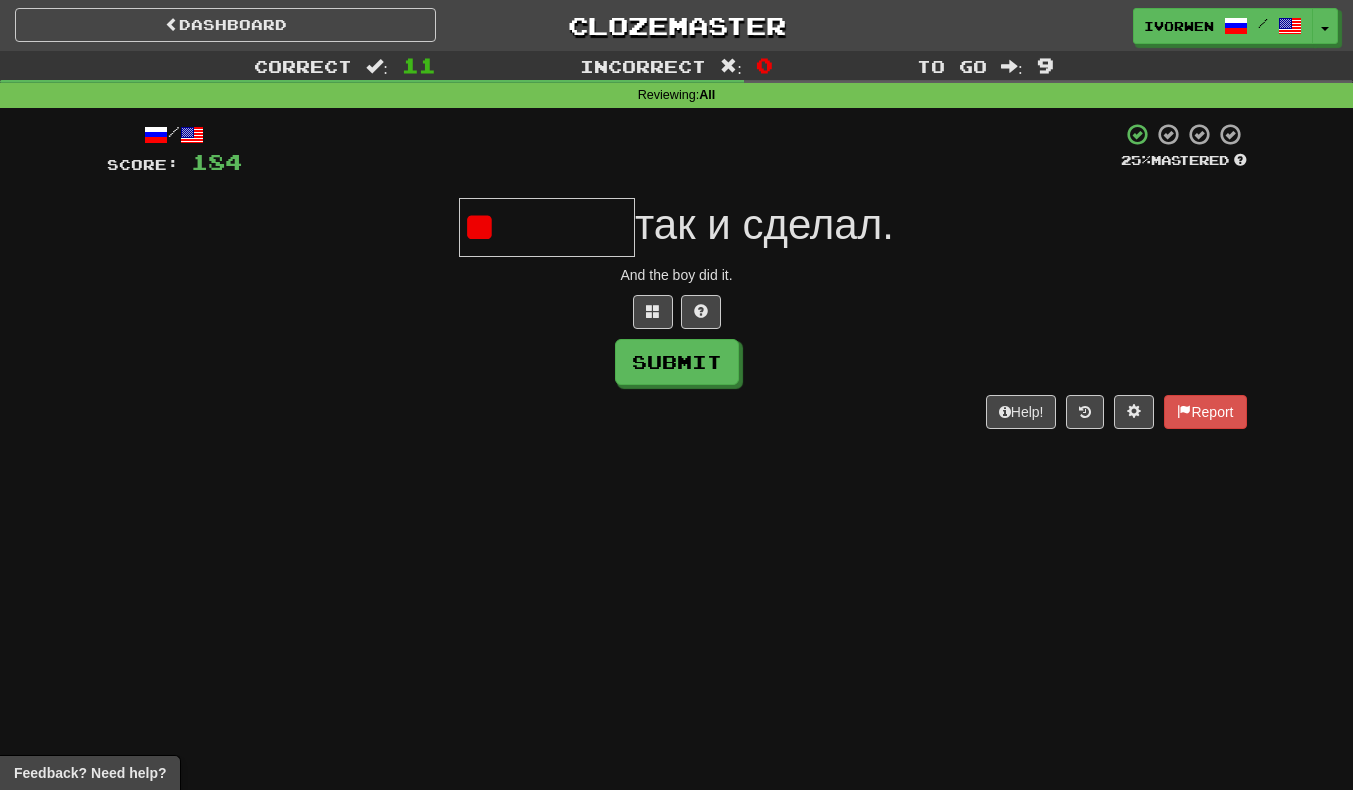 type on "*" 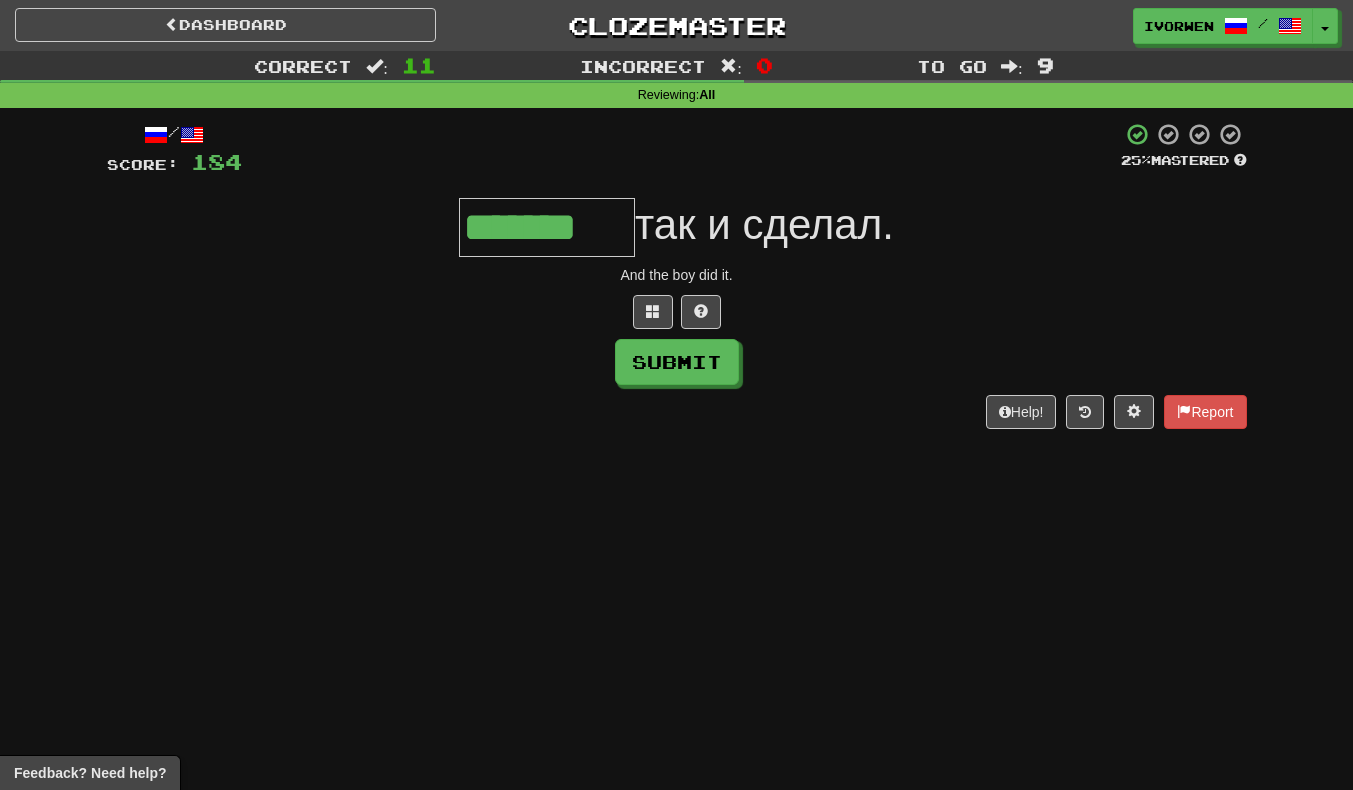 scroll, scrollTop: 0, scrollLeft: 0, axis: both 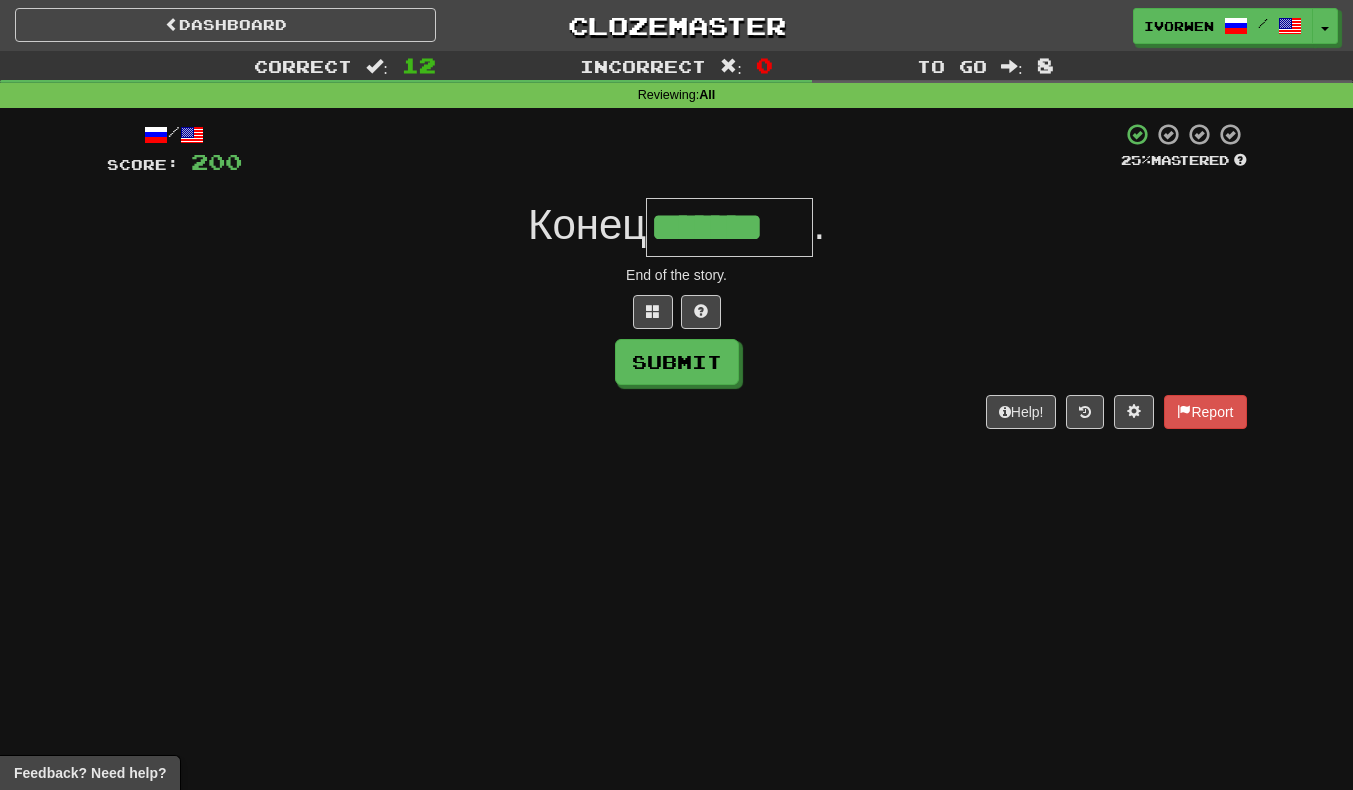 type on "*******" 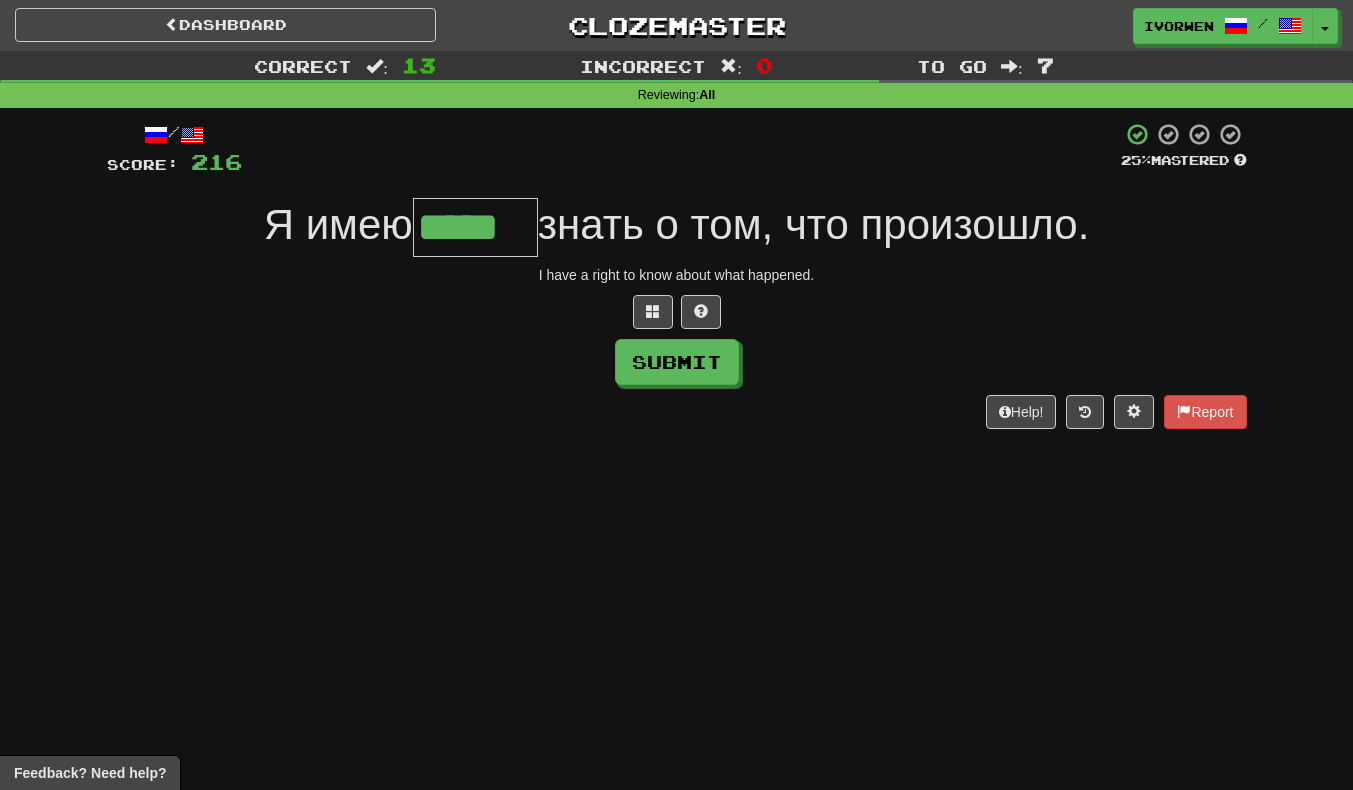 scroll, scrollTop: 0, scrollLeft: 5, axis: horizontal 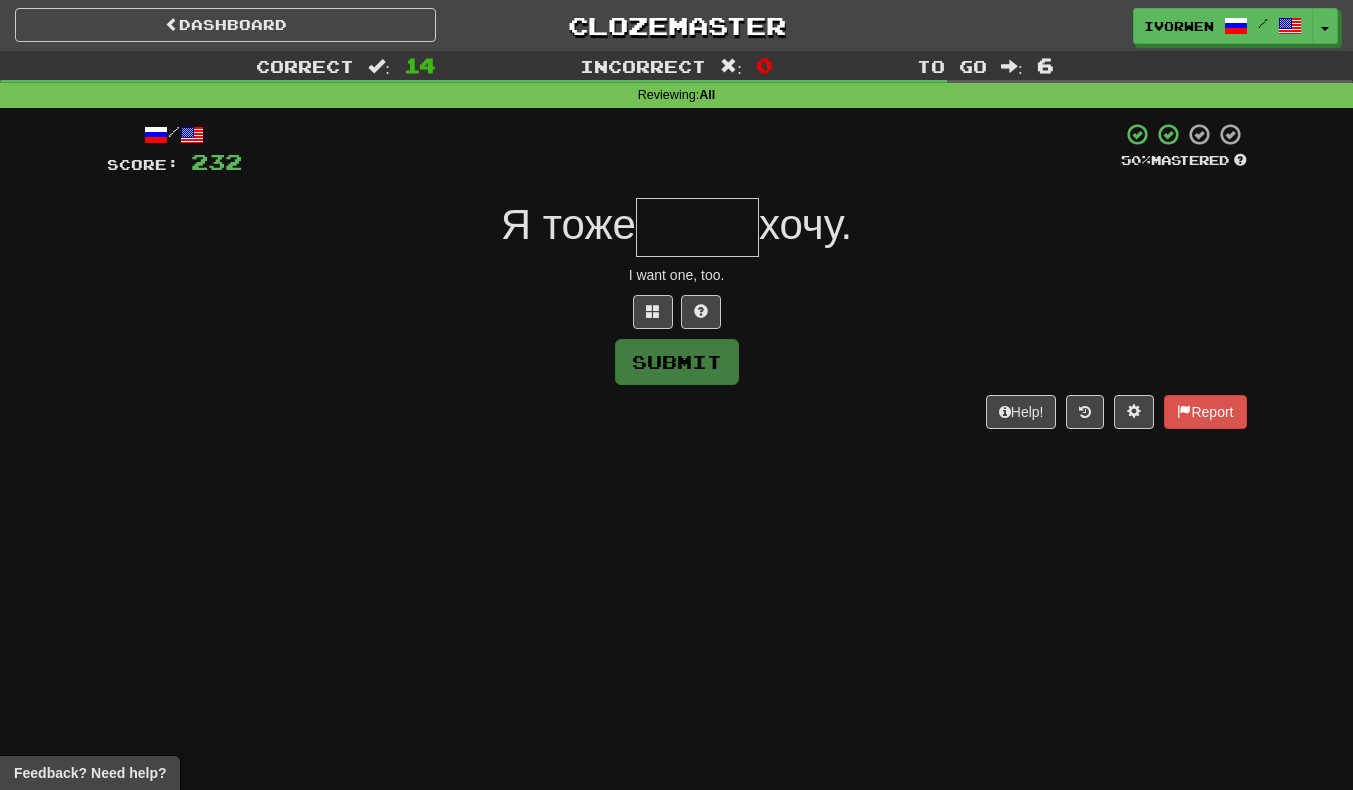 type on "*" 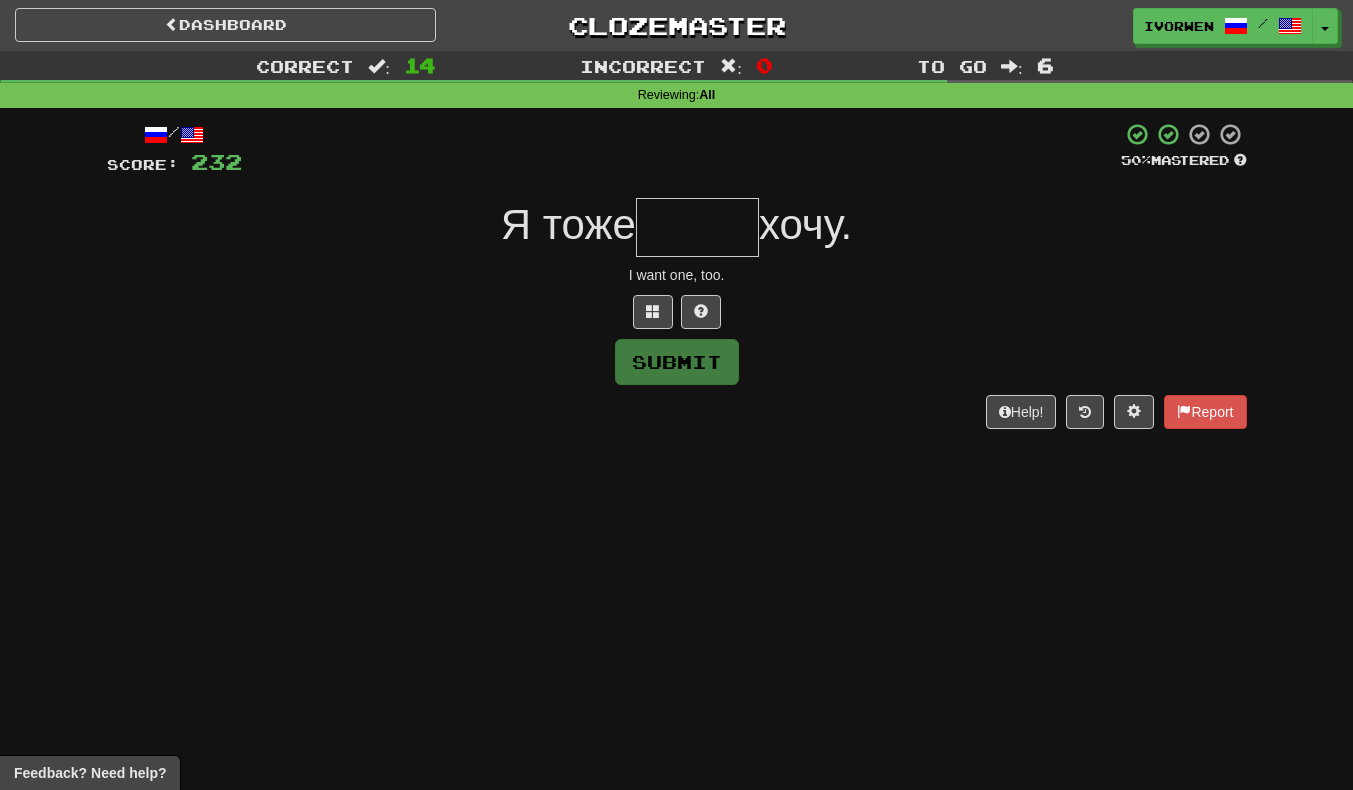 type on "*" 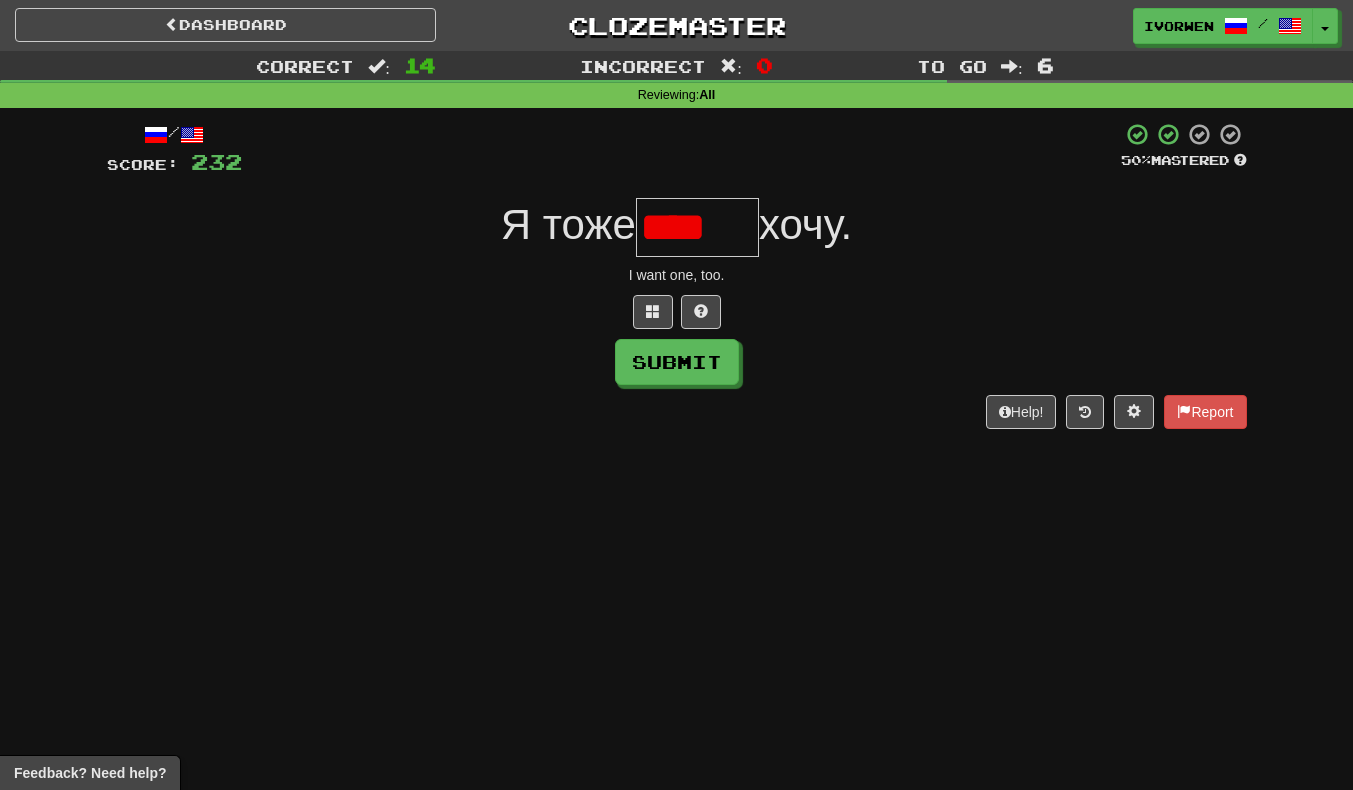 scroll, scrollTop: 0, scrollLeft: 0, axis: both 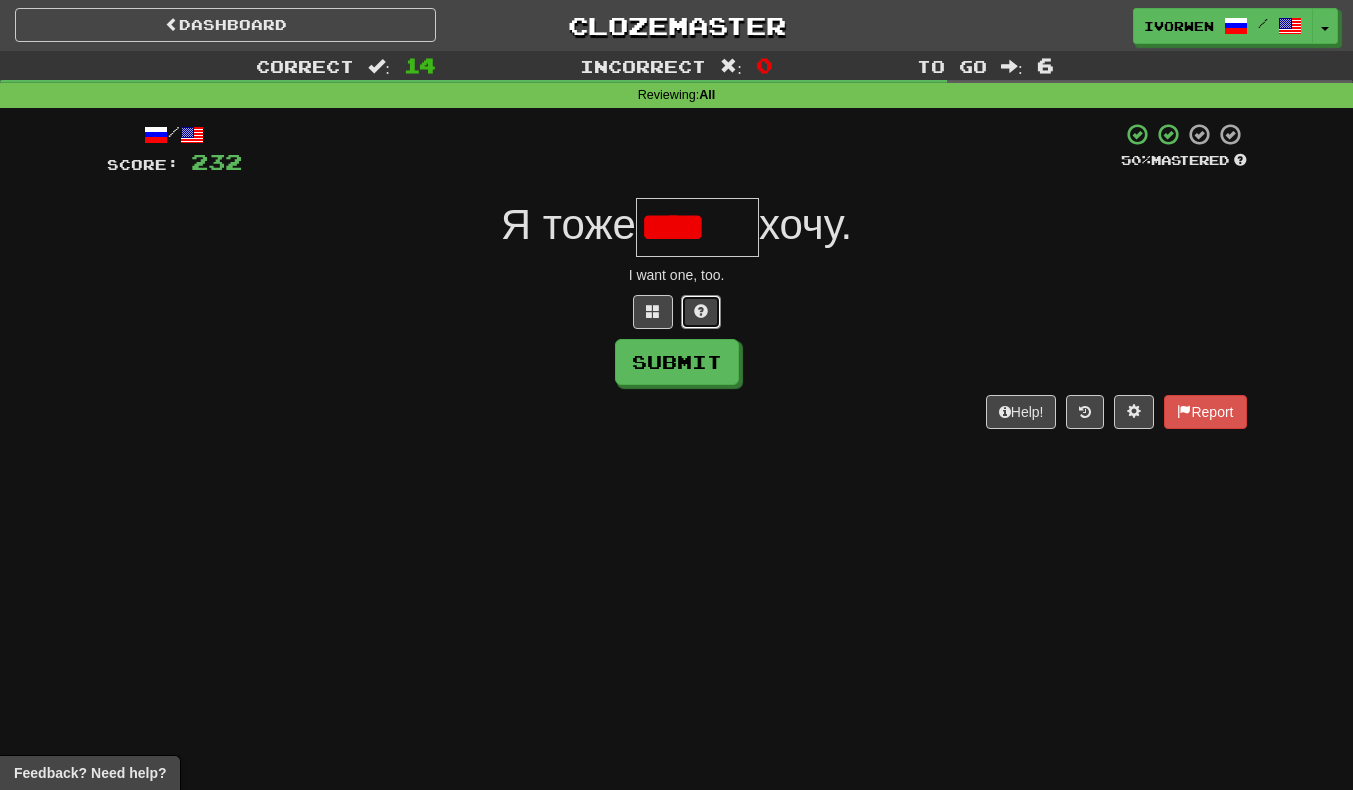 click at bounding box center [701, 312] 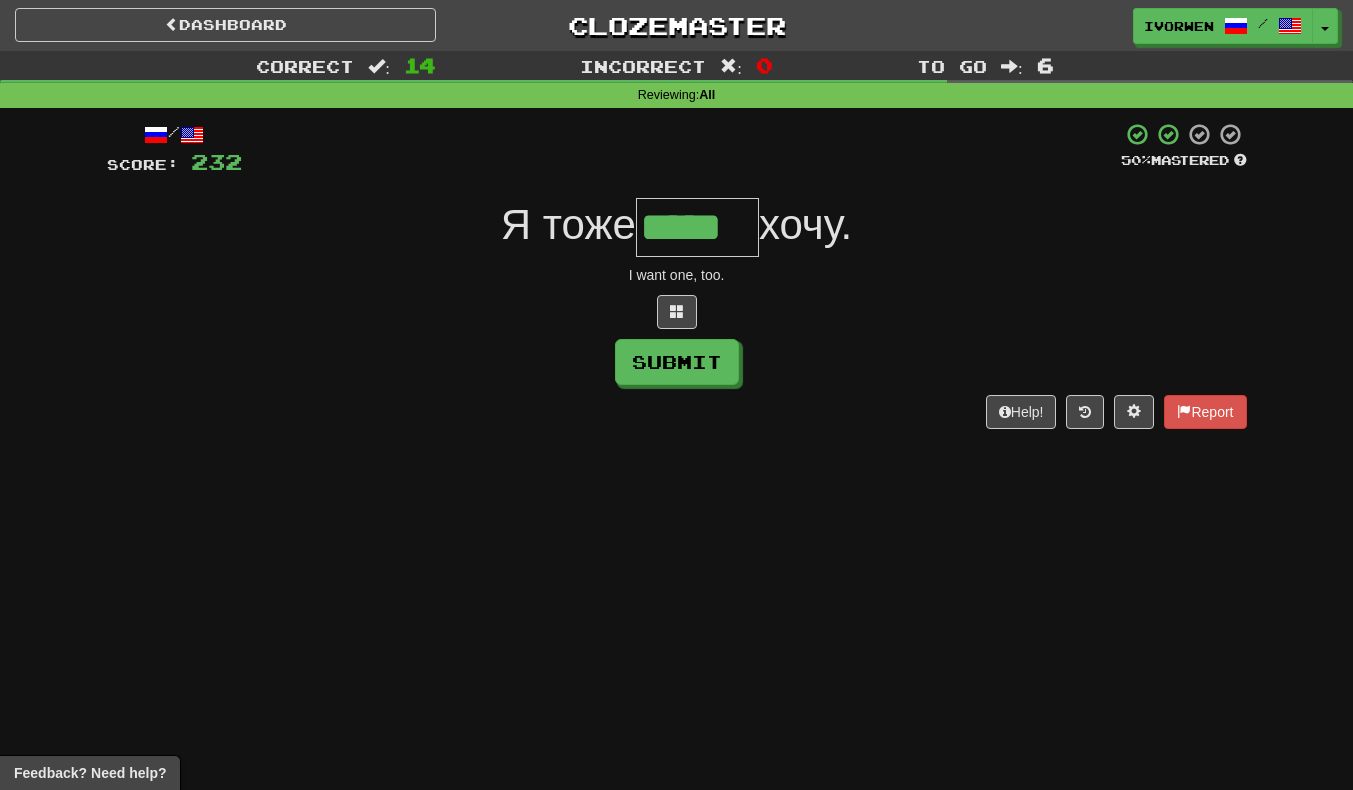 type on "*****" 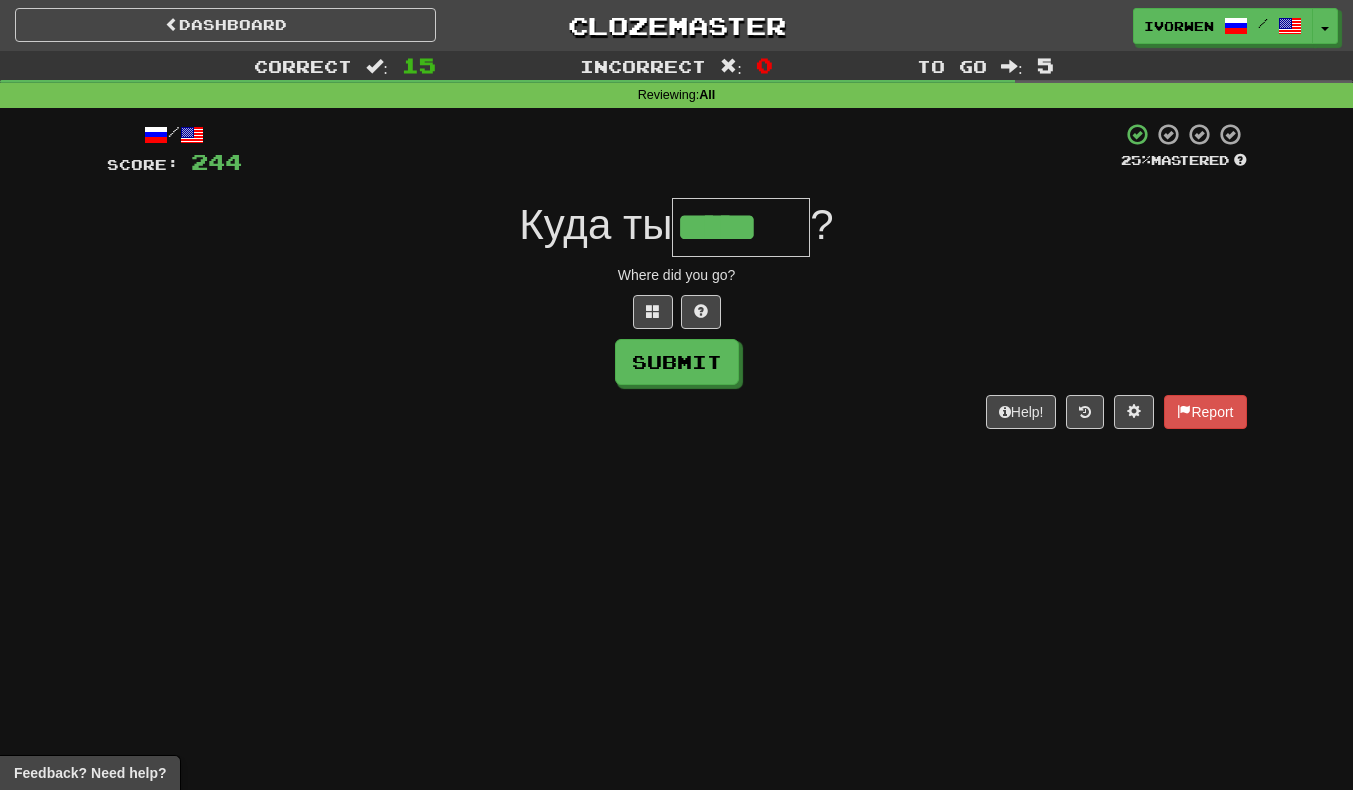 scroll, scrollTop: 0, scrollLeft: 5, axis: horizontal 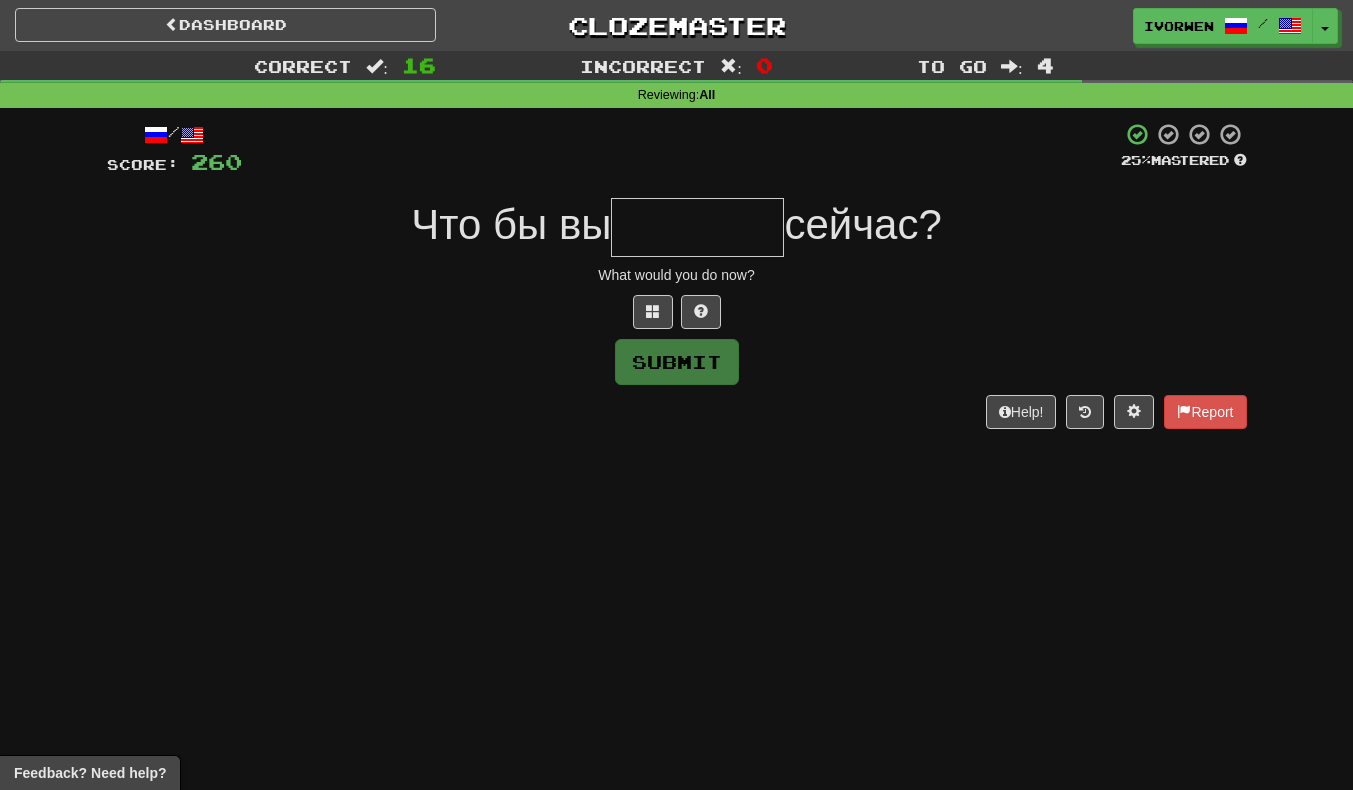 type on "*" 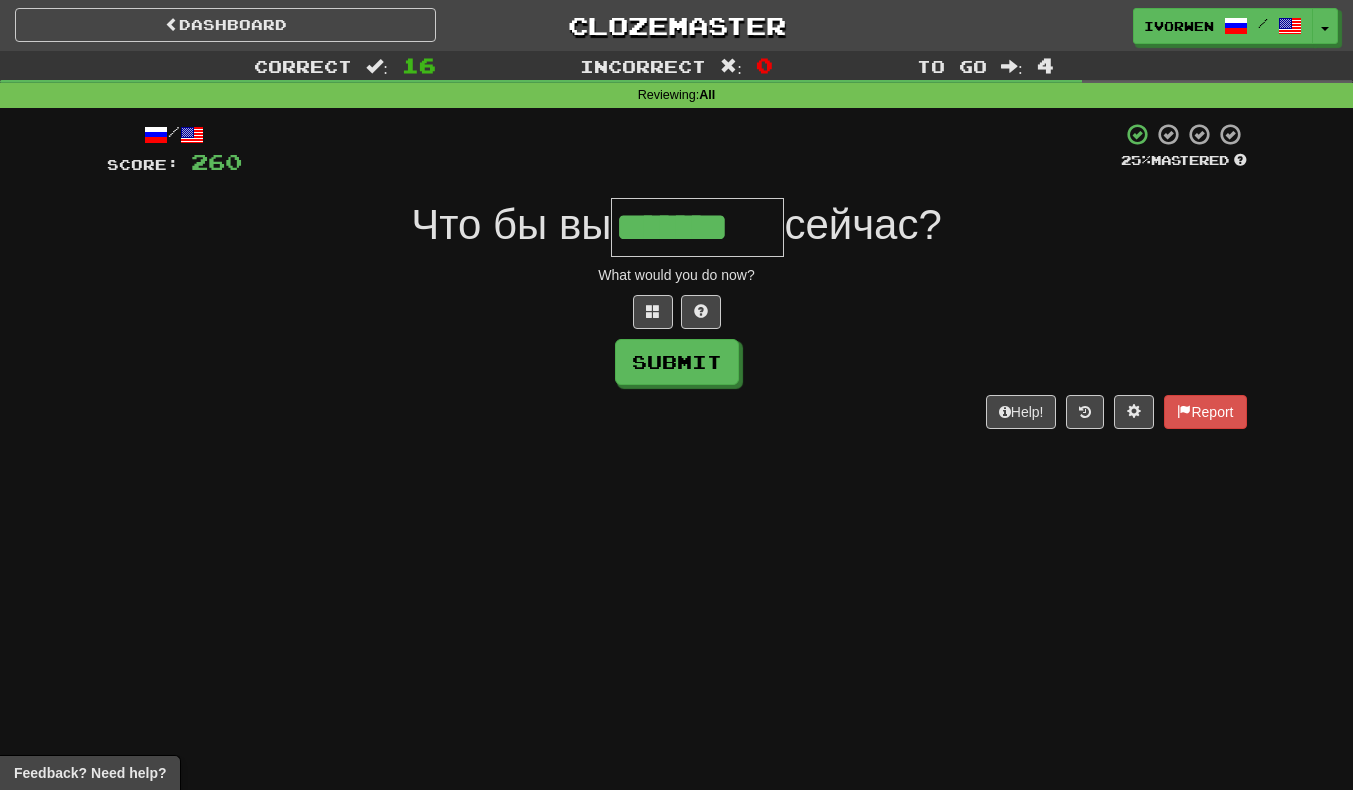 scroll, scrollTop: 0, scrollLeft: 7, axis: horizontal 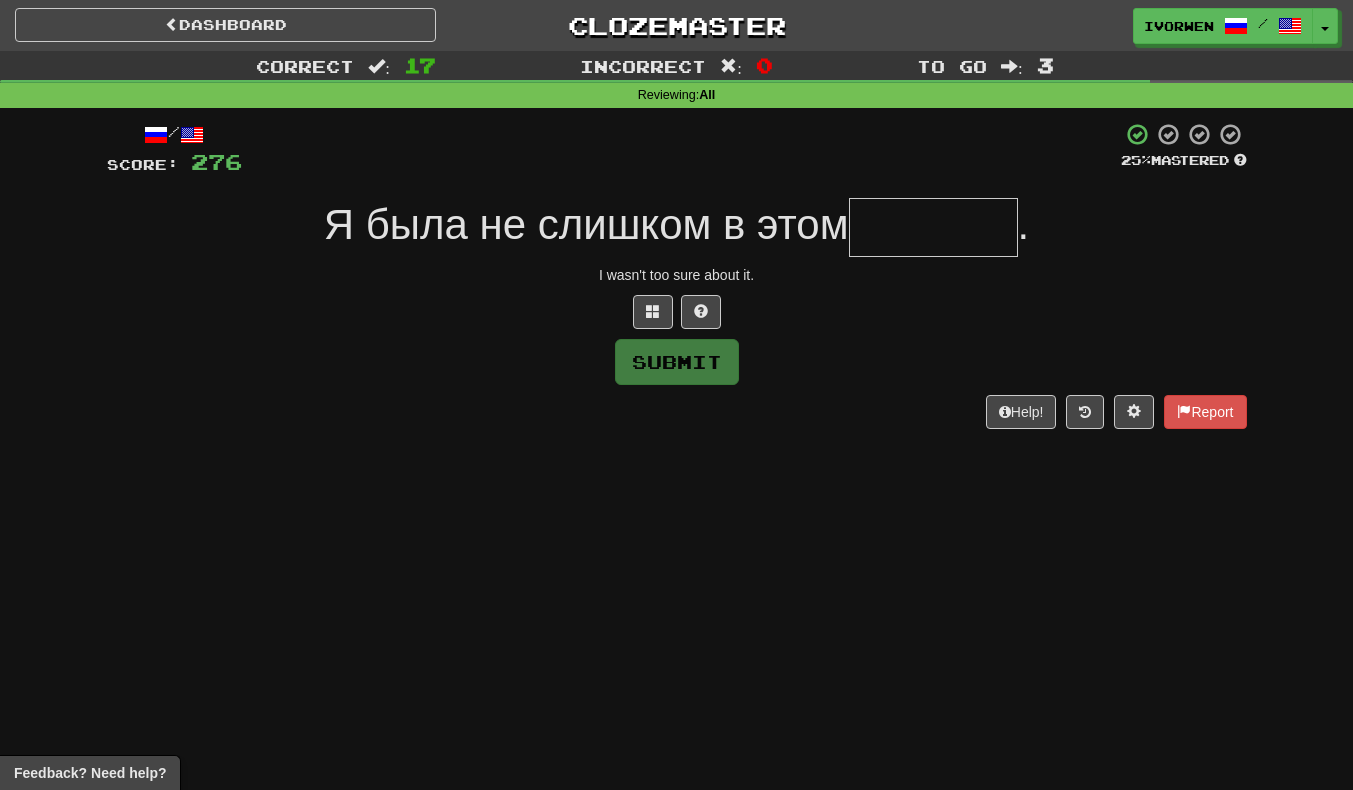 type on "*" 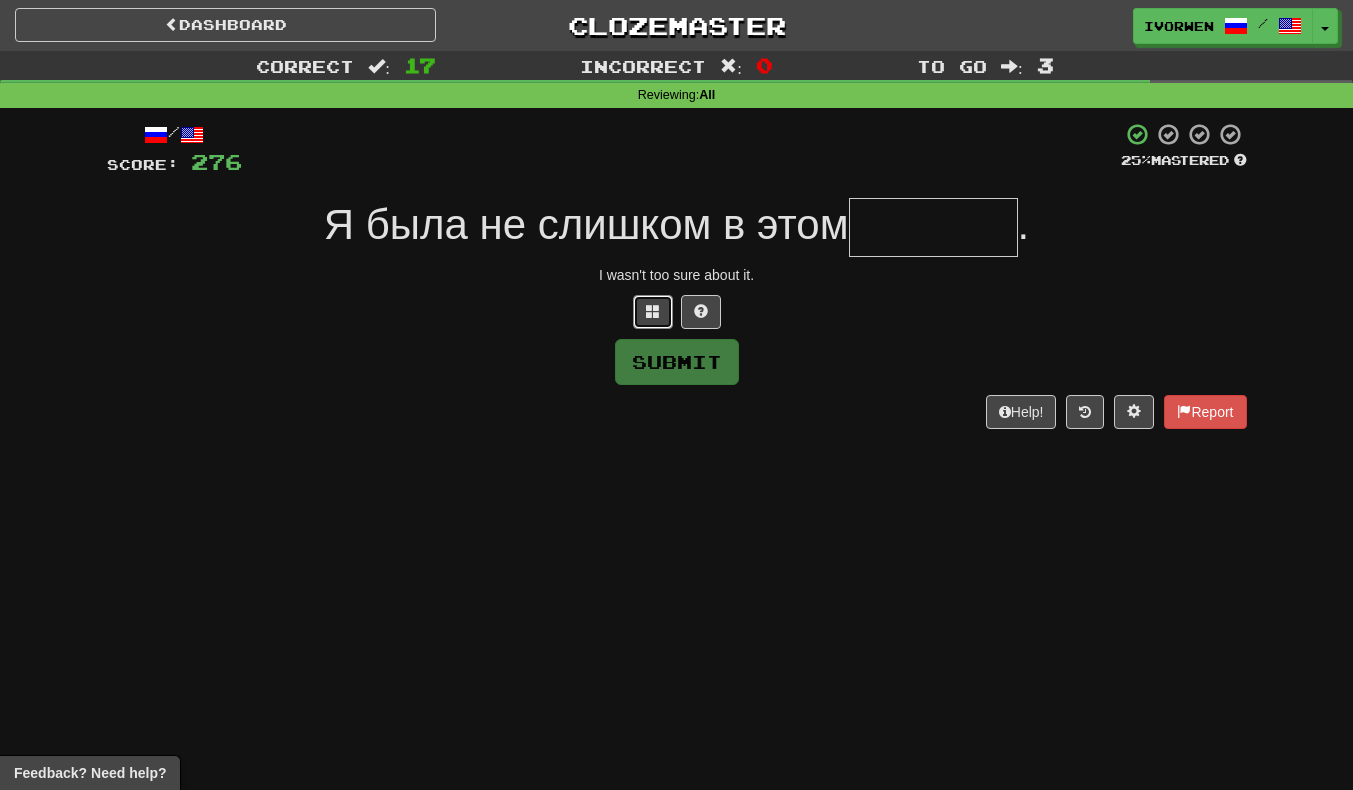click at bounding box center (653, 311) 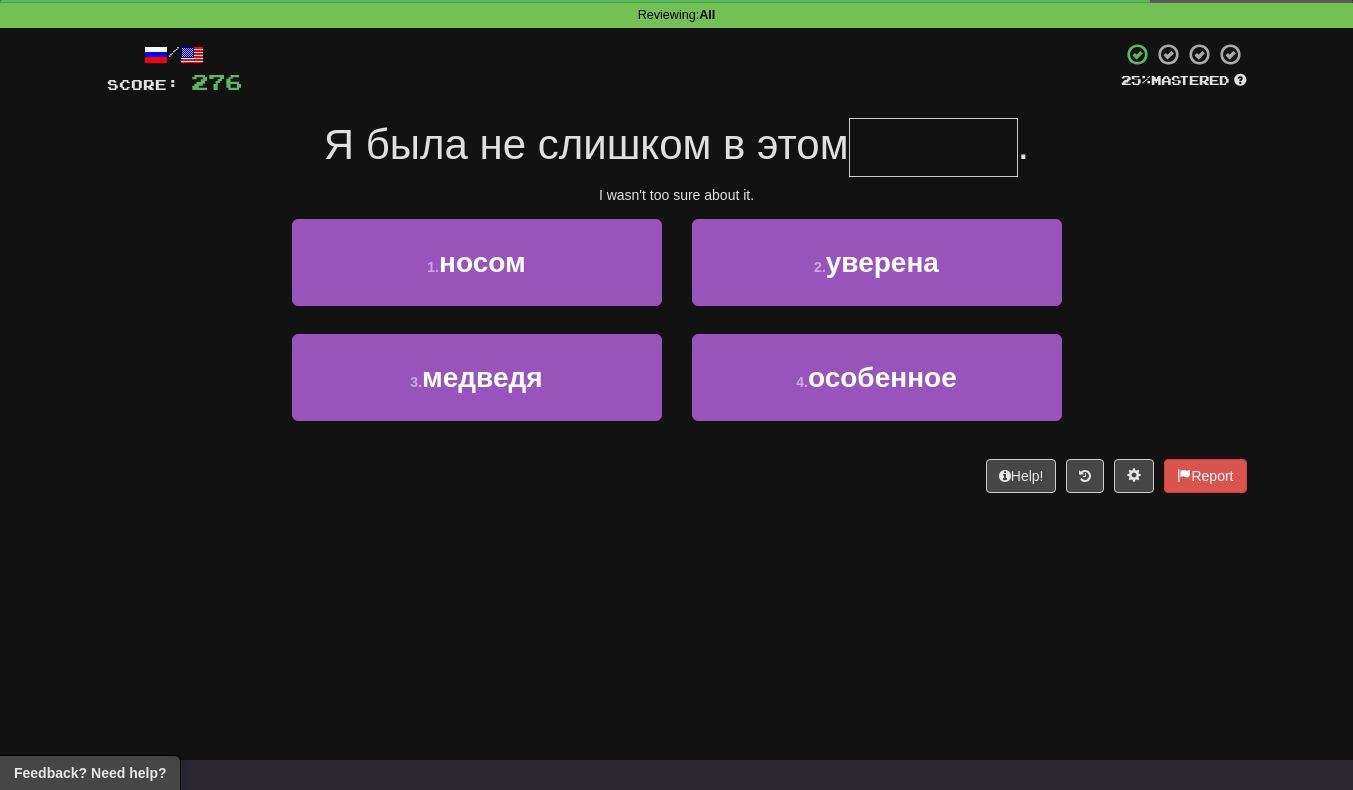 scroll, scrollTop: 86, scrollLeft: 0, axis: vertical 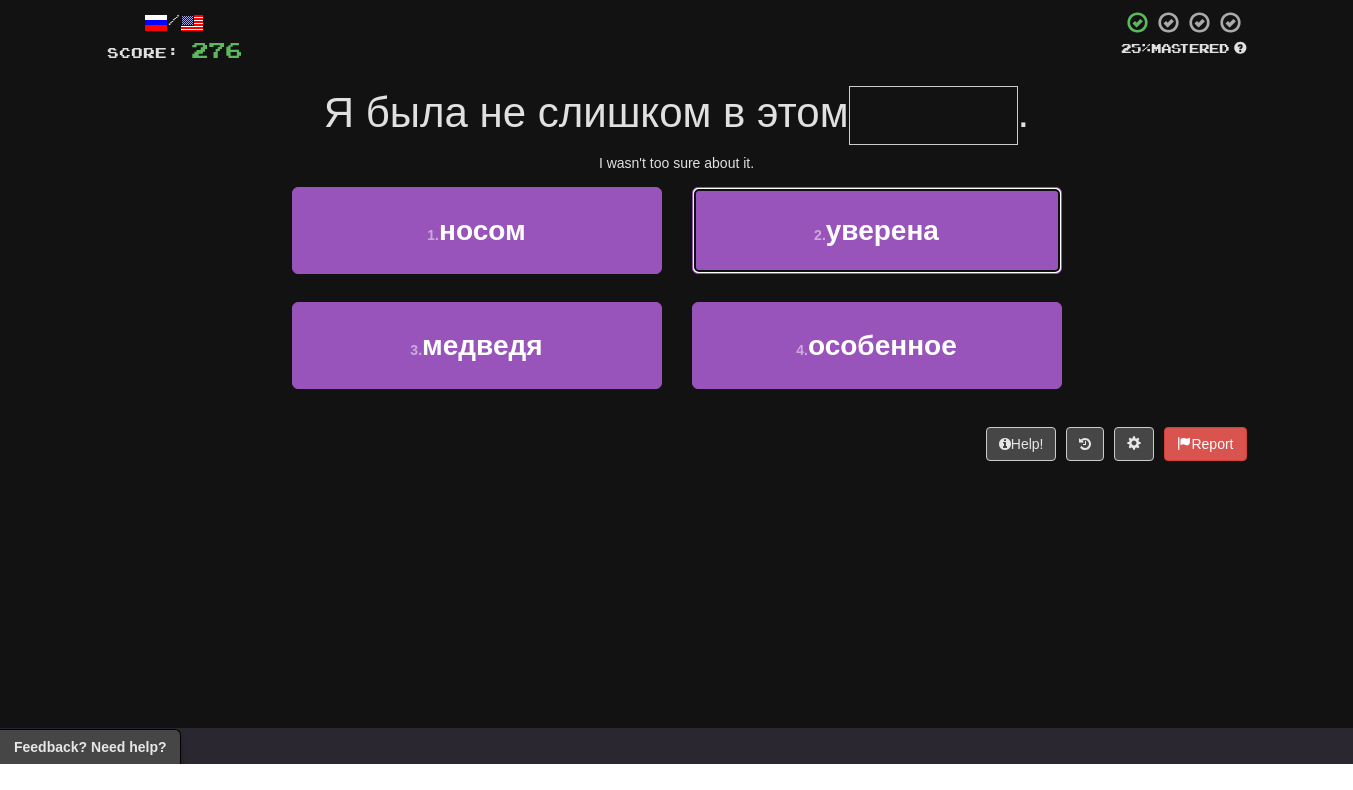 click on "2 .  уверена" at bounding box center (877, 256) 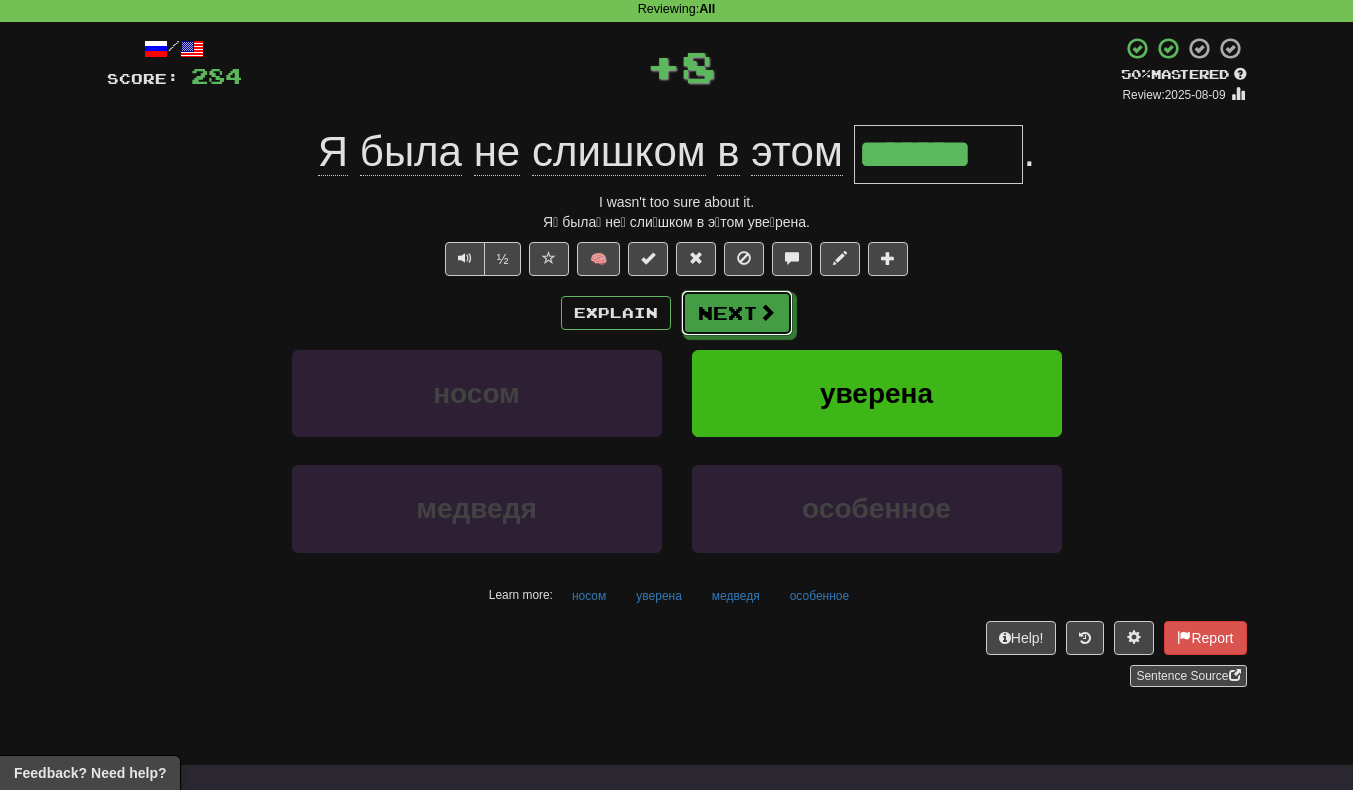 click on "Next" at bounding box center [737, 313] 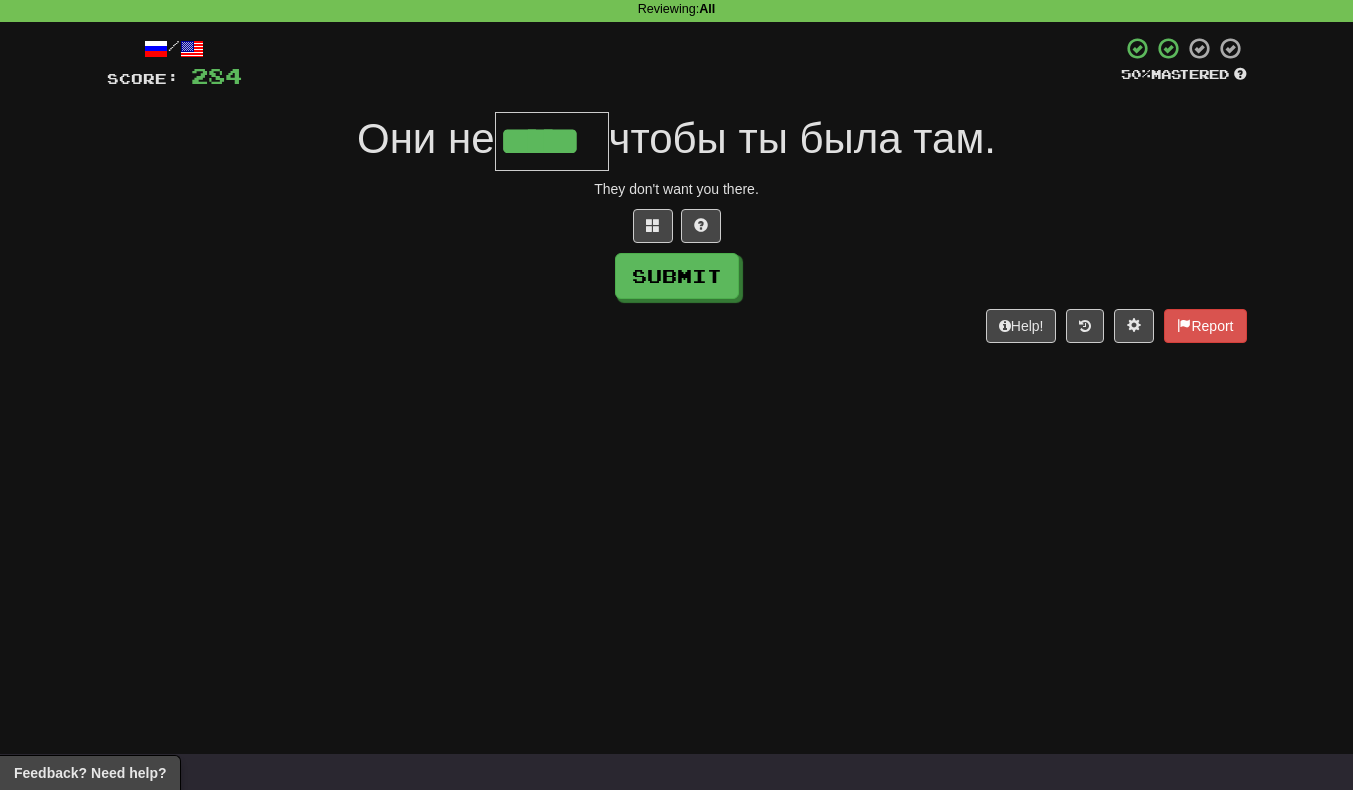 scroll, scrollTop: 0, scrollLeft: 5, axis: horizontal 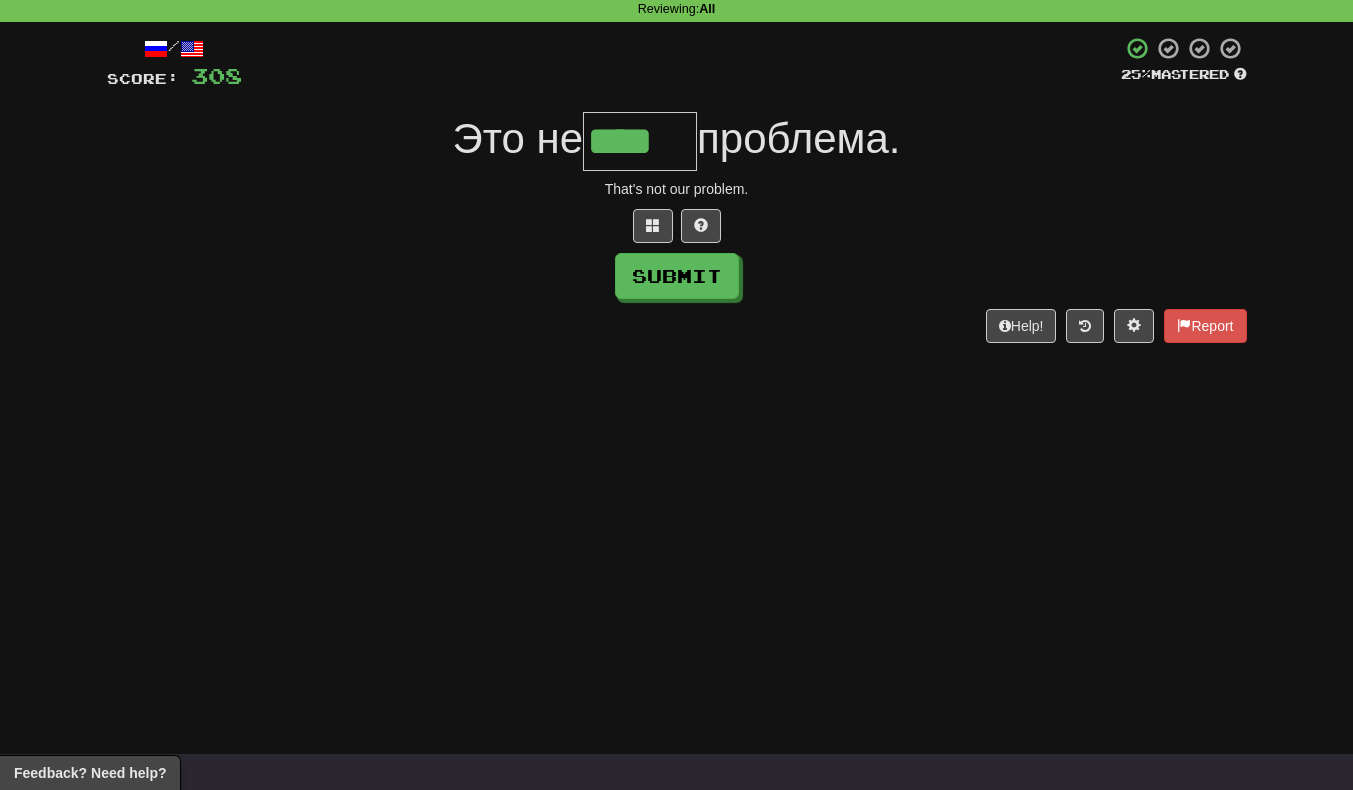type on "****" 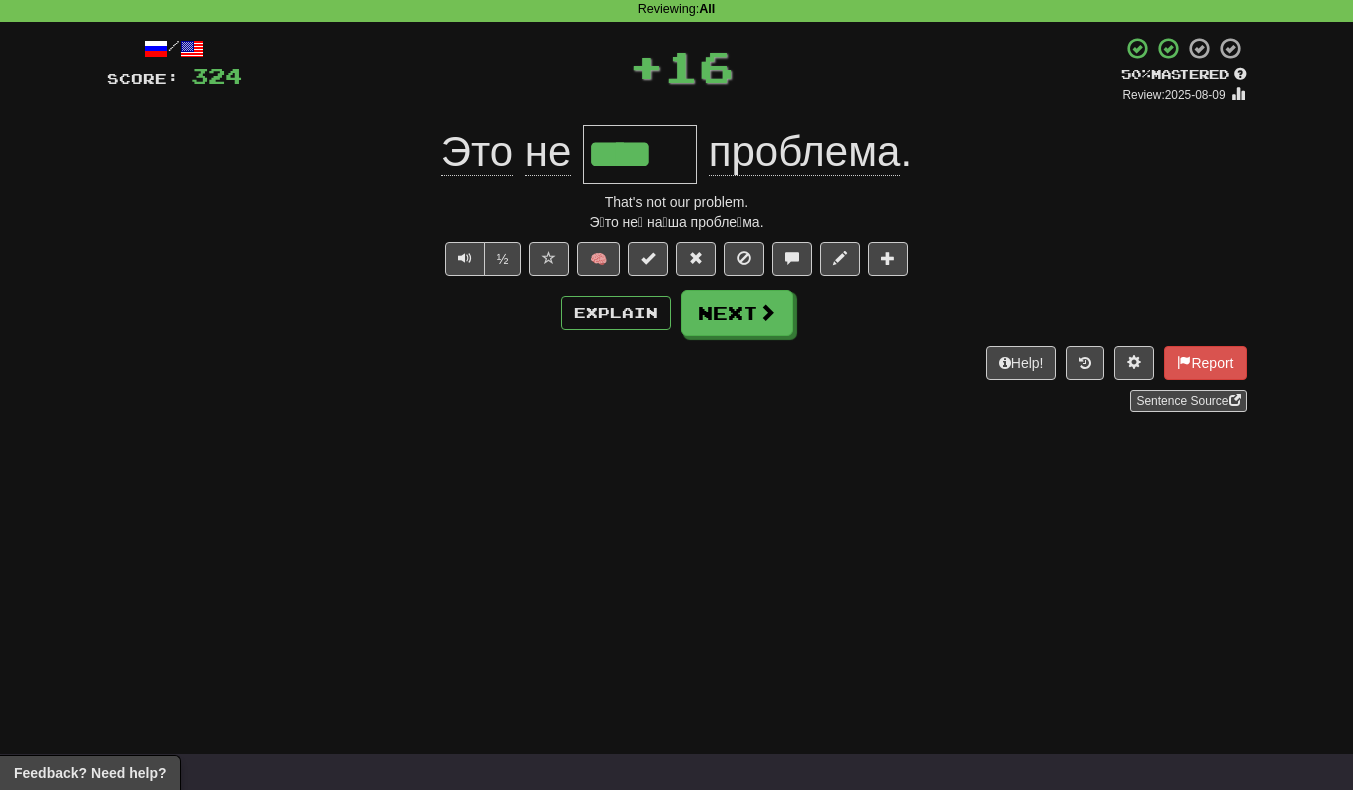 scroll, scrollTop: 0, scrollLeft: 0, axis: both 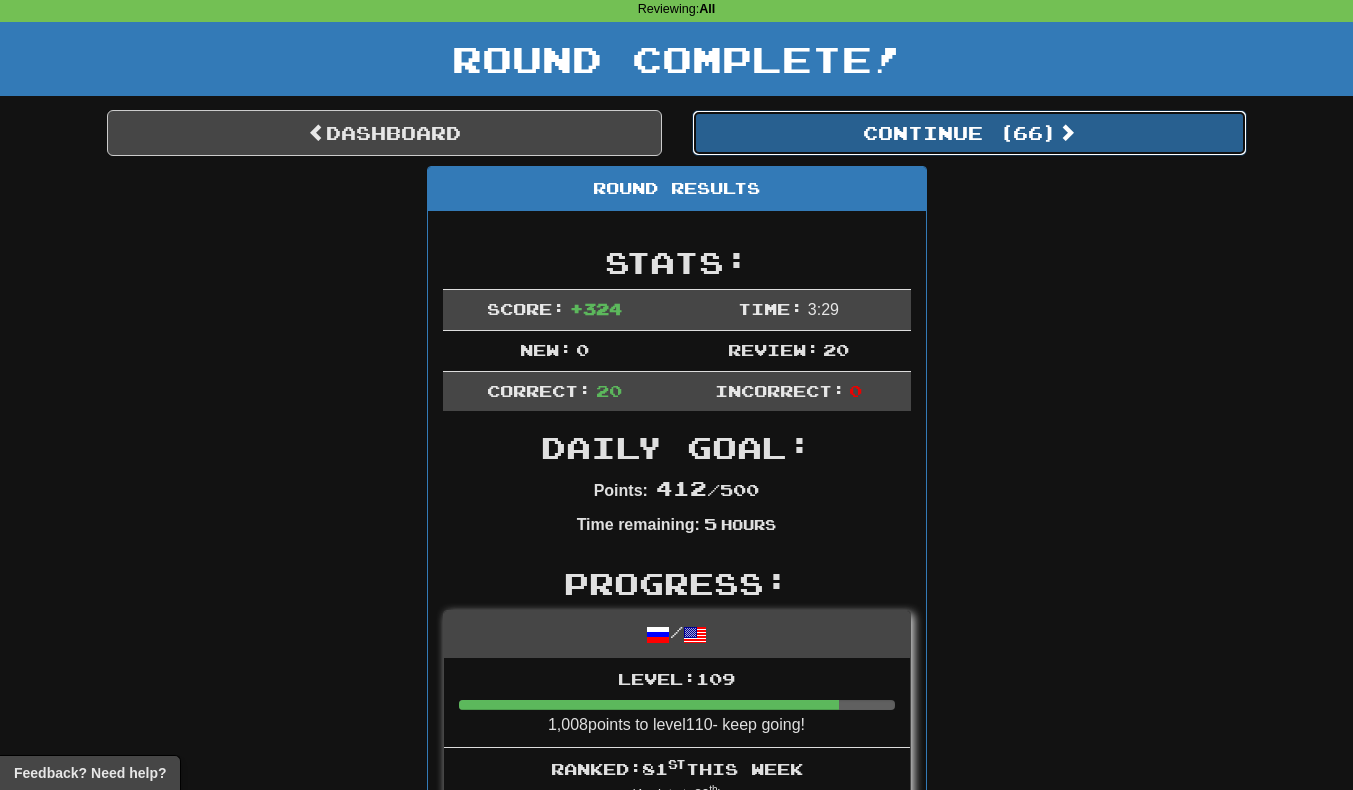 click on "Continue ( 66 )" at bounding box center [969, 133] 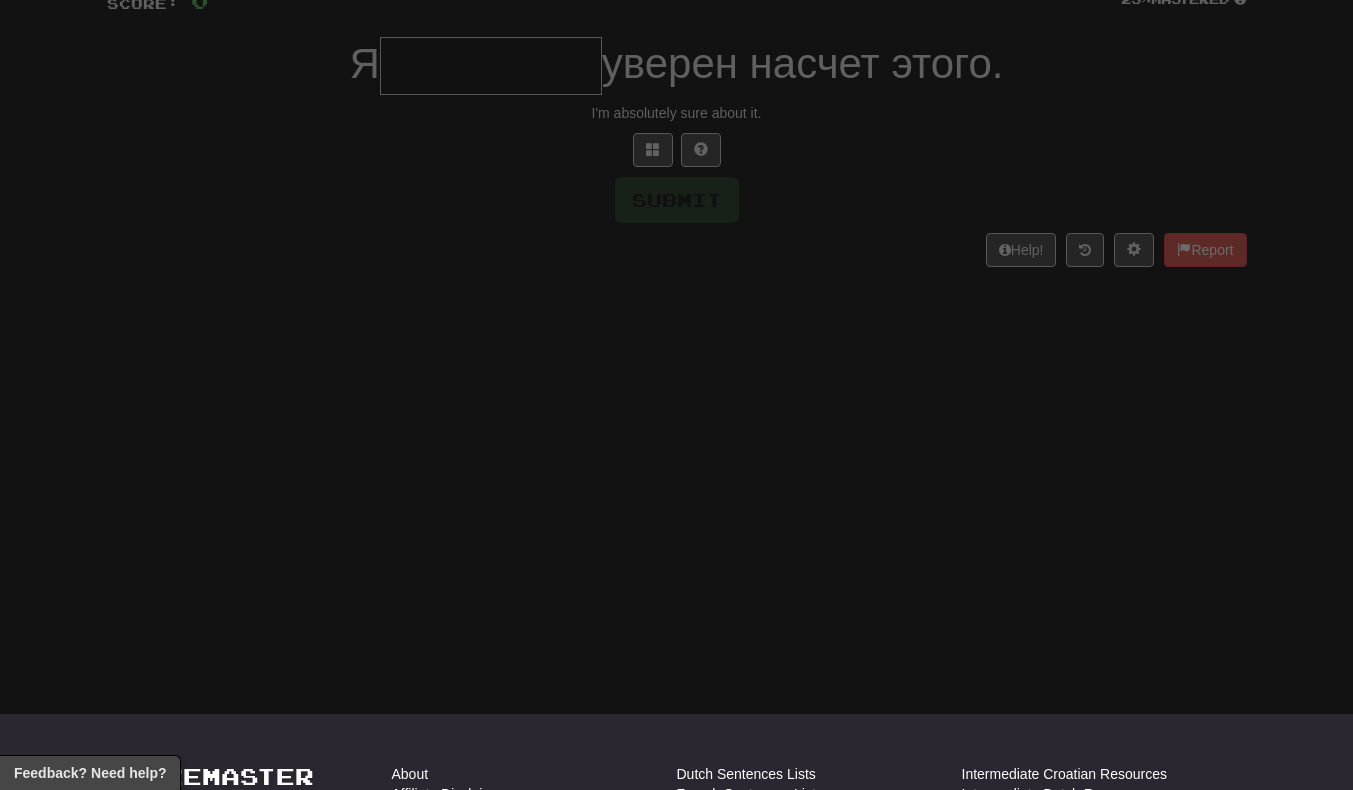 scroll, scrollTop: 86, scrollLeft: 0, axis: vertical 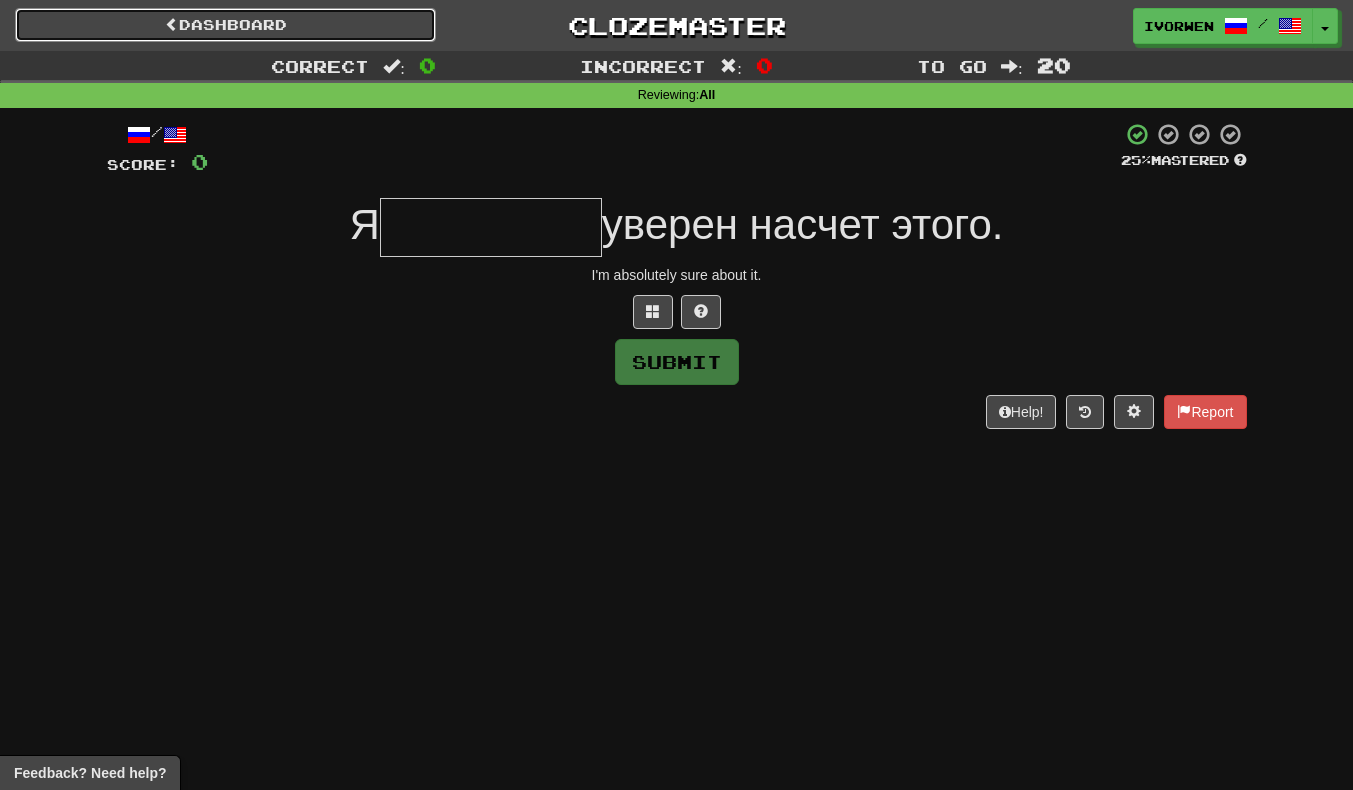 click on "Dashboard" at bounding box center [225, 25] 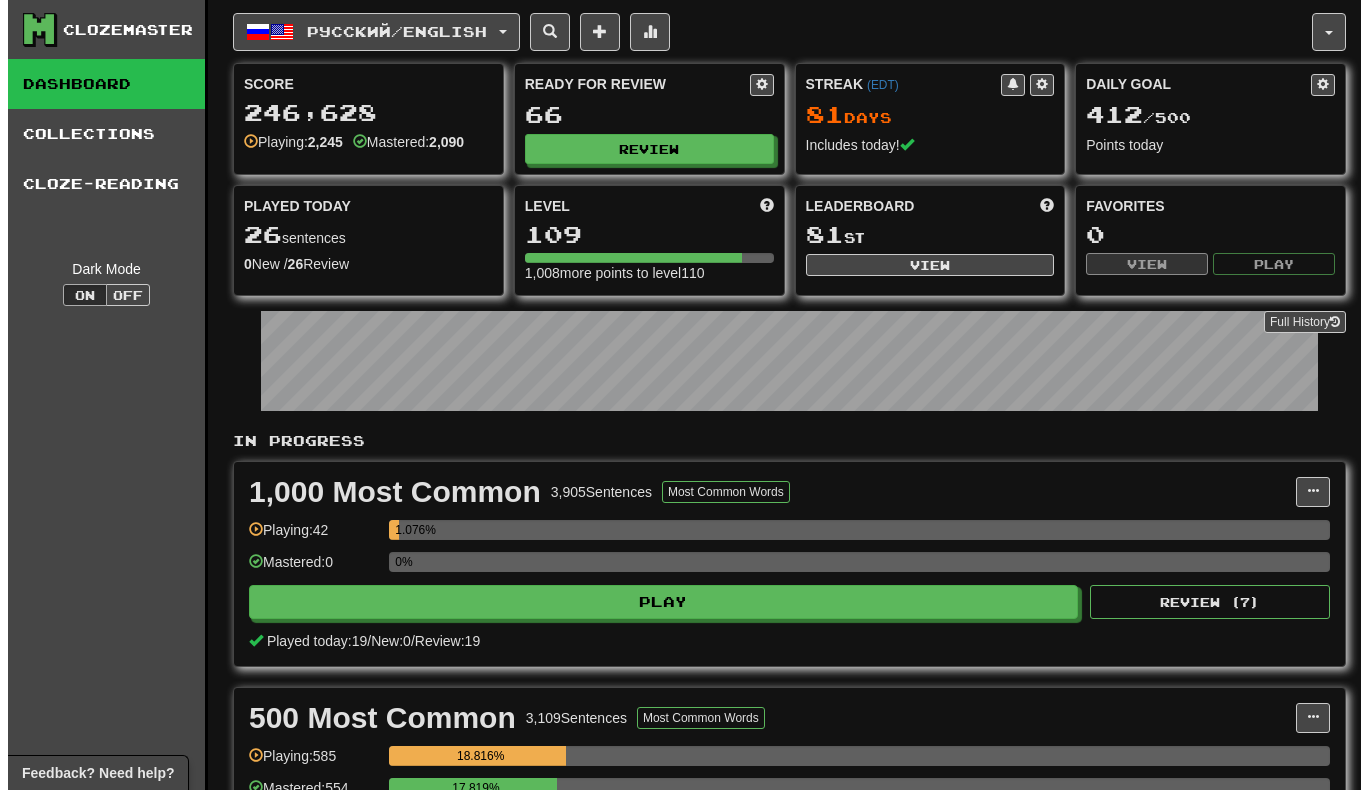 scroll, scrollTop: 0, scrollLeft: 0, axis: both 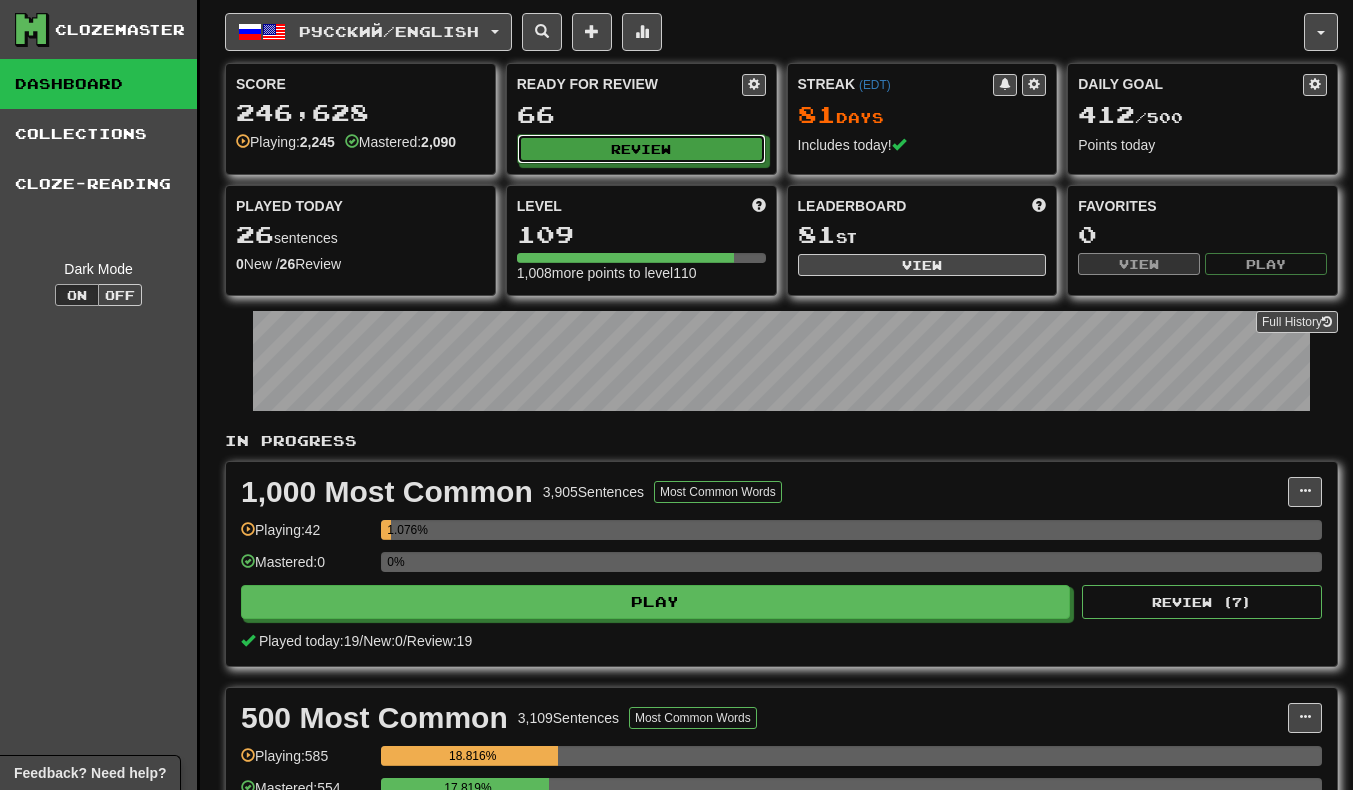 click on "Review" at bounding box center (641, 149) 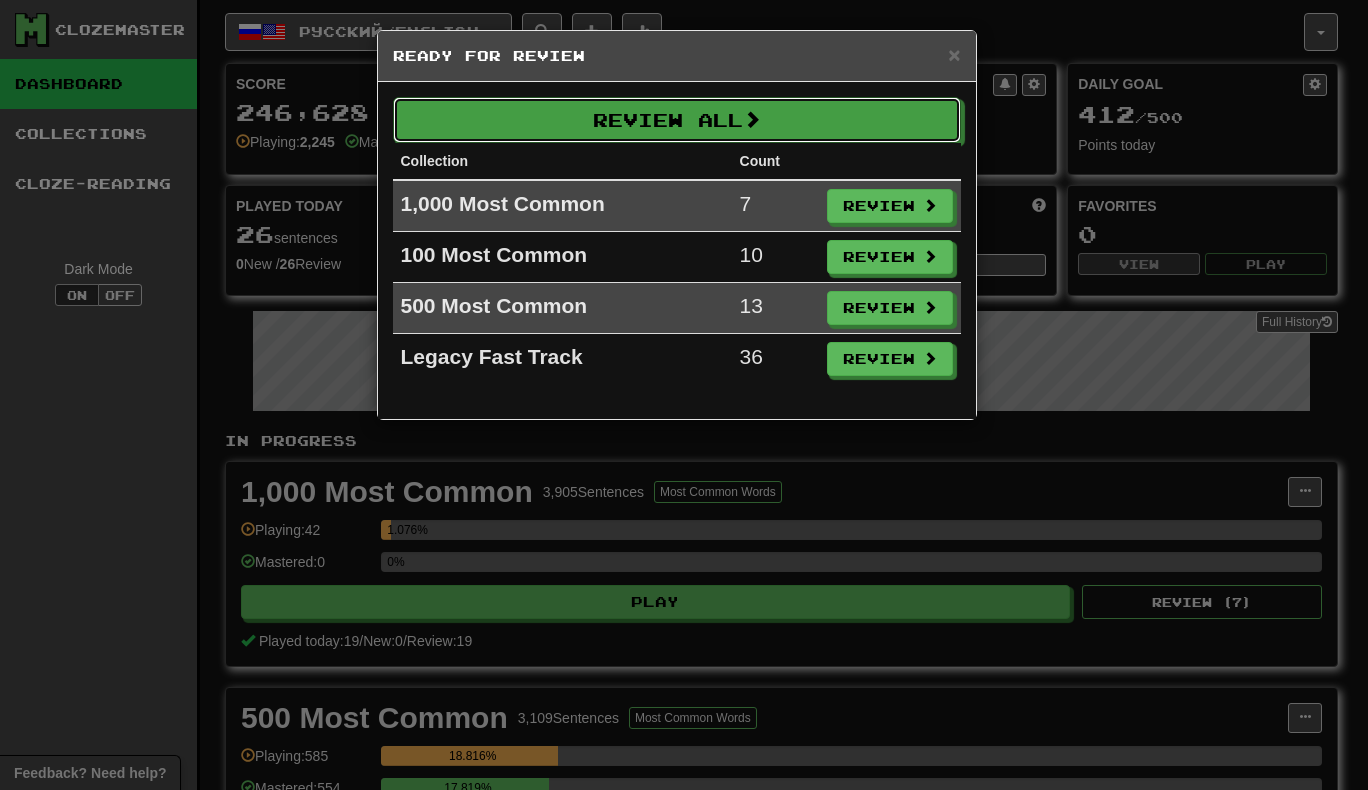 click on "Review All" at bounding box center (677, 120) 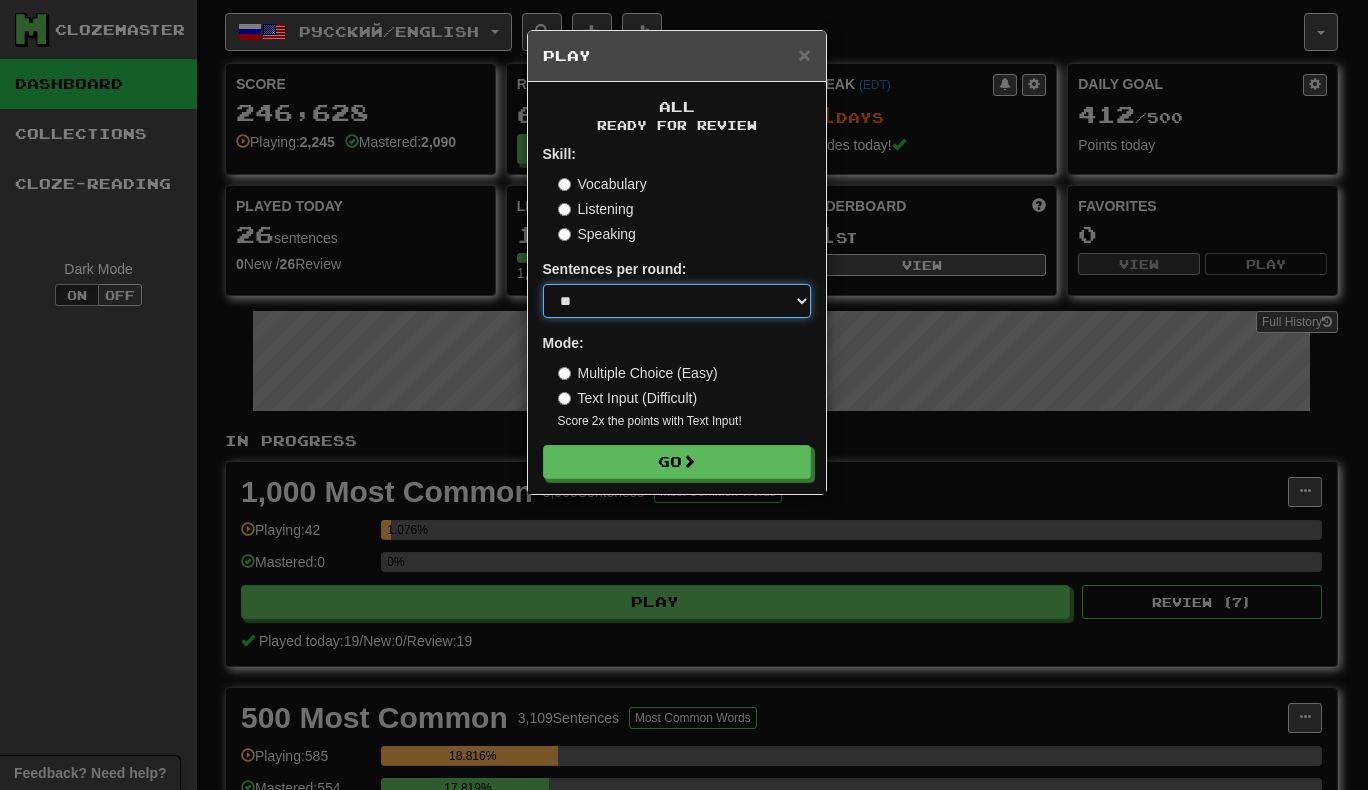 click on "* ** ** ** ** ** *** ********" at bounding box center [677, 301] 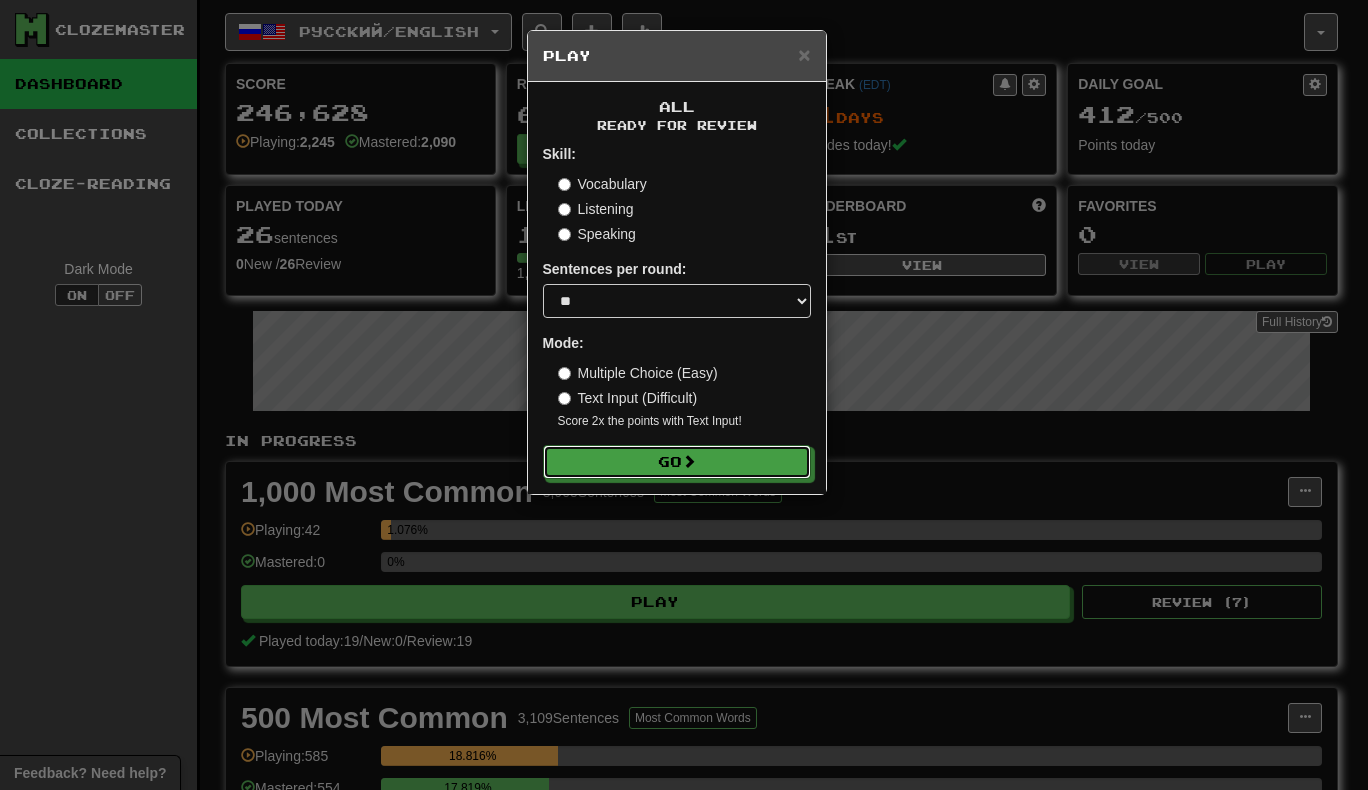 click on "Go" at bounding box center (677, 462) 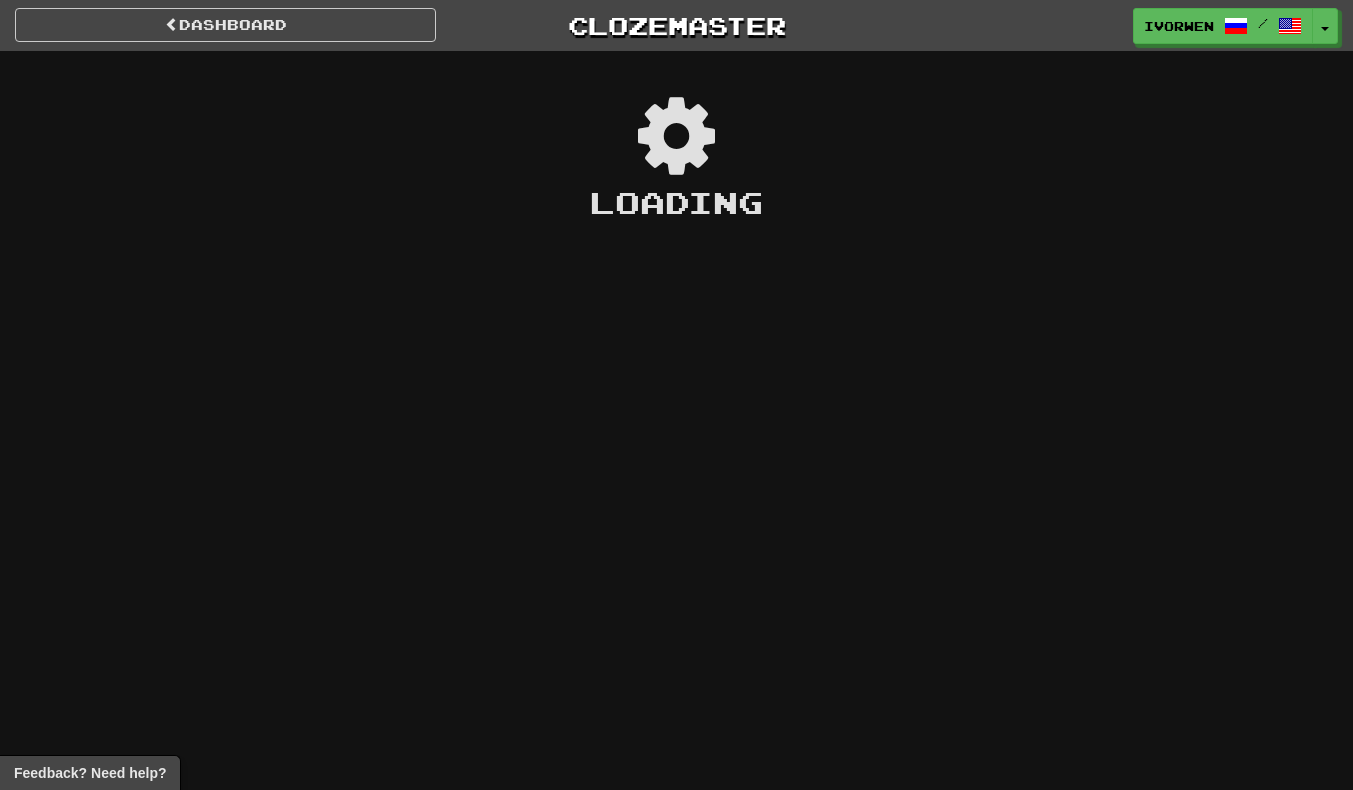 scroll, scrollTop: 0, scrollLeft: 0, axis: both 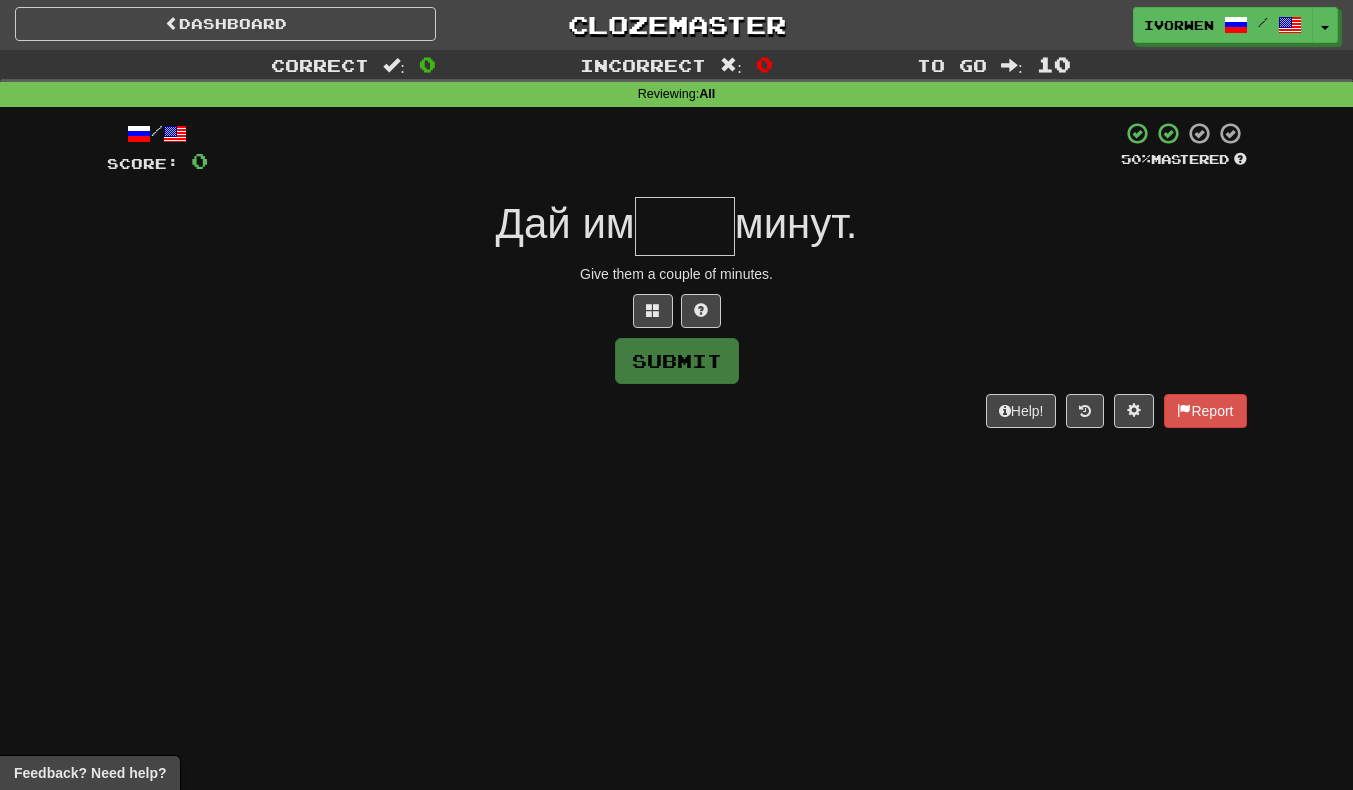 click at bounding box center (685, 226) 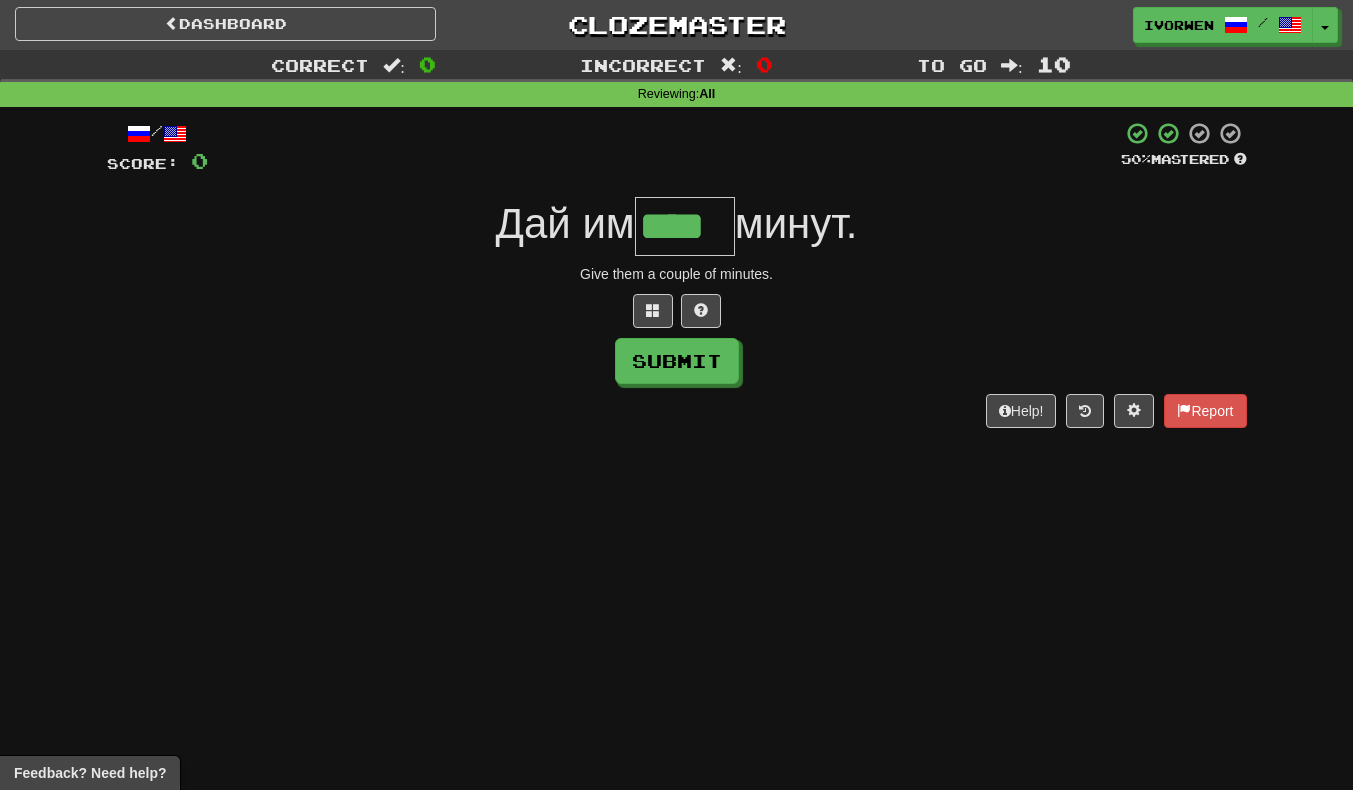 scroll, scrollTop: 0, scrollLeft: 5, axis: horizontal 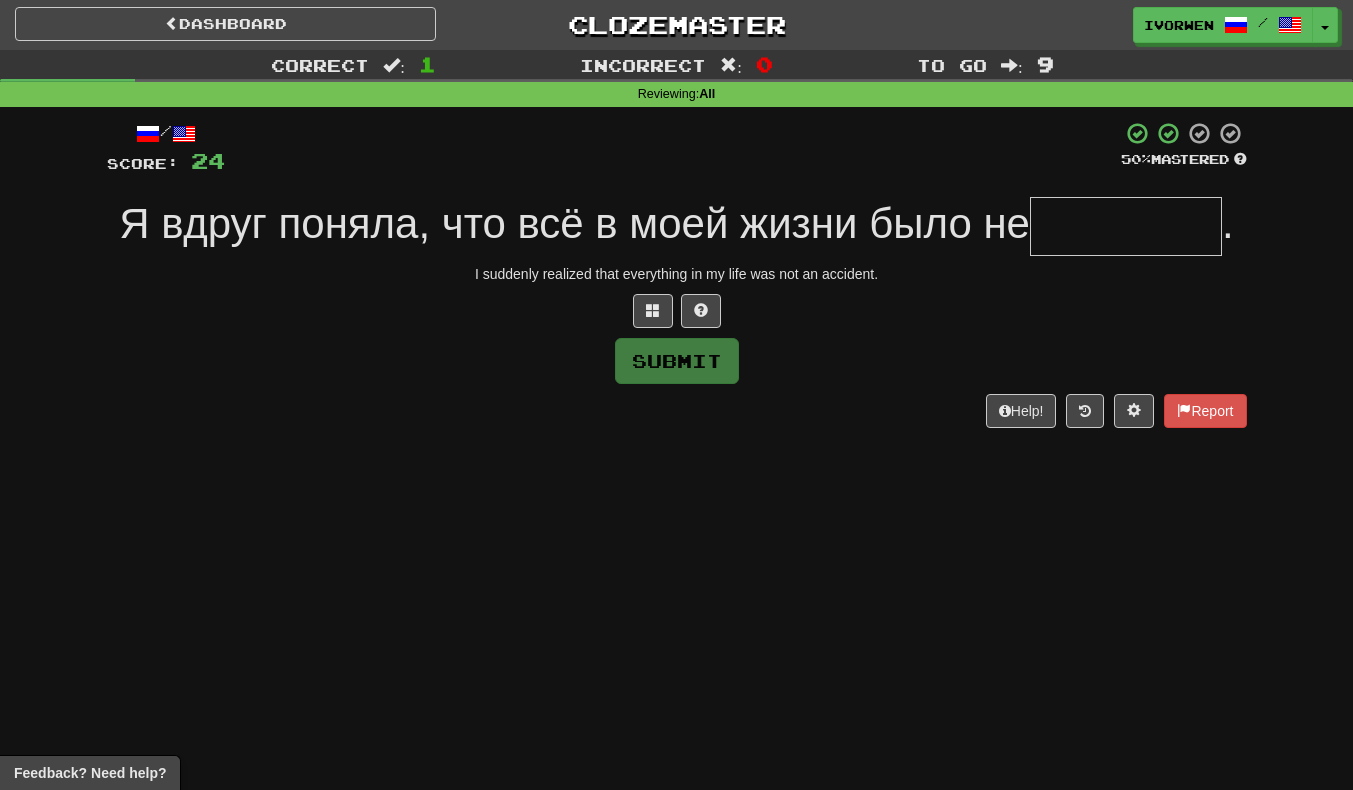 type on "*" 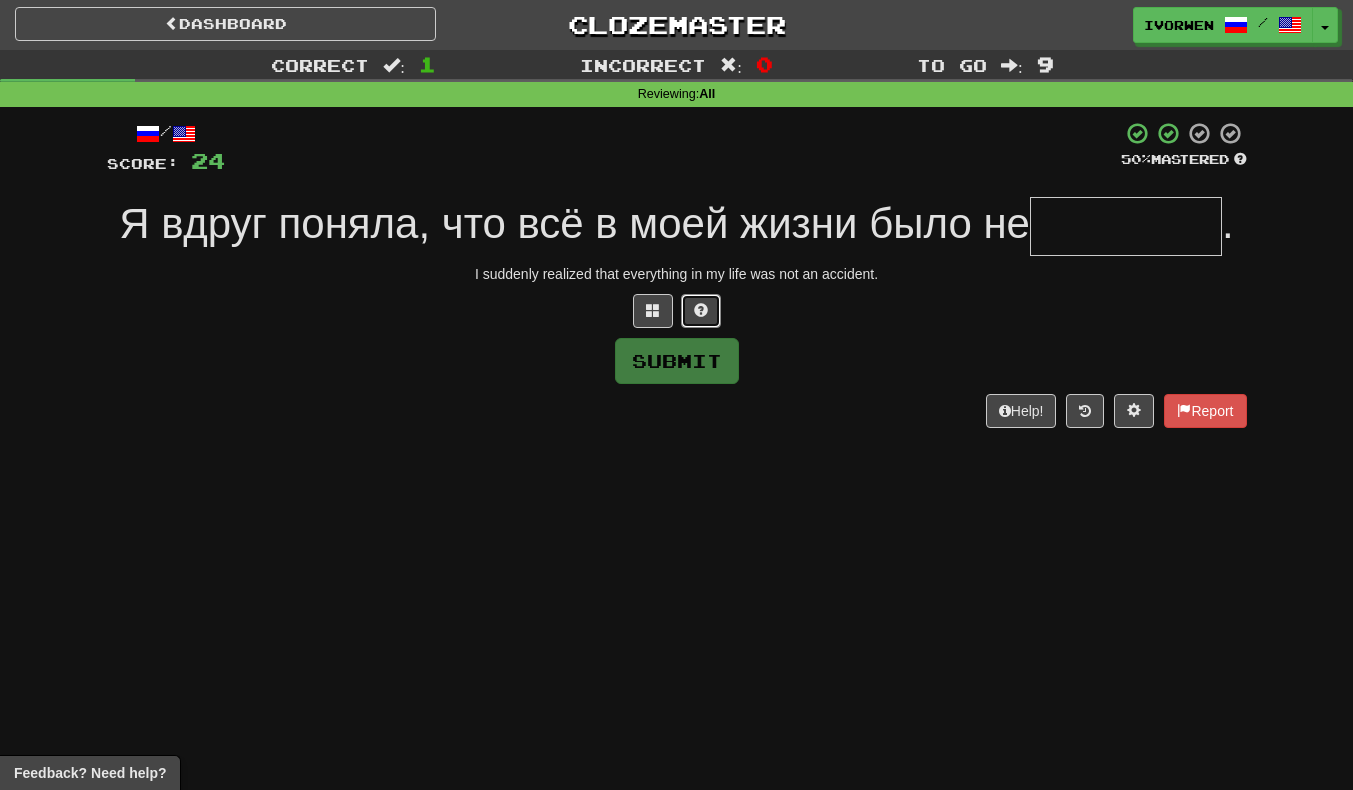 click at bounding box center (701, 310) 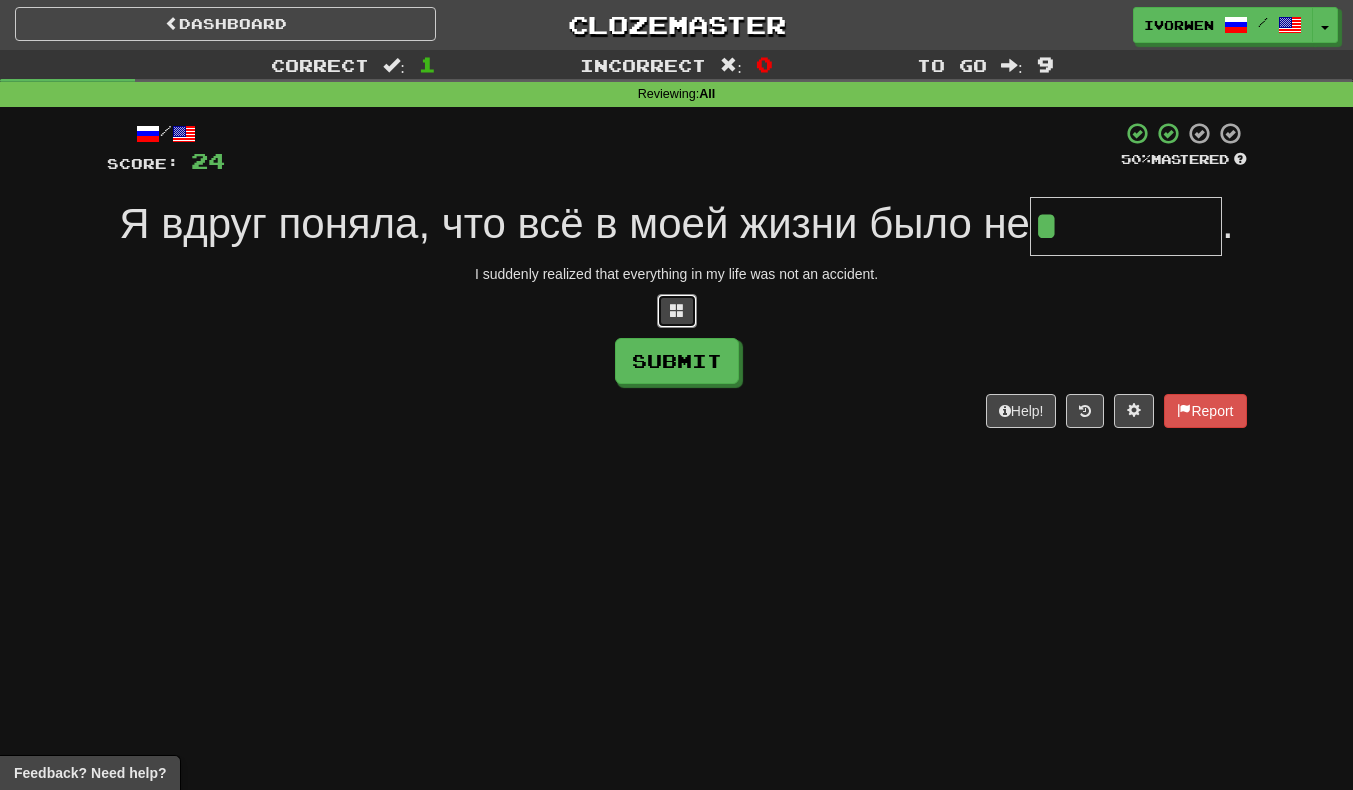 click at bounding box center [677, 311] 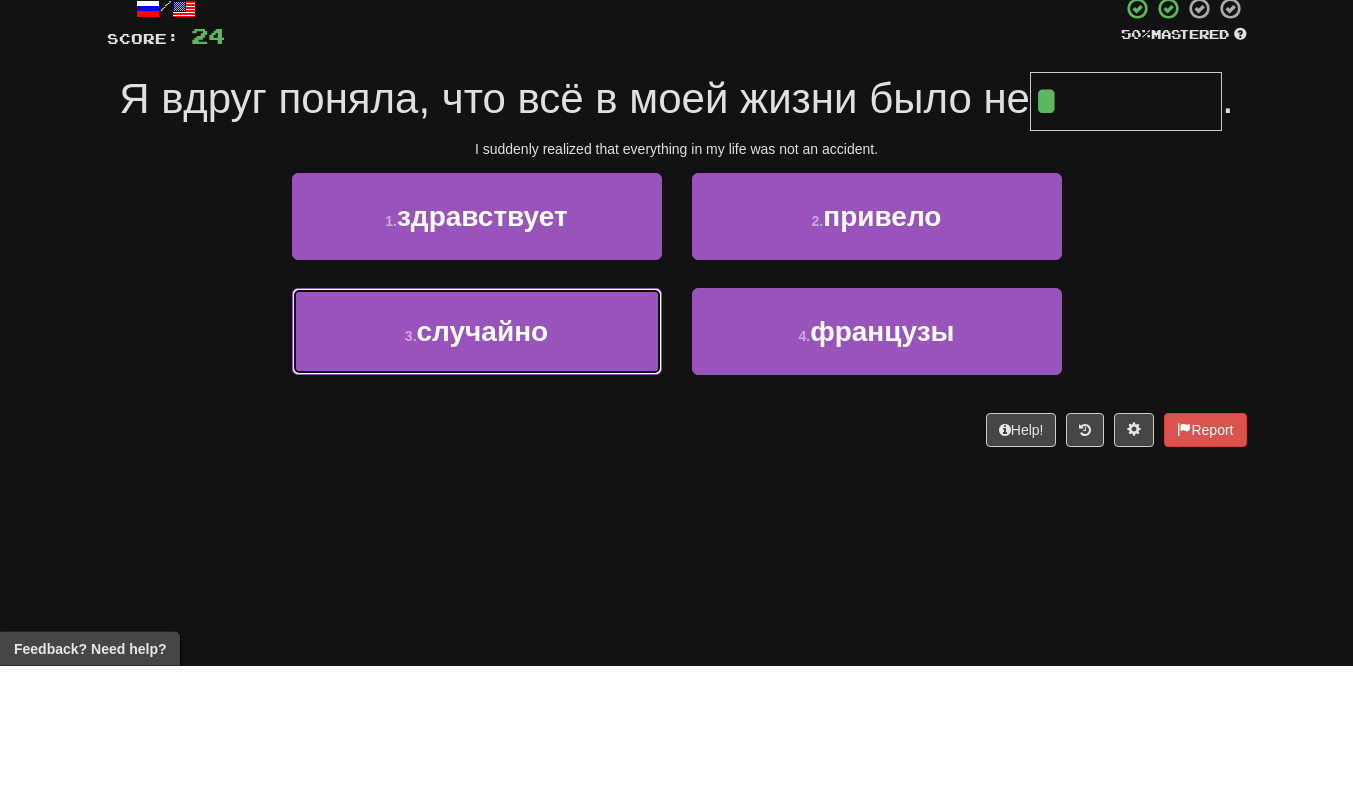 click on "3 .  случайно" at bounding box center (477, 456) 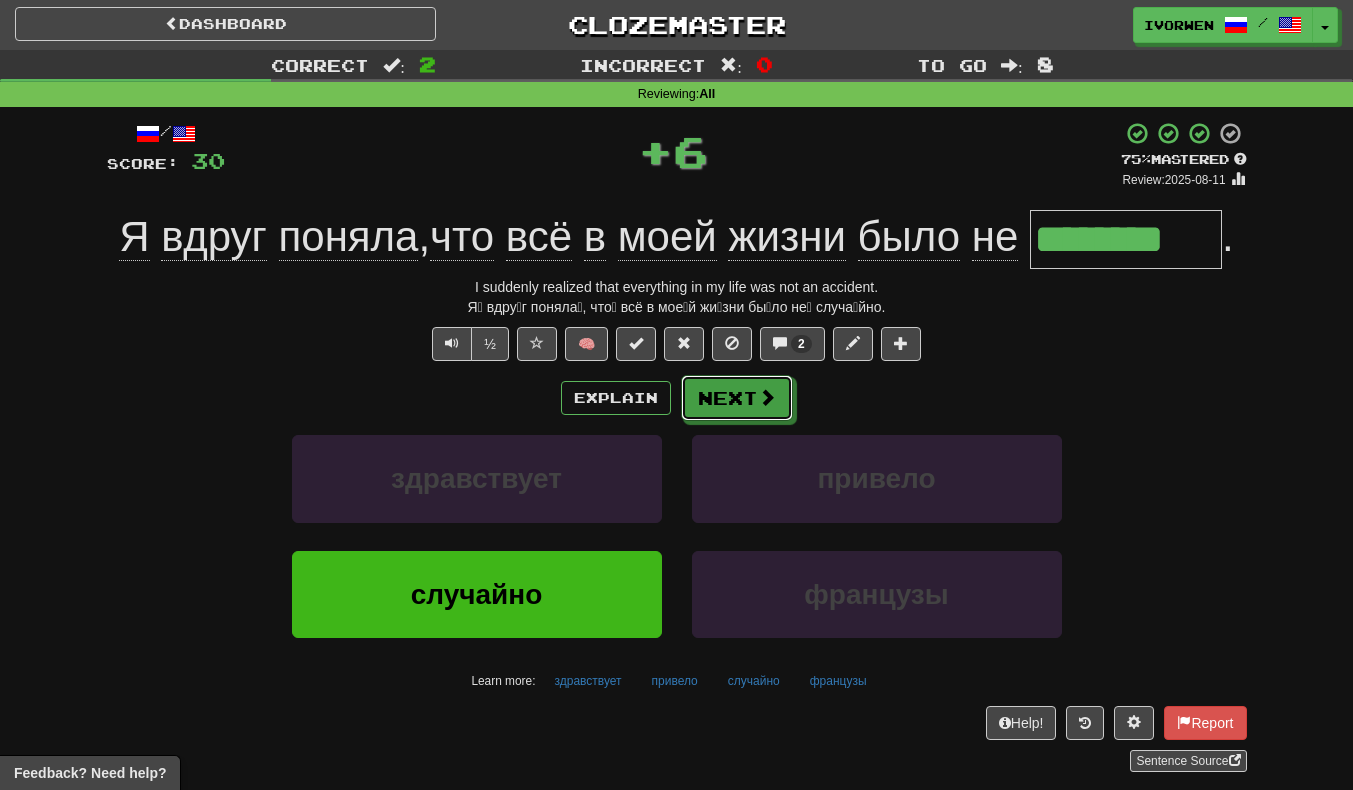 click on "Next" at bounding box center [737, 398] 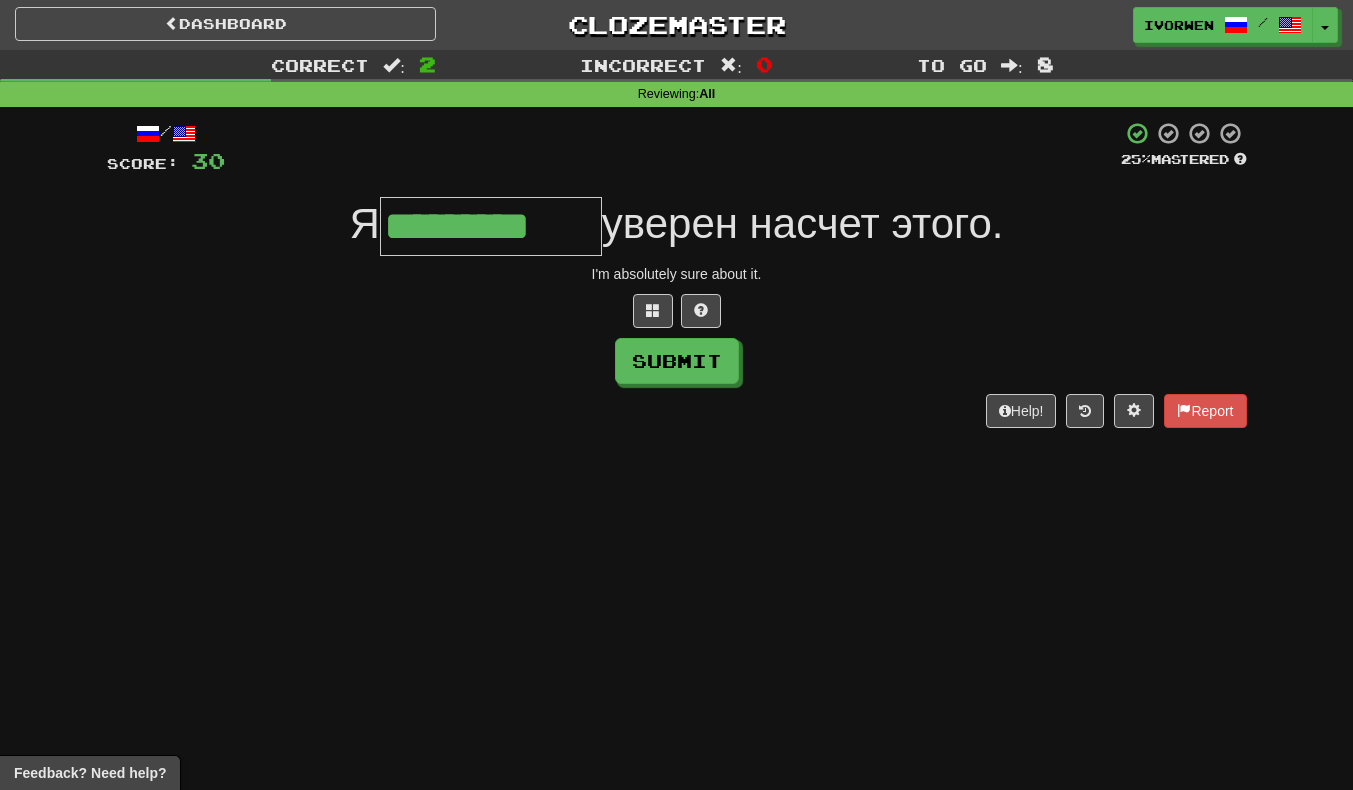 type on "*********" 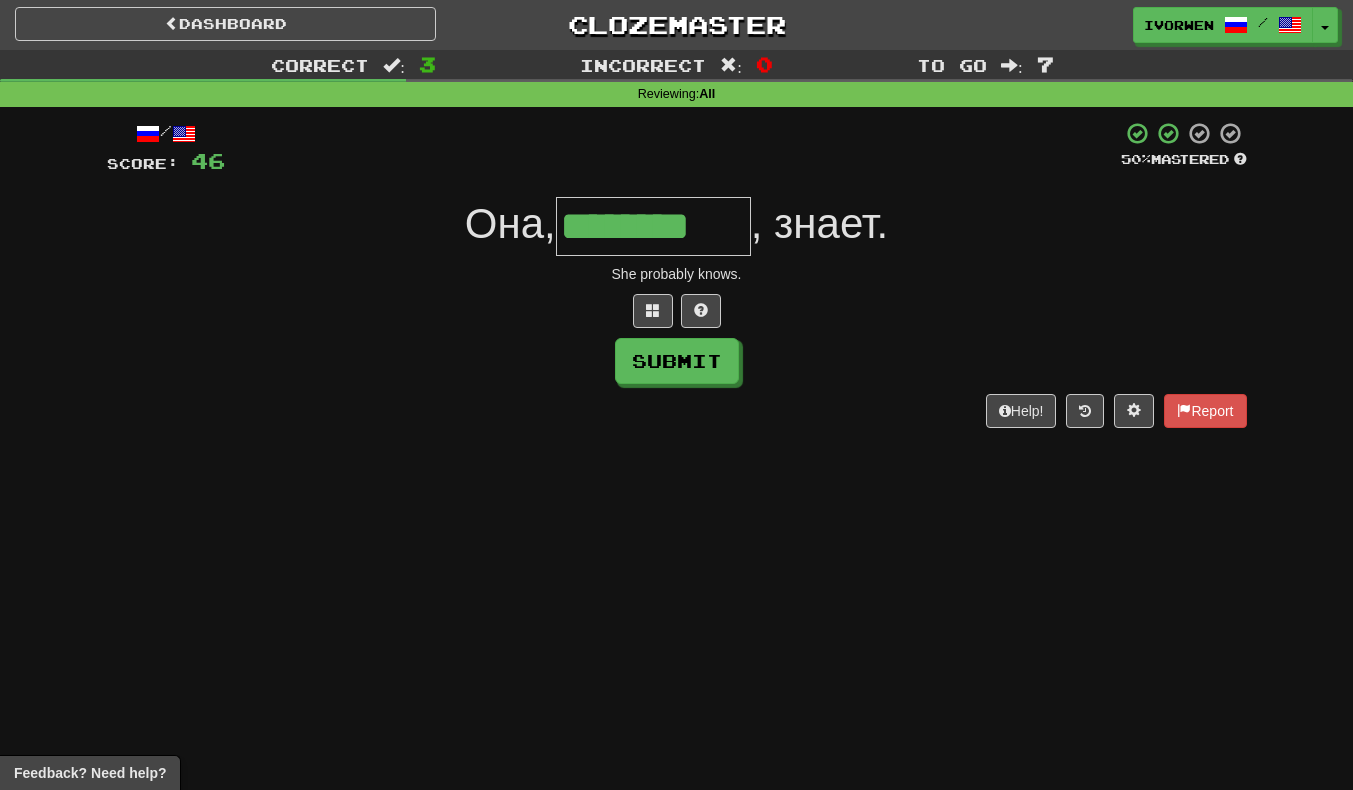 scroll, scrollTop: 0, scrollLeft: 5, axis: horizontal 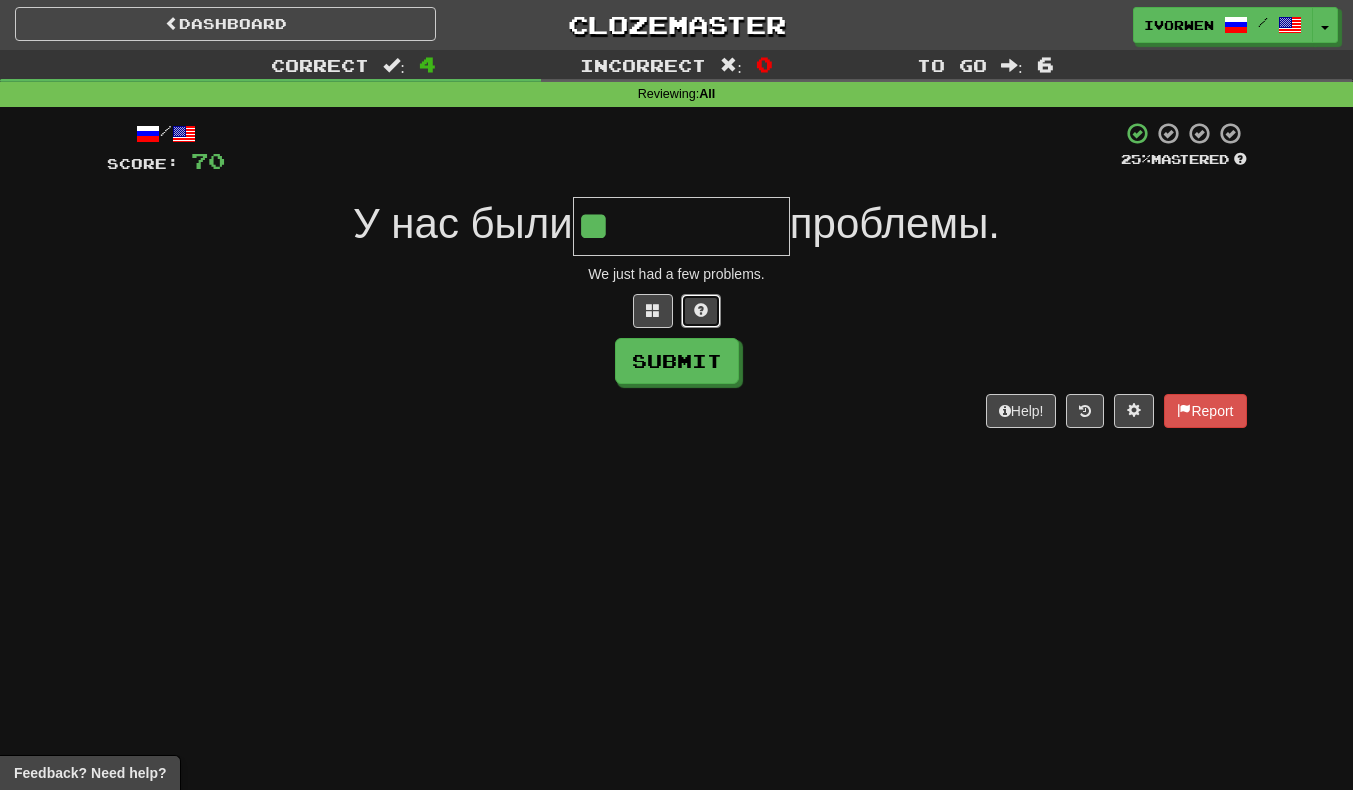click at bounding box center [701, 310] 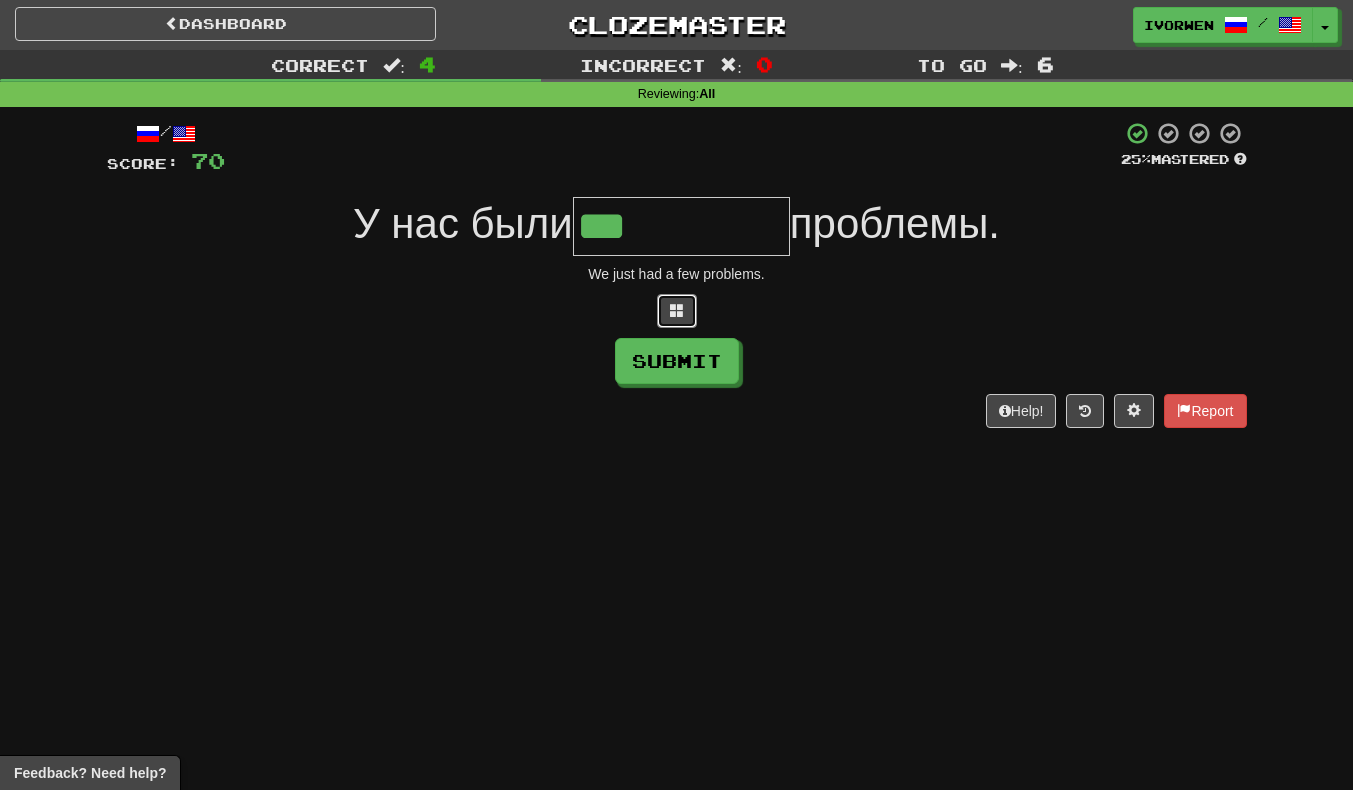 click at bounding box center (677, 311) 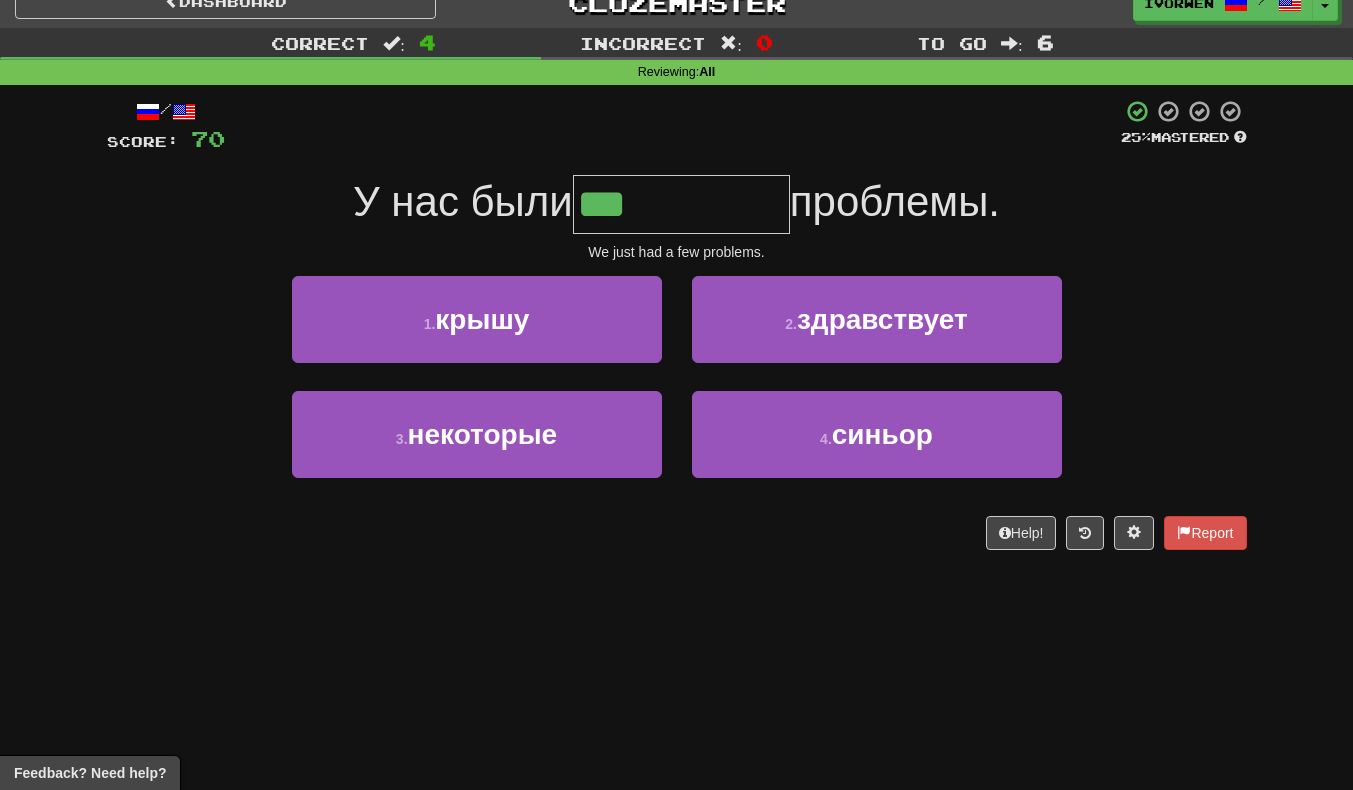 scroll, scrollTop: 132, scrollLeft: 0, axis: vertical 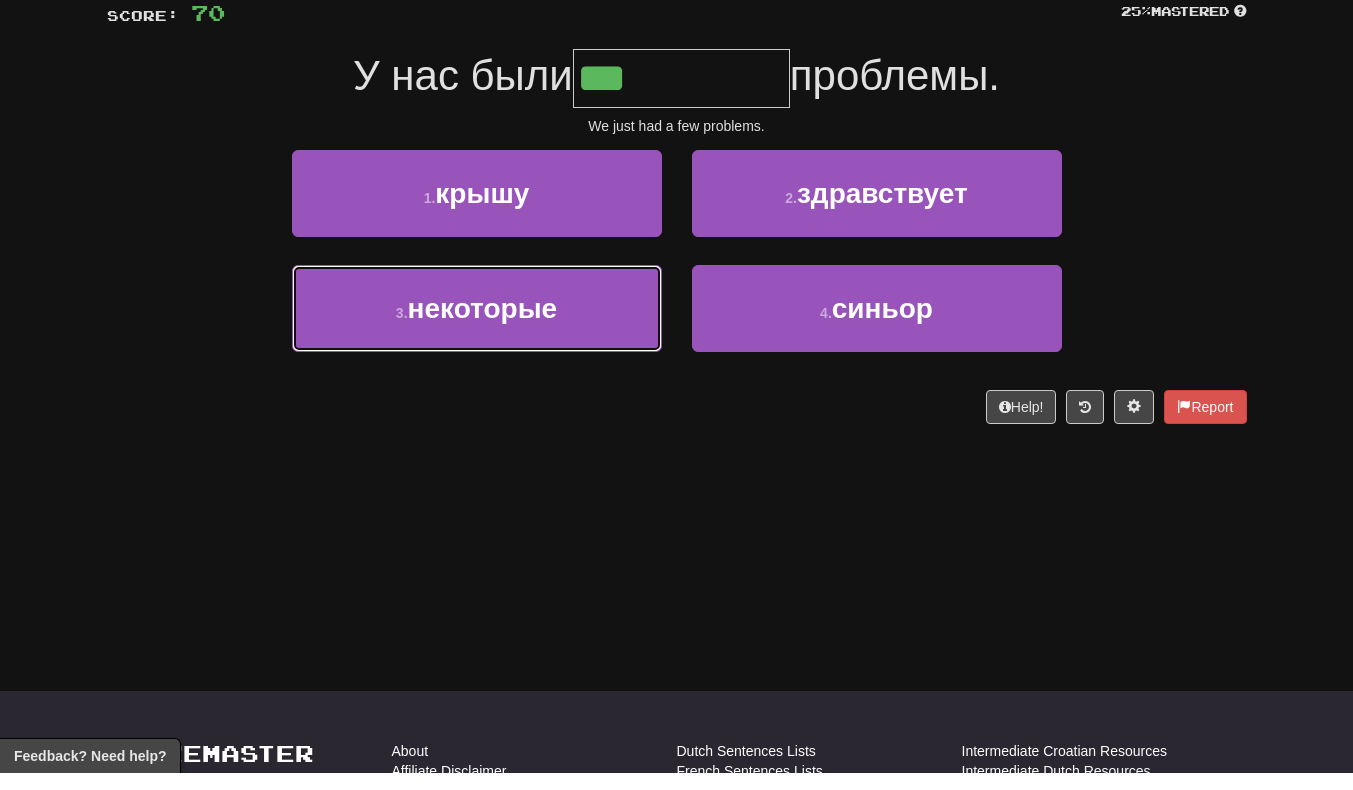 click on "3 .  некоторые" at bounding box center [477, 325] 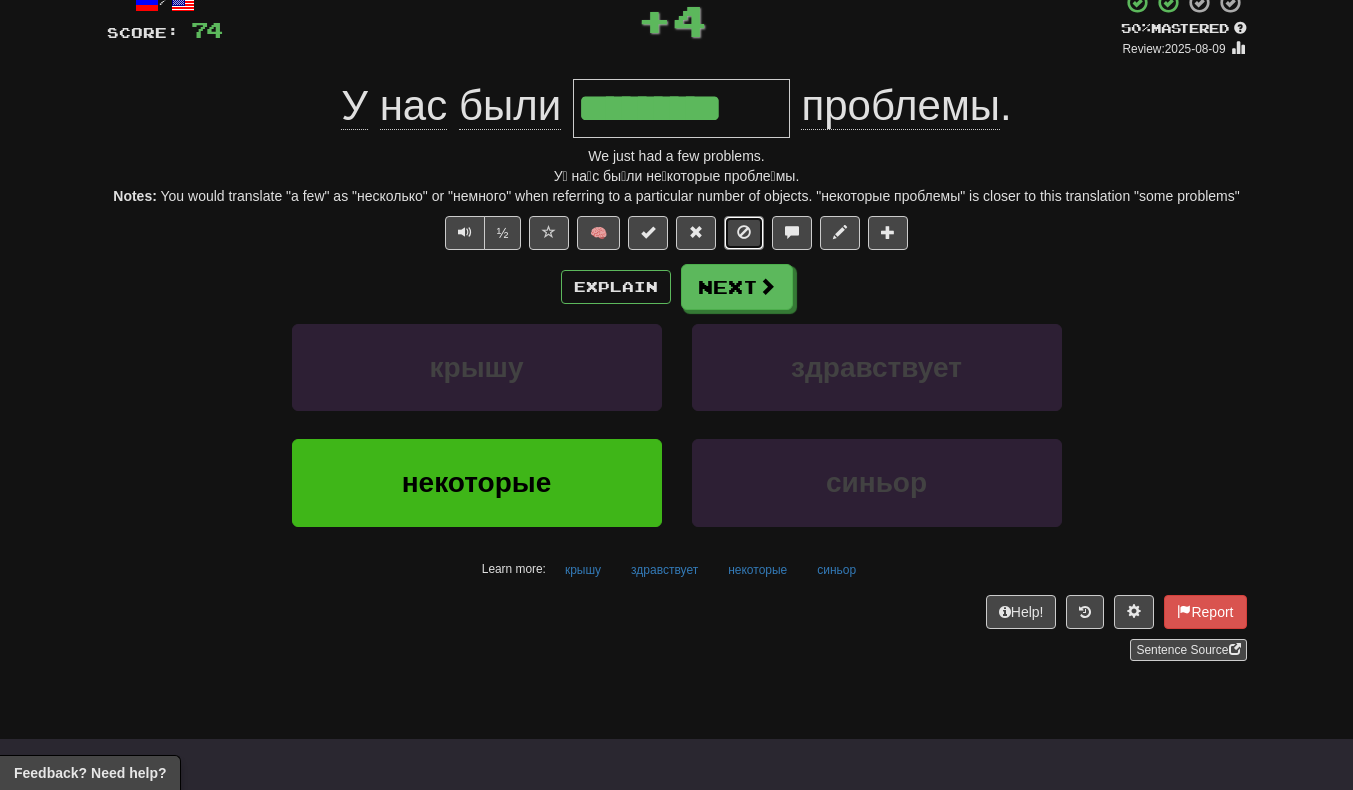 click at bounding box center (744, 233) 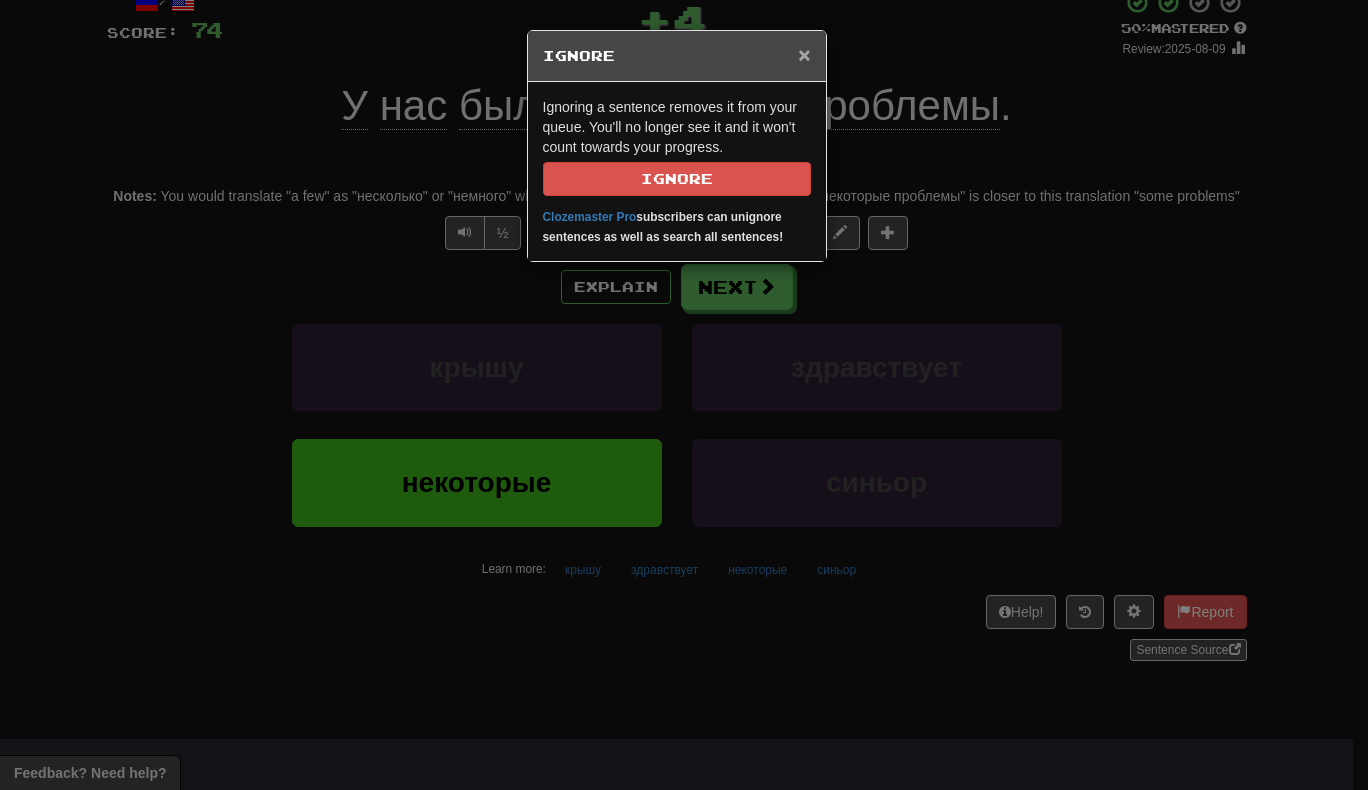 click on "×" at bounding box center (804, 54) 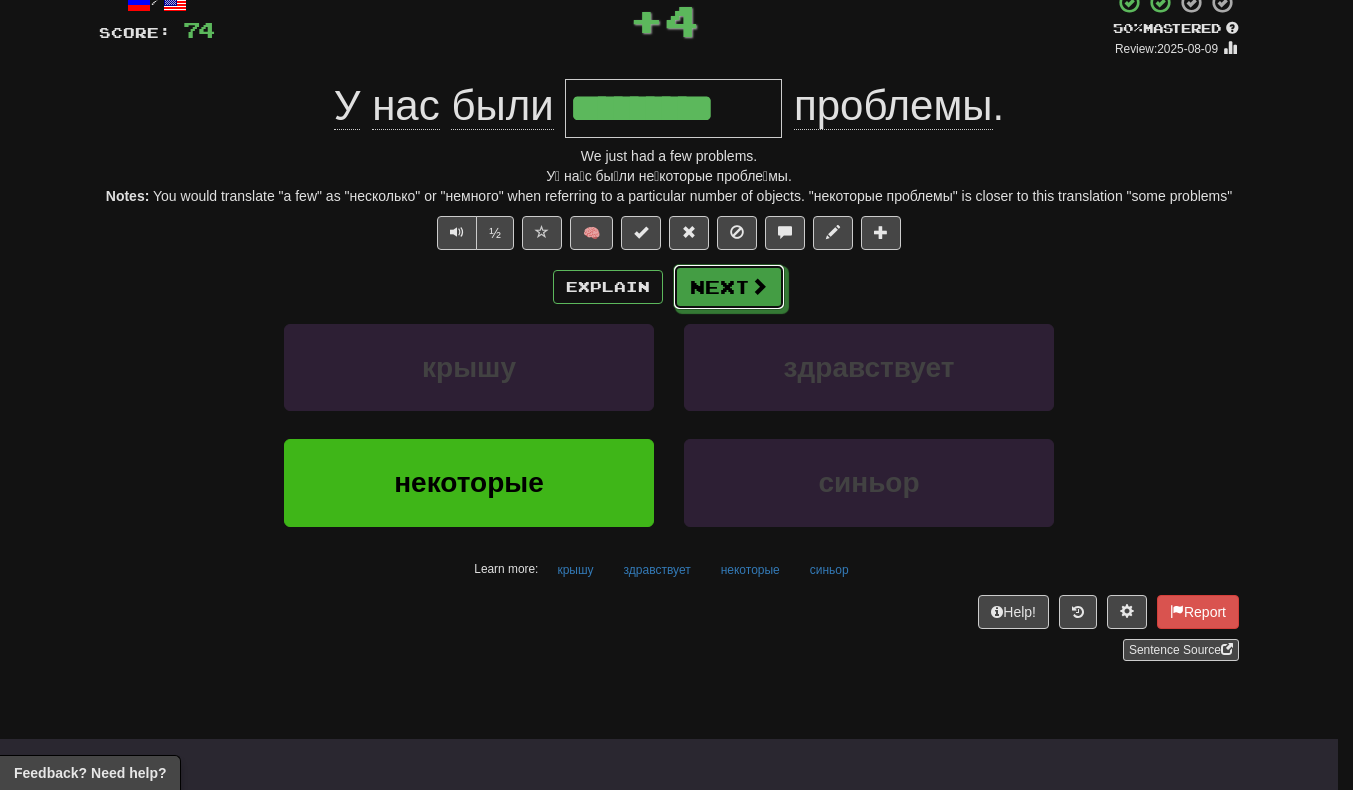 click on "Next" at bounding box center [729, 287] 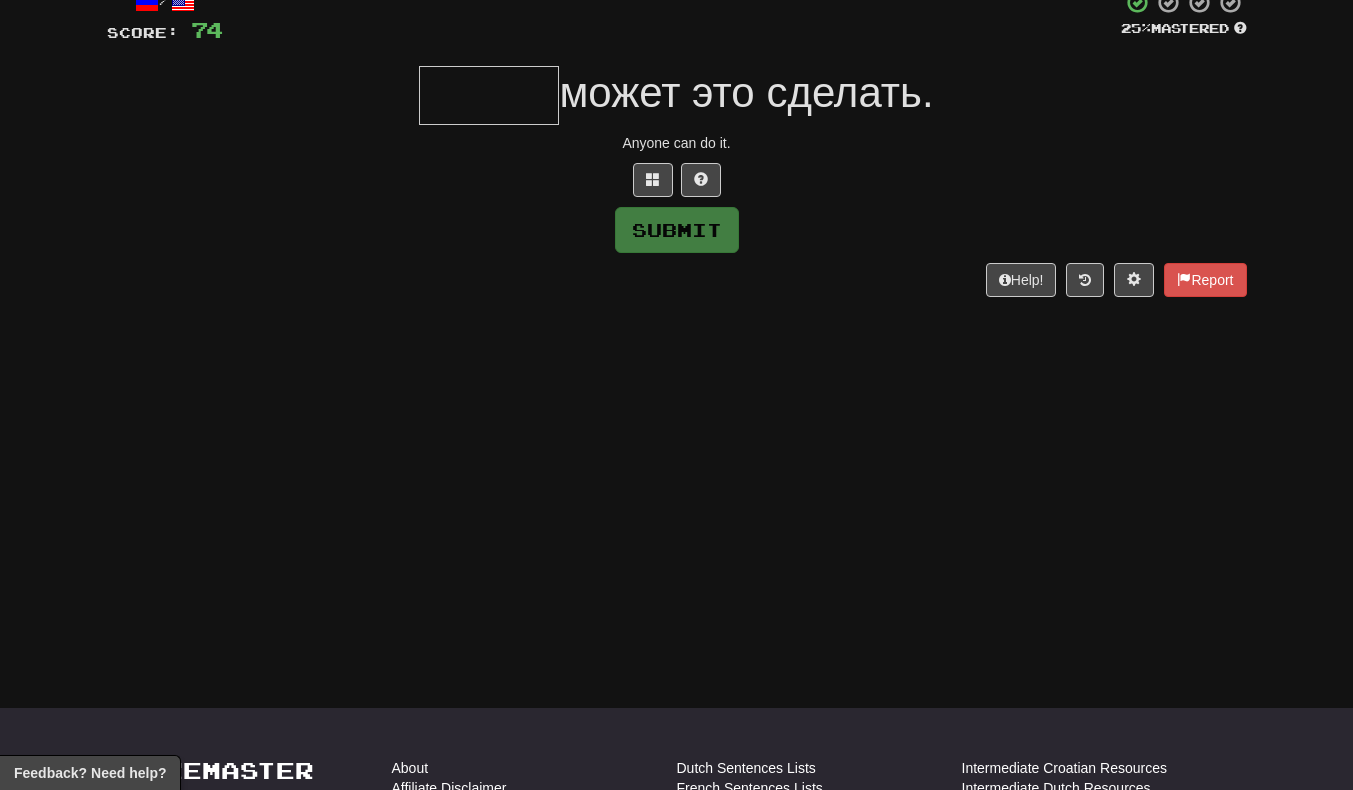 type on "*" 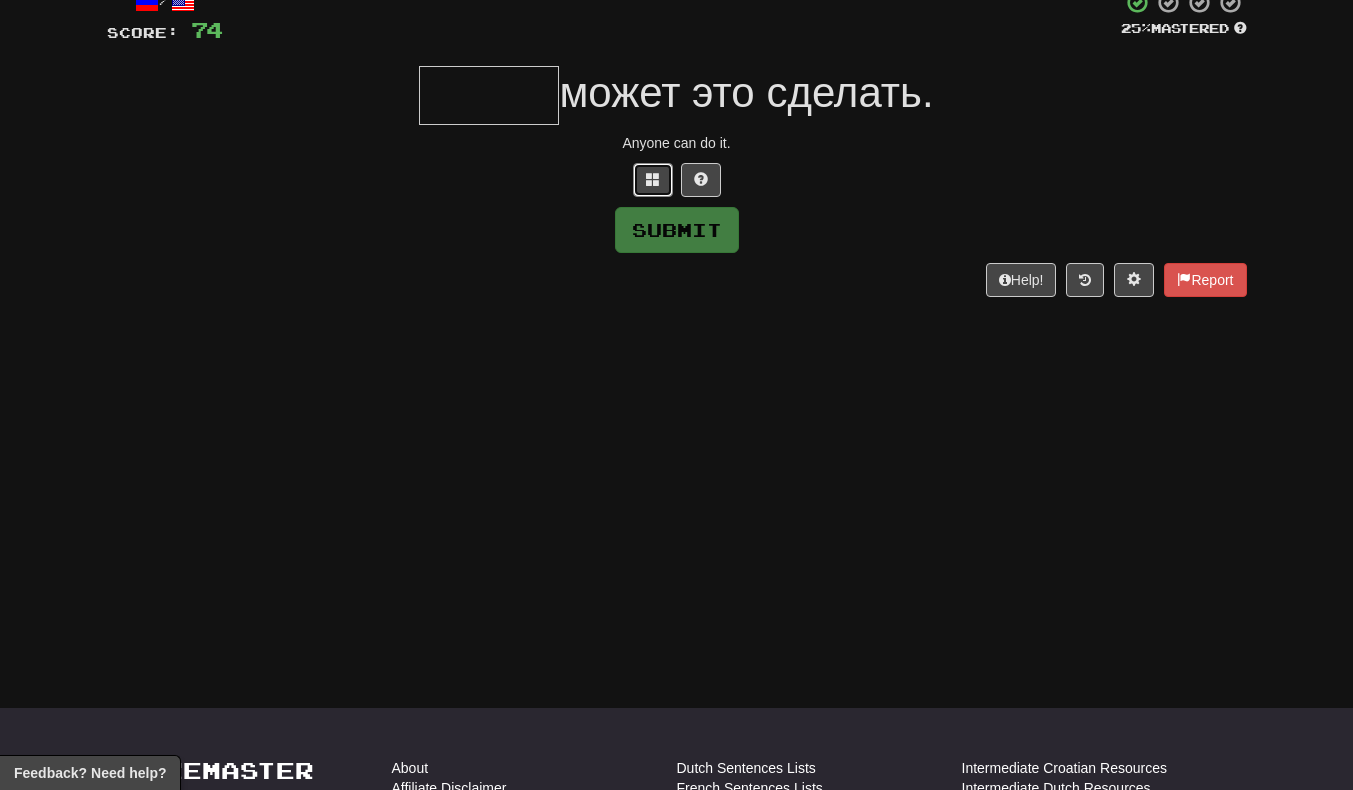 click at bounding box center [653, 179] 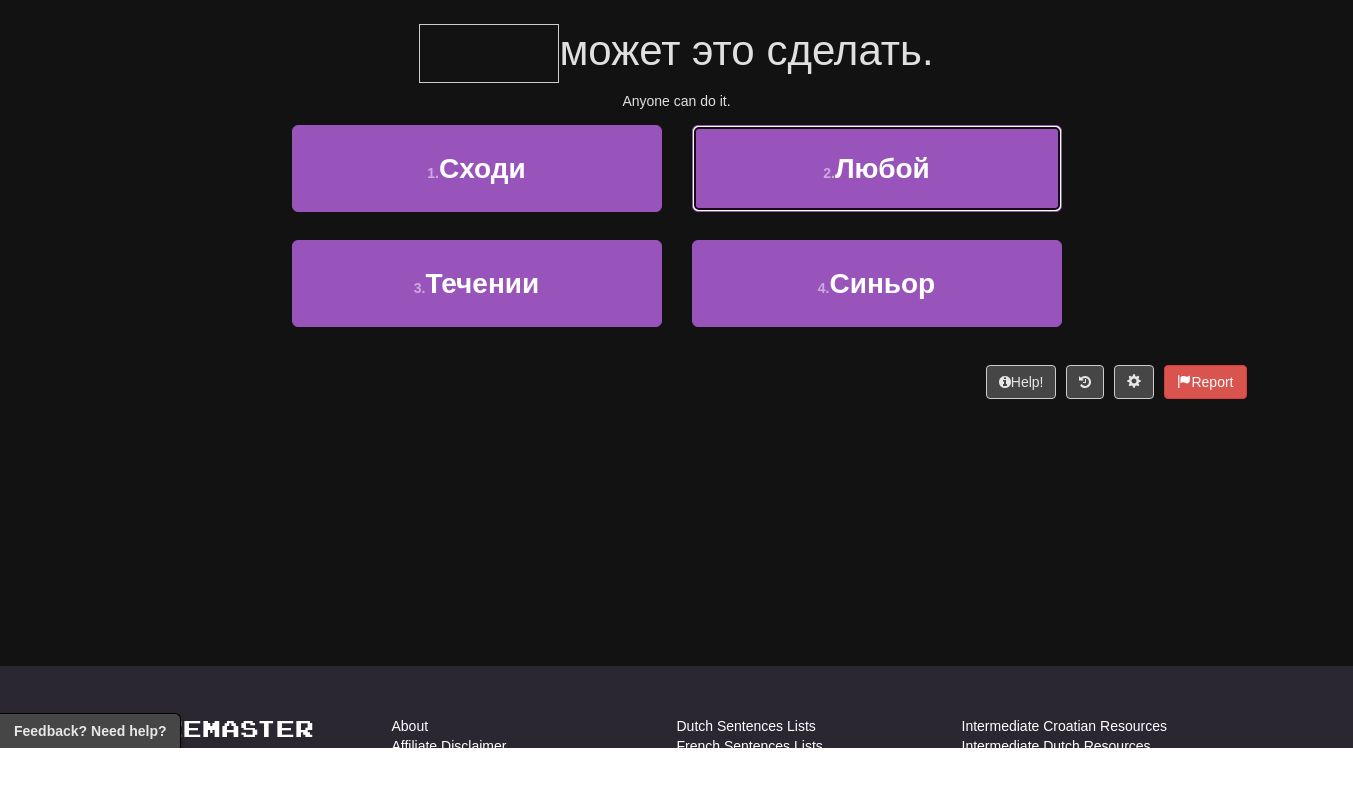 click on "2 .  Любой" at bounding box center (877, 210) 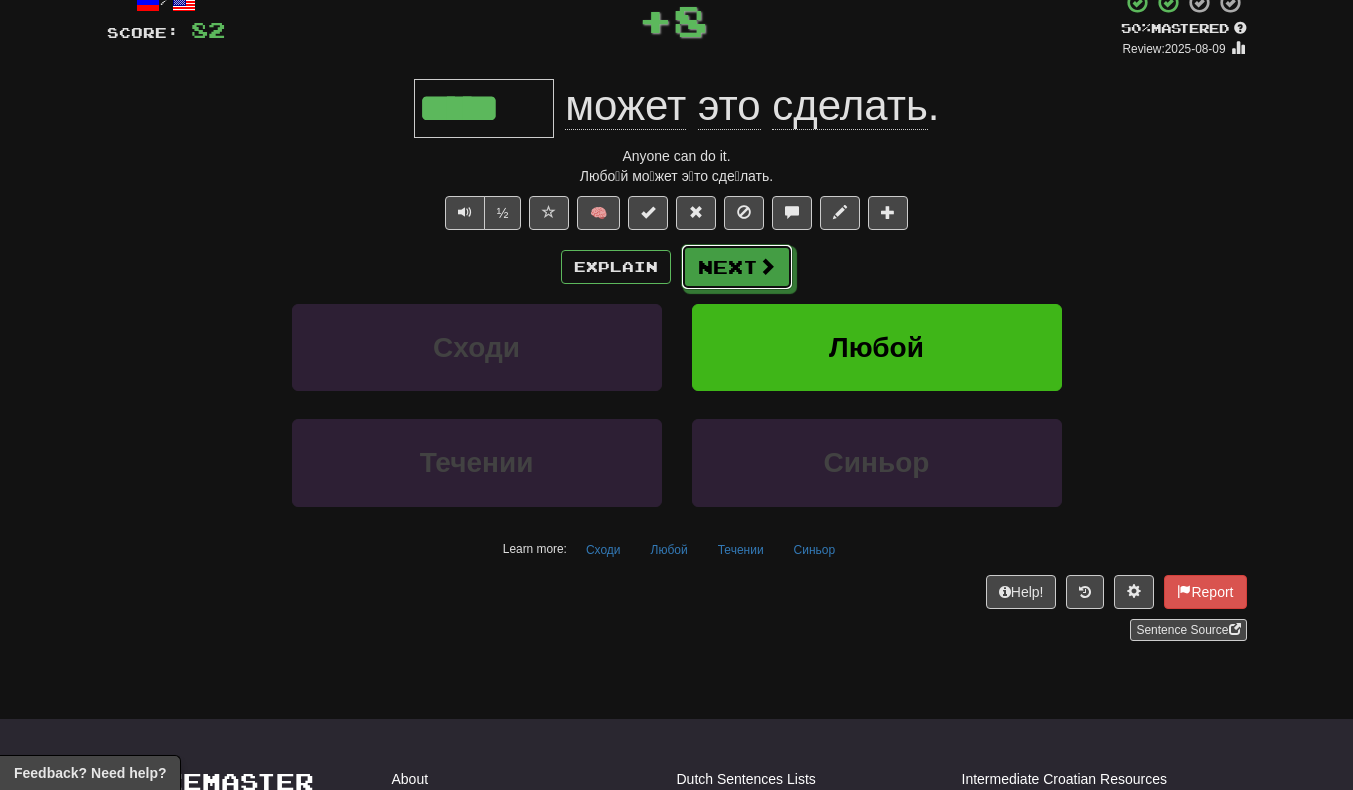 click on "Next" at bounding box center (737, 267) 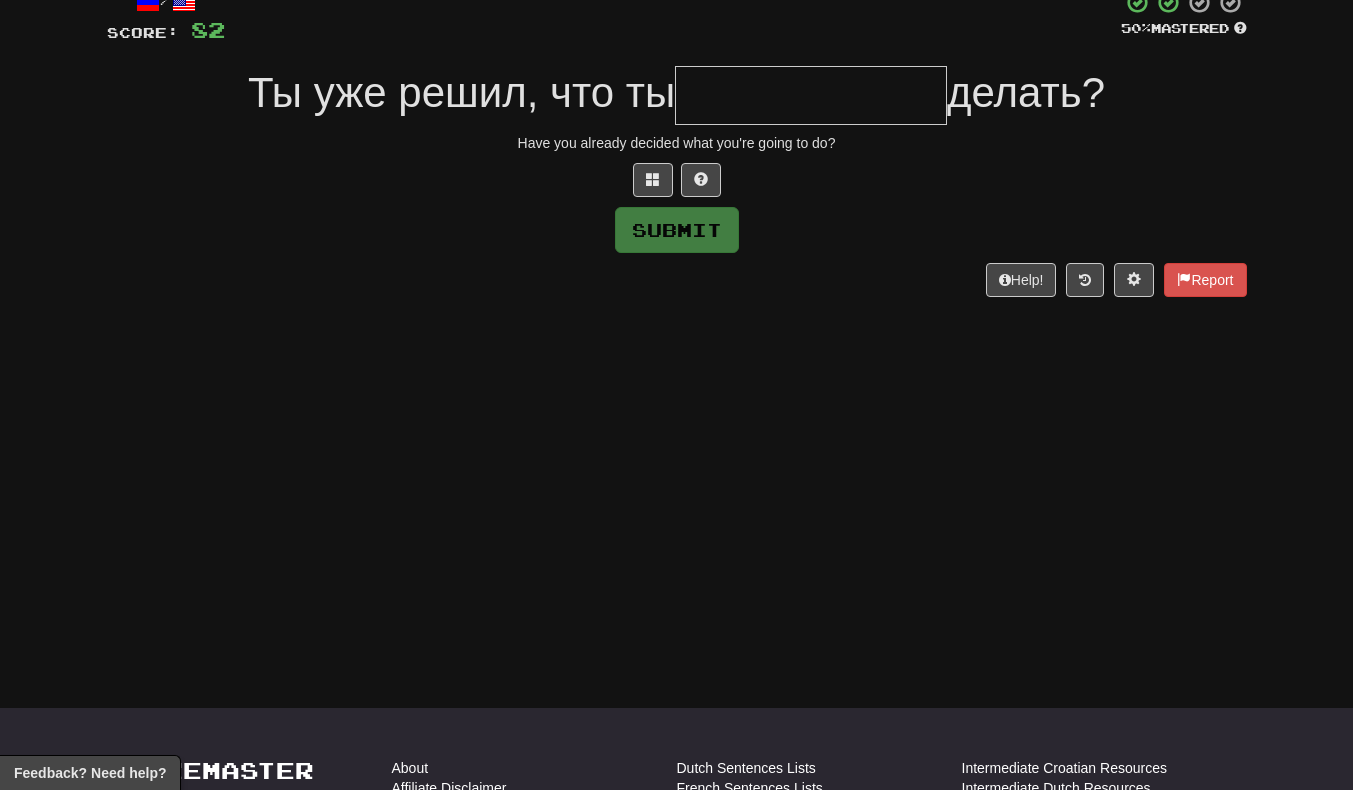 type on "*" 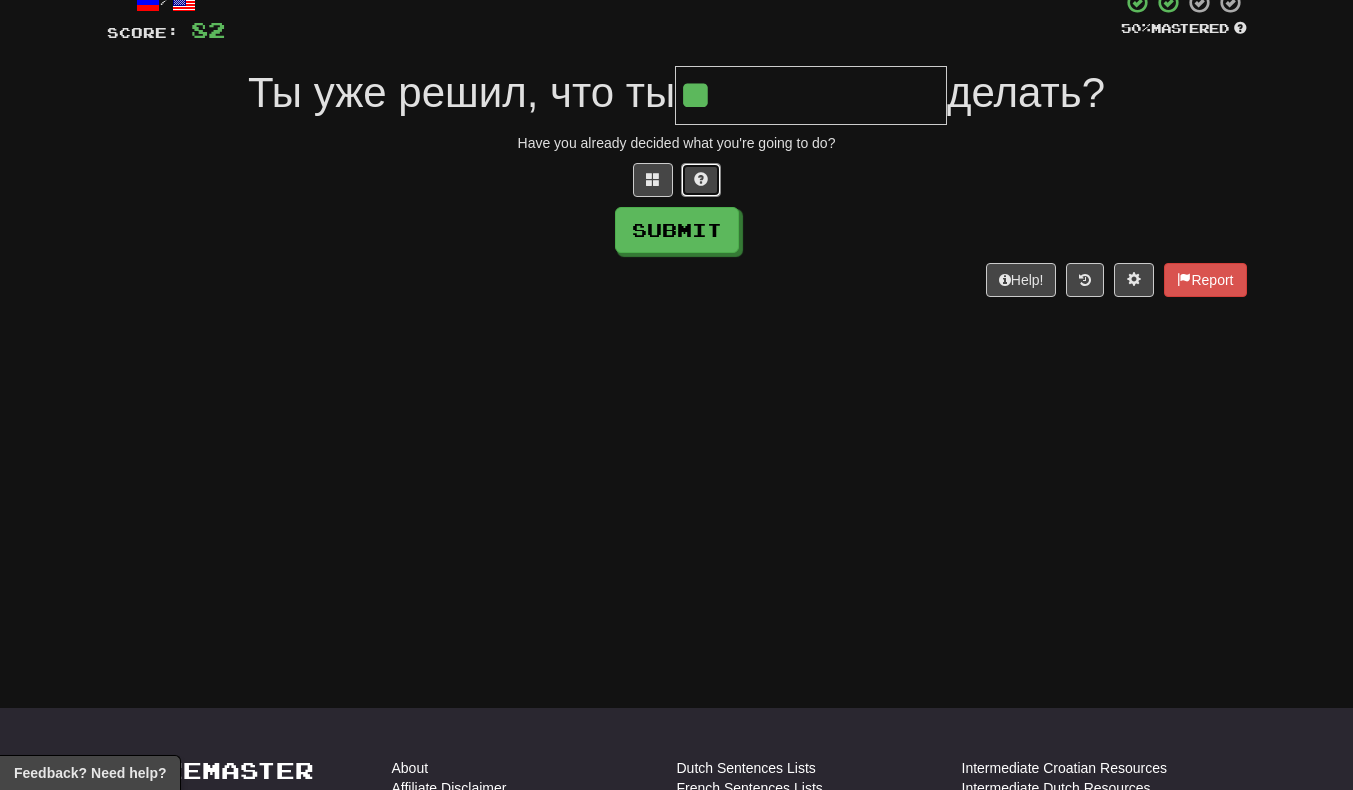 click at bounding box center [701, 179] 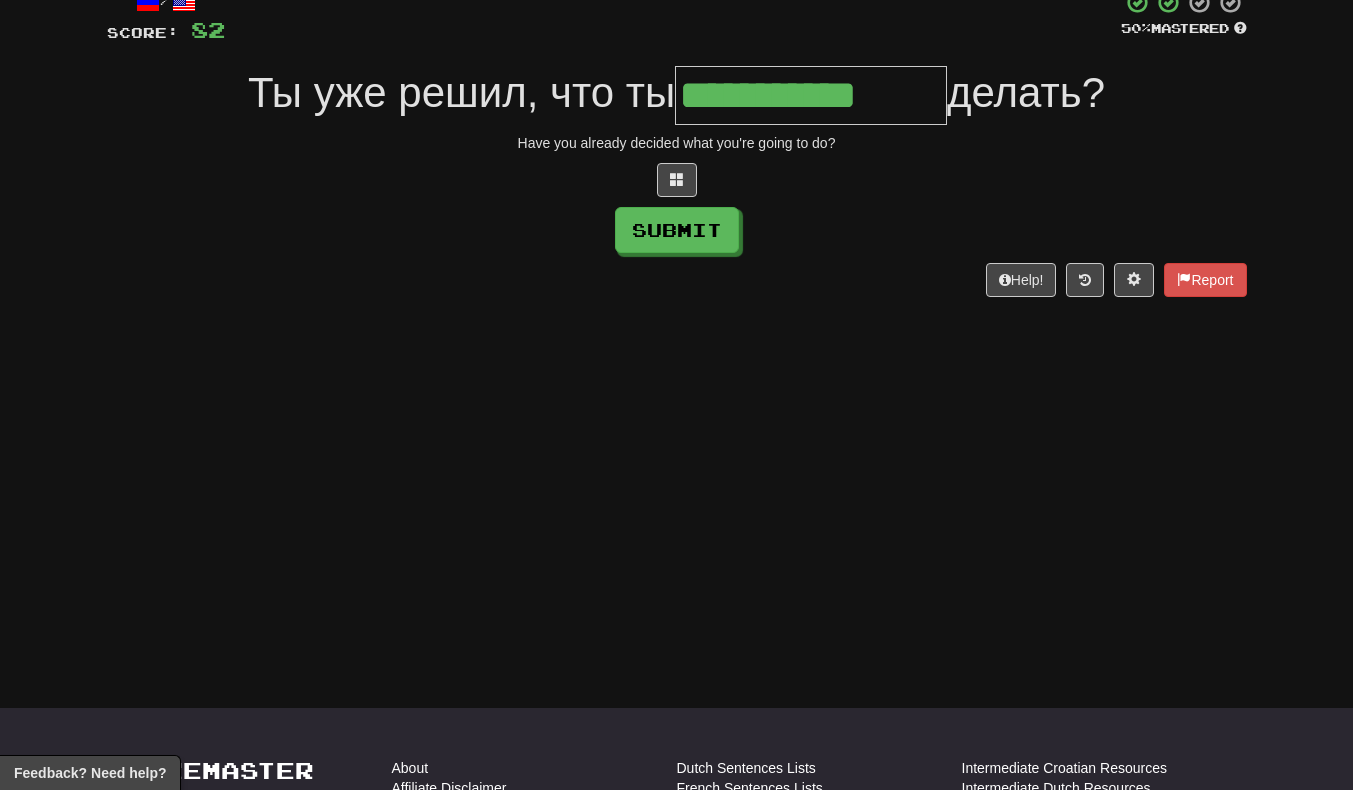 type on "**********" 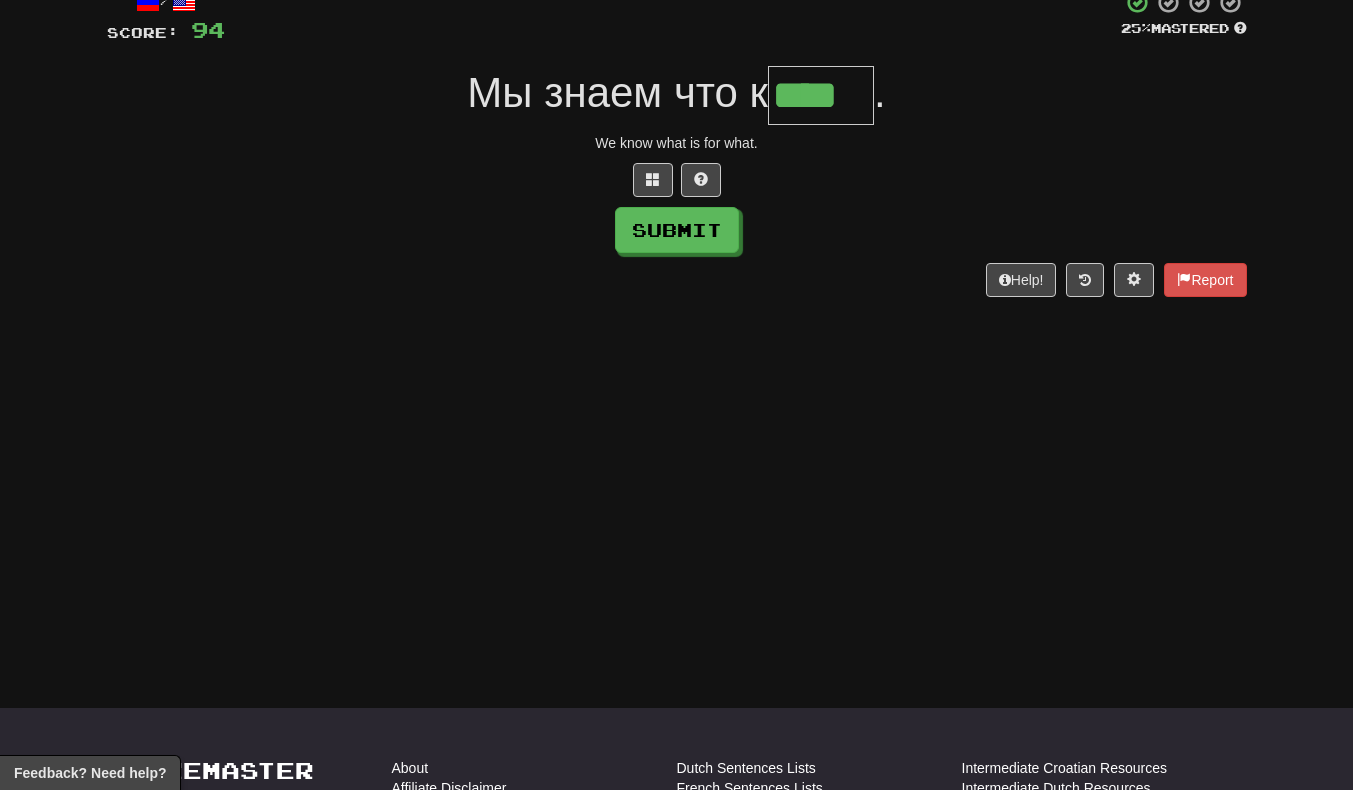 scroll, scrollTop: 0, scrollLeft: 3, axis: horizontal 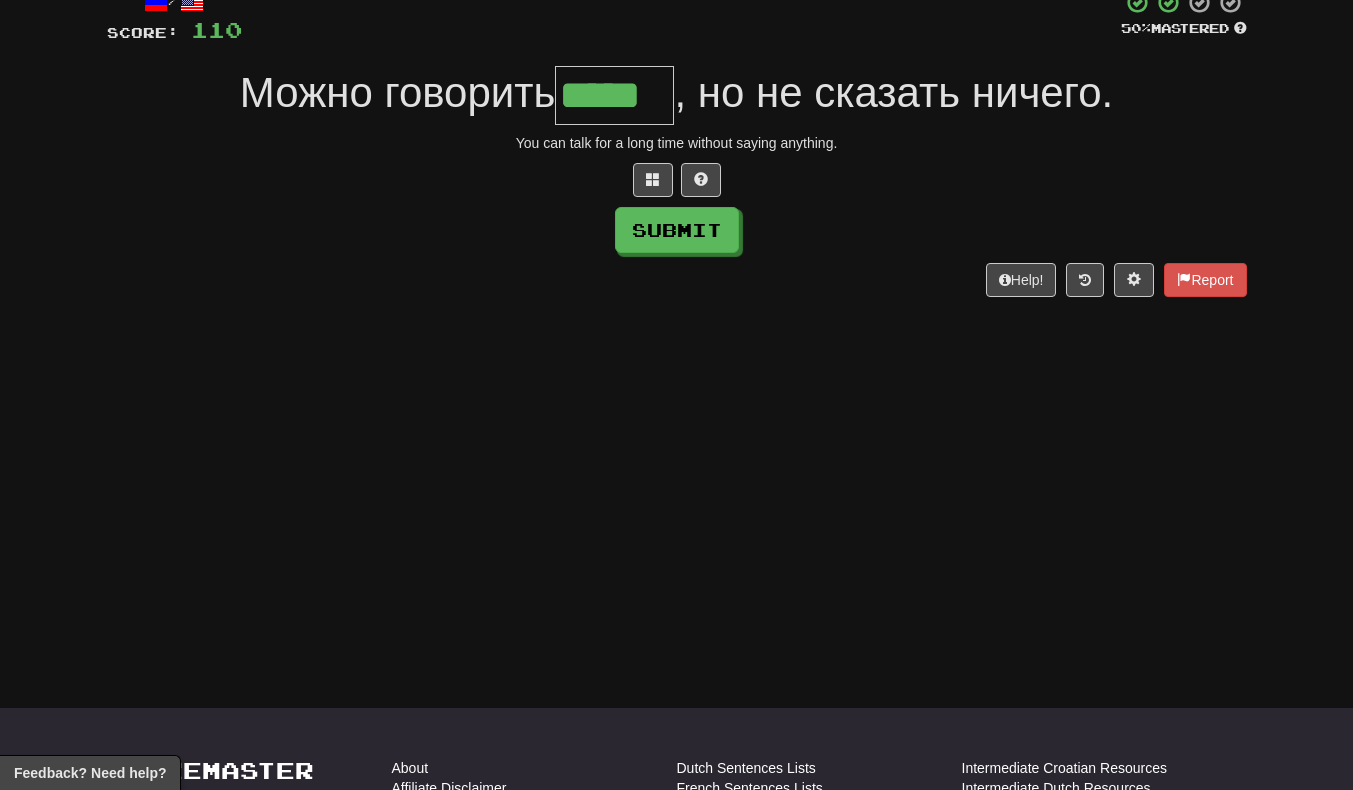 type on "*****" 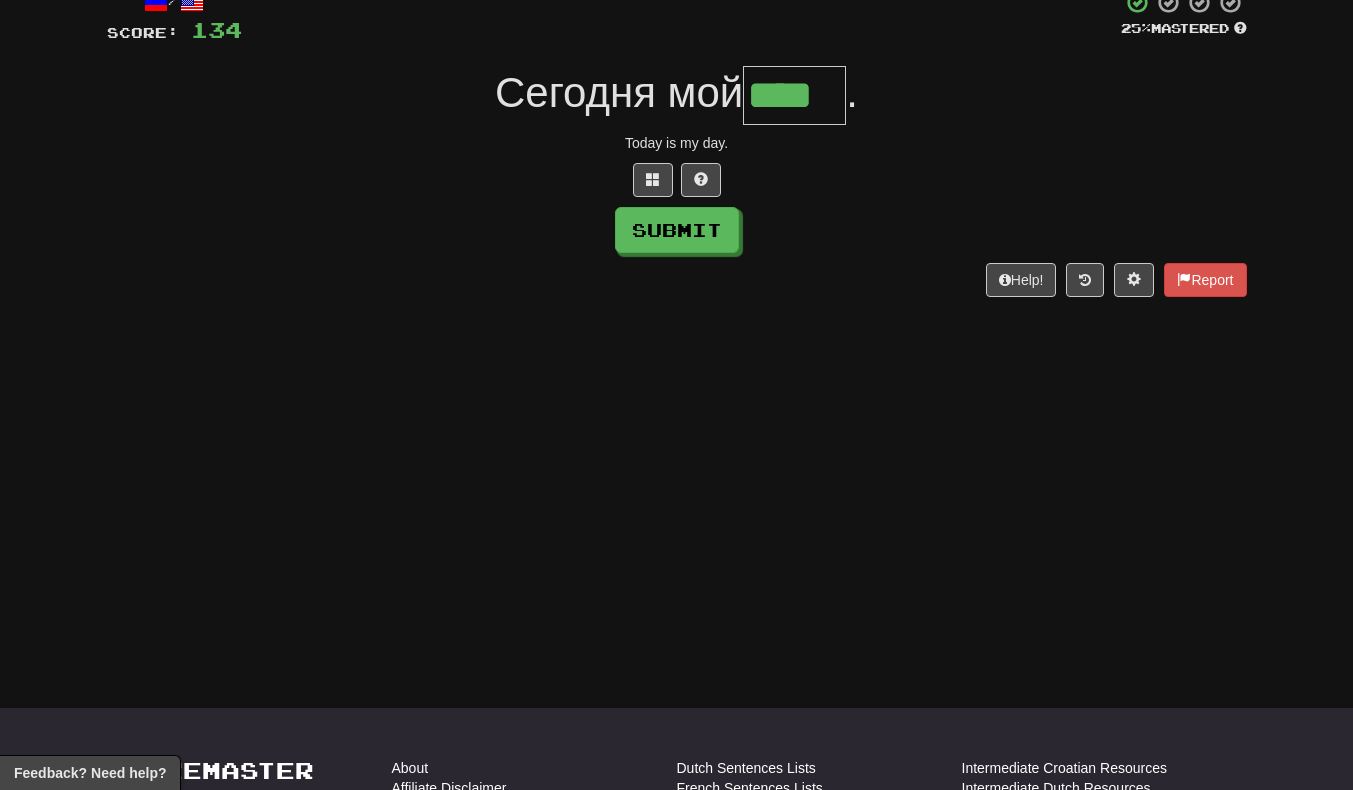 scroll, scrollTop: 0, scrollLeft: 2, axis: horizontal 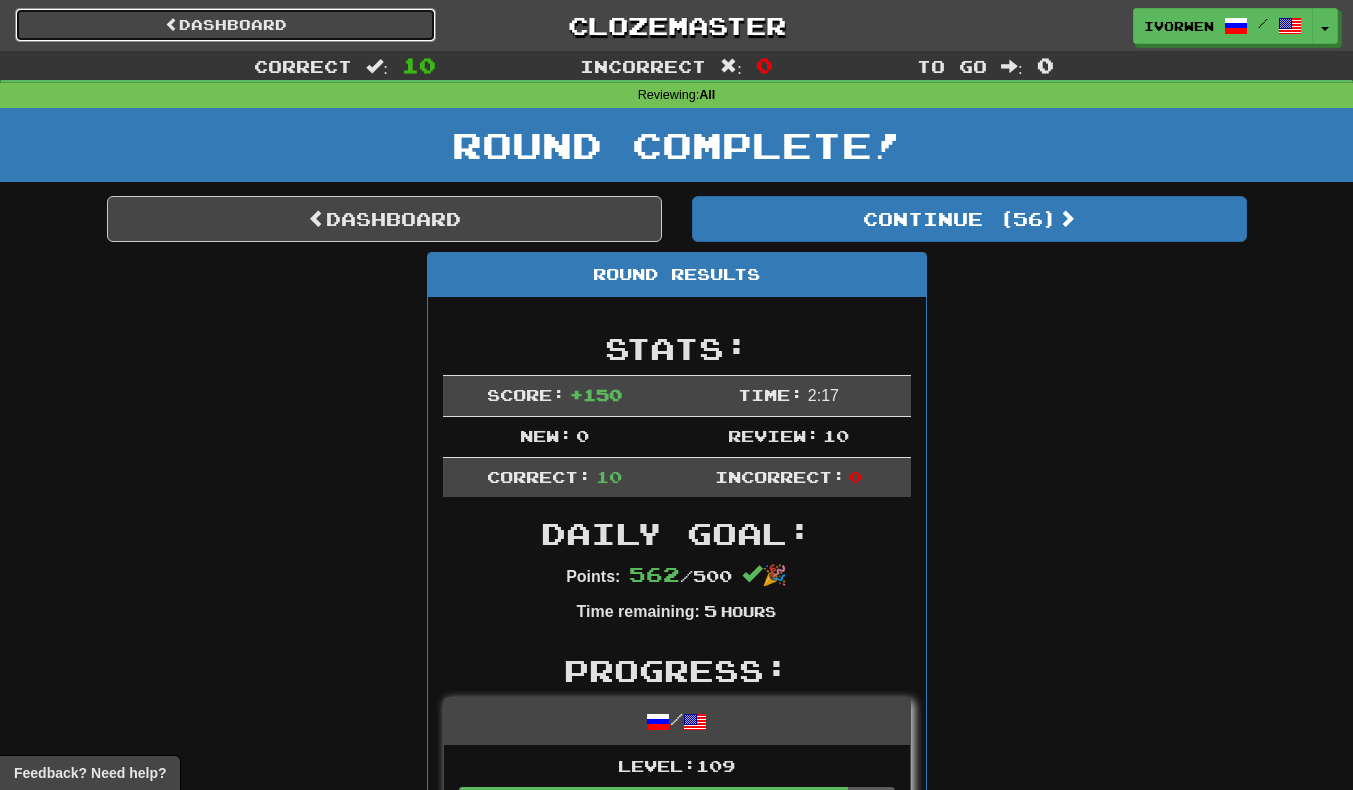 click on "Dashboard" at bounding box center [225, 25] 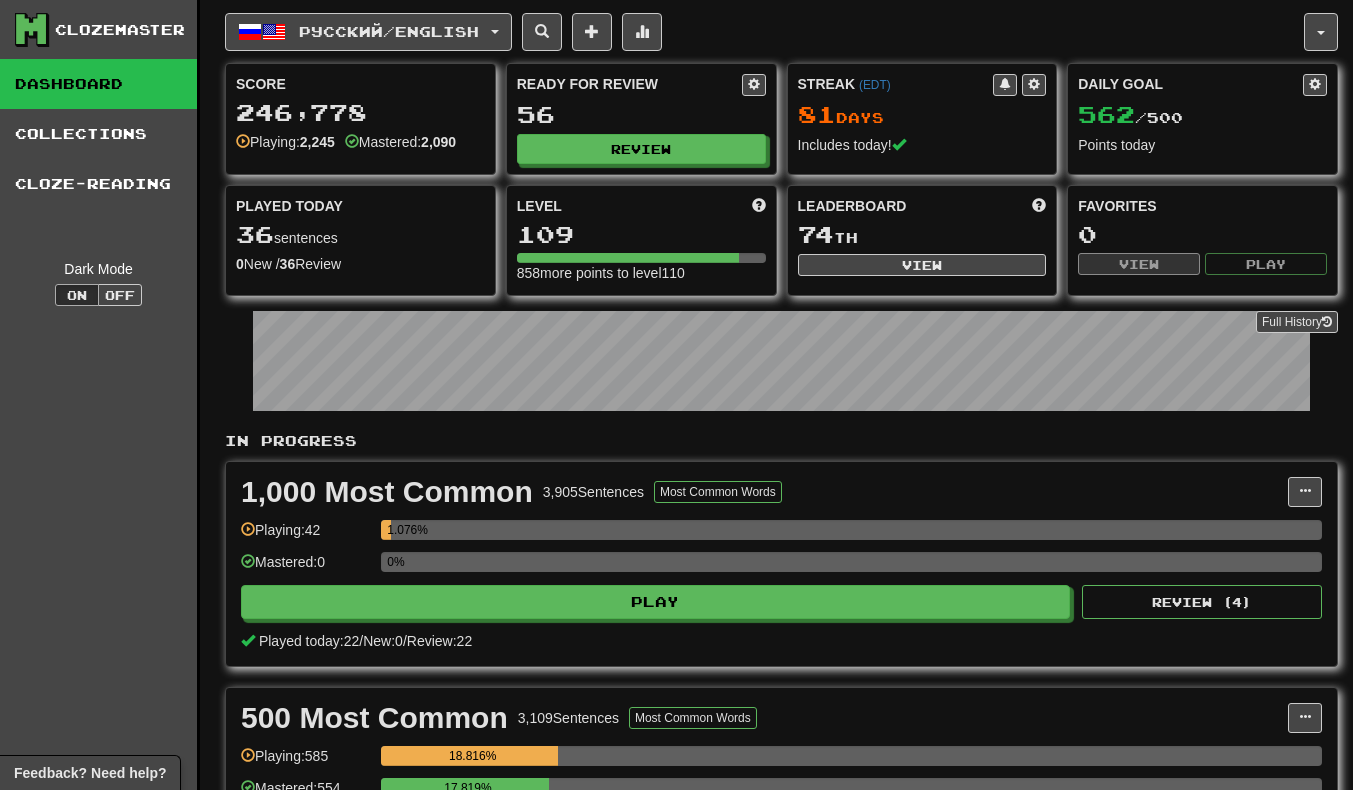 scroll, scrollTop: 0, scrollLeft: 0, axis: both 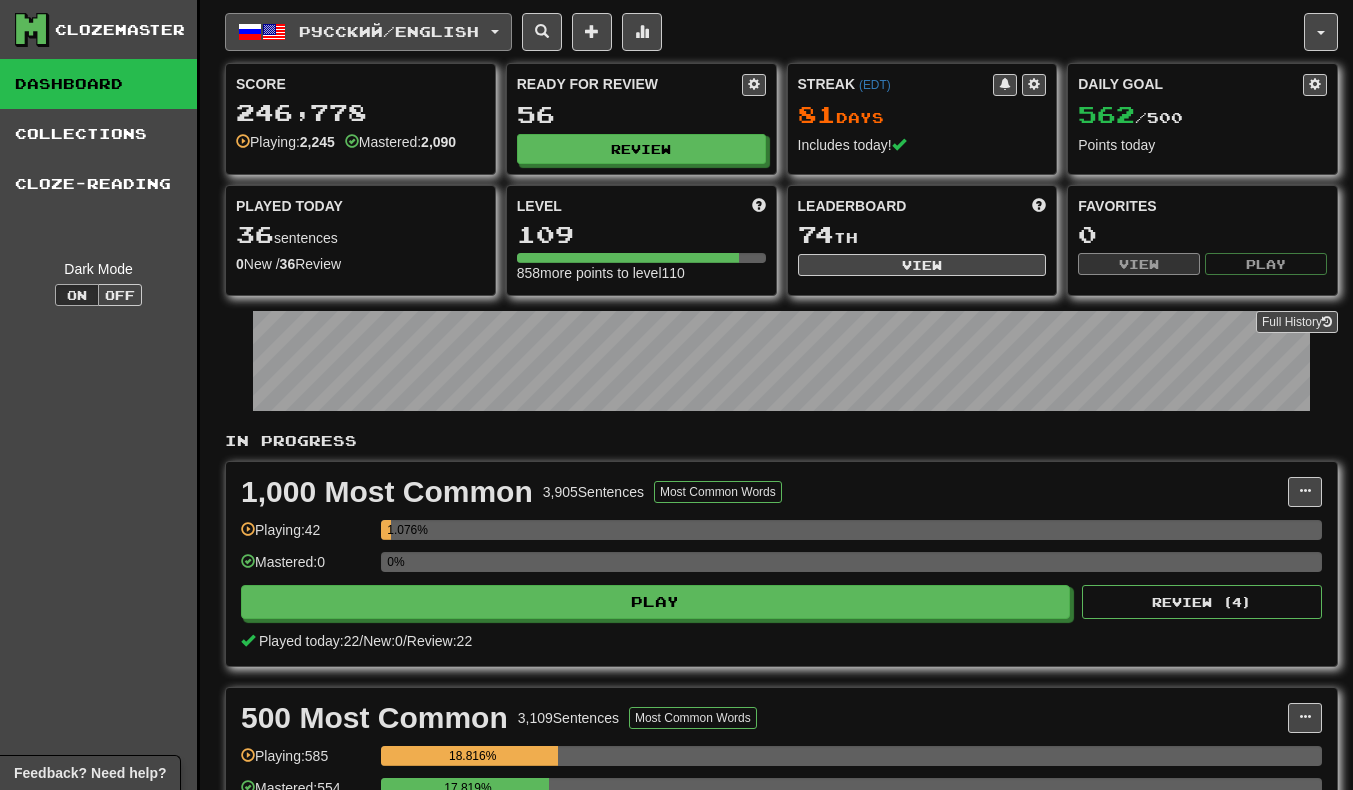 click at bounding box center (274, 32) 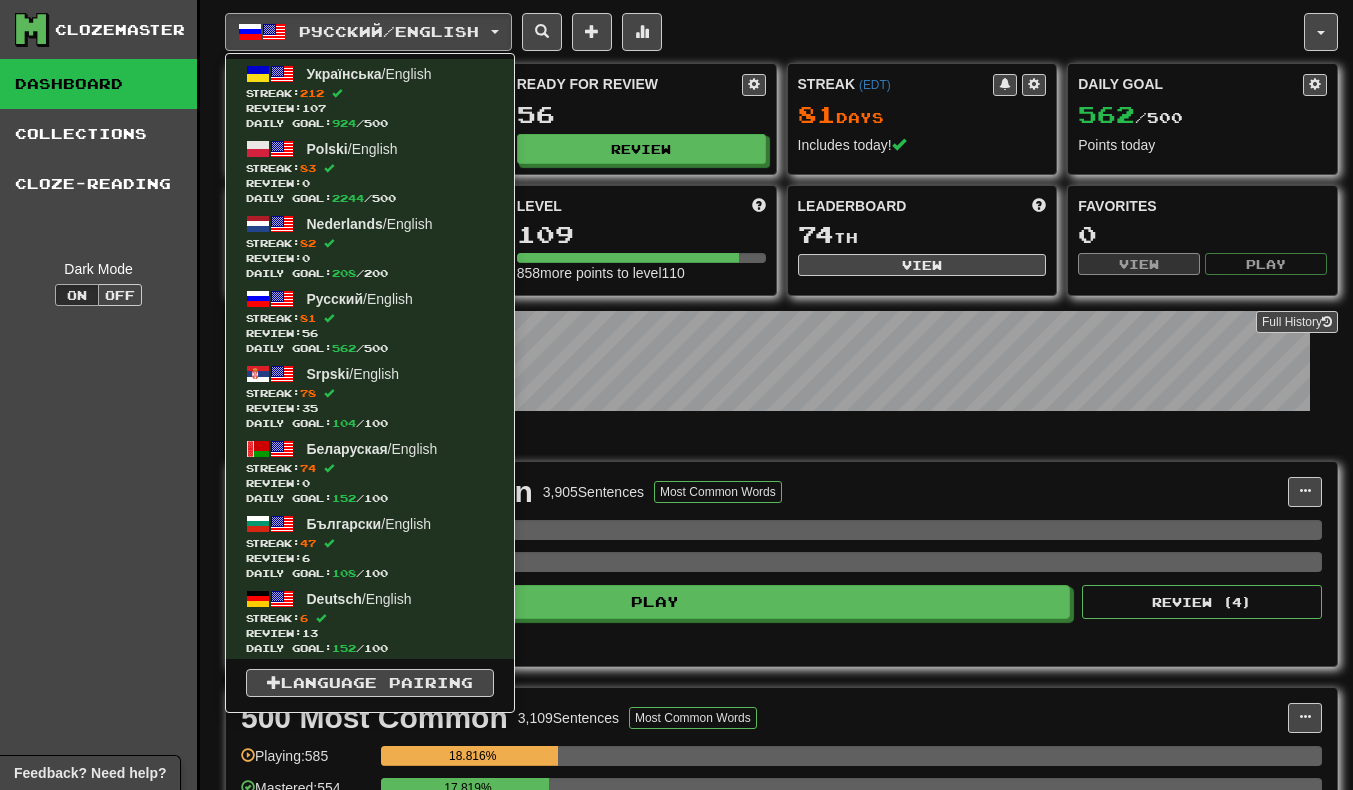 click on "Clozemaster Dashboard Collections Cloze-Reading Dark Mode On Off" at bounding box center [100, 617] 